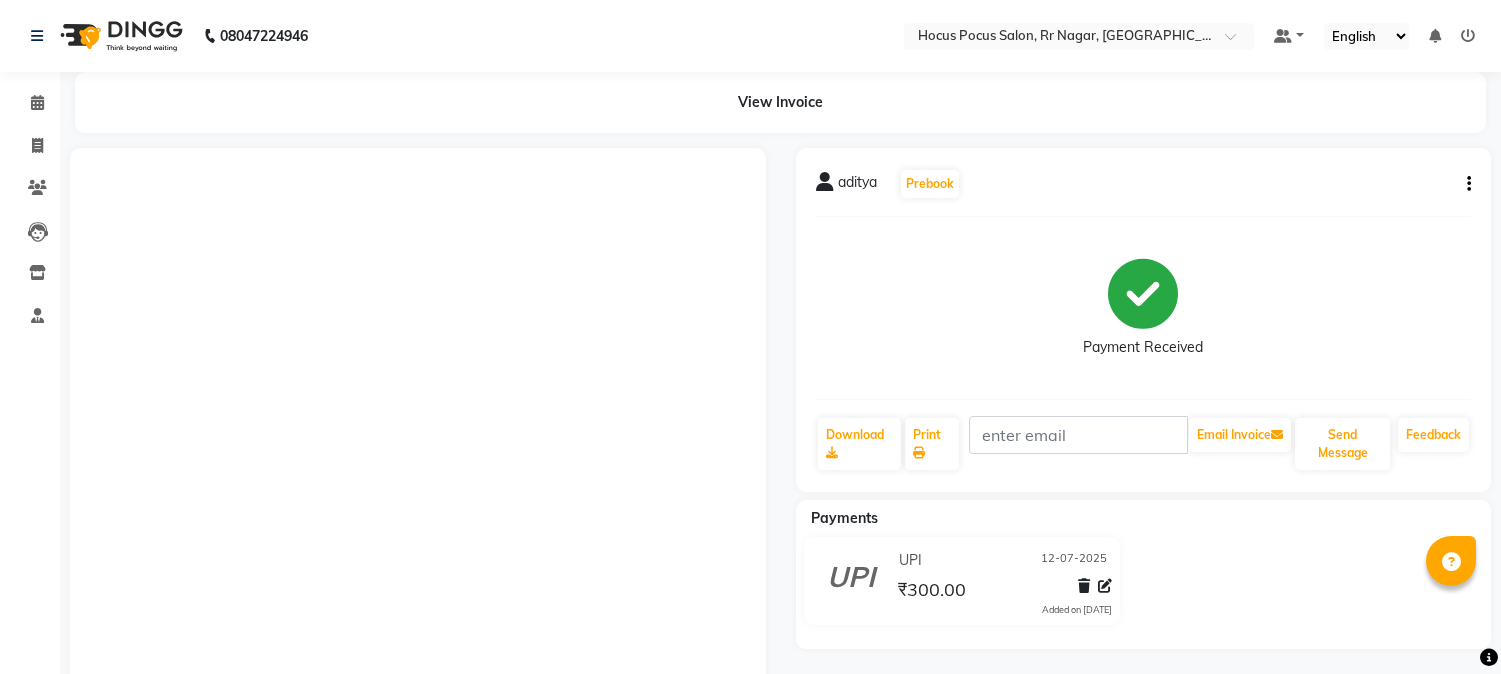 scroll, scrollTop: 0, scrollLeft: 0, axis: both 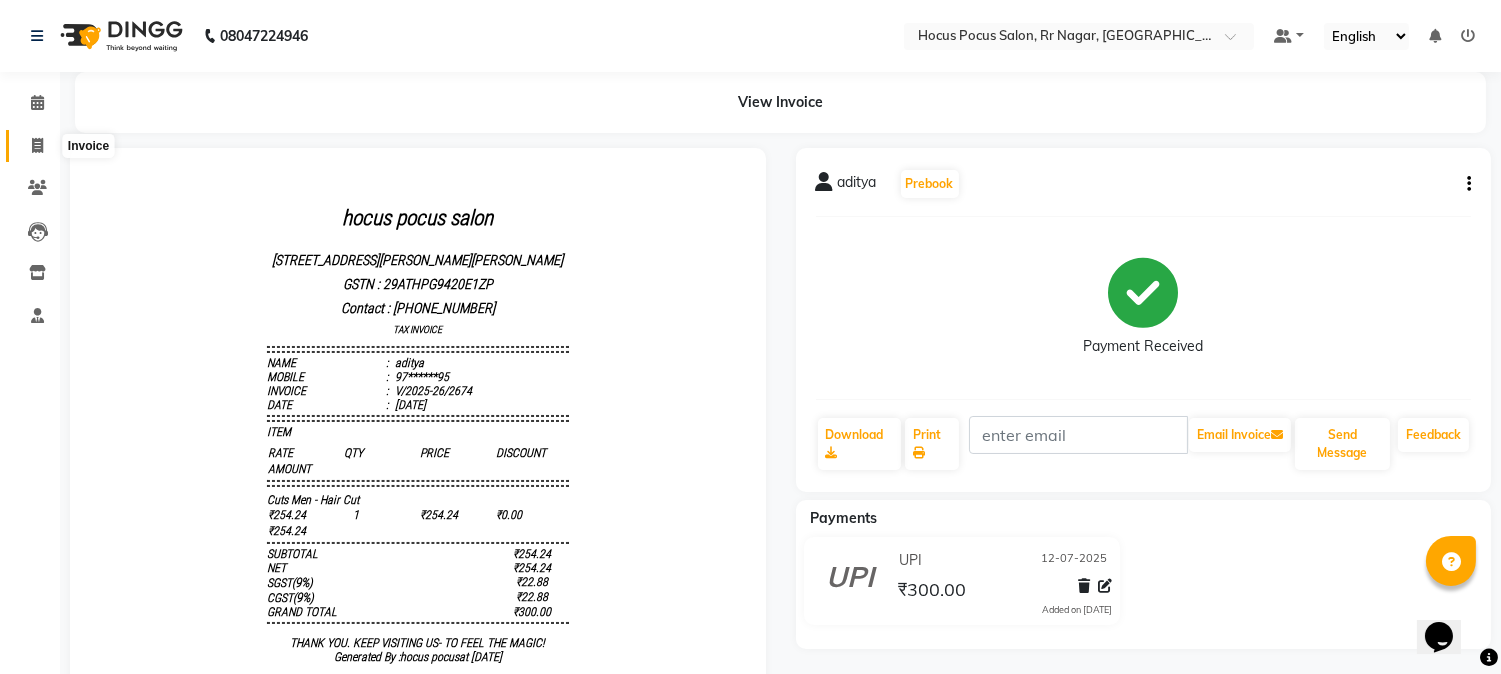 click 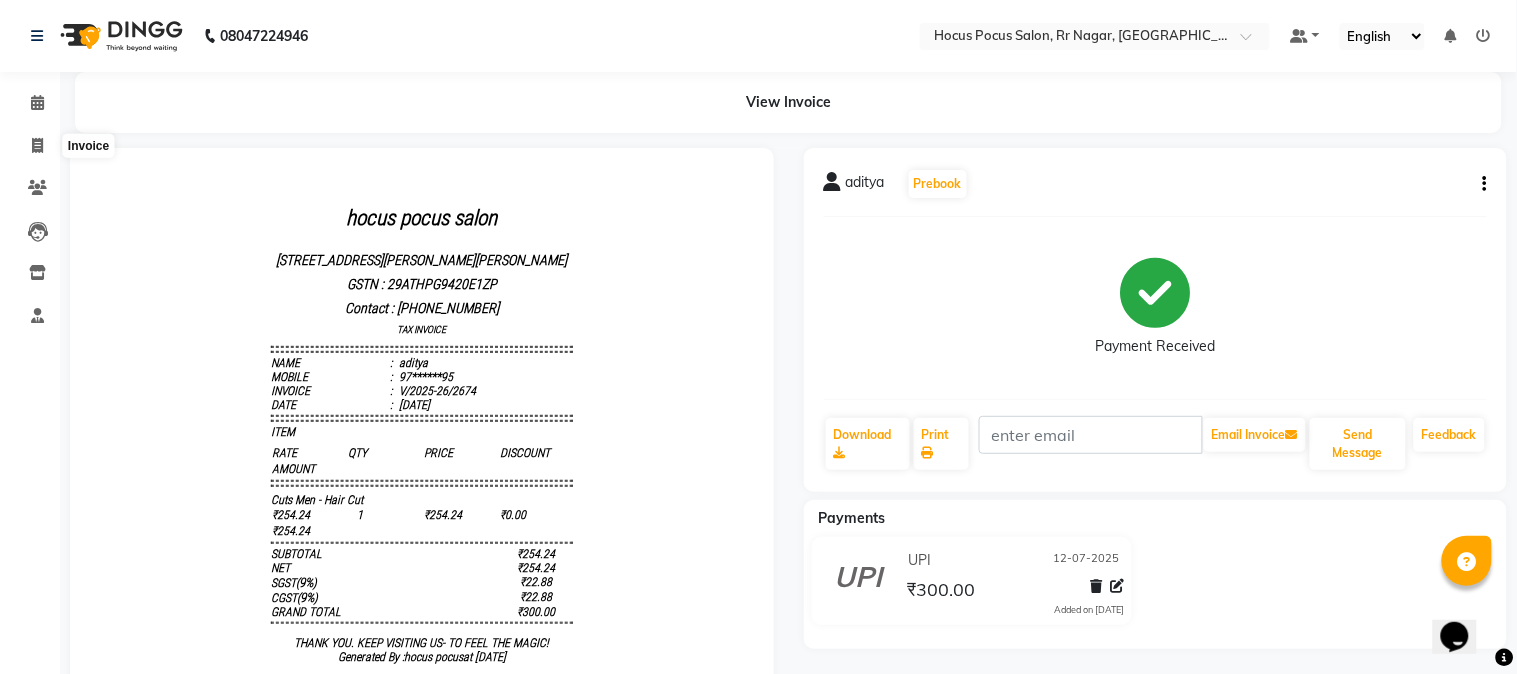 select on "5019" 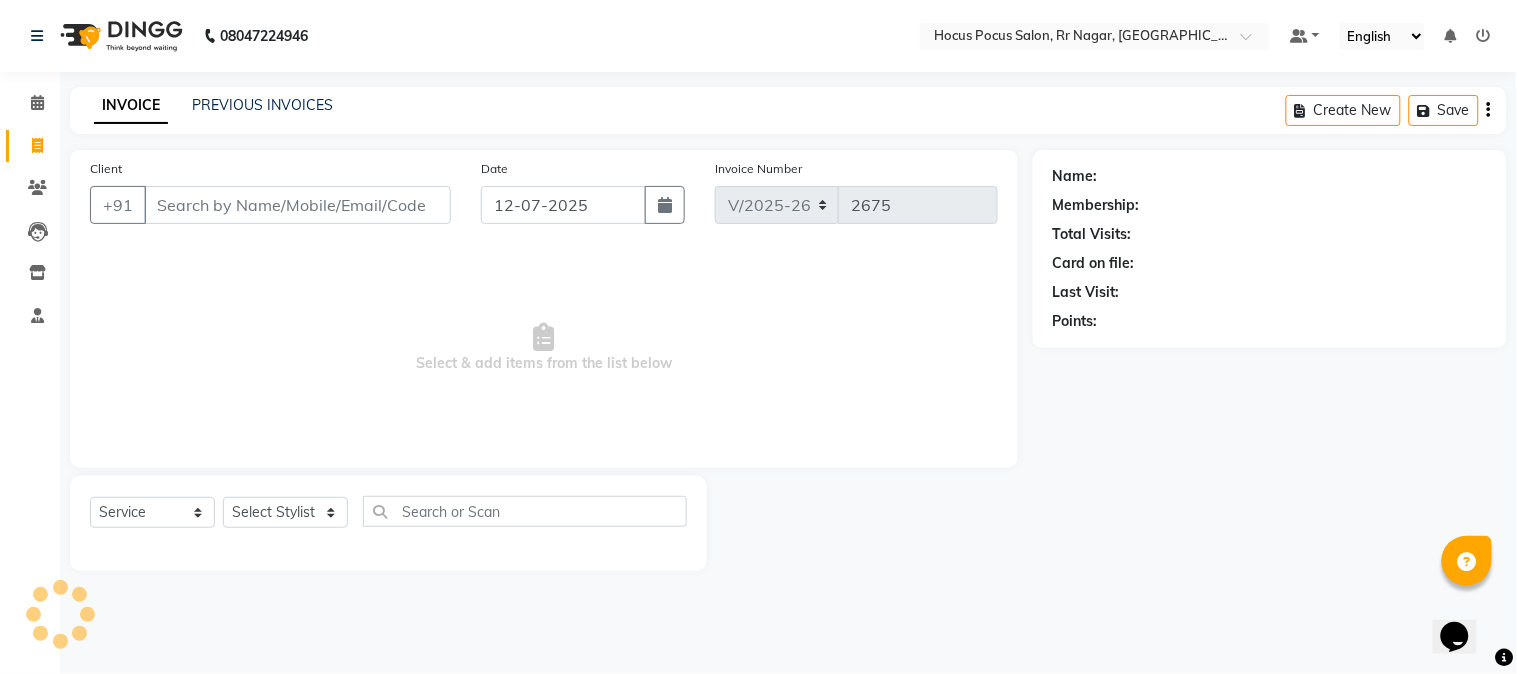 click on "Client" at bounding box center (297, 205) 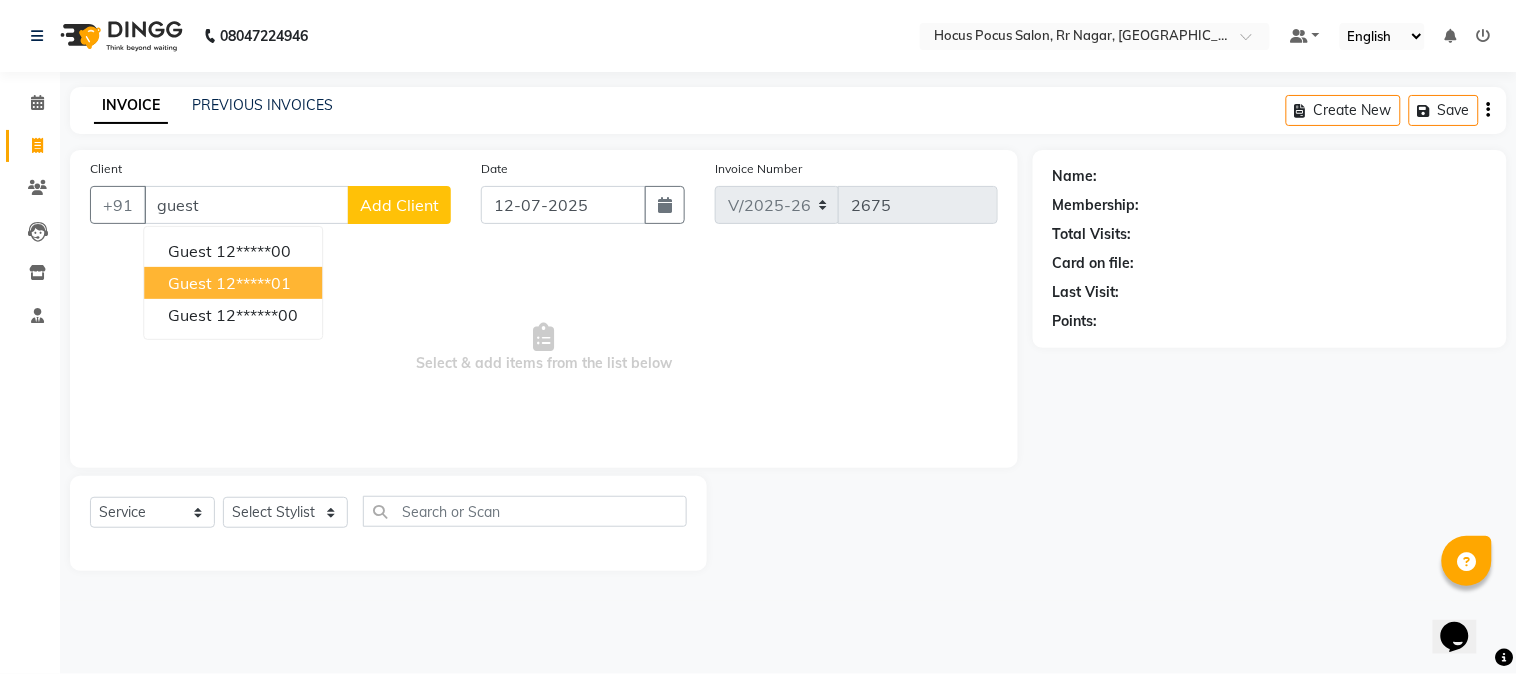 click on "guest  12*****01" at bounding box center [233, 283] 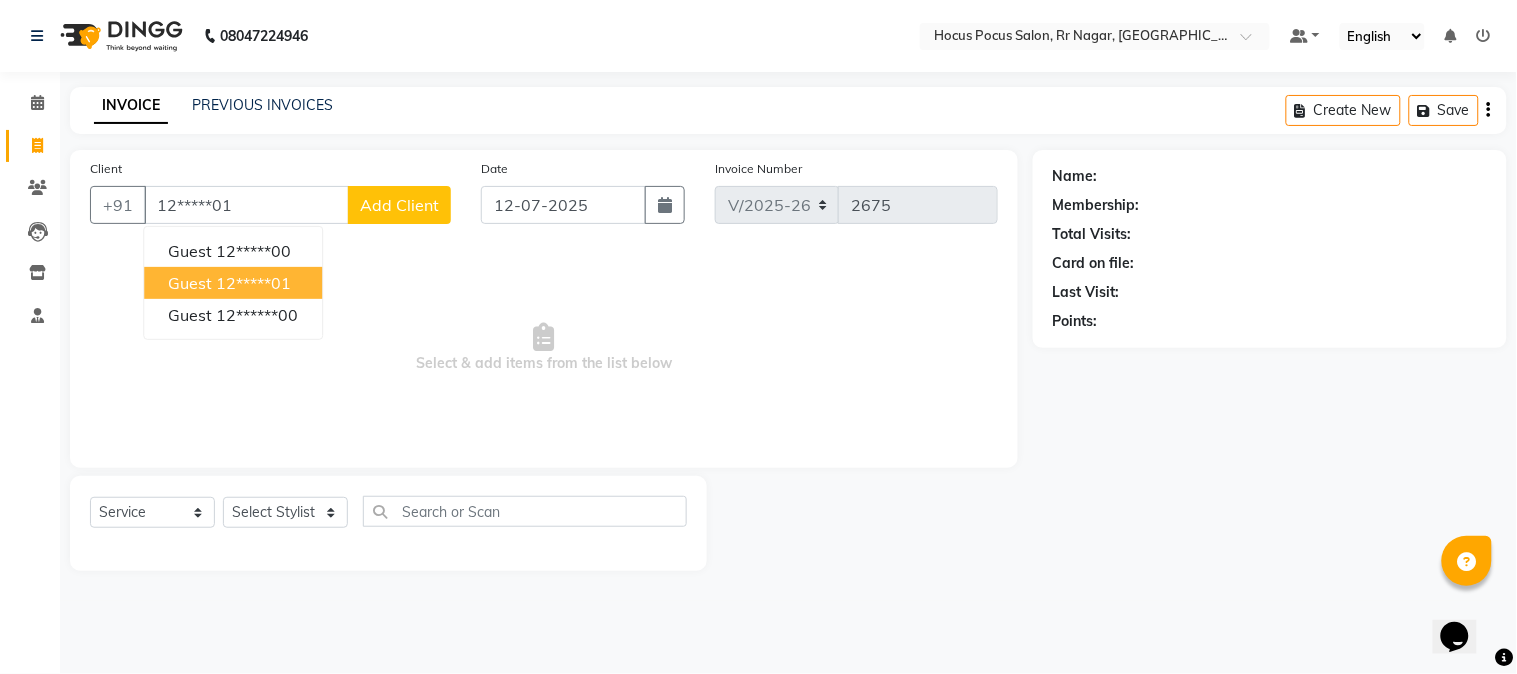 type on "12*****01" 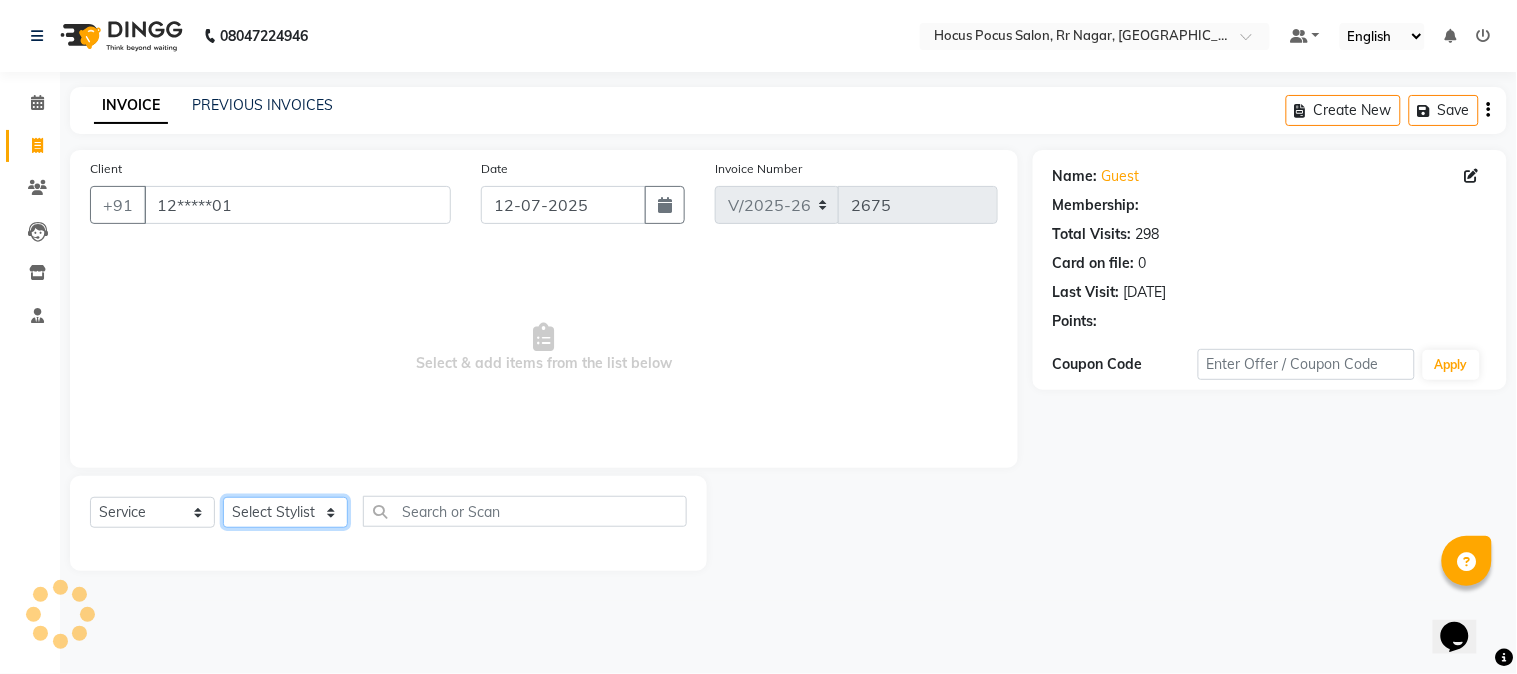 click on "Select Stylist Amar  Arjun Eliza hocus pocus Jonathan Maya Mona Ravi Salima Sonam" 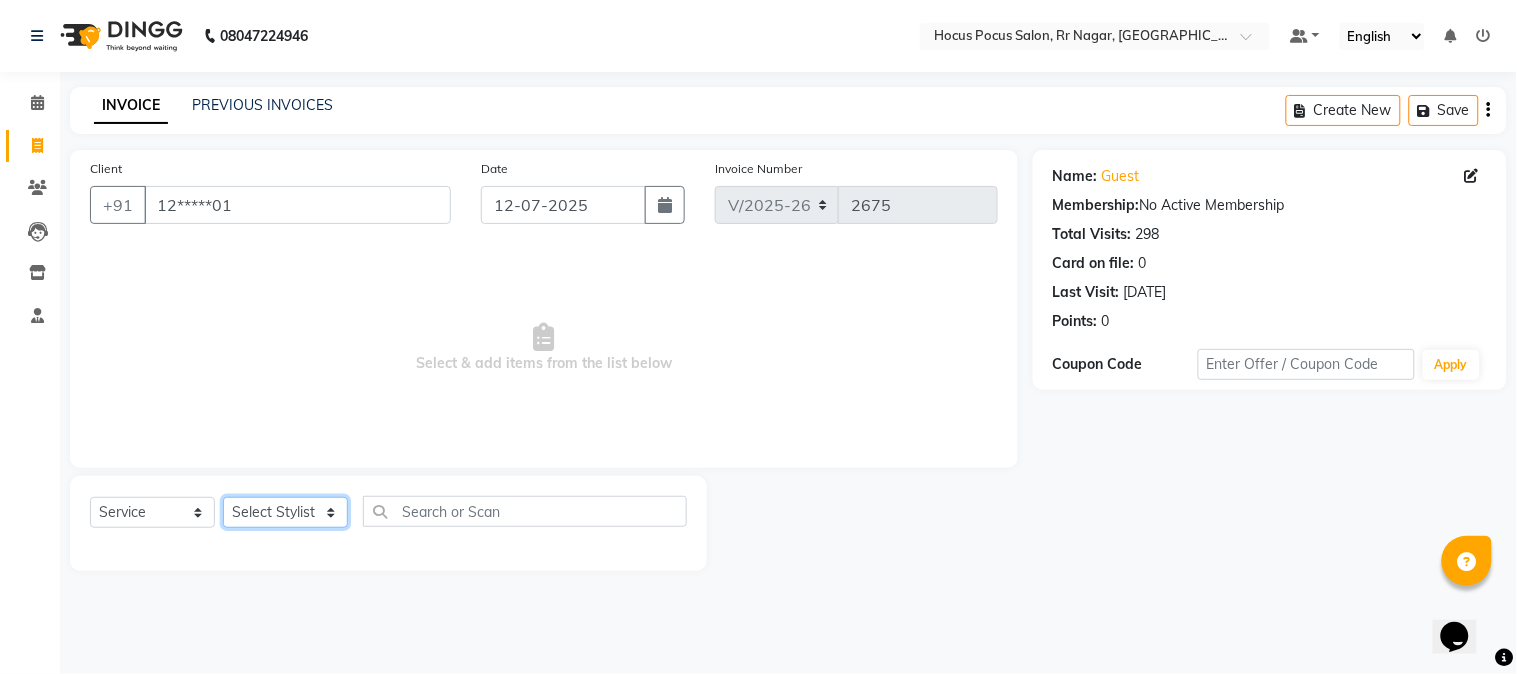 select on "43787" 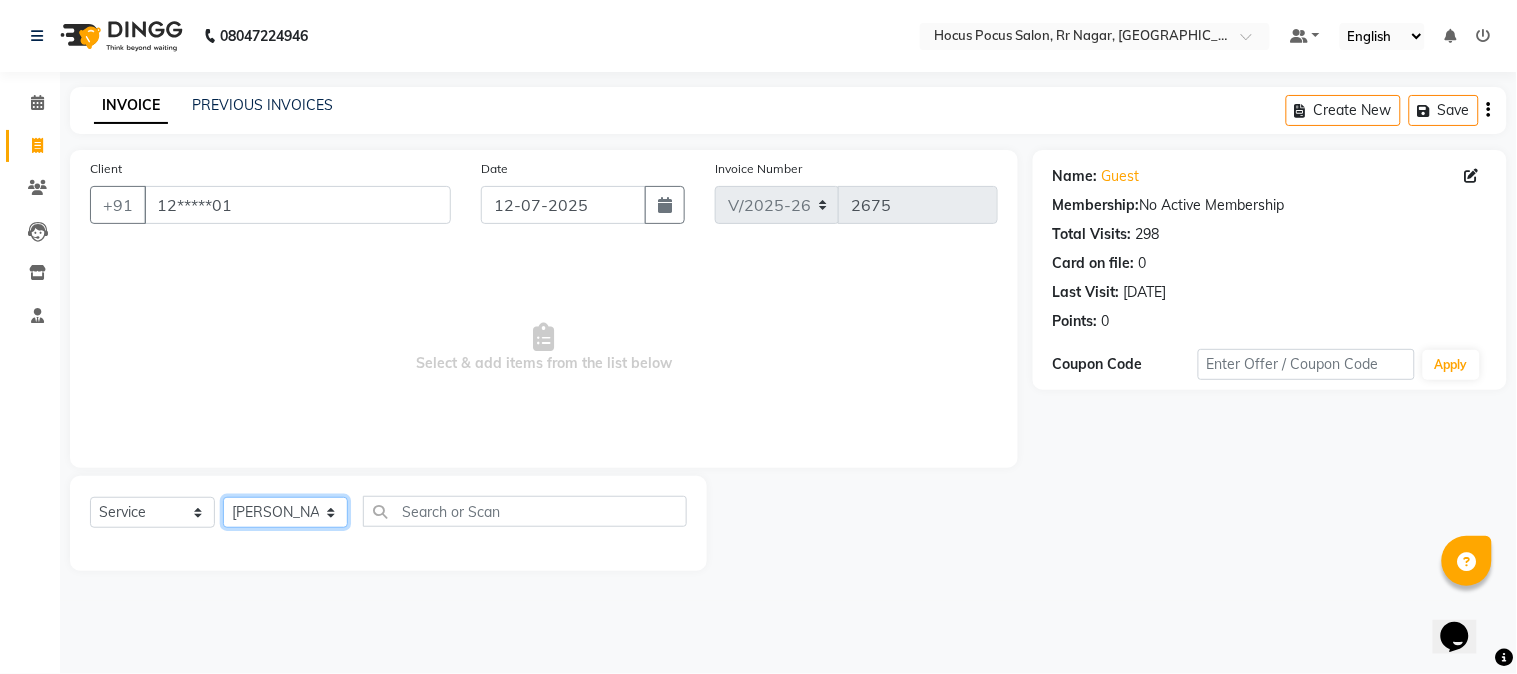click on "Select Stylist Amar  Arjun Eliza hocus pocus Jonathan Maya Mona Ravi Salima Sonam" 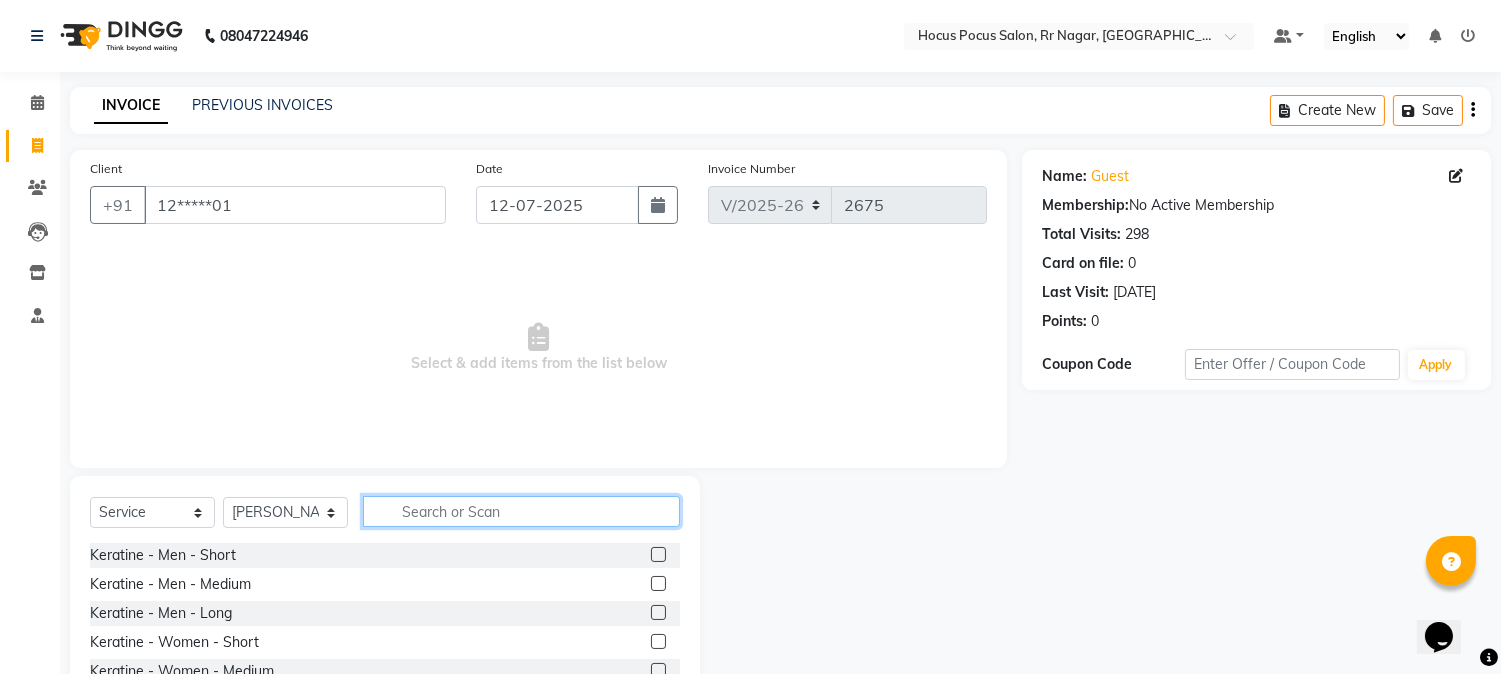 click 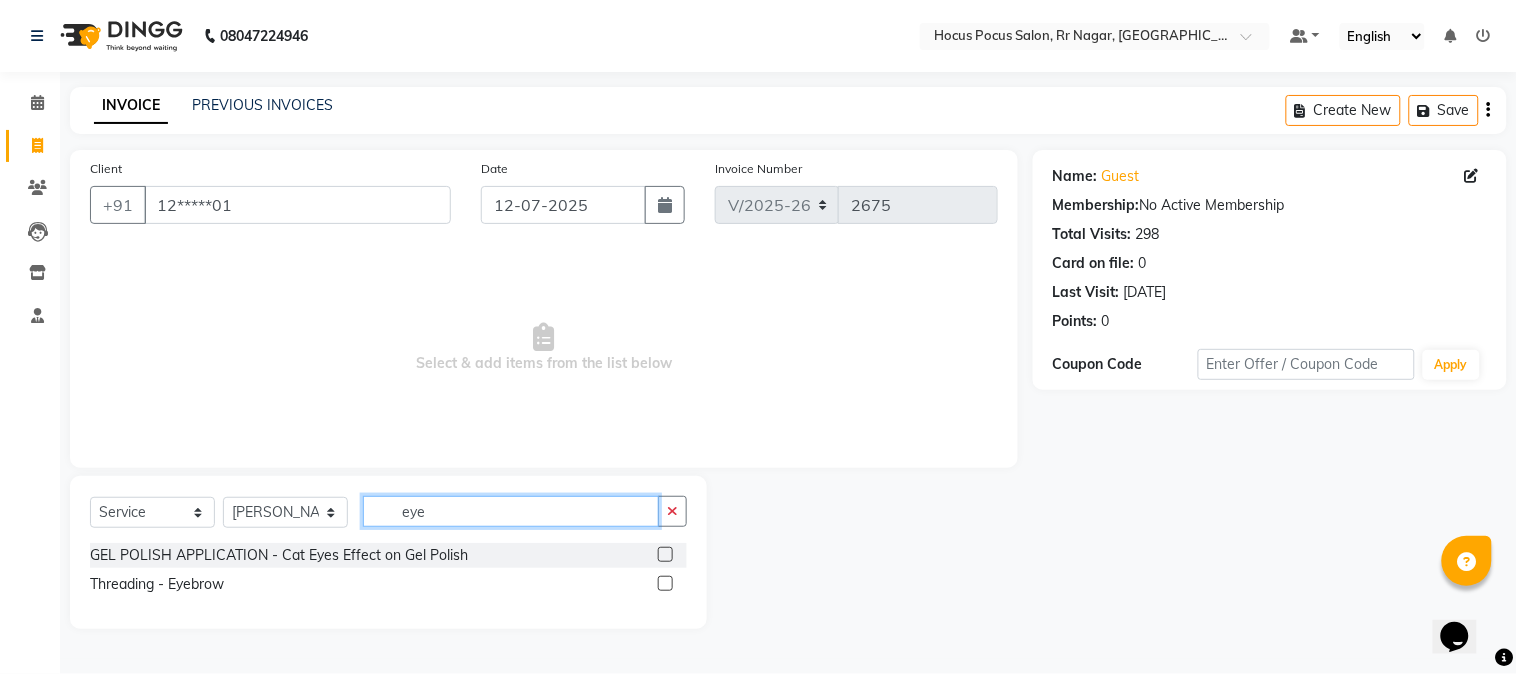 type on "eye" 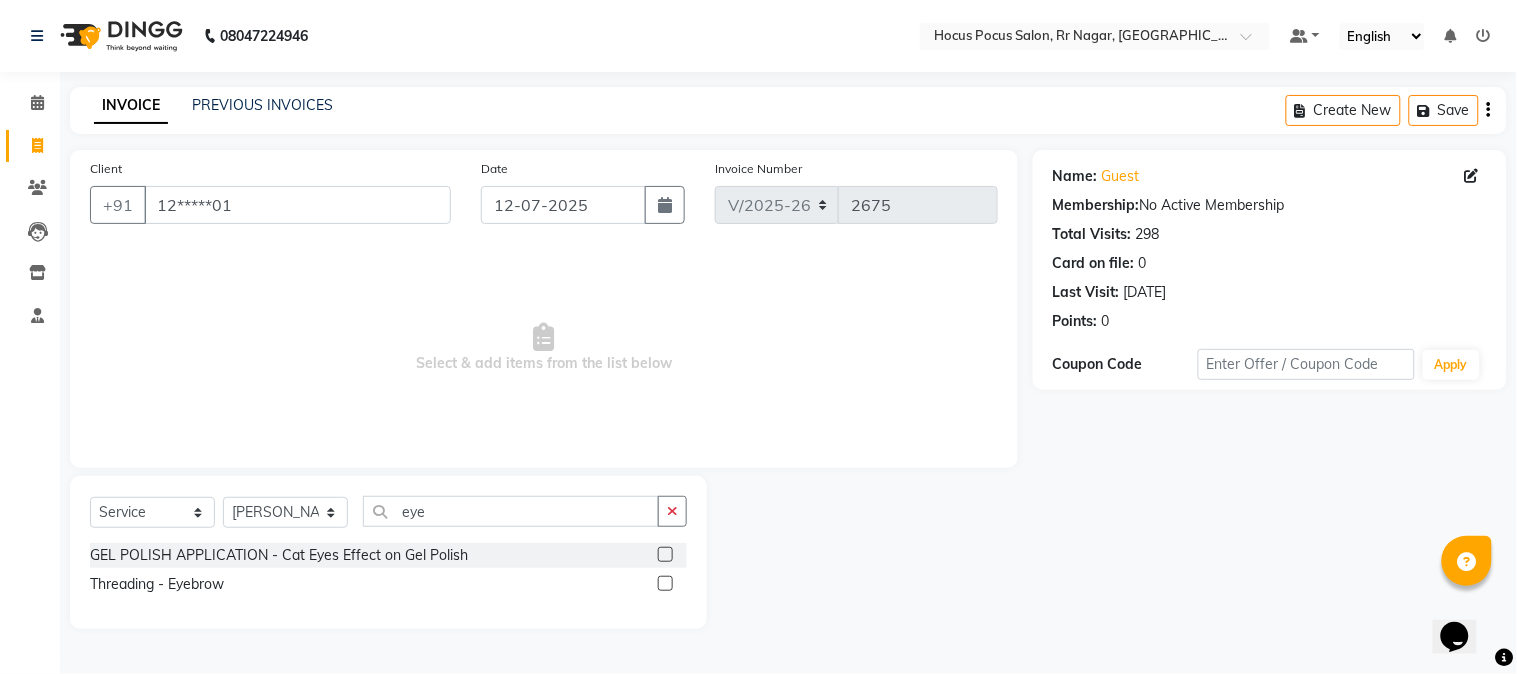 click 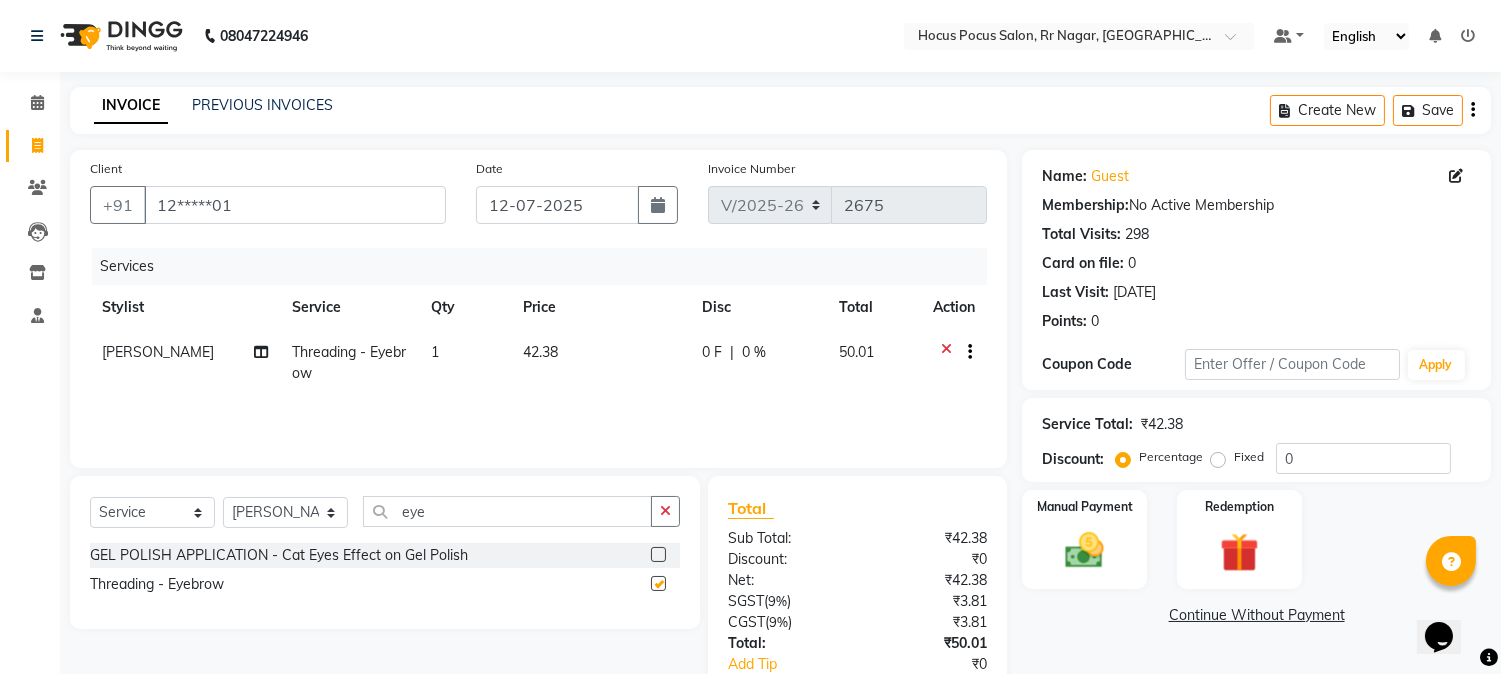 checkbox on "false" 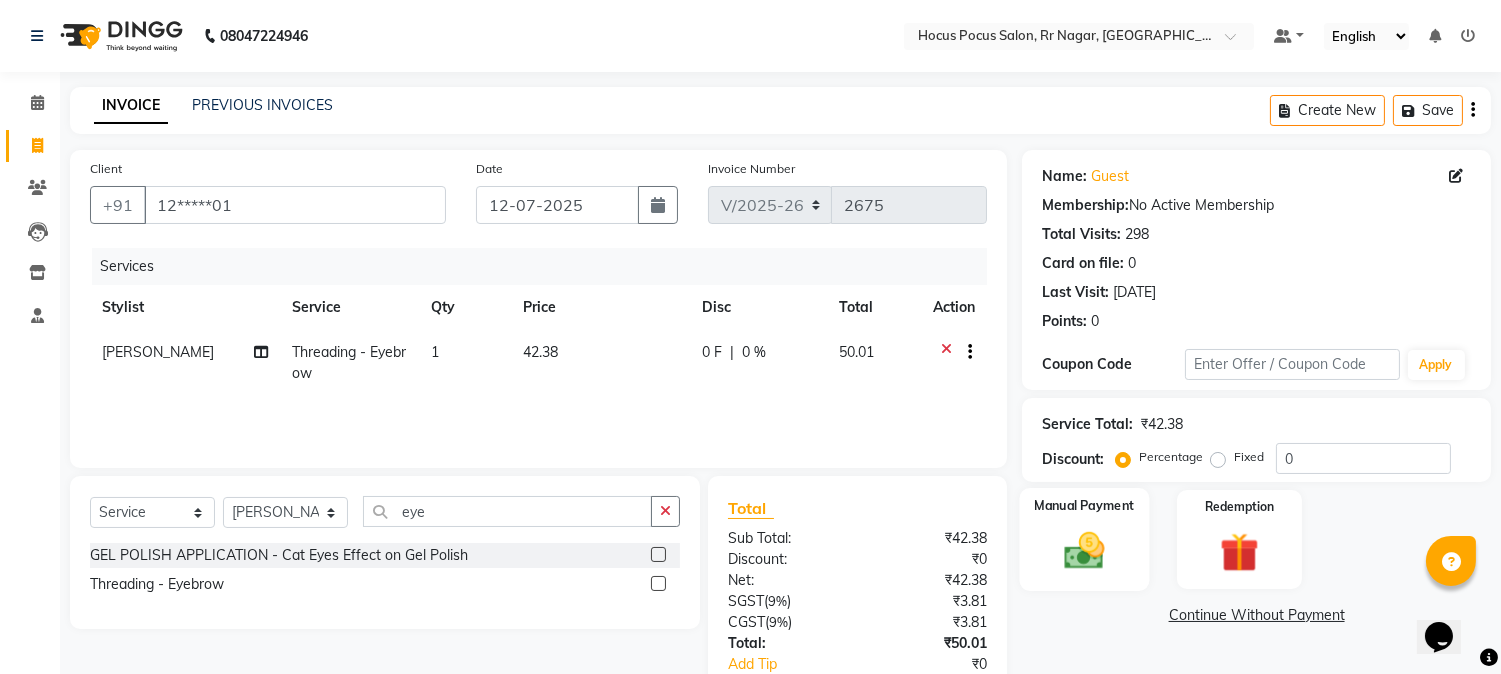 click 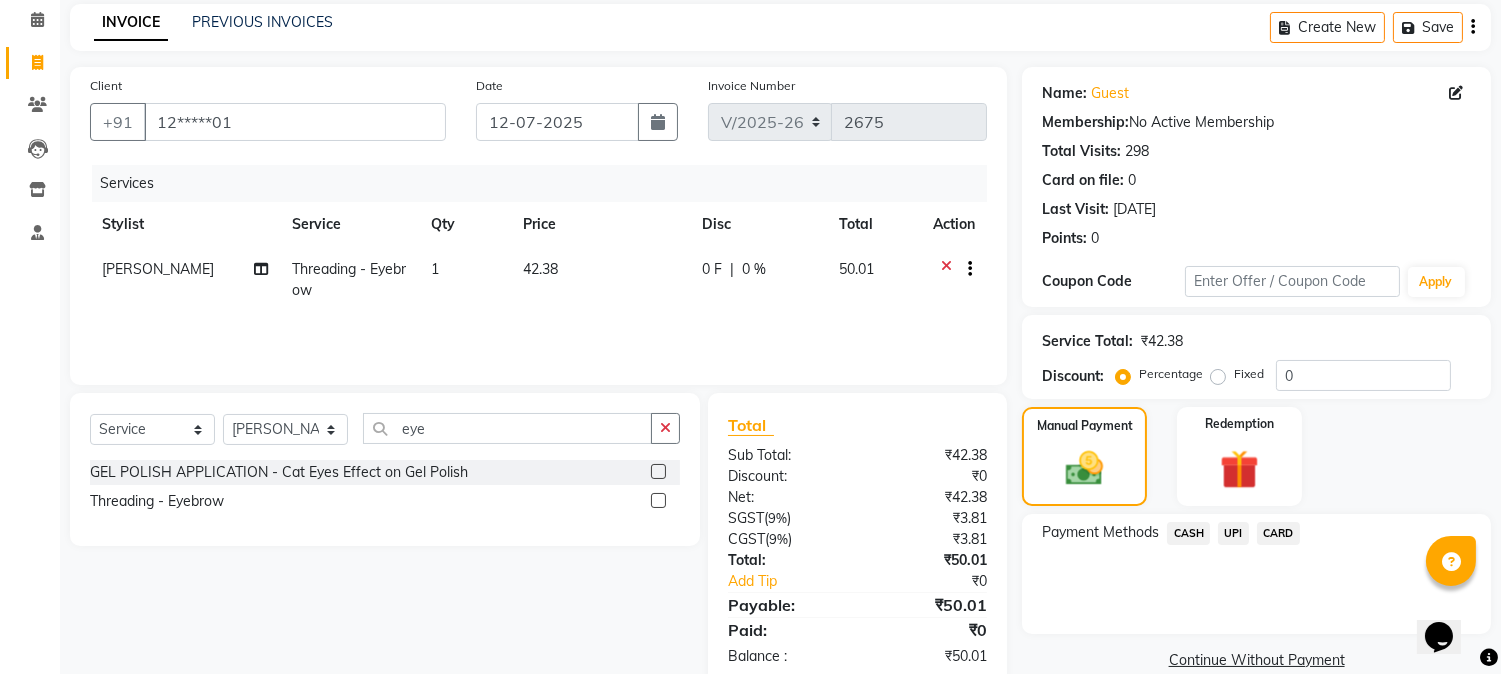 scroll, scrollTop: 111, scrollLeft: 0, axis: vertical 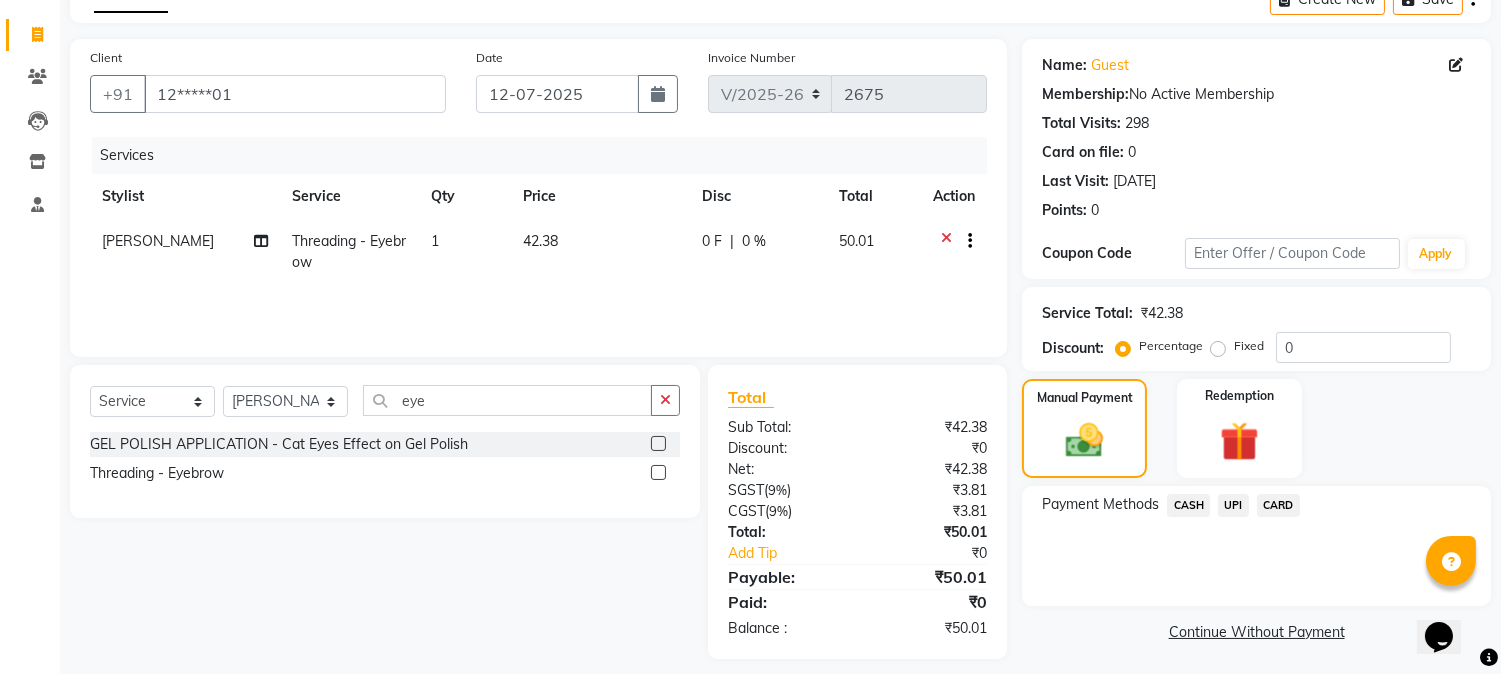 click on "UPI" 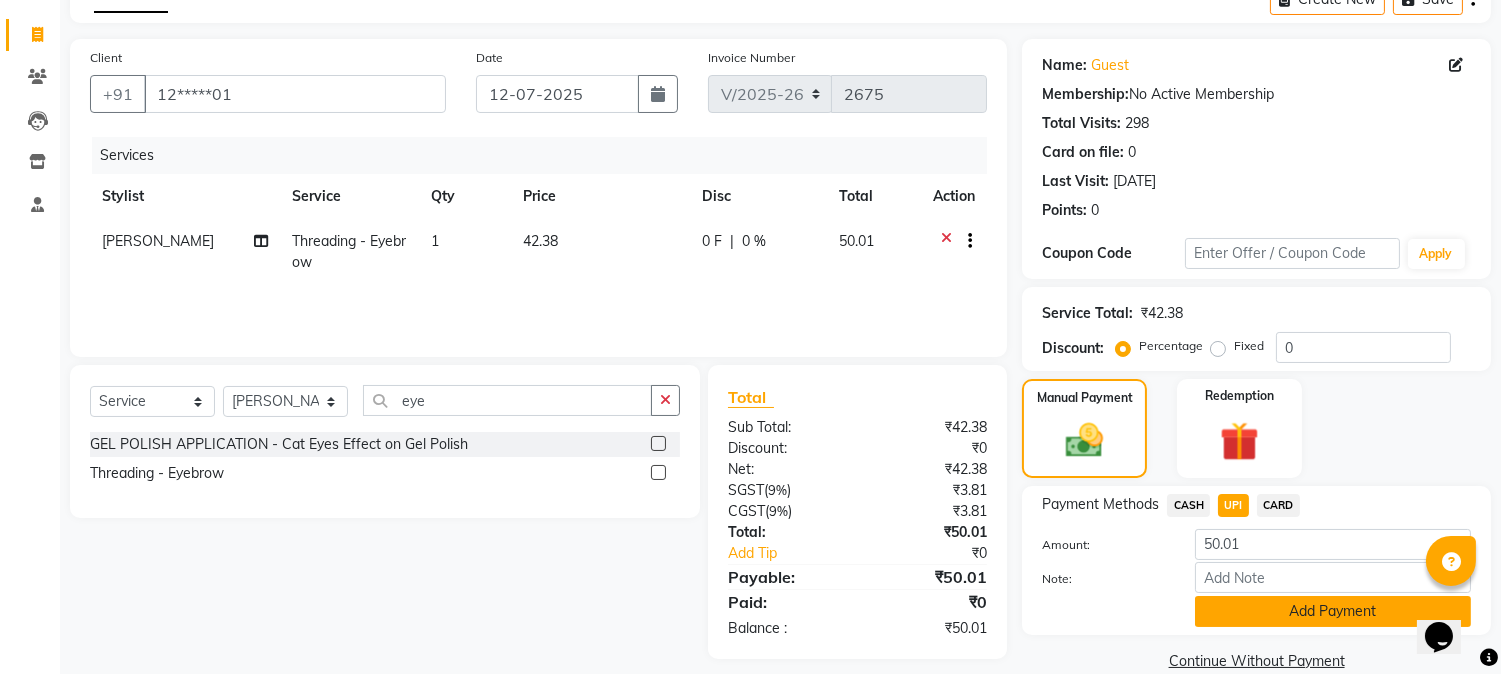 click on "Add Payment" 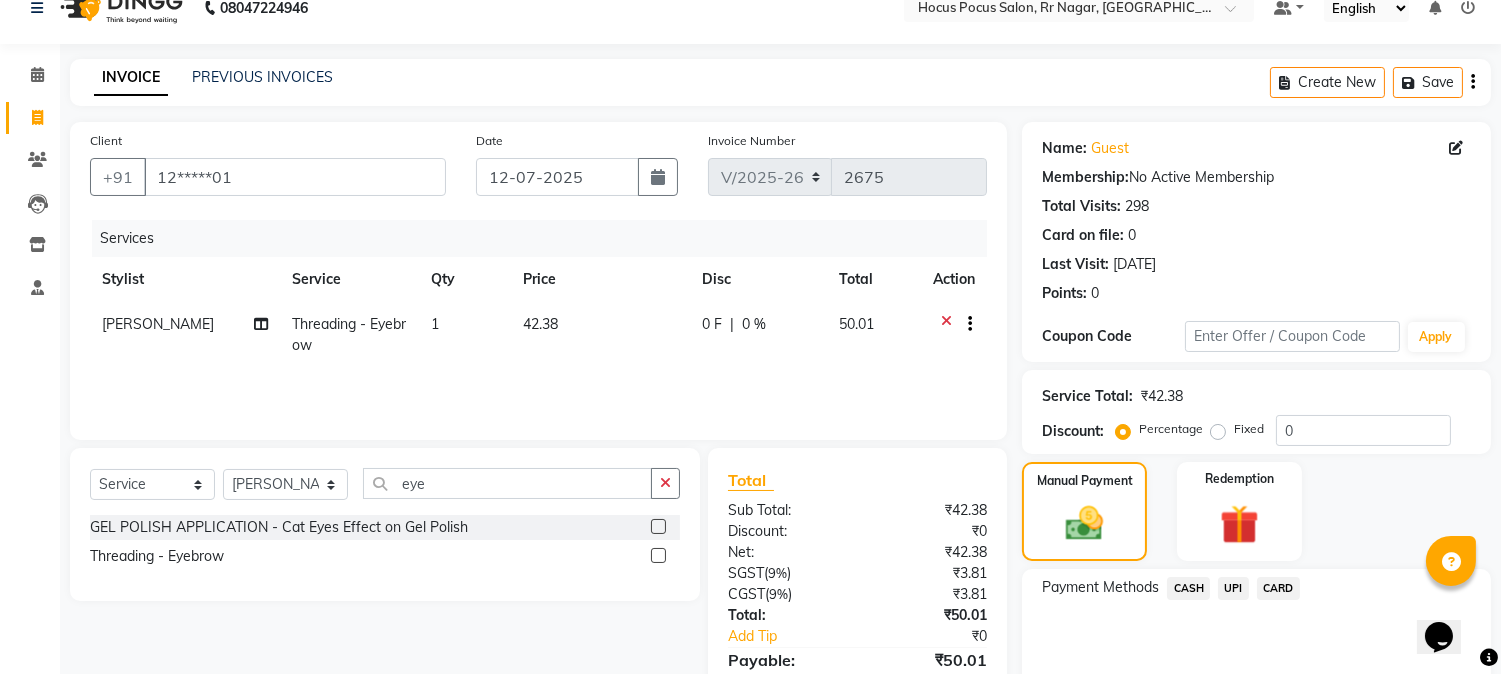 scroll, scrollTop: 111, scrollLeft: 0, axis: vertical 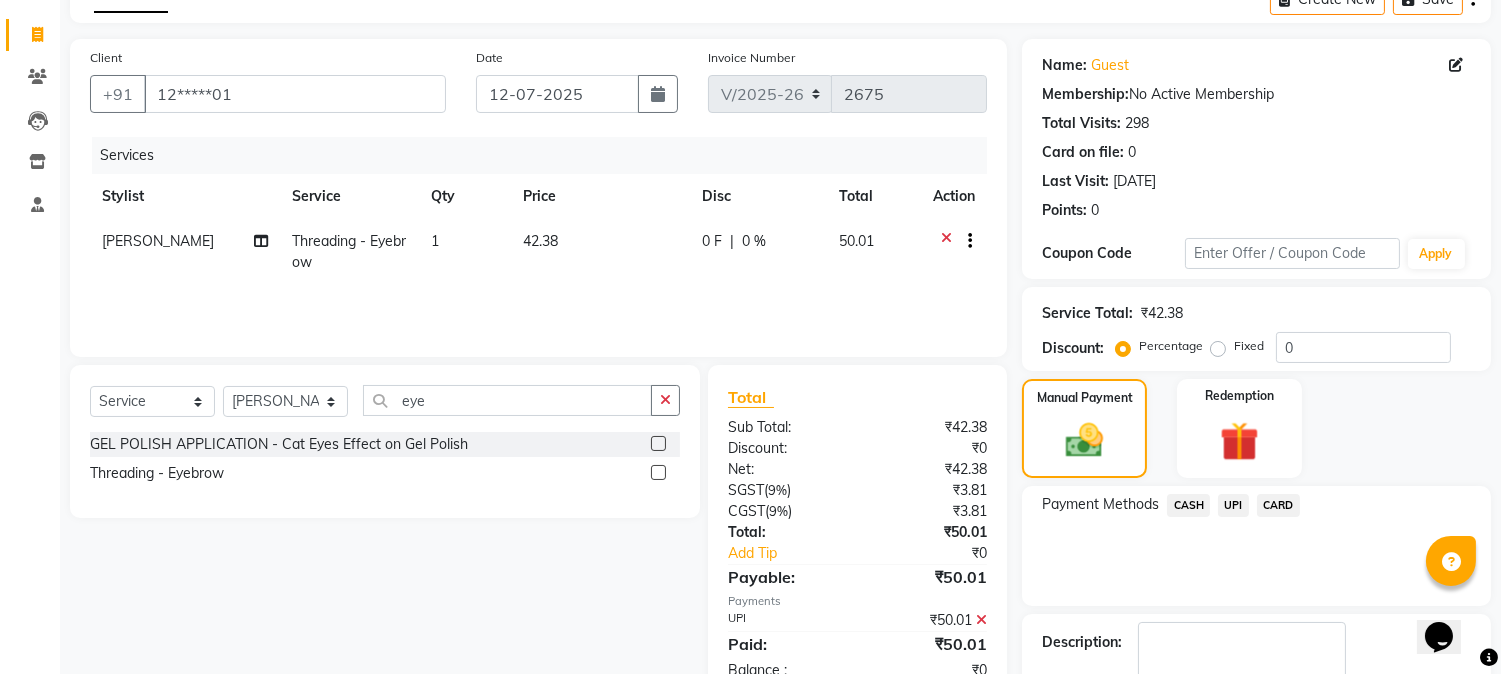 click on "Manual Payment Redemption" 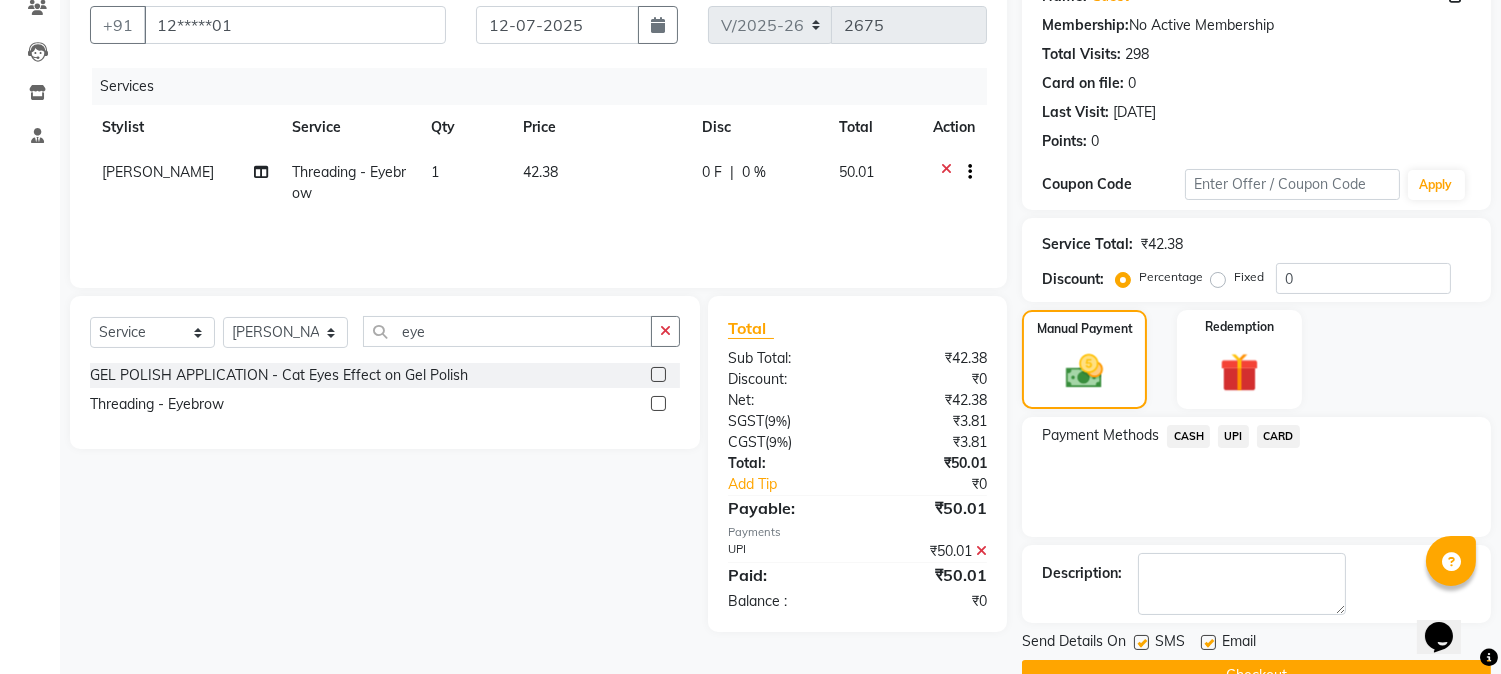 scroll, scrollTop: 200, scrollLeft: 0, axis: vertical 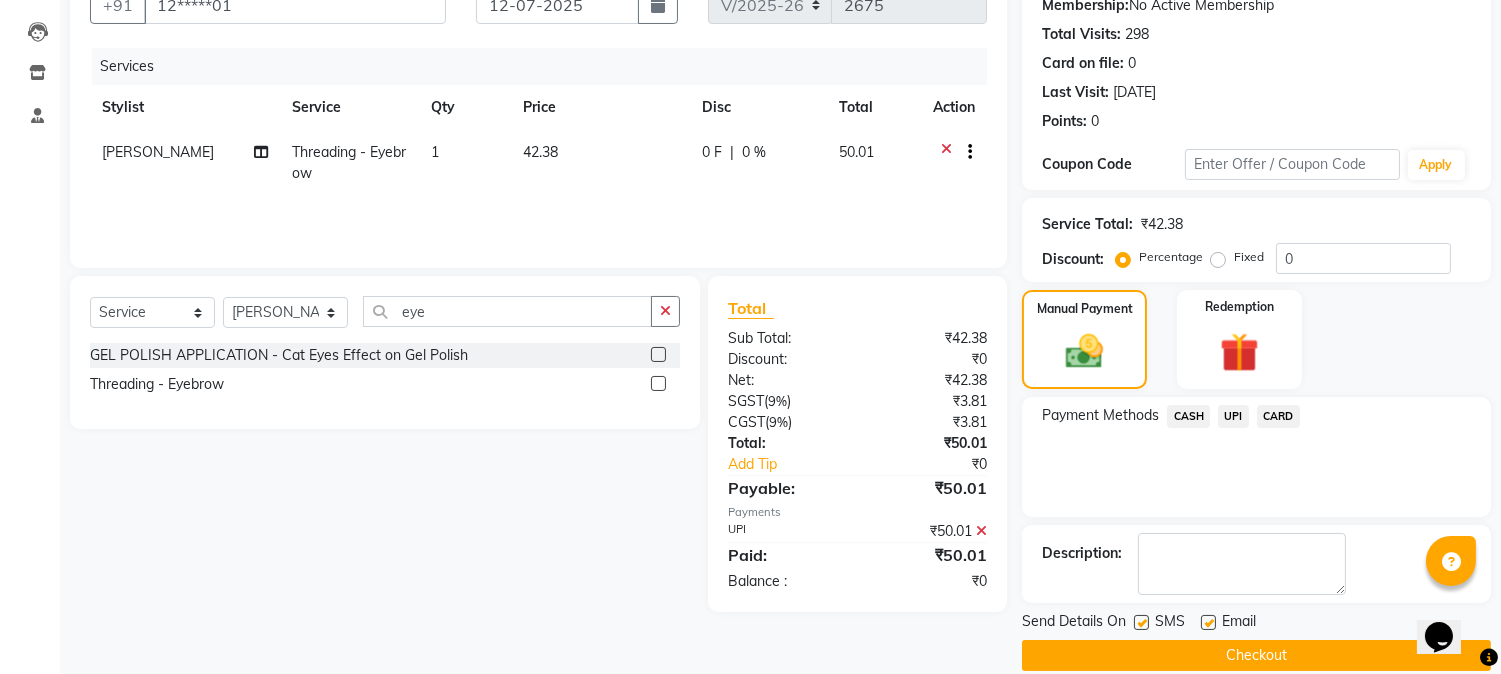 click 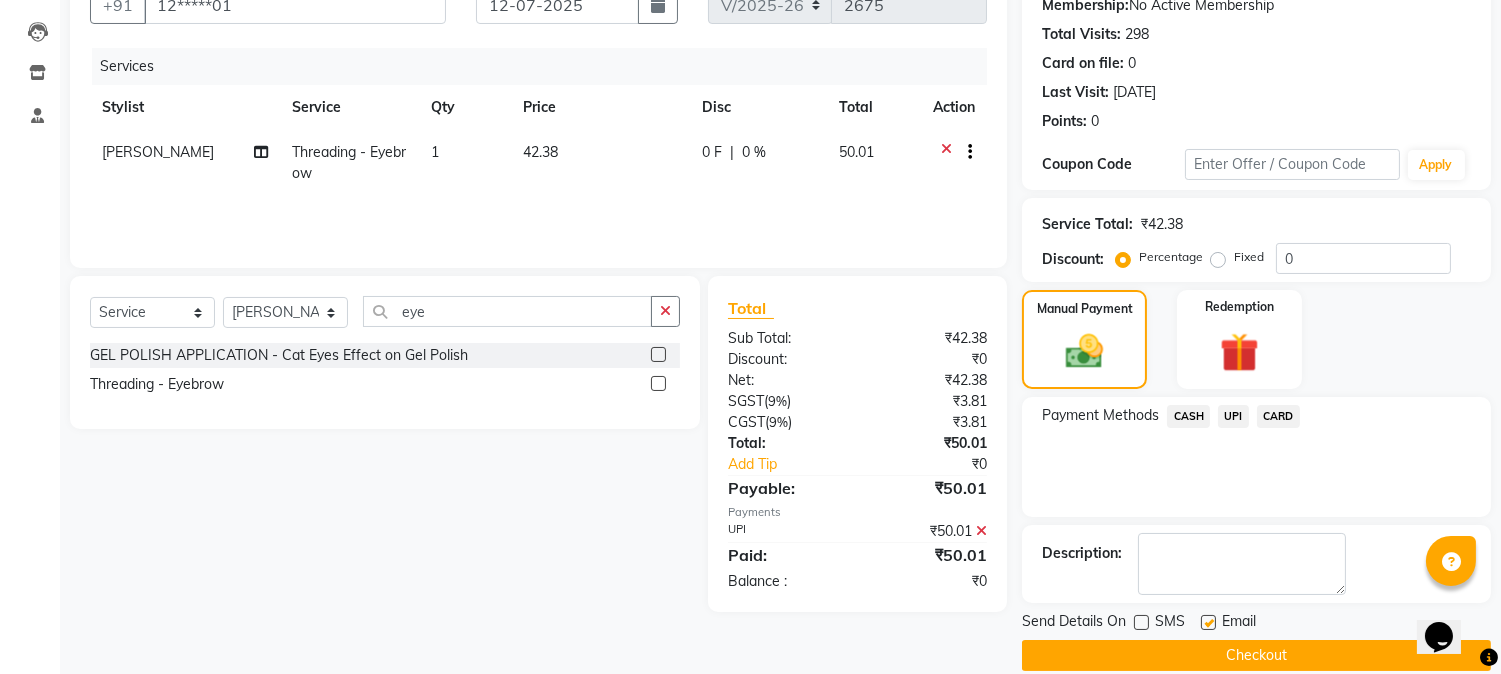 click on "Checkout" 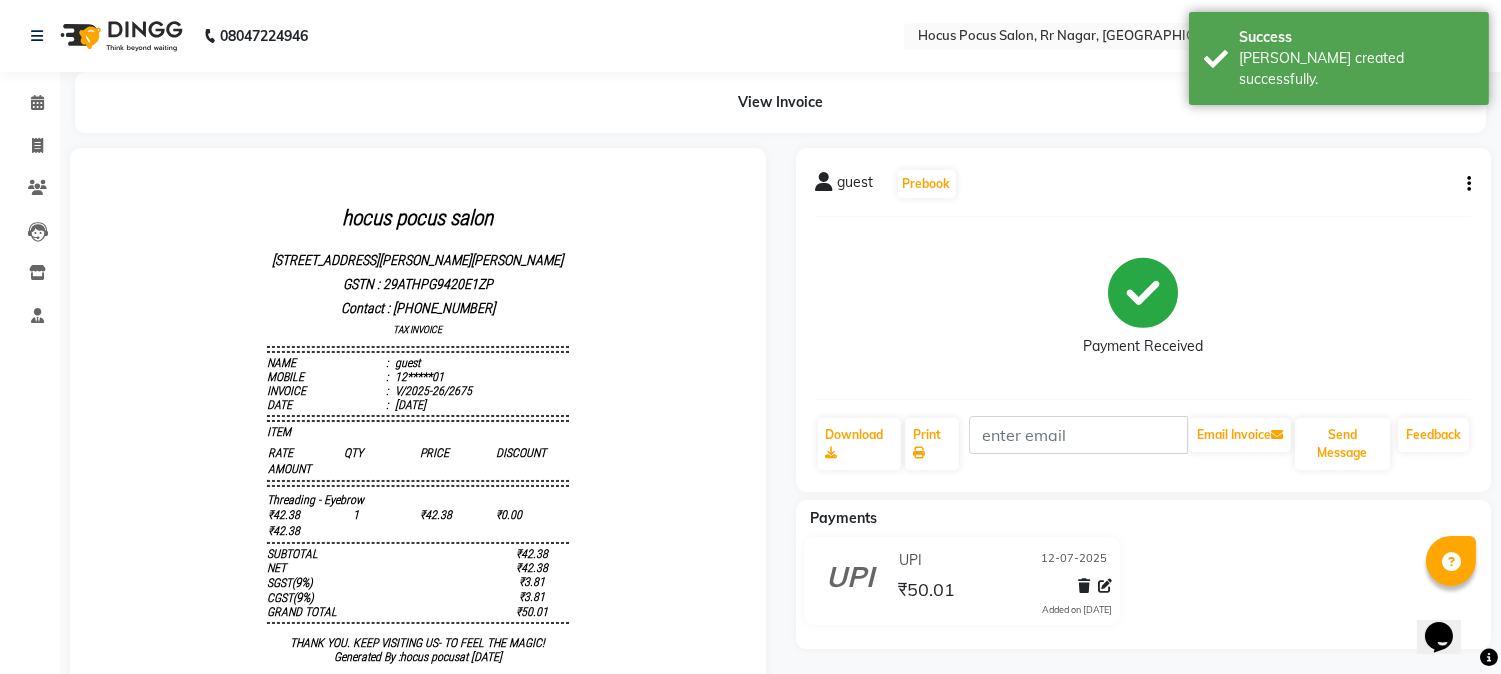scroll, scrollTop: 0, scrollLeft: 0, axis: both 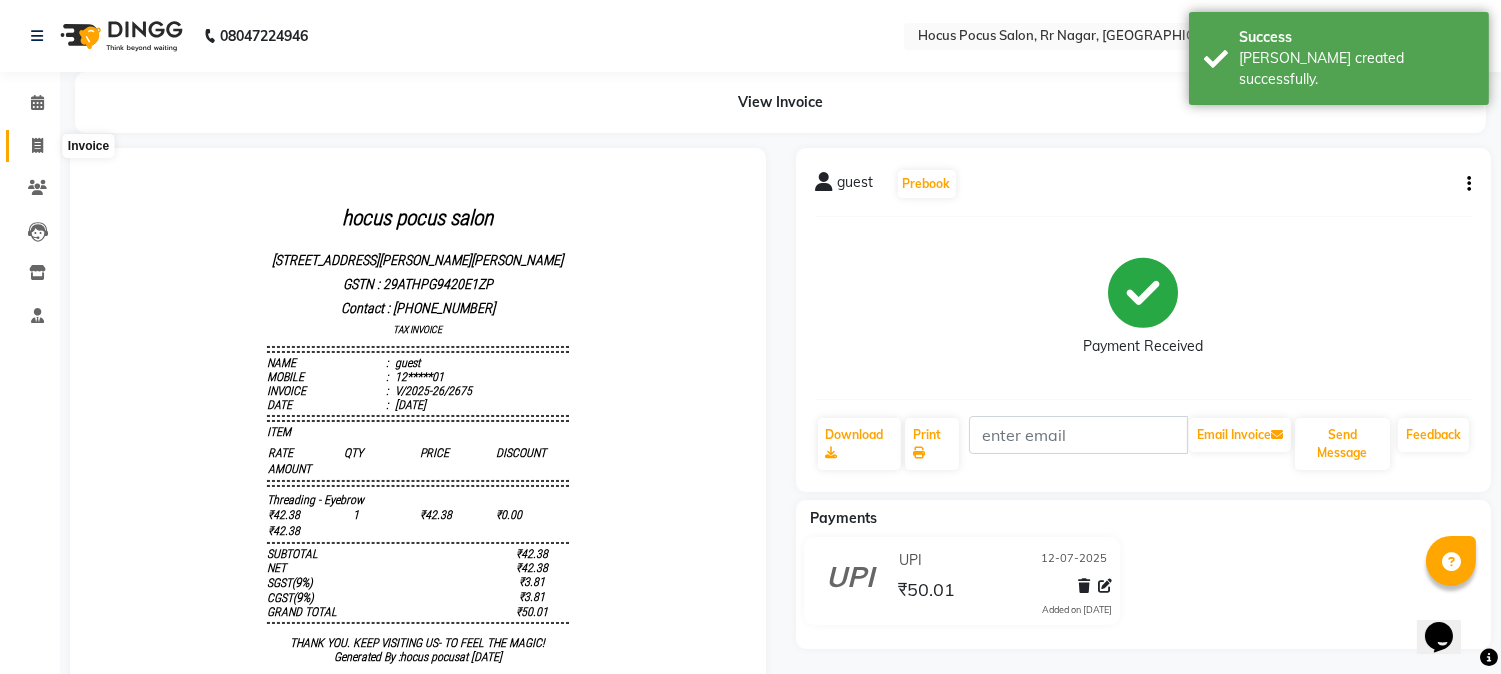 click 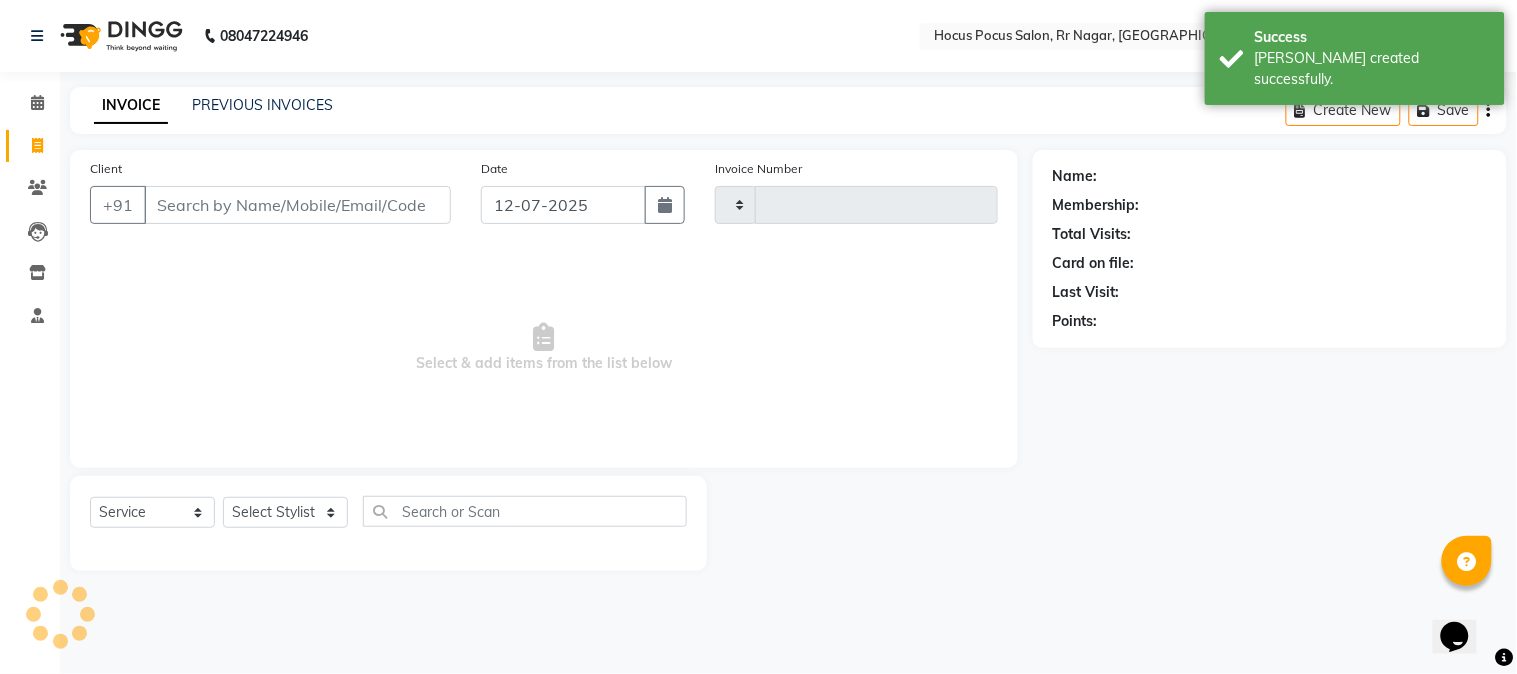 type on "2676" 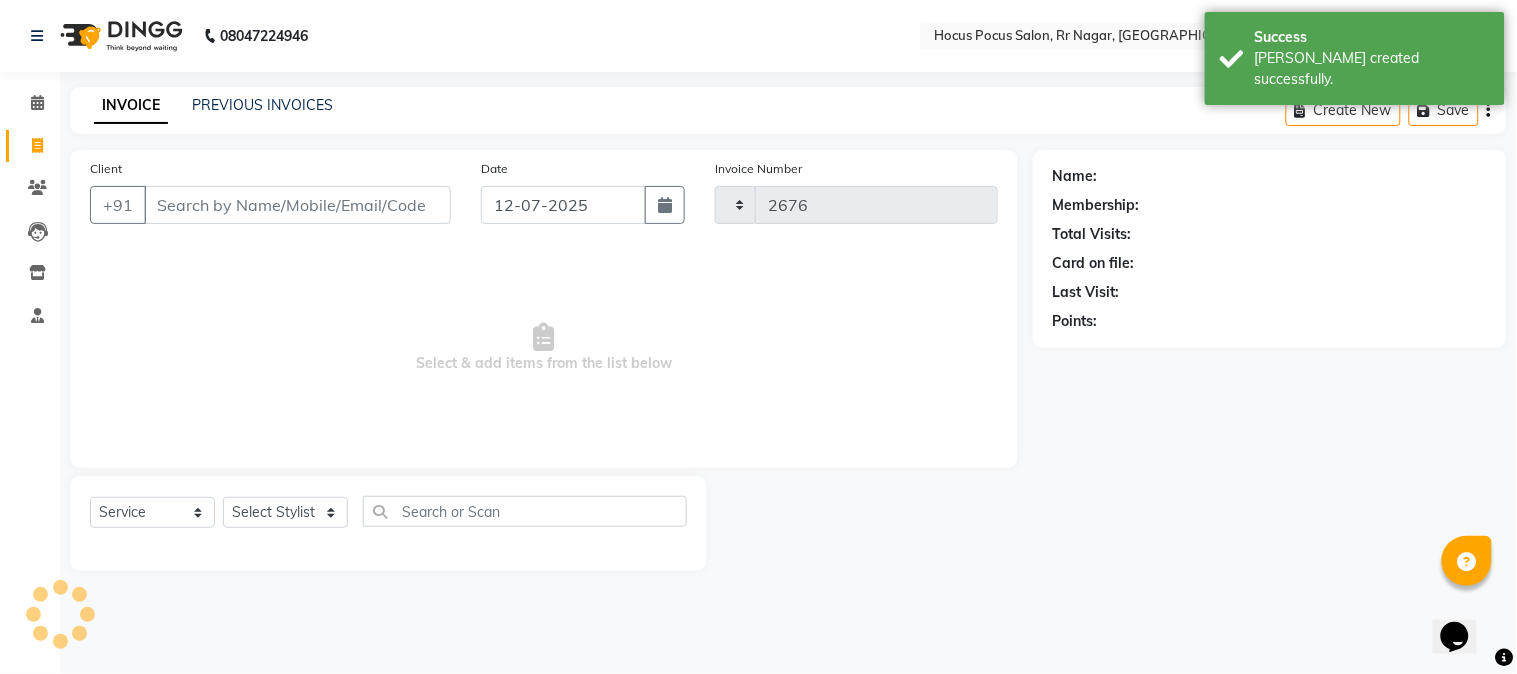 select on "5019" 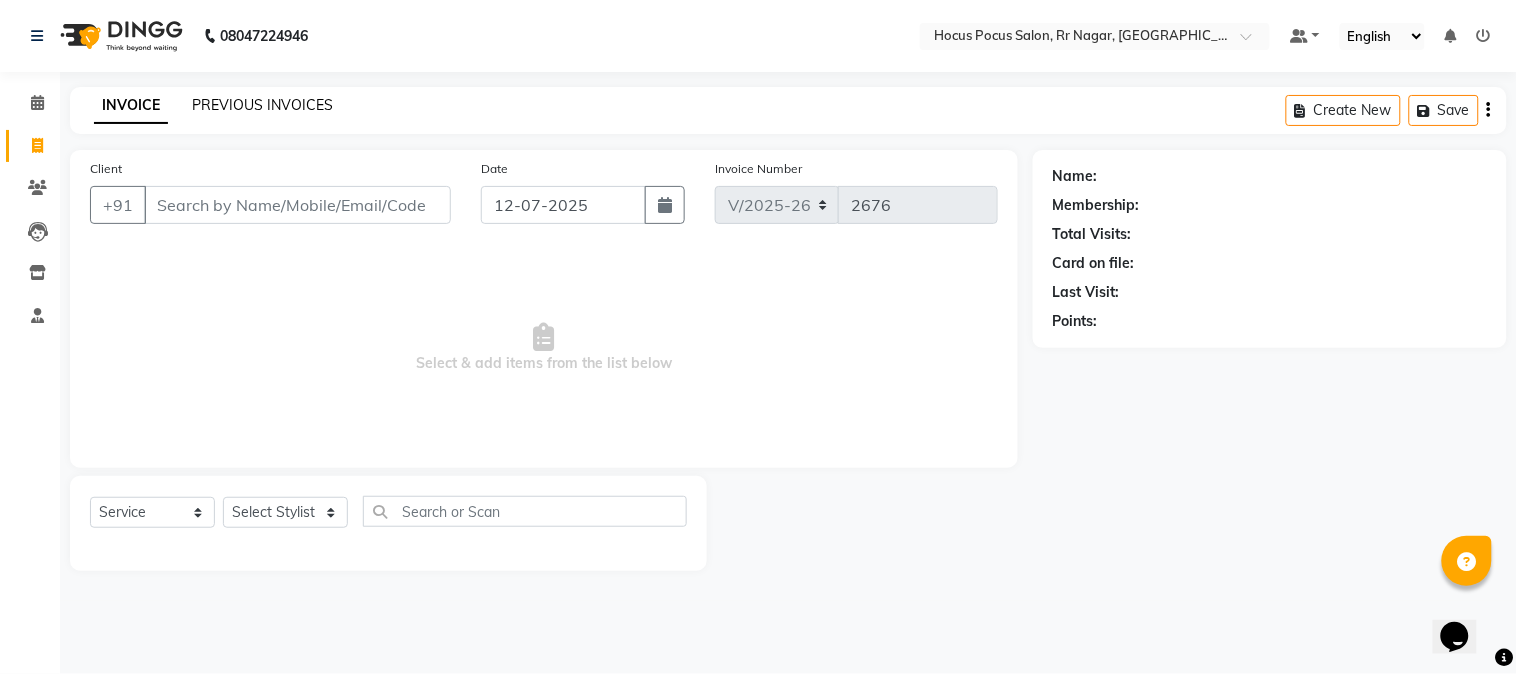 click on "PREVIOUS INVOICES" 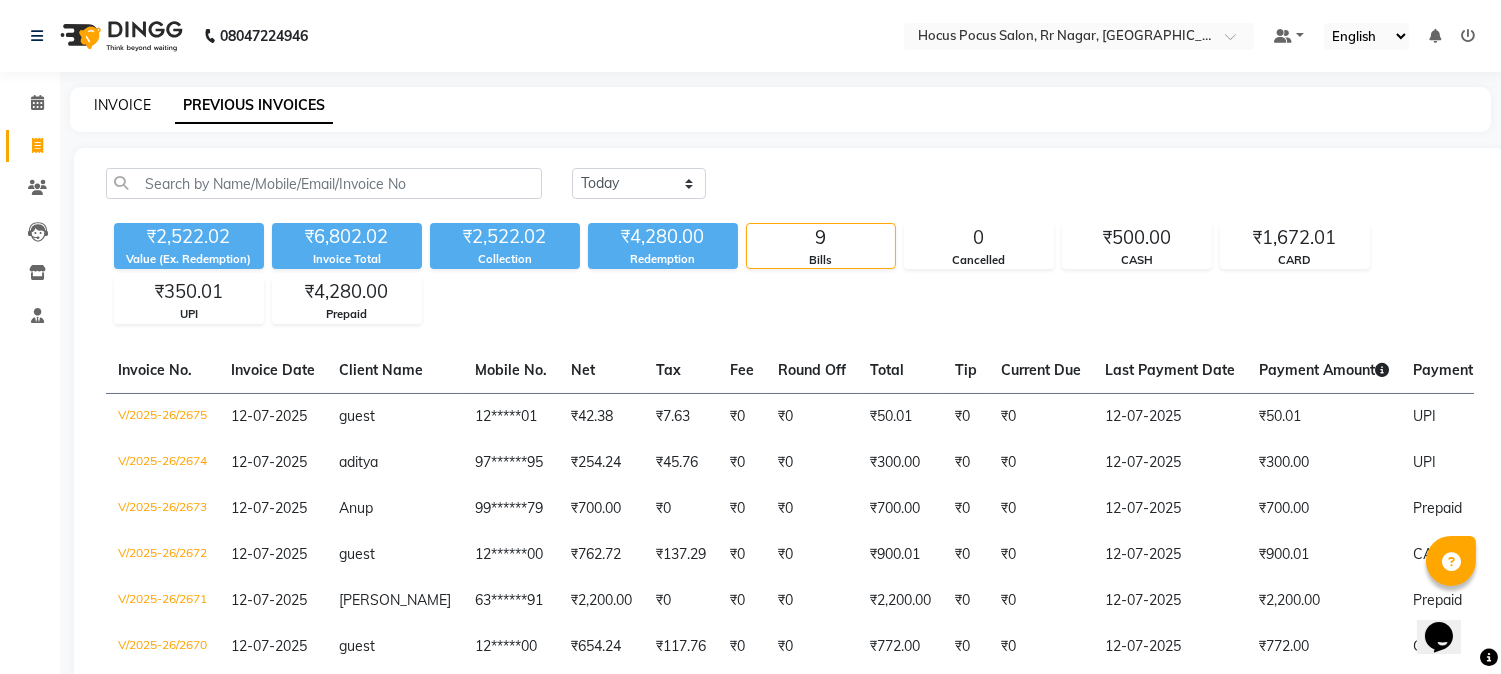 click on "INVOICE" 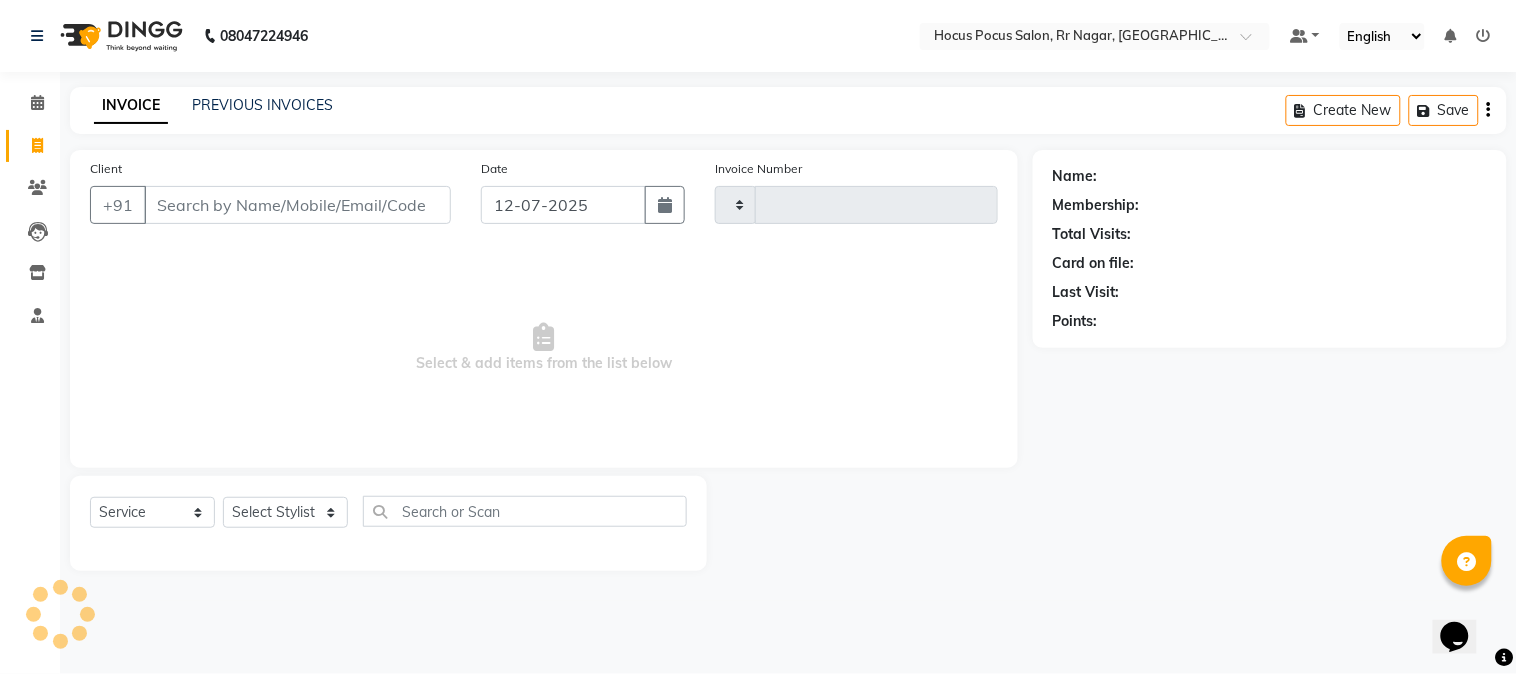 type on "2676" 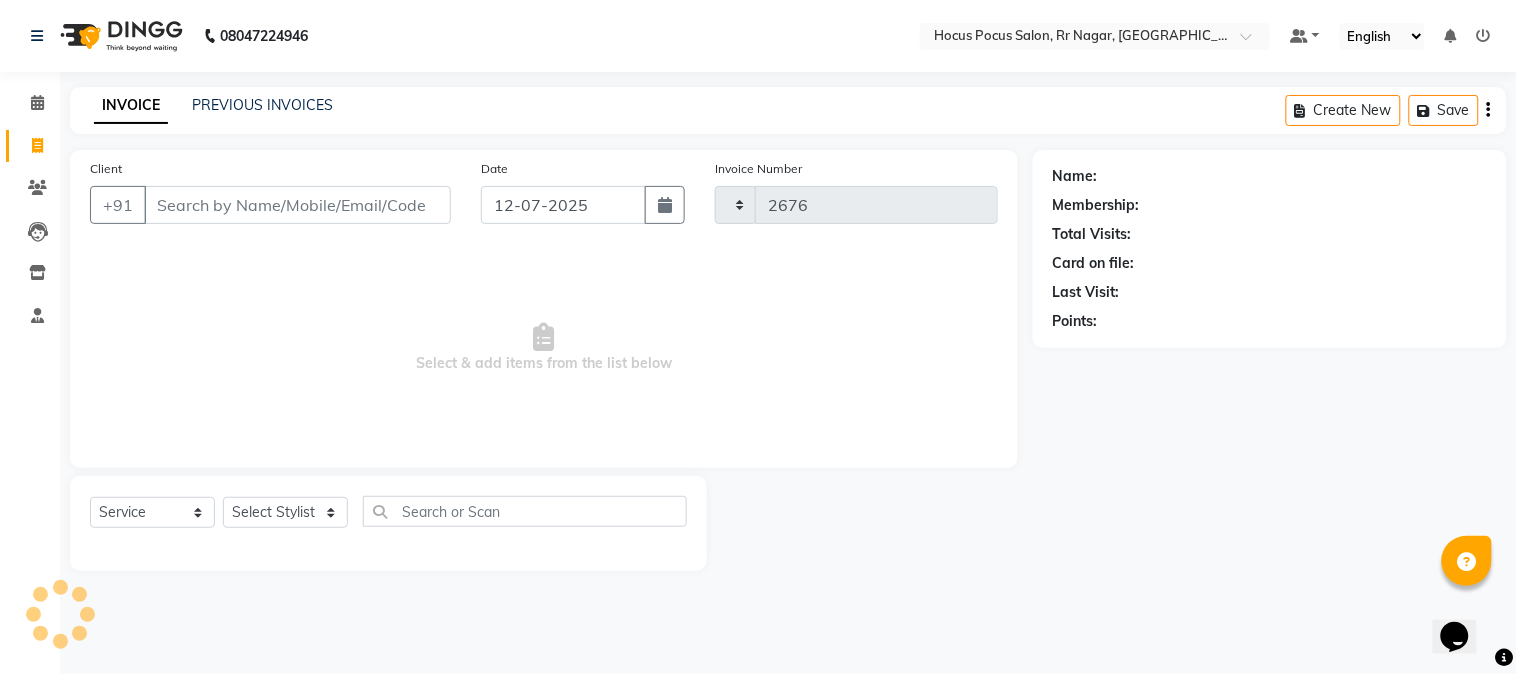select on "5019" 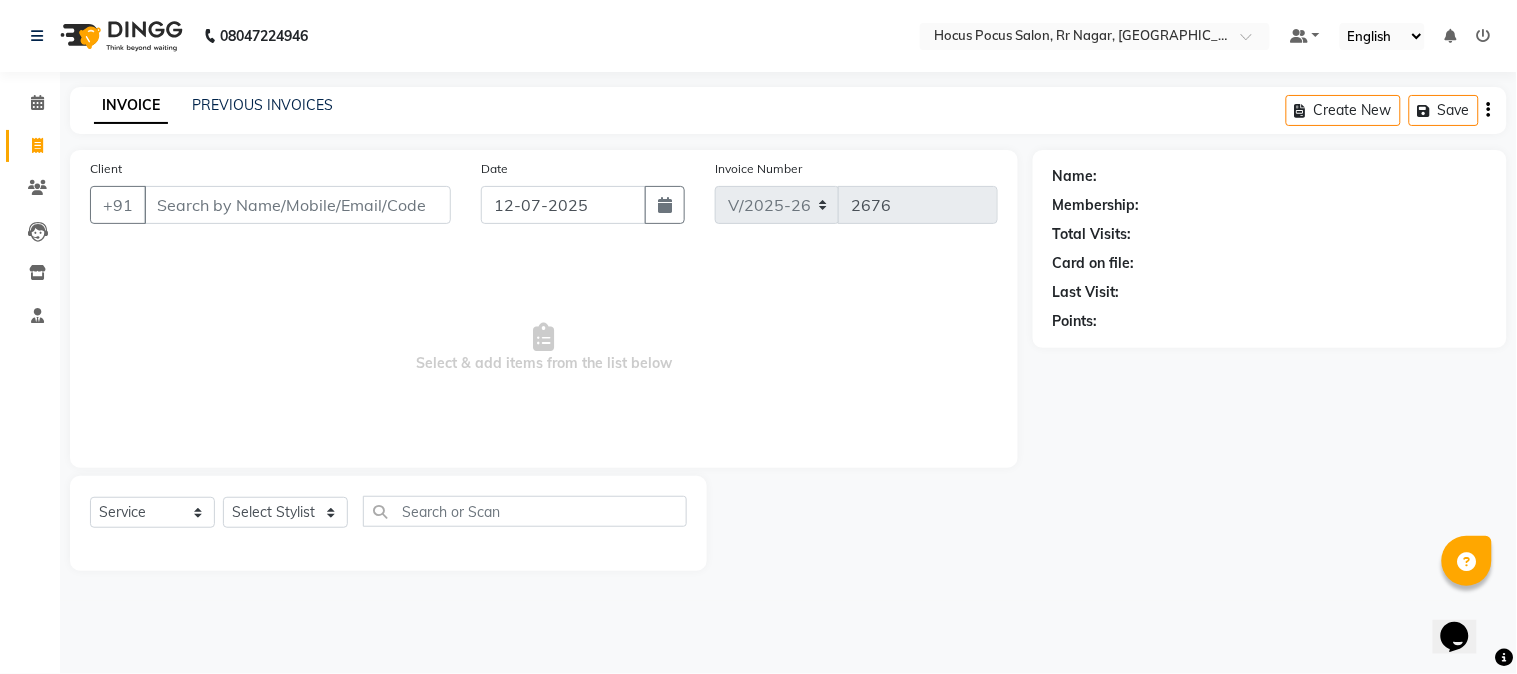 click on "Client" at bounding box center [297, 205] 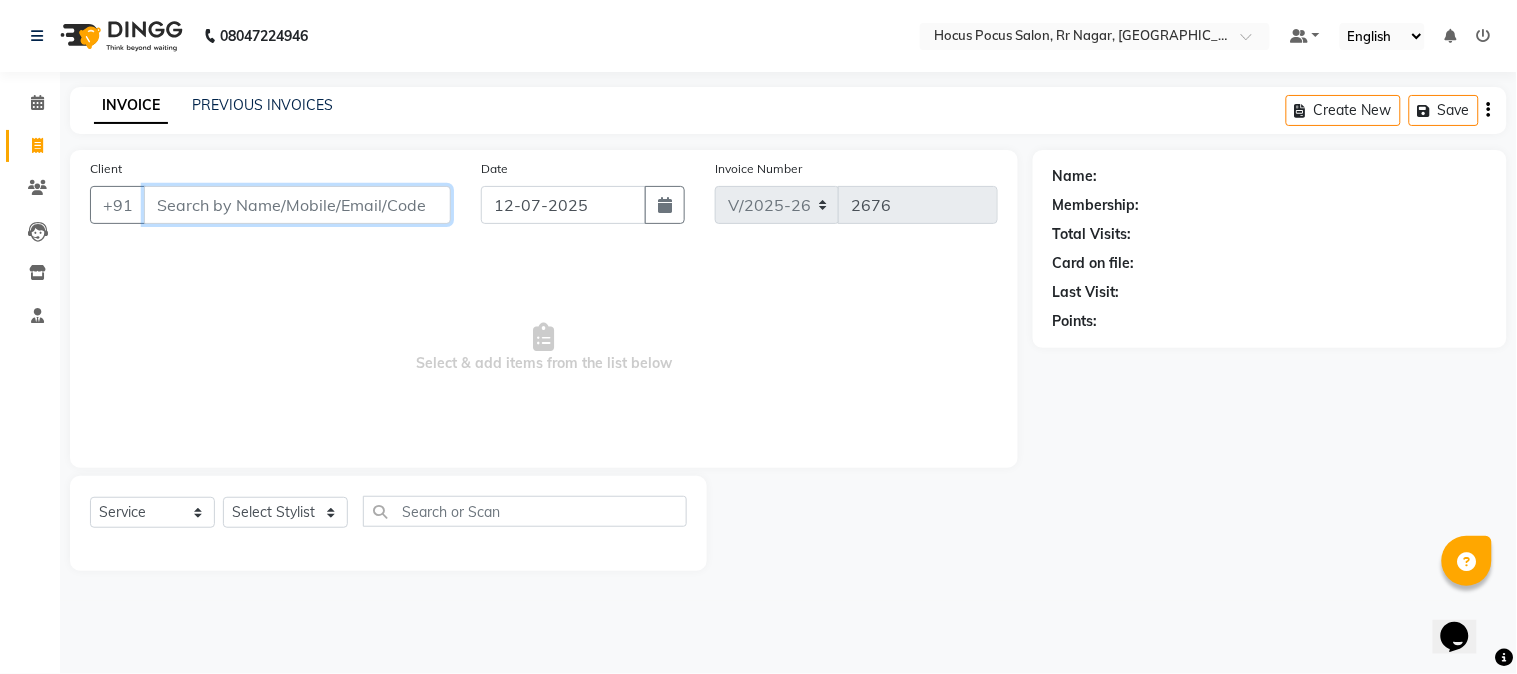 click on "Client" at bounding box center (297, 205) 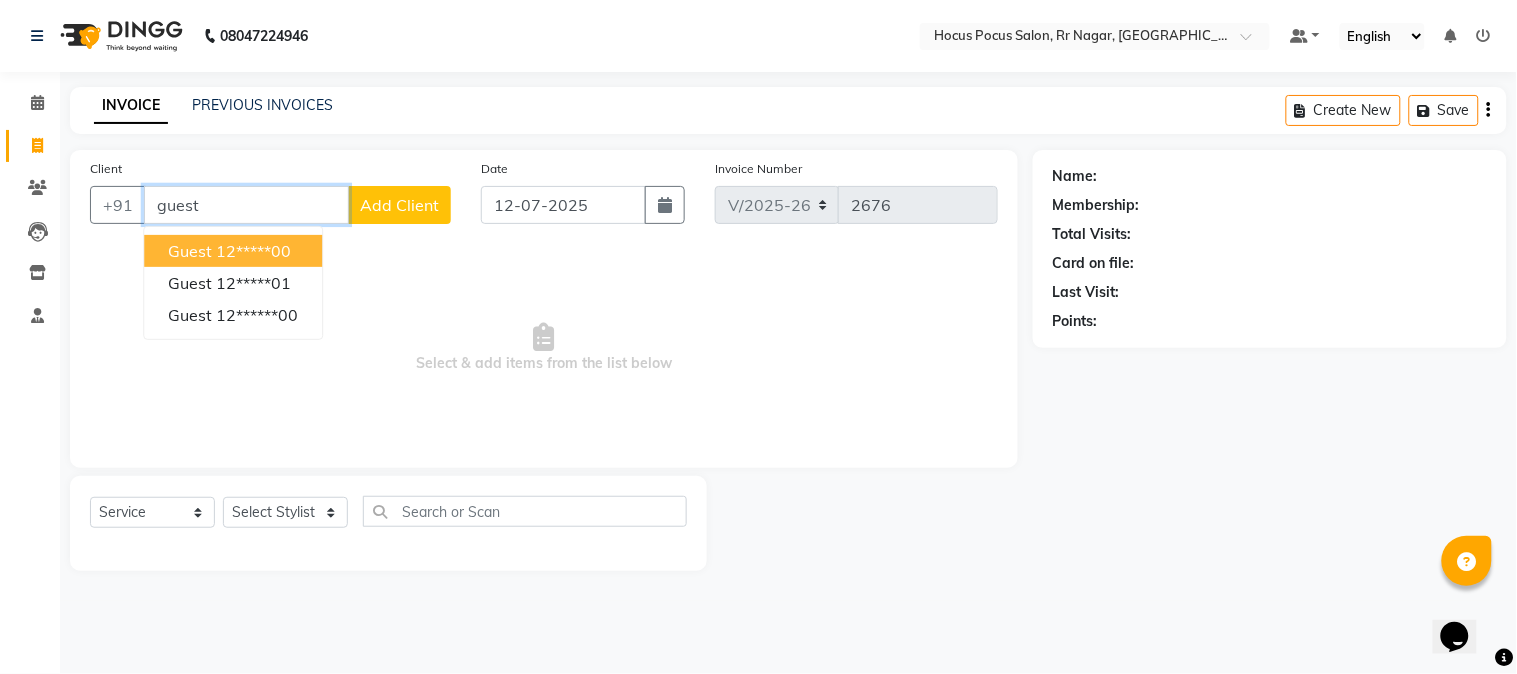 type on "guest" 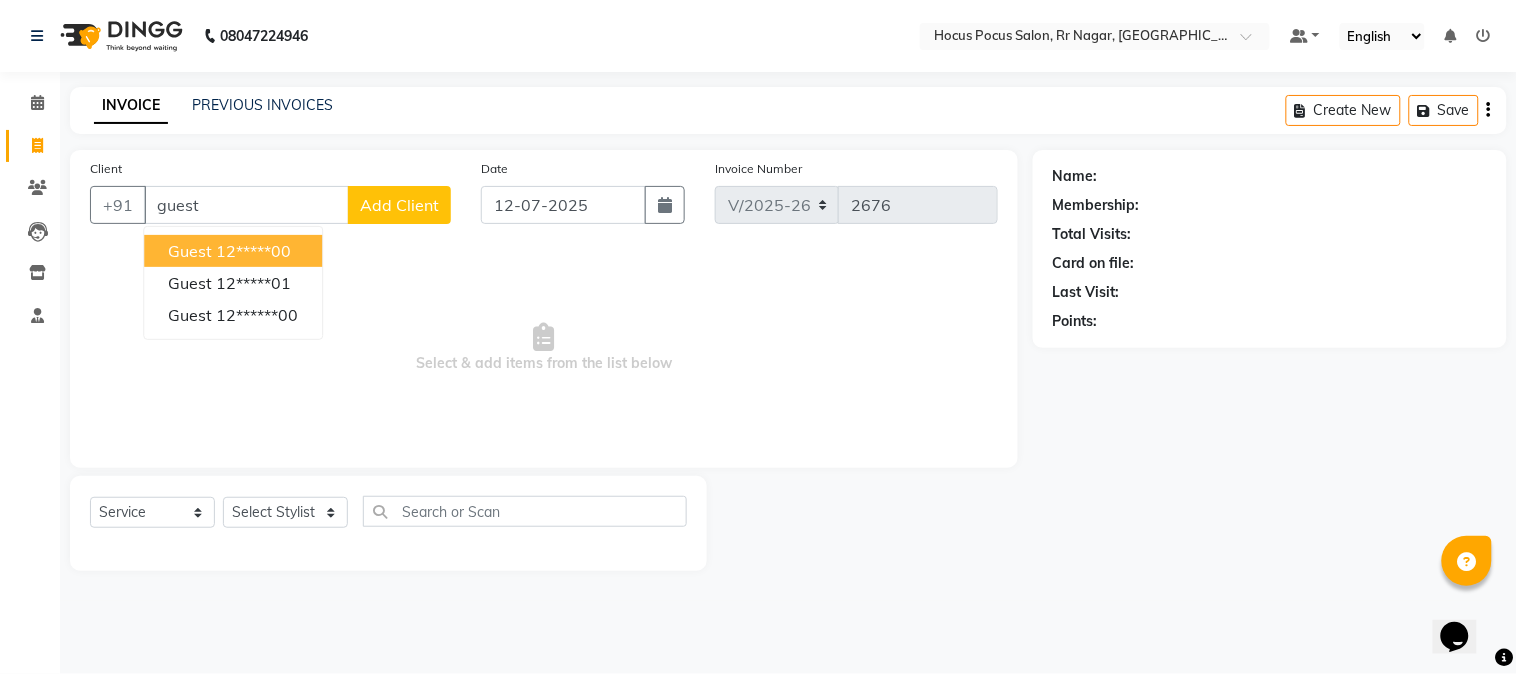 click on "Select & add items from the list below" at bounding box center (544, 348) 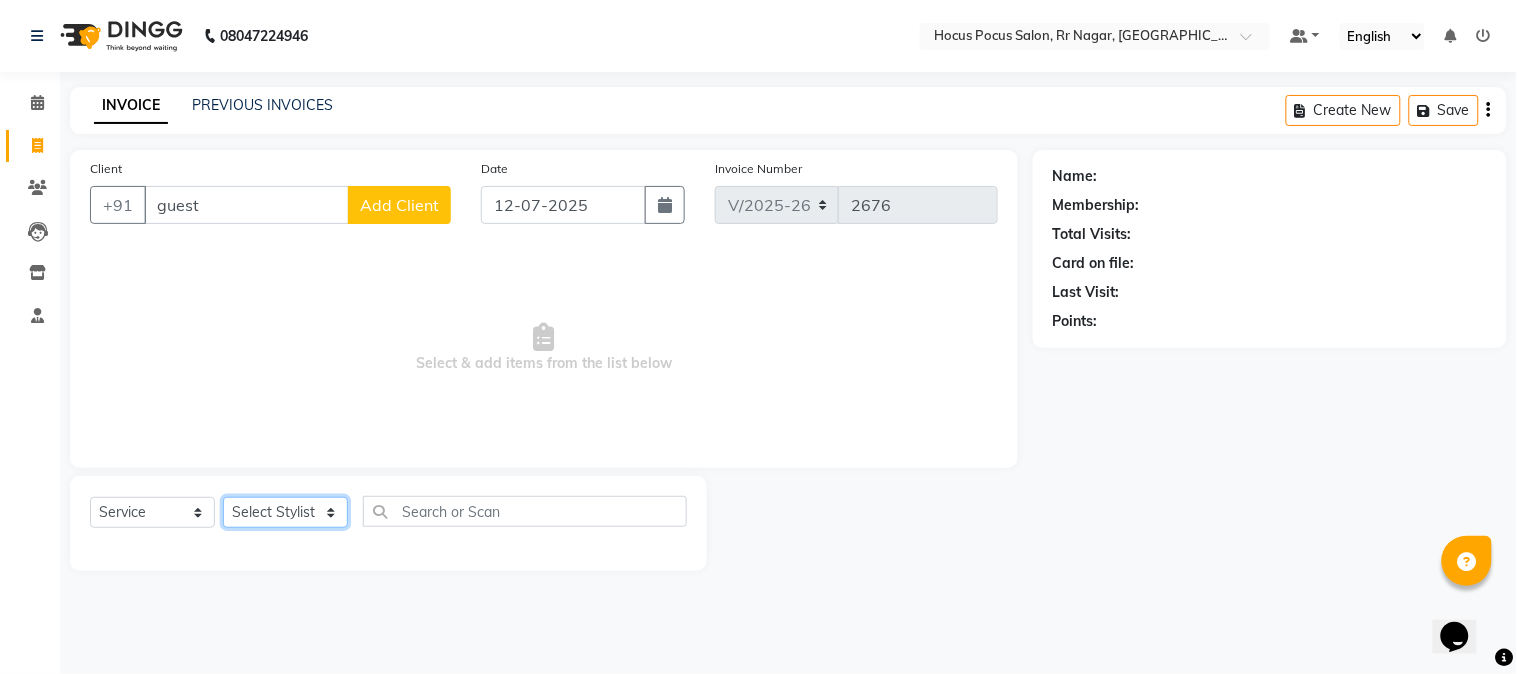 click on "Select Stylist Amar  Arjun Eliza hocus pocus Jonathan Maya Mona Ravi Salima Sonam" 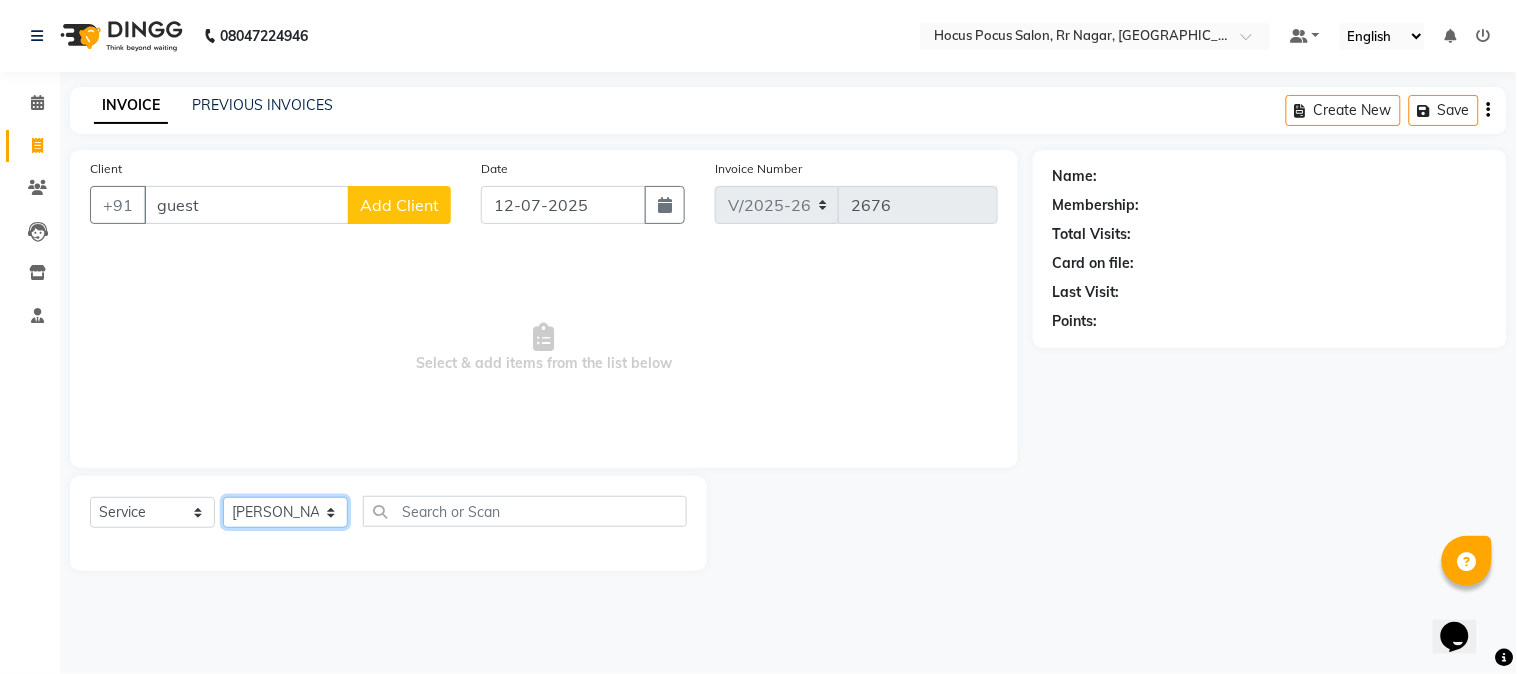 click on "Select Stylist Amar  Arjun Eliza hocus pocus Jonathan Maya Mona Ravi Salima Sonam" 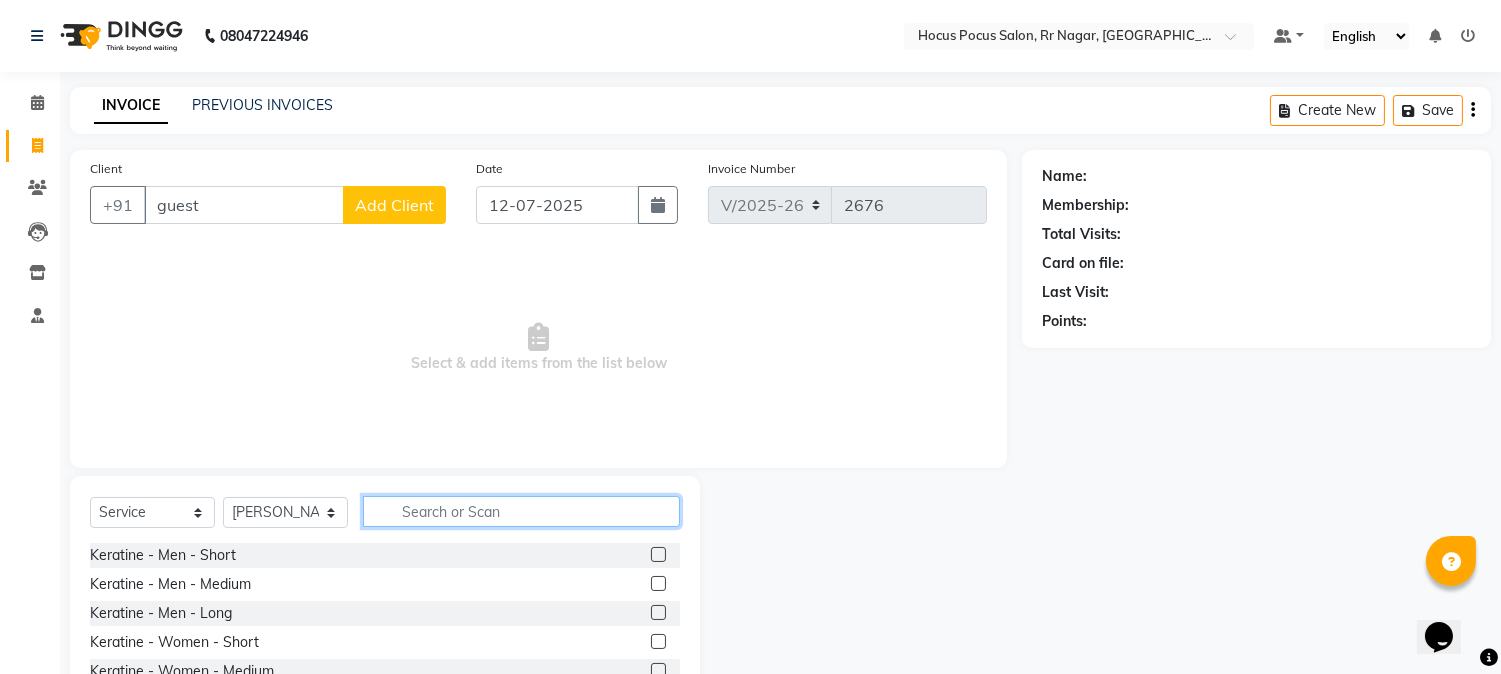 click 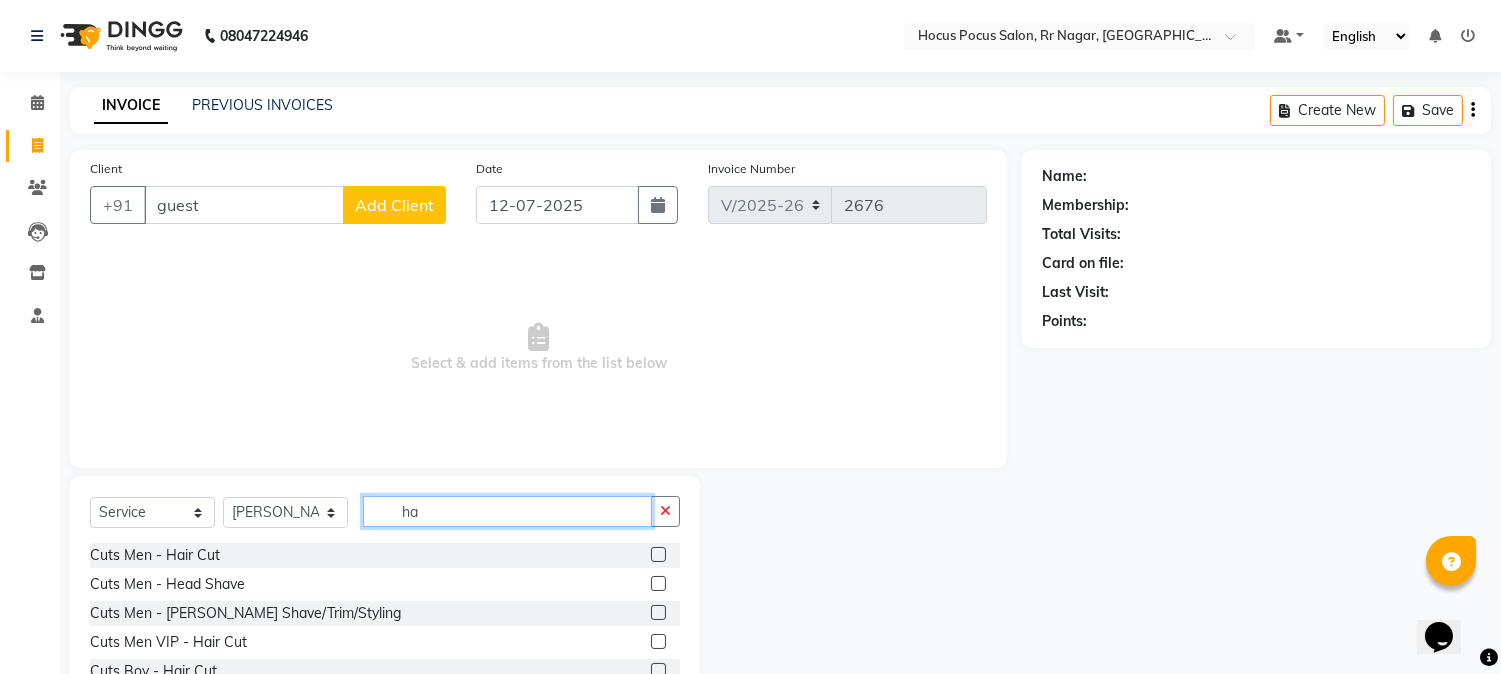 type on "ha" 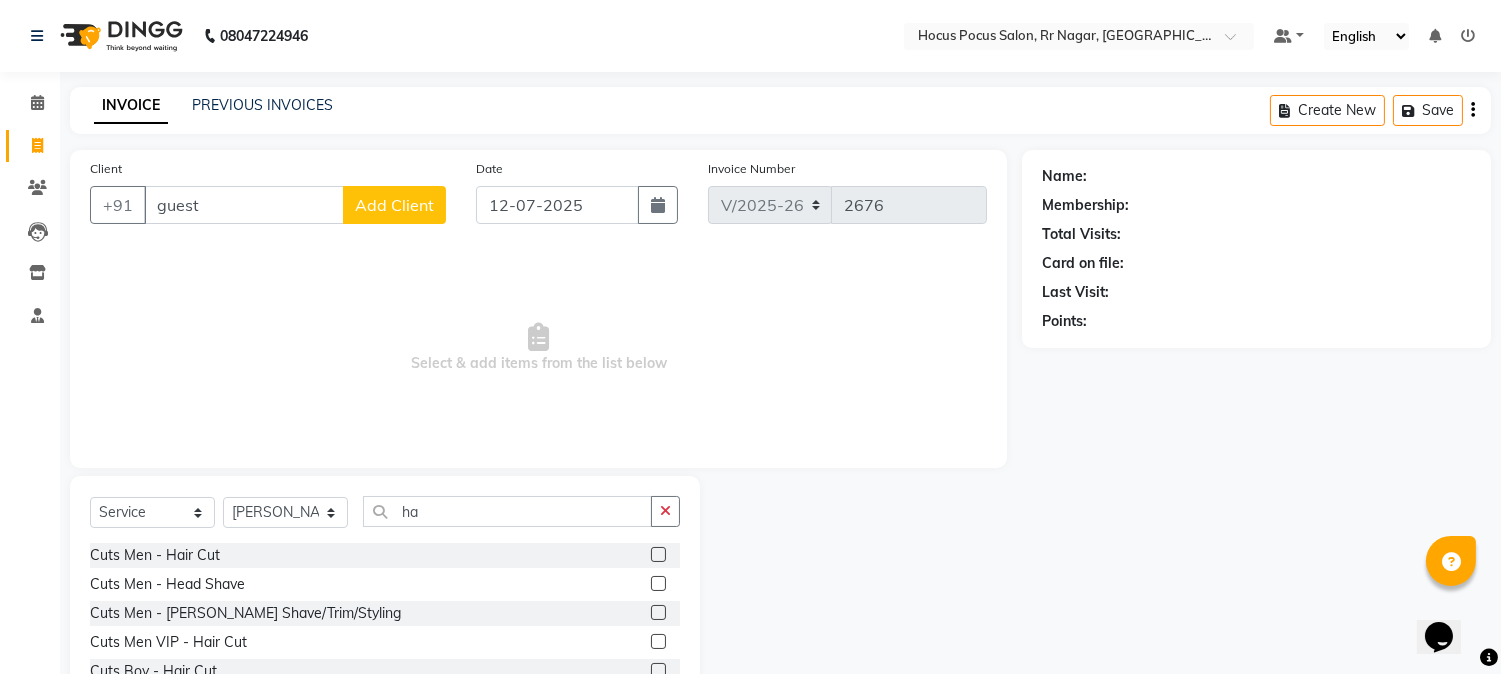 click 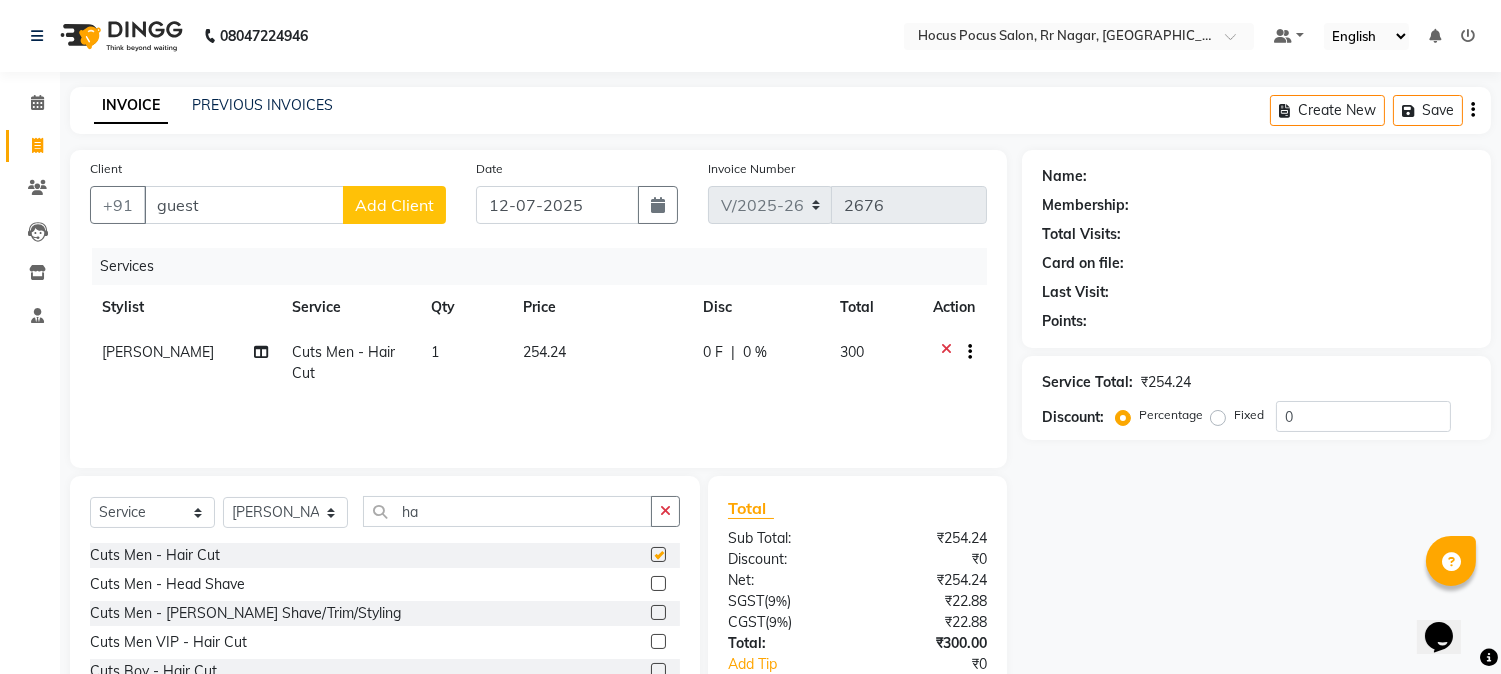 checkbox on "false" 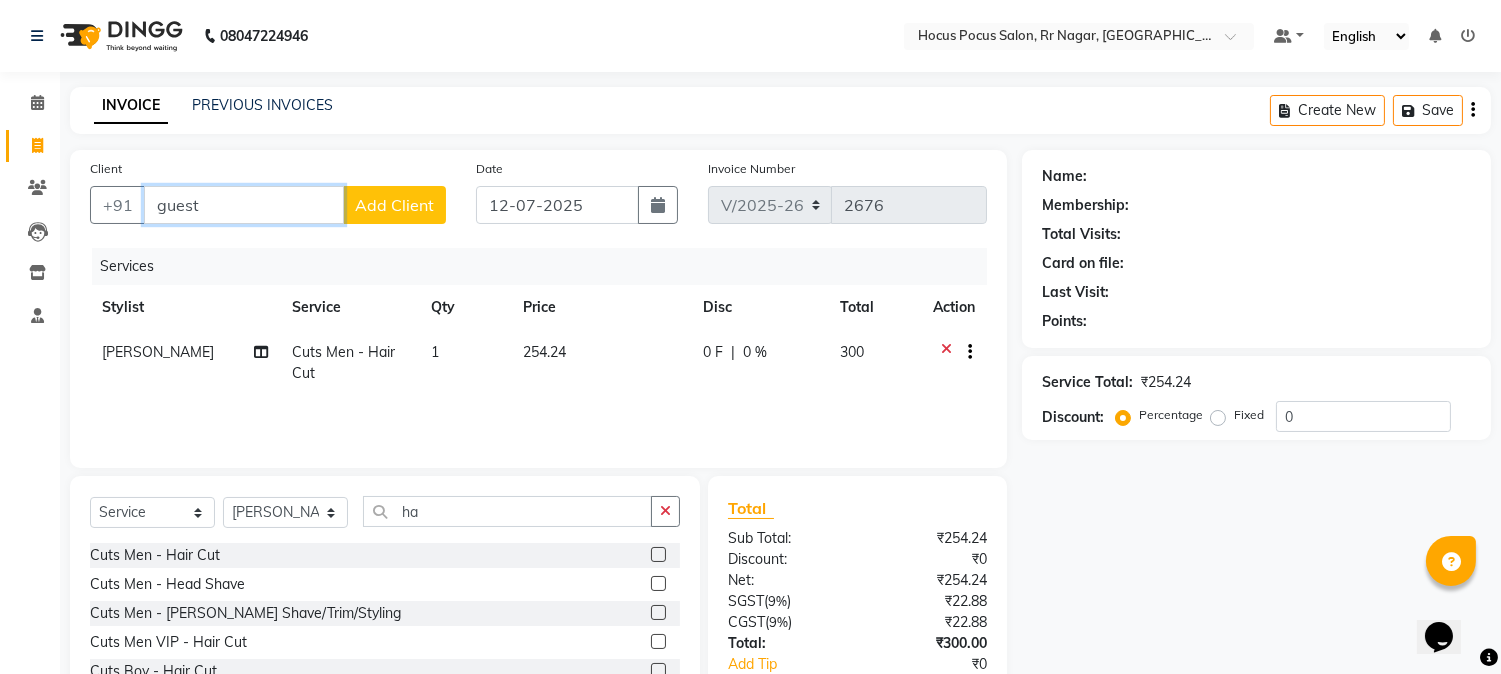 click on "guest" at bounding box center (244, 205) 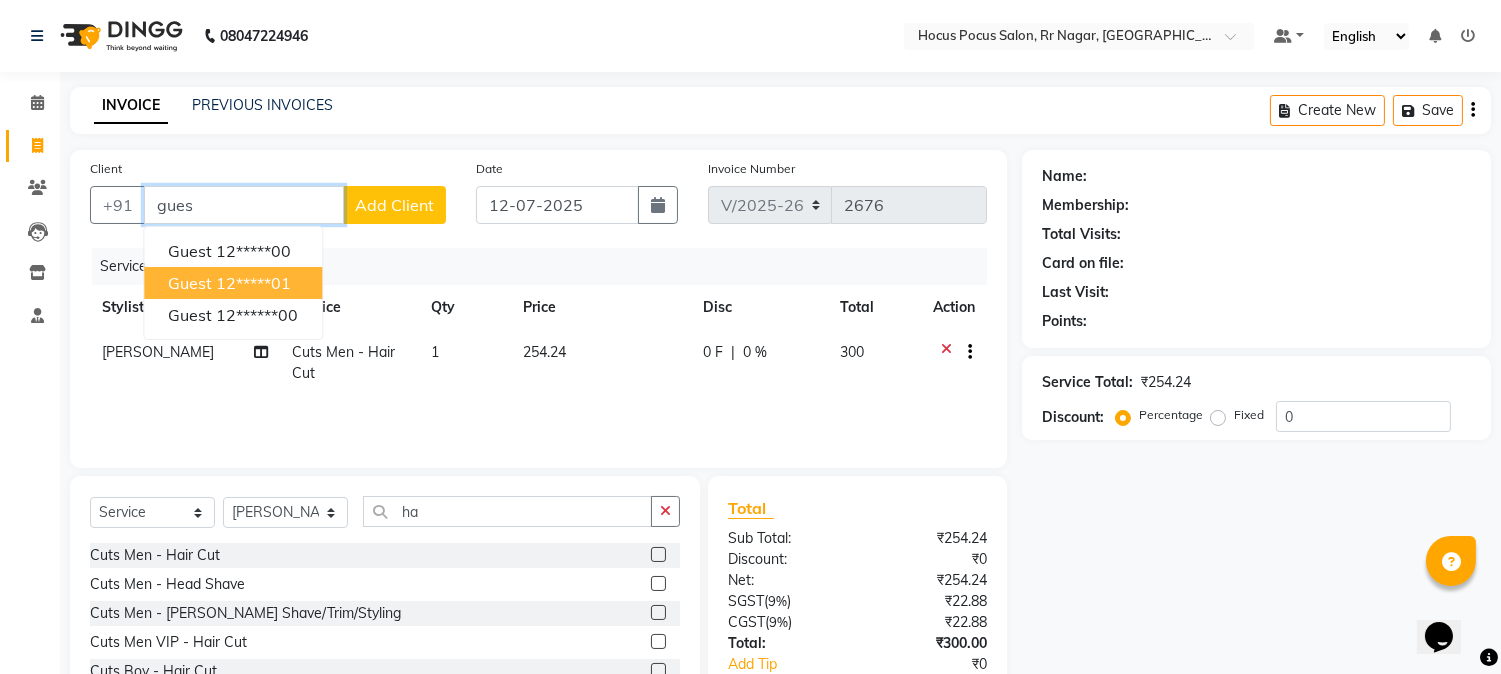 click on "guest" at bounding box center [190, 283] 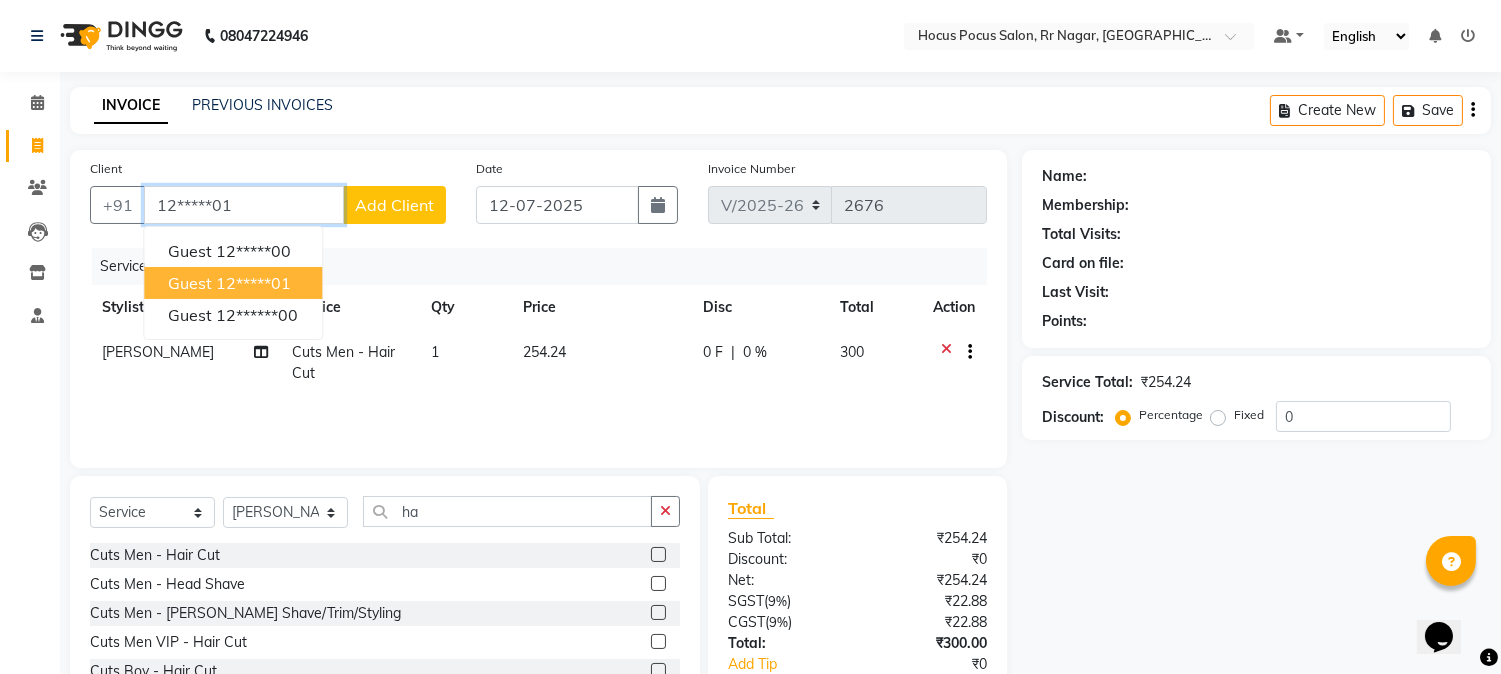 type on "12*****01" 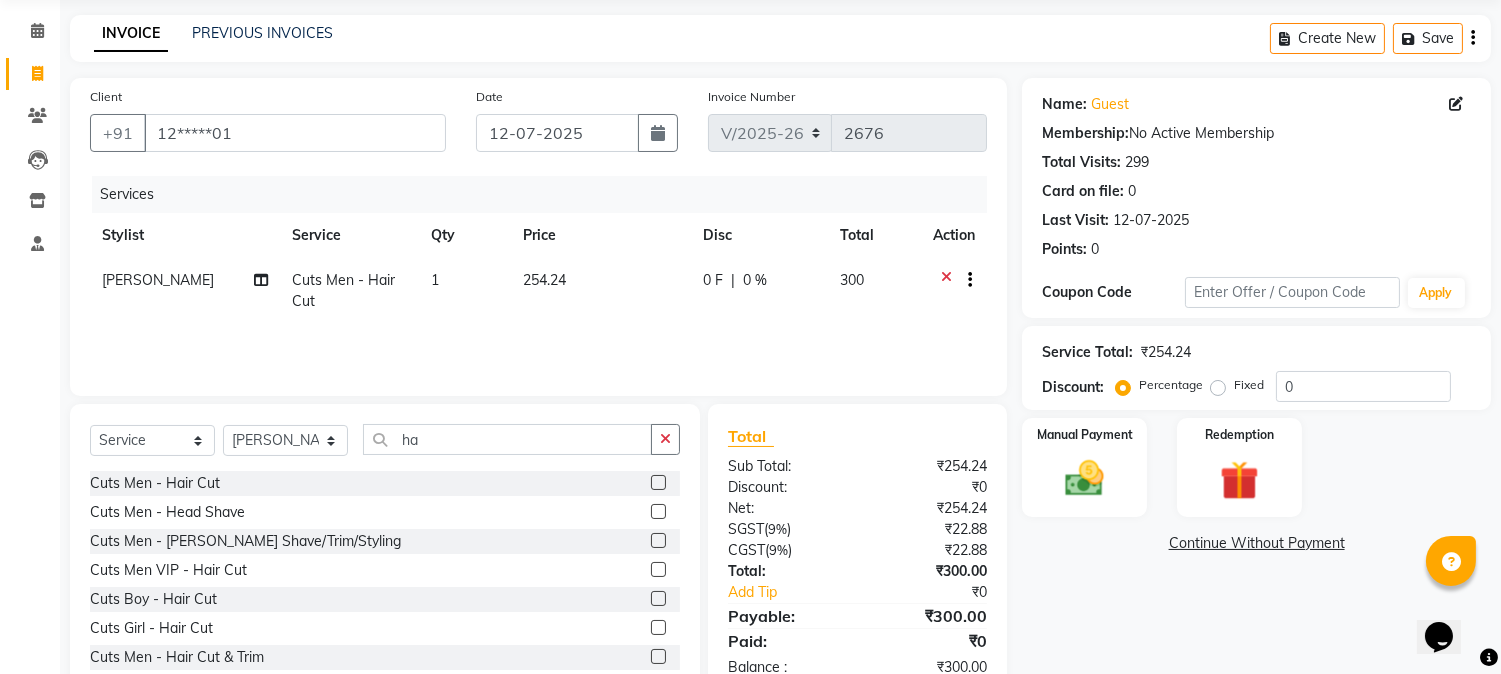 scroll, scrollTop: 126, scrollLeft: 0, axis: vertical 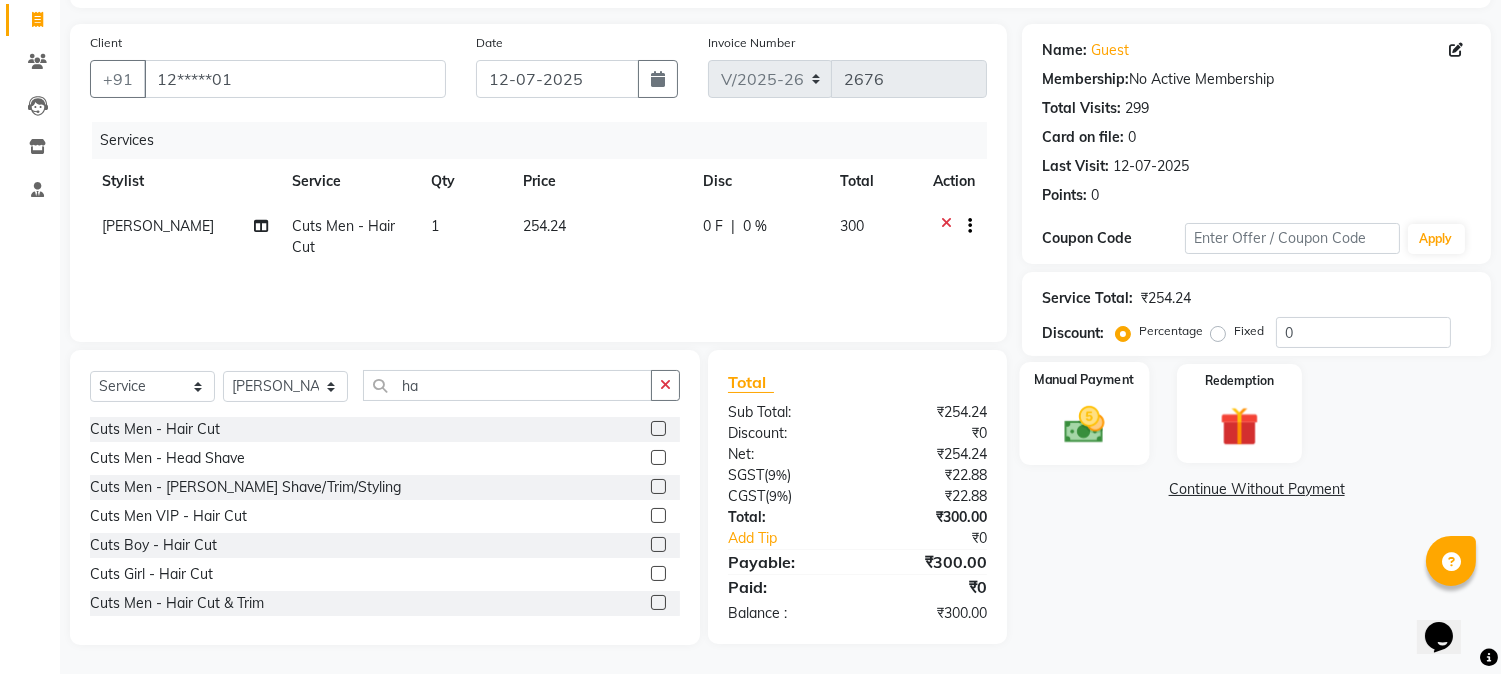 click 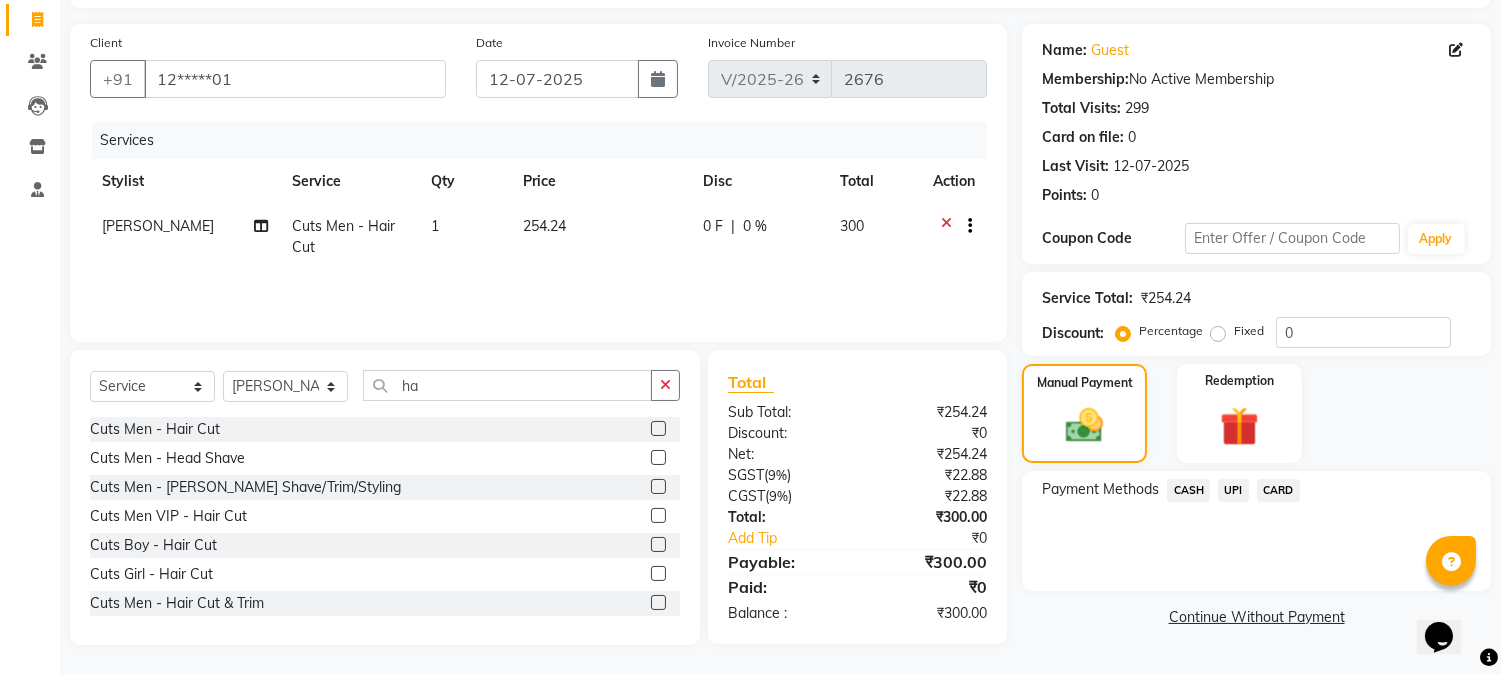 click on "UPI" 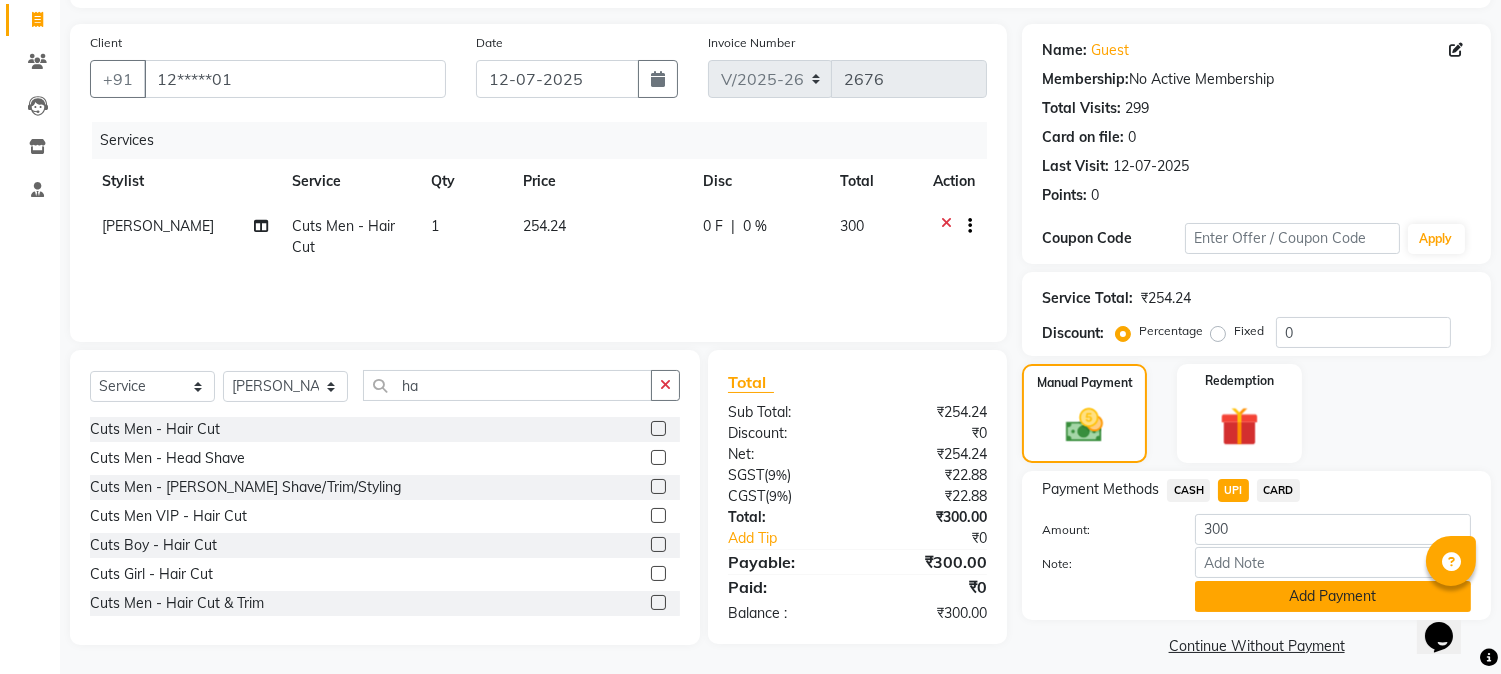 click on "Add Payment" 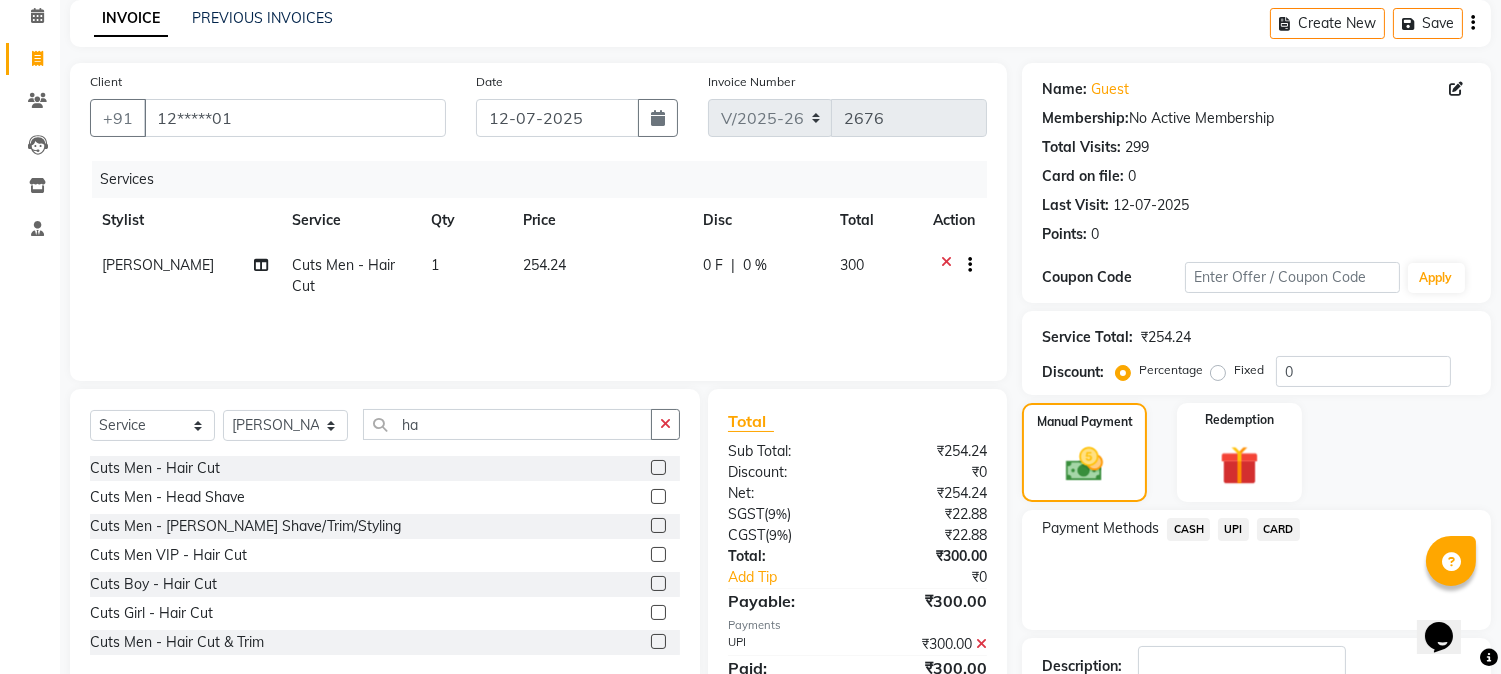 scroll, scrollTop: 126, scrollLeft: 0, axis: vertical 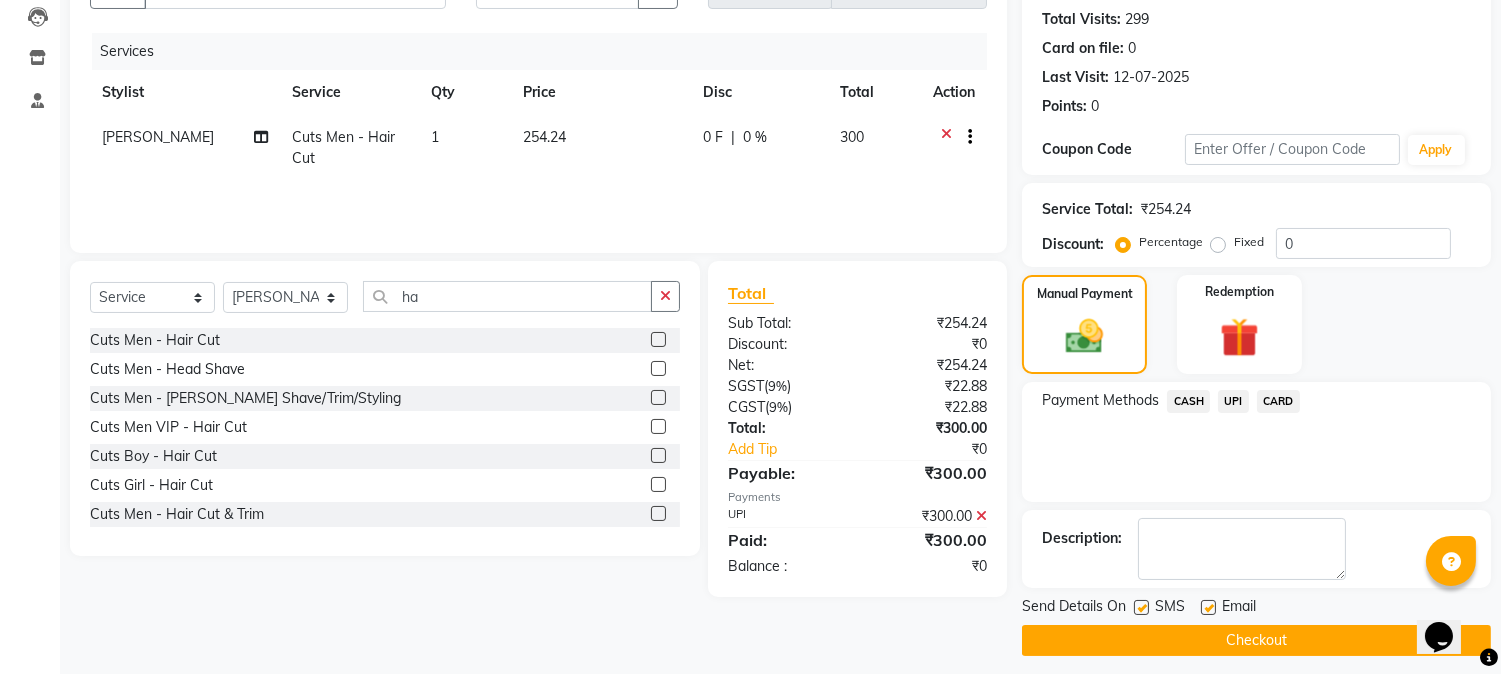 click 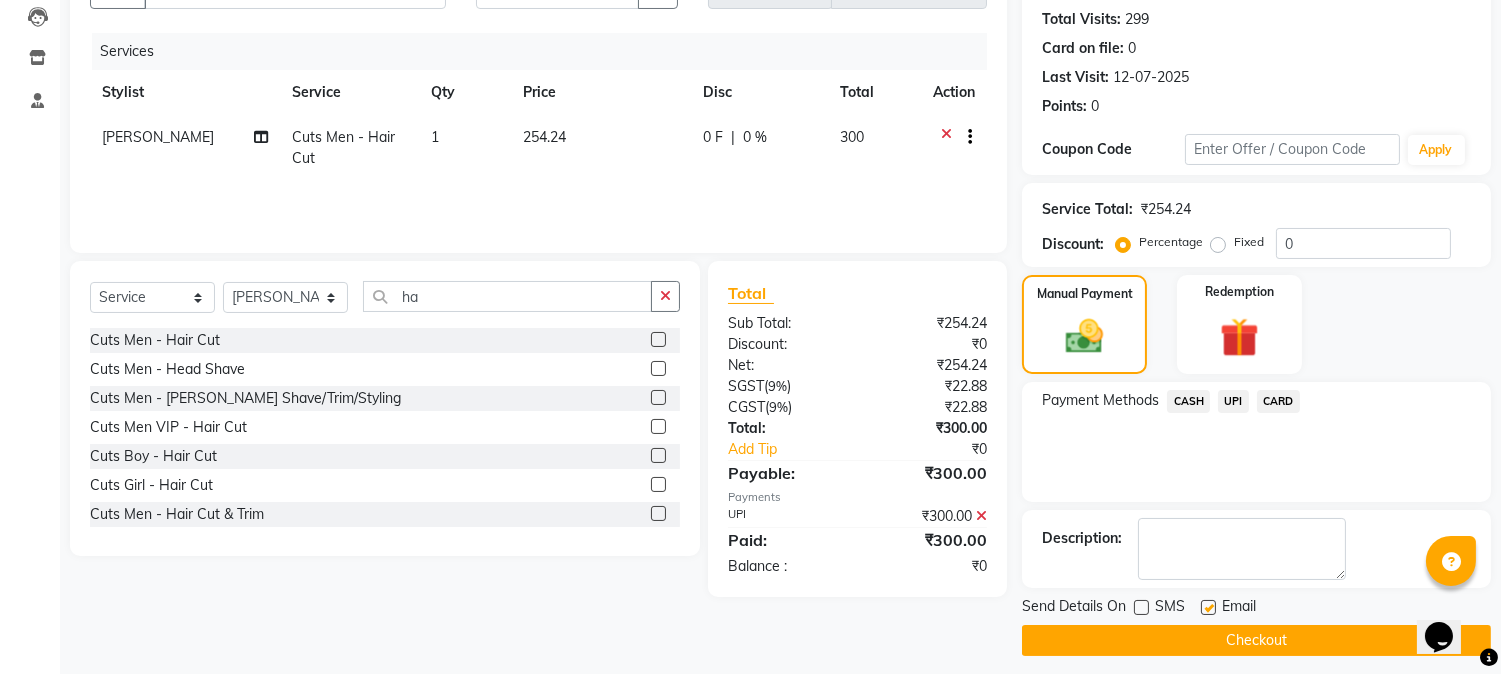 click on "Checkout" 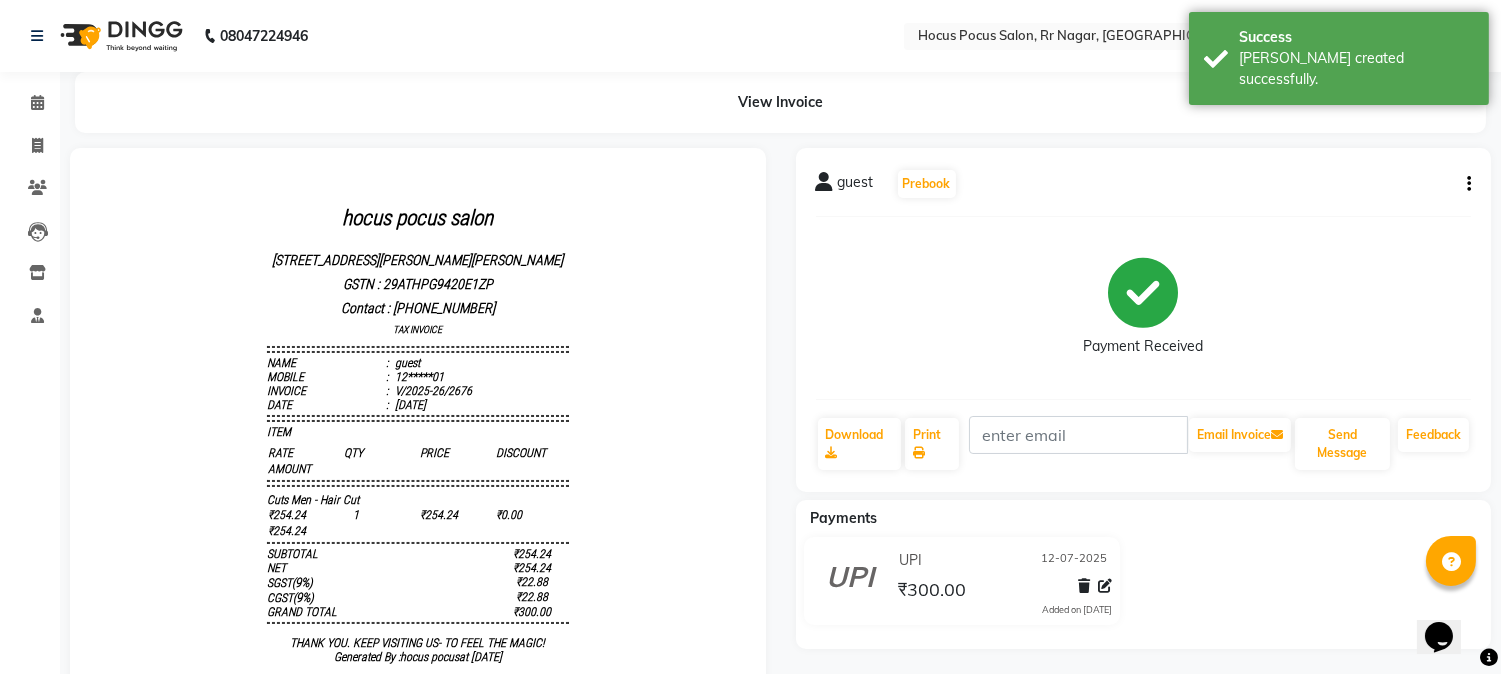 scroll, scrollTop: 0, scrollLeft: 0, axis: both 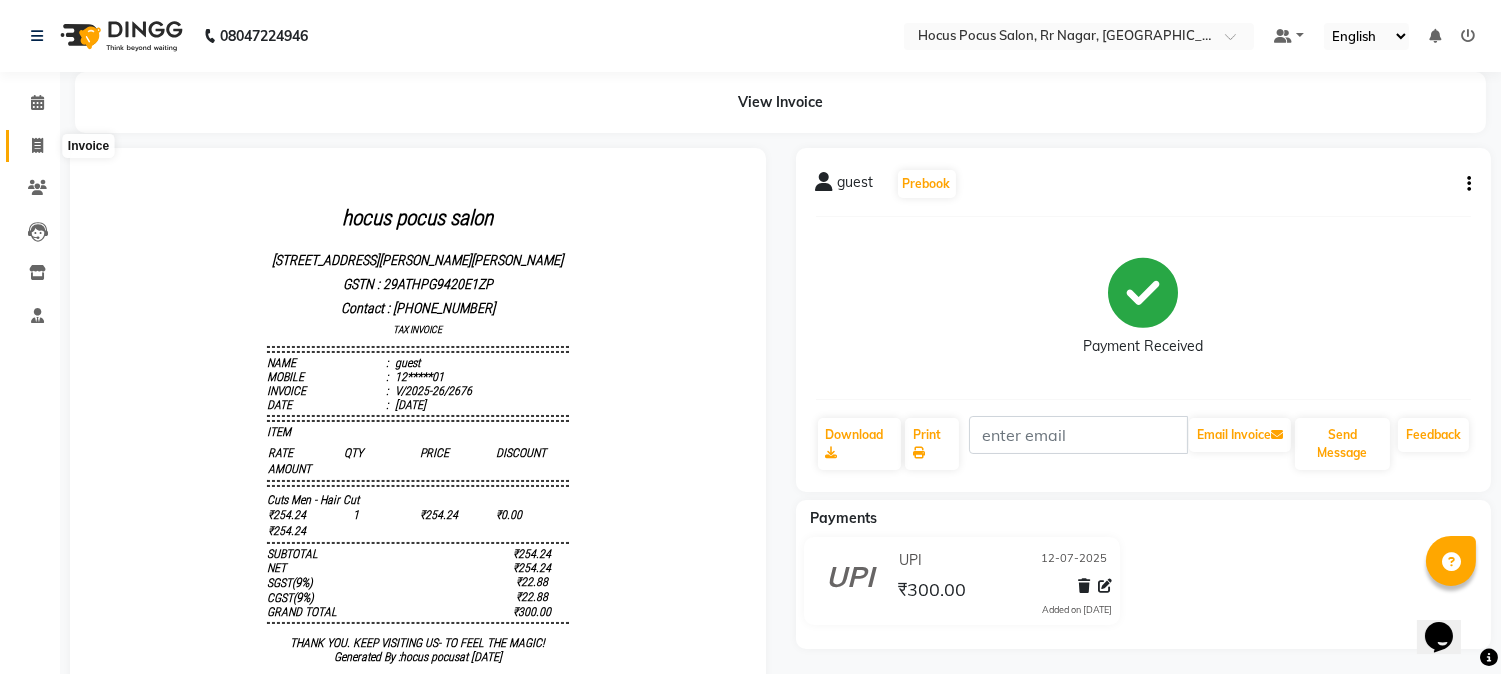 click 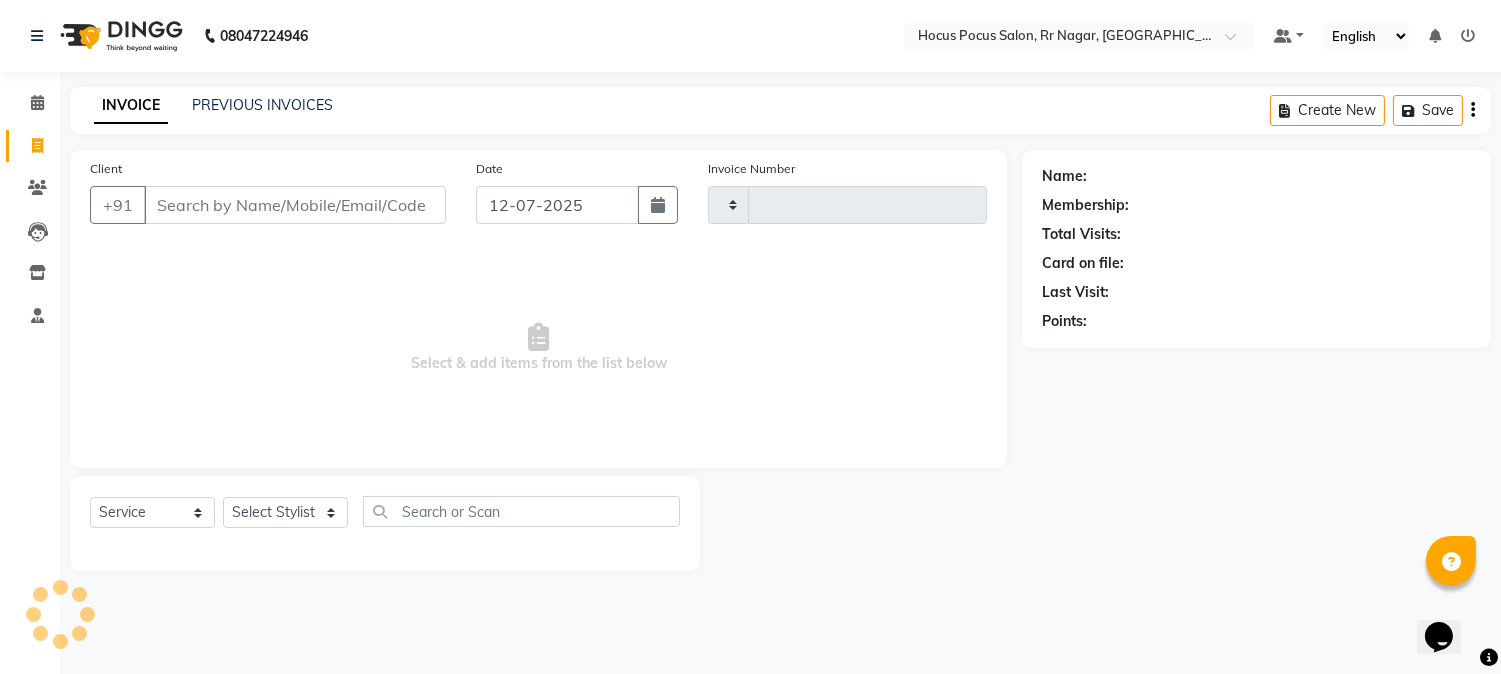 type on "2677" 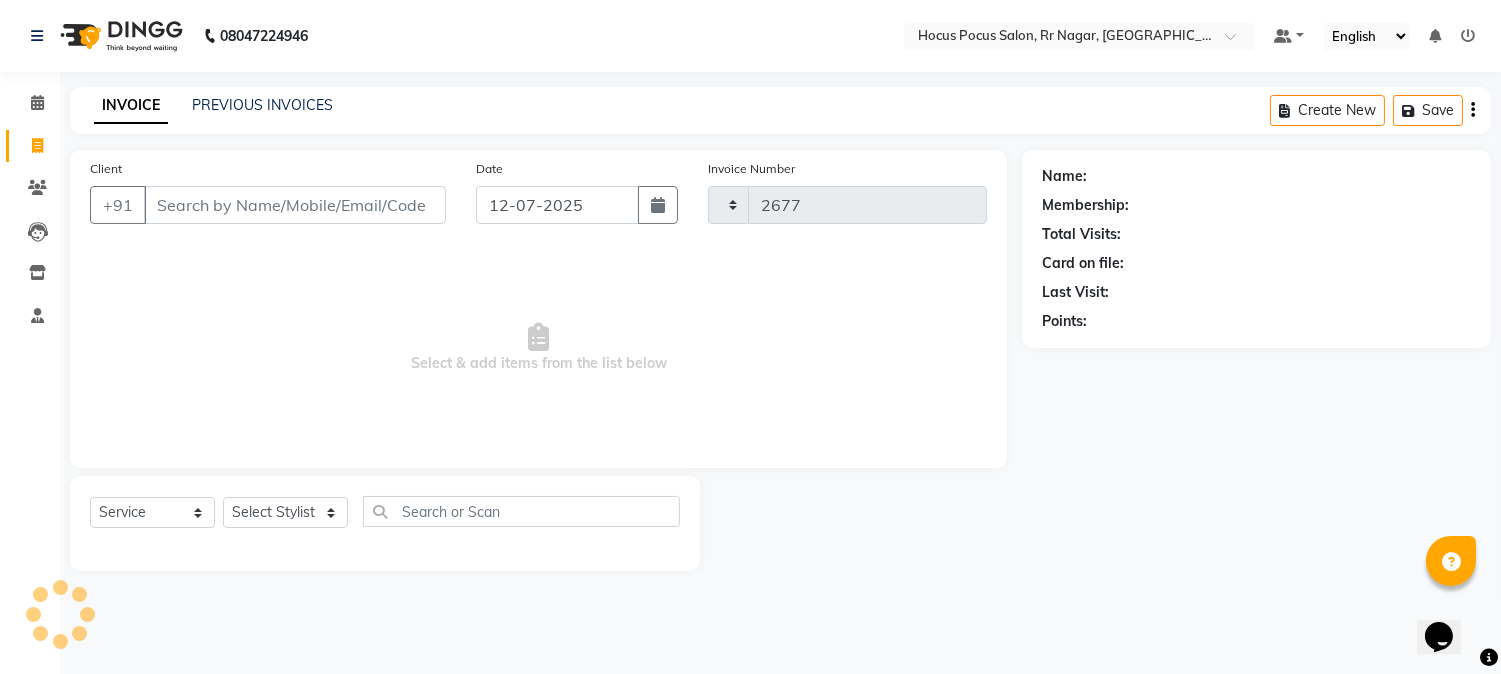 select on "5019" 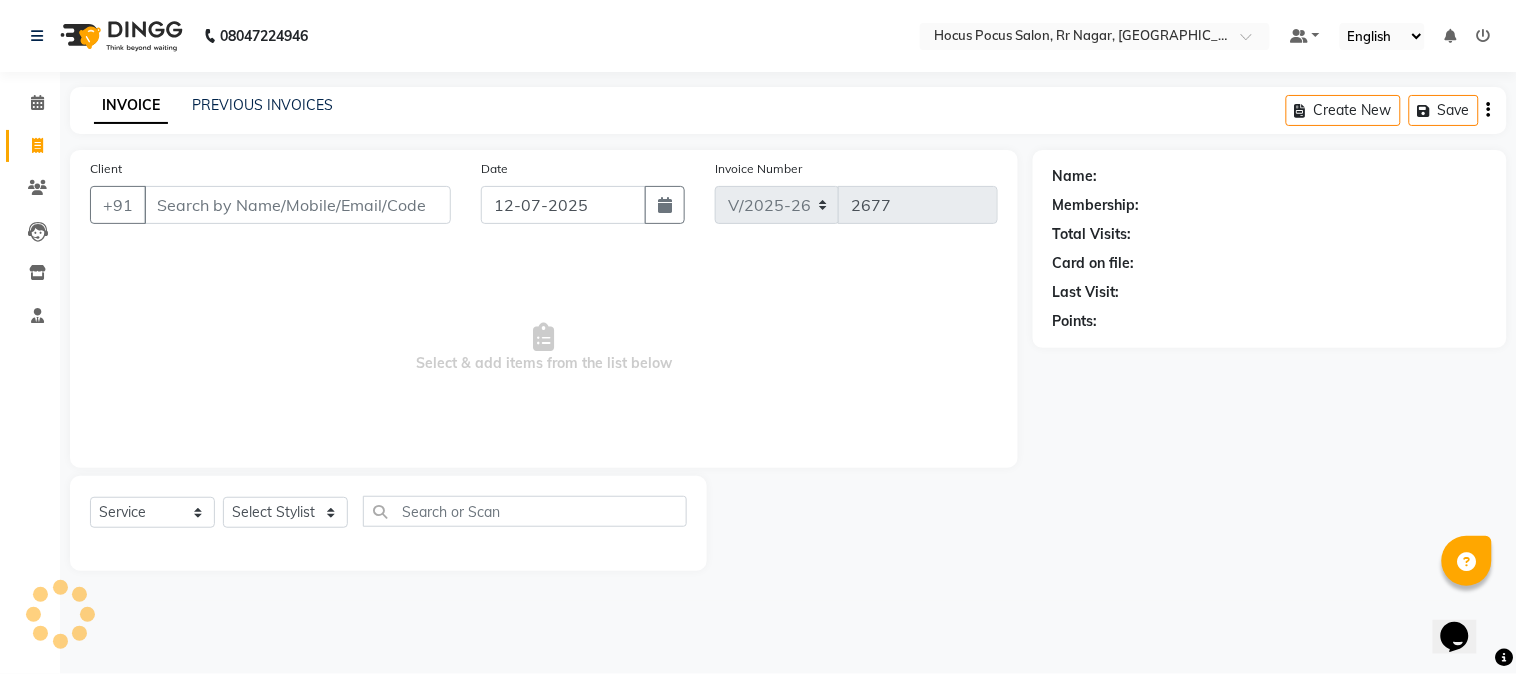 click on "Client" at bounding box center [297, 205] 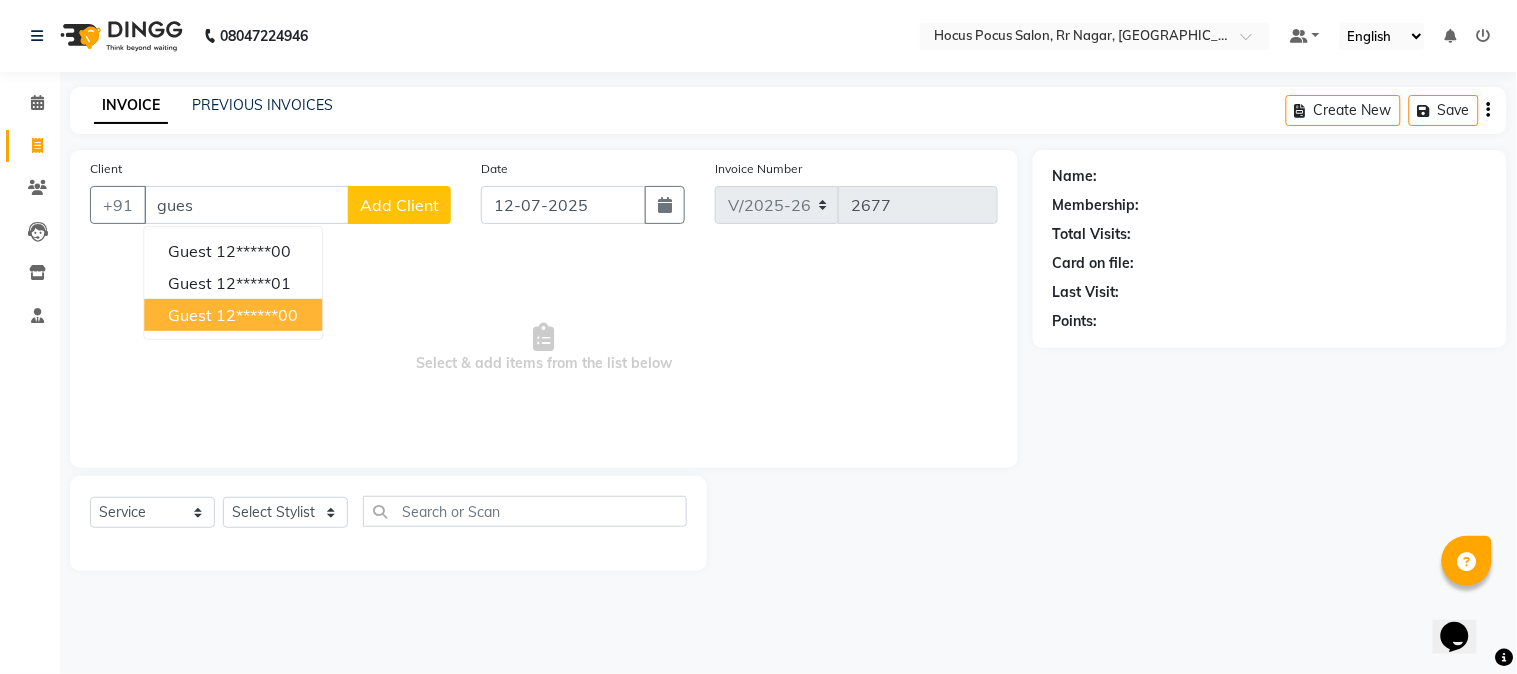 click on "12******00" at bounding box center [257, 315] 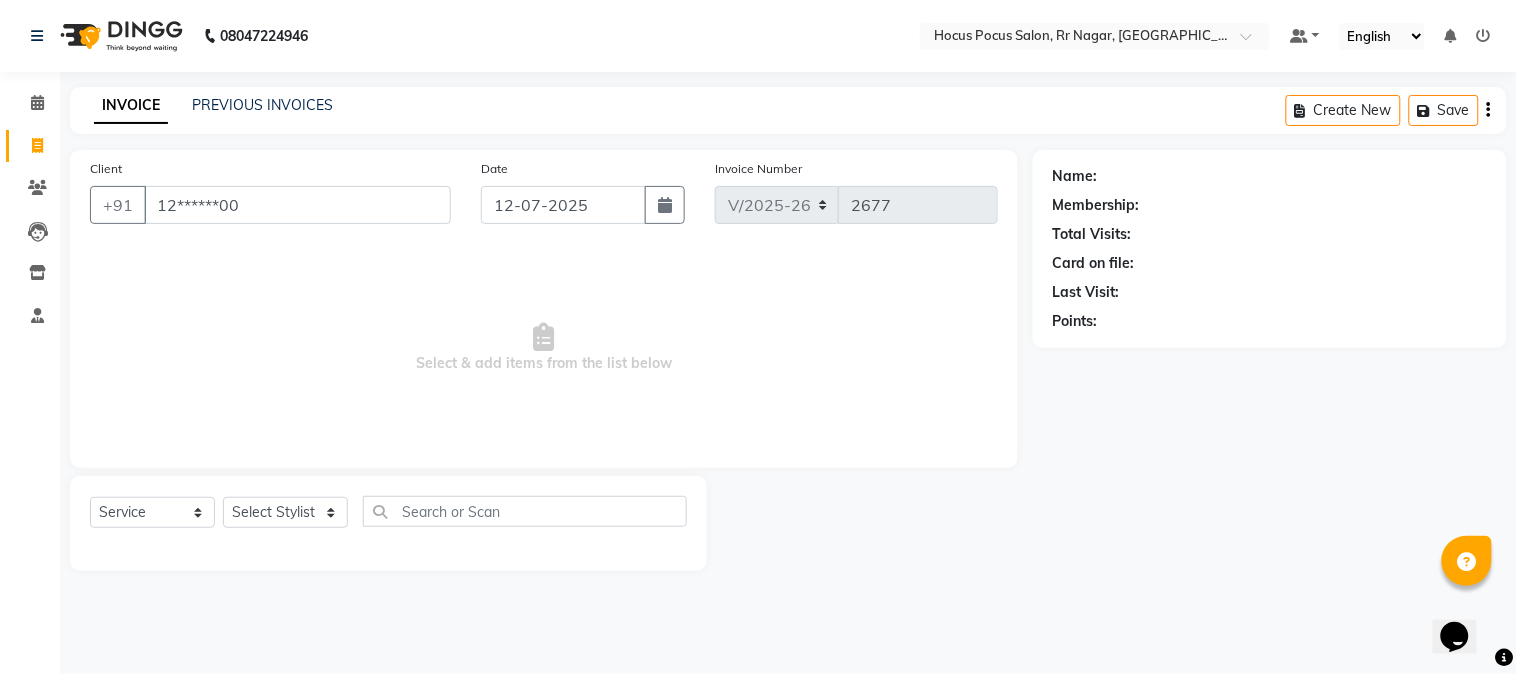 type on "12******00" 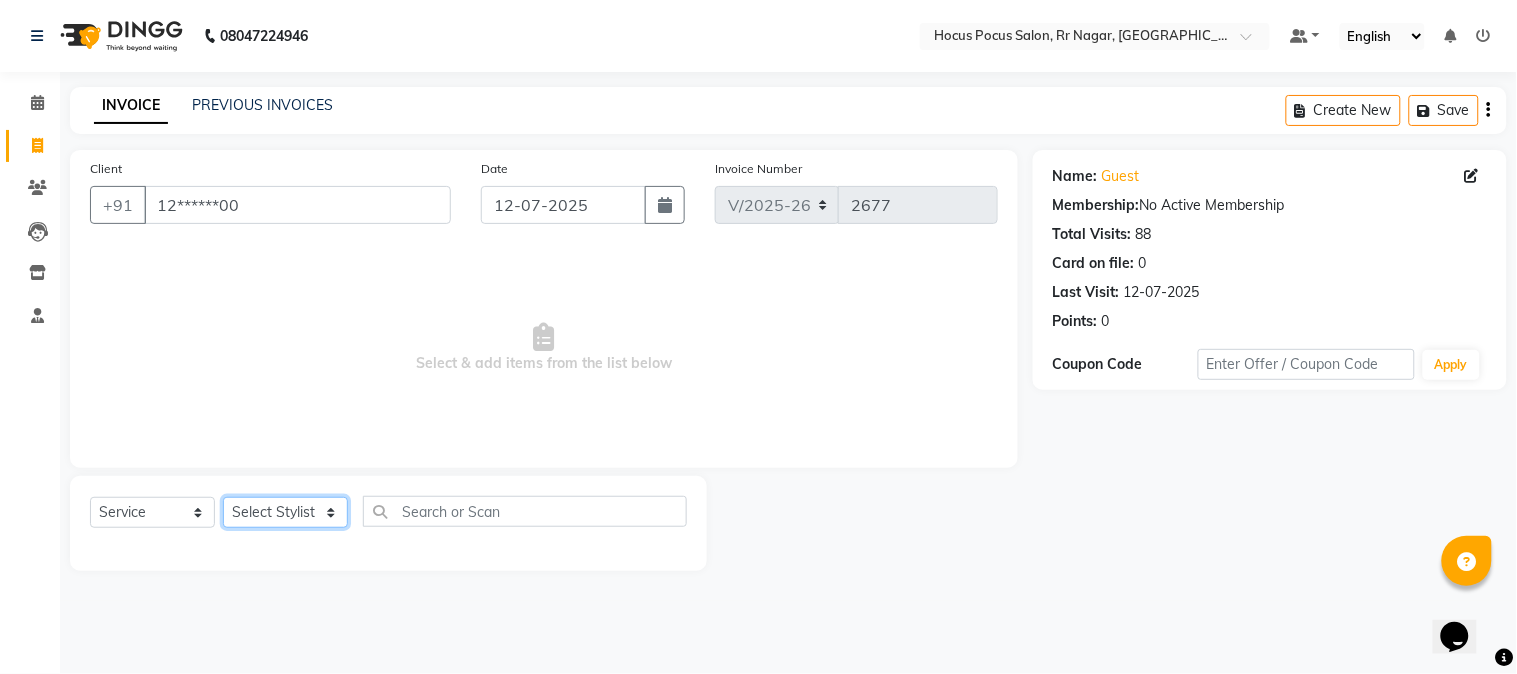 click on "Select Stylist Amar  Arjun Eliza hocus pocus Jonathan Maya Mona Ravi Salima Sonam" 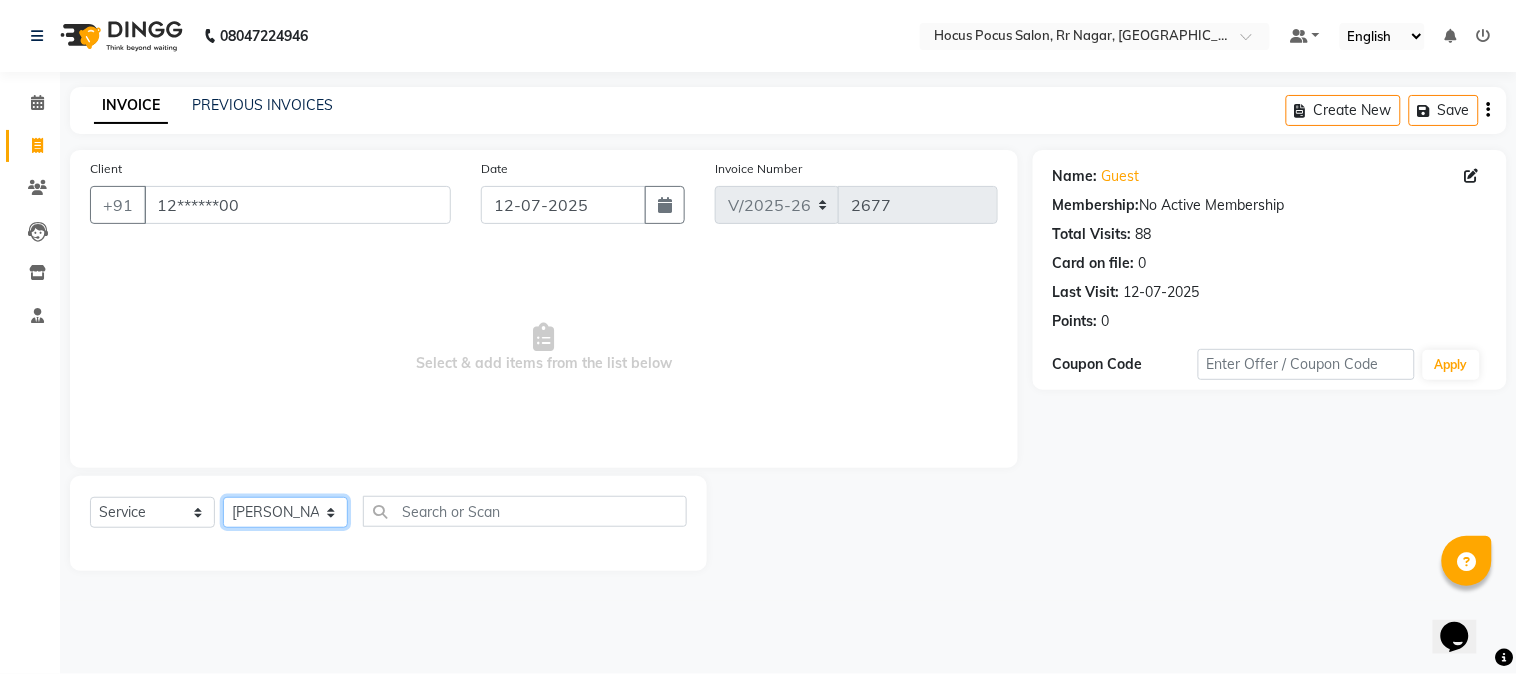 click on "Select Stylist Amar  Arjun Eliza hocus pocus Jonathan Maya Mona Ravi Salima Sonam" 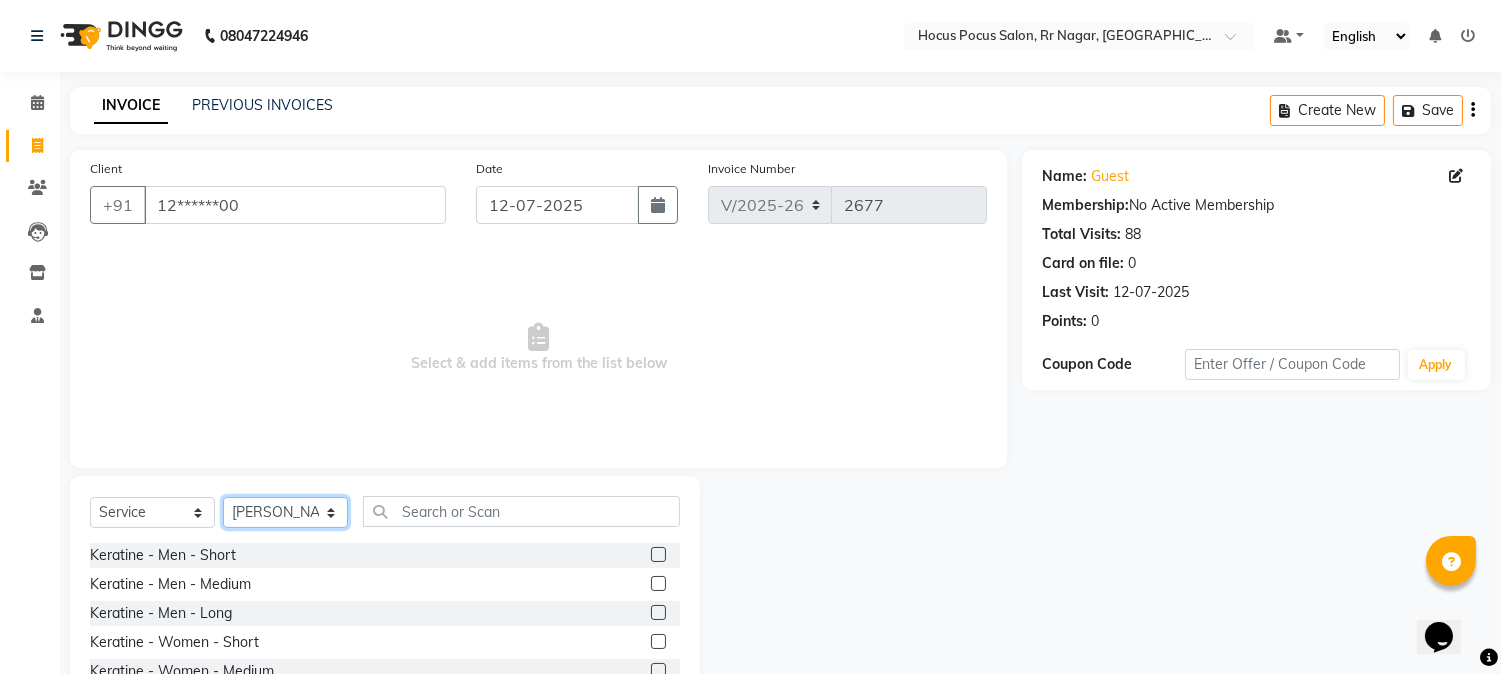 click on "Select Stylist Amar  Arjun Eliza hocus pocus Jonathan Maya Mona Ravi Salima Sonam" 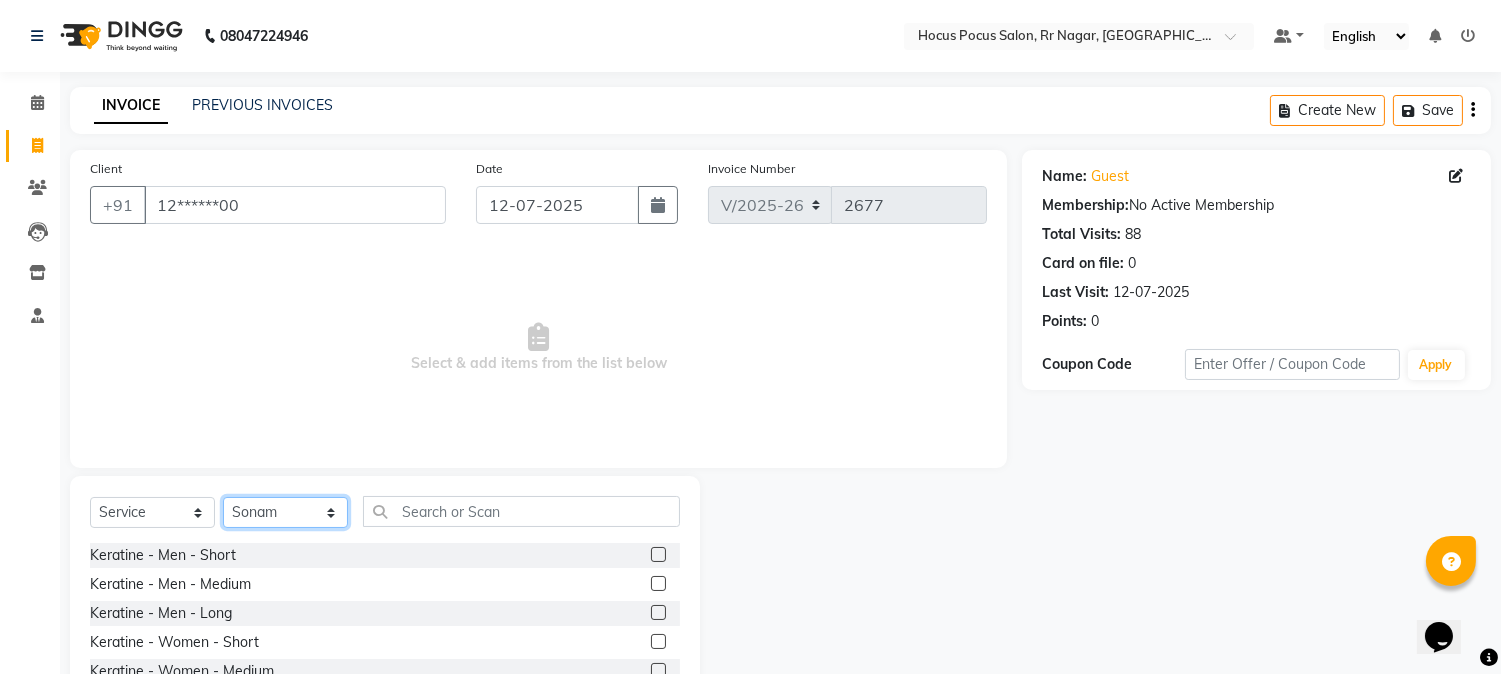click on "Select Stylist Amar  Arjun Eliza hocus pocus Jonathan Maya Mona Ravi Salima Sonam" 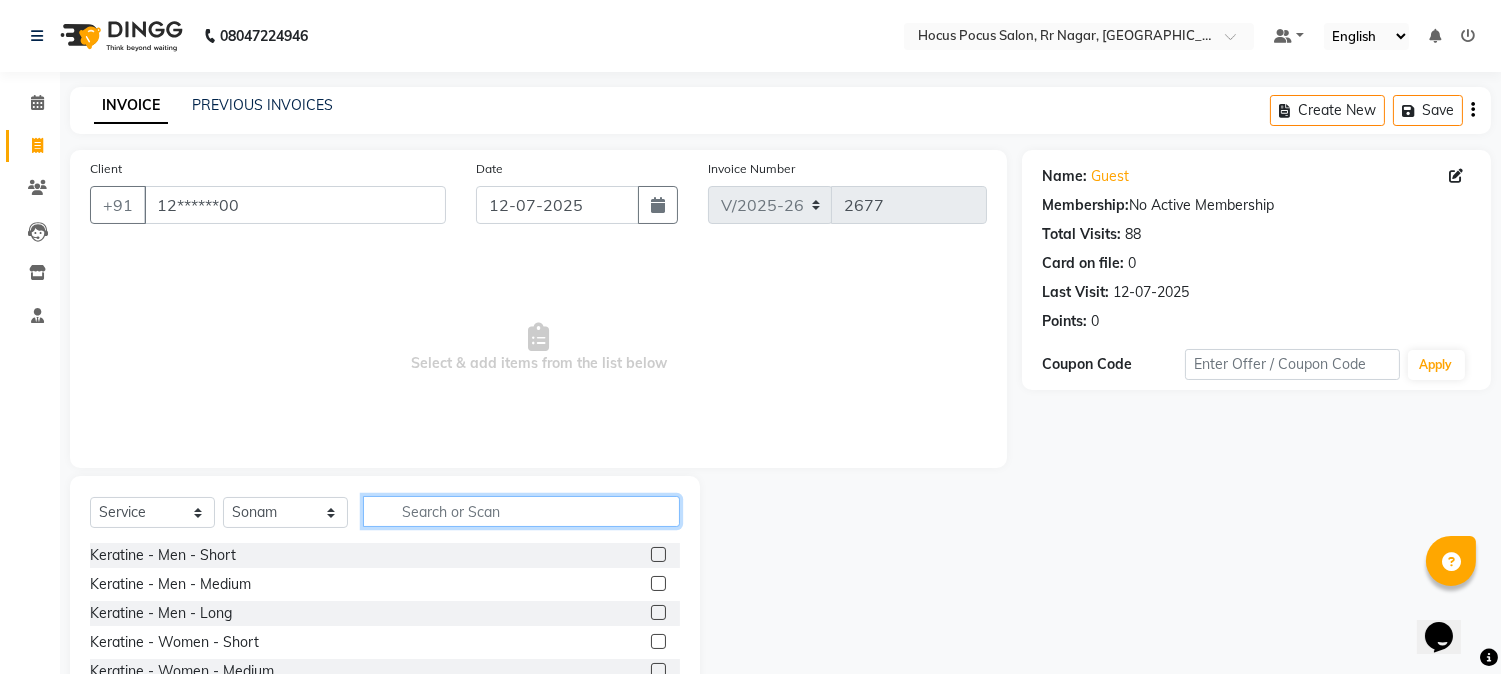 click 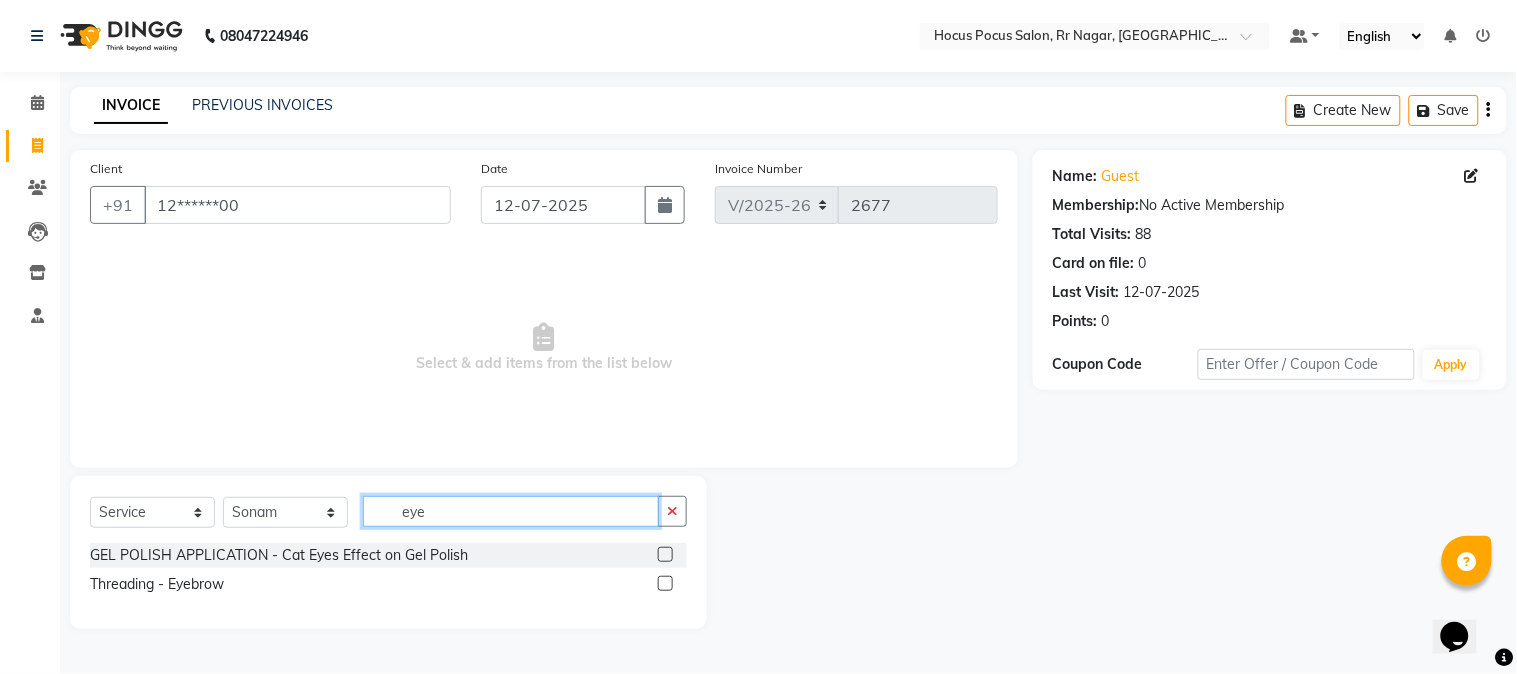 type on "eye" 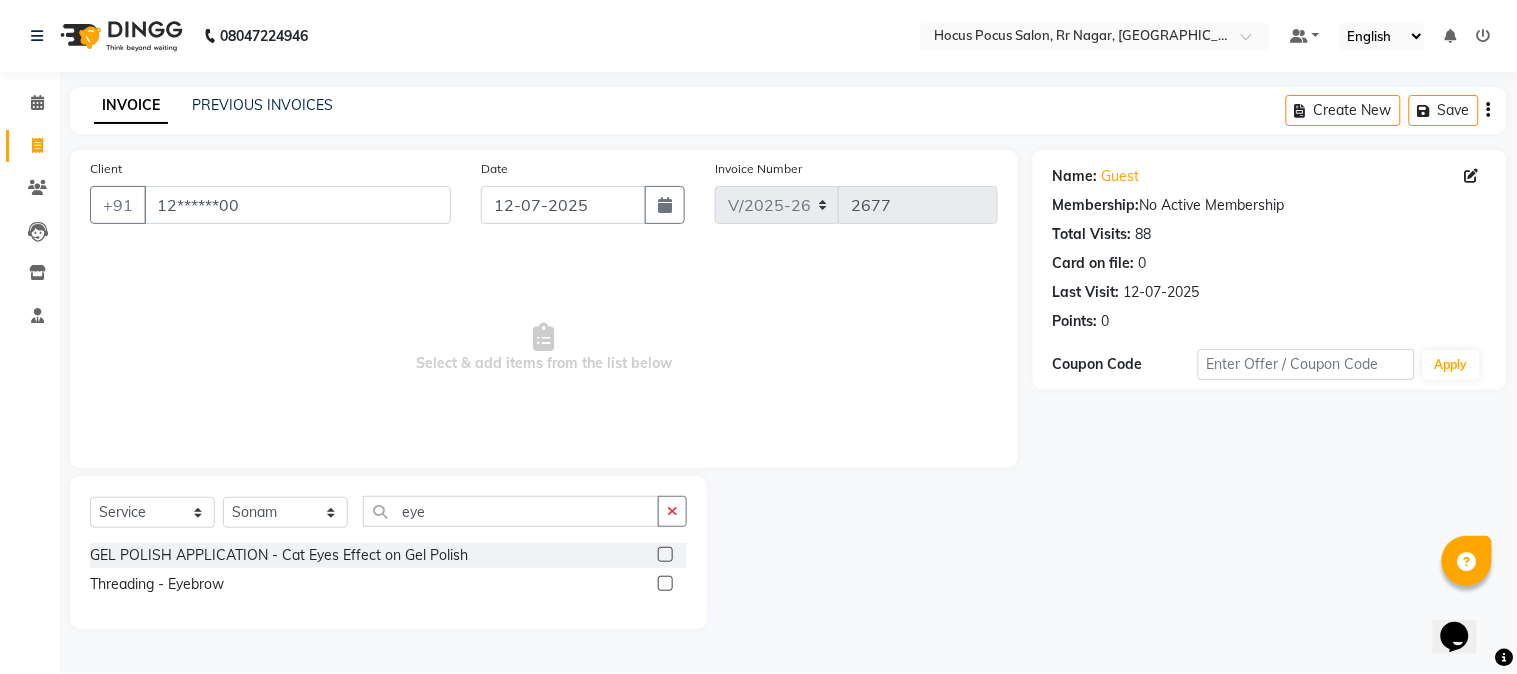 click 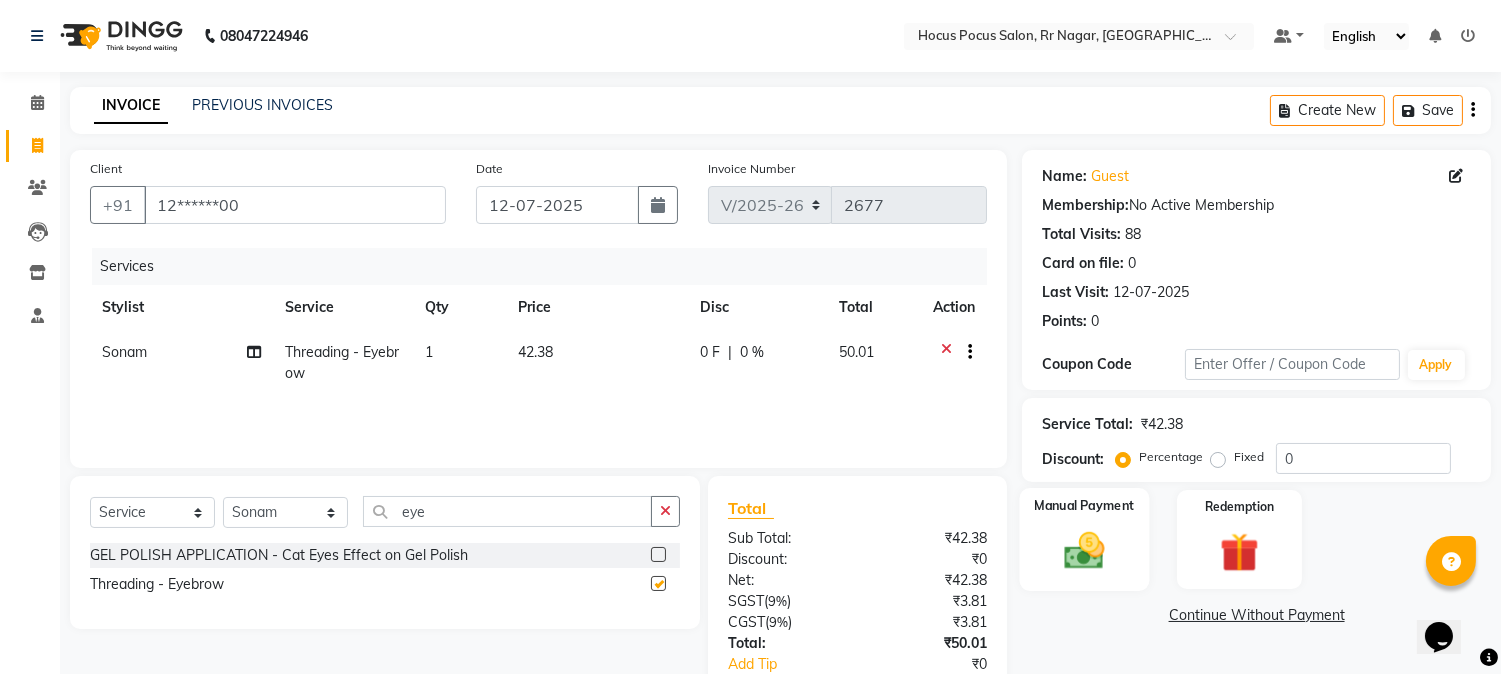 checkbox on "false" 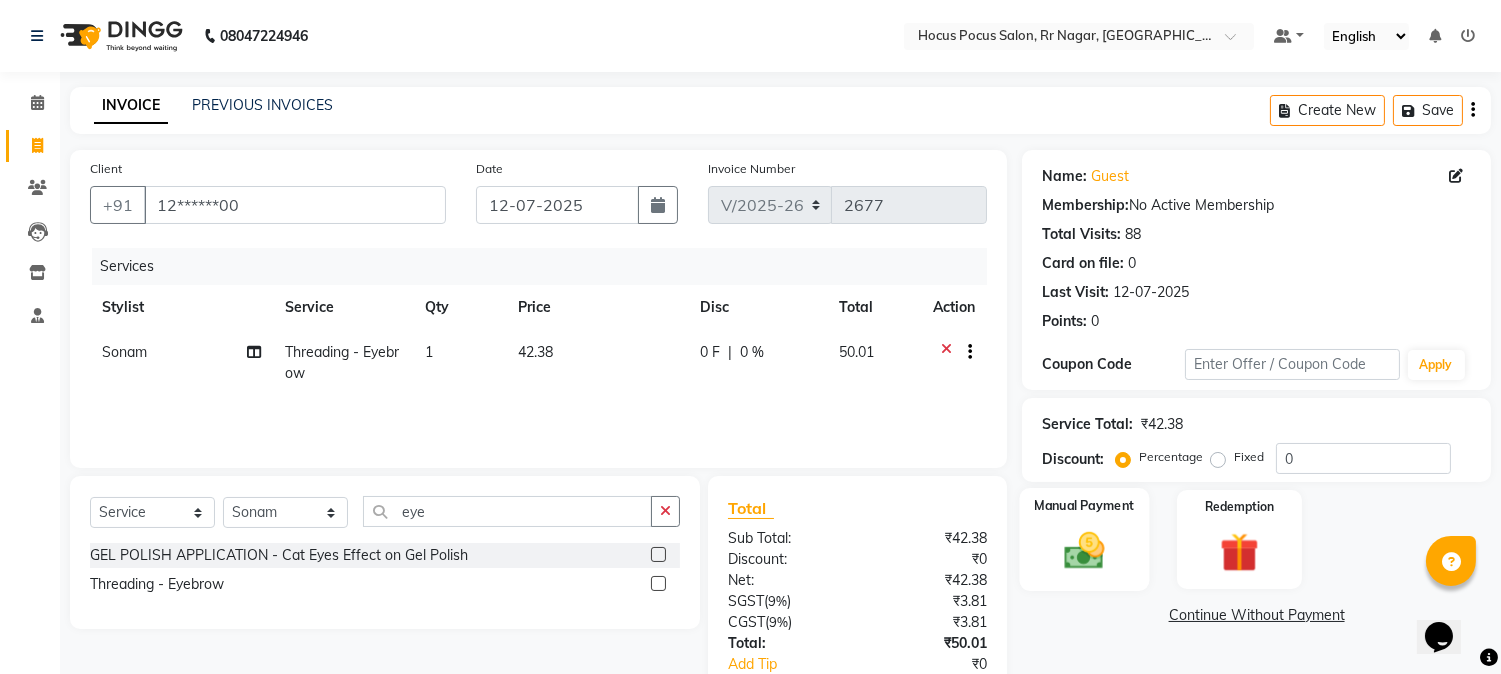 click 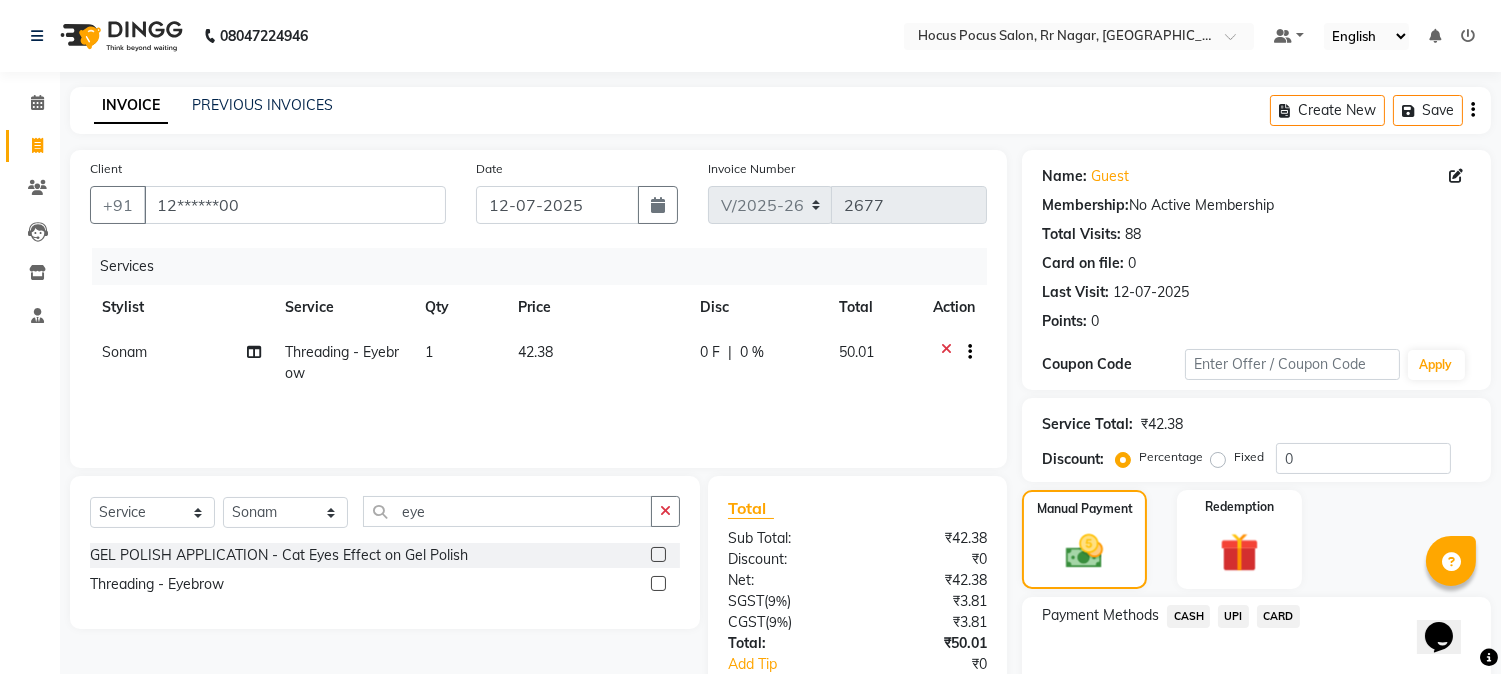 click on "UPI" 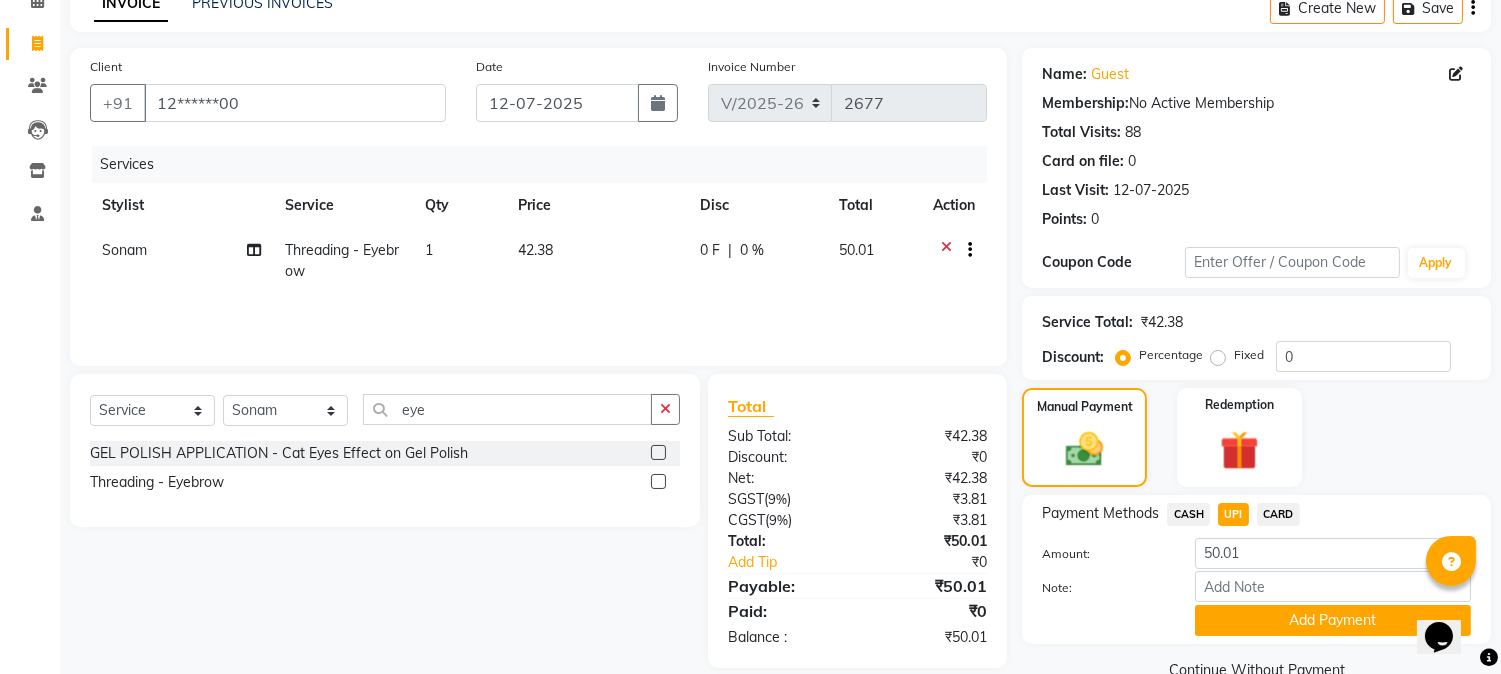 scroll, scrollTop: 111, scrollLeft: 0, axis: vertical 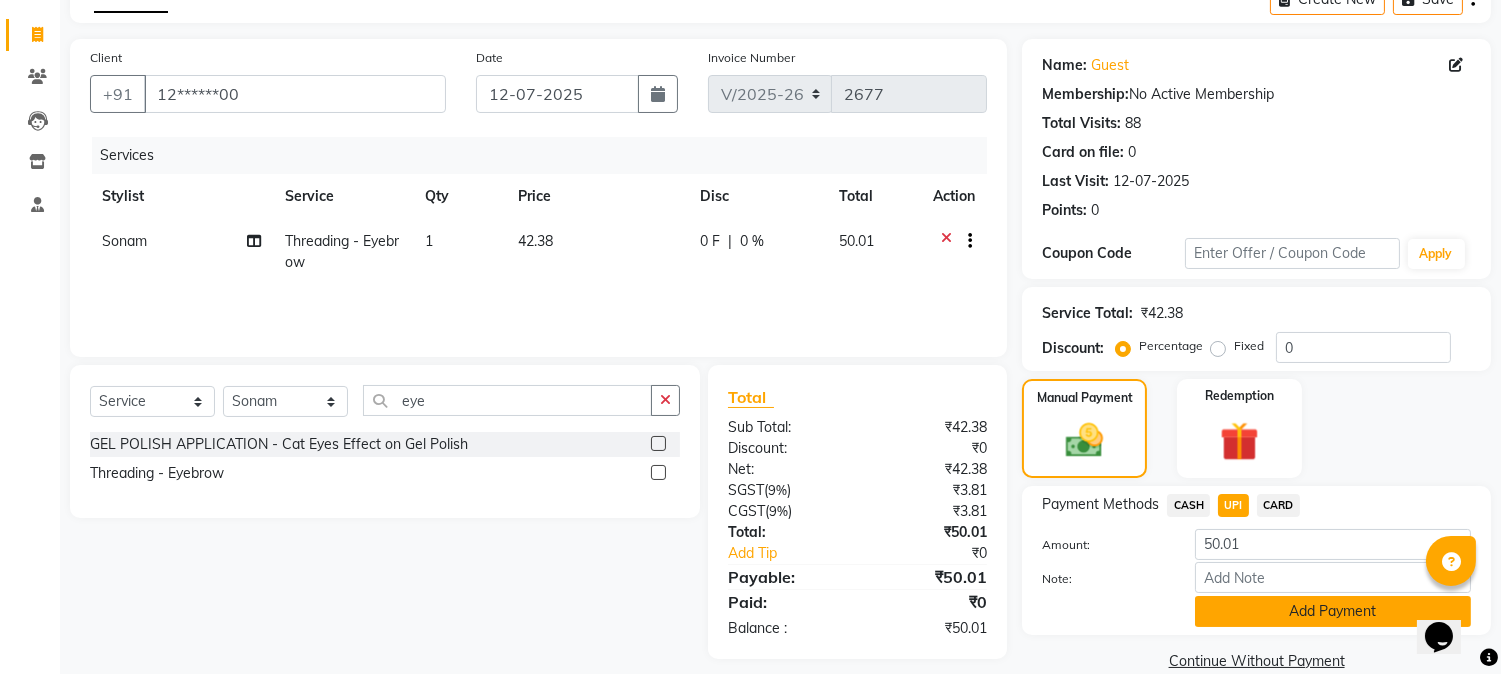 click on "Add Payment" 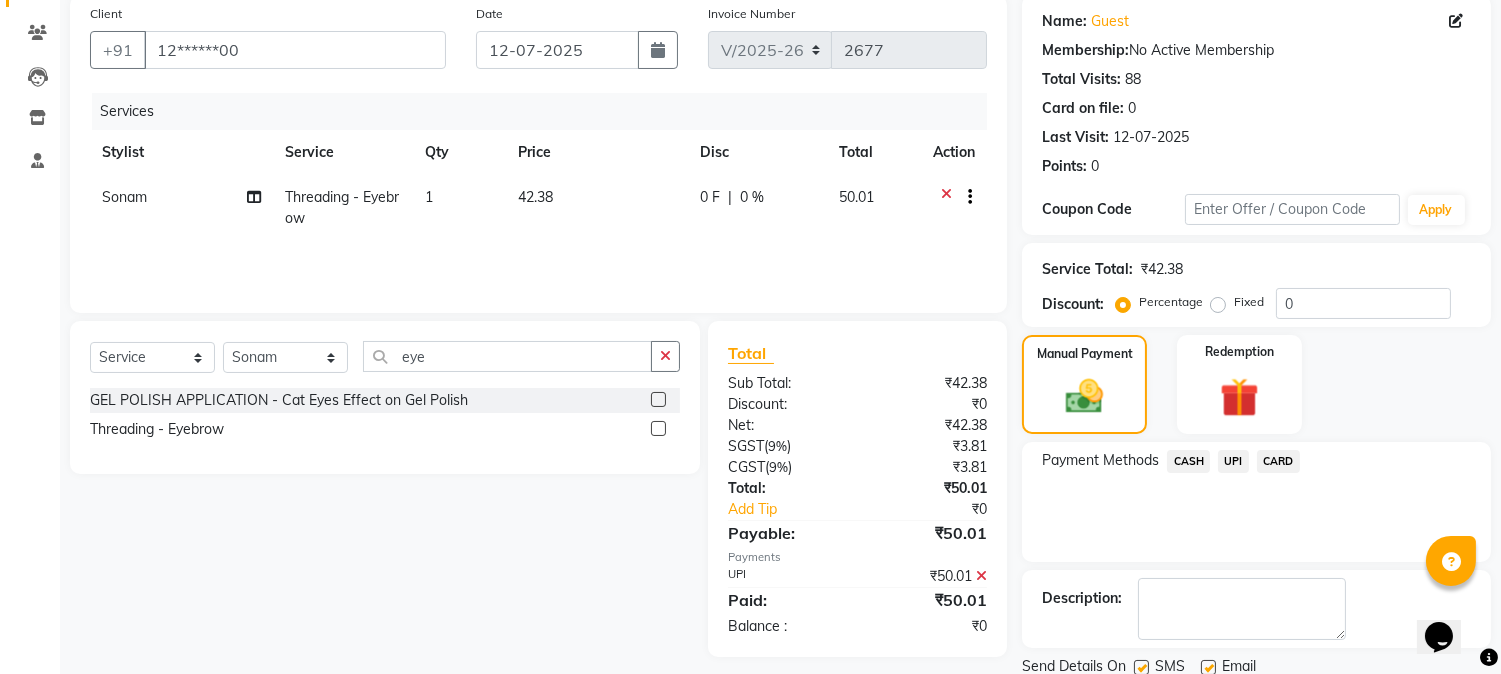 scroll, scrollTop: 225, scrollLeft: 0, axis: vertical 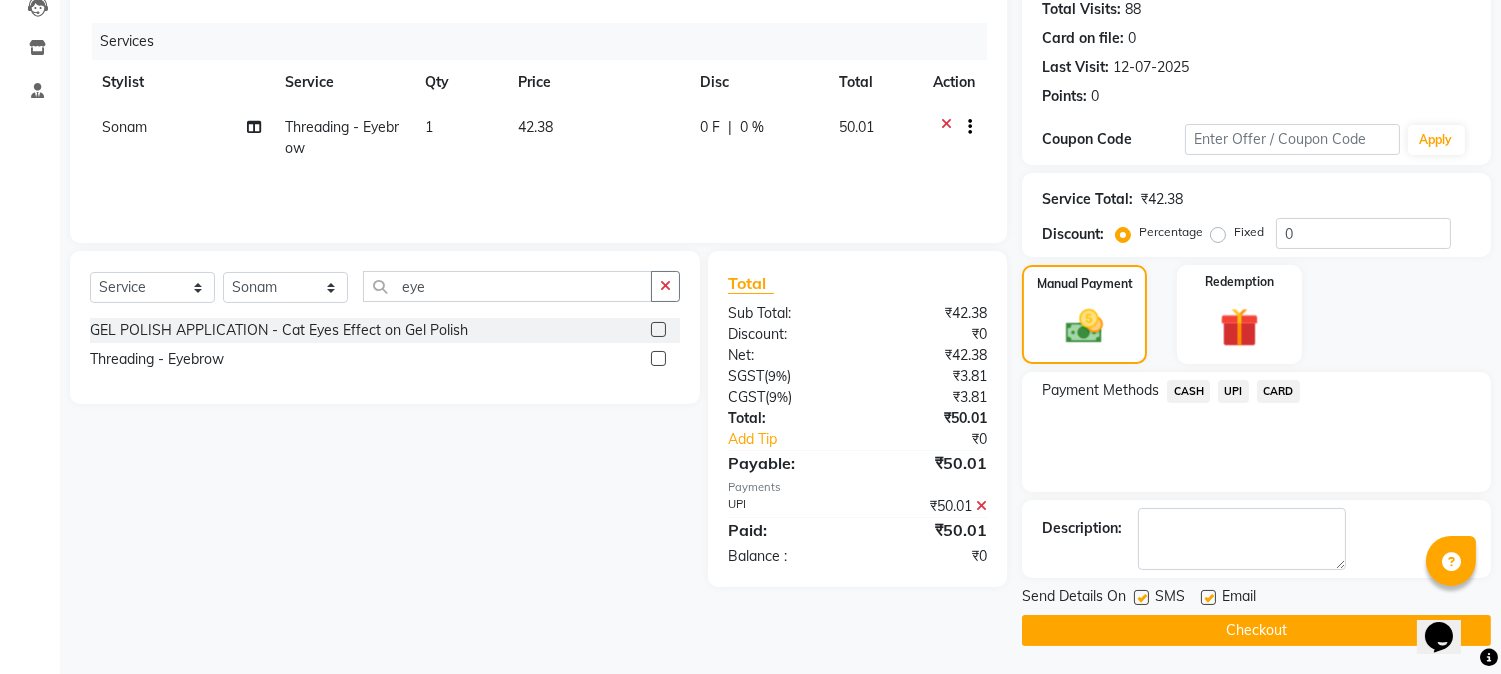 click 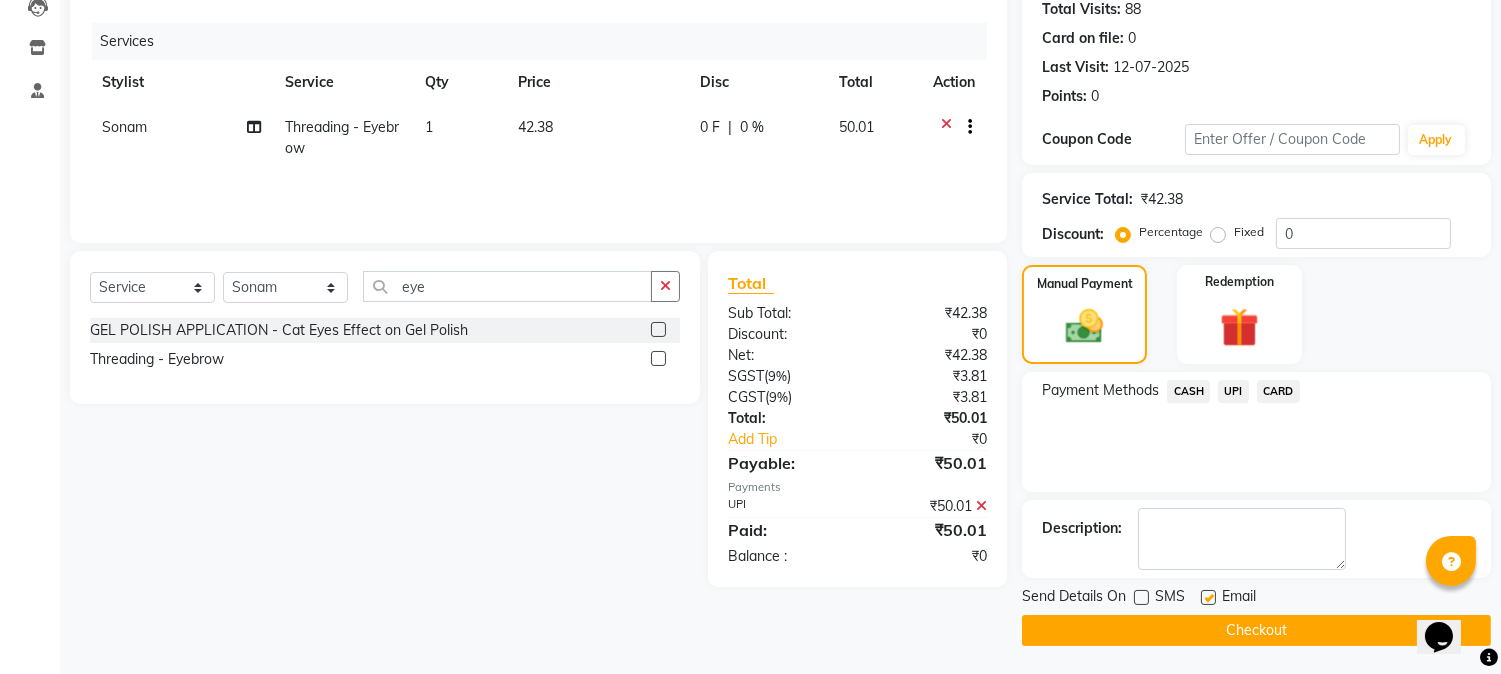 click on "Checkout" 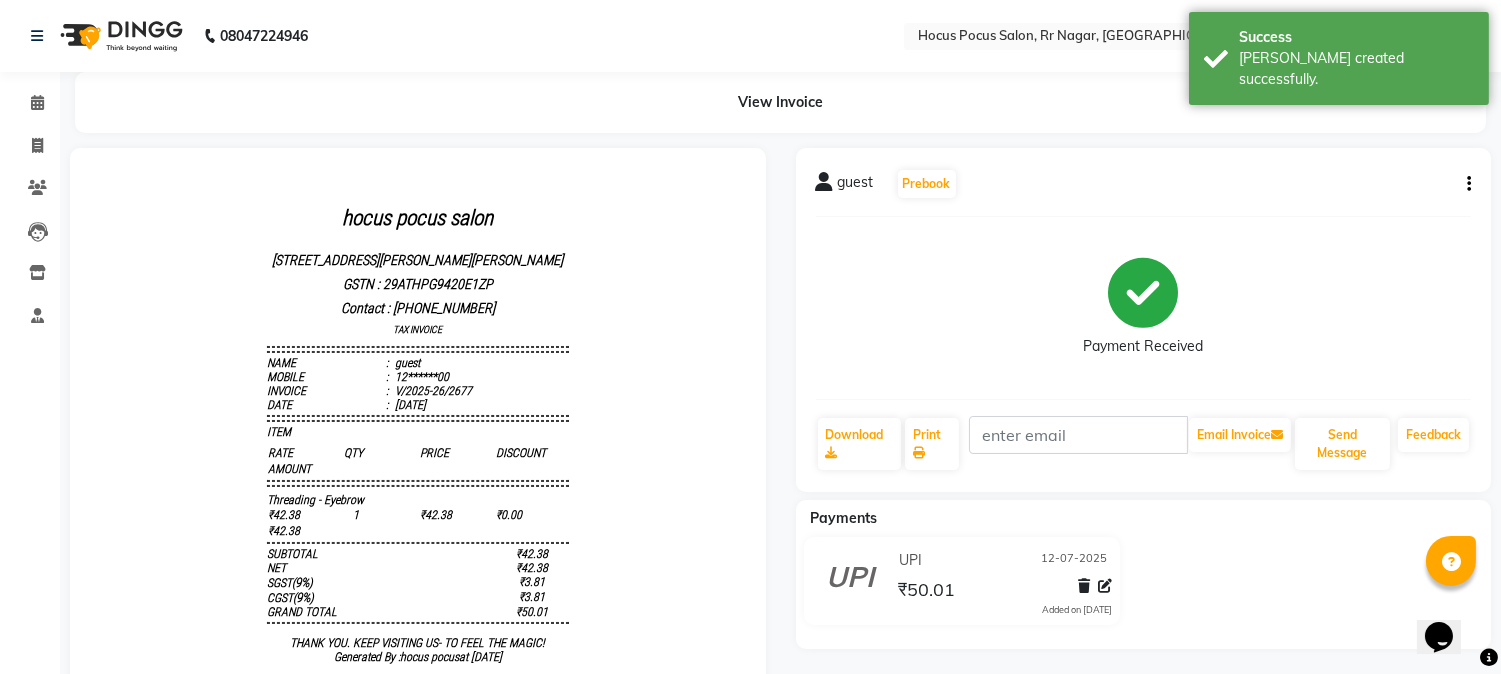scroll, scrollTop: 0, scrollLeft: 0, axis: both 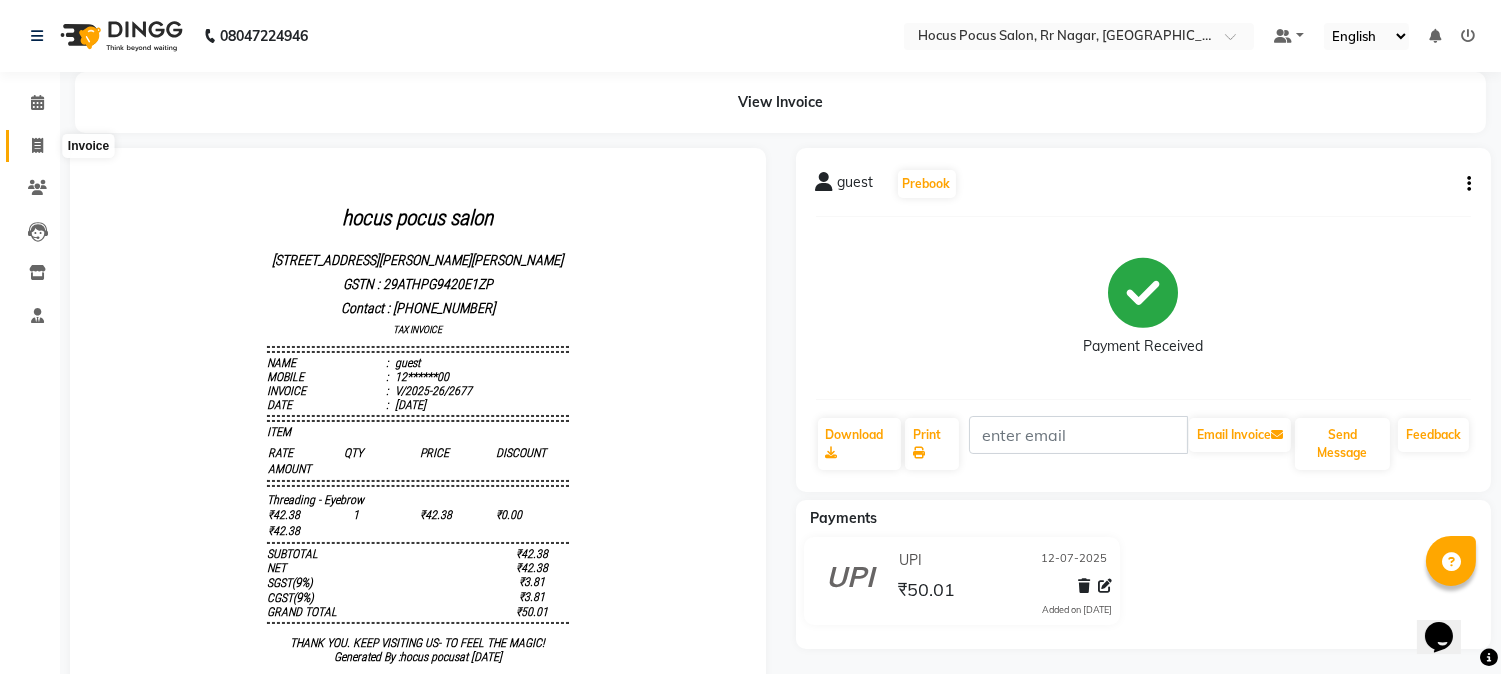 click 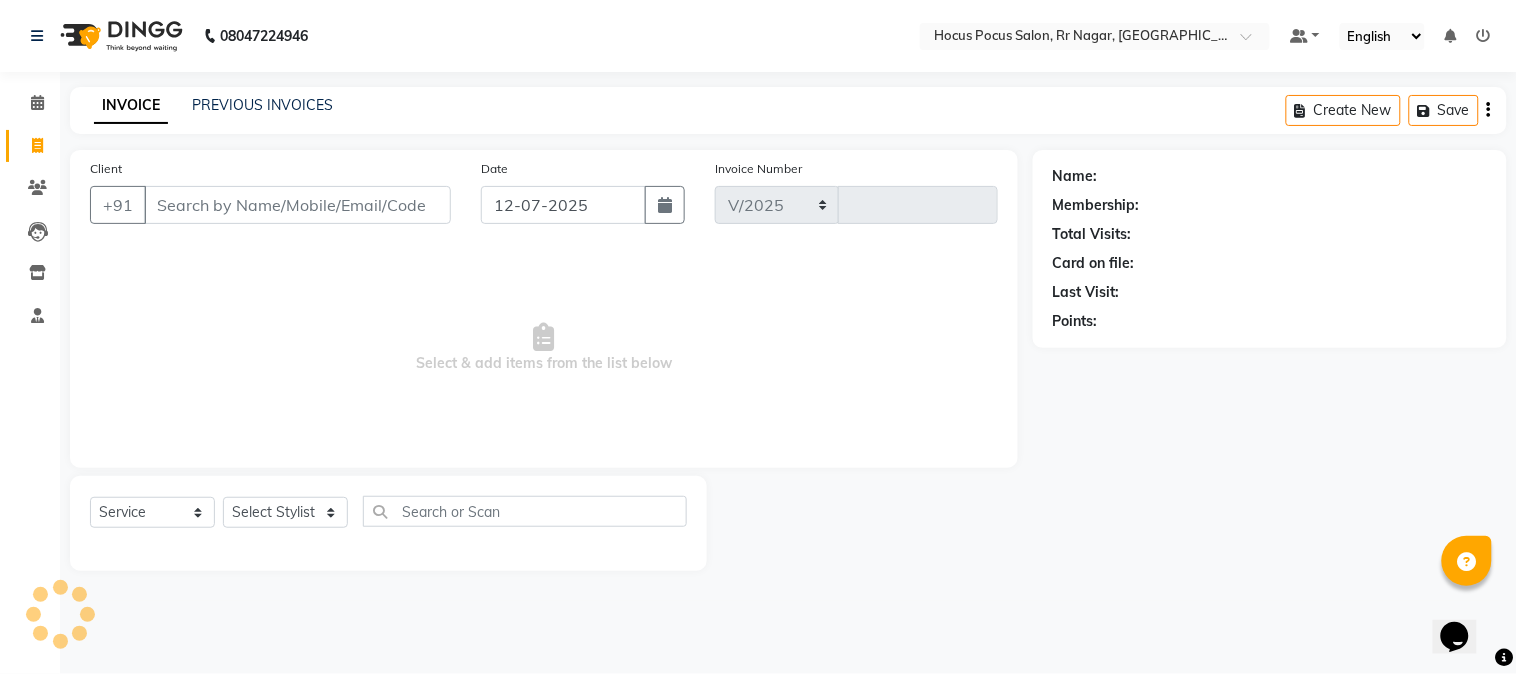 select on "5019" 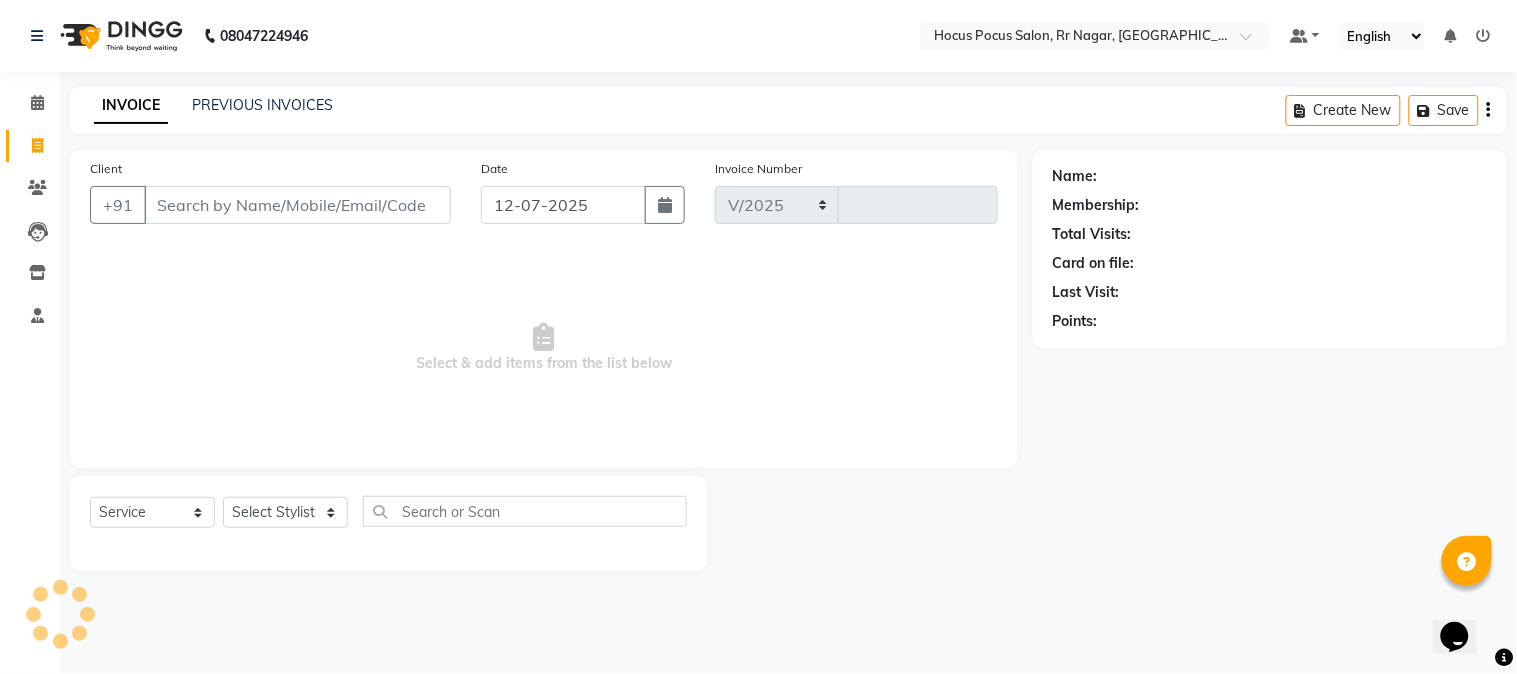 type on "2678" 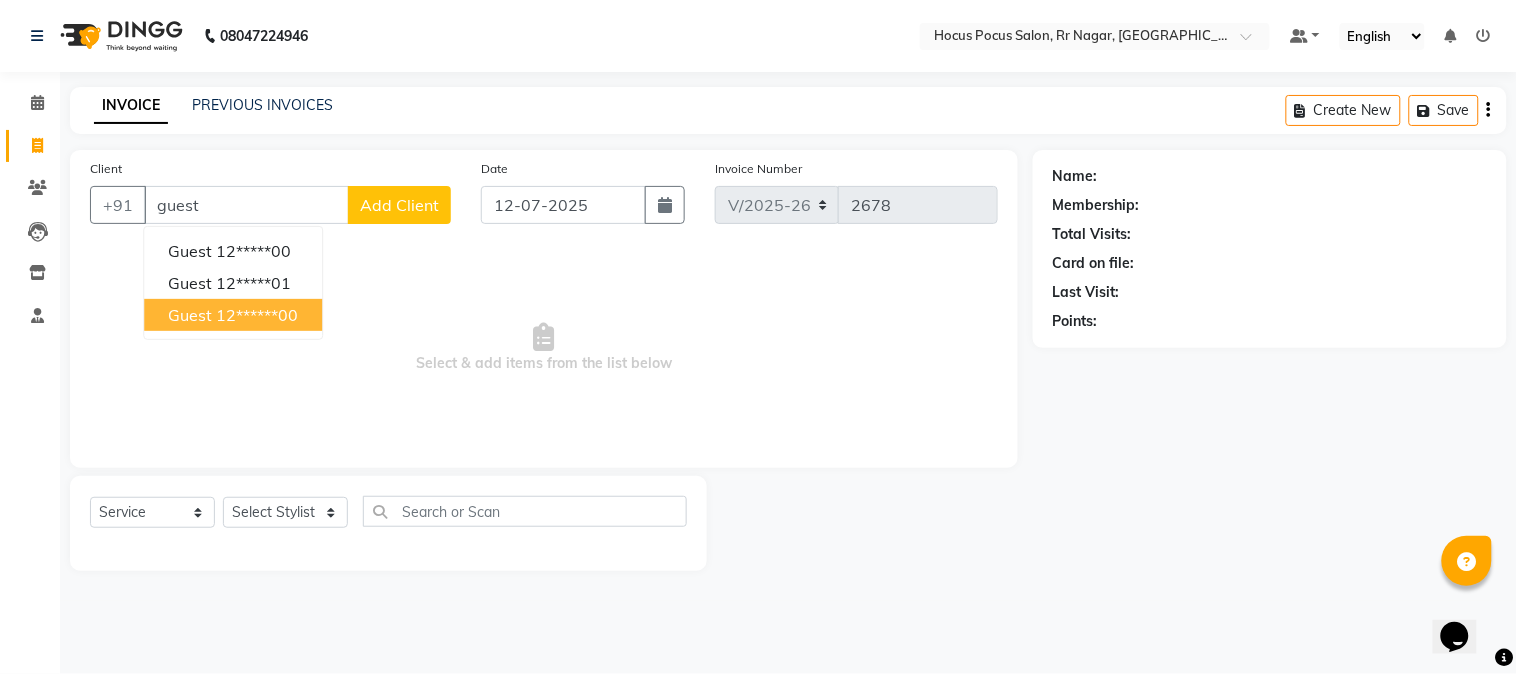 click on "12******00" at bounding box center [257, 315] 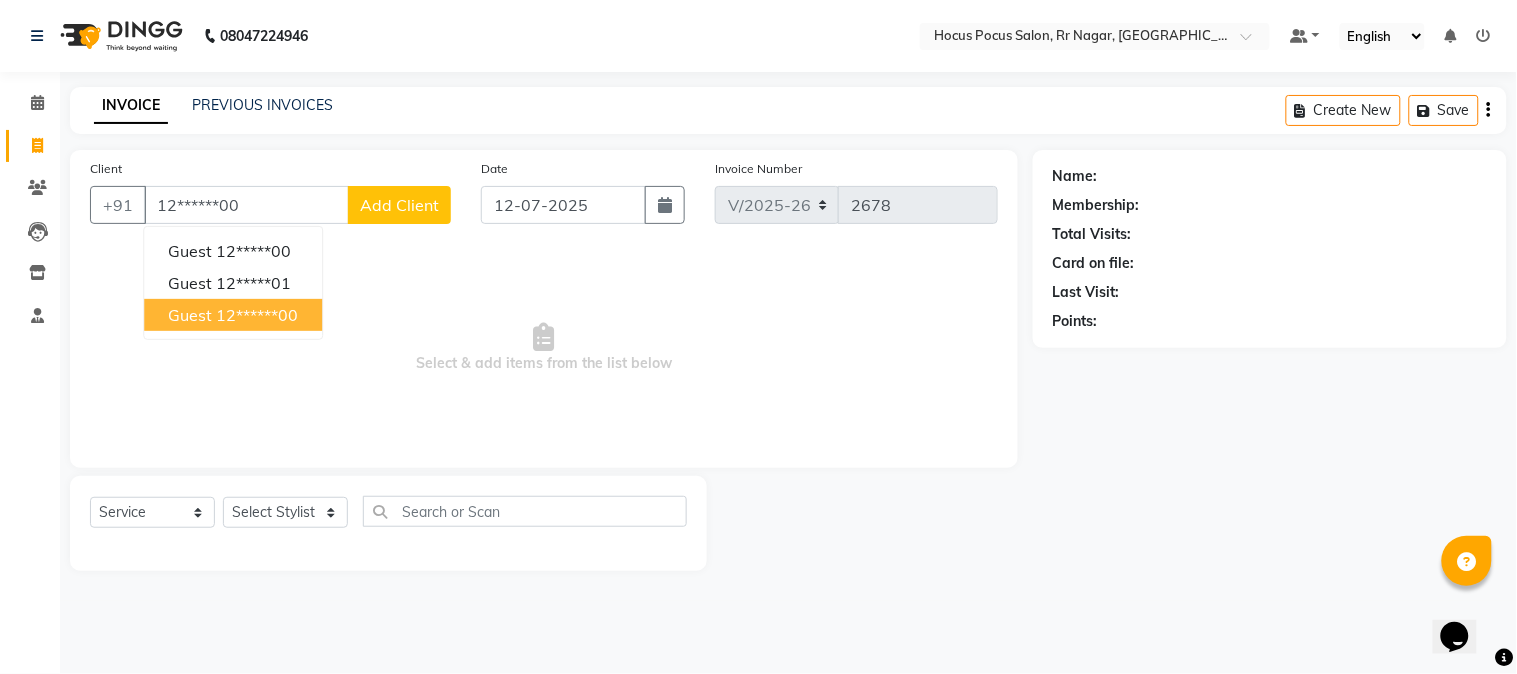 type on "12******00" 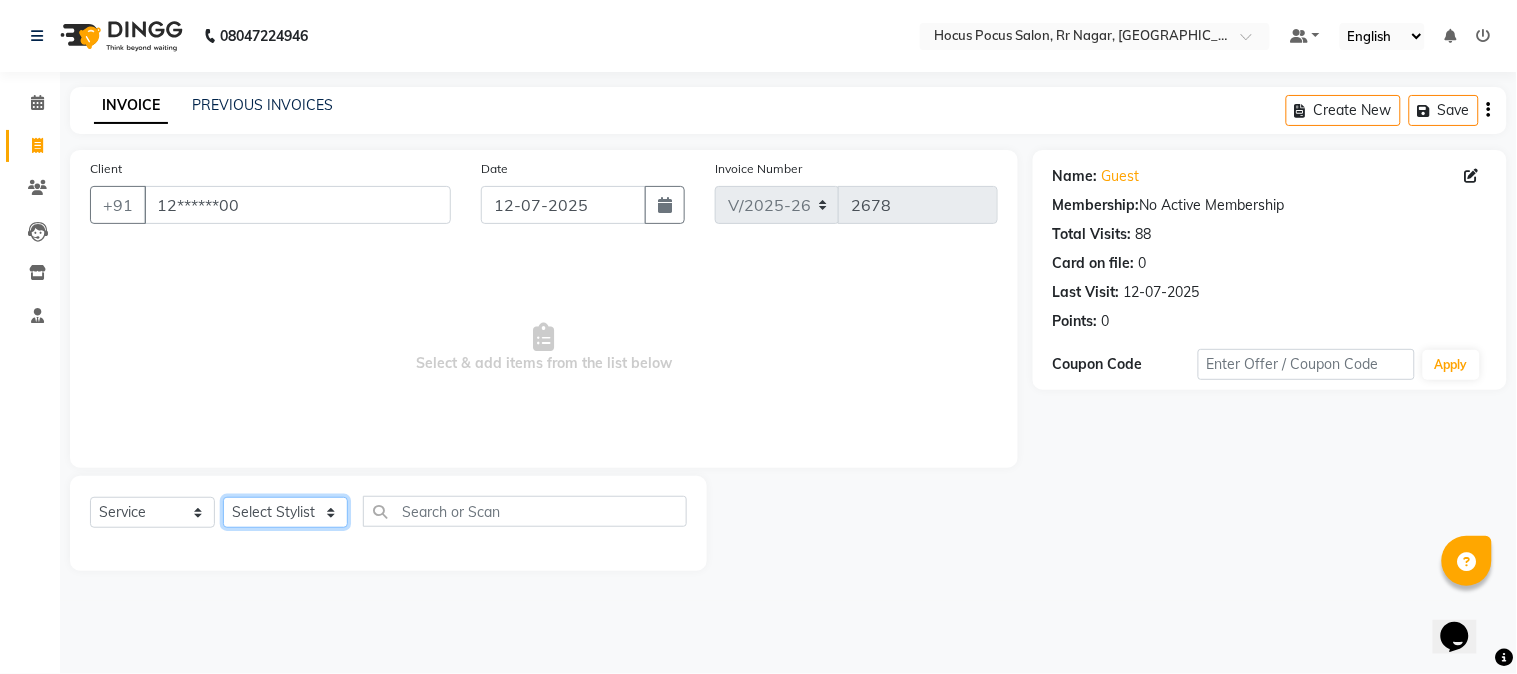 click on "Select Stylist Amar  Arjun Eliza hocus pocus Jonathan Maya Mona Ravi Salima Sonam" 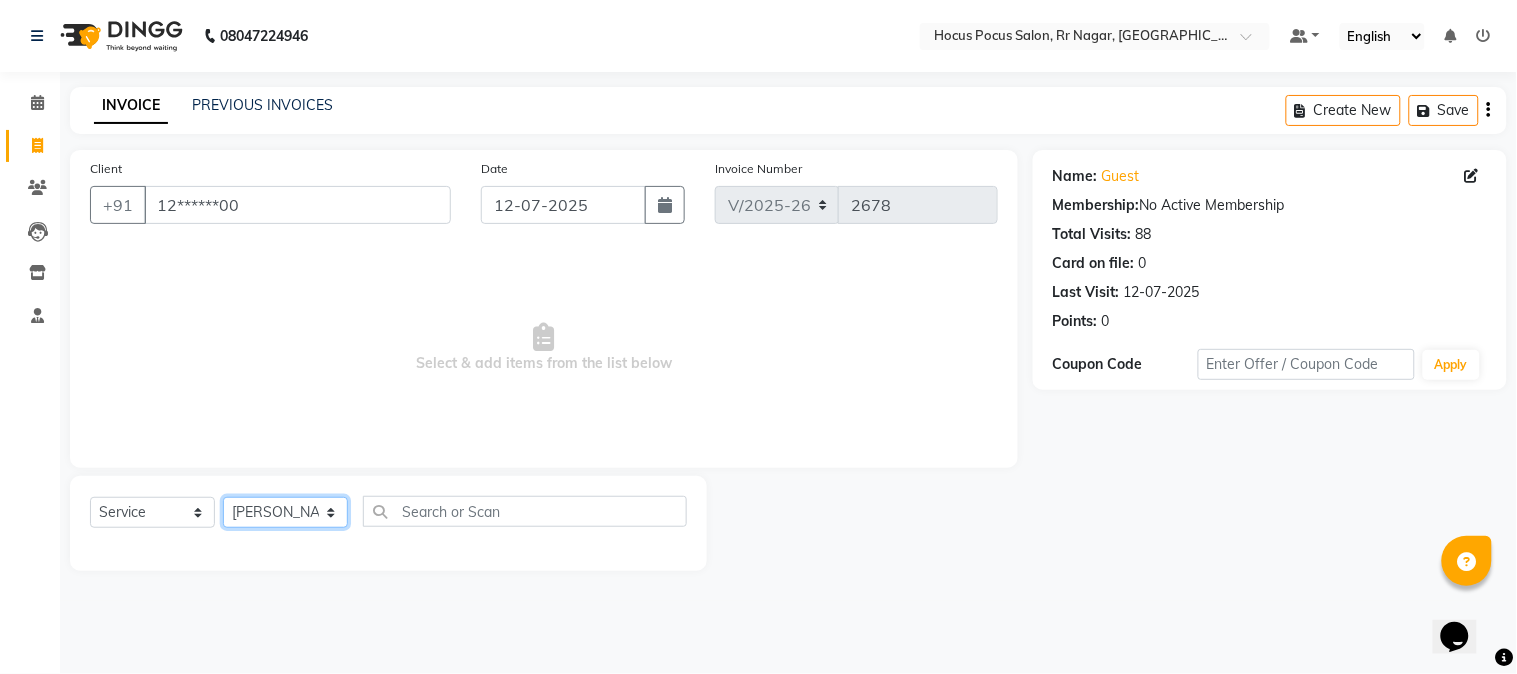 click on "Select Stylist Amar  Arjun Eliza hocus pocus Jonathan Maya Mona Ravi Salima Sonam" 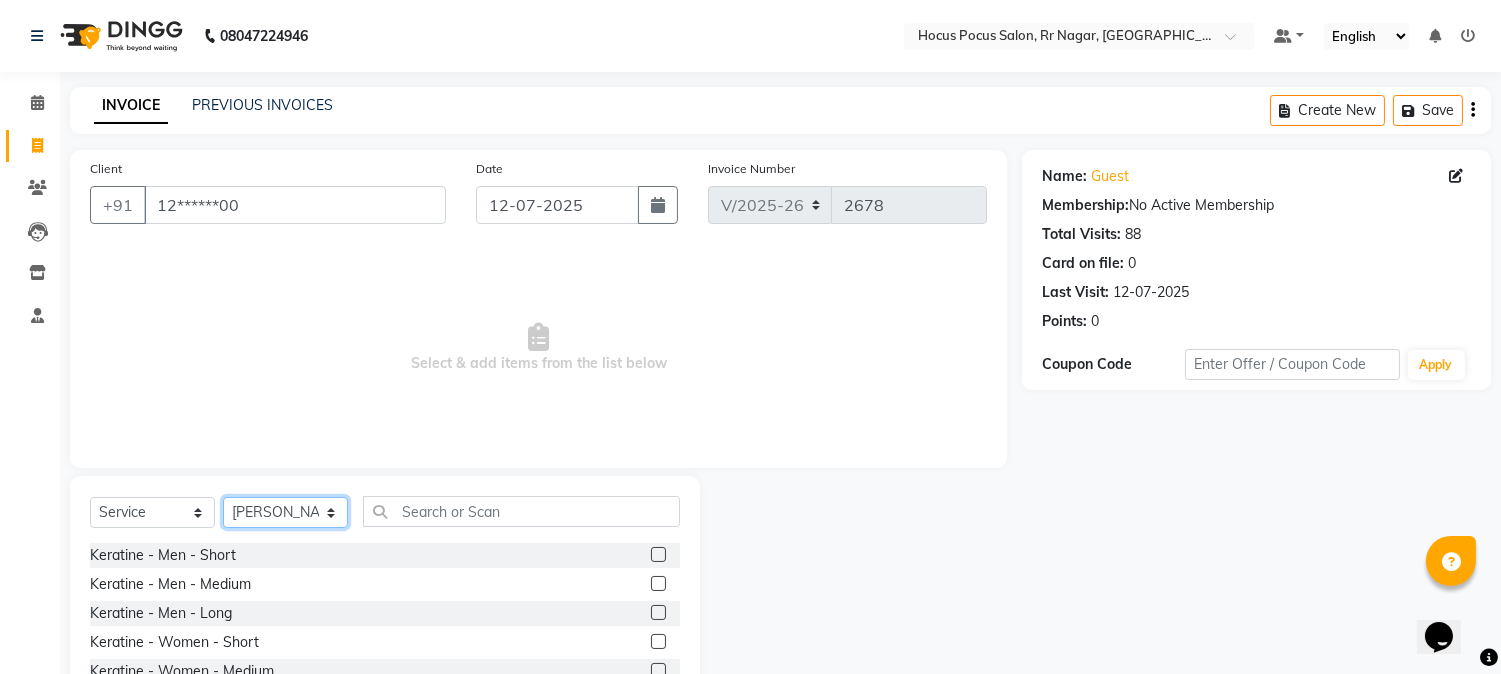 select on "32993" 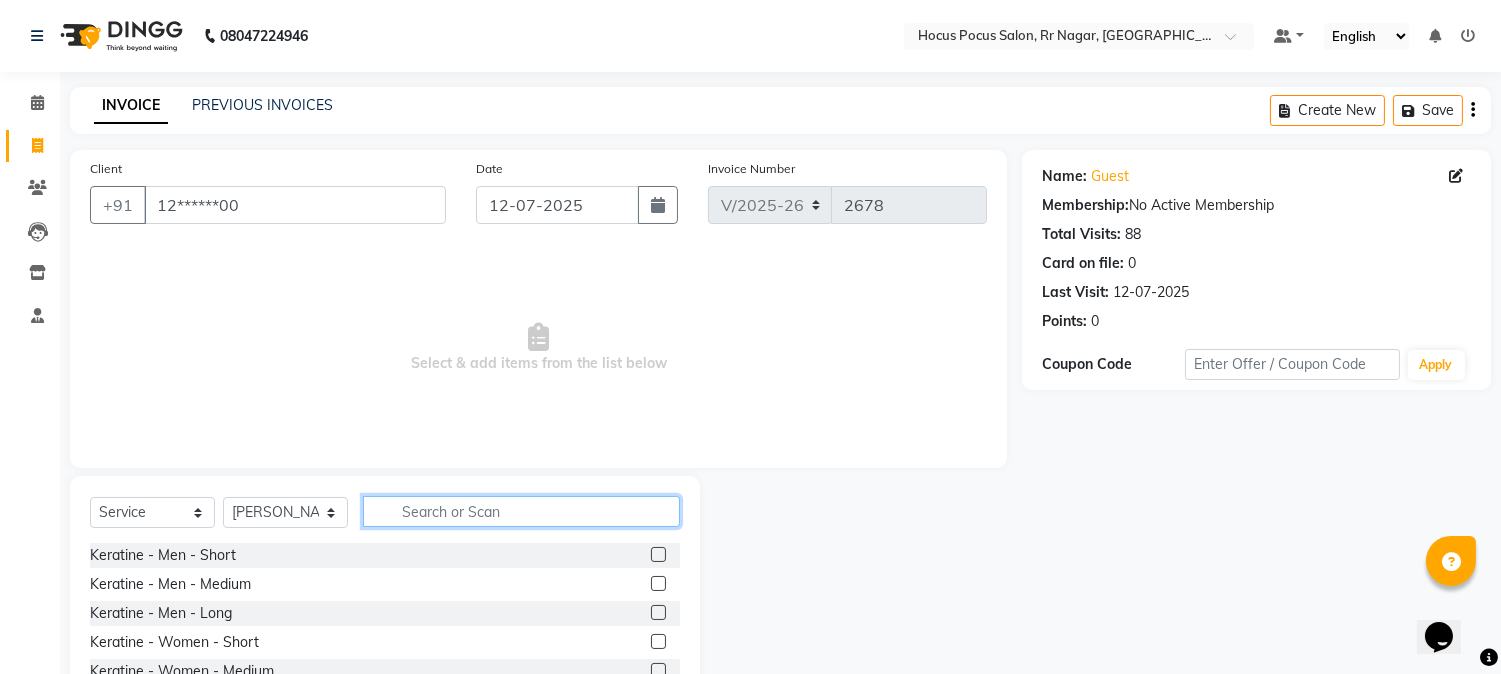 click 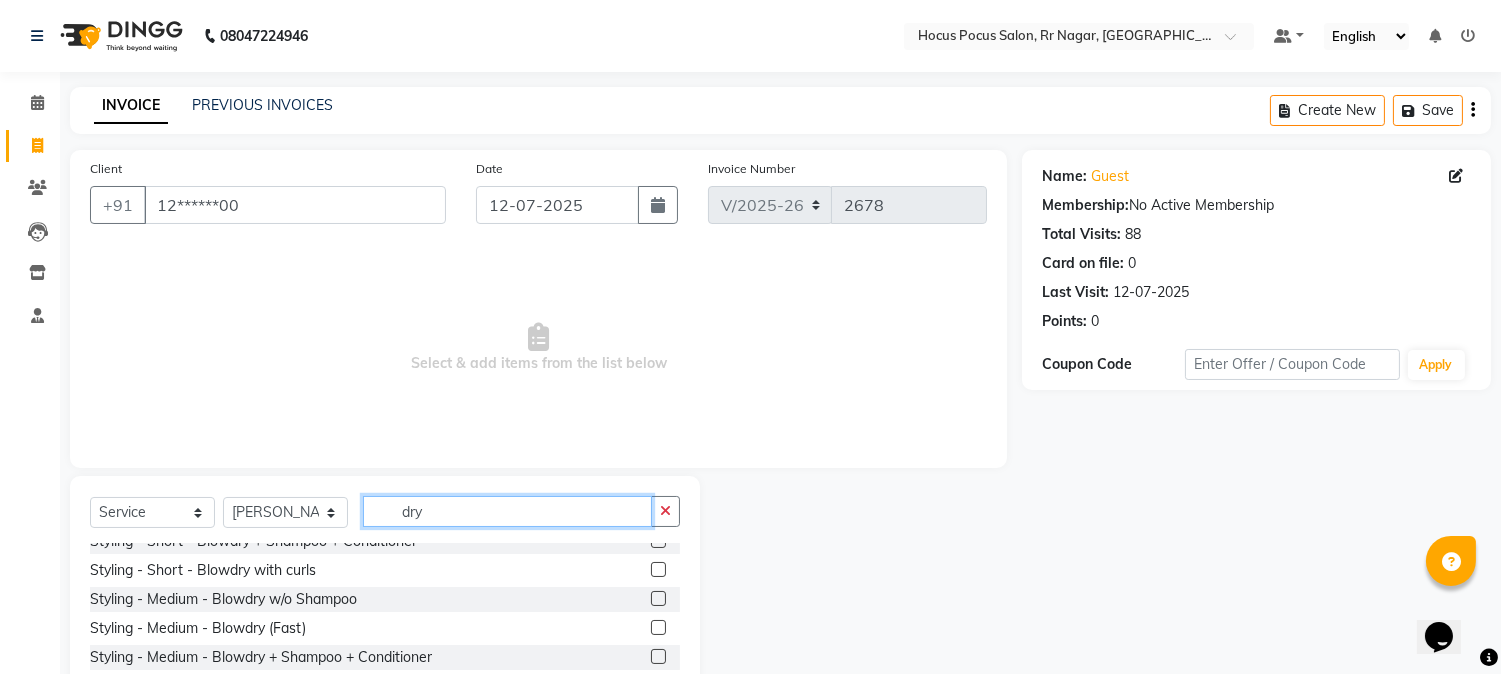 scroll, scrollTop: 111, scrollLeft: 0, axis: vertical 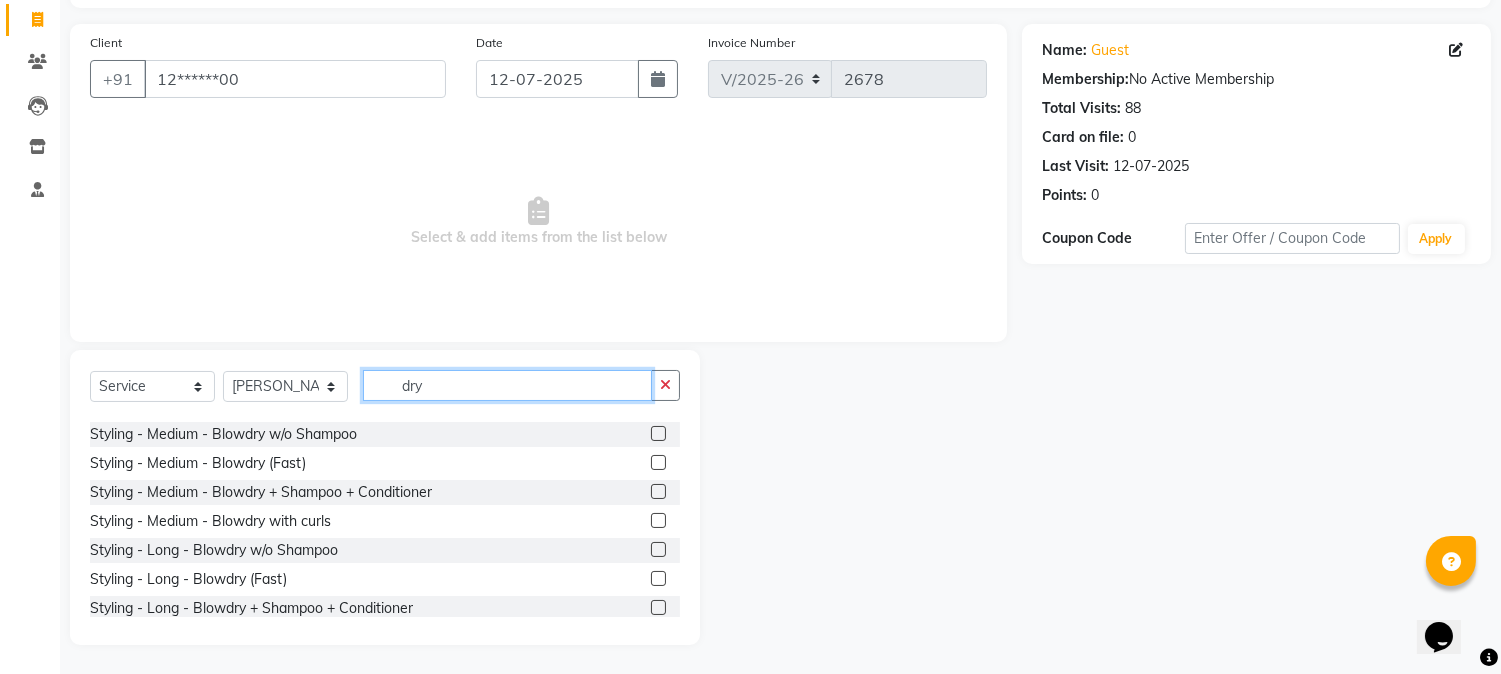 type on "dry" 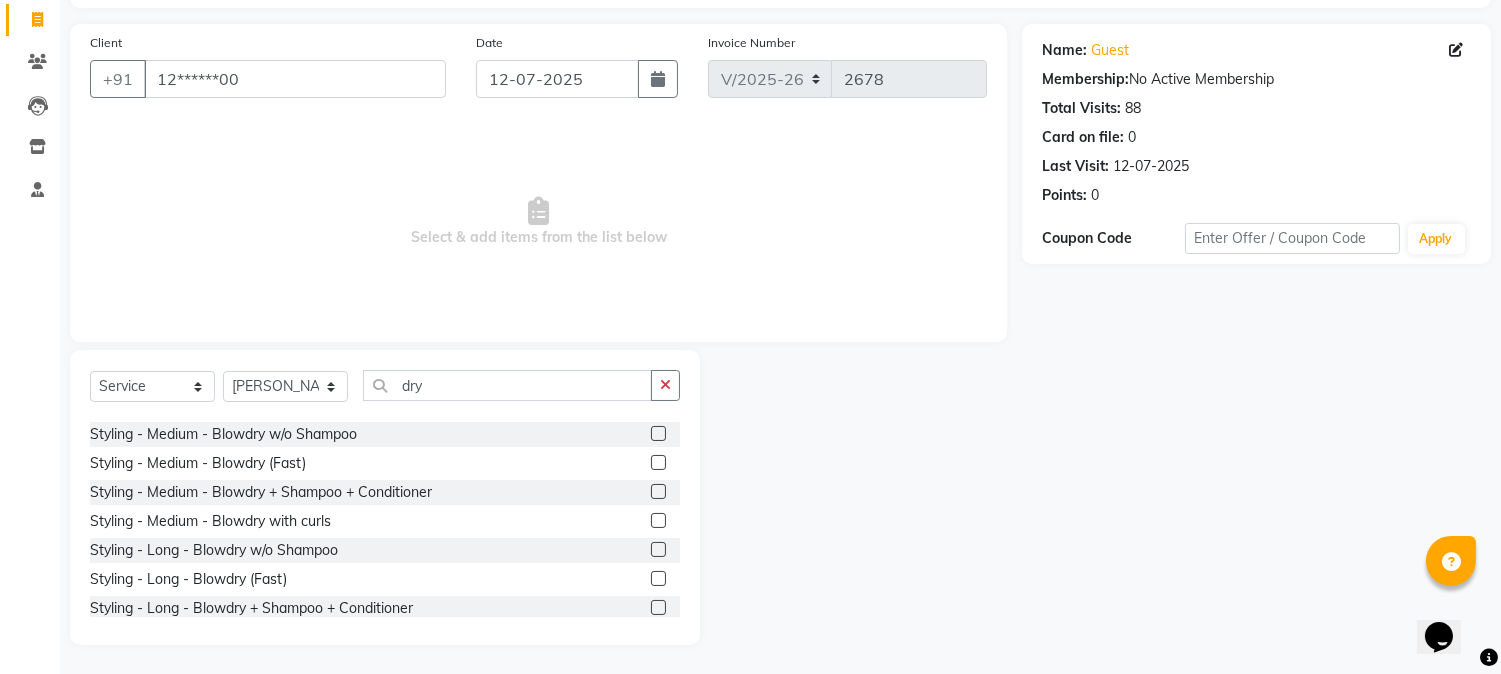 click 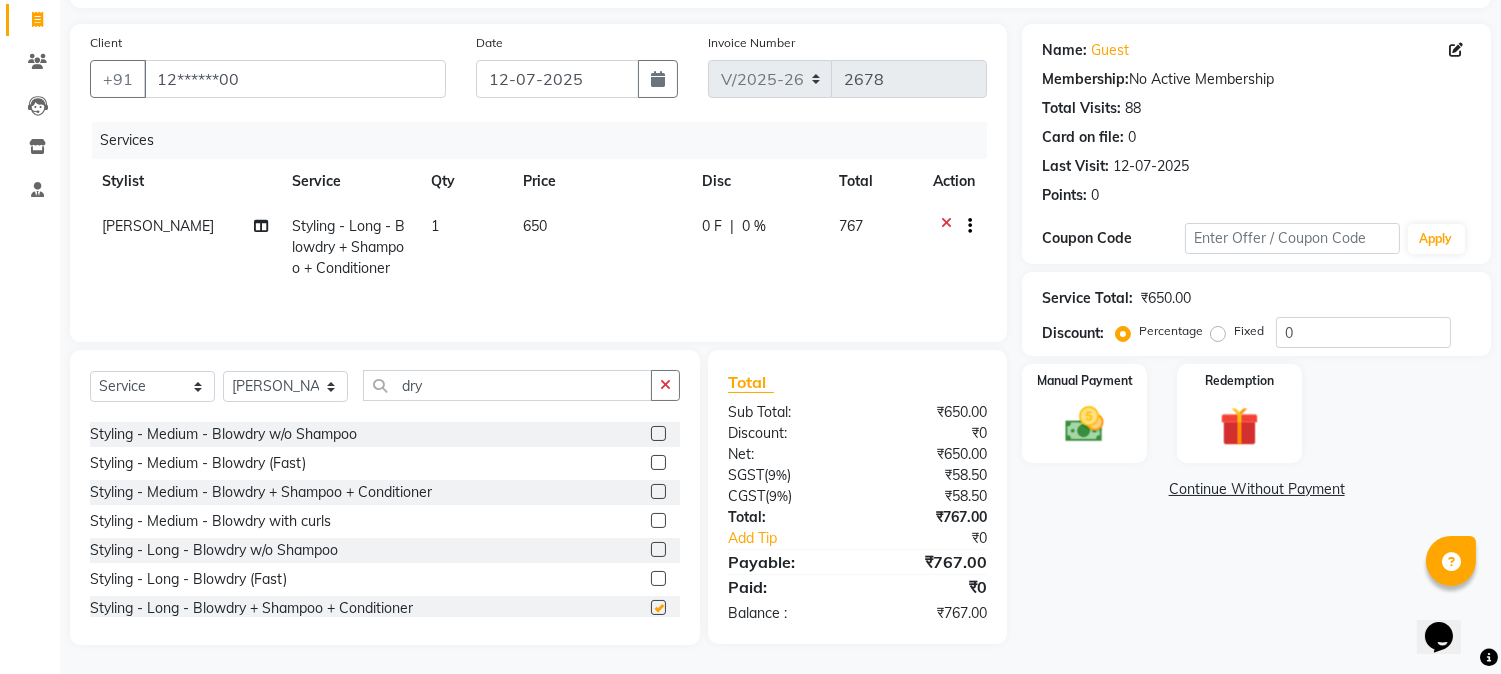checkbox on "false" 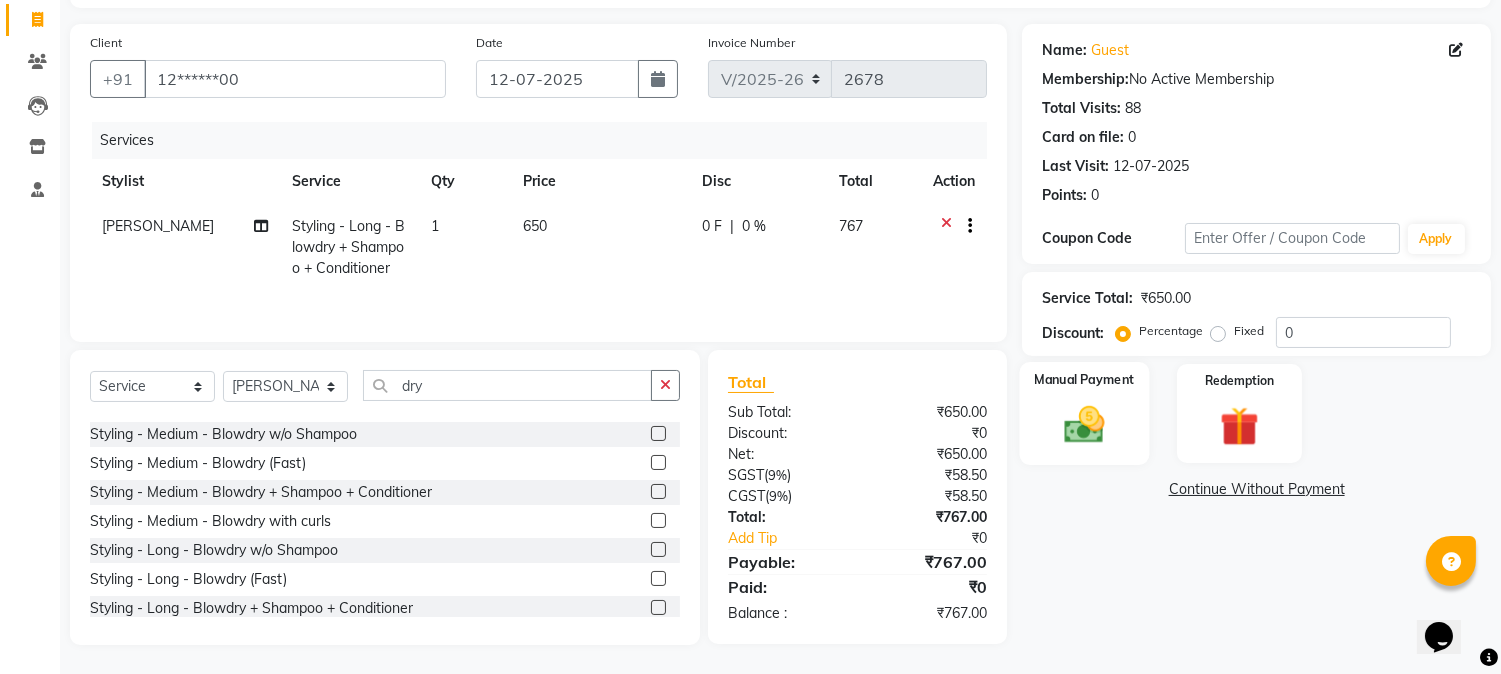 click 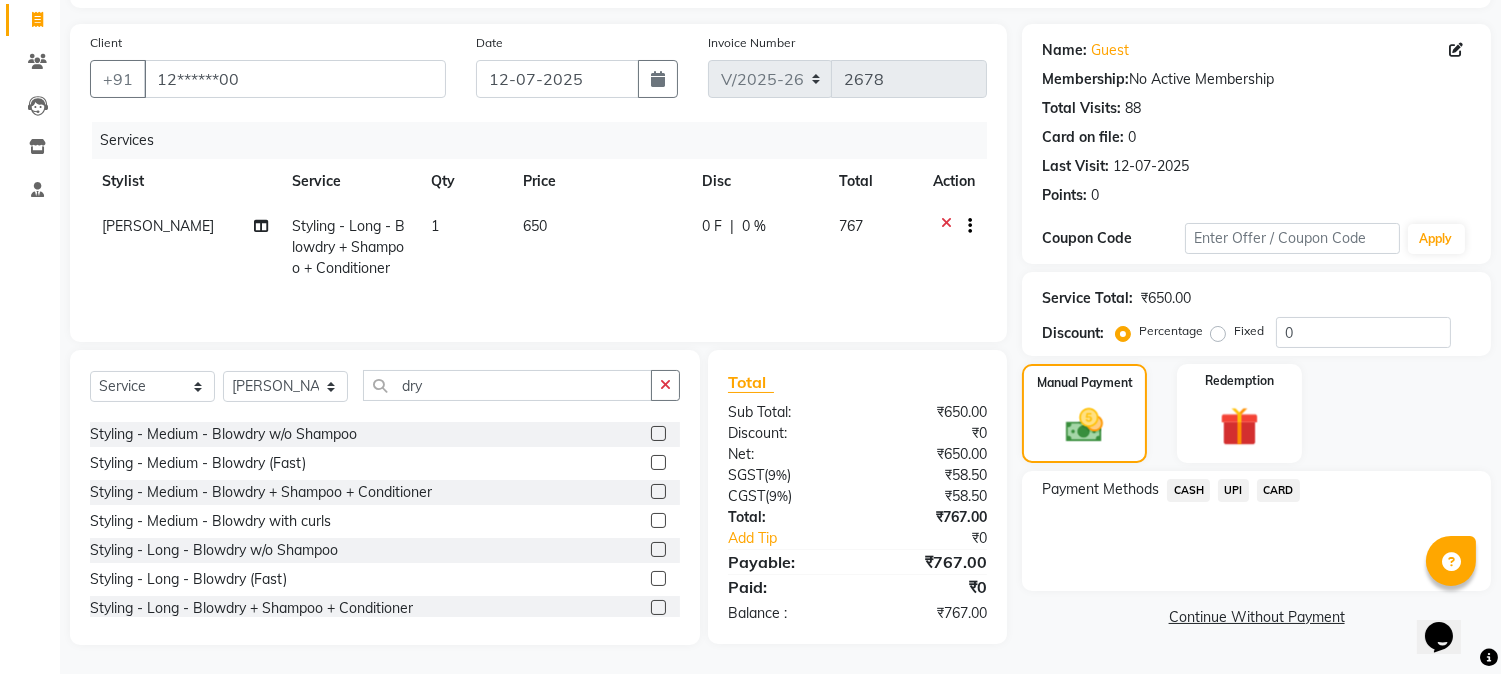 click on "UPI" 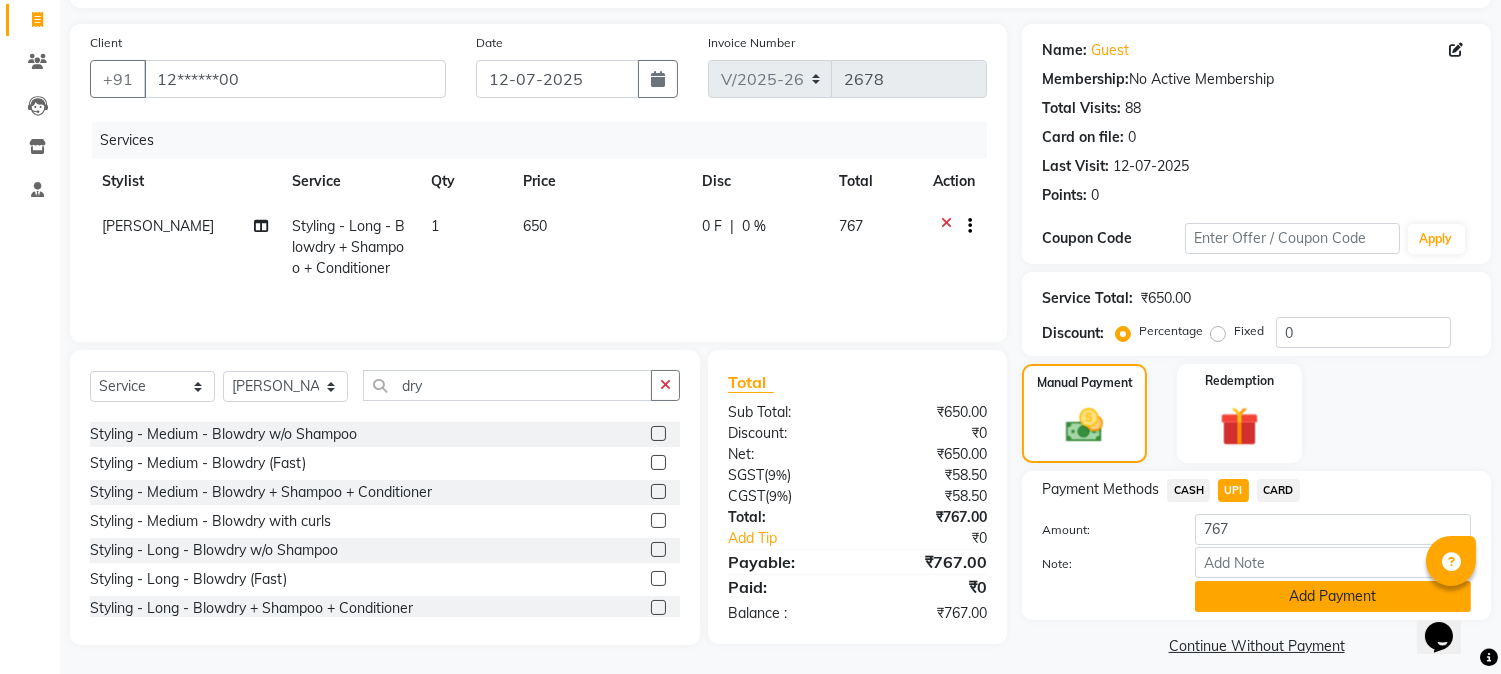 click on "Add Payment" 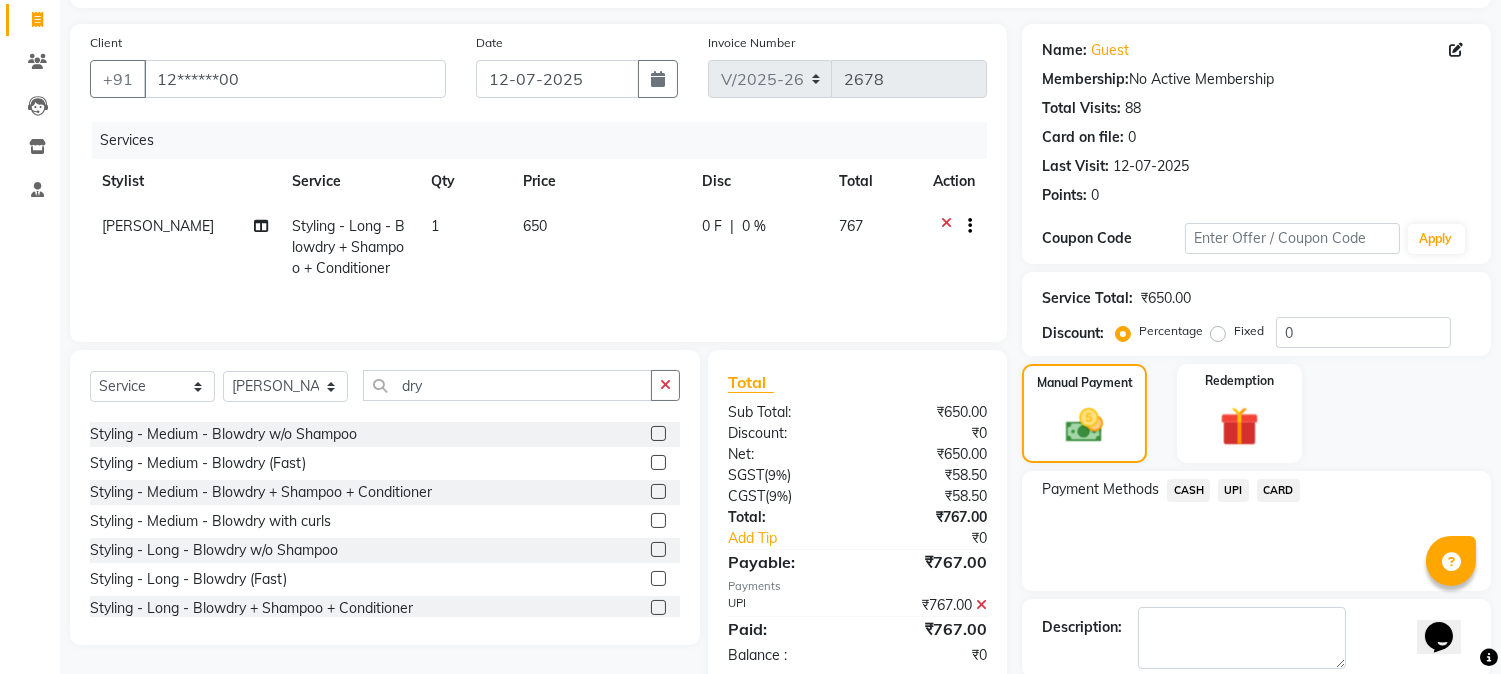 scroll, scrollTop: 225, scrollLeft: 0, axis: vertical 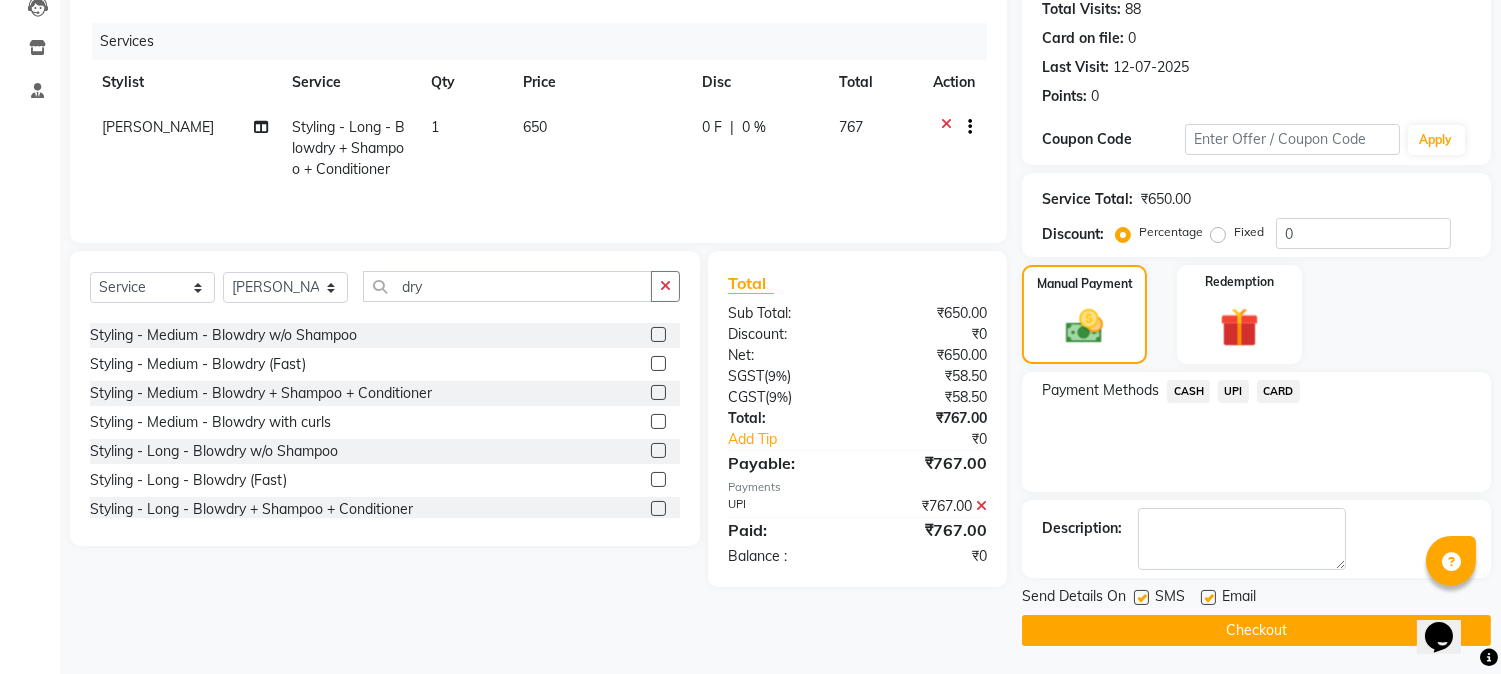 click 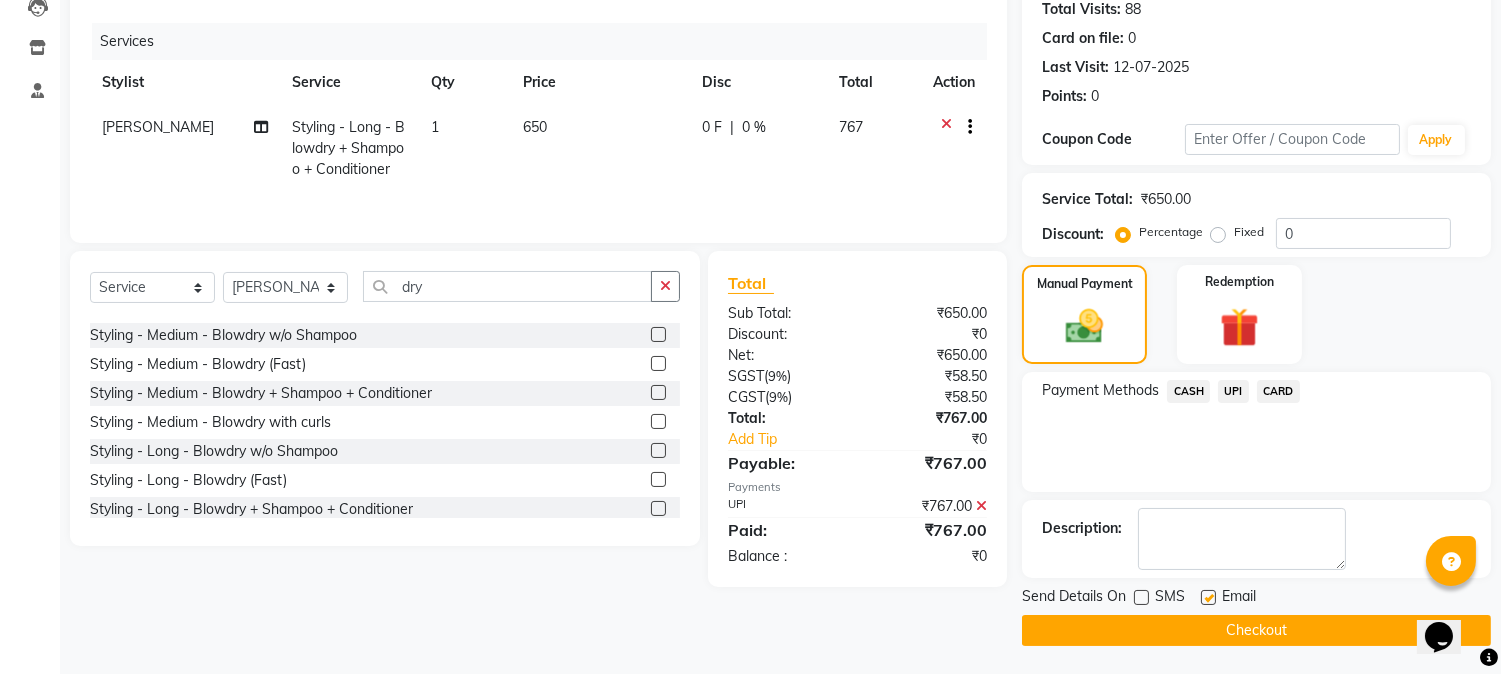 click on "Checkout" 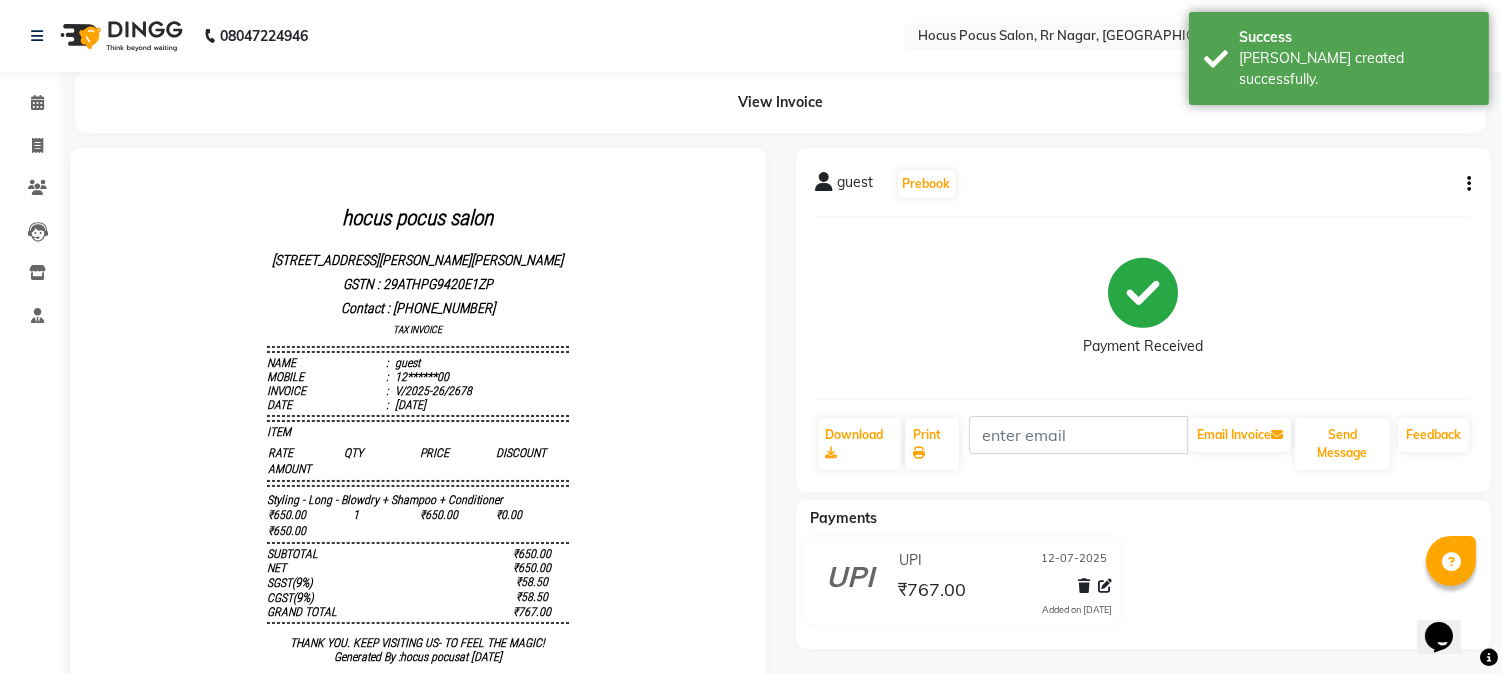 scroll, scrollTop: 0, scrollLeft: 0, axis: both 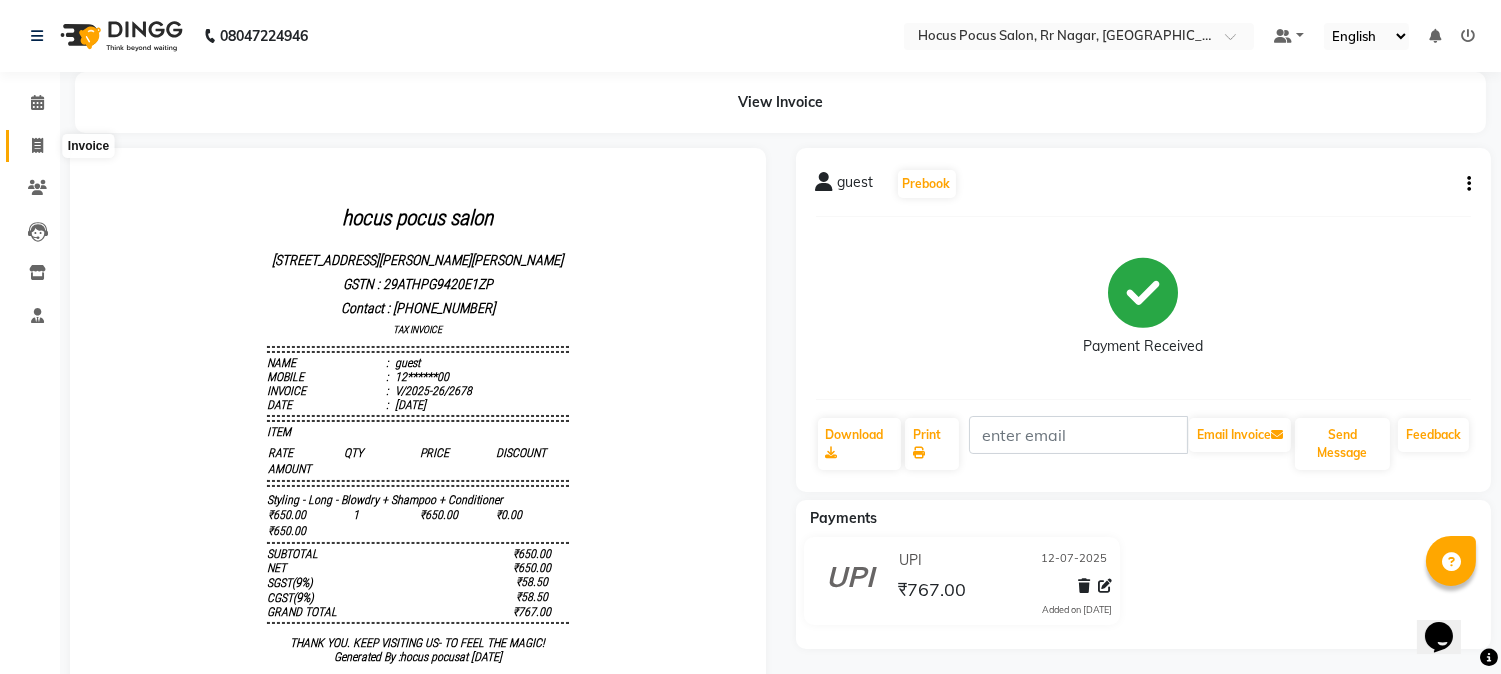 click 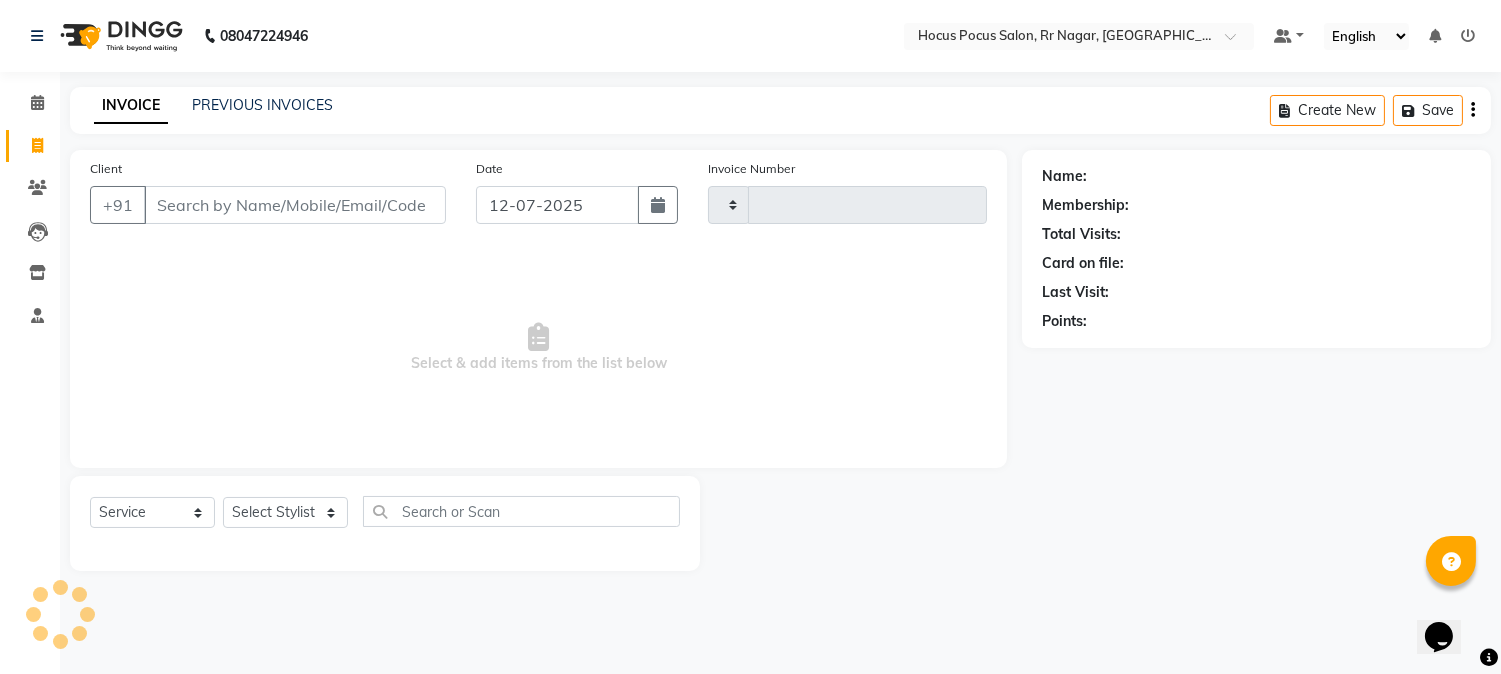 type on "2679" 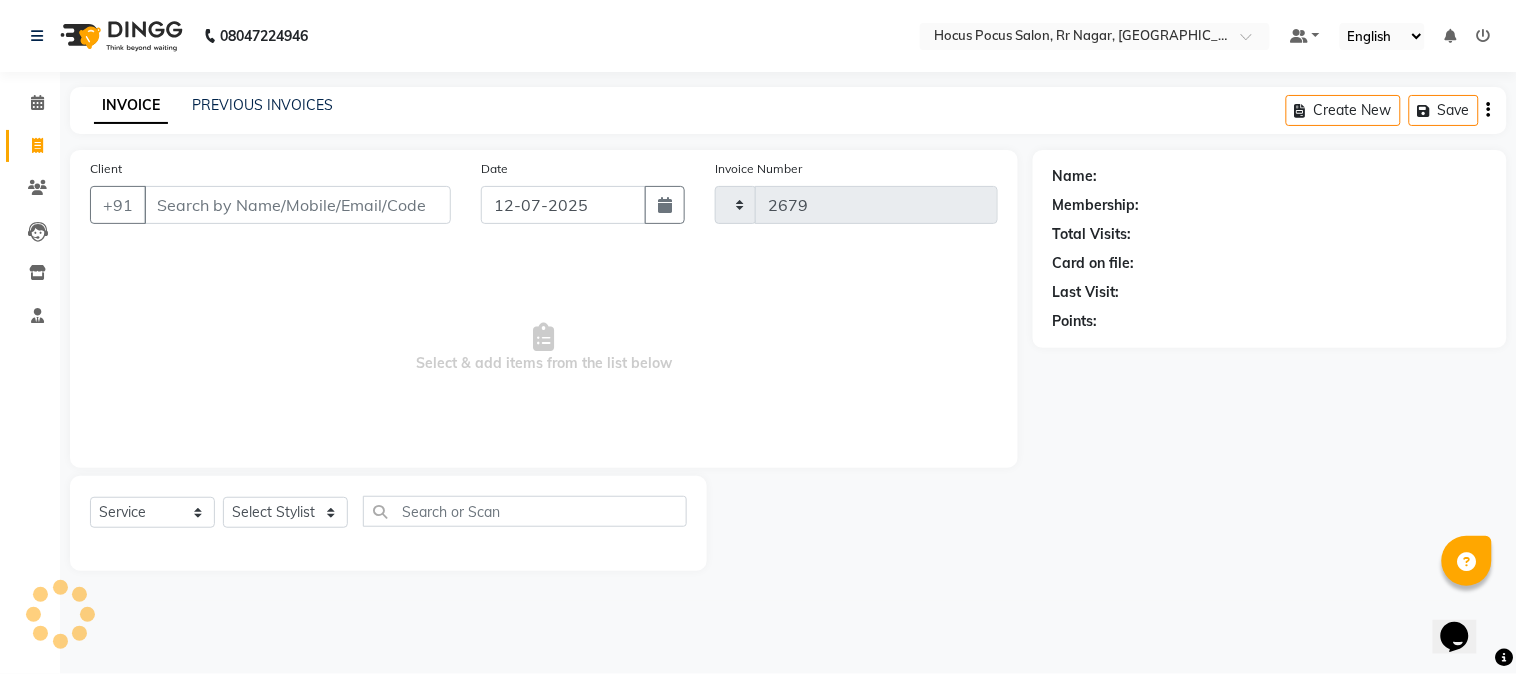 select on "5019" 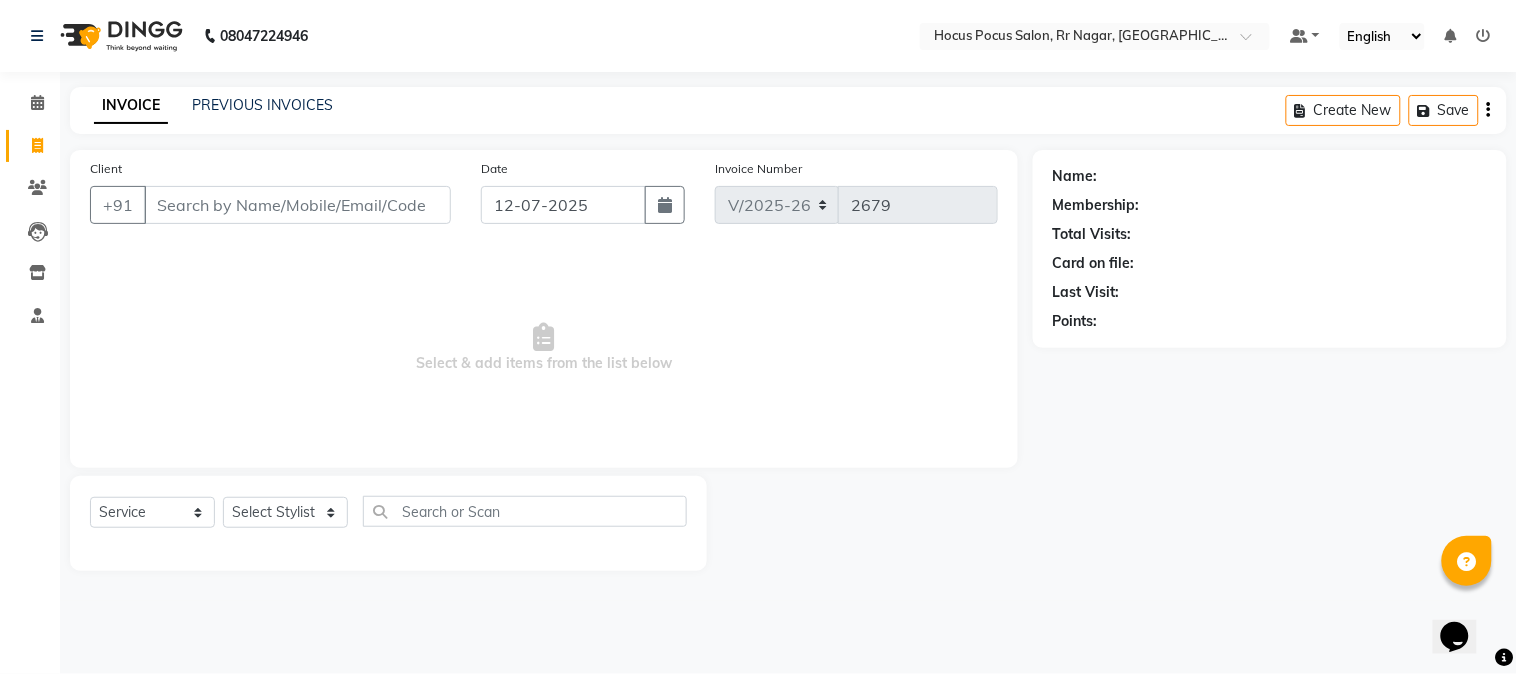 click on "Client" at bounding box center (297, 205) 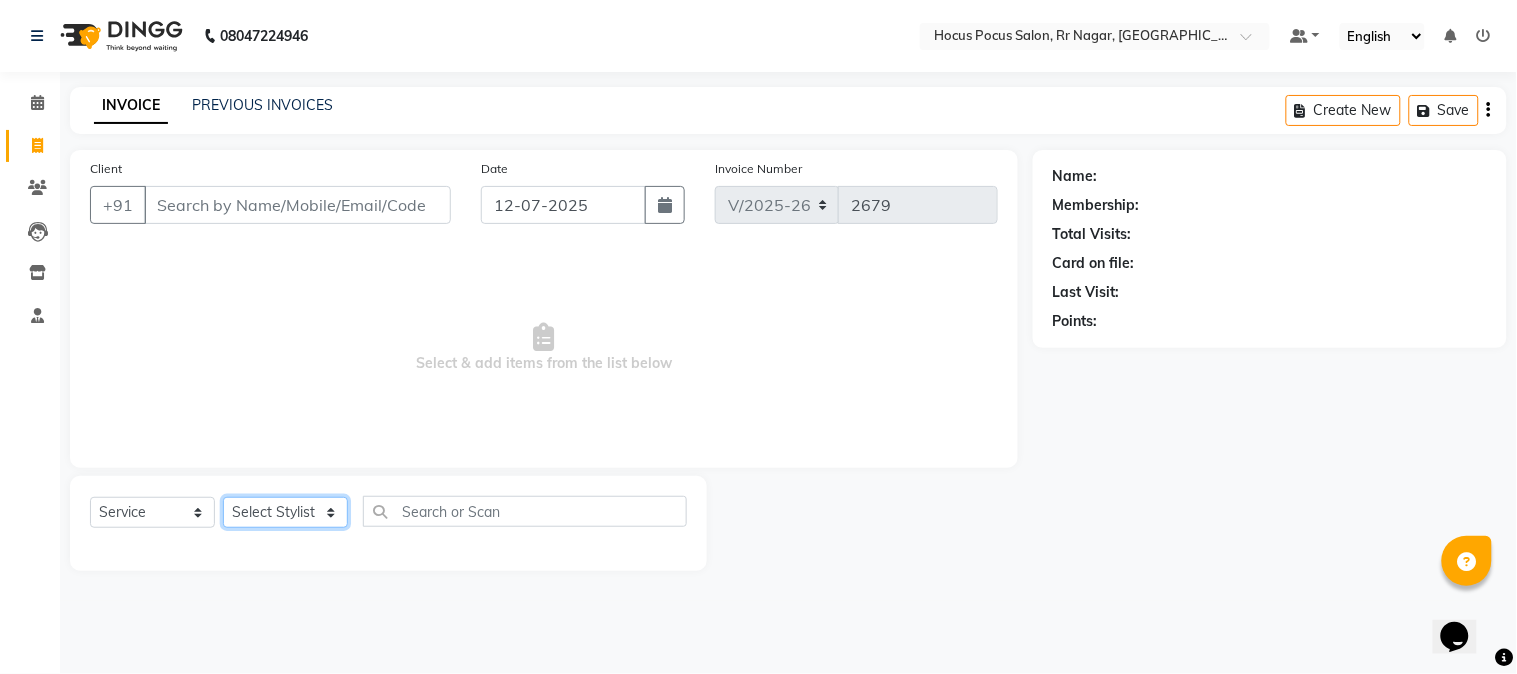 click on "Select Stylist Amar  Arjun Eliza hocus pocus Jonathan Maya Mona Ravi Salima Sonam" 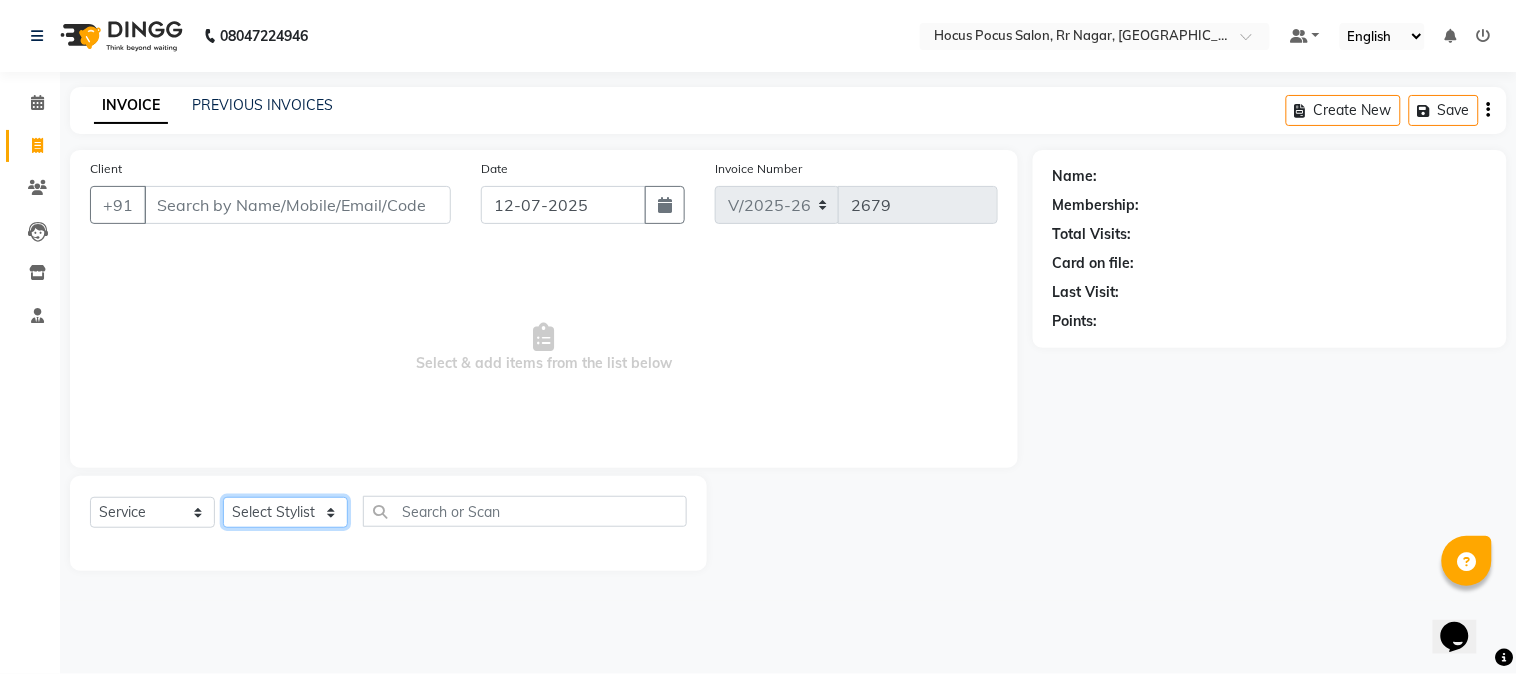 select on "85060" 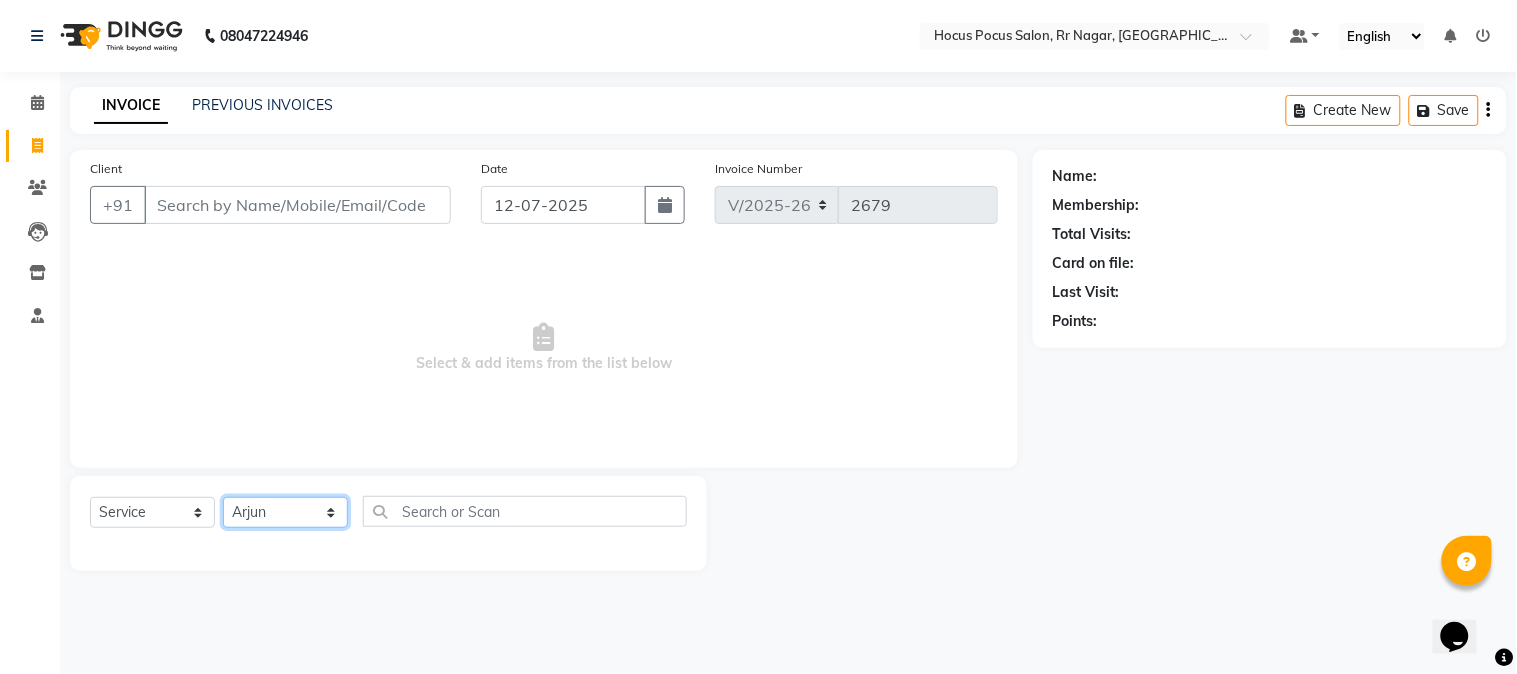 click on "Select Stylist Amar  Arjun Eliza hocus pocus Jonathan Maya Mona Ravi Salima Sonam" 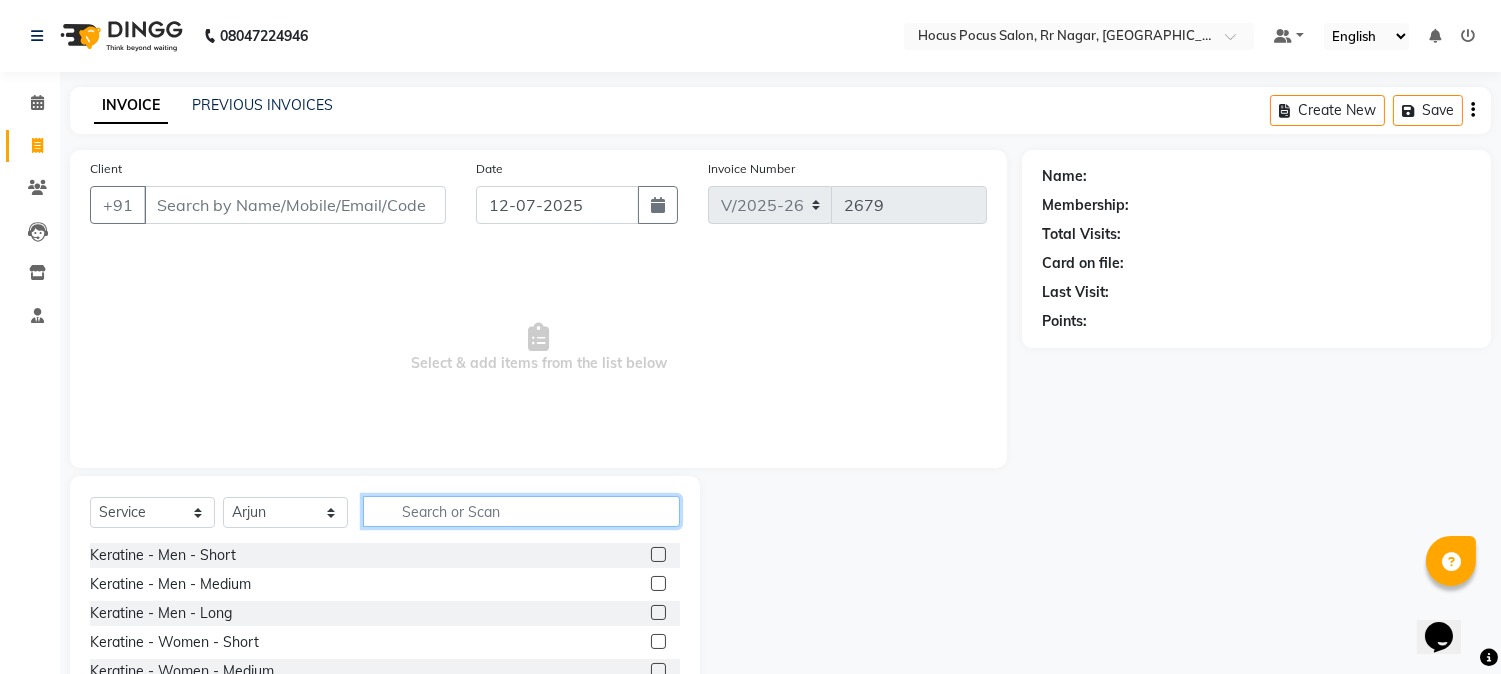 click 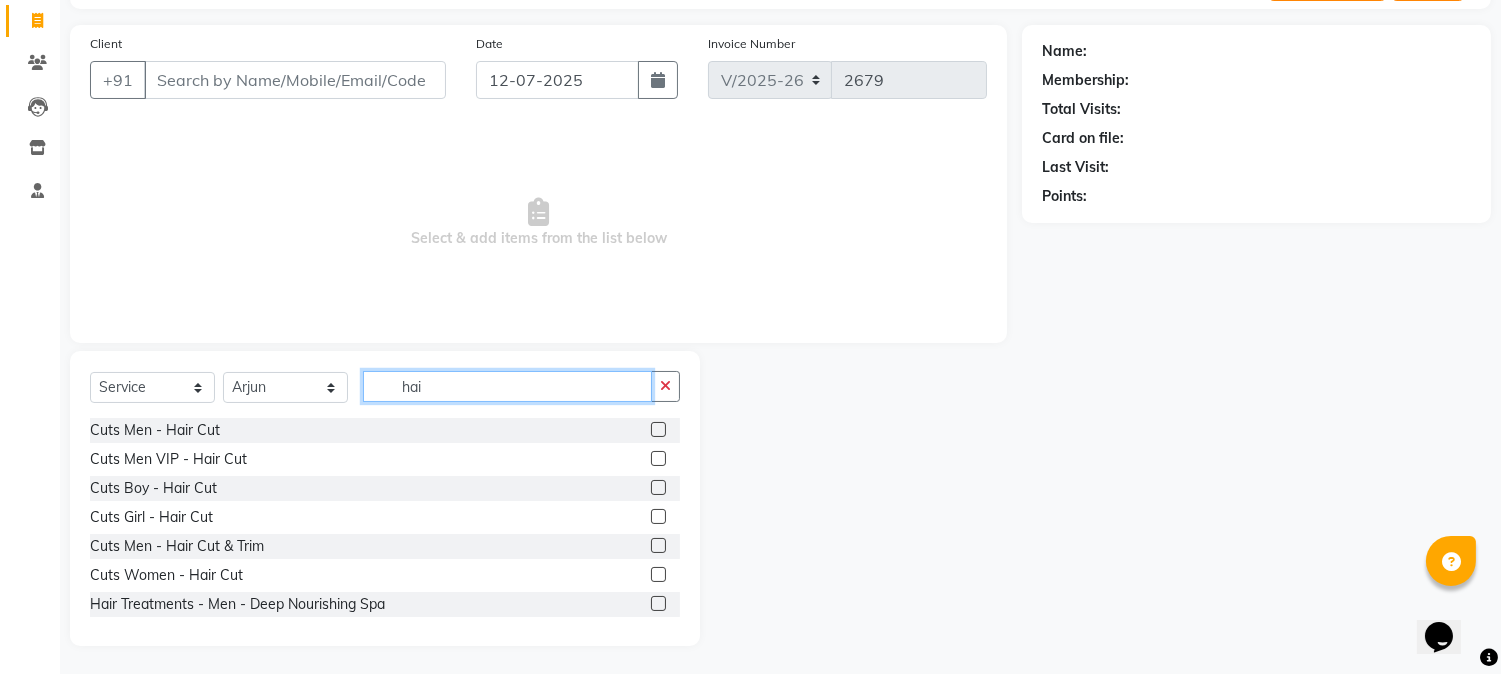 scroll, scrollTop: 126, scrollLeft: 0, axis: vertical 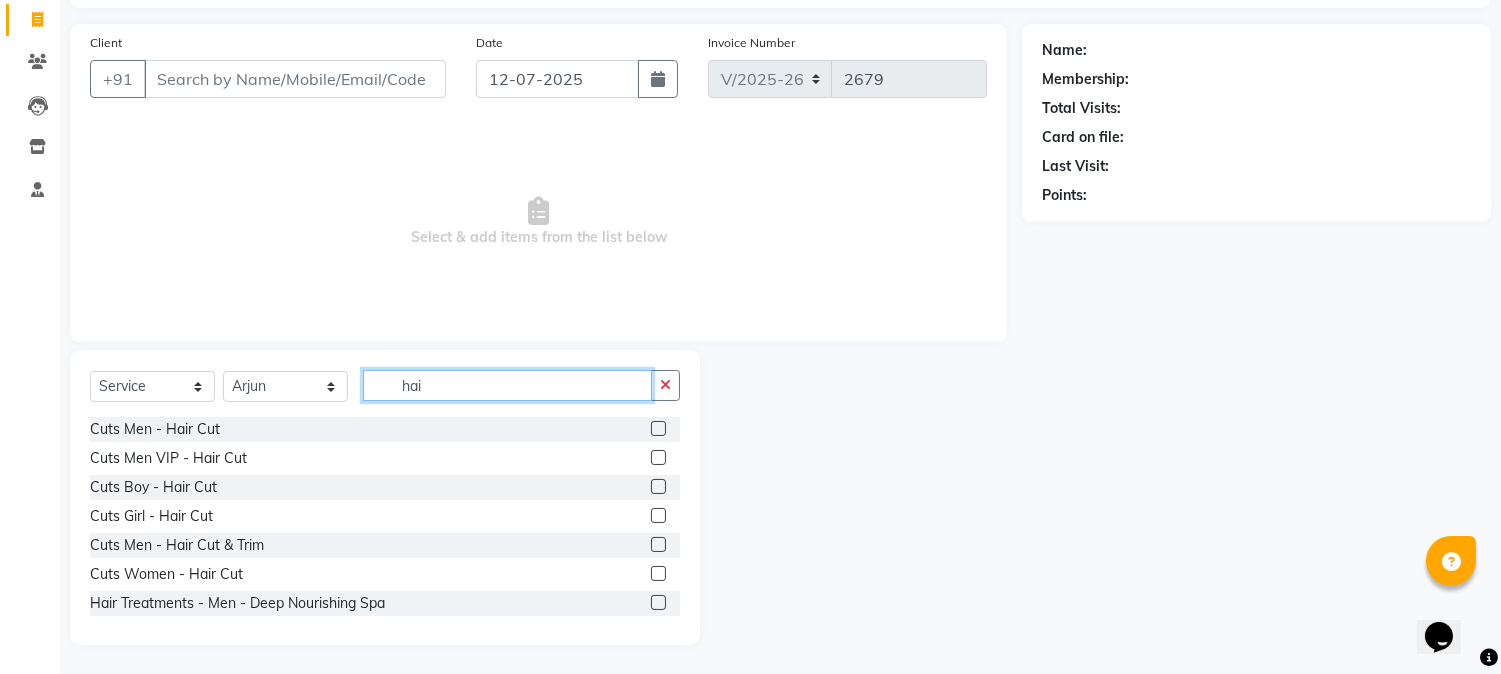 type on "hai" 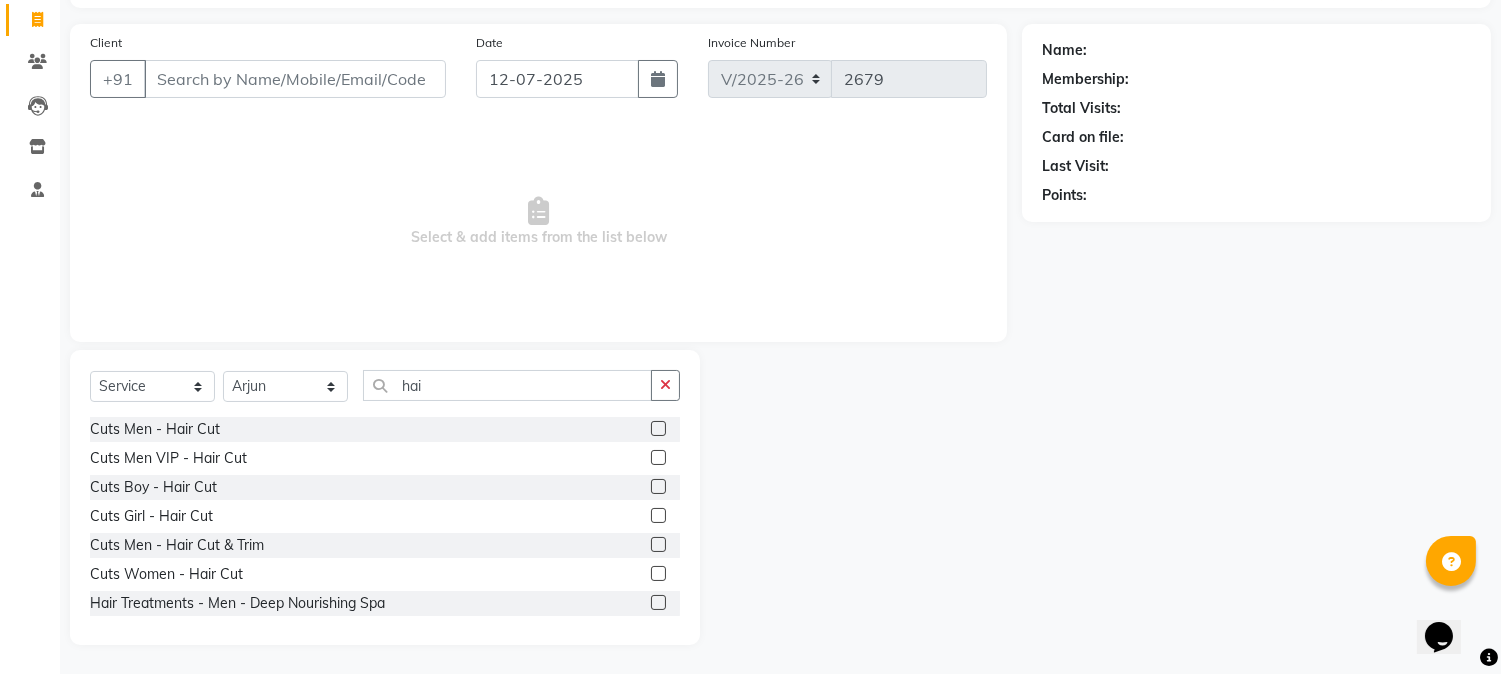 click 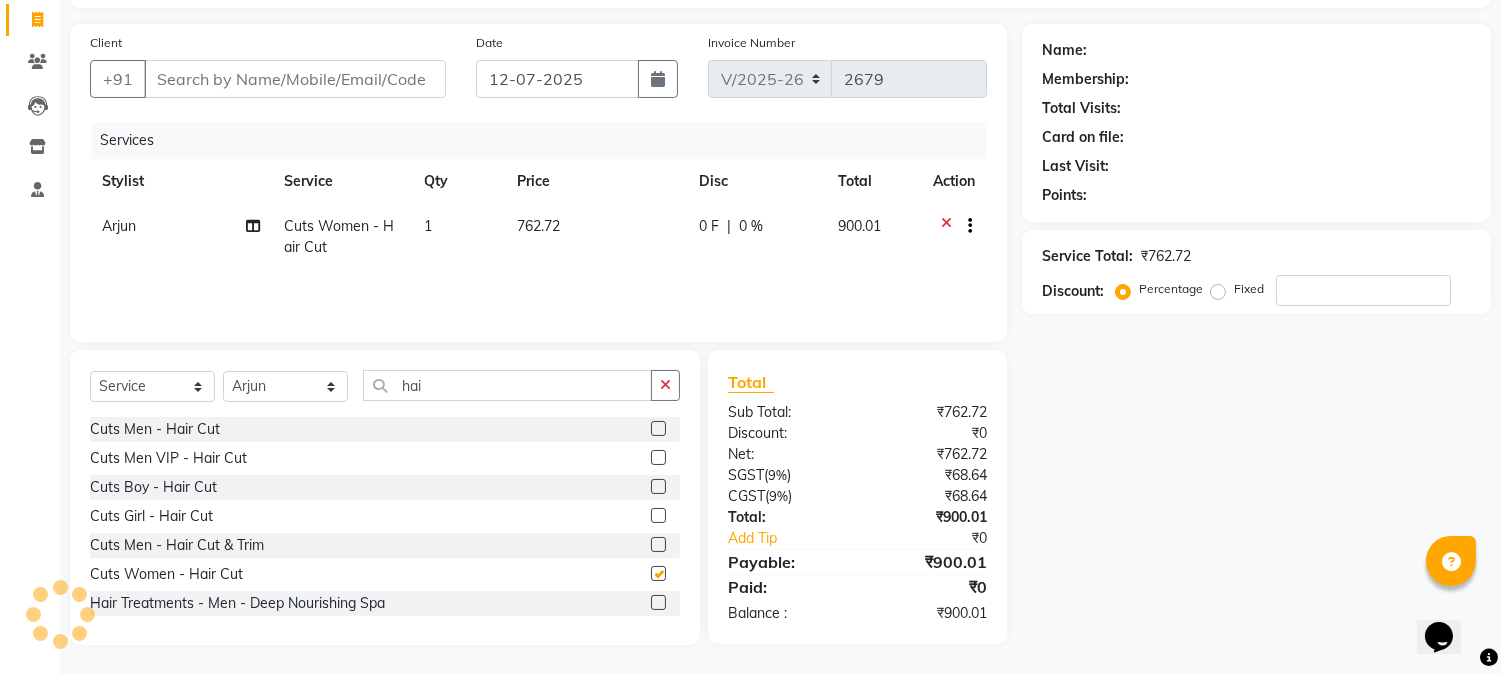 checkbox on "false" 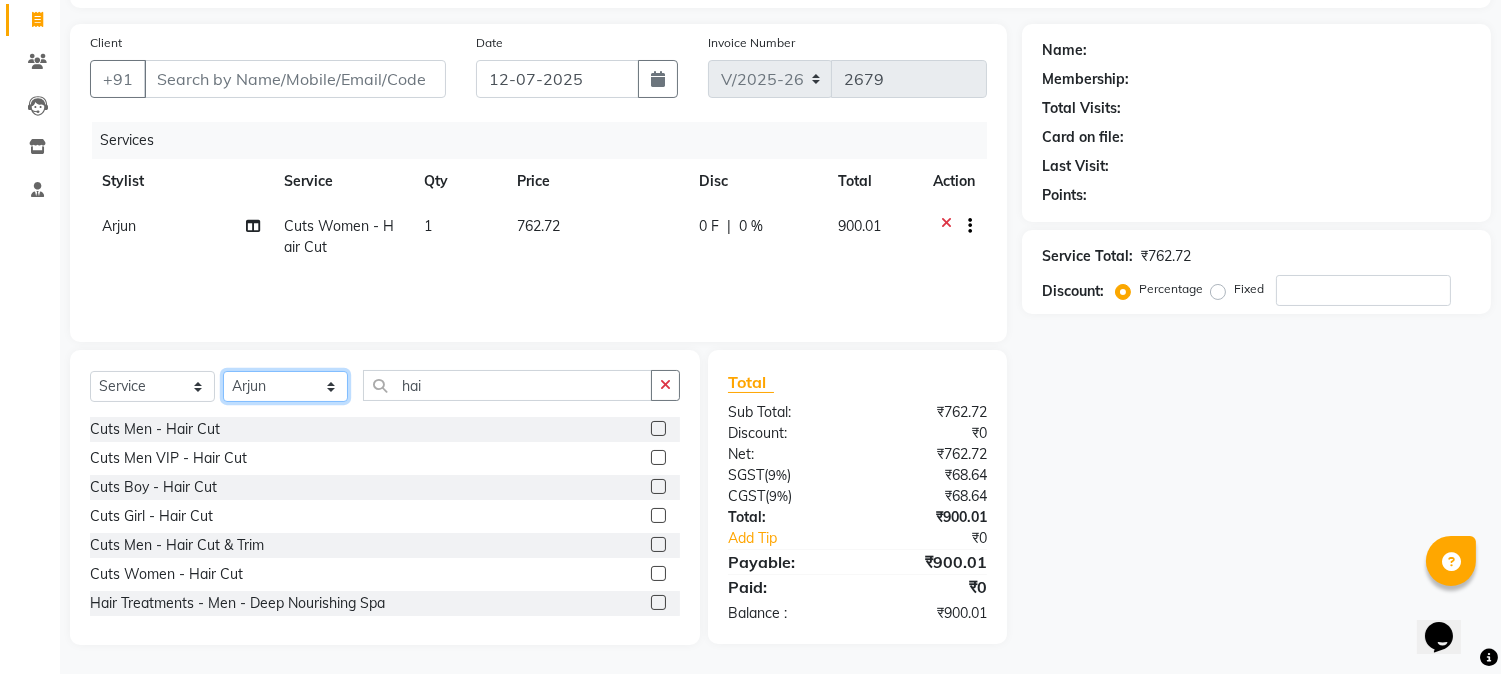 click on "Select Stylist Amar  Arjun Eliza hocus pocus Jonathan Maya Mona Ravi Salima Sonam" 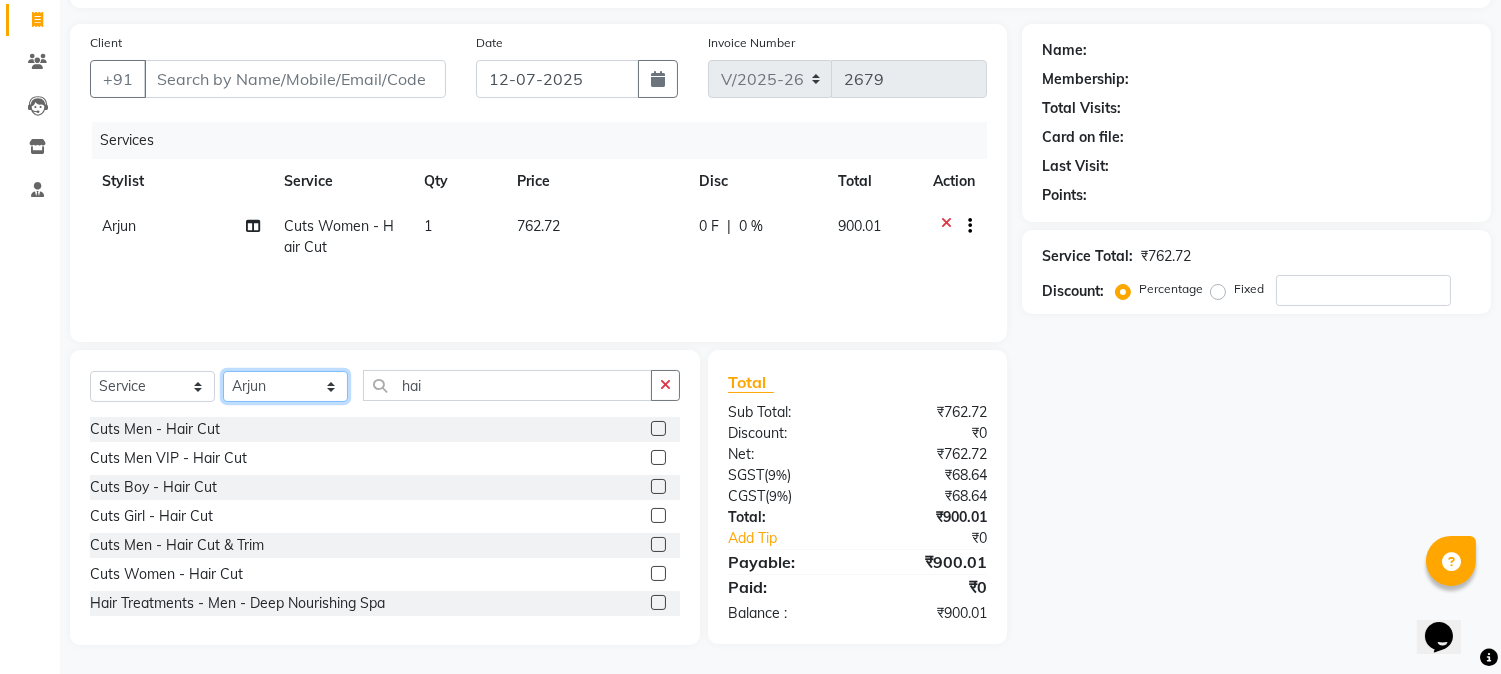 select on "61436" 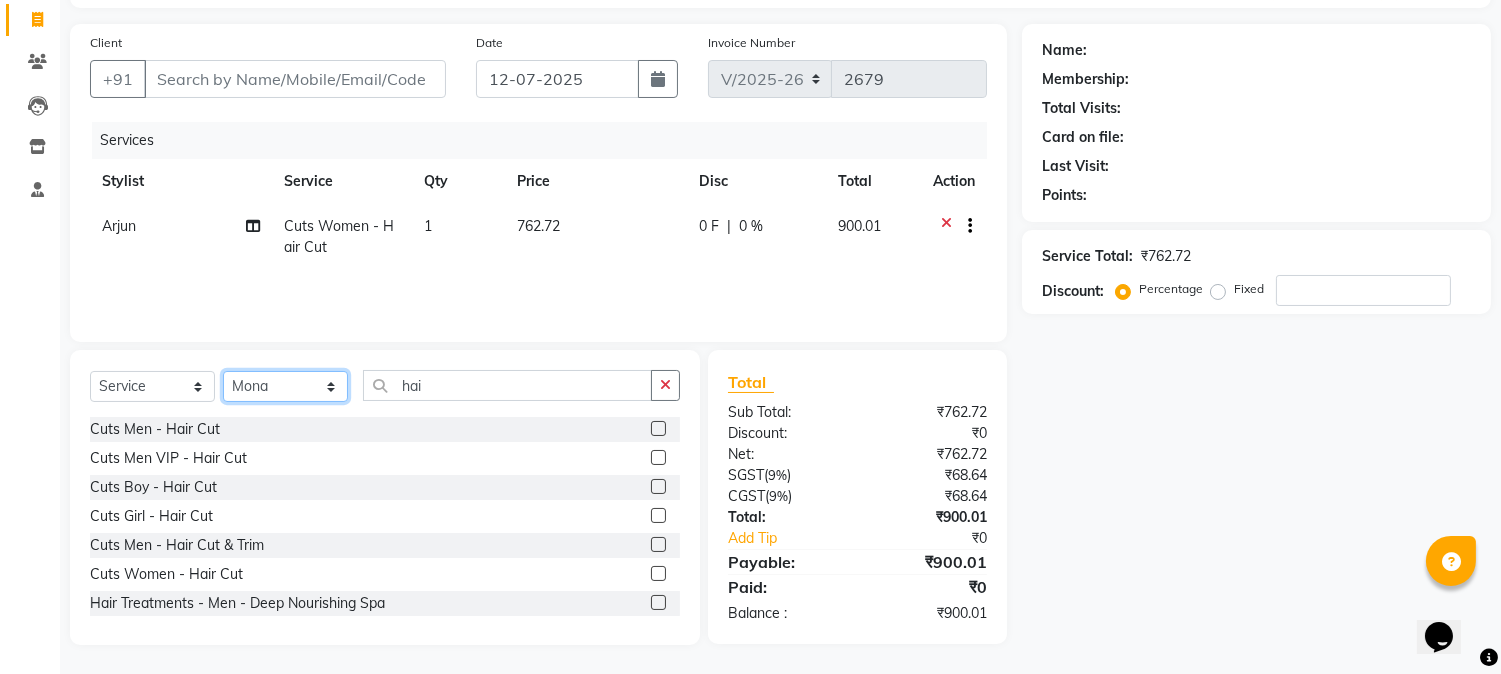 click on "Select Stylist Amar  Arjun Eliza hocus pocus Jonathan Maya Mona Ravi Salima Sonam" 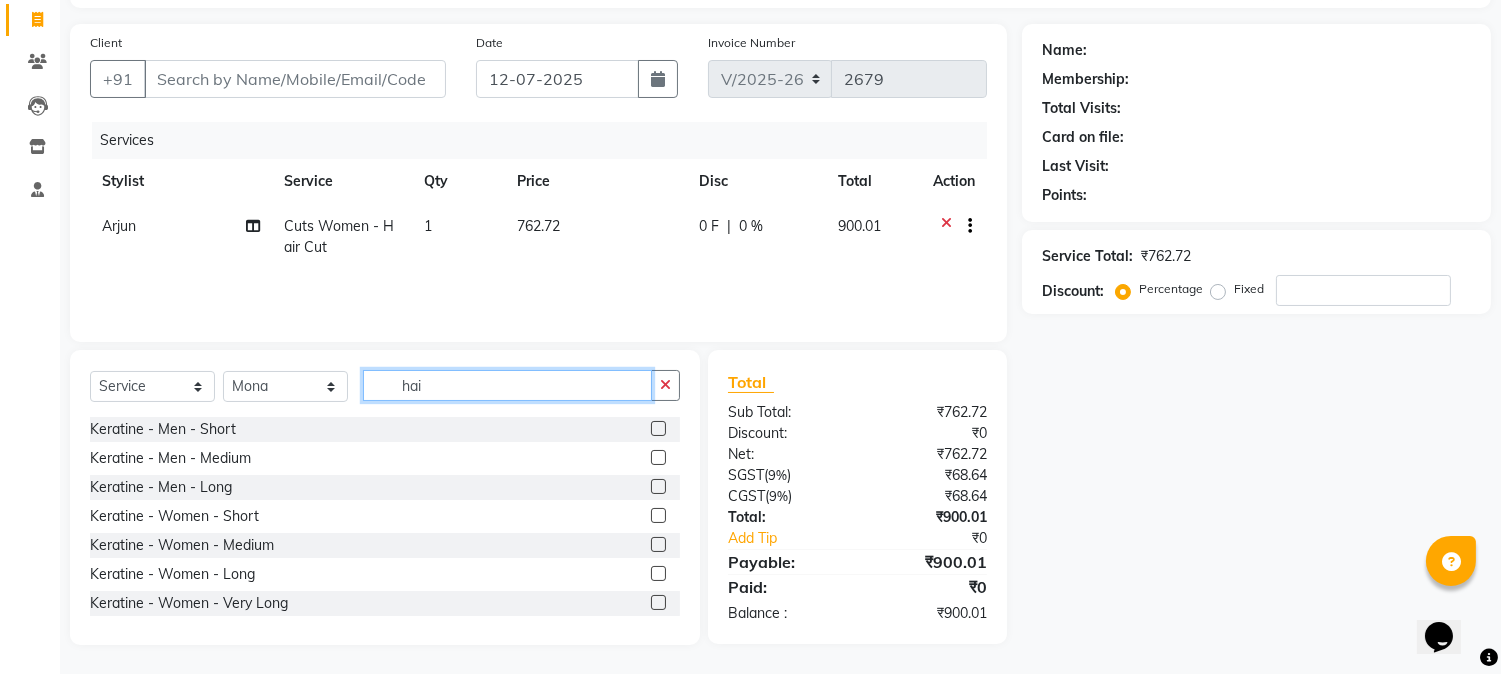 click on "hai" 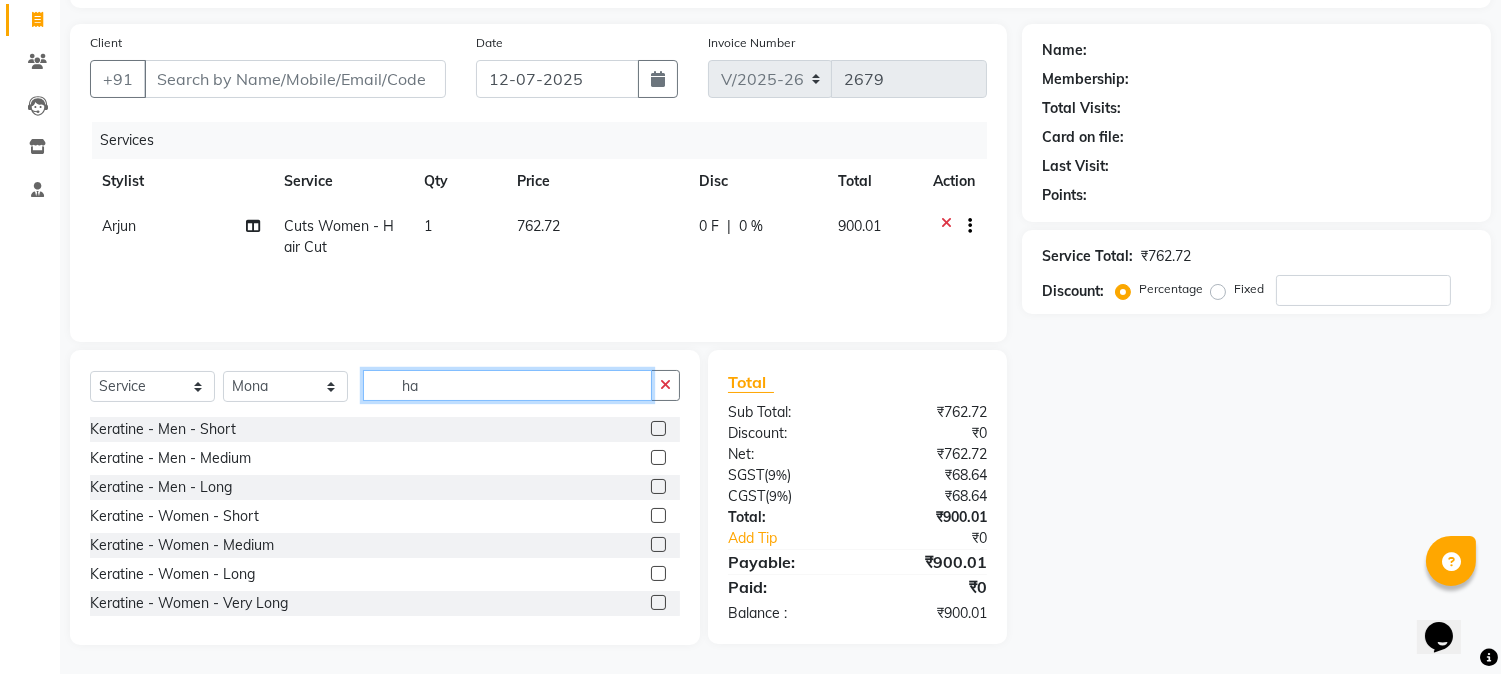 type on "h" 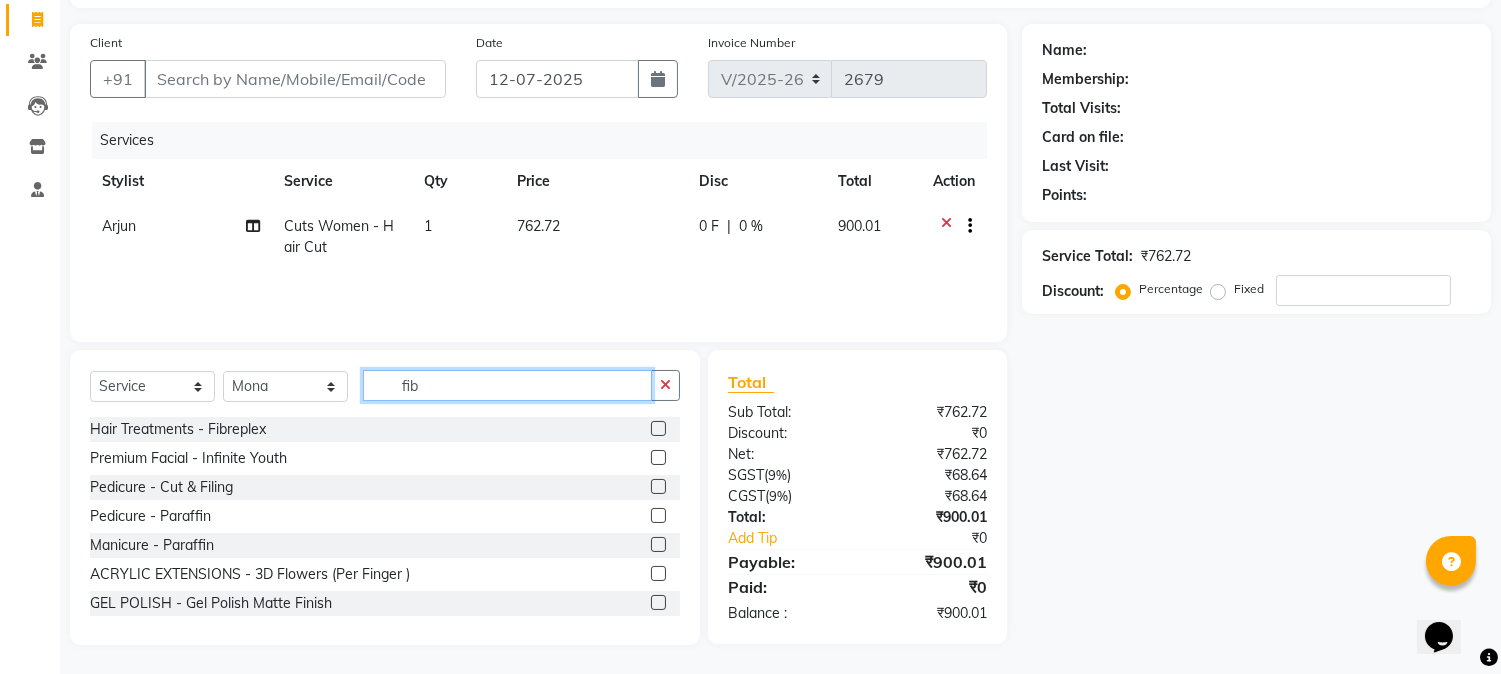 scroll, scrollTop: 125, scrollLeft: 0, axis: vertical 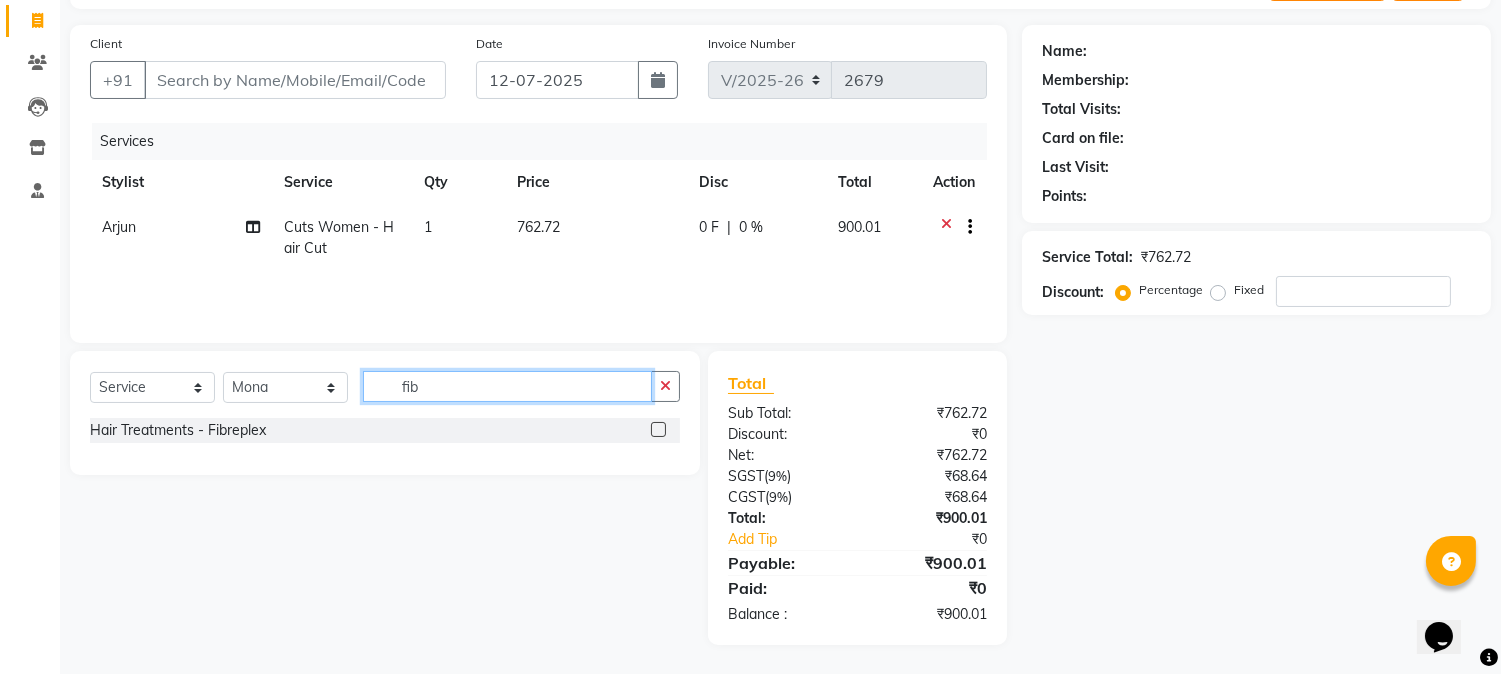 type on "fib" 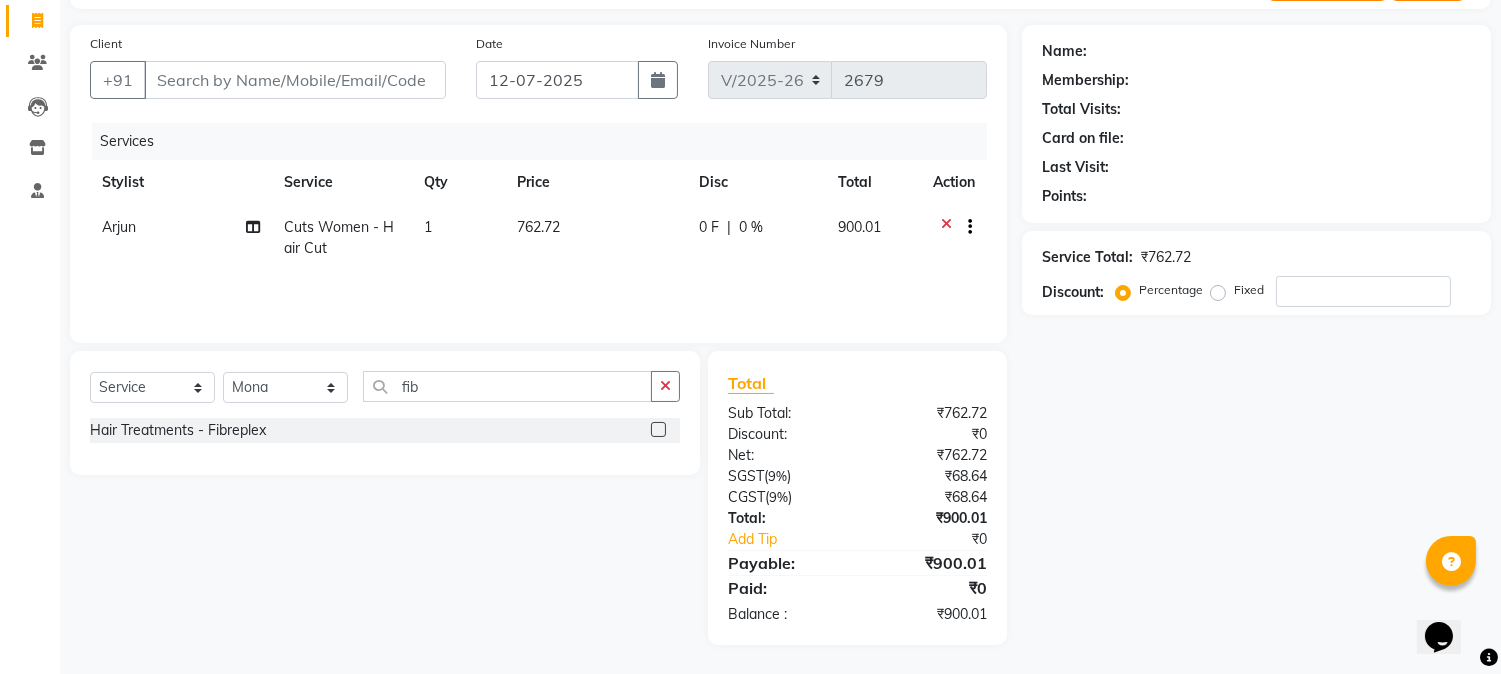 click 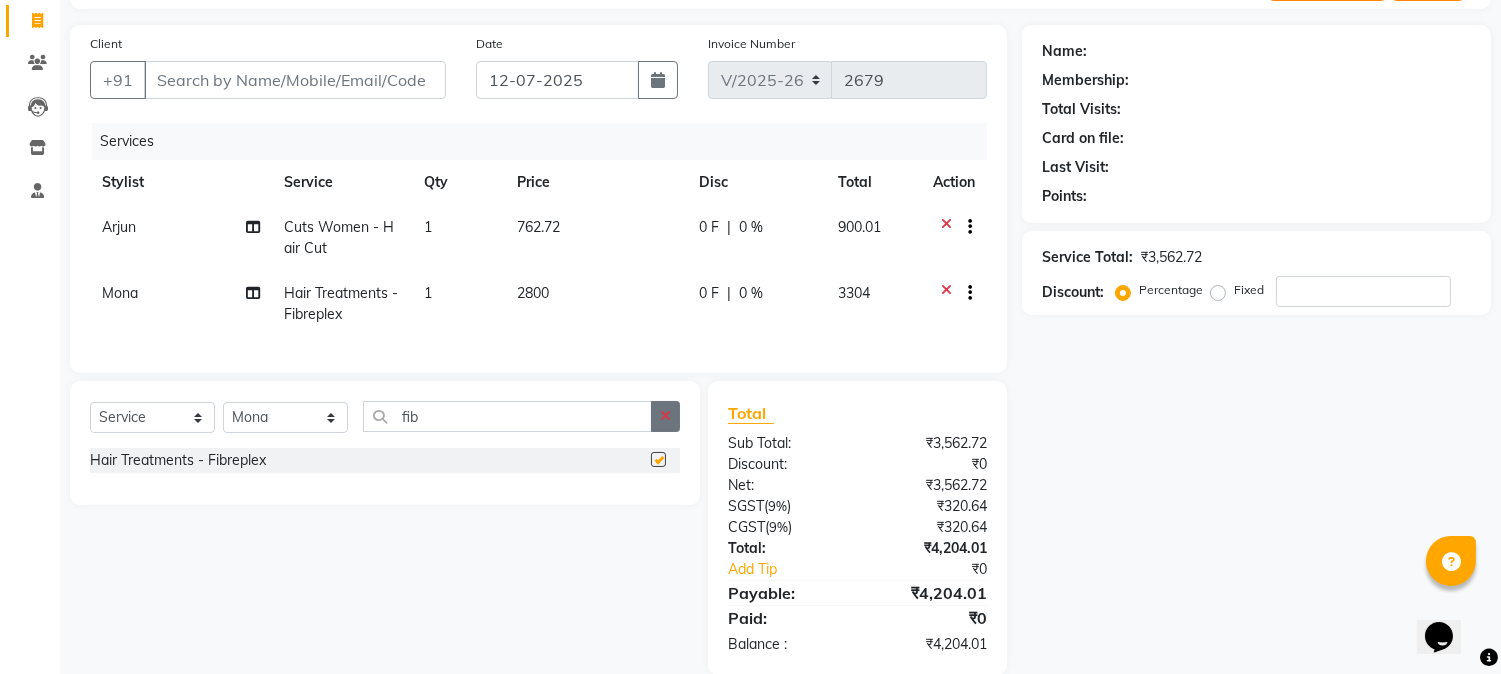checkbox on "false" 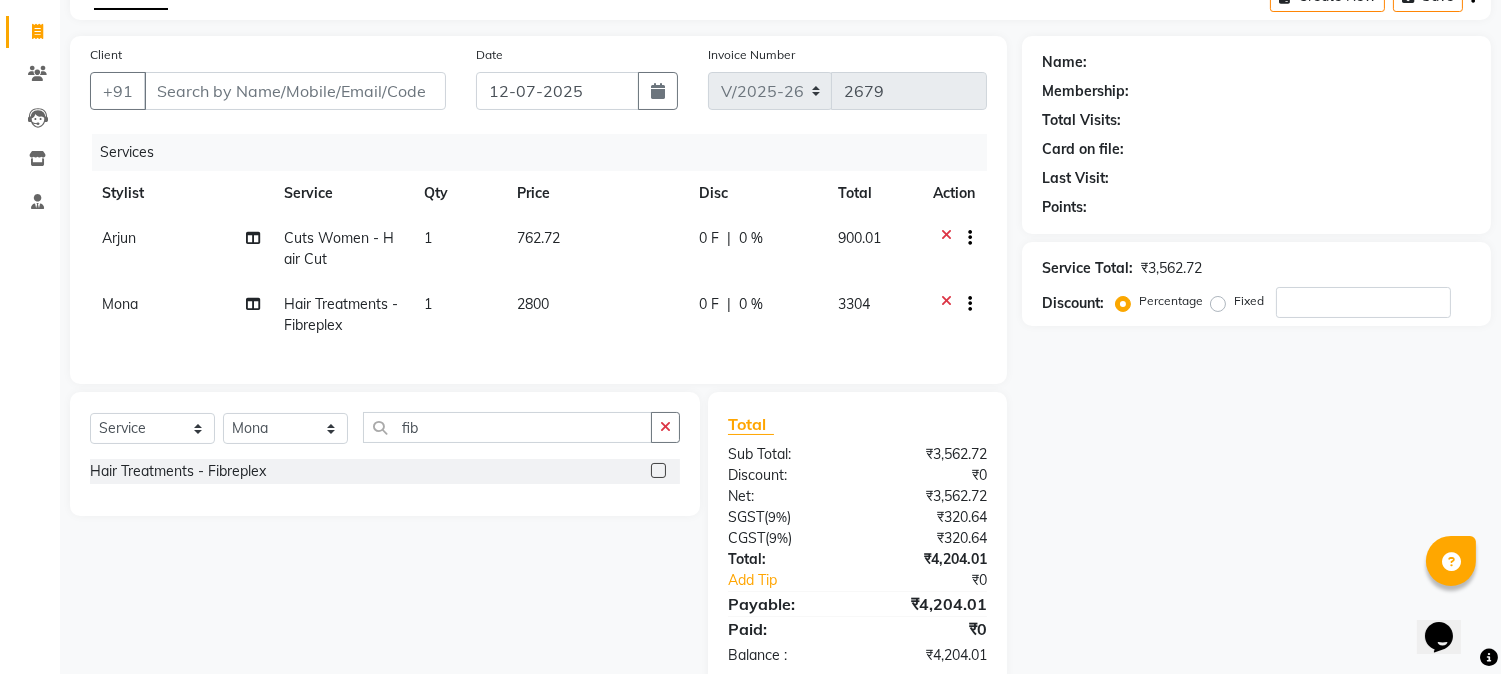scroll, scrollTop: 61, scrollLeft: 0, axis: vertical 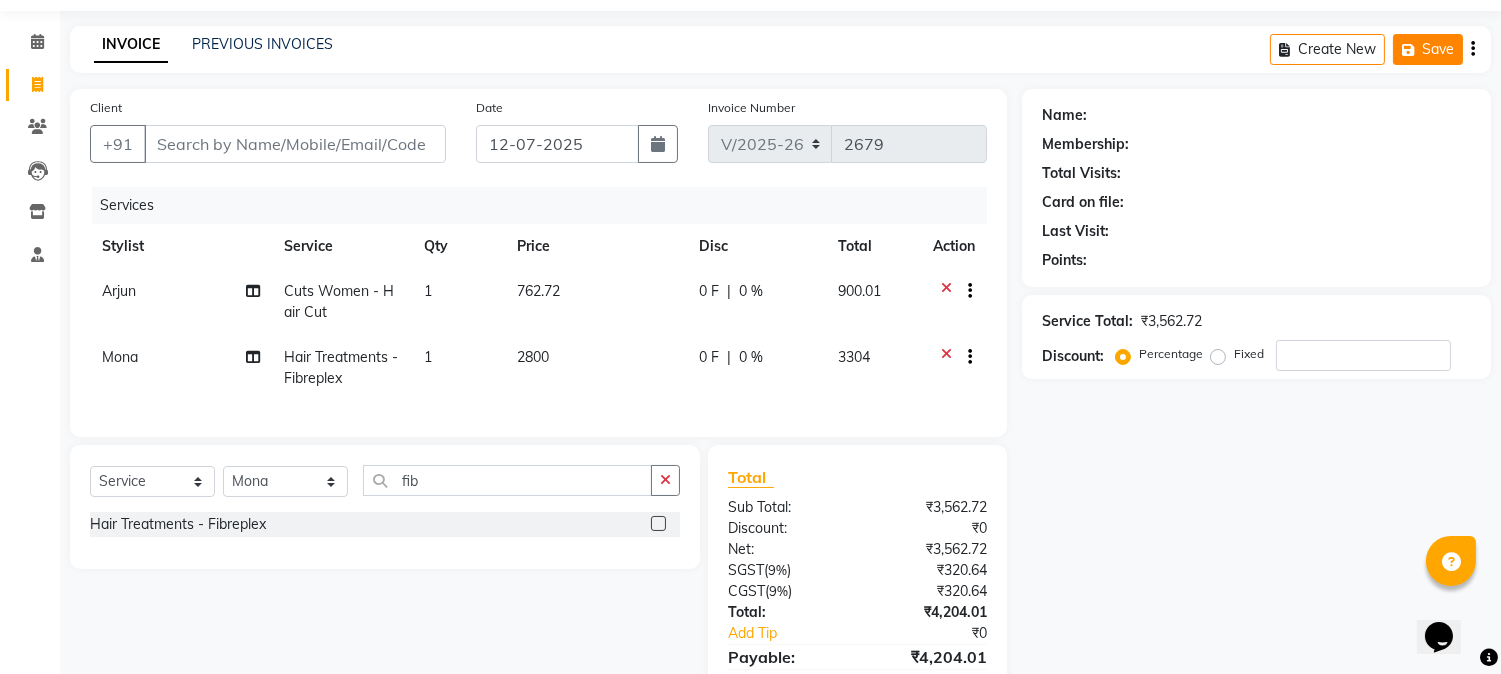 click on "Save" 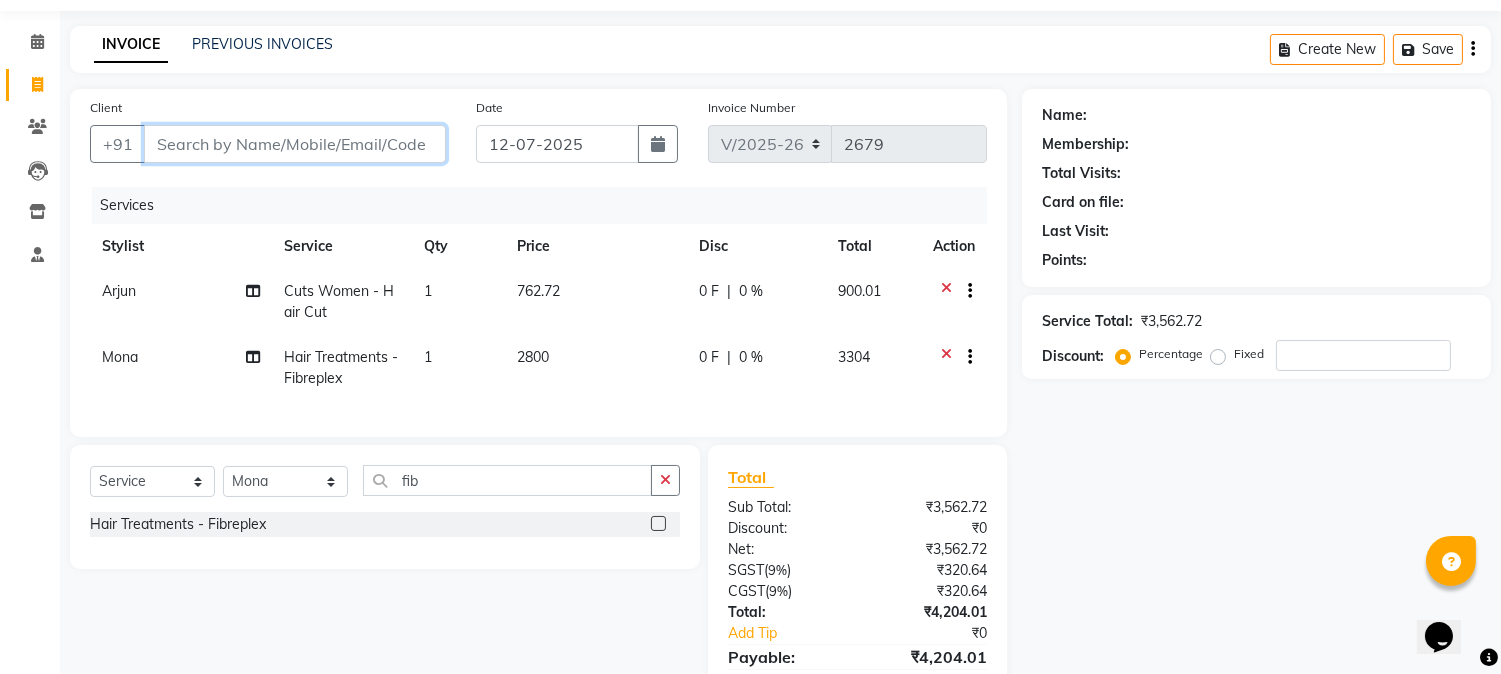 click on "Client" at bounding box center (295, 144) 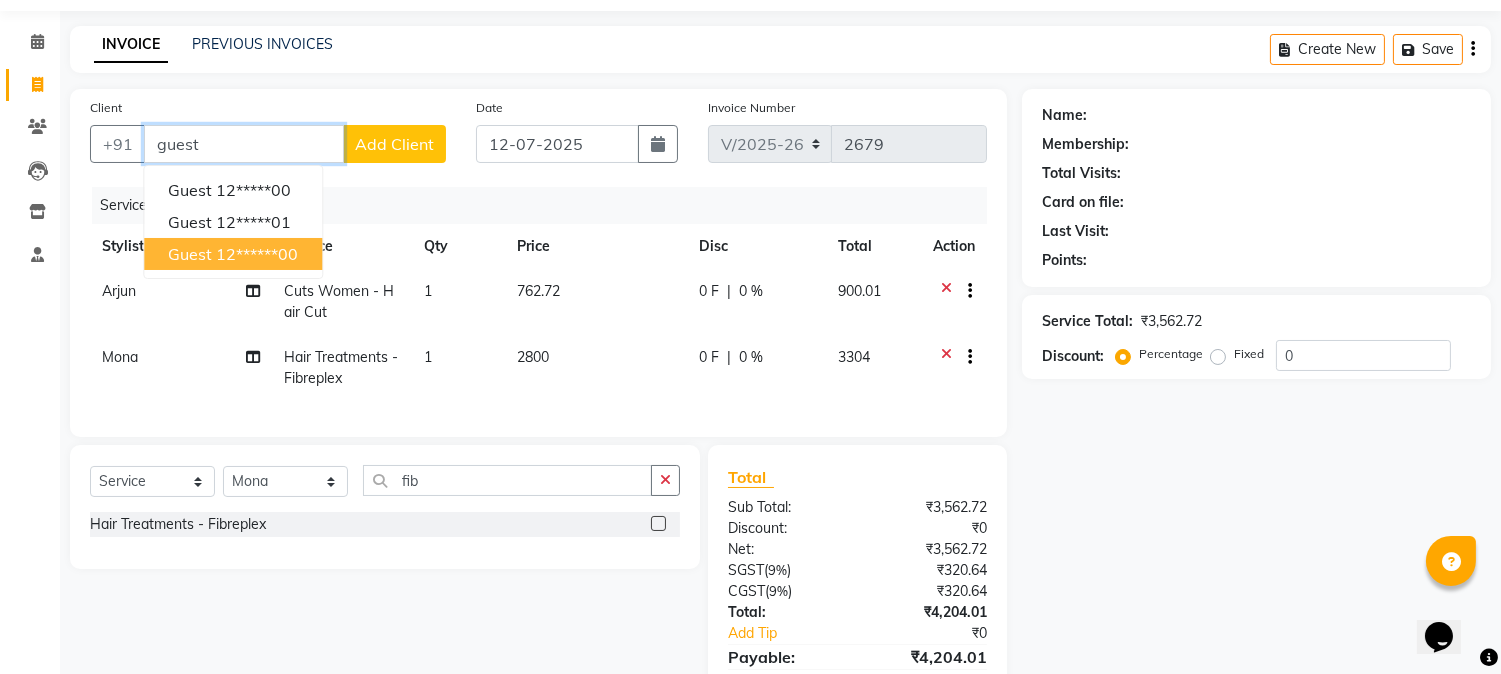 click on "12******00" at bounding box center (257, 254) 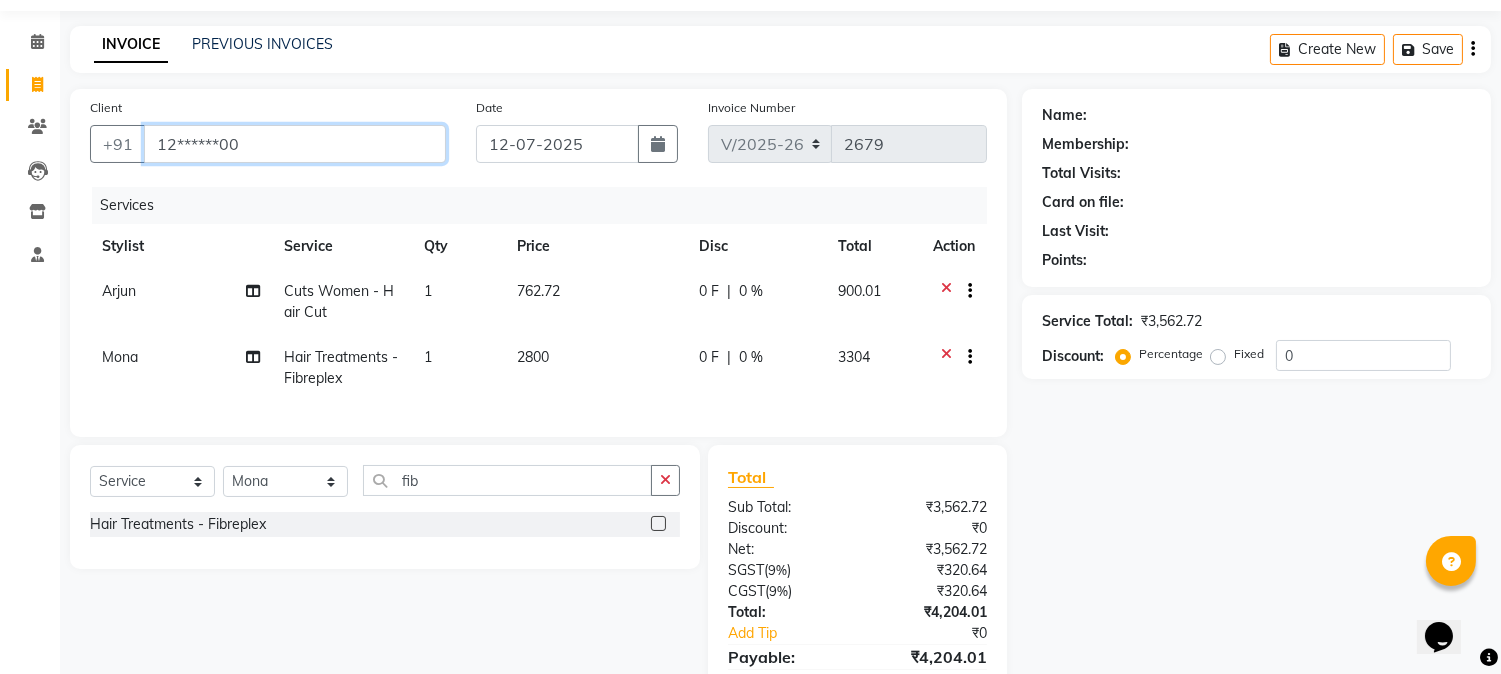 type on "12******00" 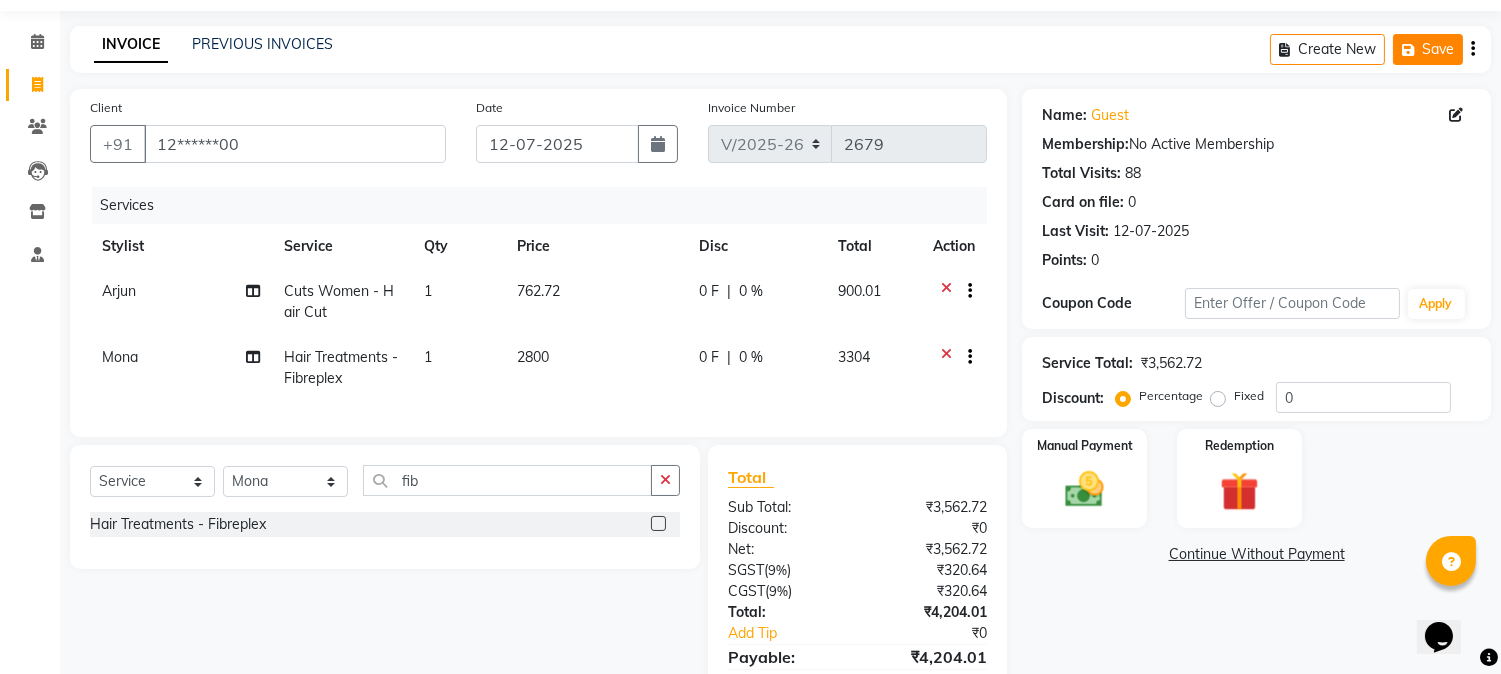 click on "Save" 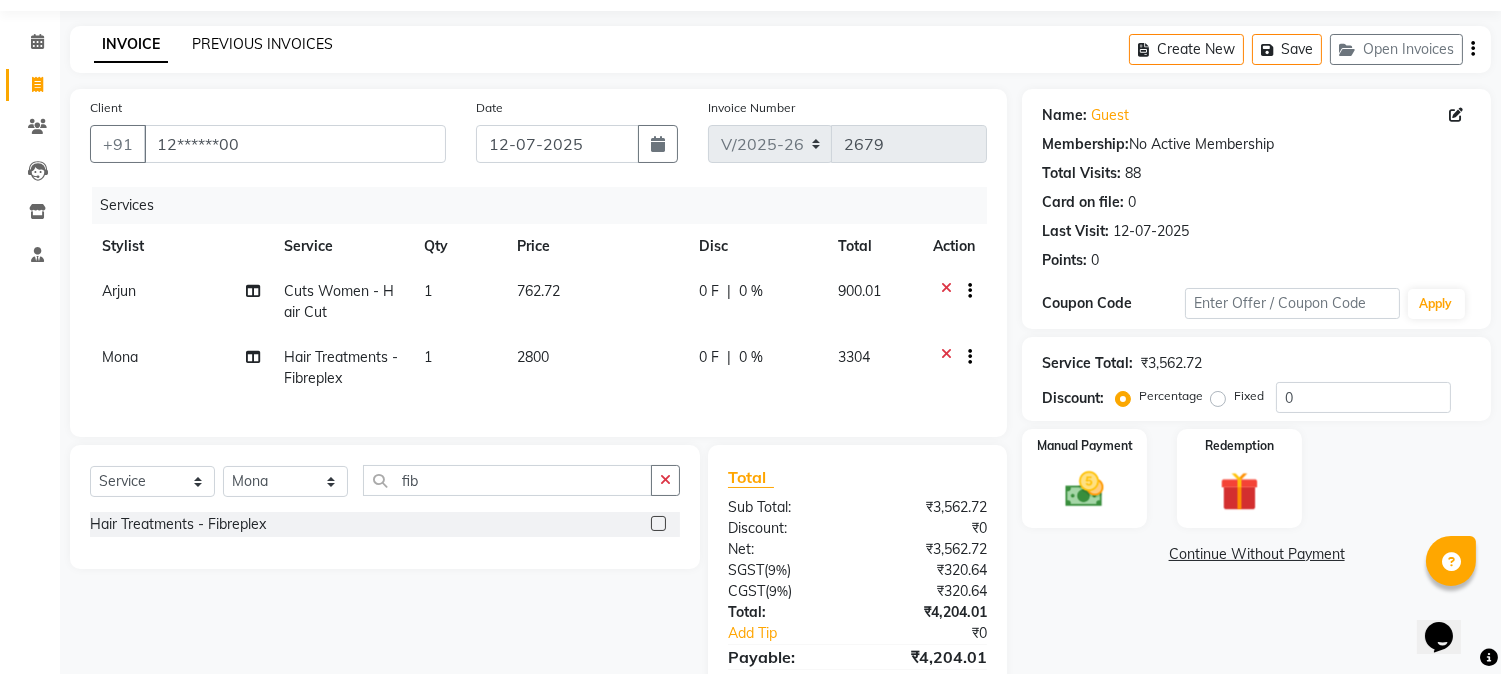 click on "PREVIOUS INVOICES" 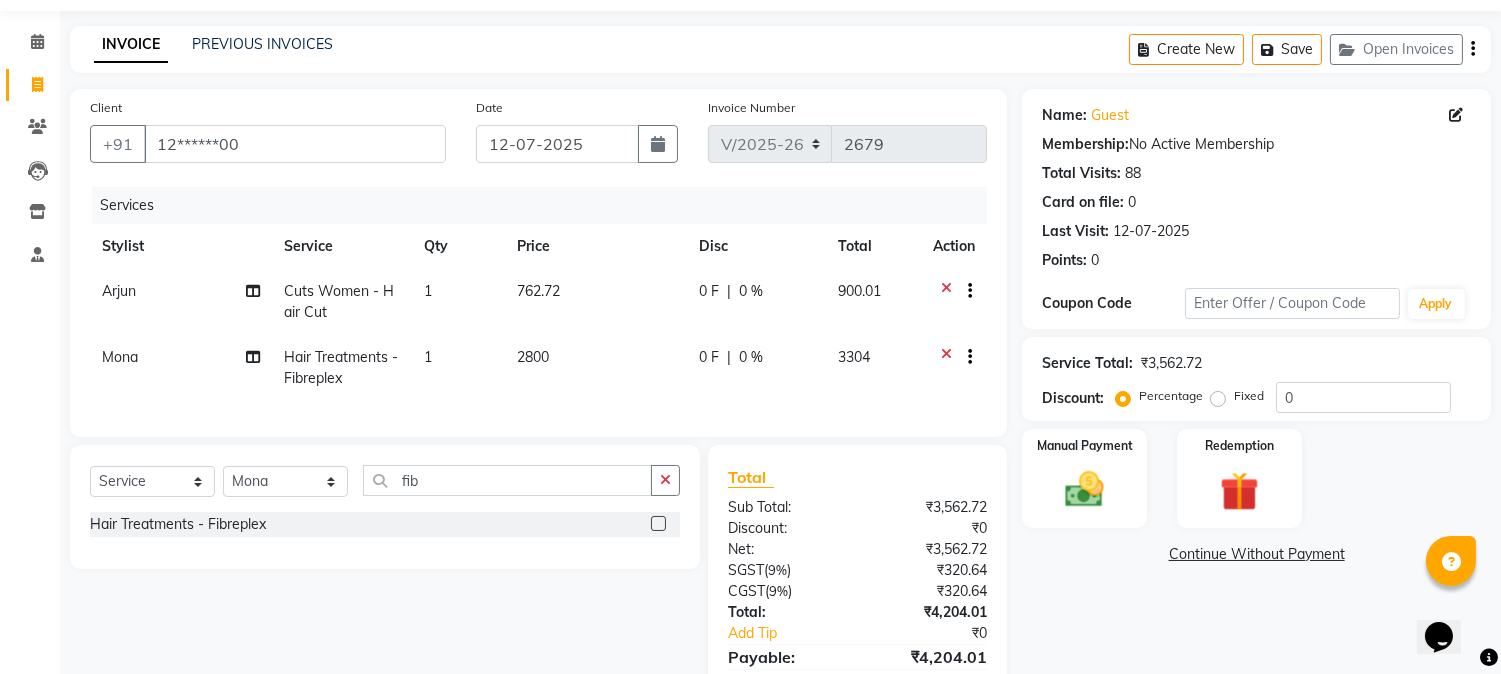 scroll, scrollTop: 0, scrollLeft: 0, axis: both 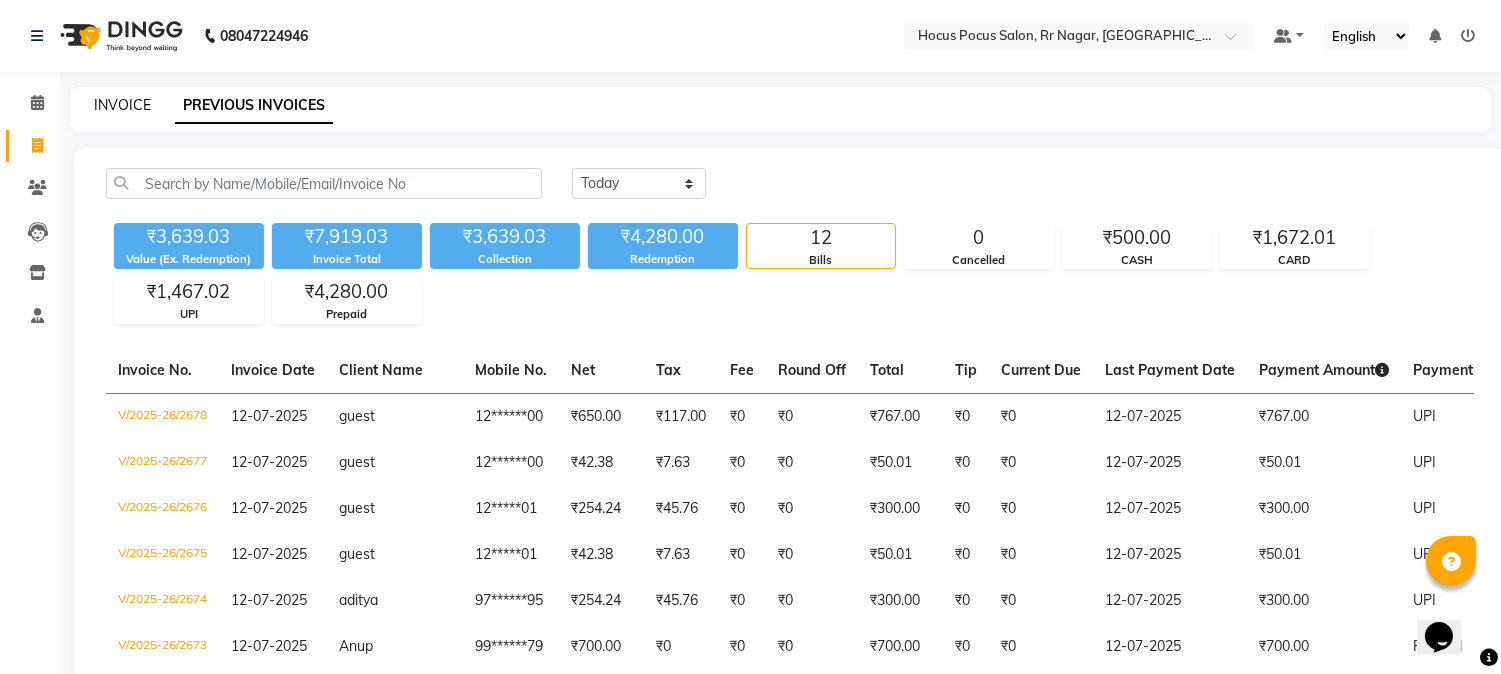 click on "INVOICE" 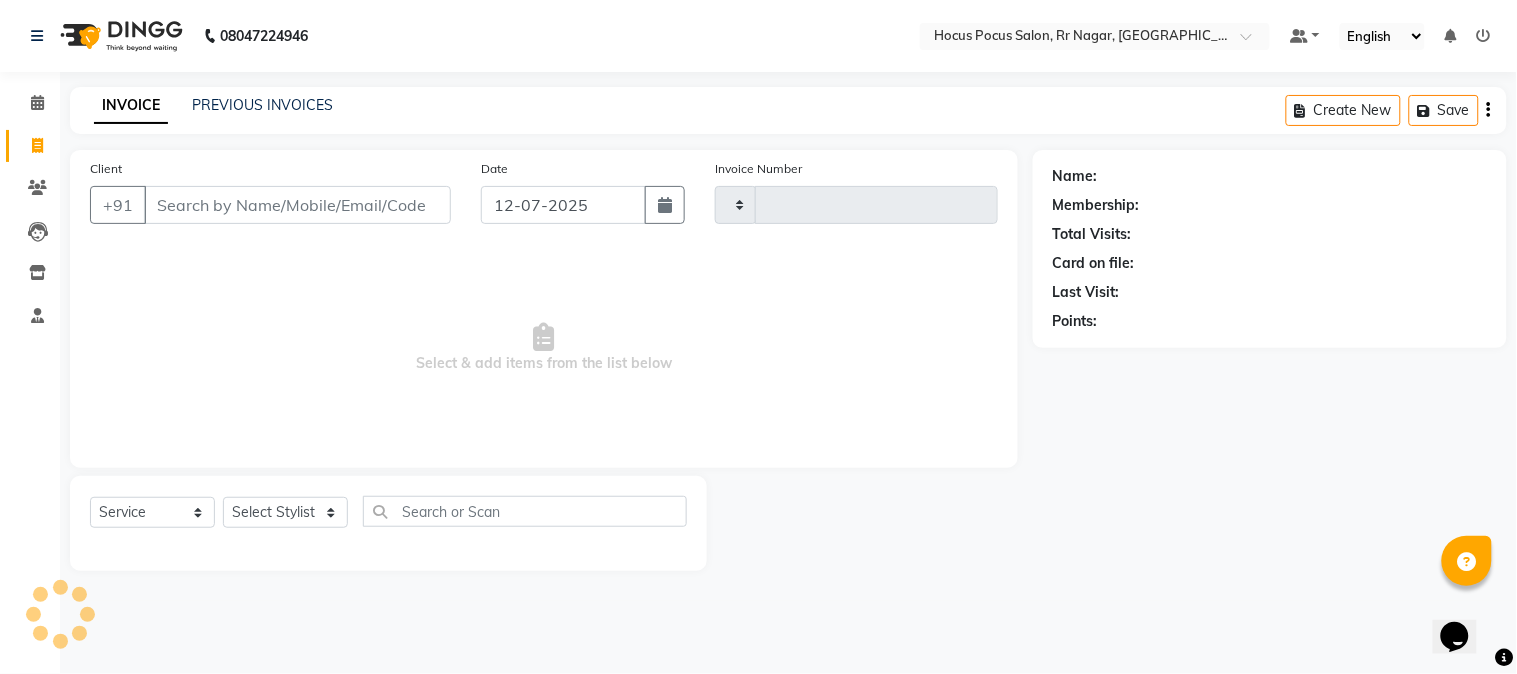 type on "2679" 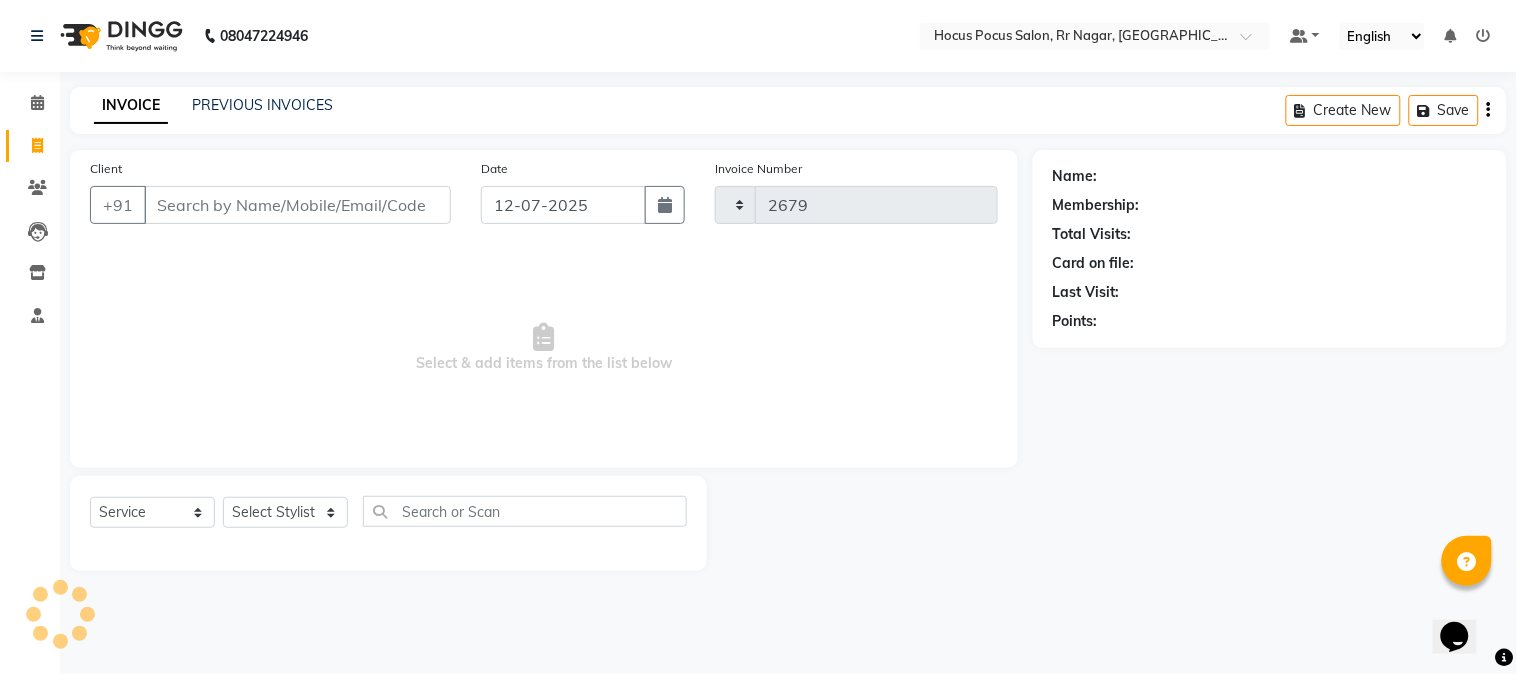 select on "5019" 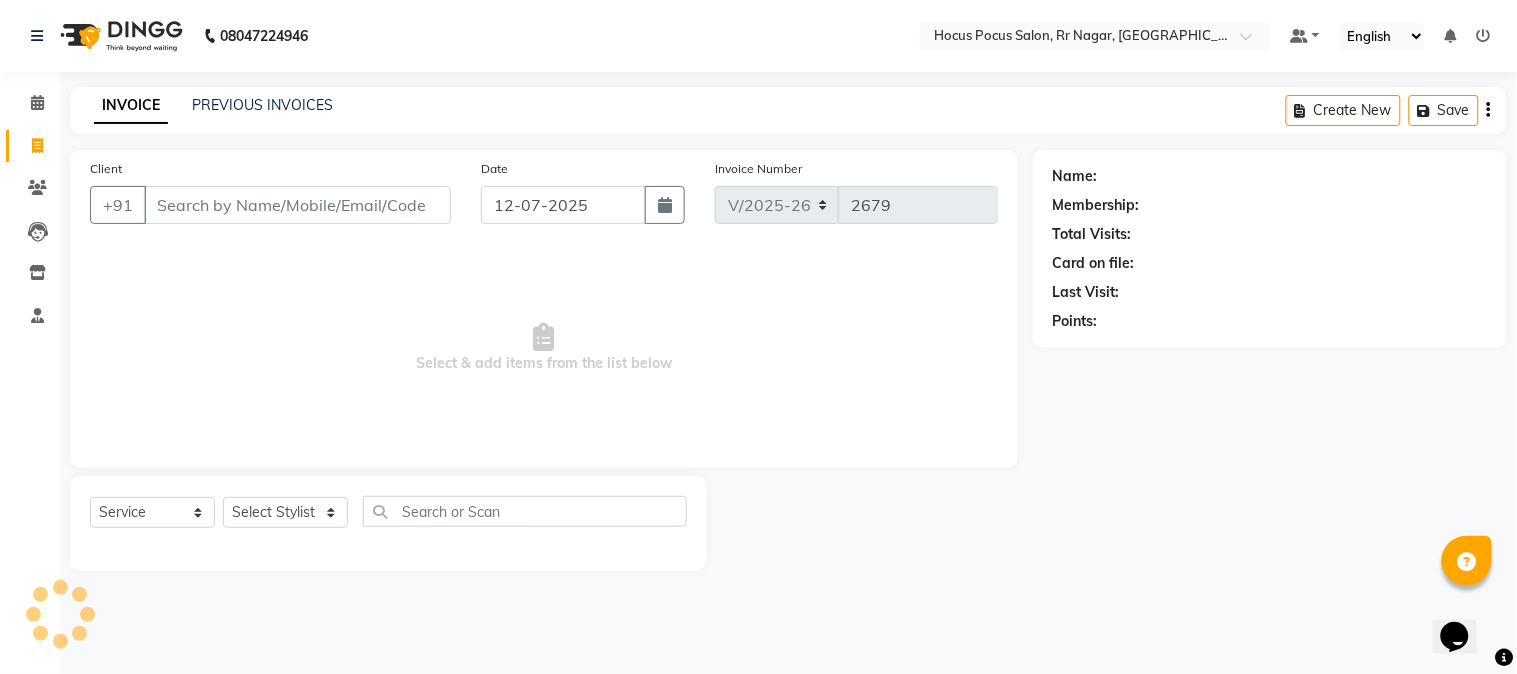 click on "Client" at bounding box center (297, 205) 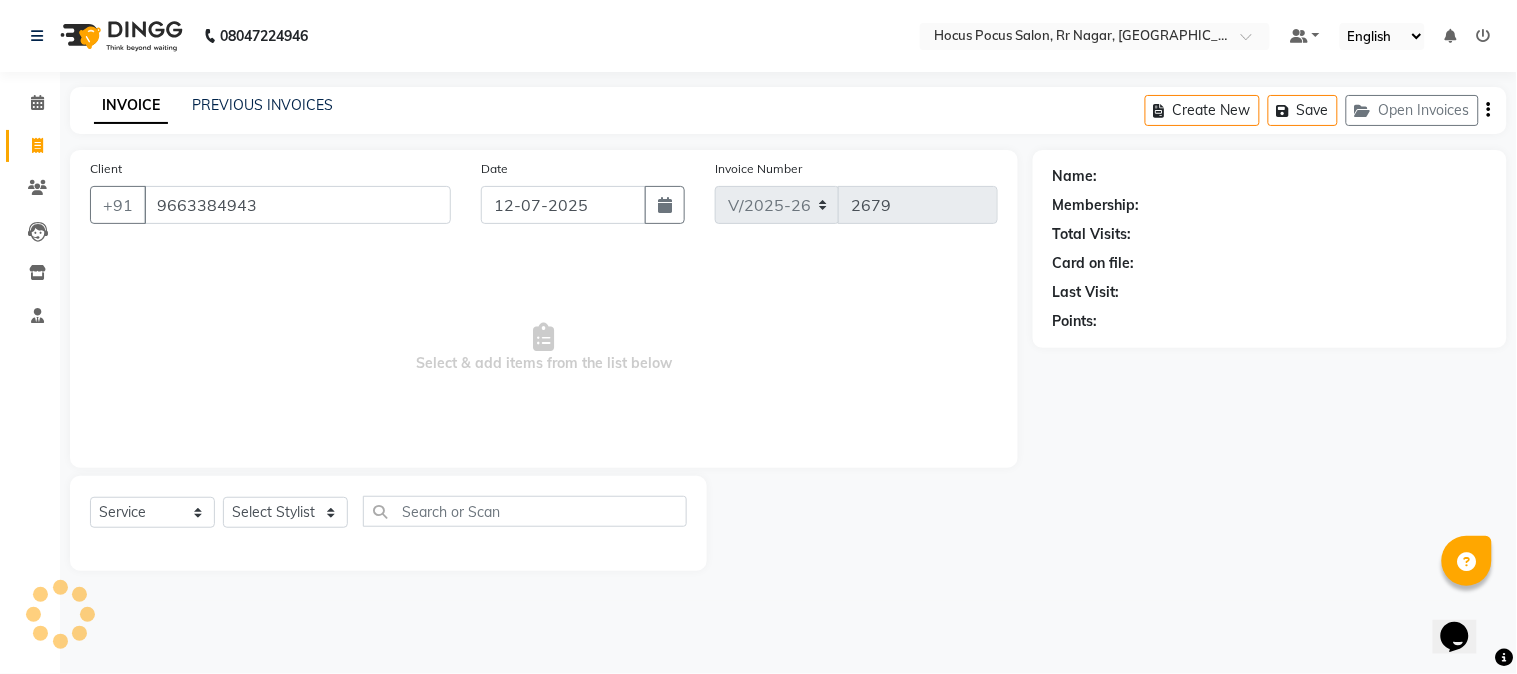 type on "9663384943" 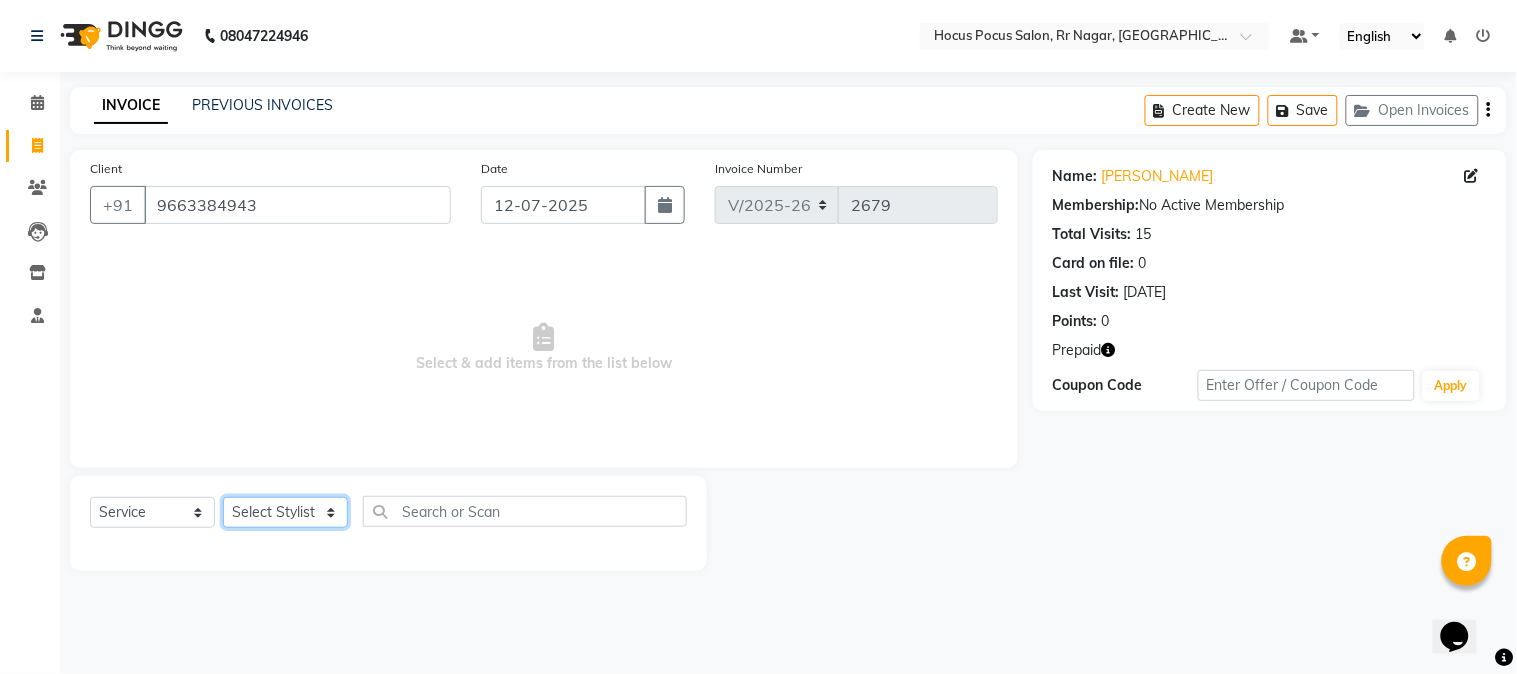 click on "Select Stylist Amar  Arjun Eliza hocus pocus Jonathan Maya Mona Ravi Salima Sonam" 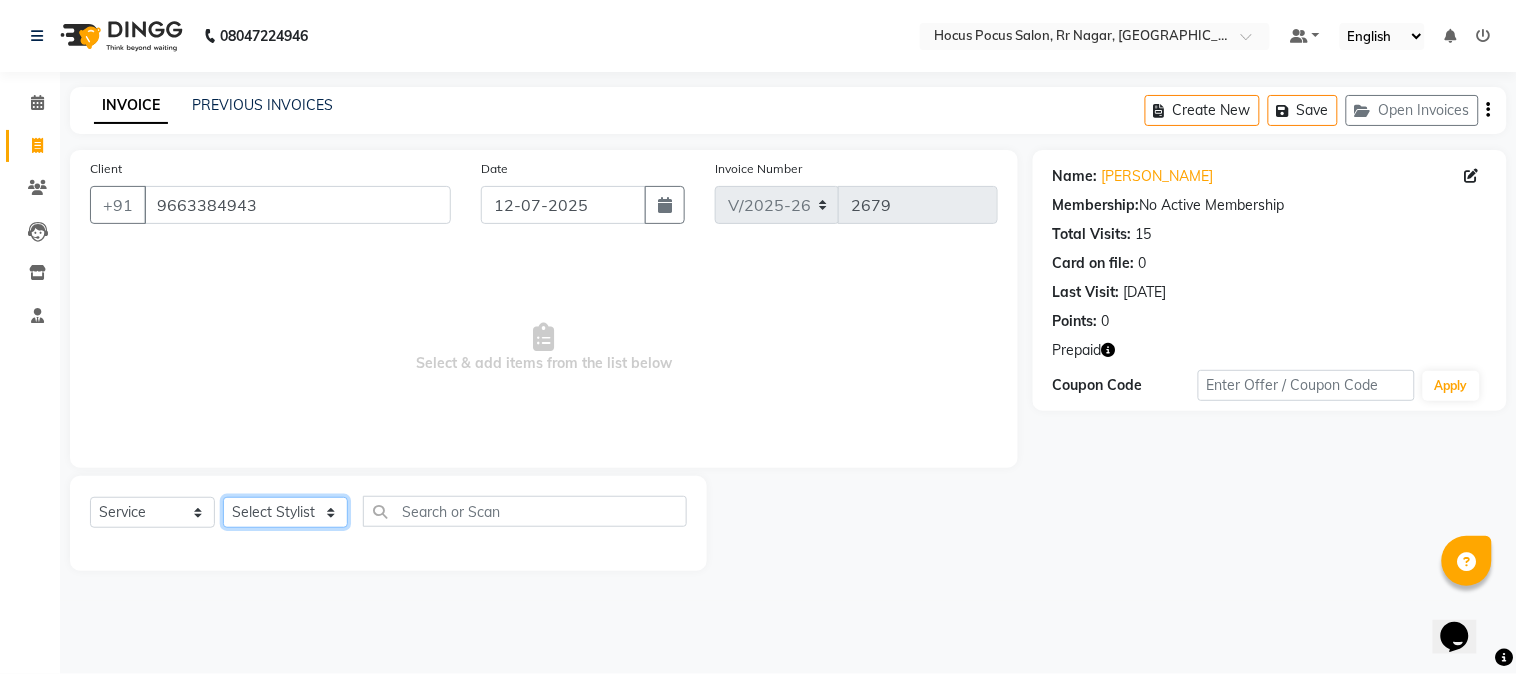 select on "32988" 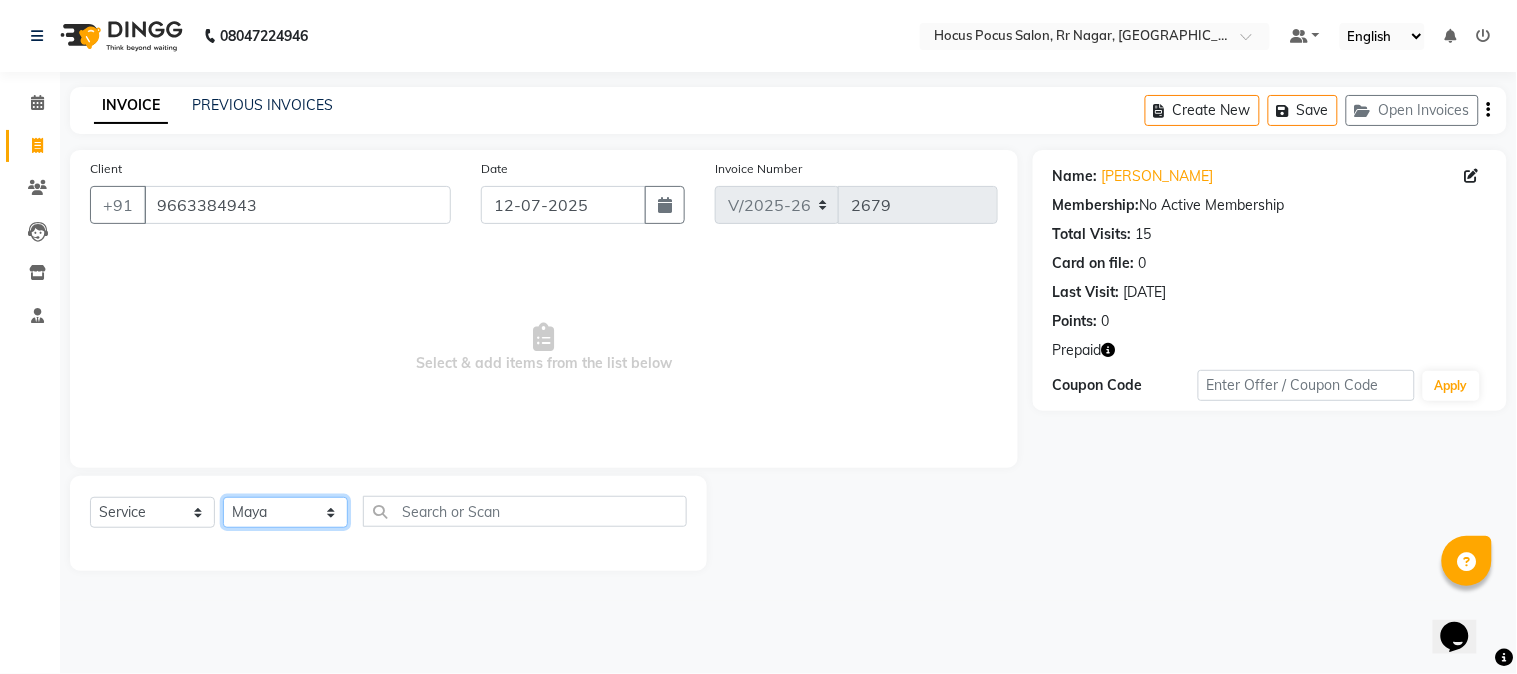 click on "Select Stylist Amar  Arjun Eliza hocus pocus Jonathan Maya Mona Ravi Salima Sonam" 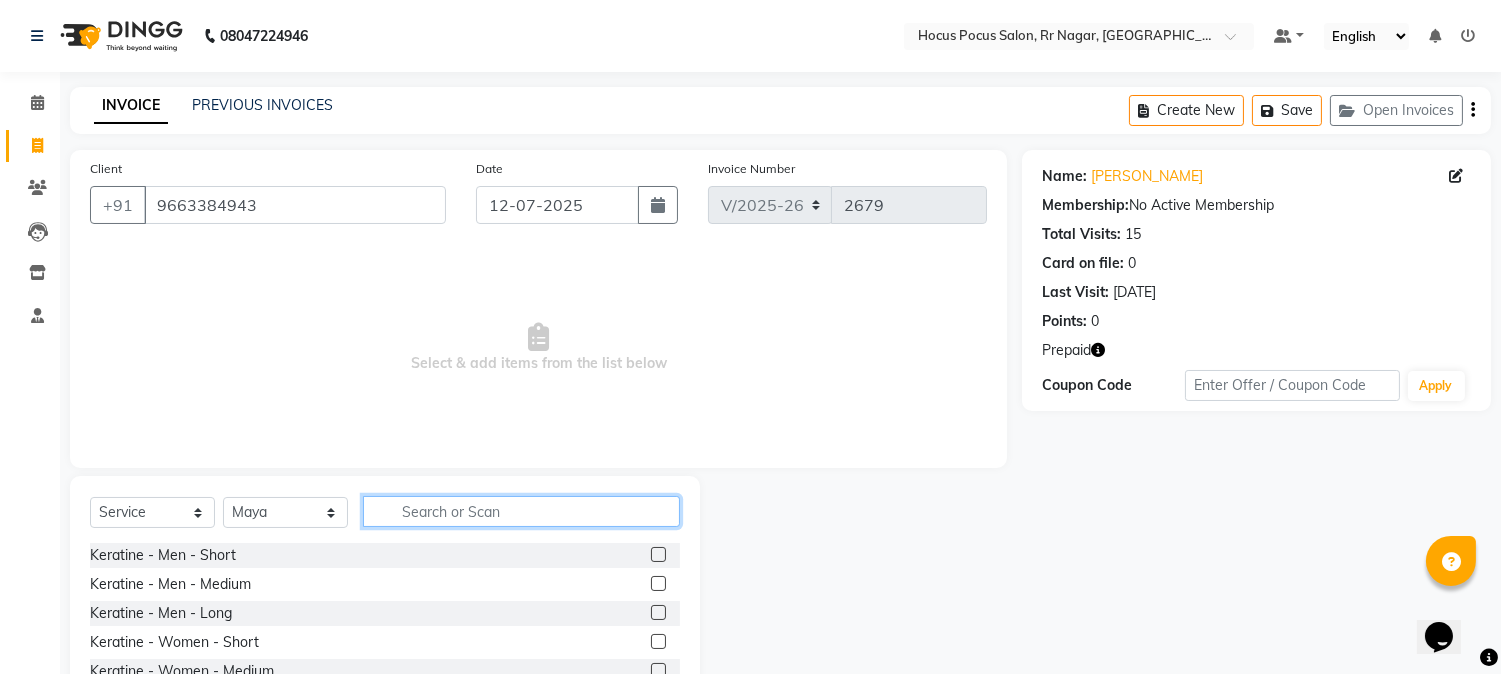 click 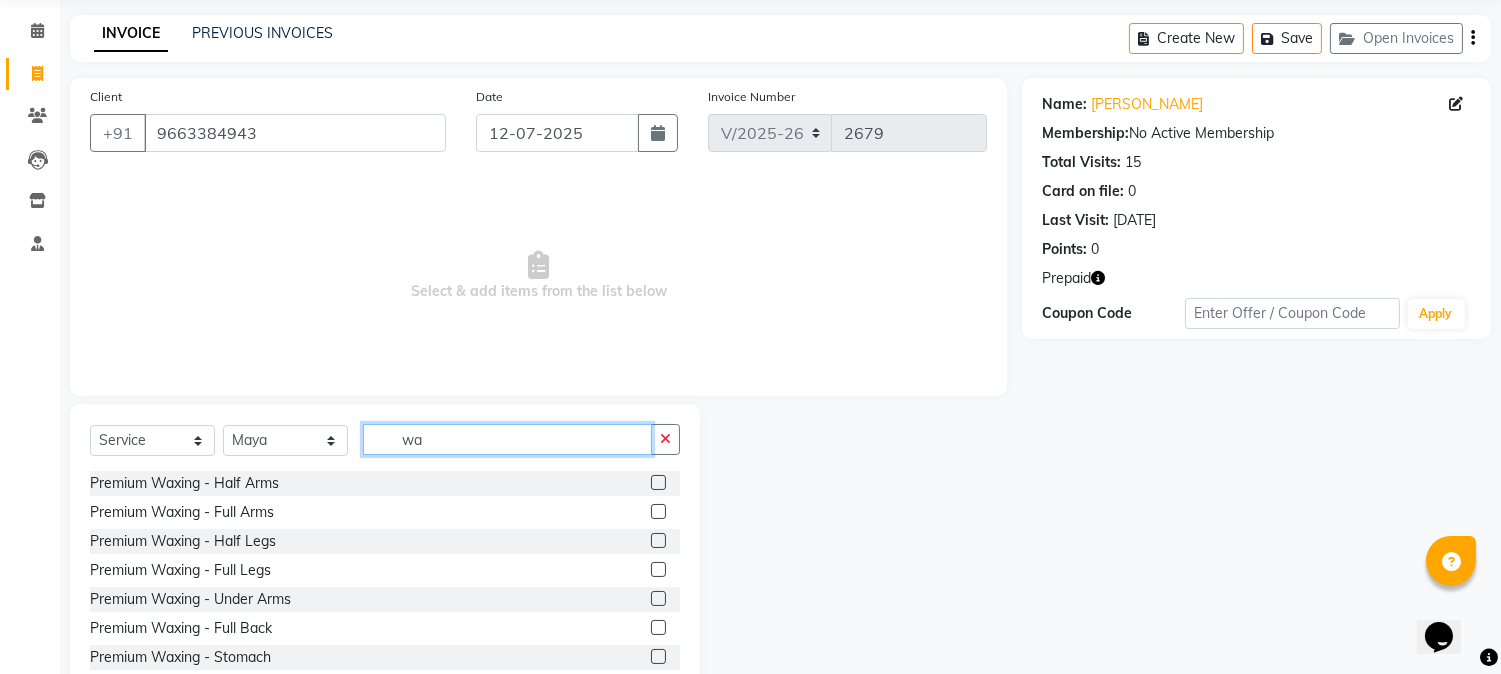 scroll, scrollTop: 111, scrollLeft: 0, axis: vertical 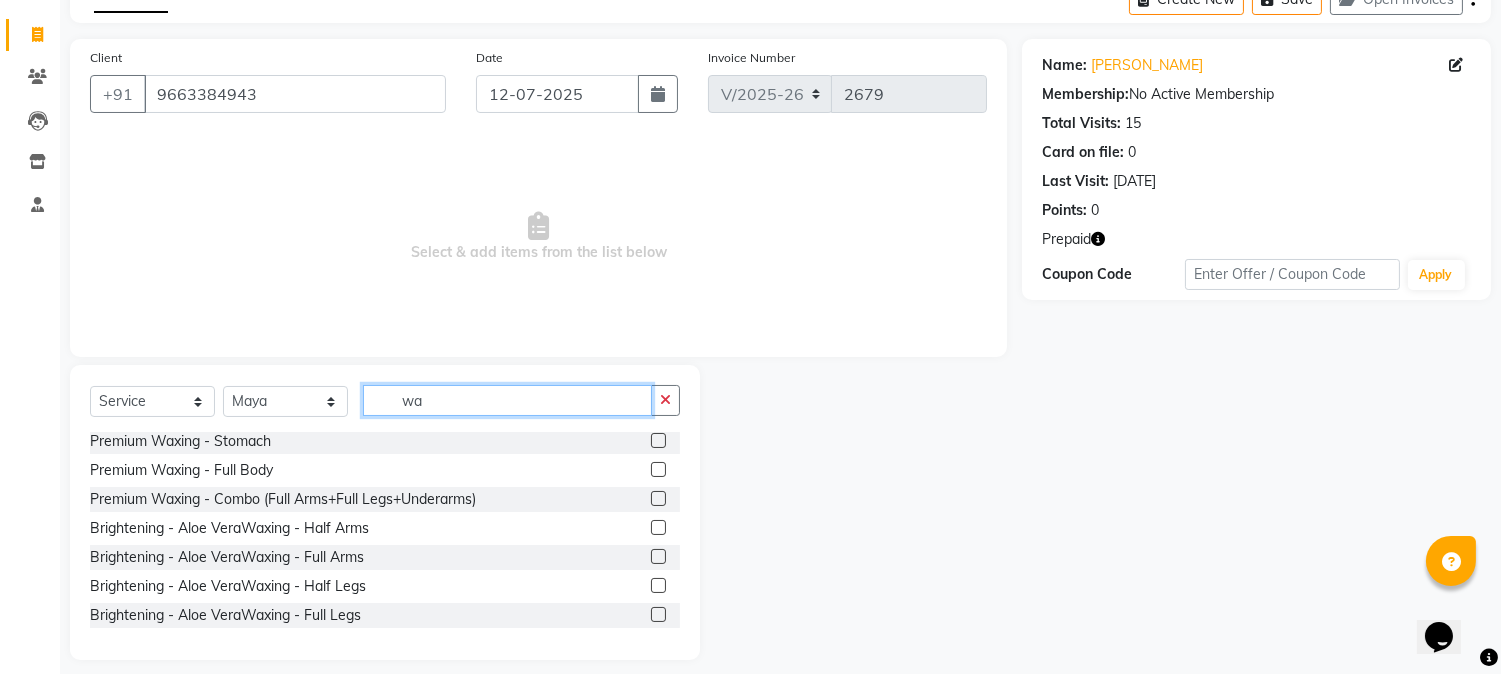 type on "wa" 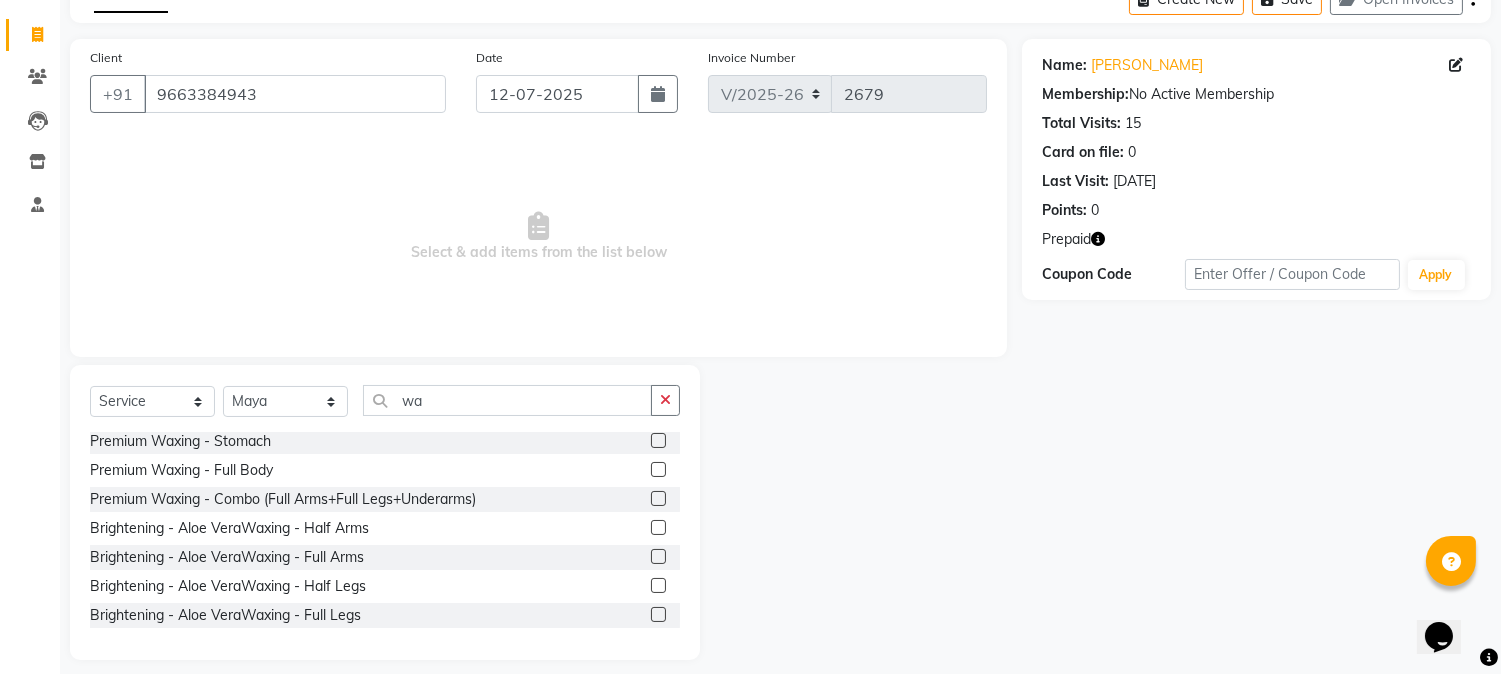 click 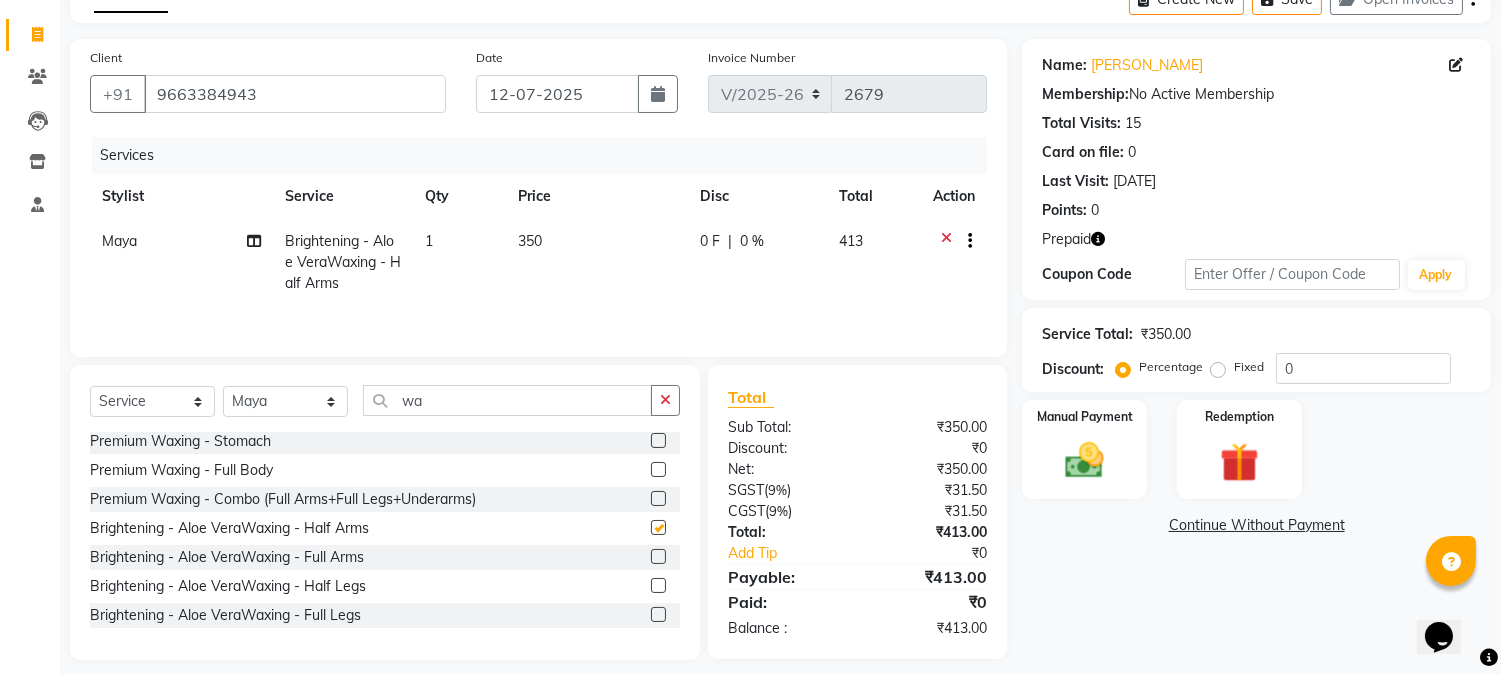 checkbox on "false" 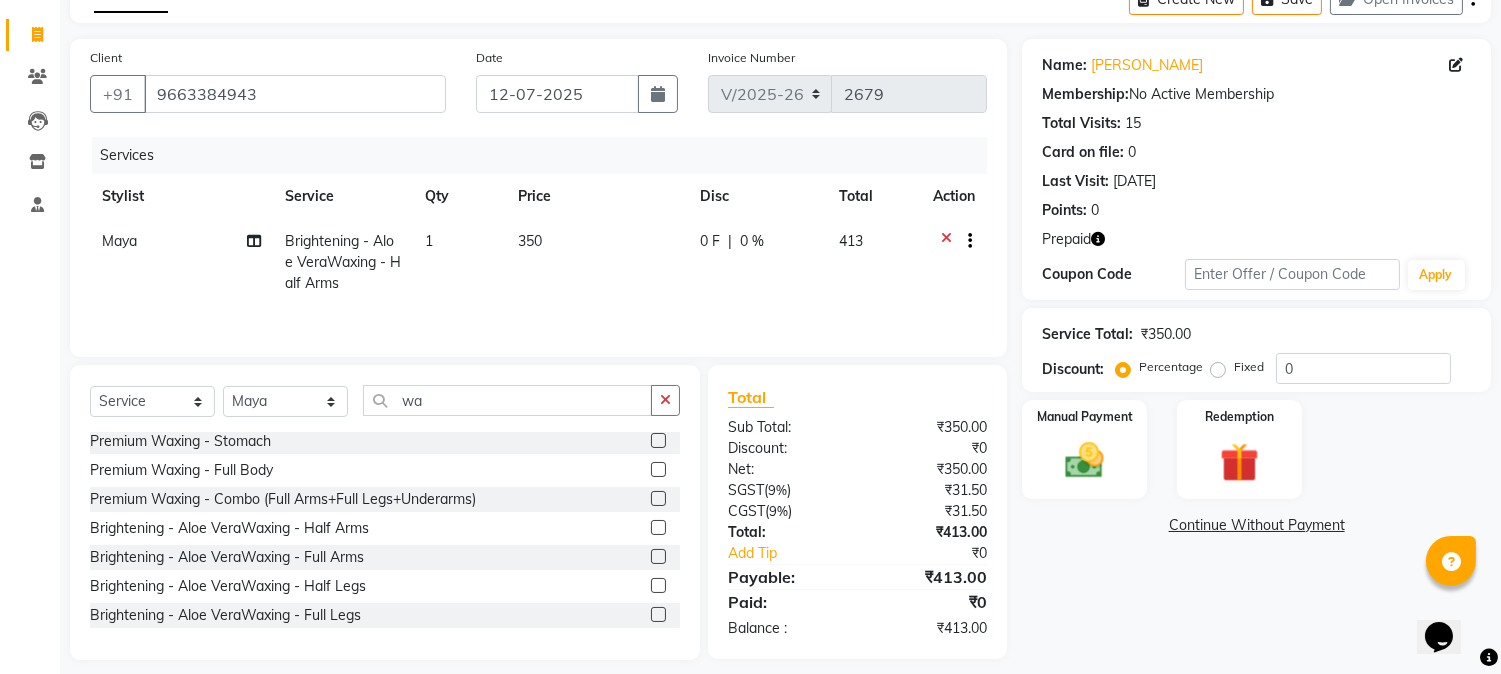 click 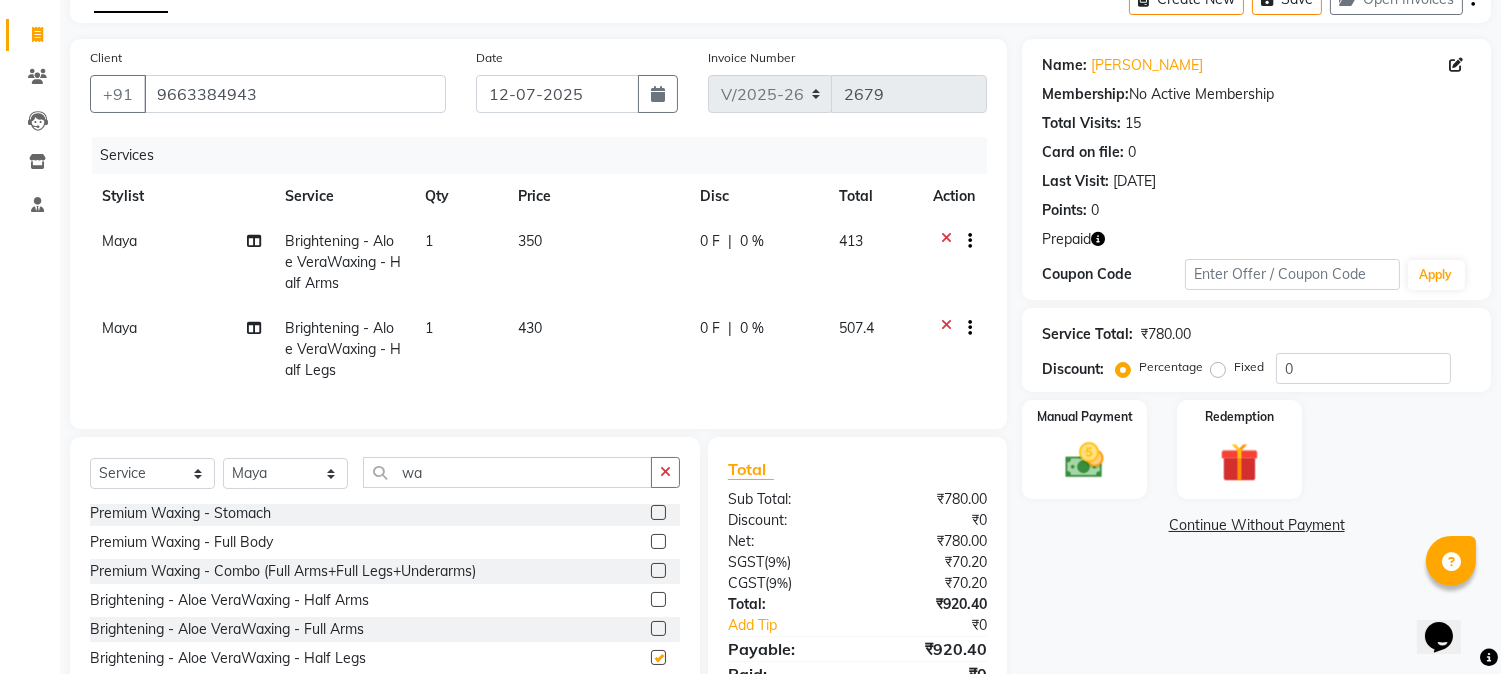 checkbox on "false" 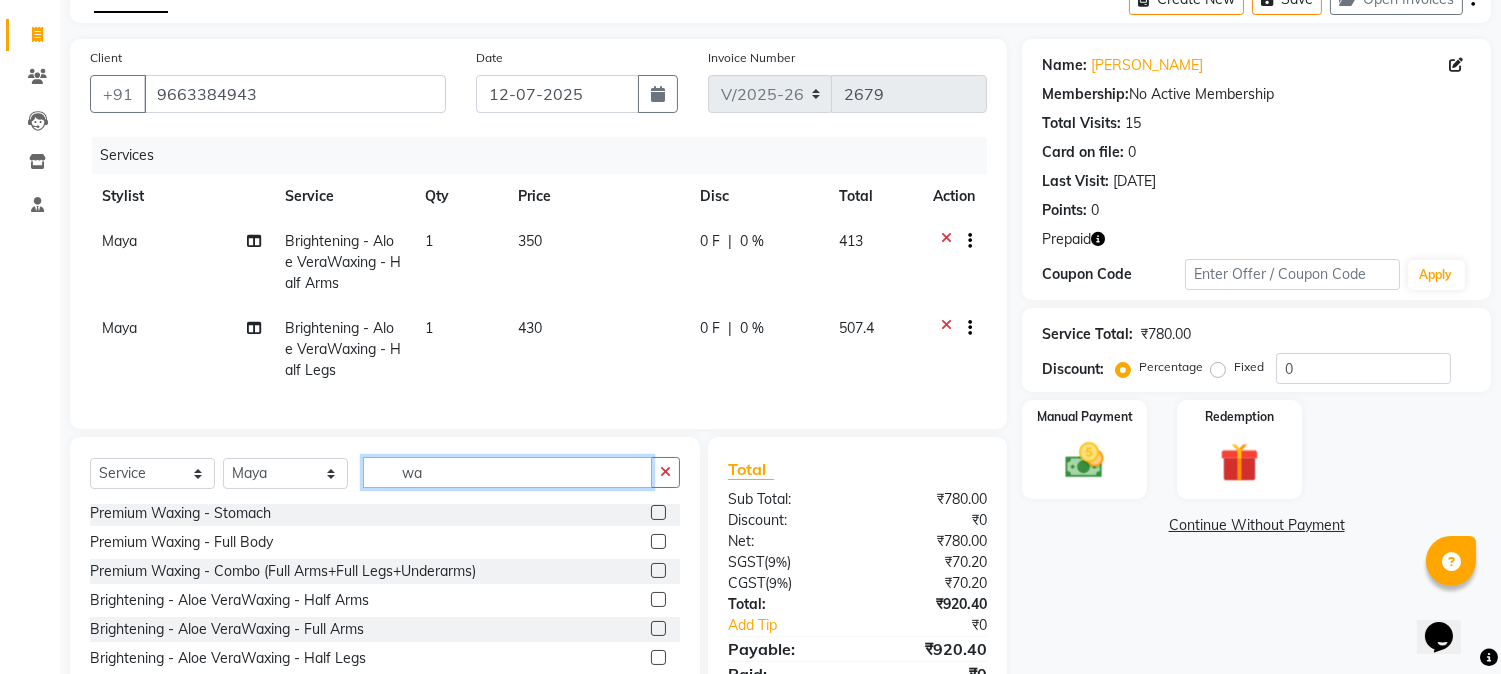 click on "wa" 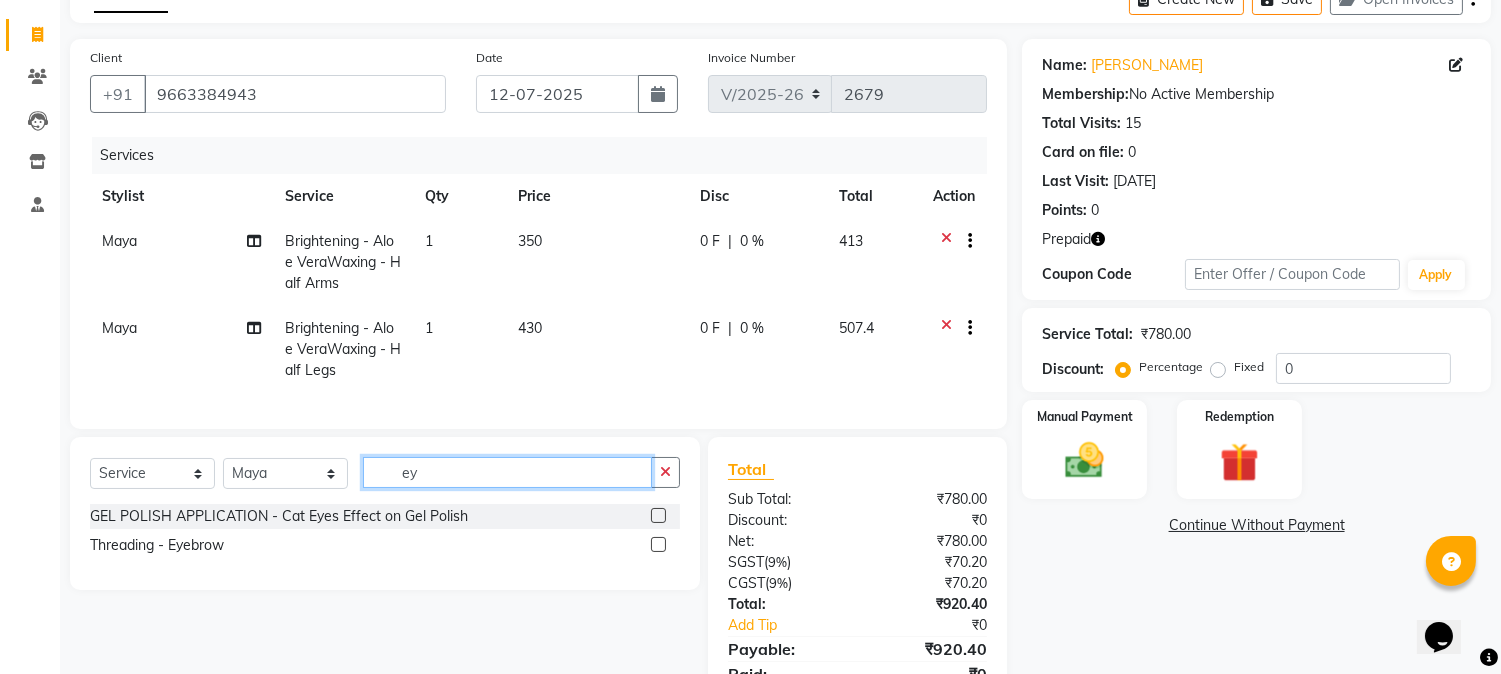 scroll, scrollTop: 0, scrollLeft: 0, axis: both 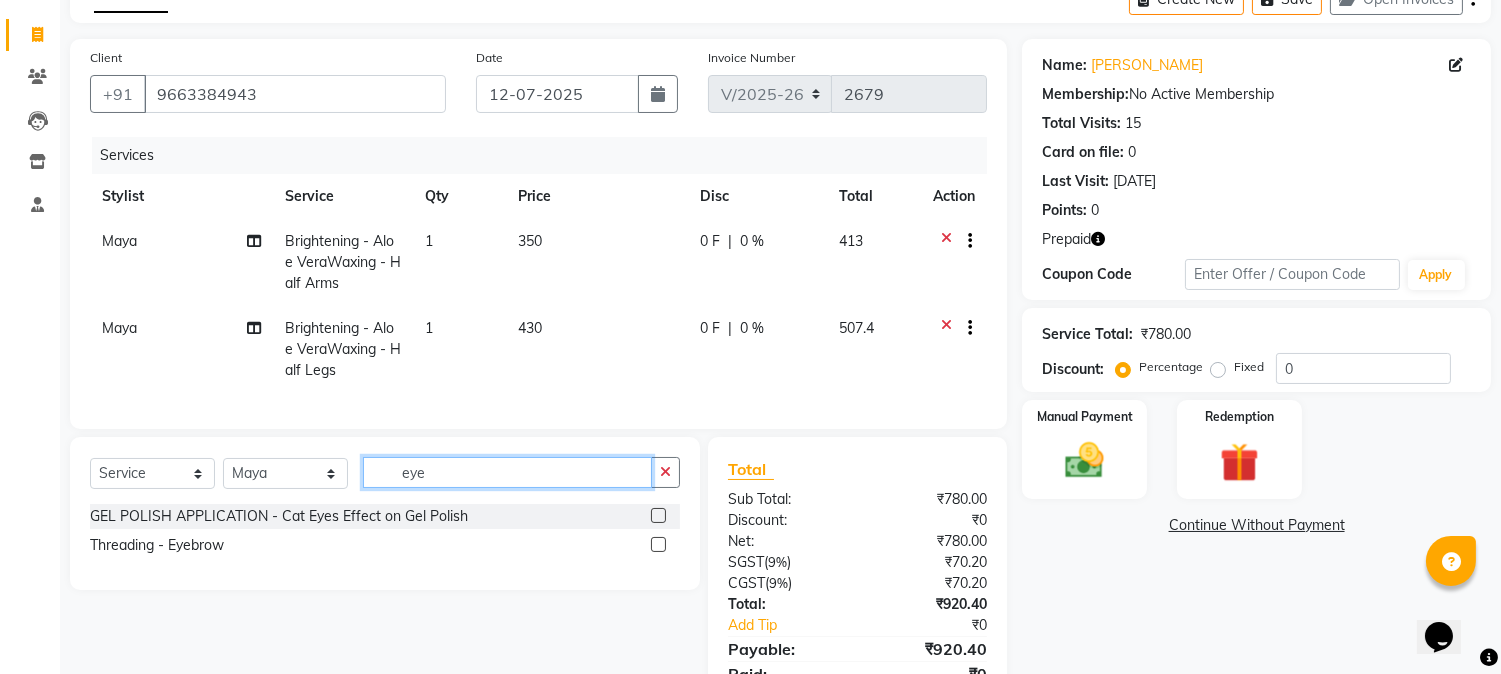 type on "eye" 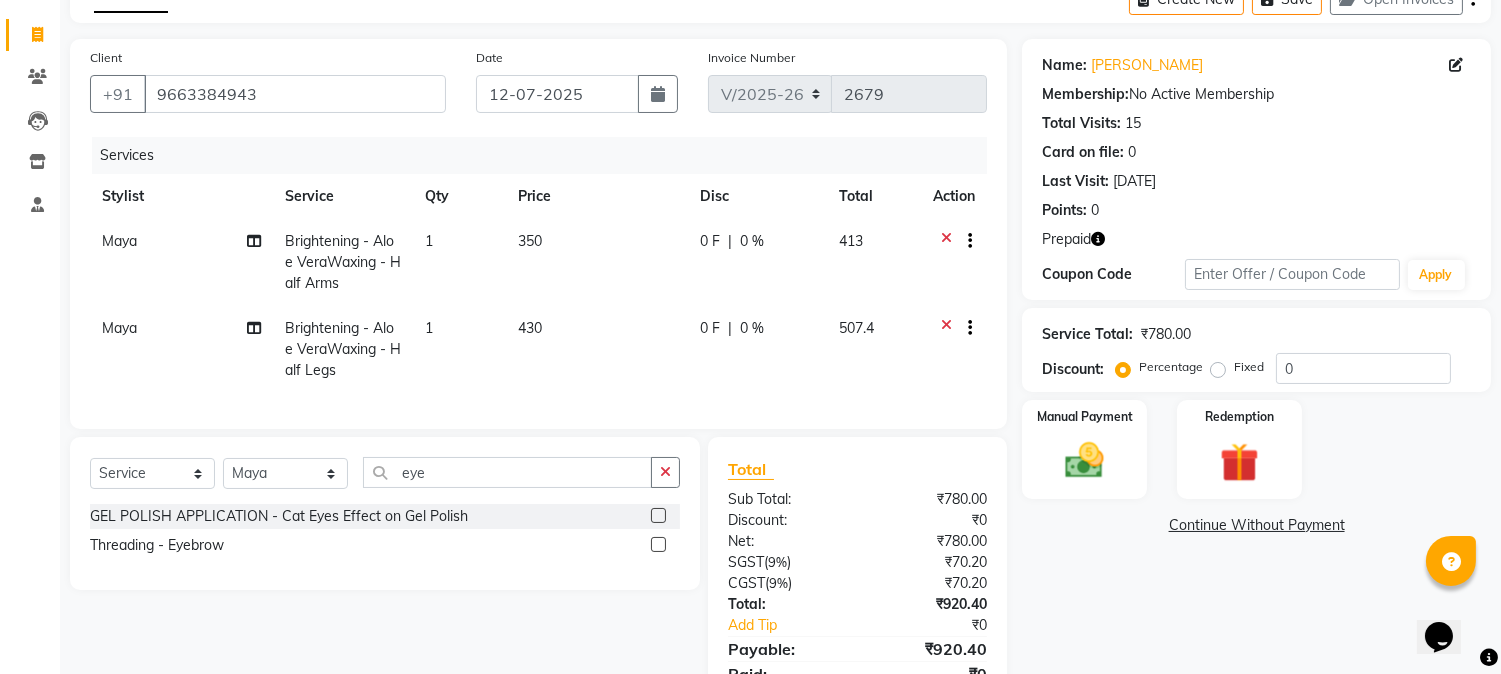 click 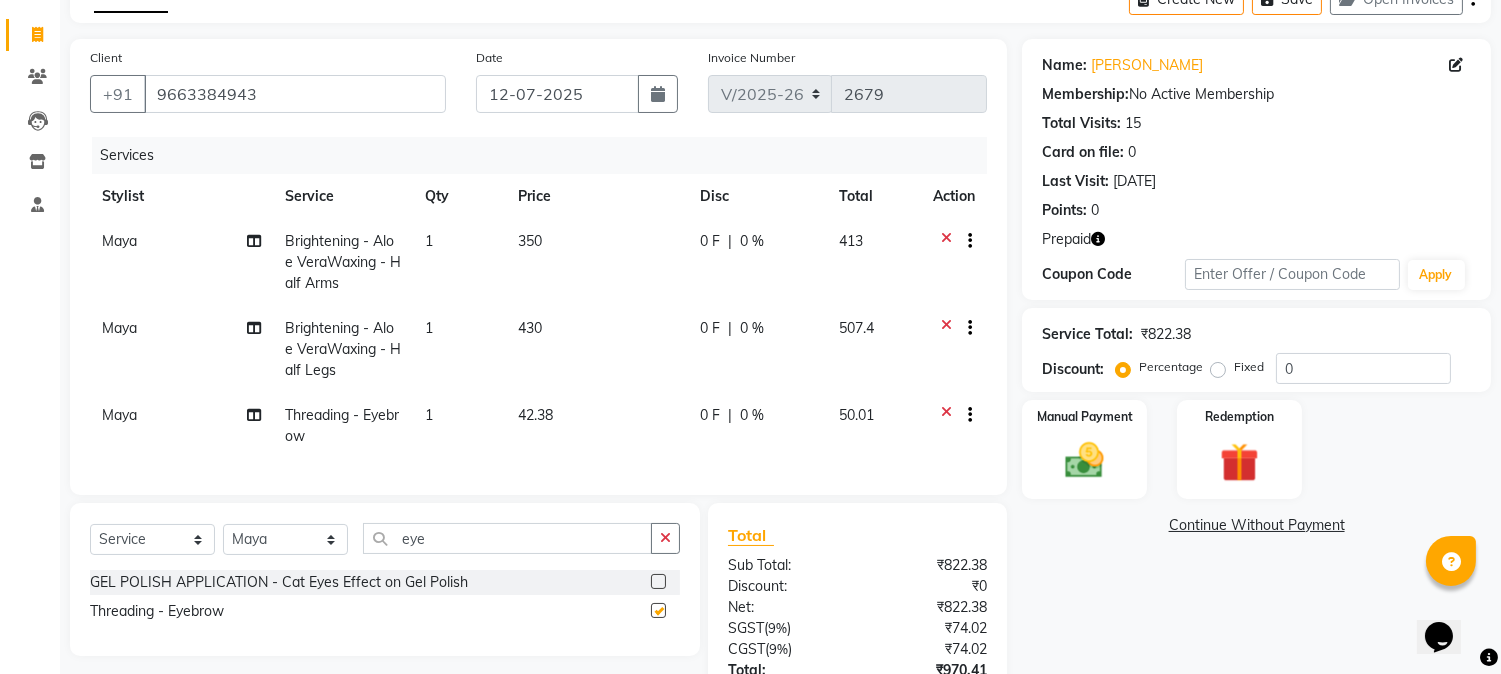 checkbox on "false" 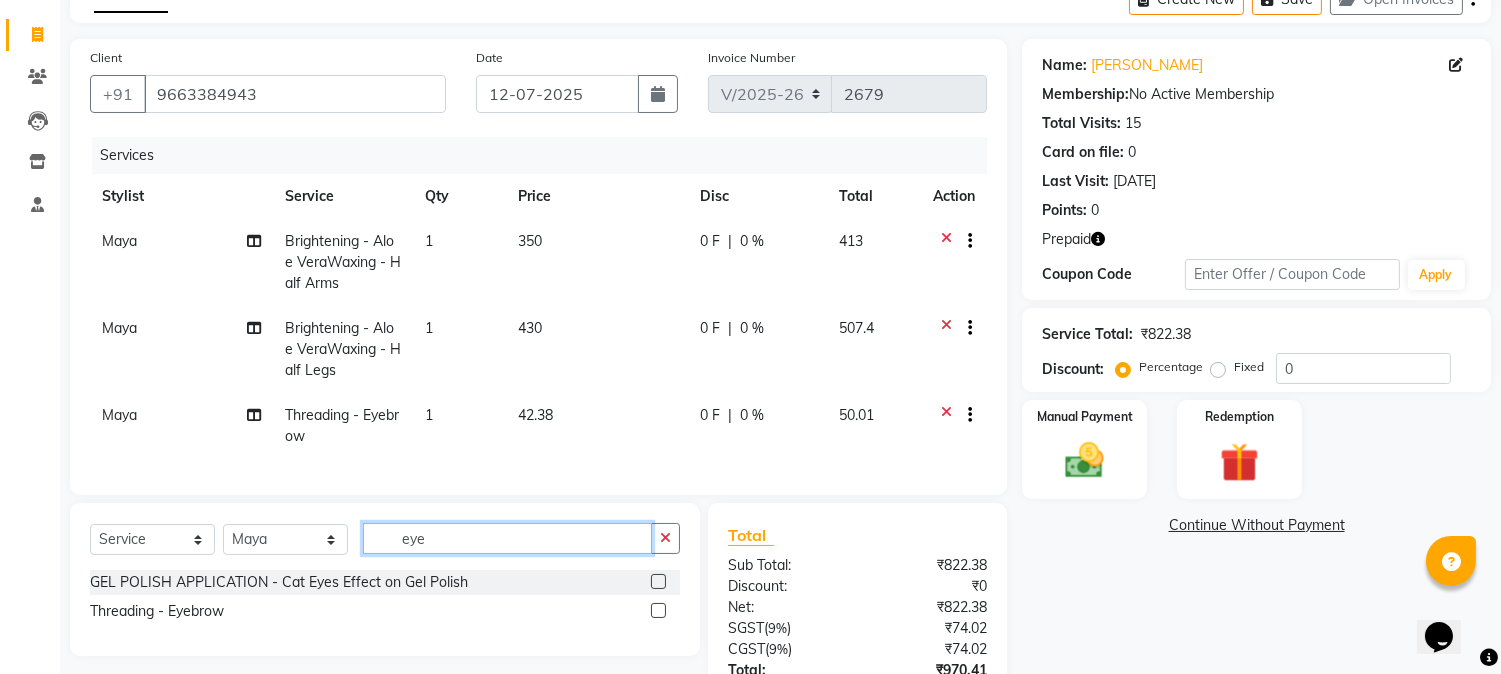 click on "eye" 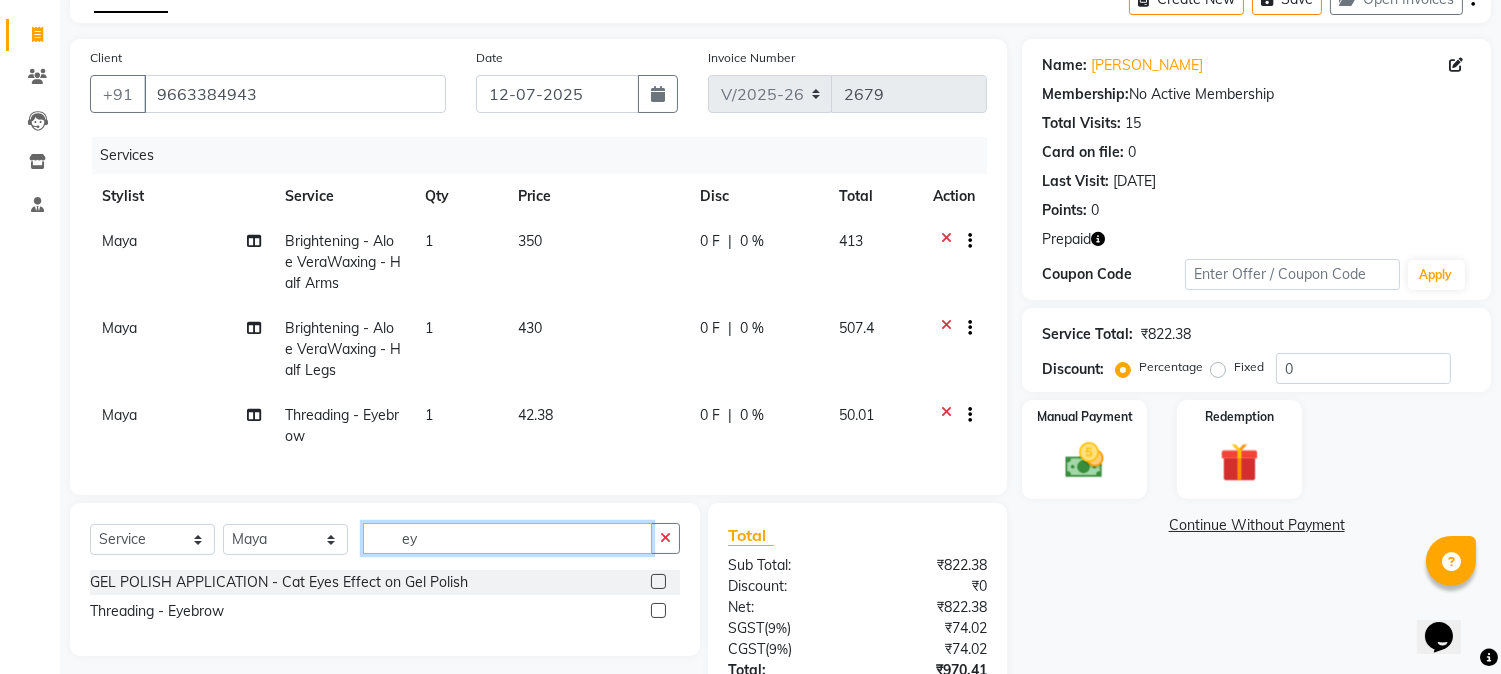 type on "e" 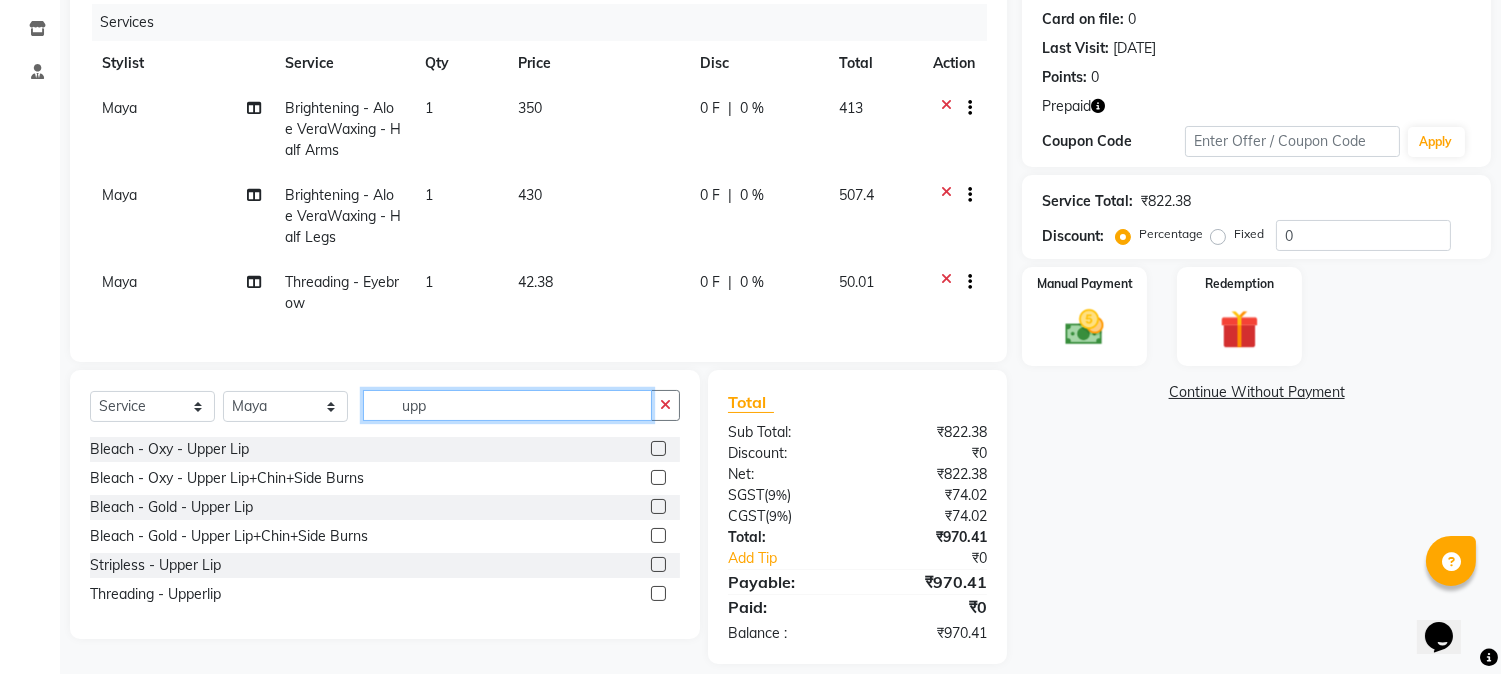 scroll, scrollTop: 280, scrollLeft: 0, axis: vertical 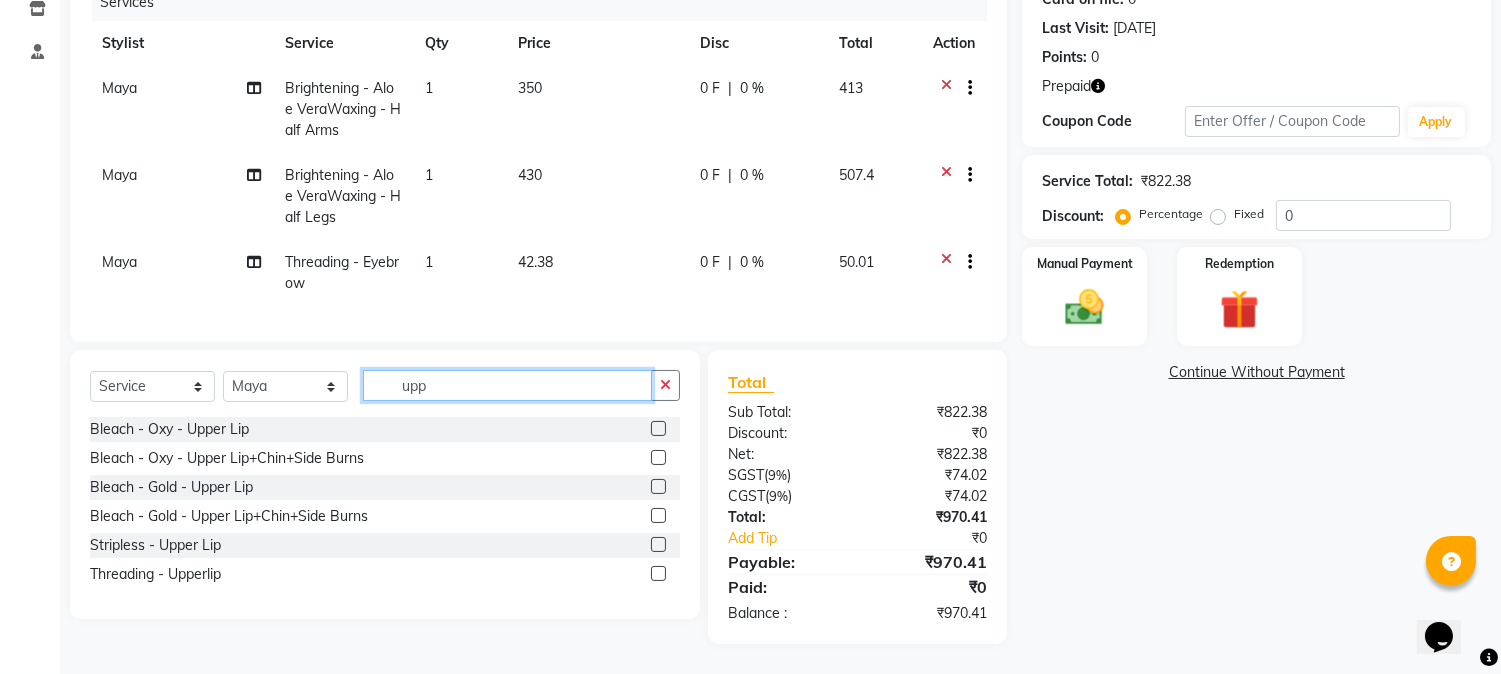 type on "upp" 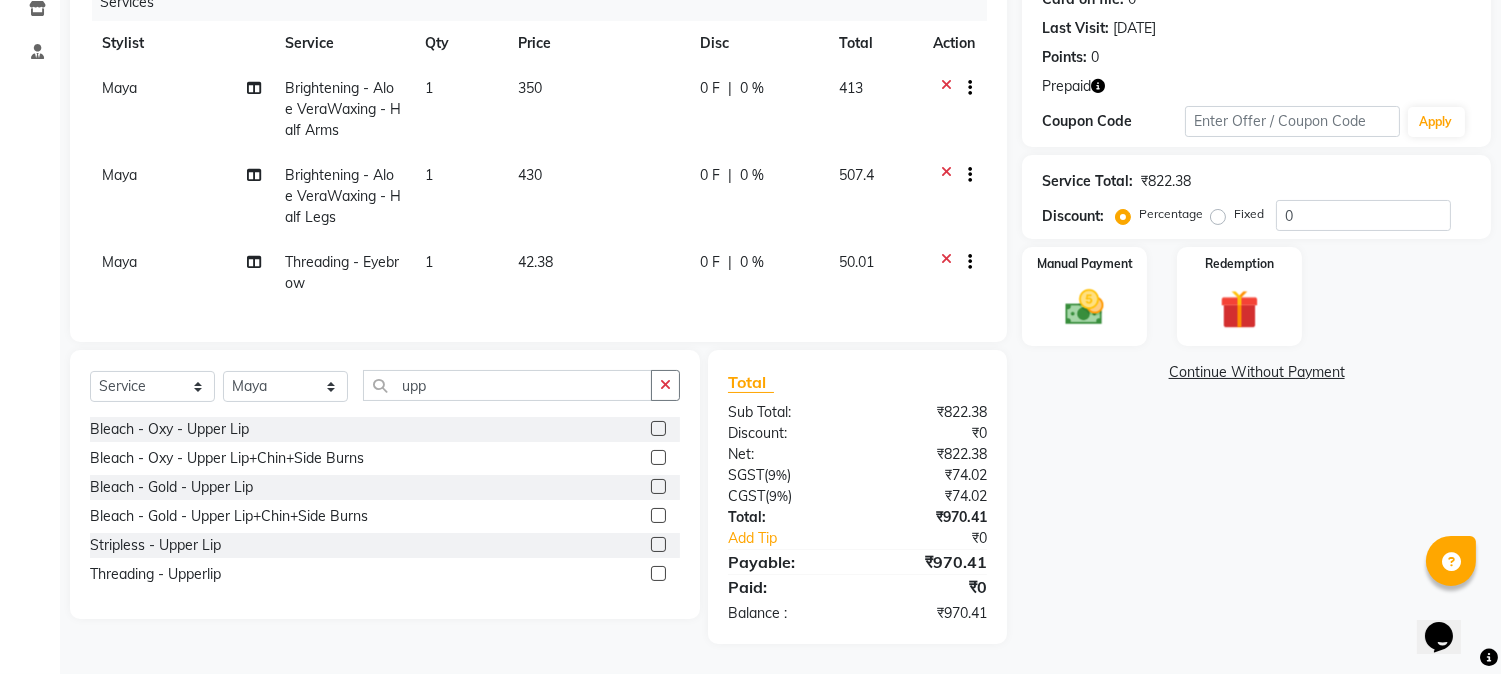 click 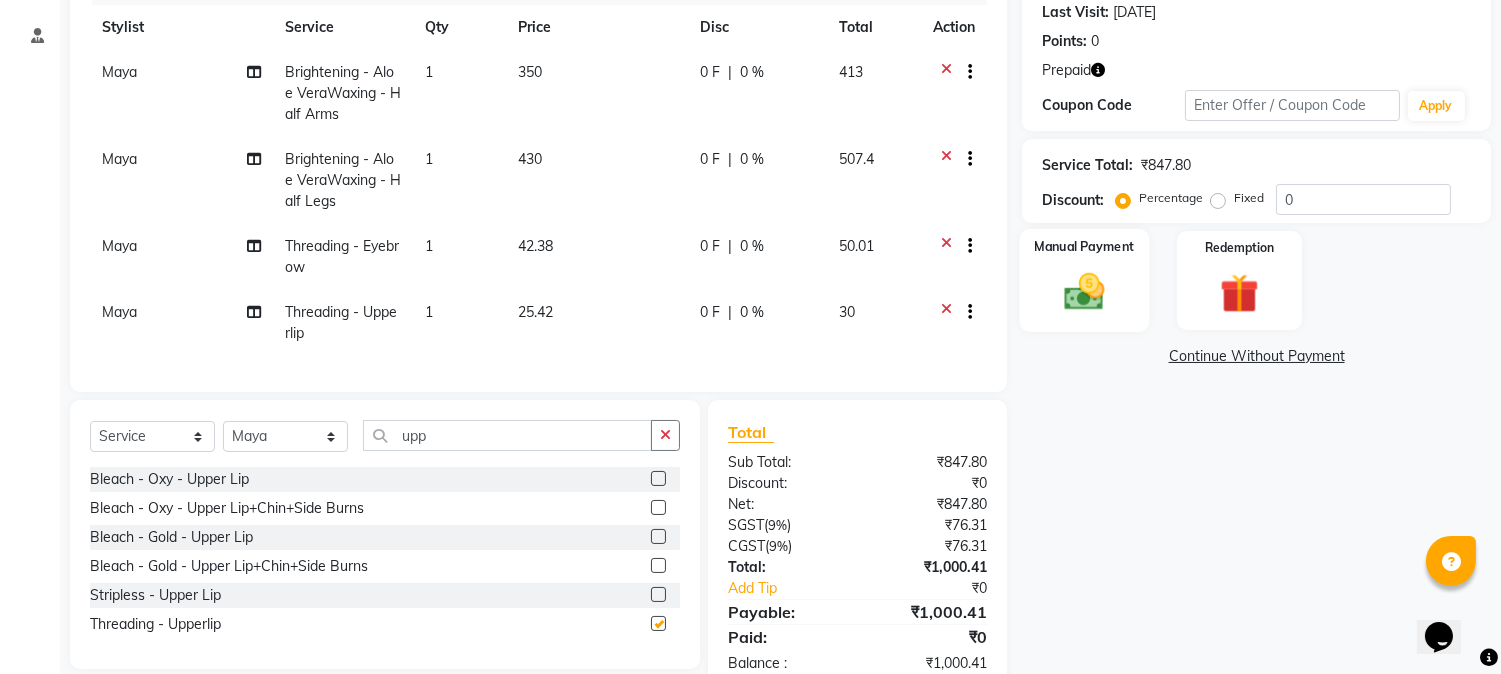 checkbox on "false" 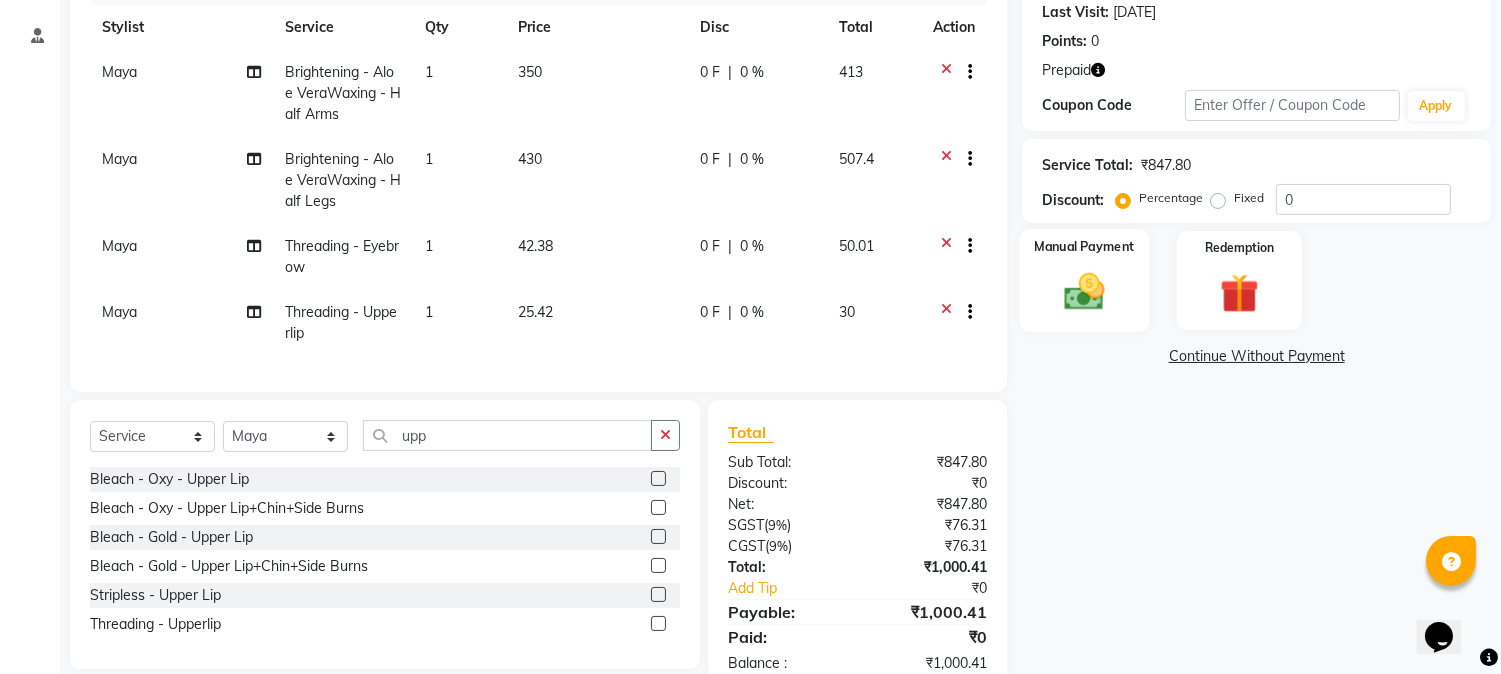 click 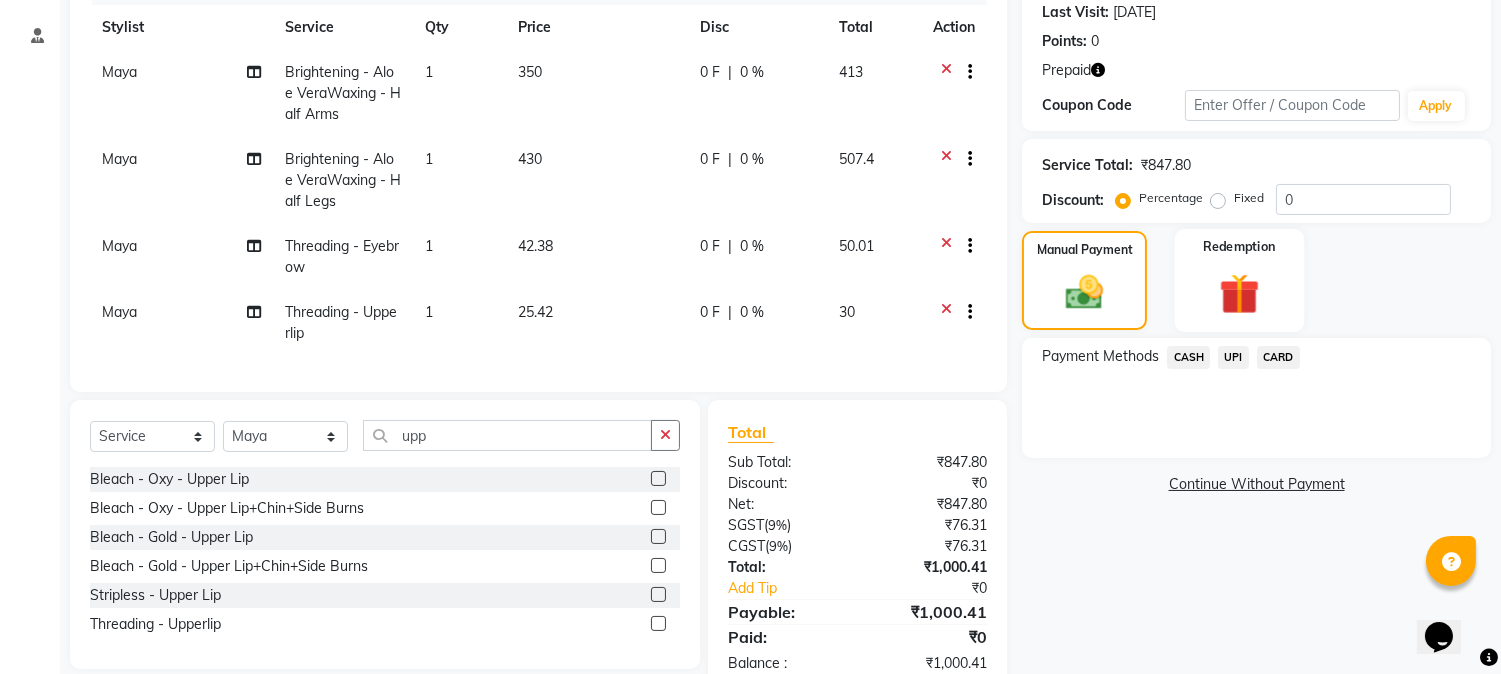 click 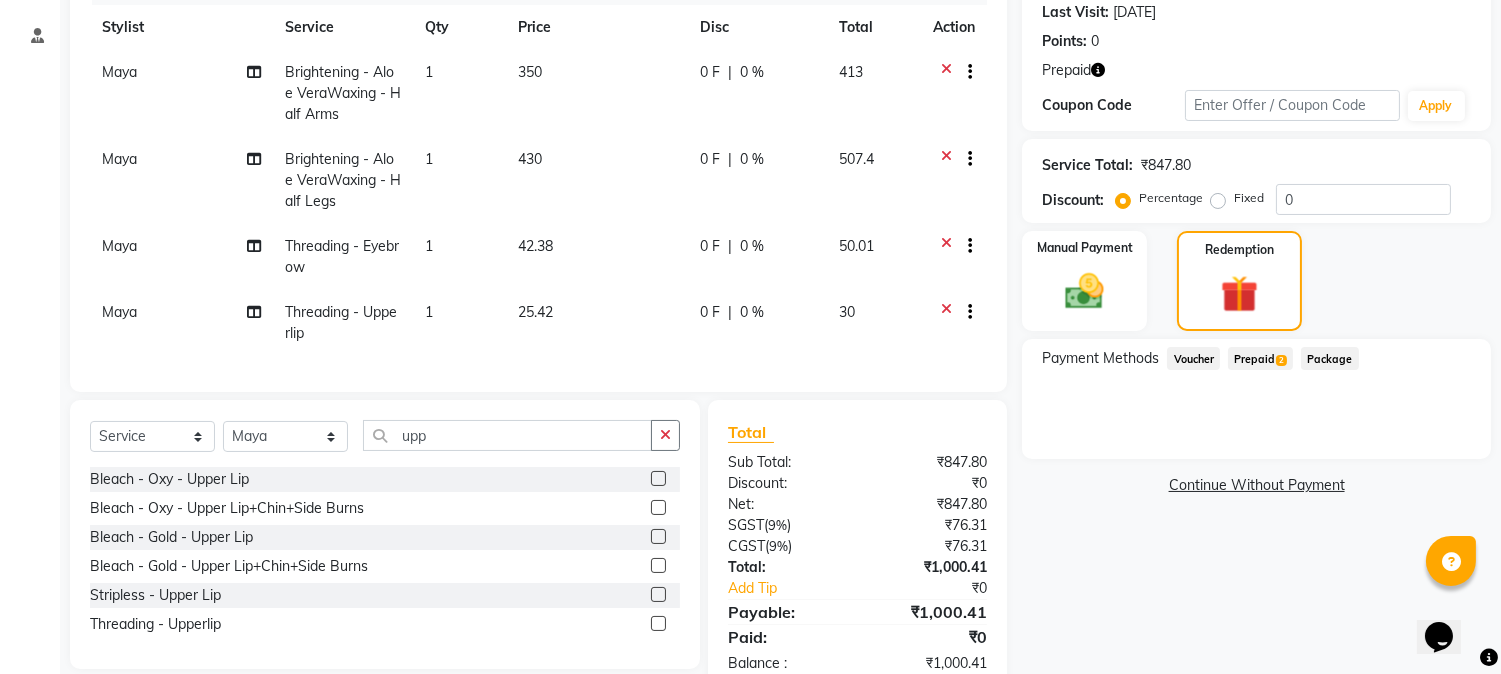 click on "Prepaid  2" 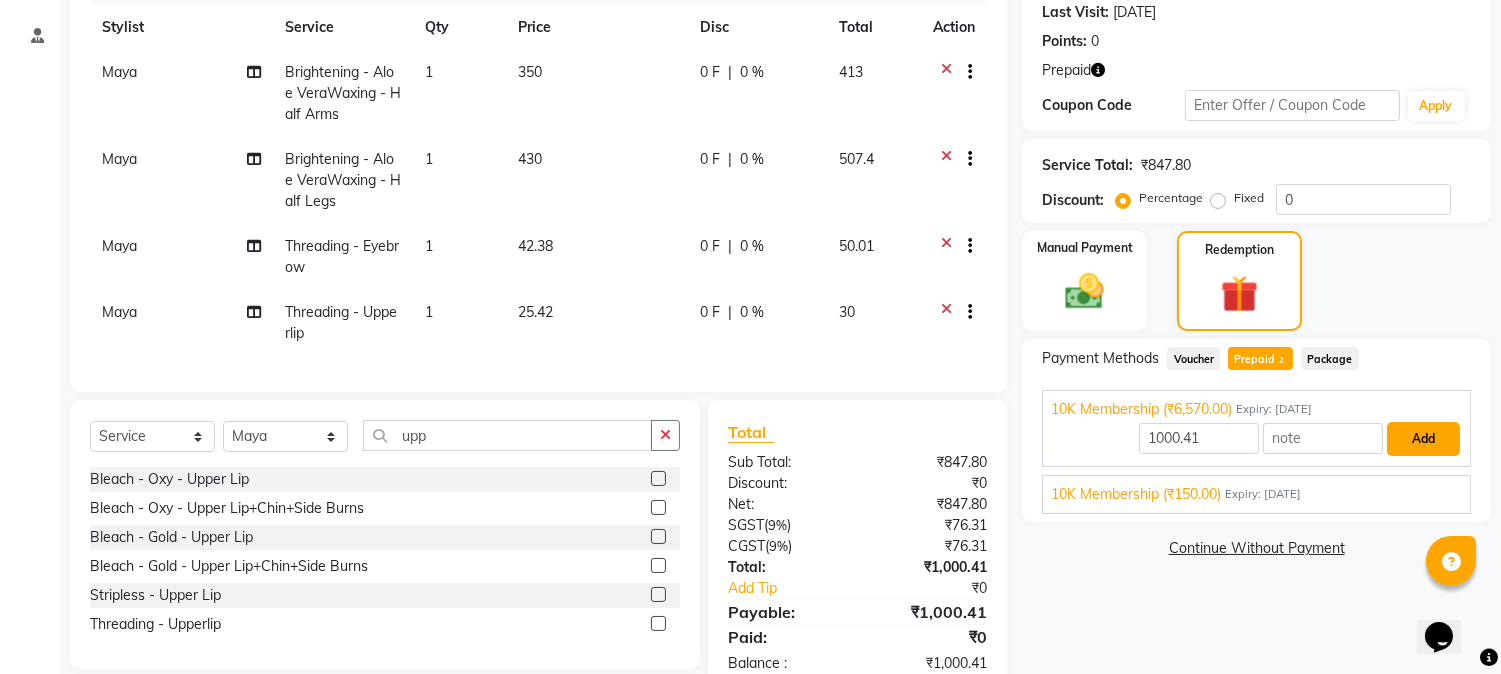 click on "Add" at bounding box center (1423, 439) 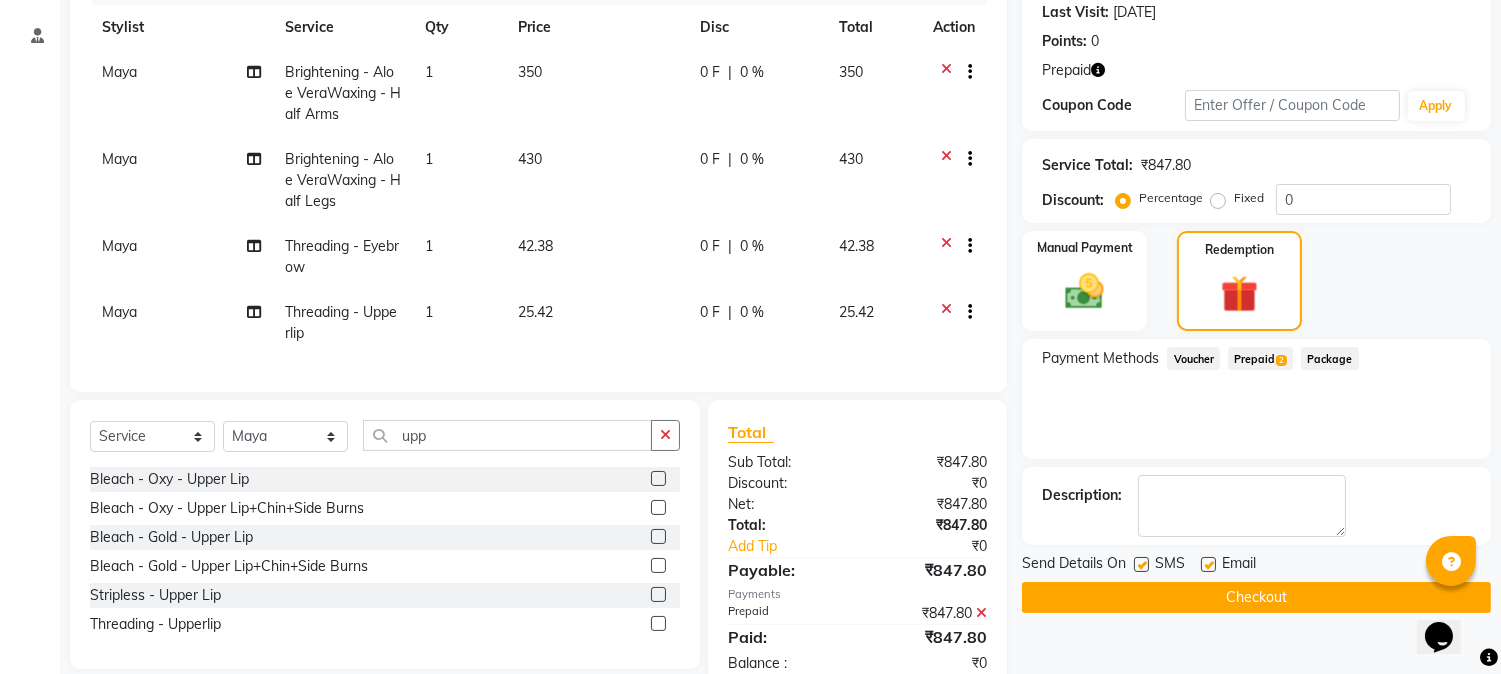 click on "430" 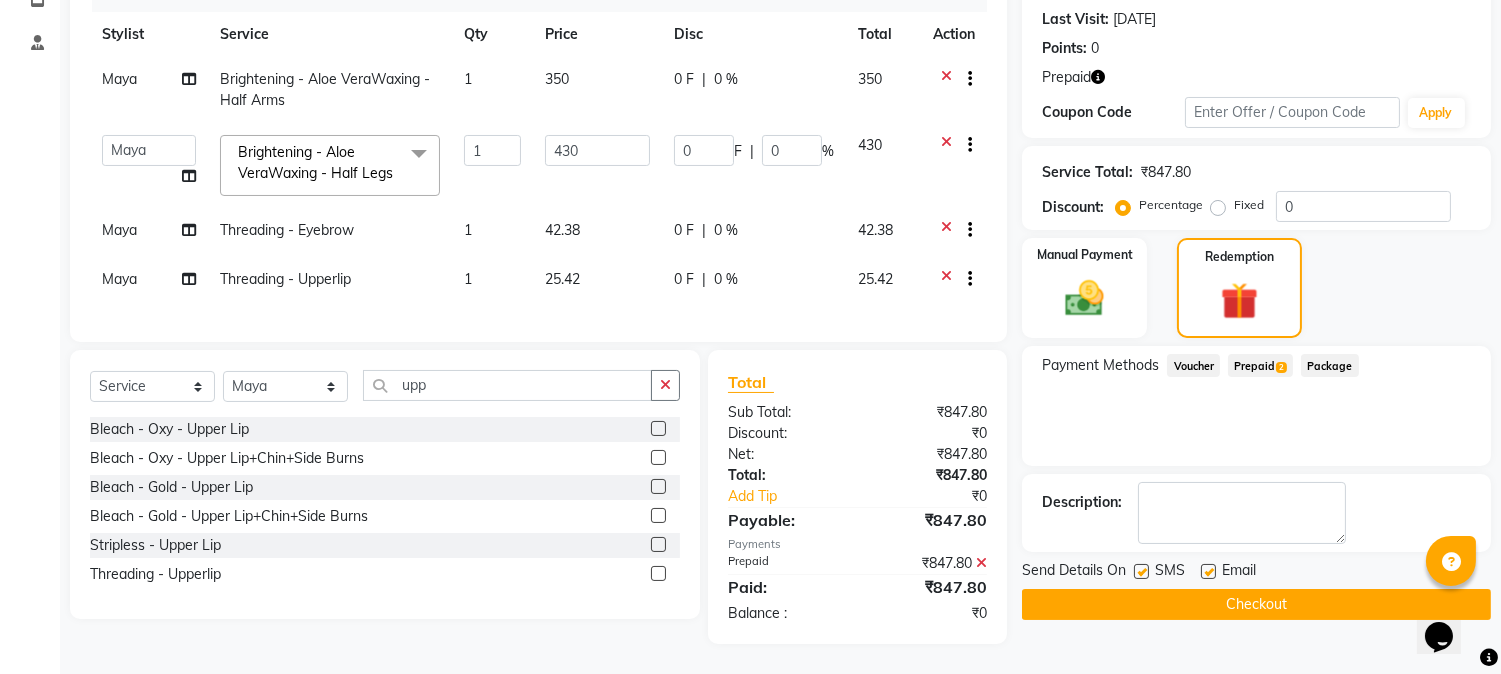 click on "42.38" 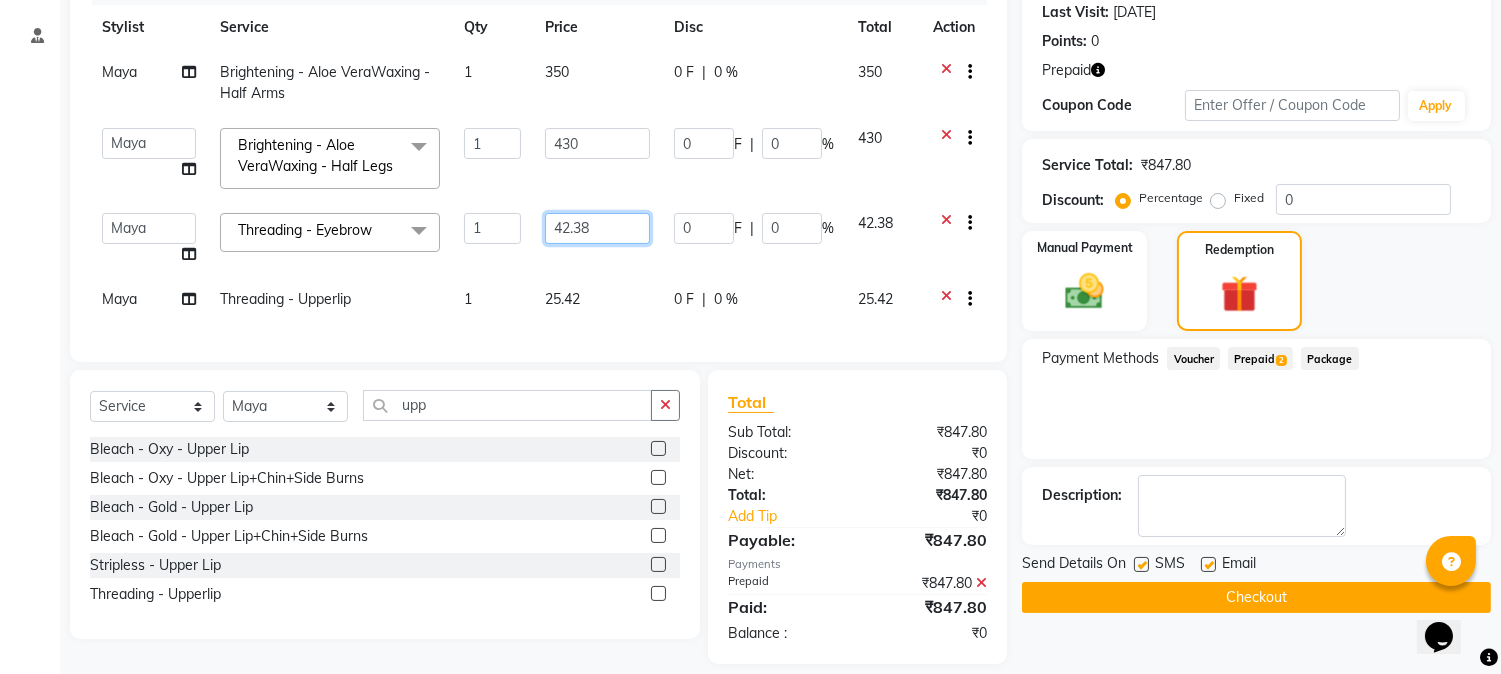 drag, startPoint x: 586, startPoint y: 234, endPoint x: 597, endPoint y: 245, distance: 15.556349 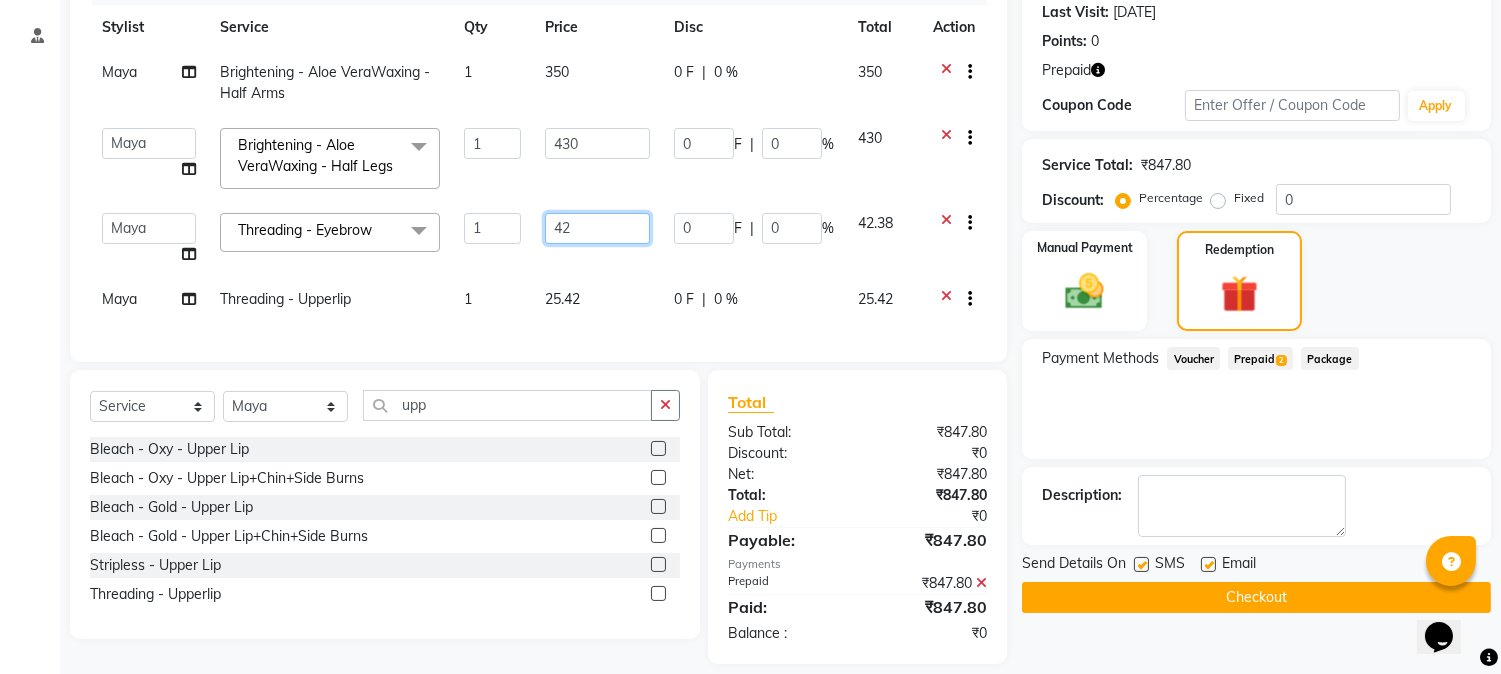 type on "4" 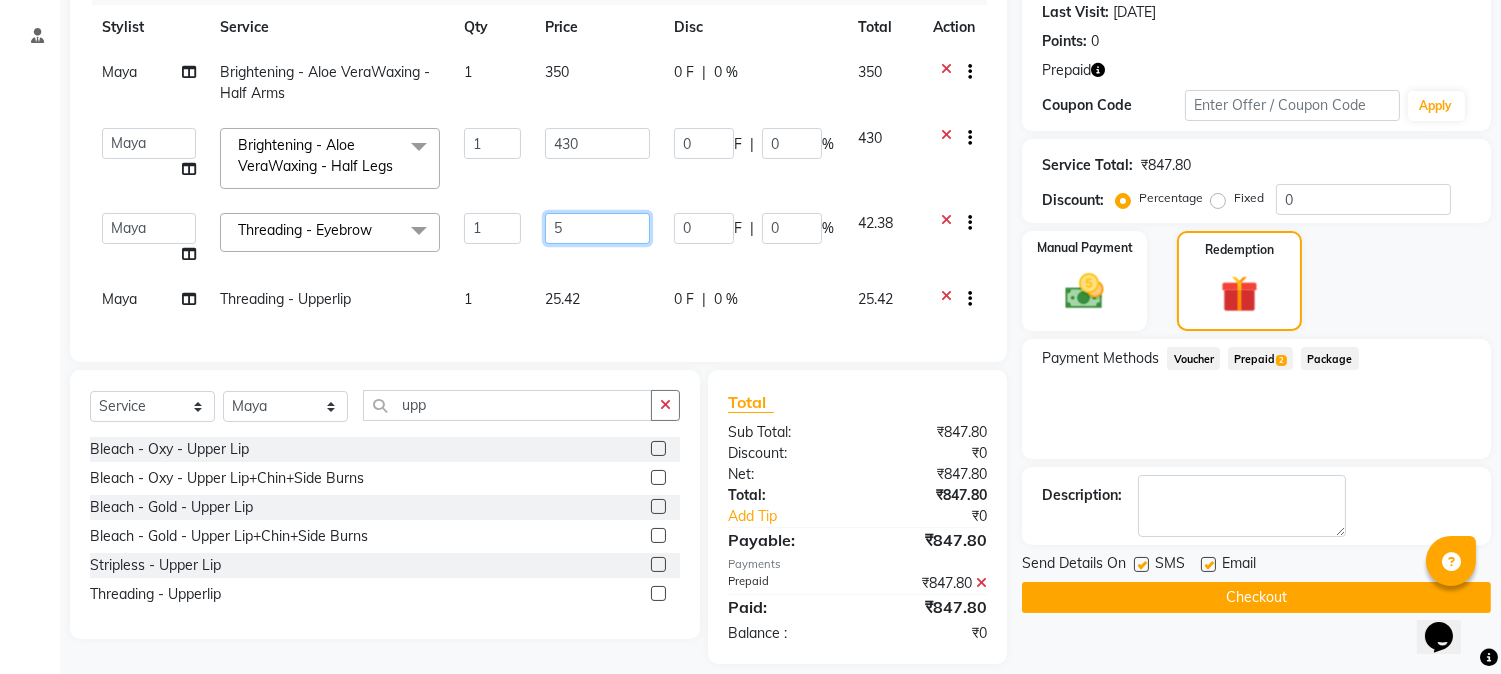 type on "50" 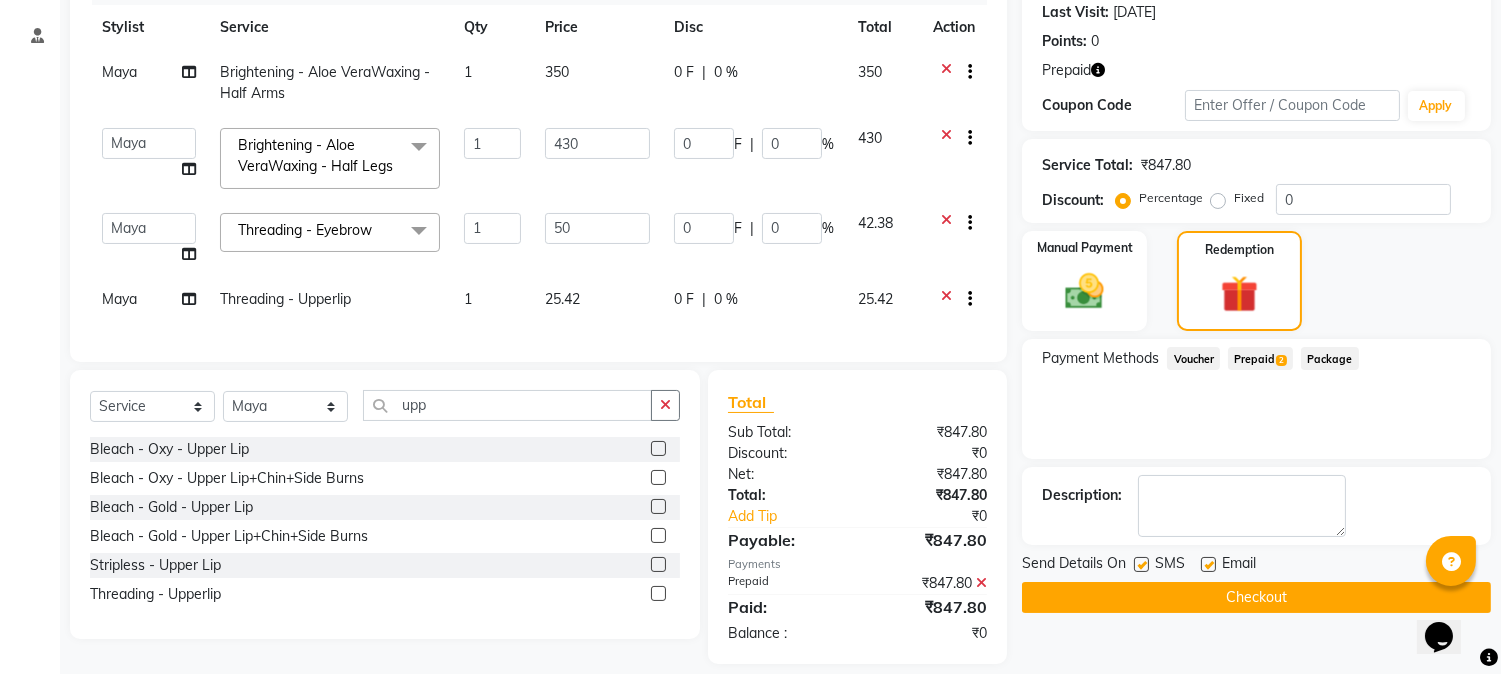 click on "Services Stylist Service Qty Price Disc Total Action Maya Brightening - Aloe VeraWaxing  - Half Arms 1 350 0 F | 0 % 350  Amar    Arjun   Eliza   hocus pocus   Jonathan   Maya   Mona   Ravi   Salima   Sonam  Brightening - Aloe VeraWaxing  - Half Legs  x Keratine - Men - Short Keratine - Men - Medium Keratine - Men - Long Keratine - Women - Short Keratine - Women - Medium Keratine - Women - Long Keratine - Women - Very Long Smoothing Treatment - Men  - Short Smoothing Treatment - Men  - Medium Smoothing Treatment - Men  - Long Rebounding/Smoothening/Straightening - Women  - Short Rebounding/Smoothening/Straightening - Women  - Medium Rebounding/Smoothening/Straightening - Women  - Long Rebounding/Smoothening/Straightening - Women  - Very Long Fringe - Short Fringe - Medium Fringe - Long Fringe - Very Long Cuts Men - Hair Cut Cuts Men - Head Shave Cuts Men - Beard Shave/Trim/Styling Cuts Men VIP - Hair Cut Cuts Boy - Hair Cut Cuts Girl - Hair Cut Cuts Men - Hair Cut & Trim Cuts Women  - Hair Cut Face Massage 1" 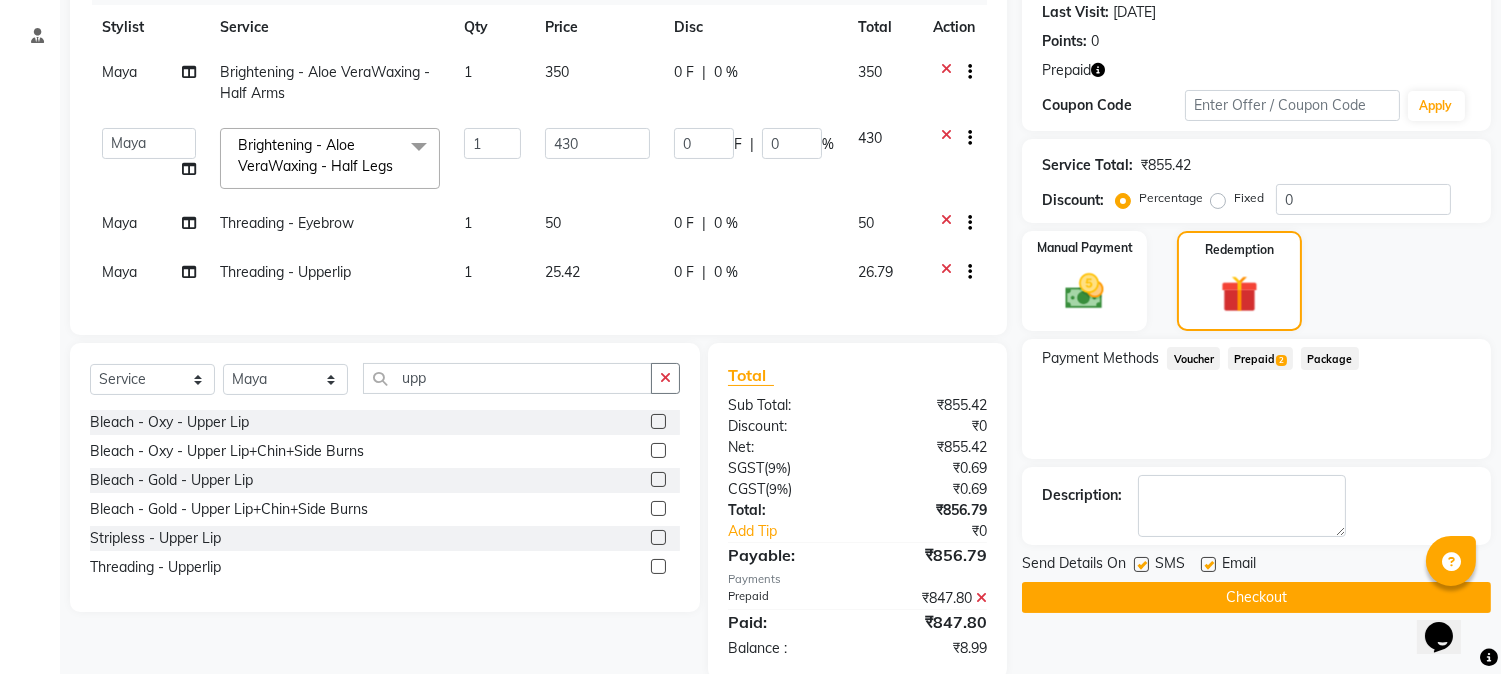 click on "25.42" 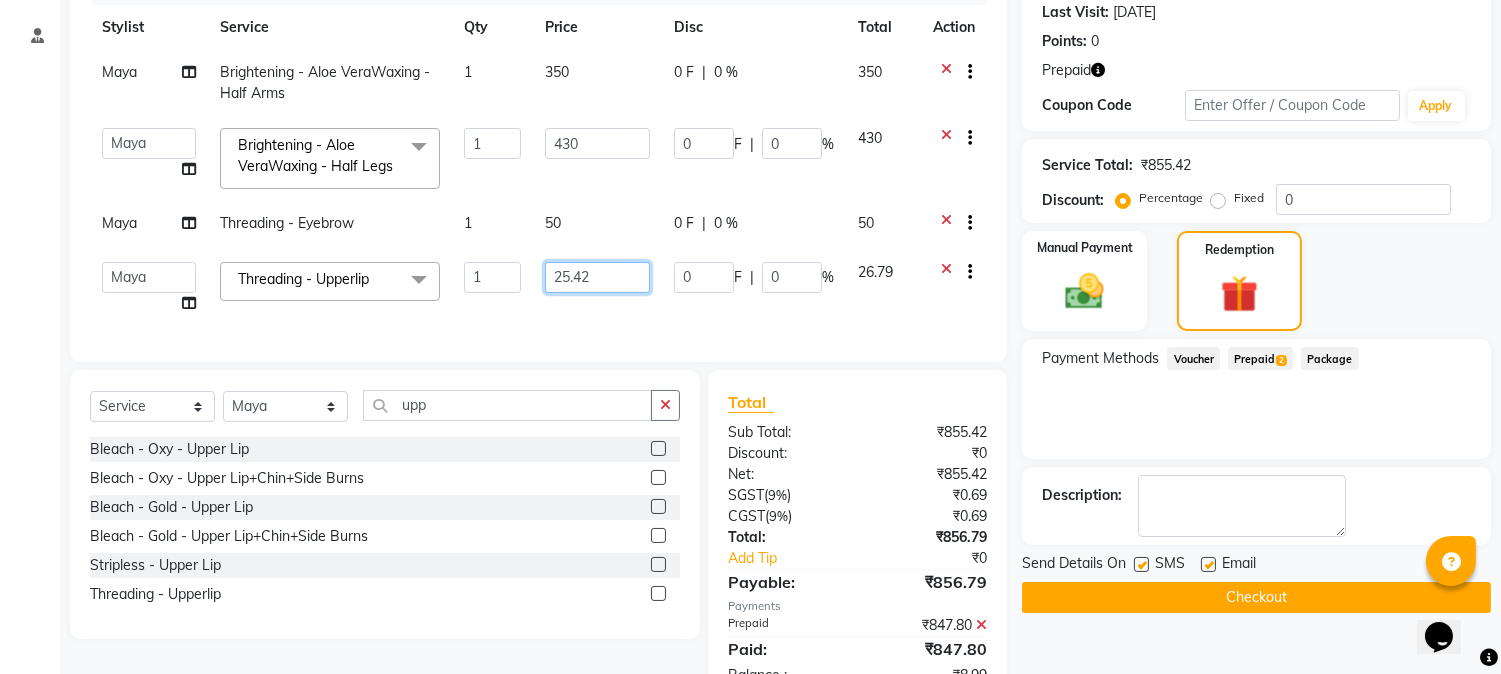 click on "25.42" 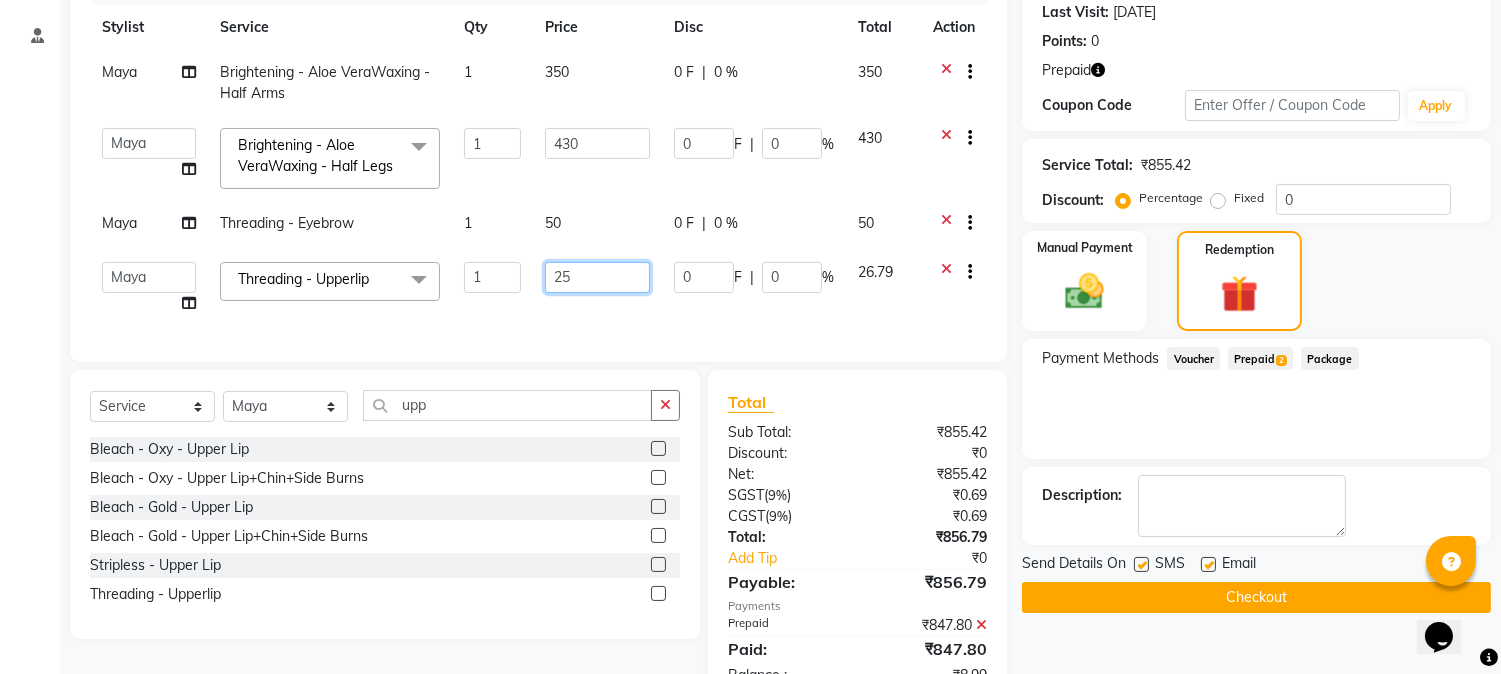 type on "2" 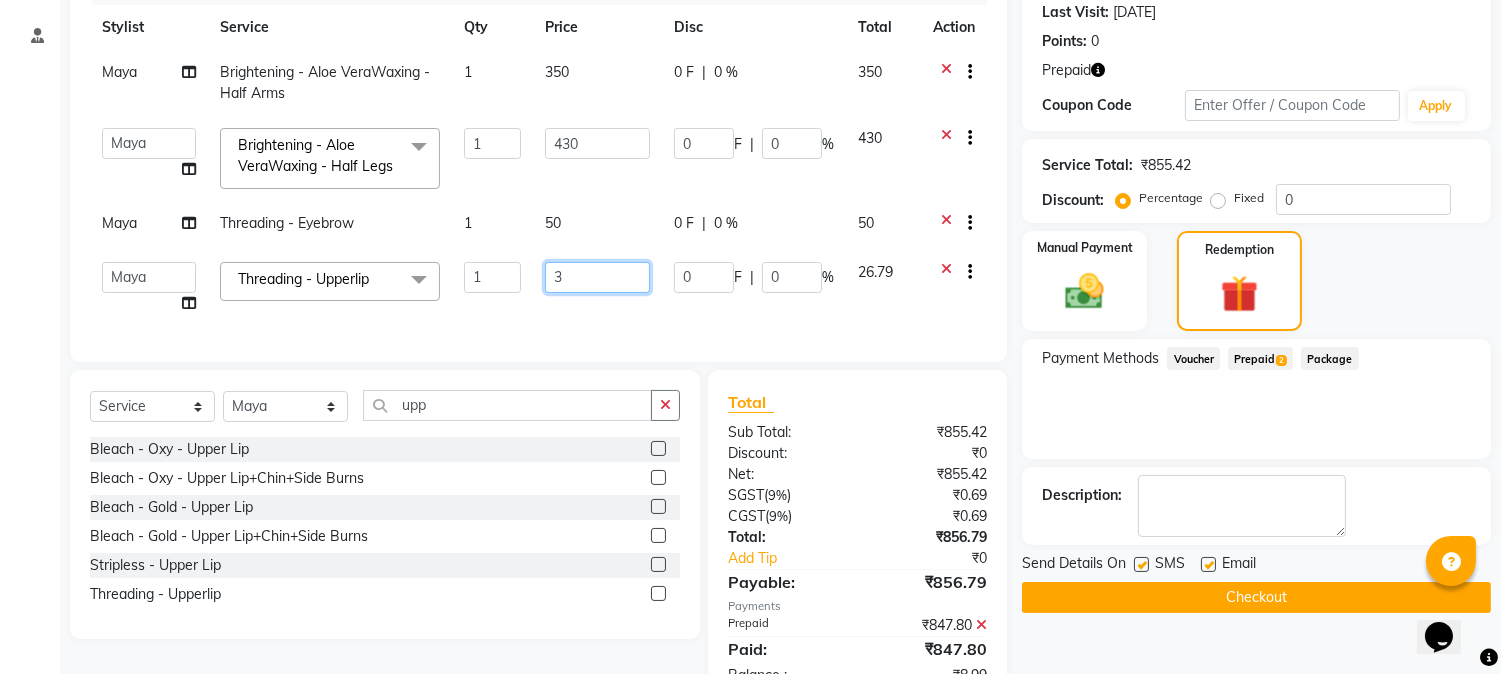 type on "30" 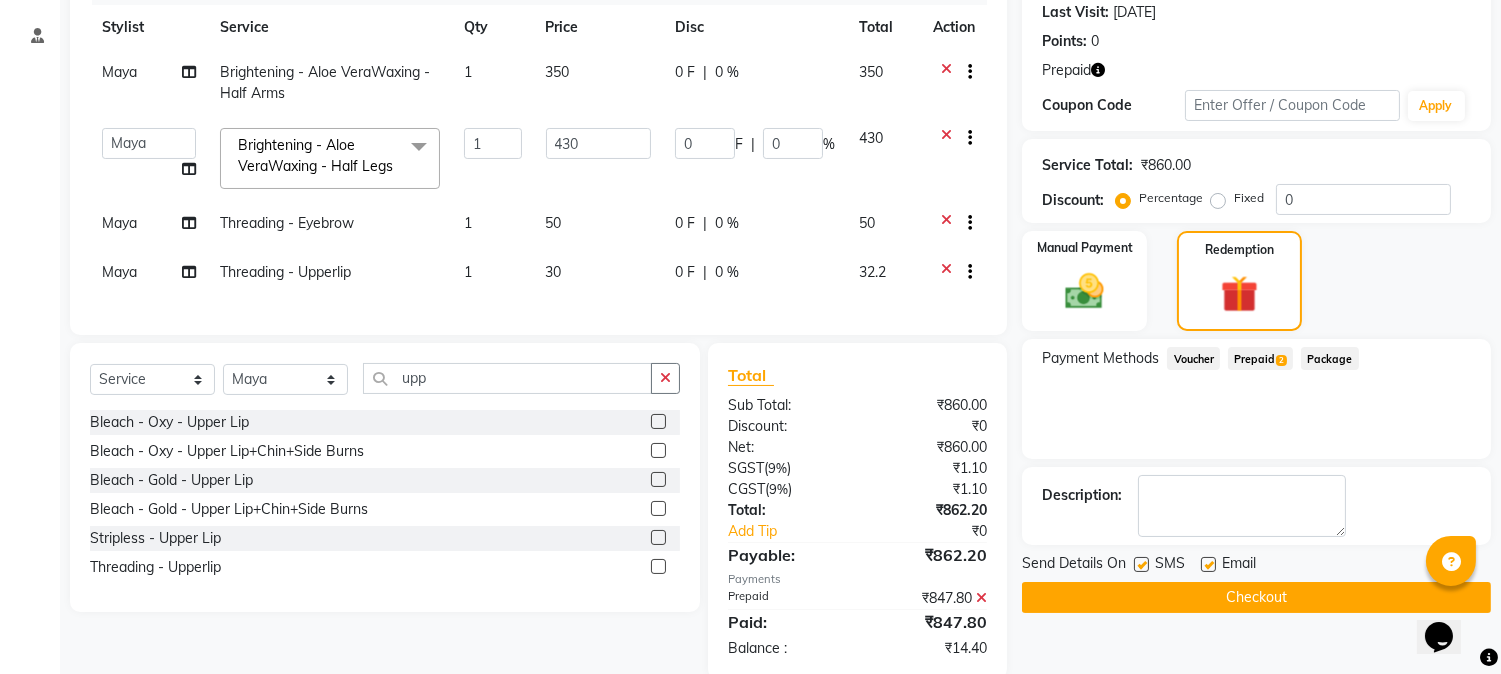 click 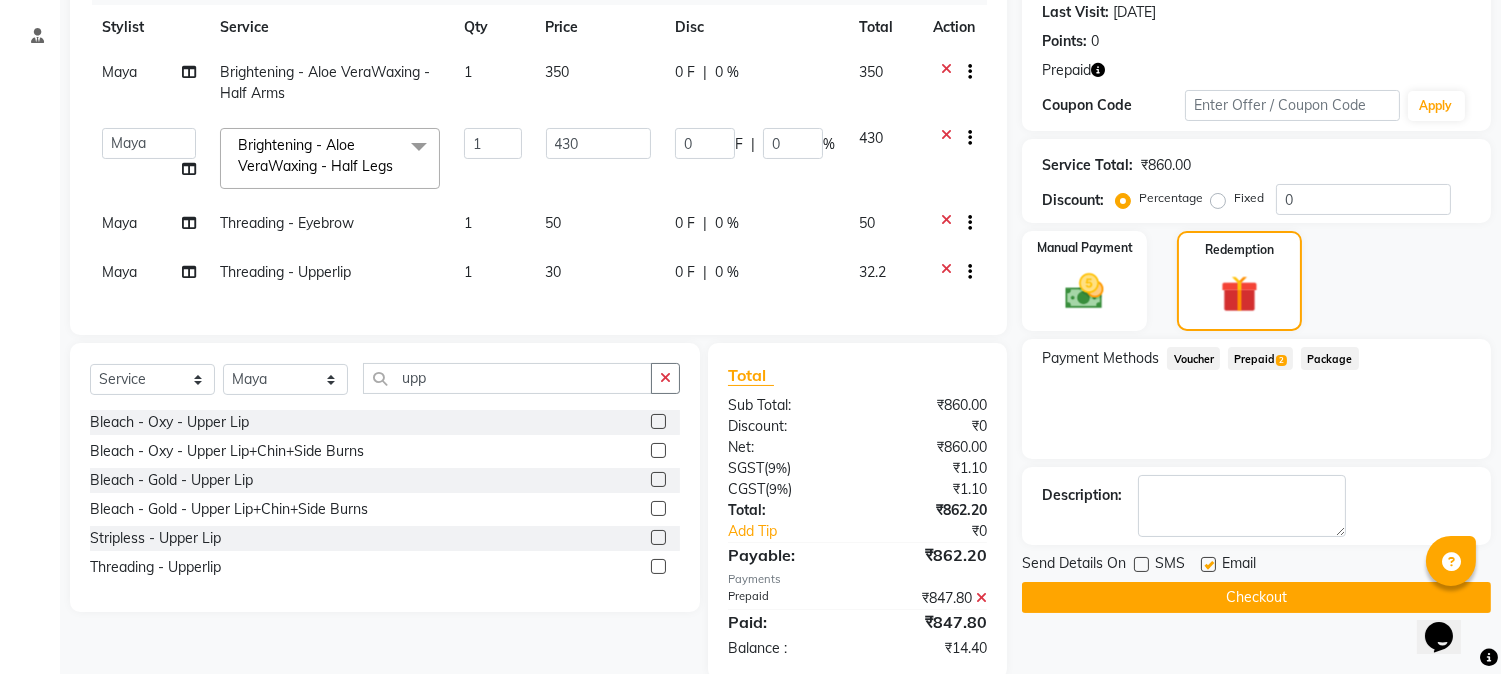 click on "Checkout" 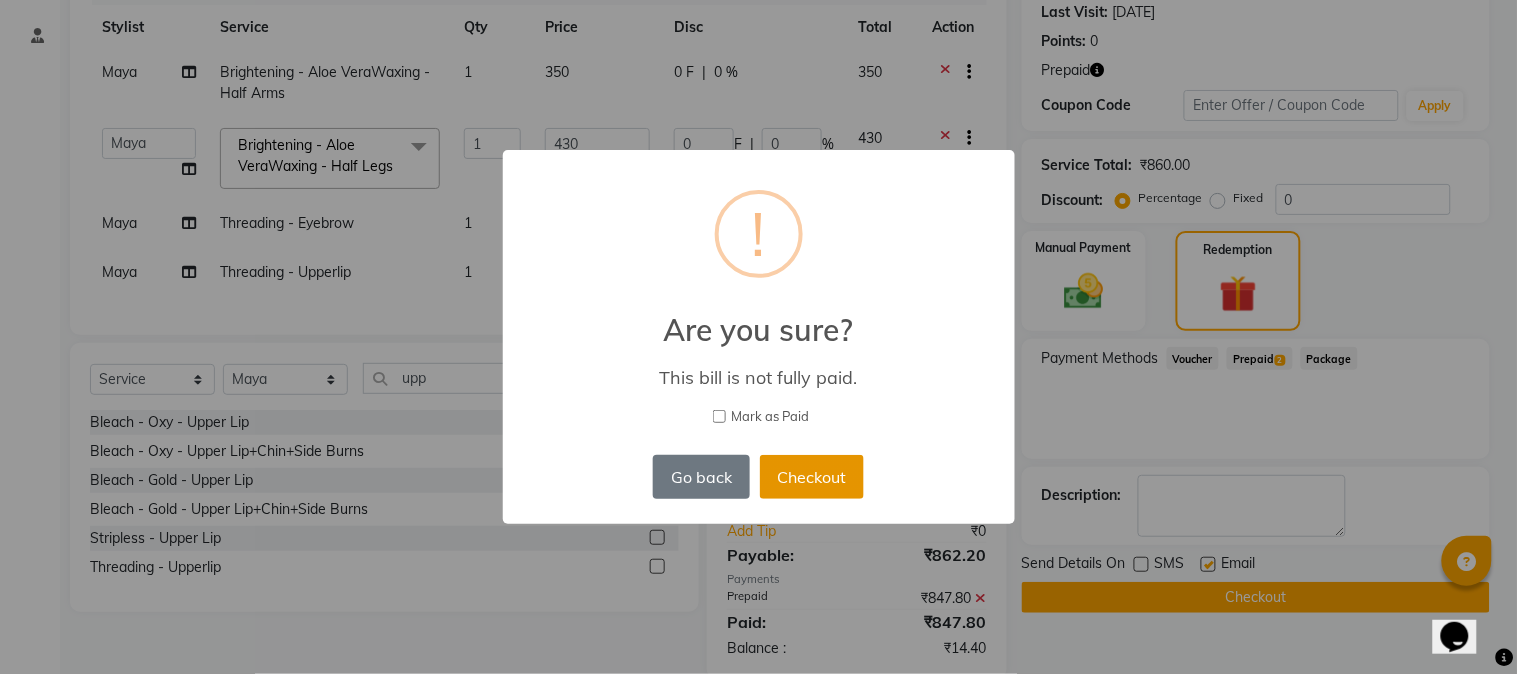 click on "Checkout" at bounding box center (812, 477) 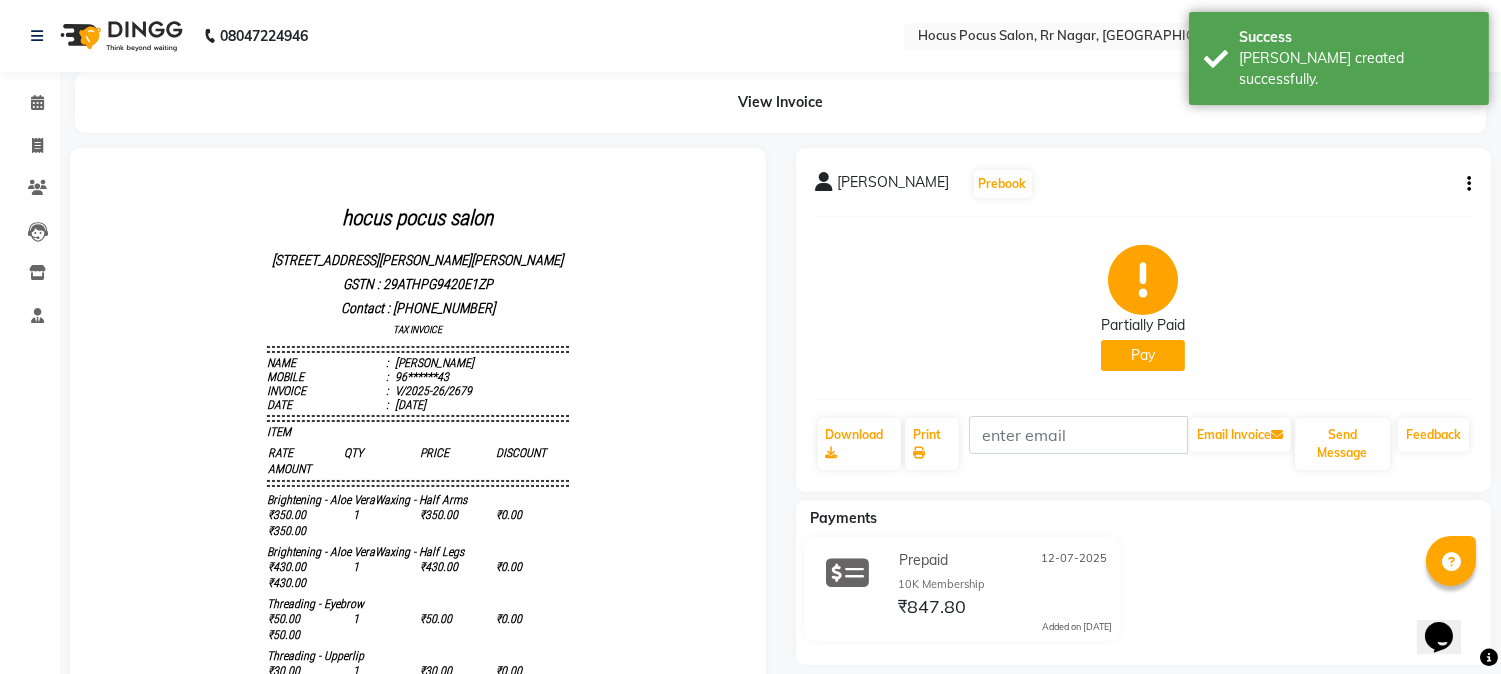 scroll, scrollTop: 0, scrollLeft: 0, axis: both 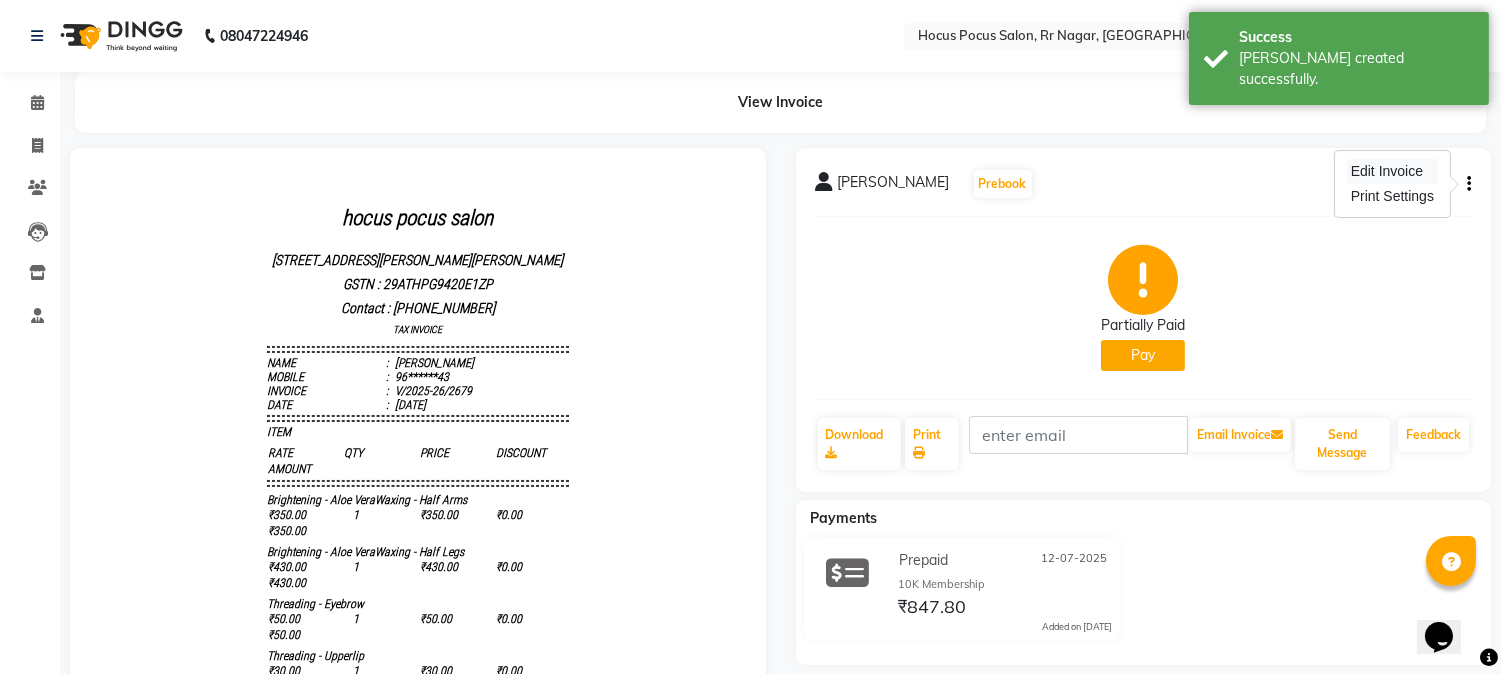 click on "Edit Invoice" at bounding box center [1392, 171] 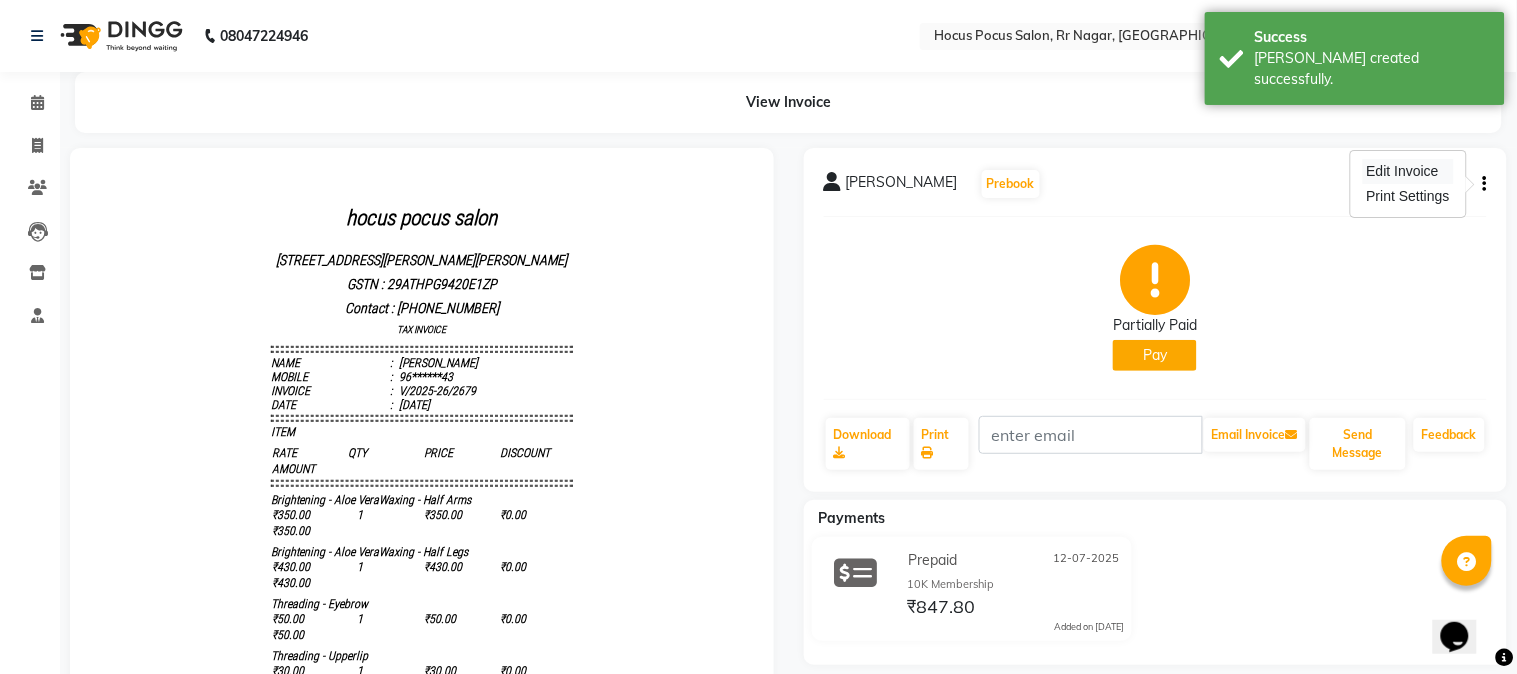 select on "service" 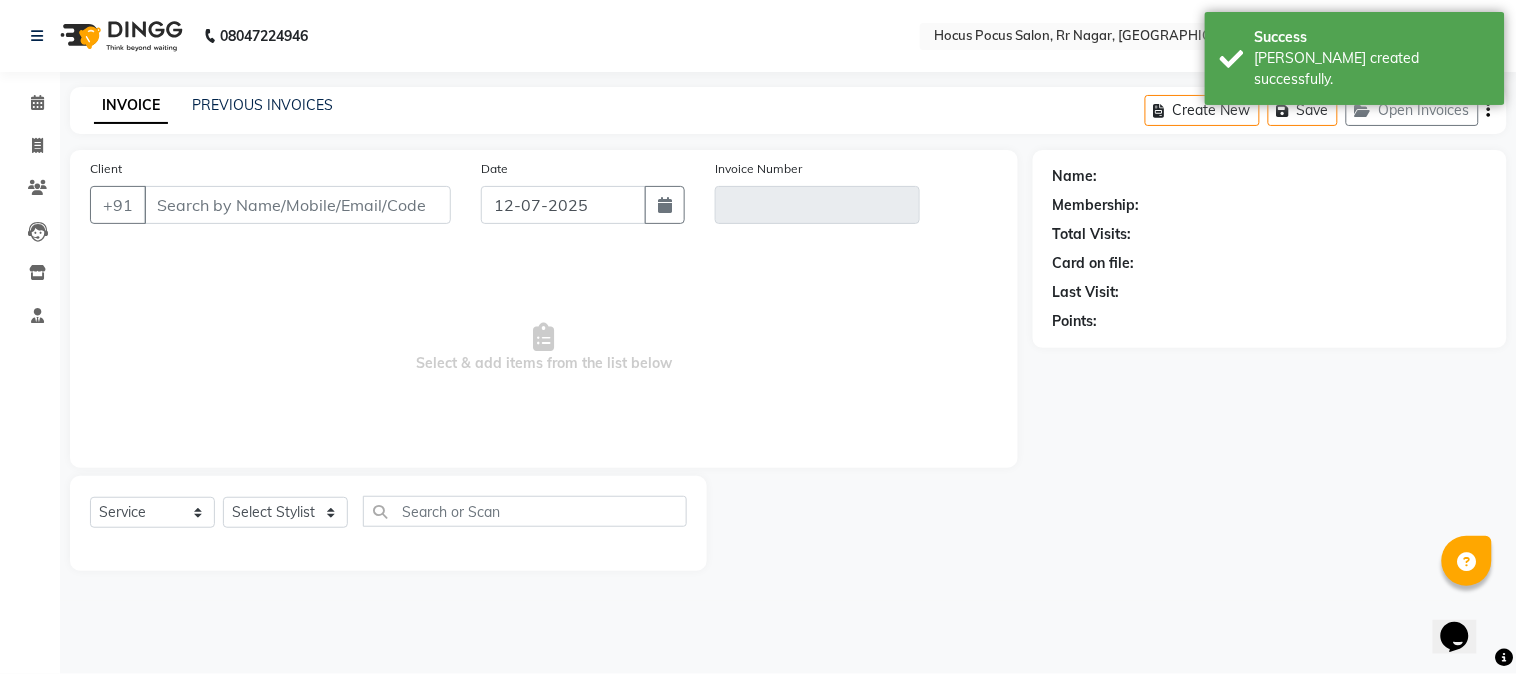 type on "96******43" 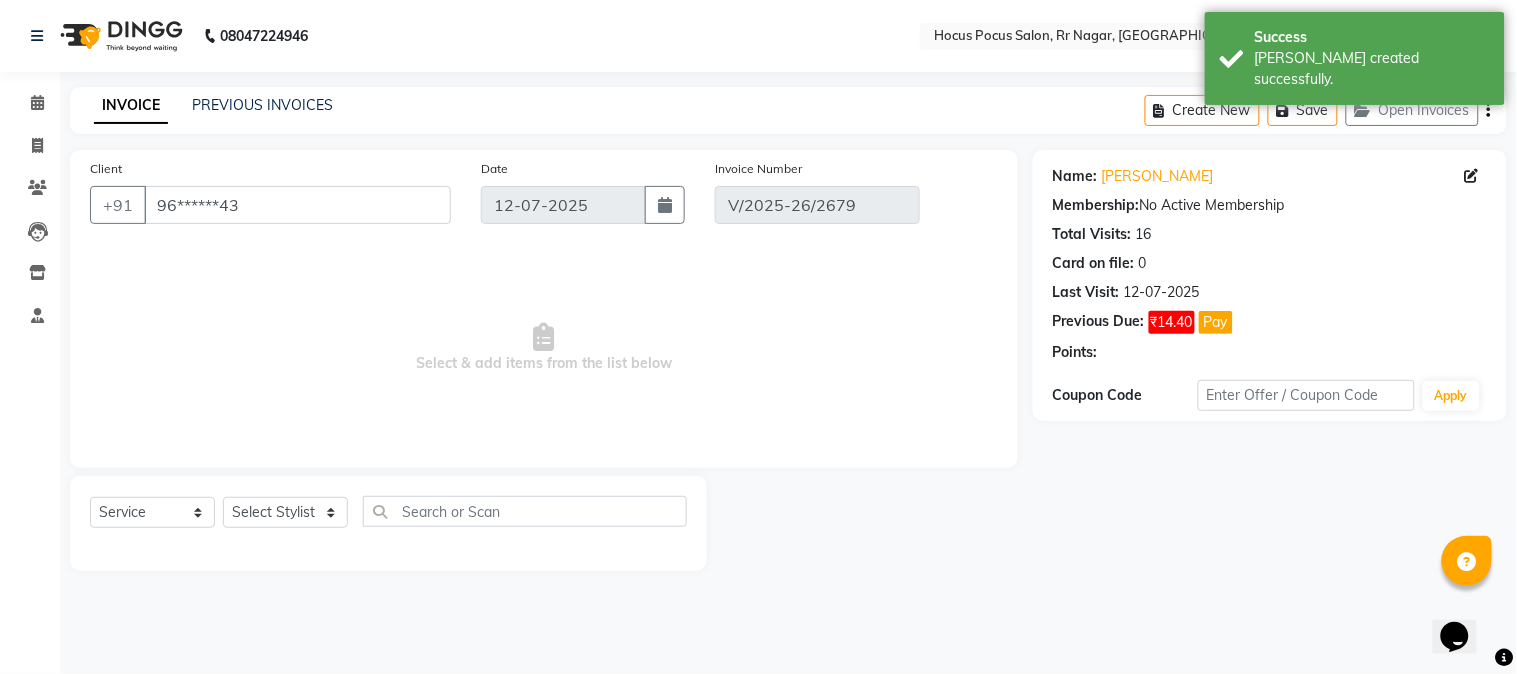 select on "select" 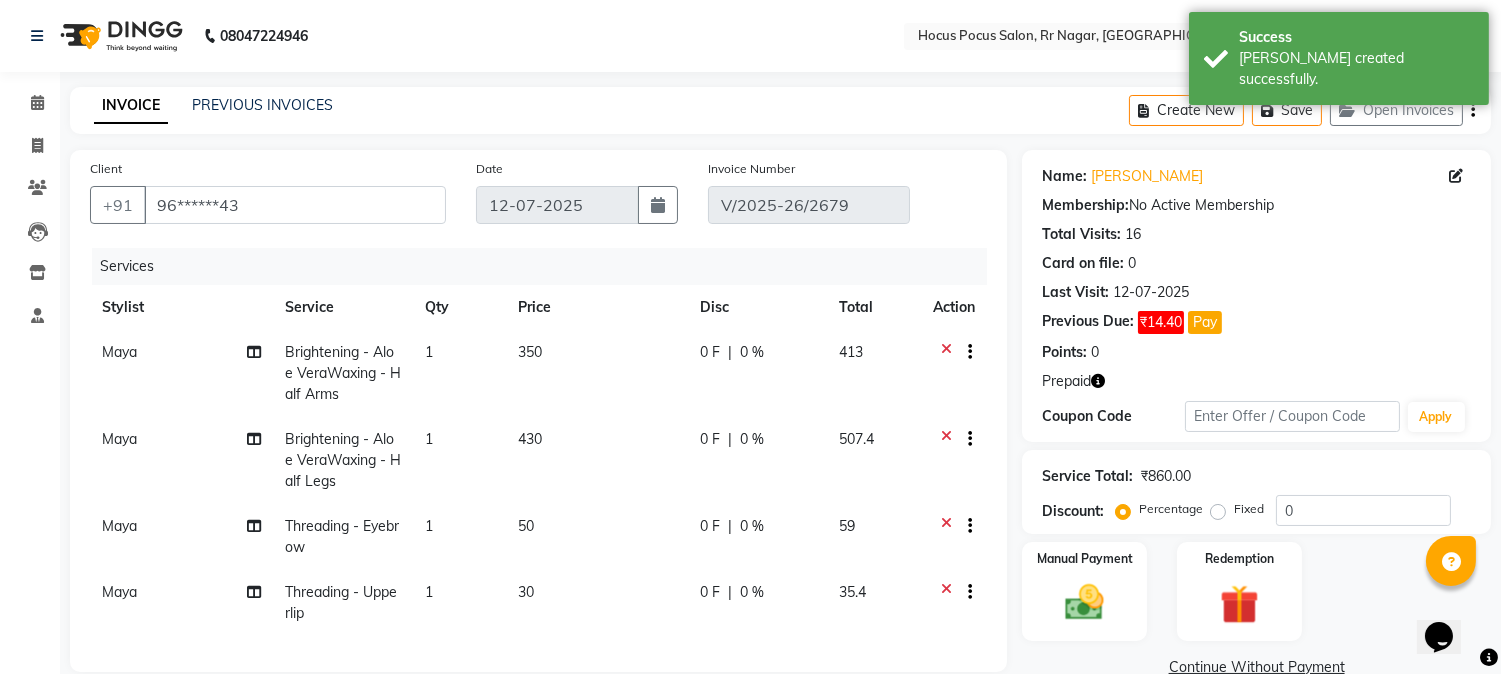 click 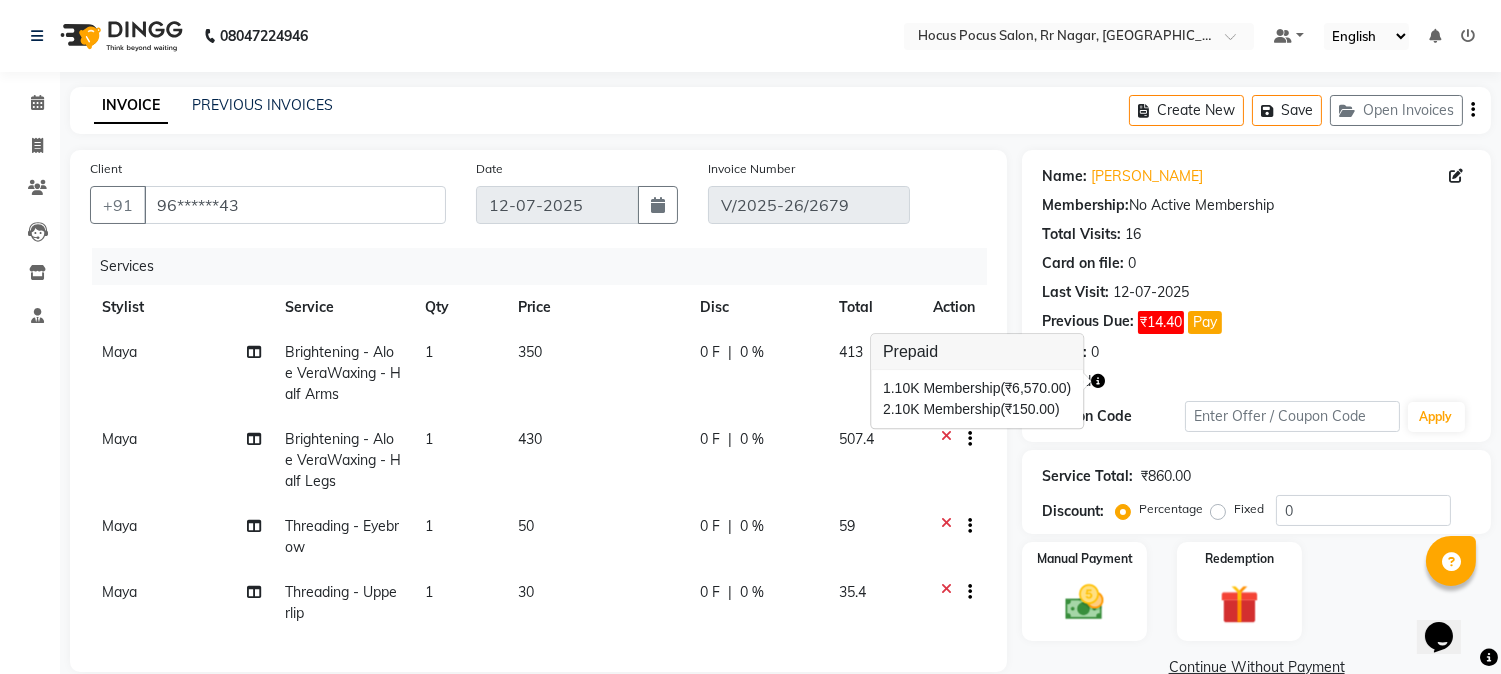 click on "59" 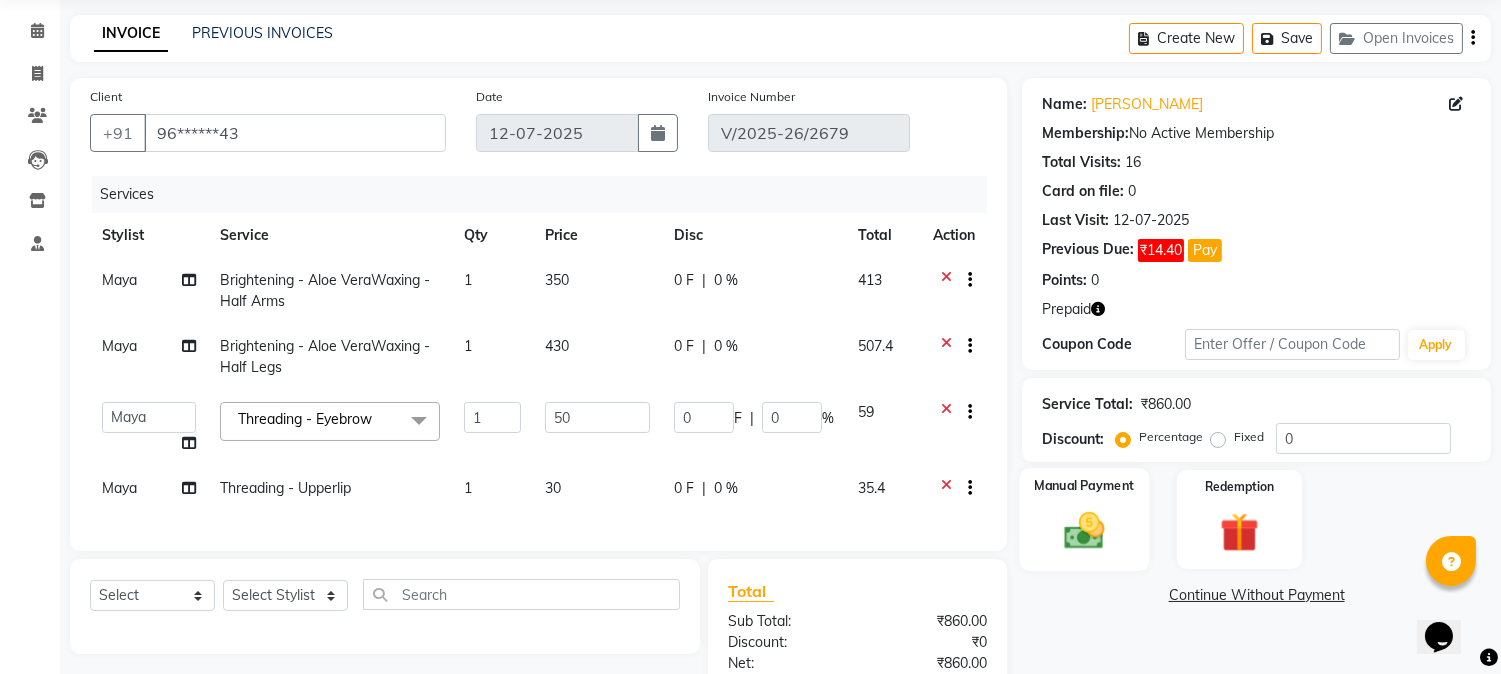 scroll, scrollTop: 111, scrollLeft: 0, axis: vertical 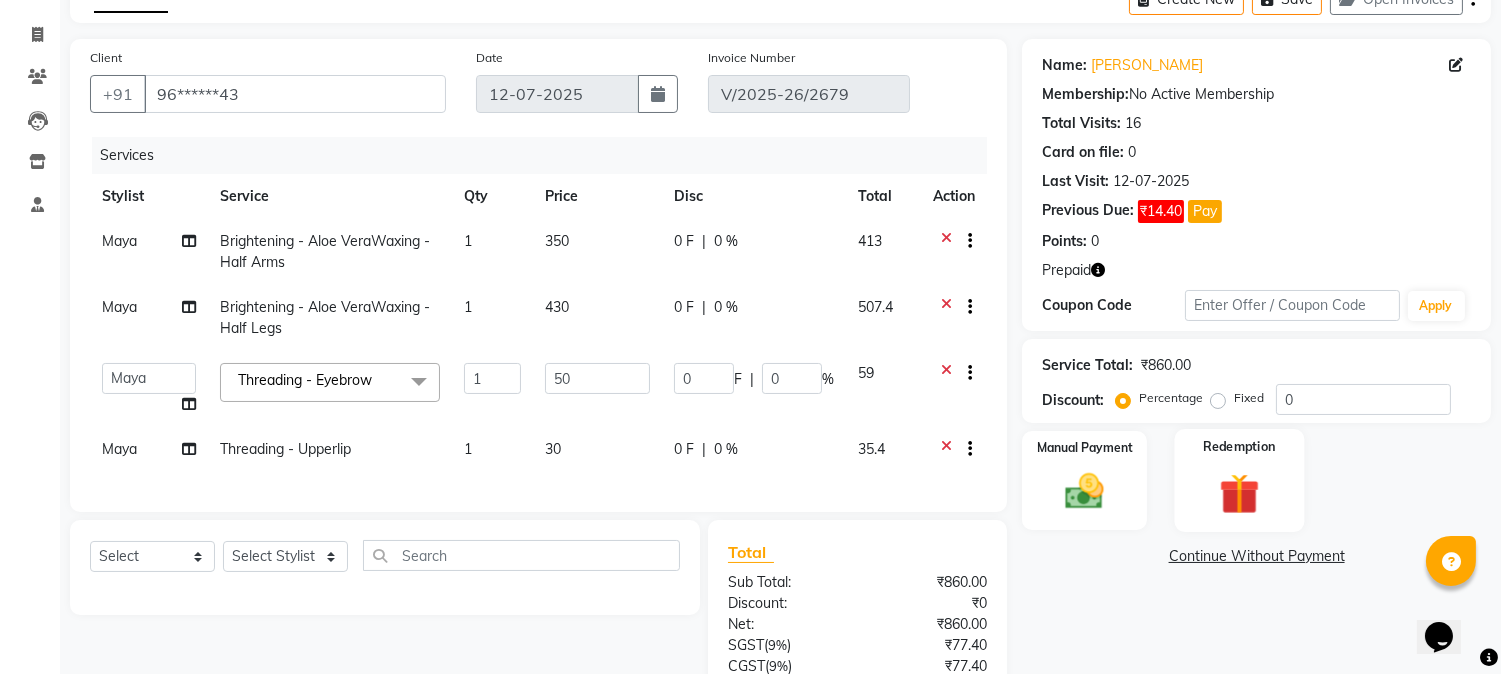 click 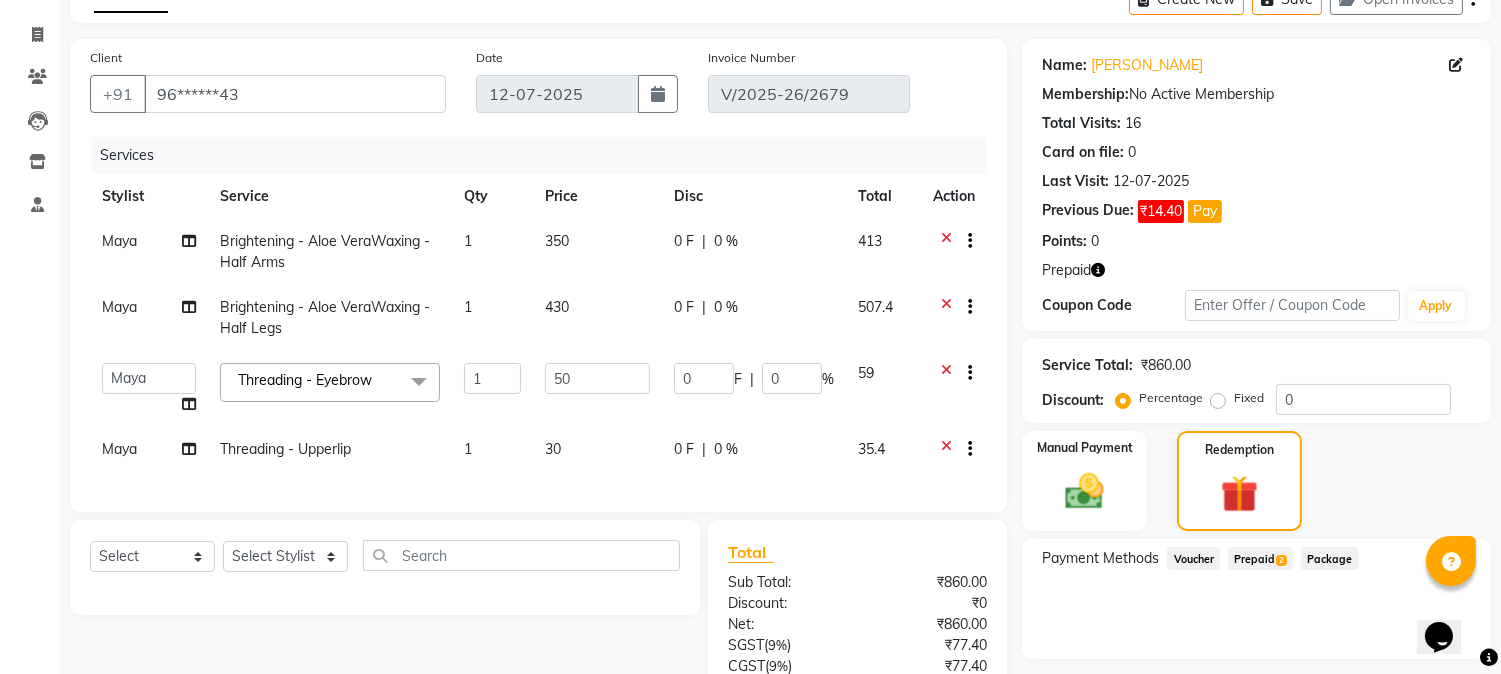 click on "Prepaid  2" 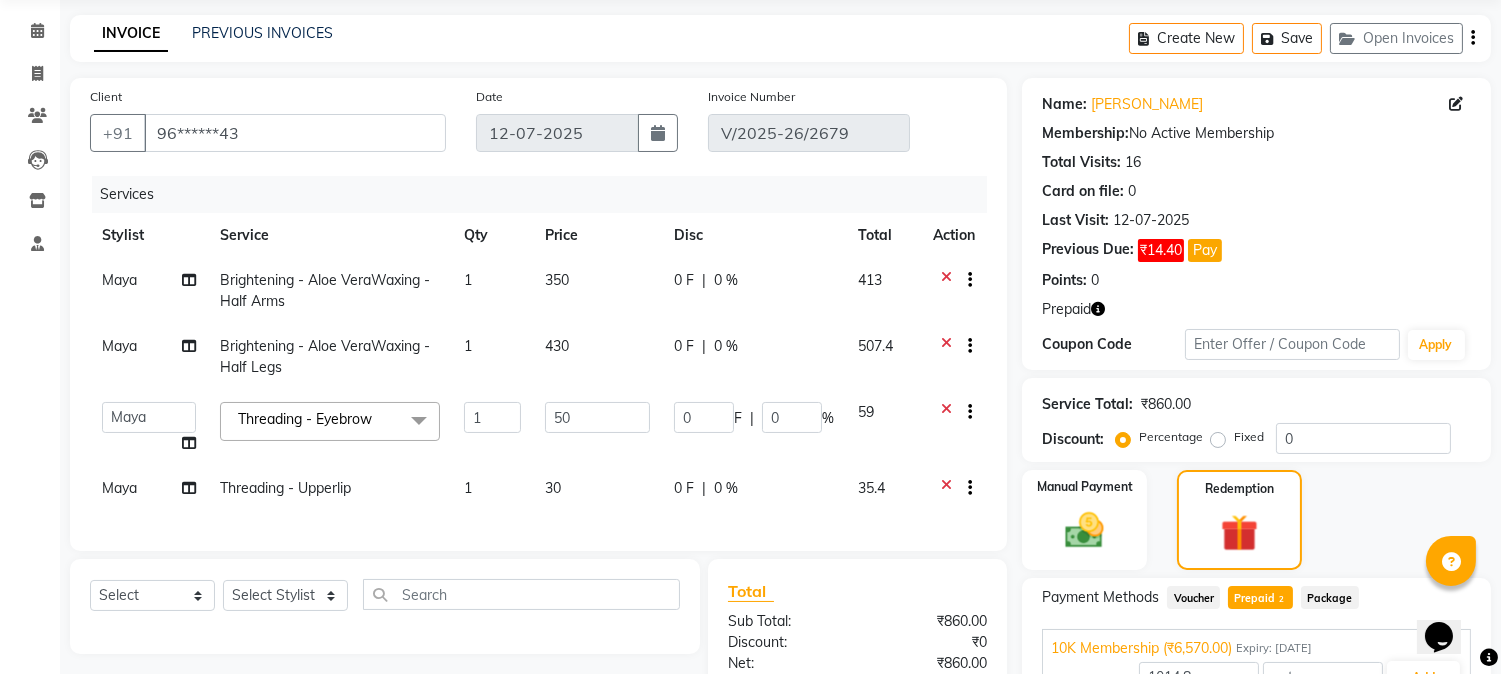 scroll, scrollTop: 111, scrollLeft: 0, axis: vertical 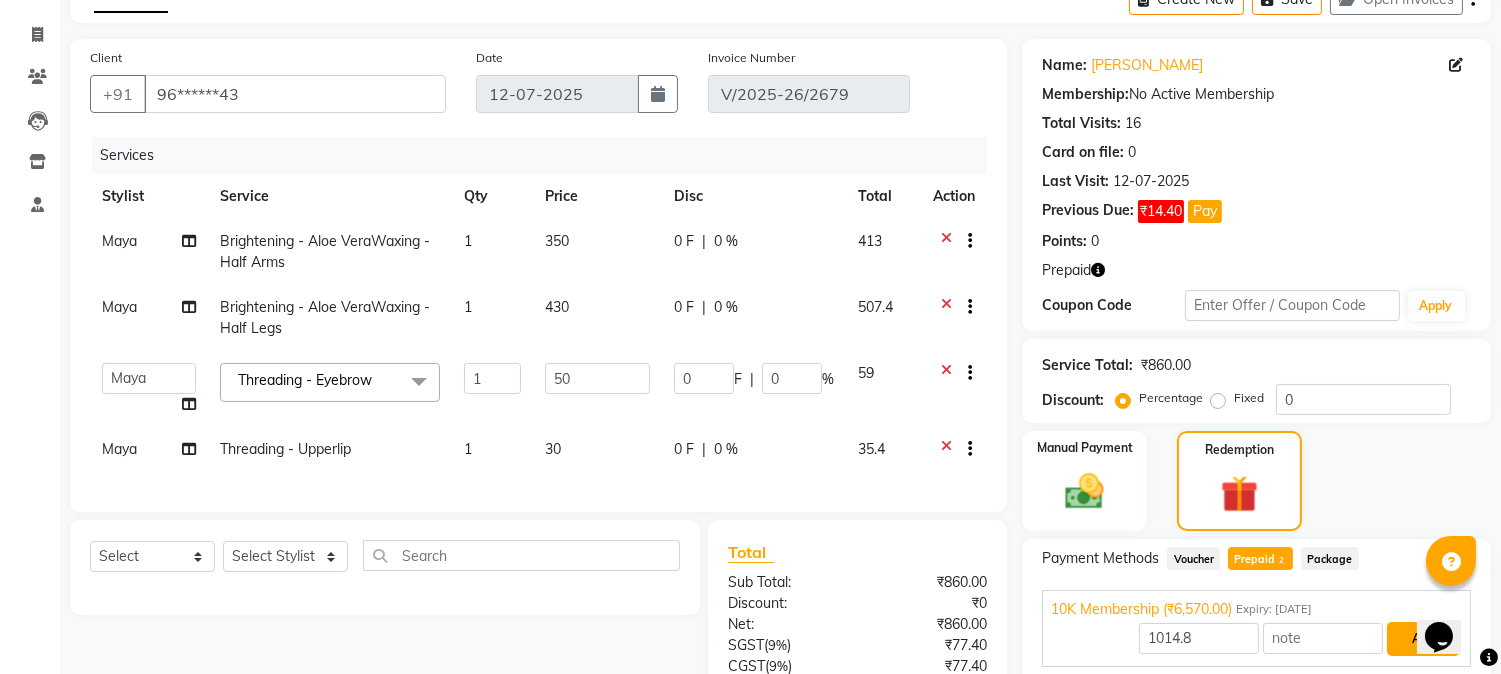 click on "Add" at bounding box center (1423, 639) 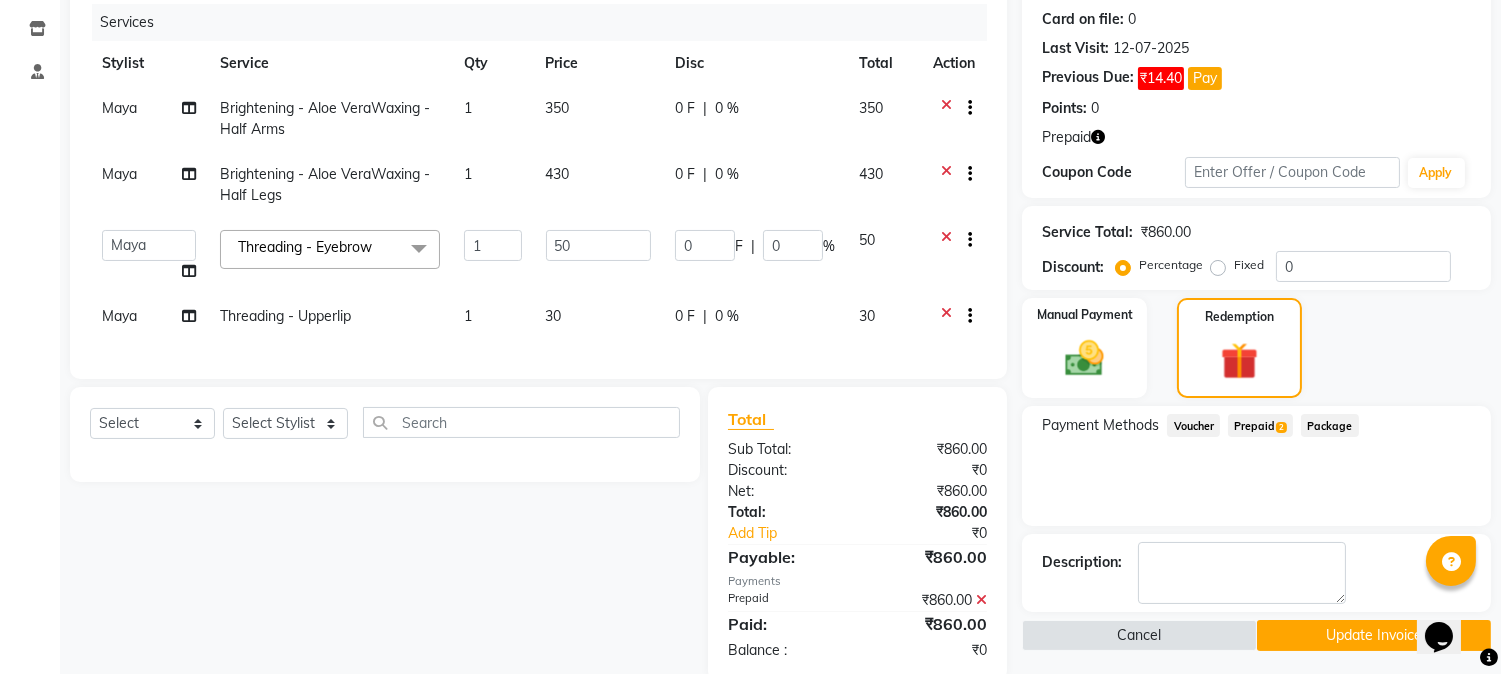 scroll, scrollTop: 297, scrollLeft: 0, axis: vertical 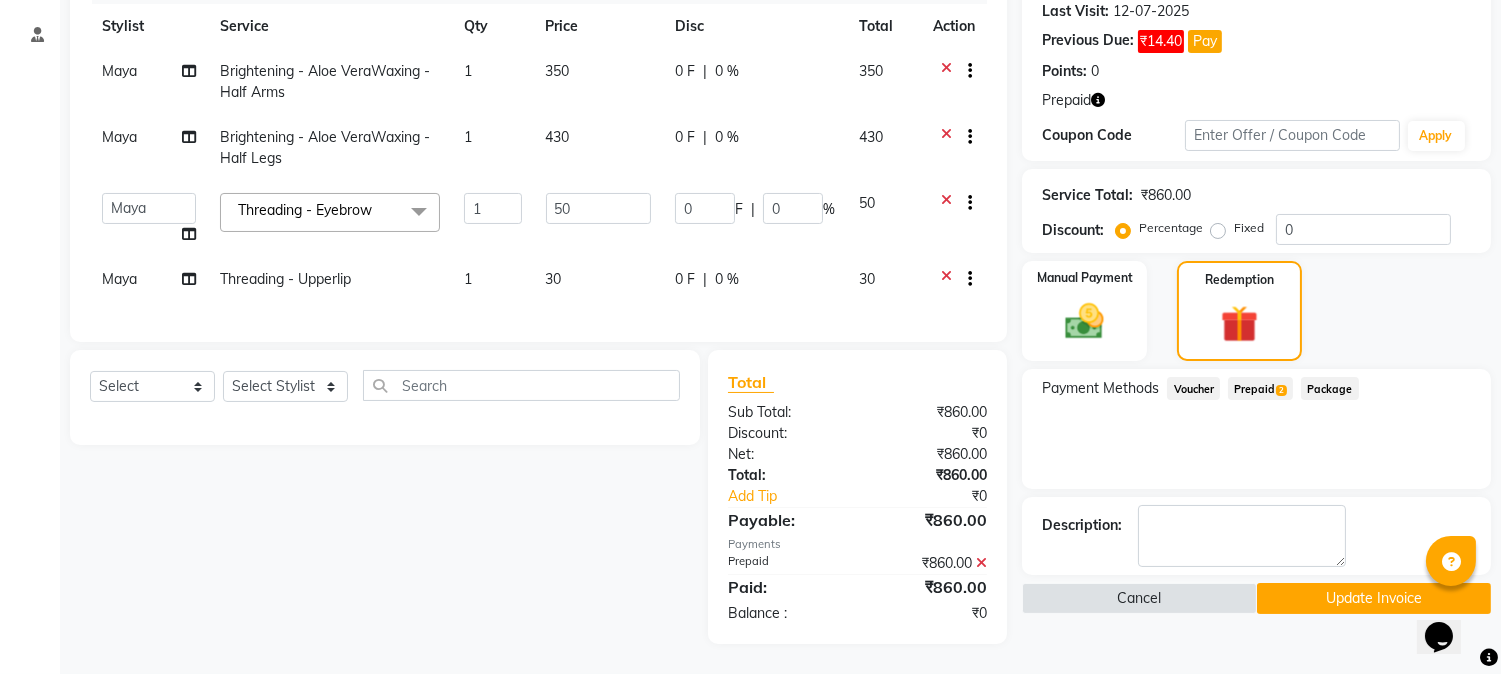 click on "Update Invoice" 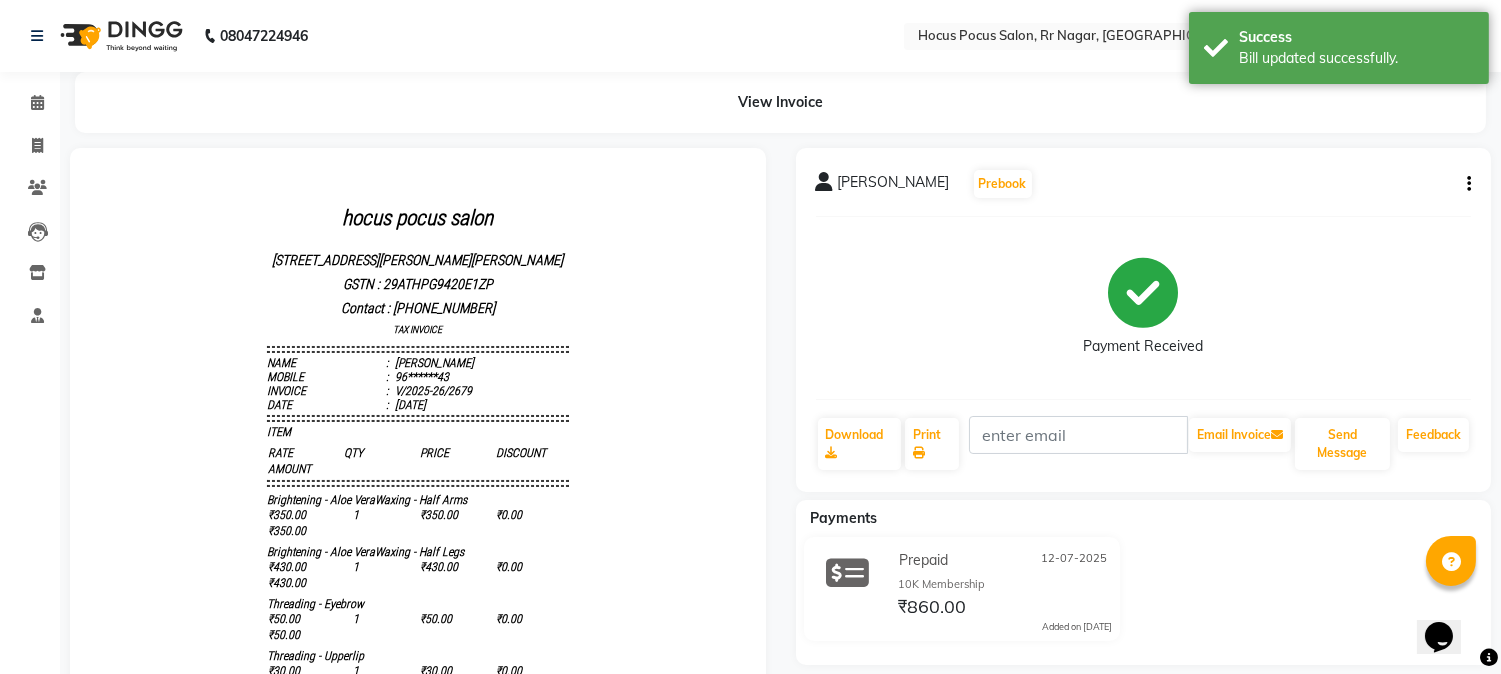 scroll, scrollTop: 0, scrollLeft: 0, axis: both 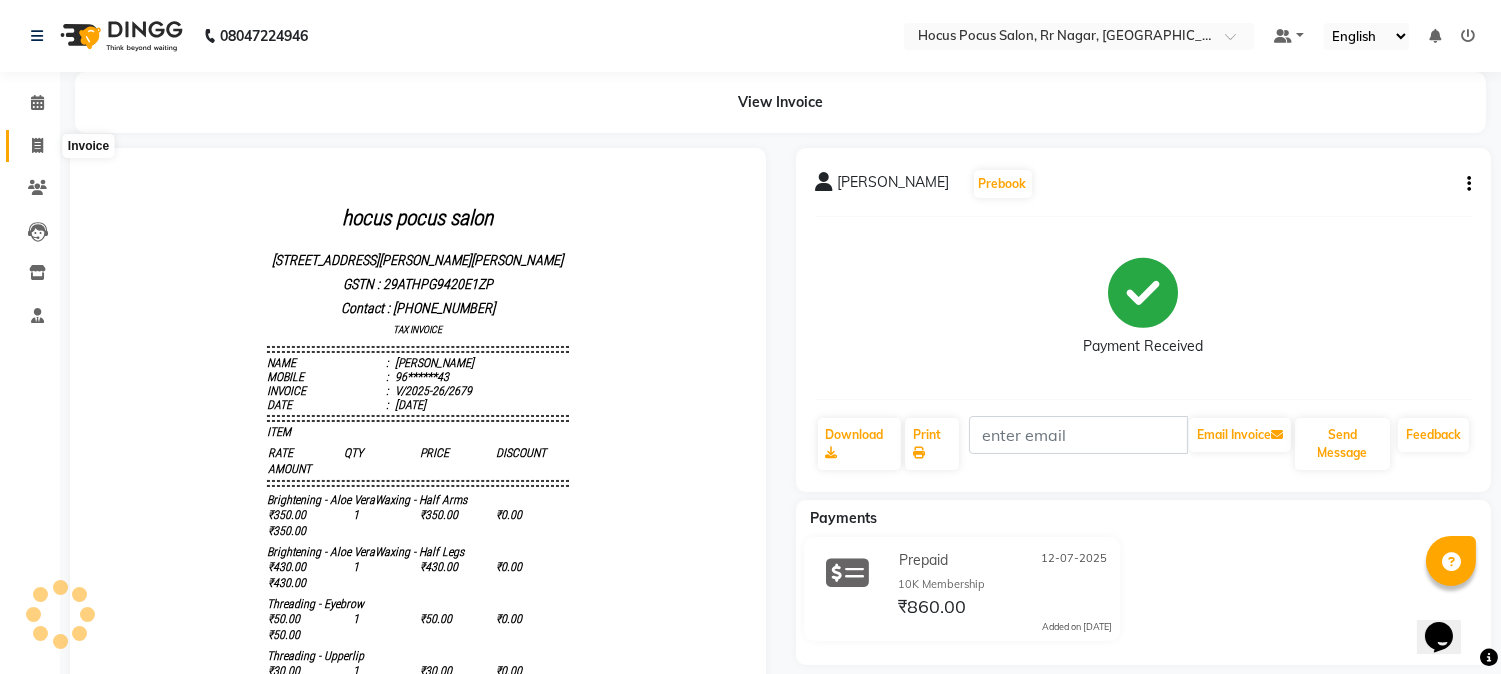 click 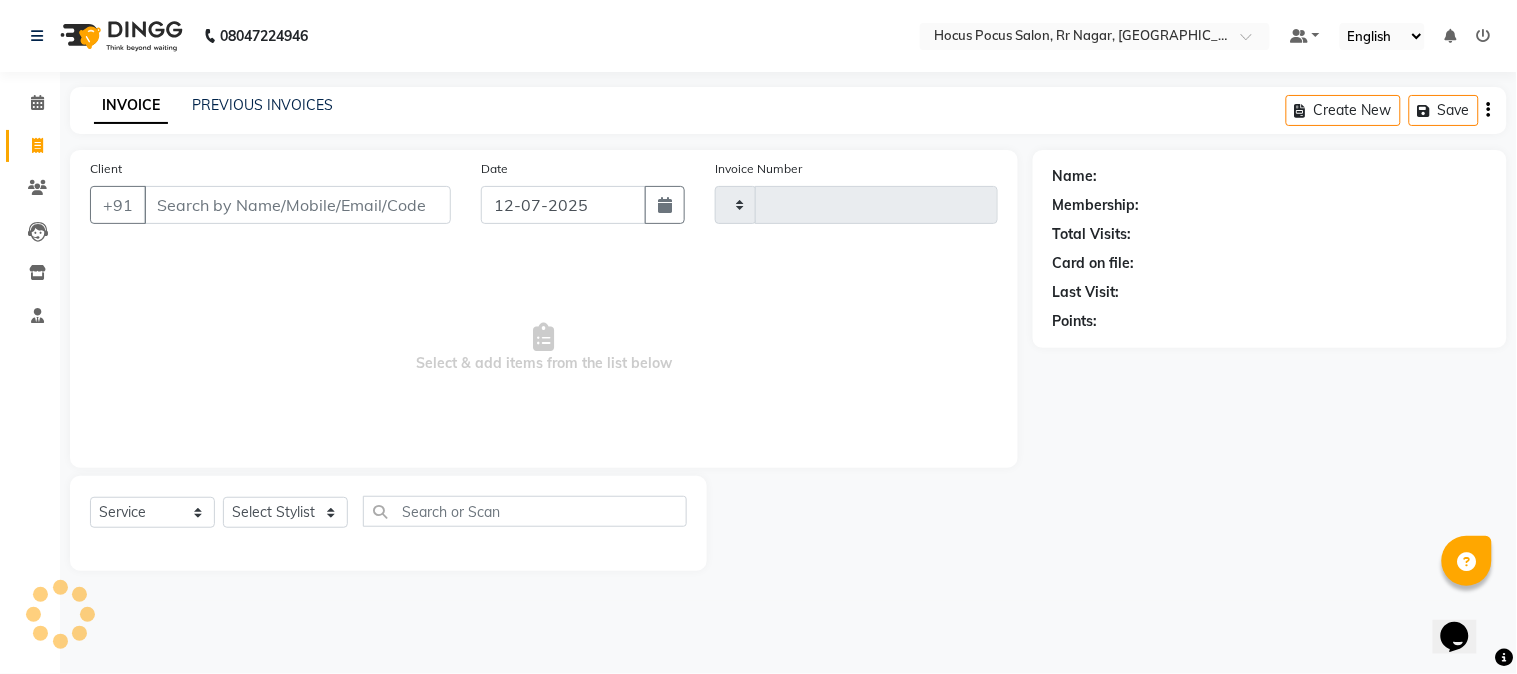 type on "2680" 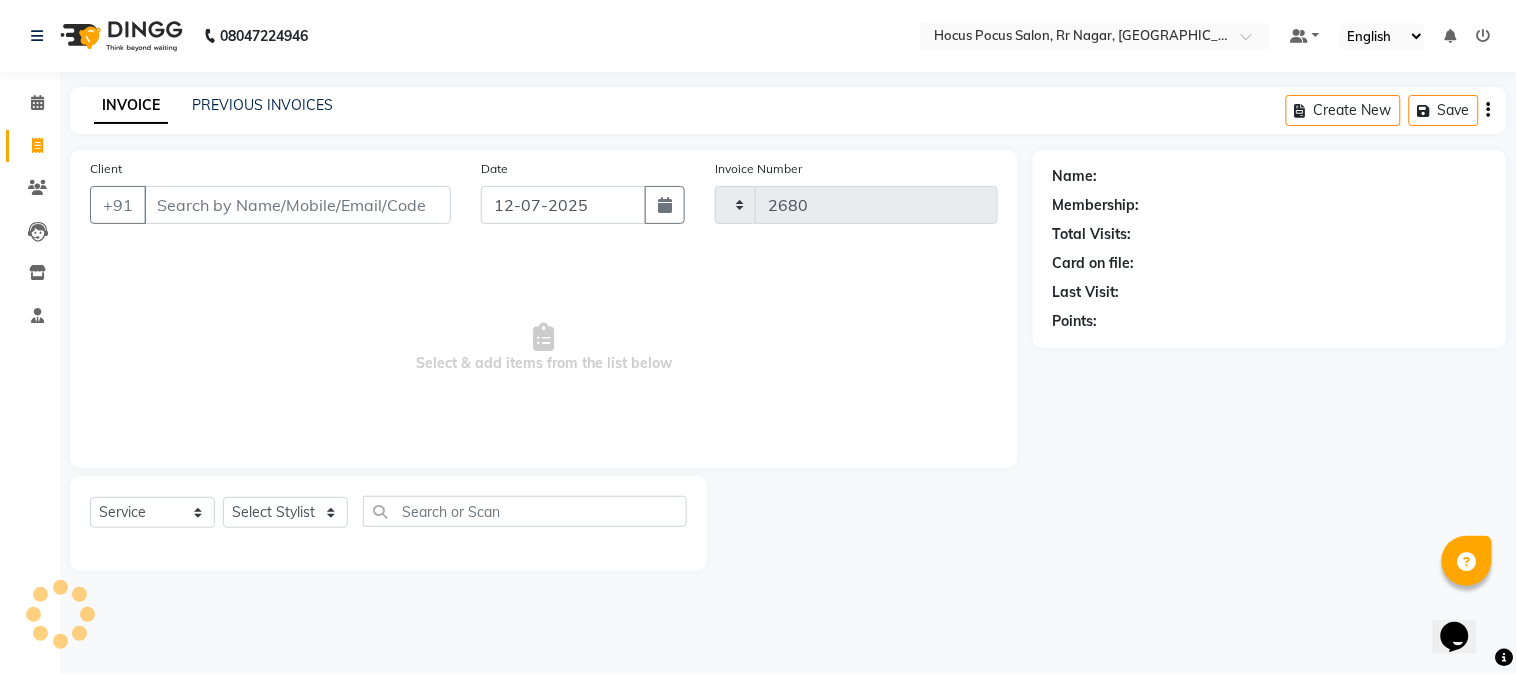 select on "5019" 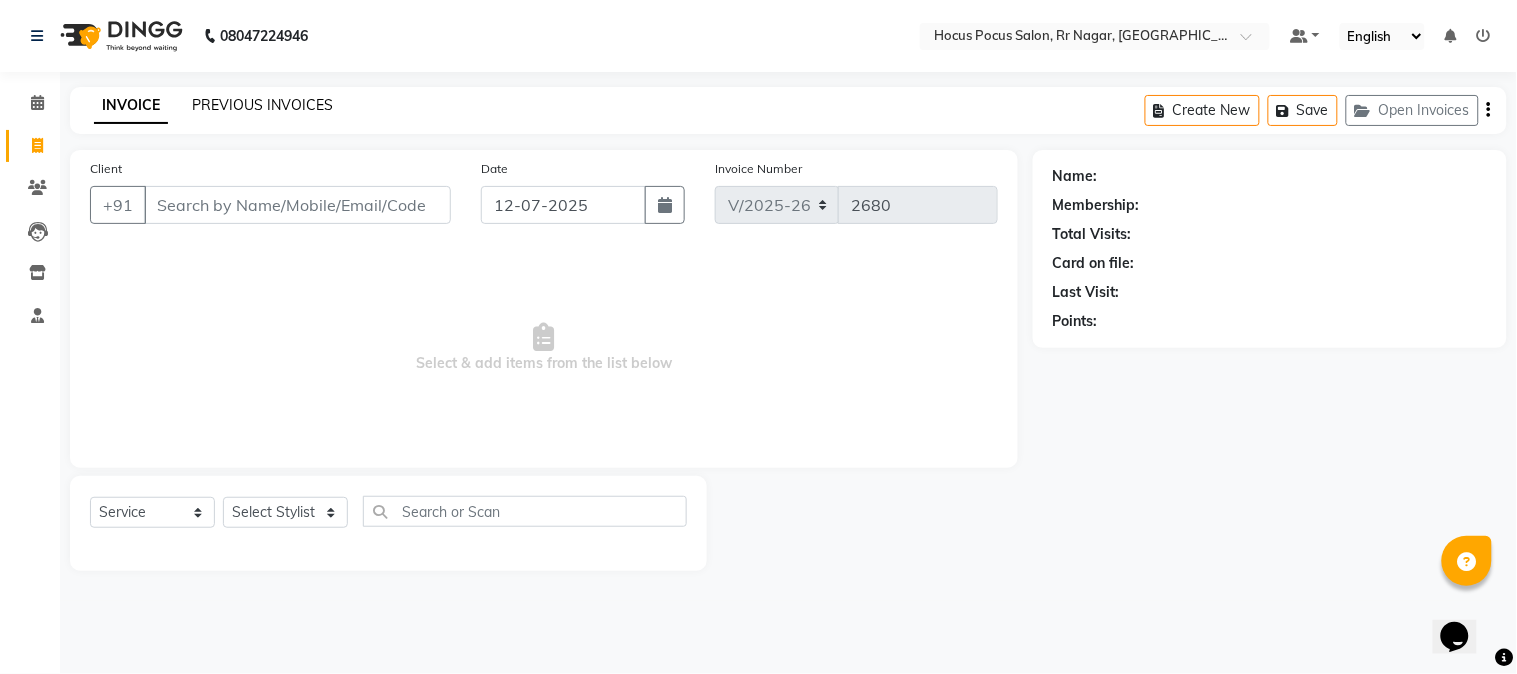 click on "PREVIOUS INVOICES" 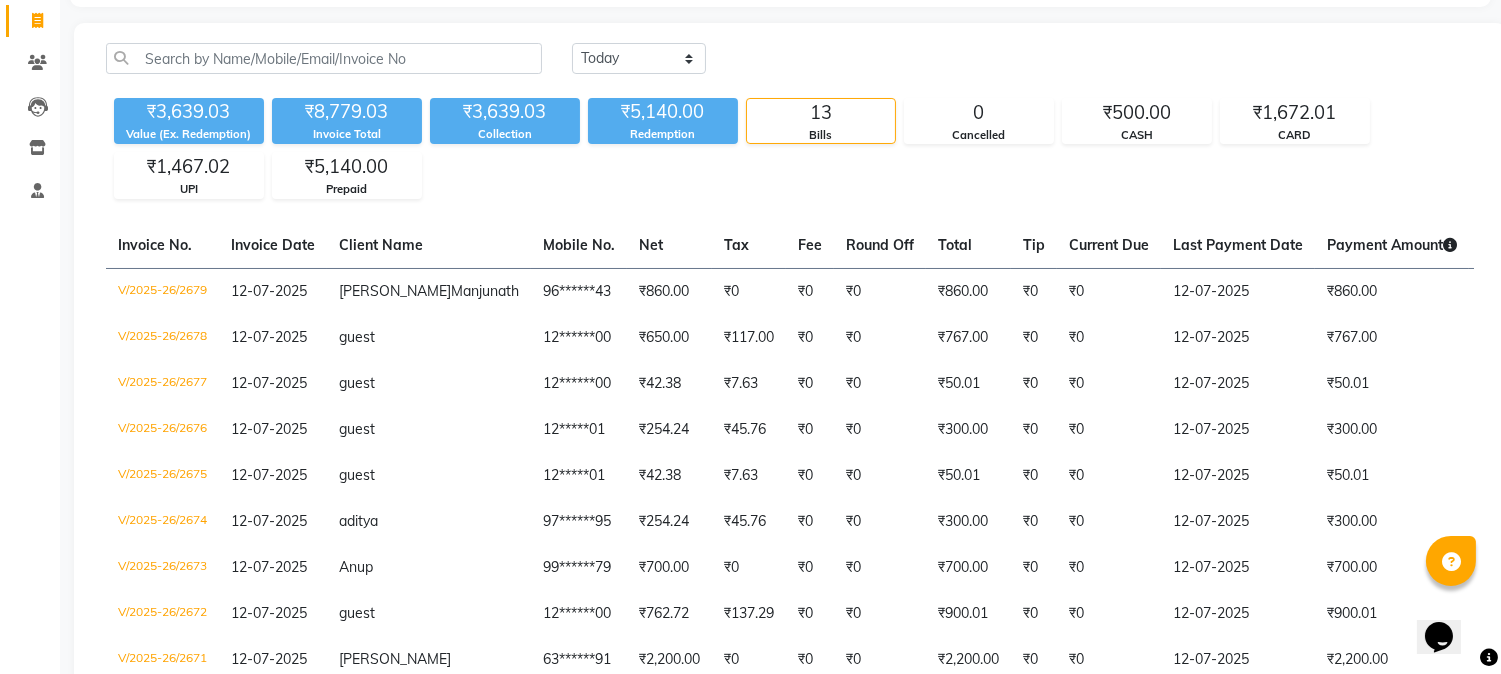 scroll, scrollTop: 111, scrollLeft: 0, axis: vertical 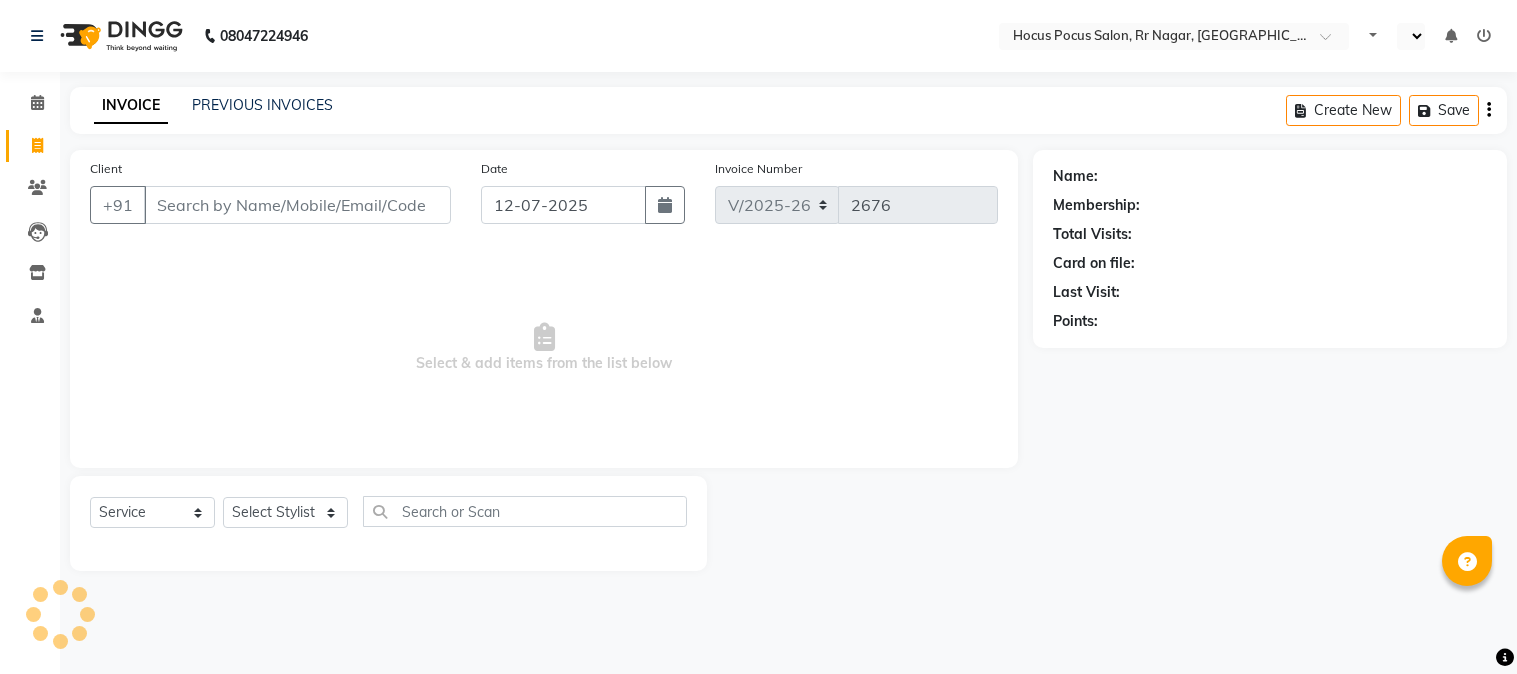 select on "5019" 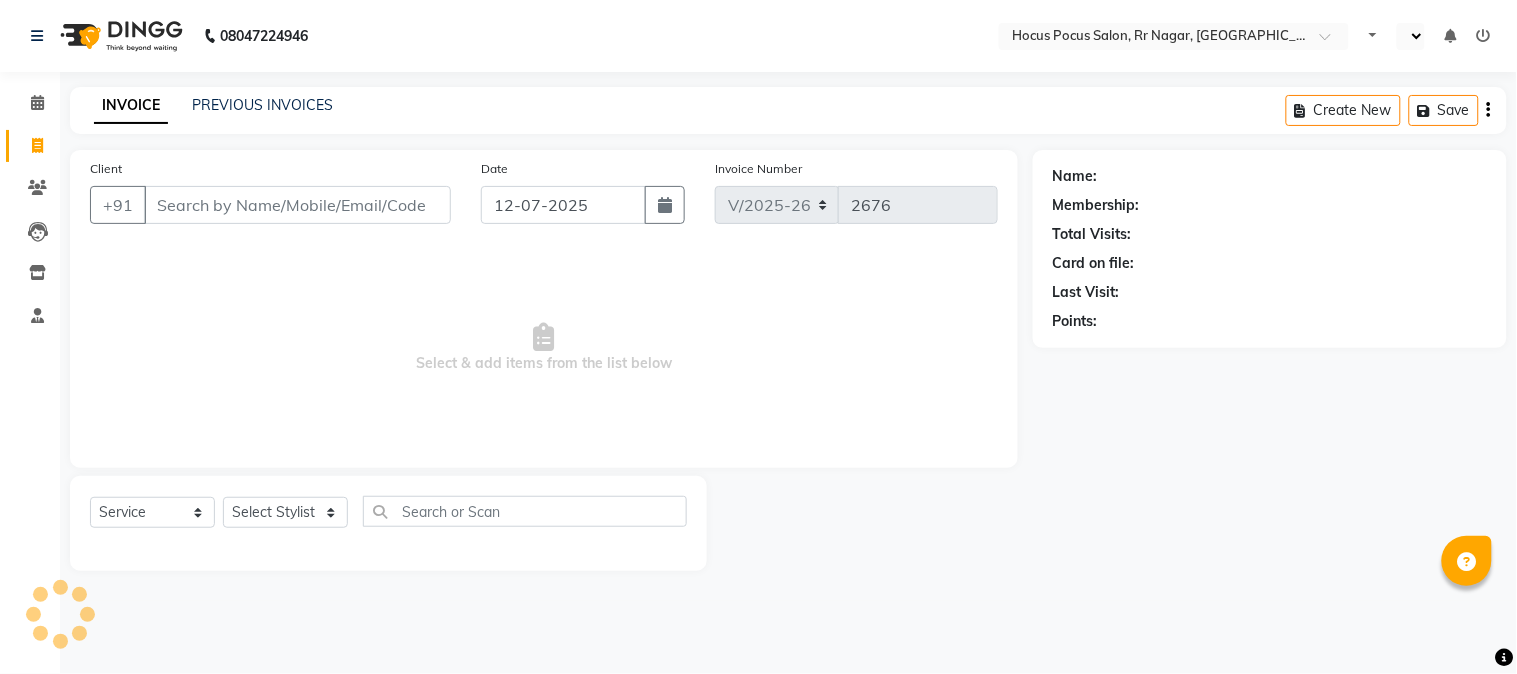select on "en" 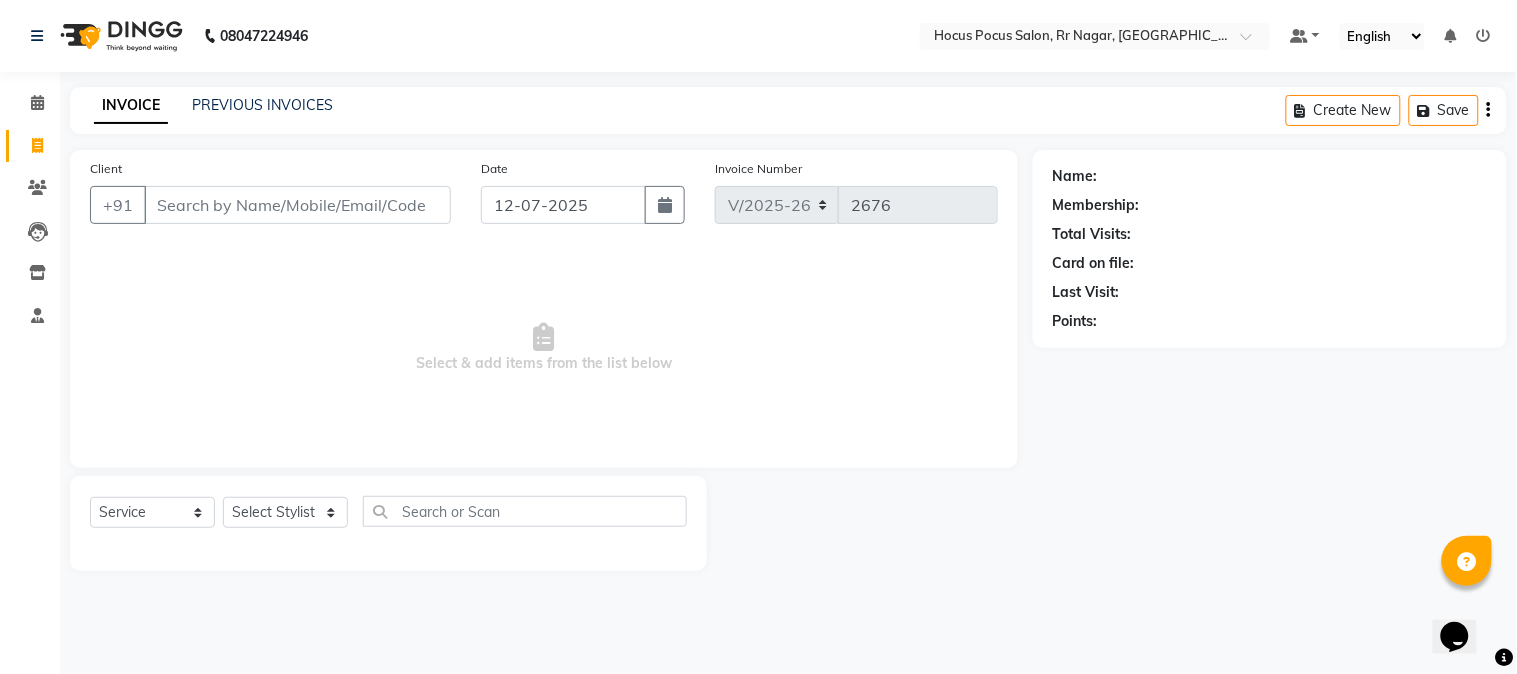 scroll, scrollTop: 0, scrollLeft: 0, axis: both 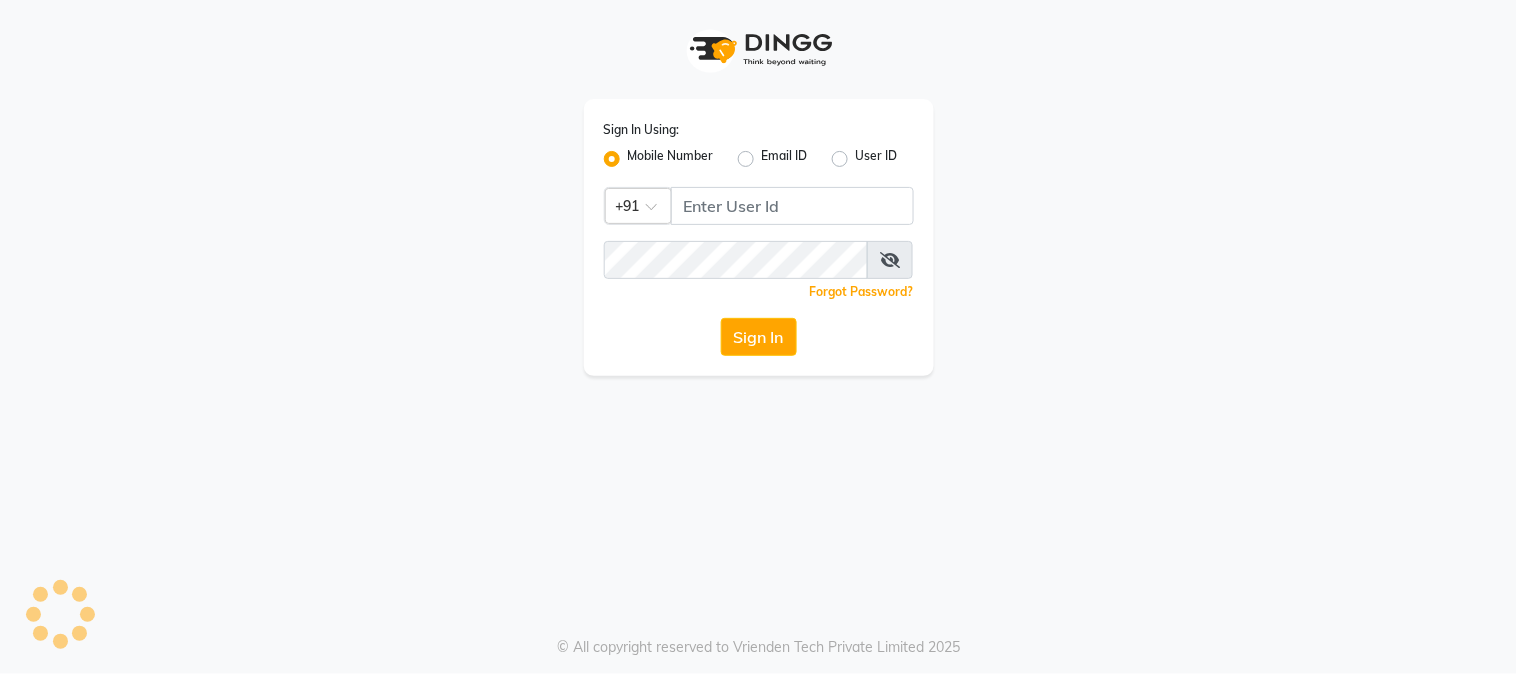 select on "service" 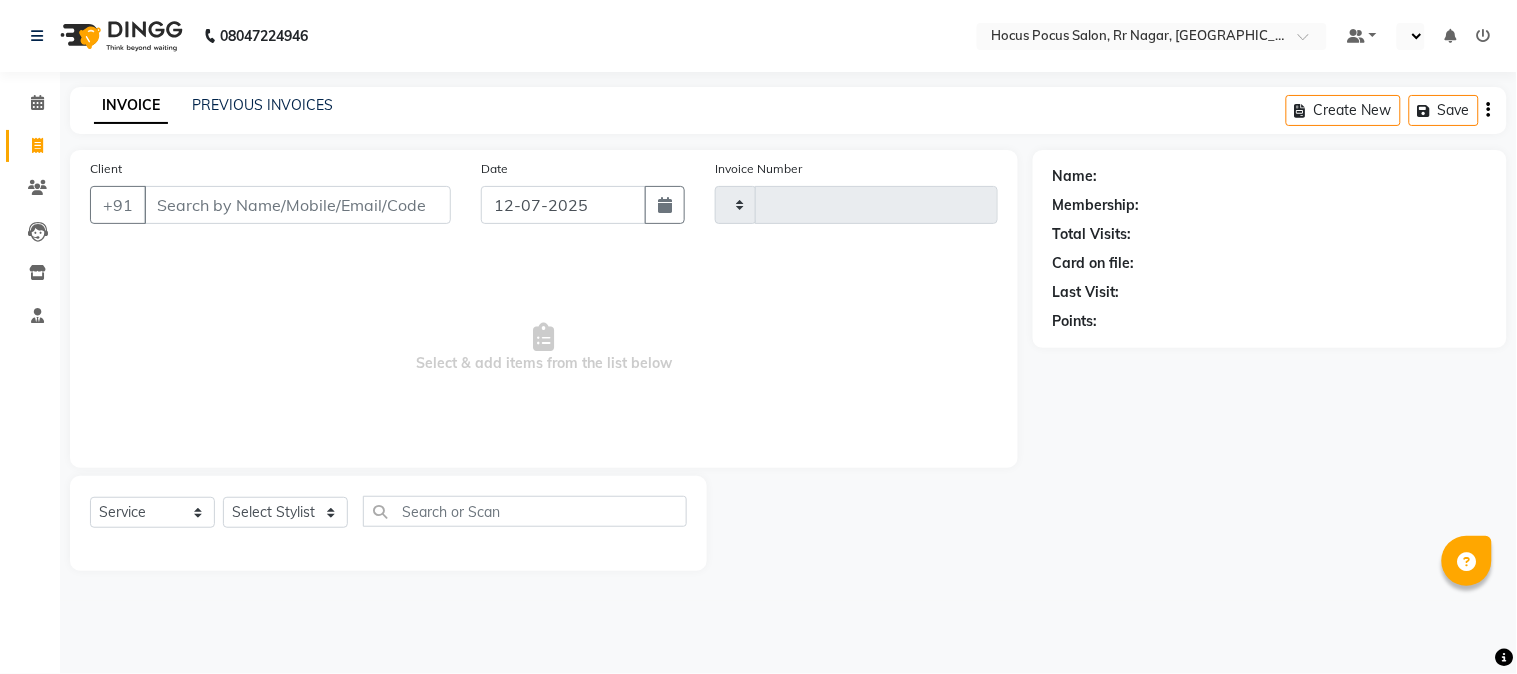 select on "en" 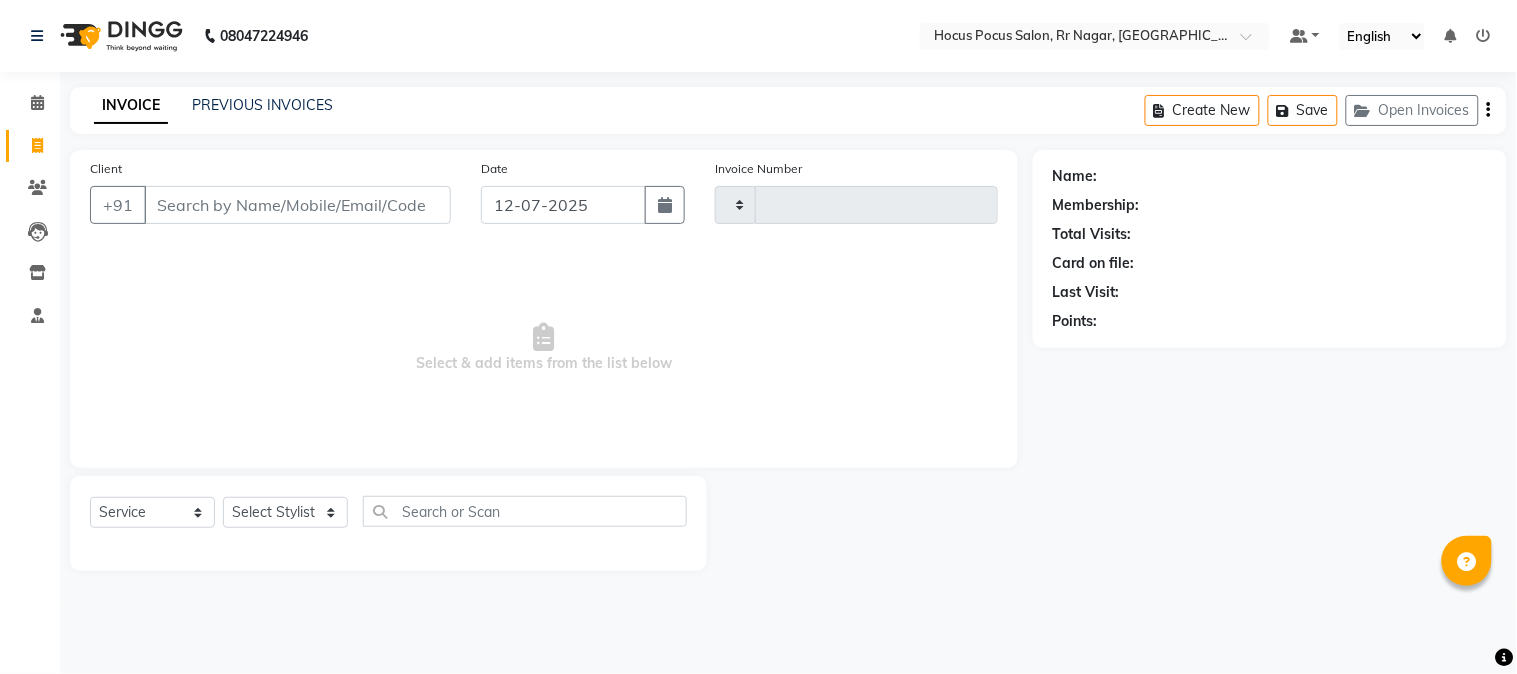 type on "2680" 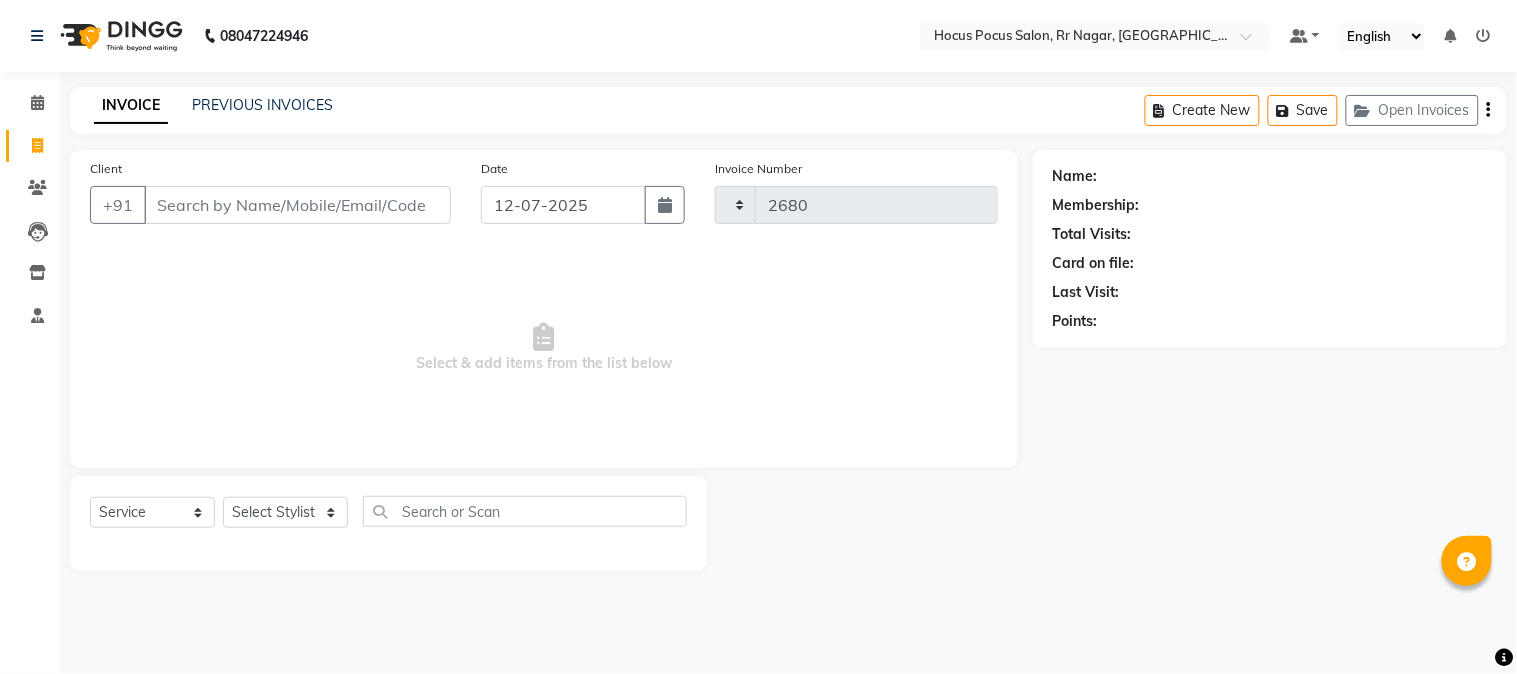 select on "5019" 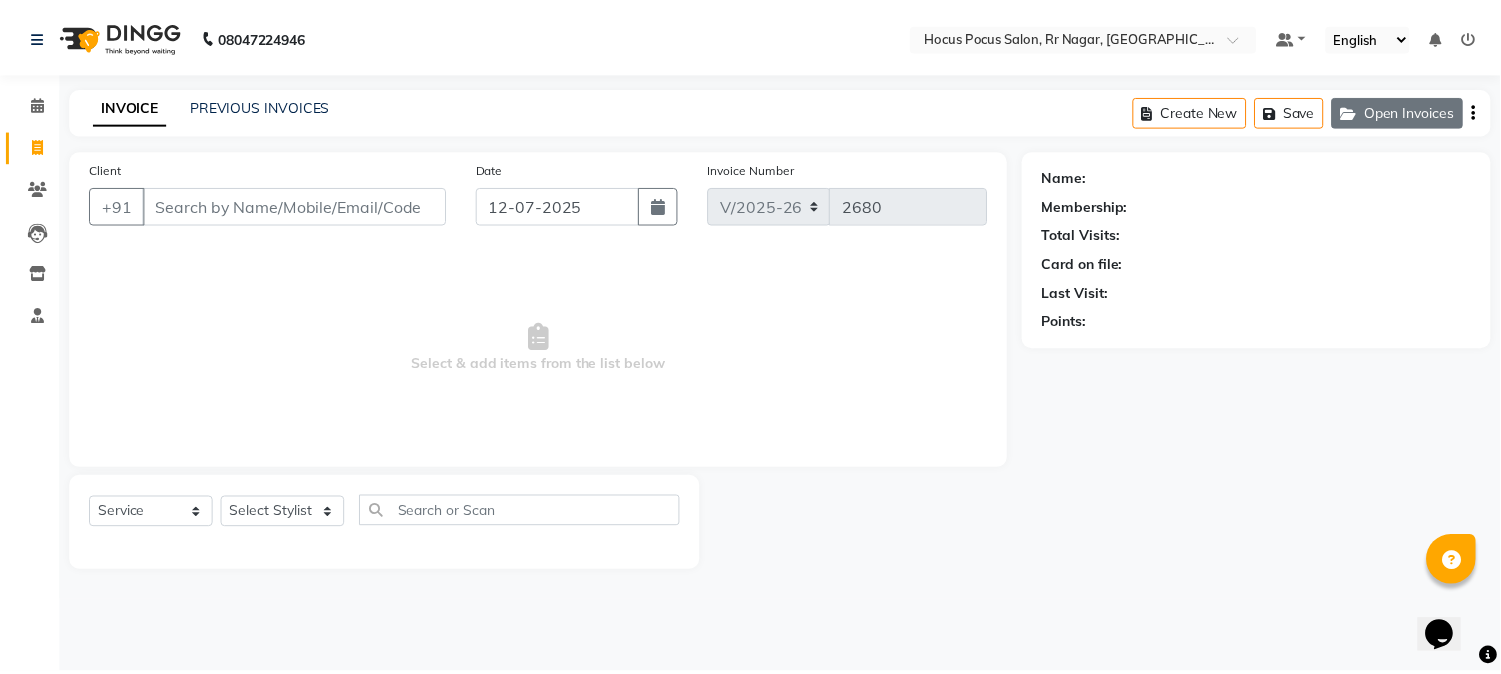 scroll, scrollTop: 0, scrollLeft: 0, axis: both 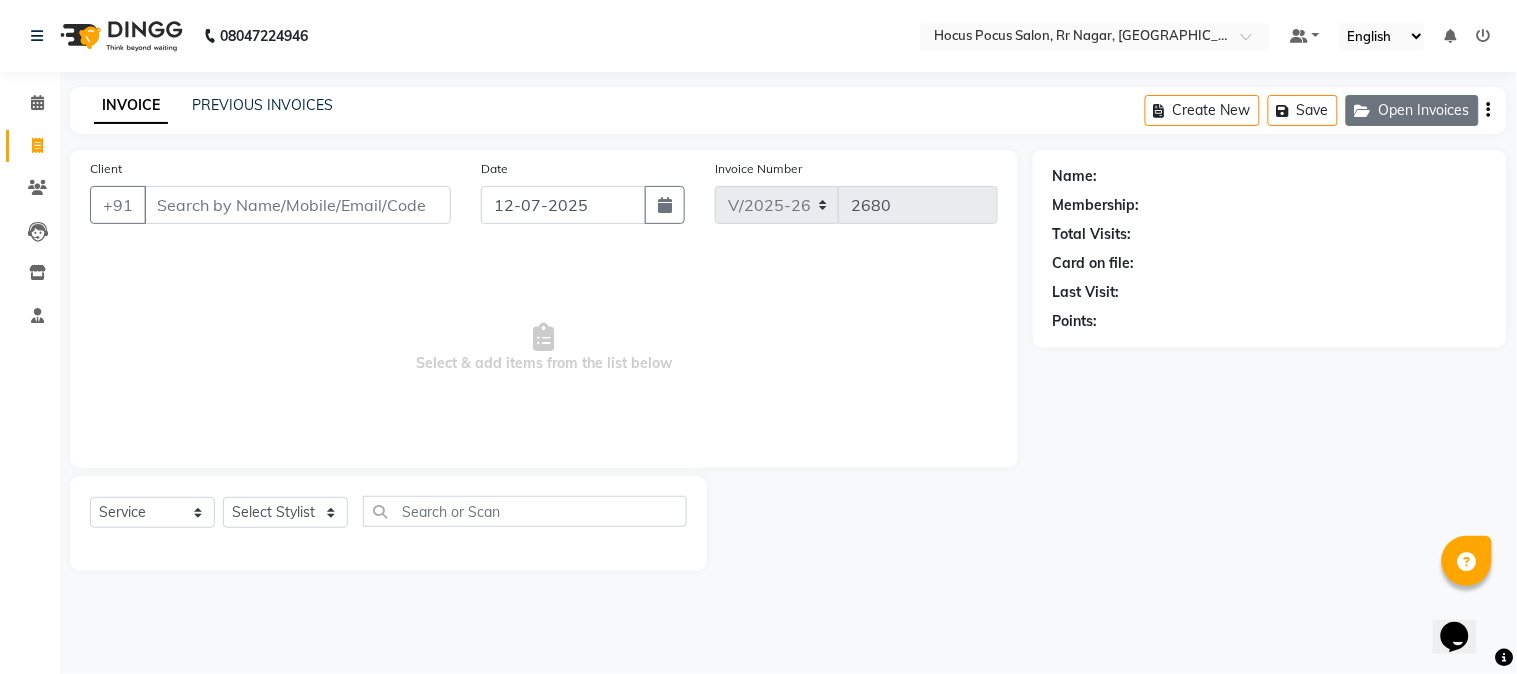 click on "Open Invoices" 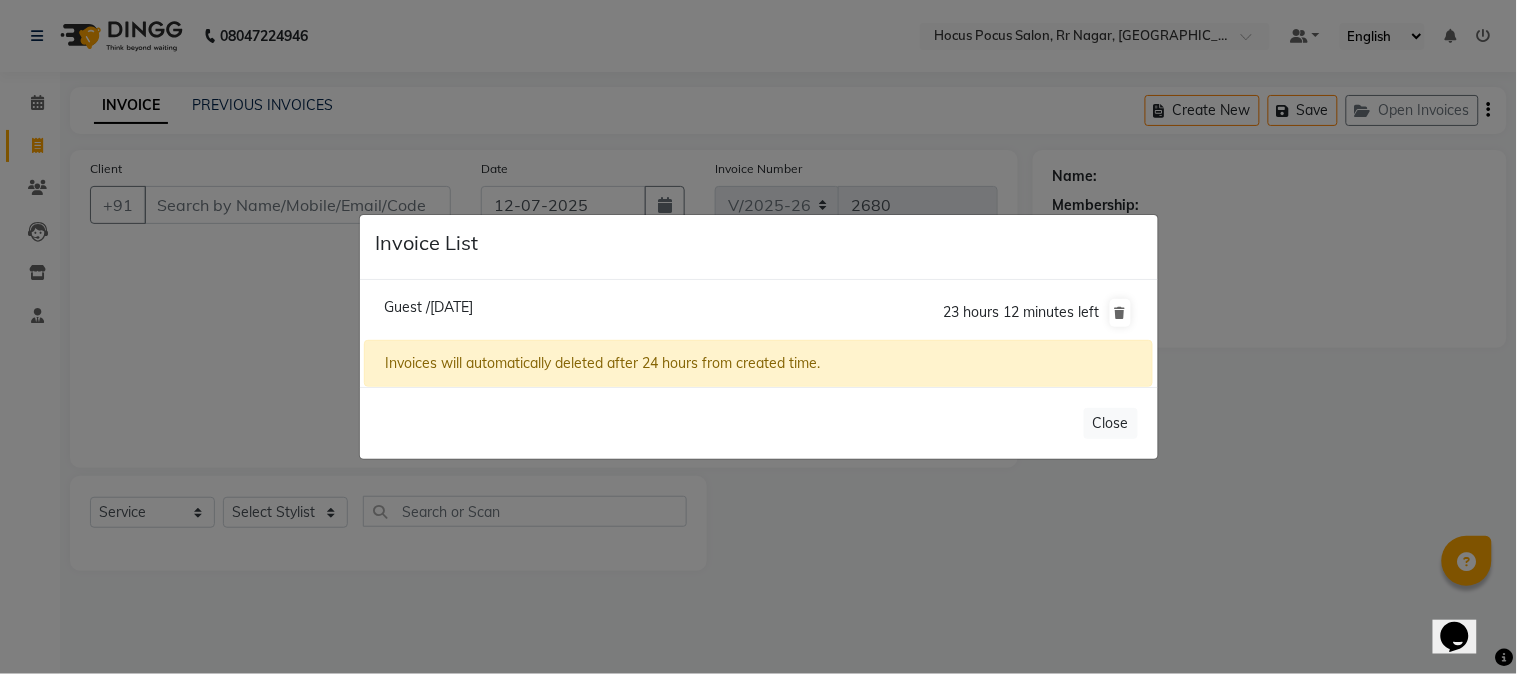 click on "Guest /12 July 2025" 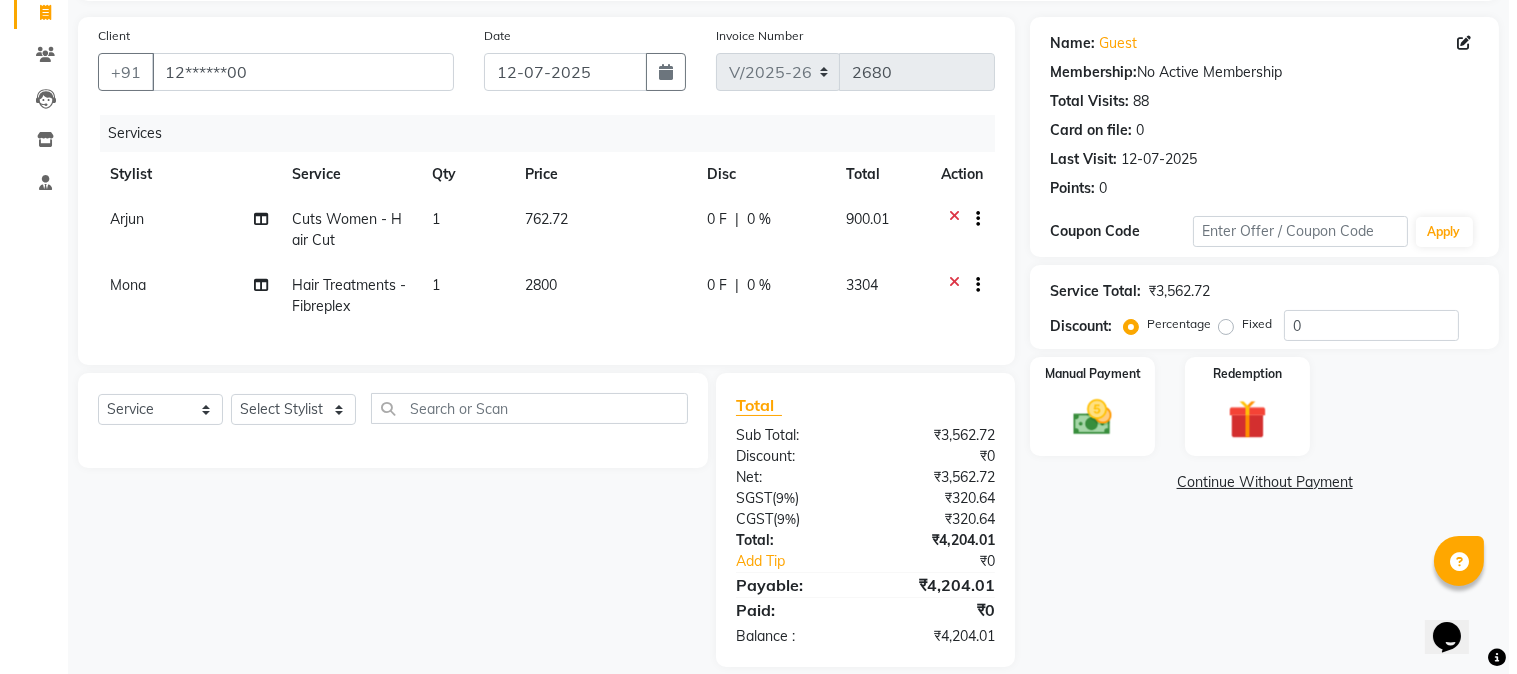 scroll, scrollTop: 172, scrollLeft: 0, axis: vertical 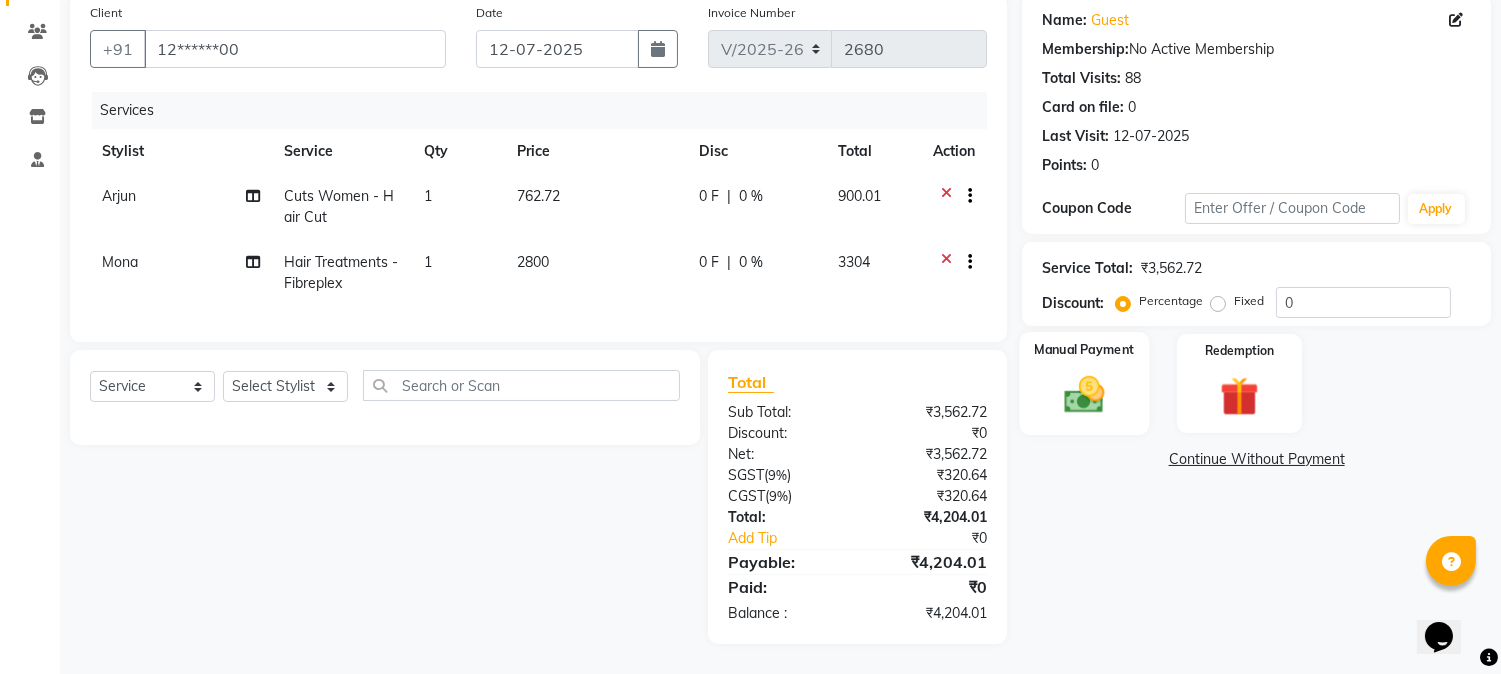 click 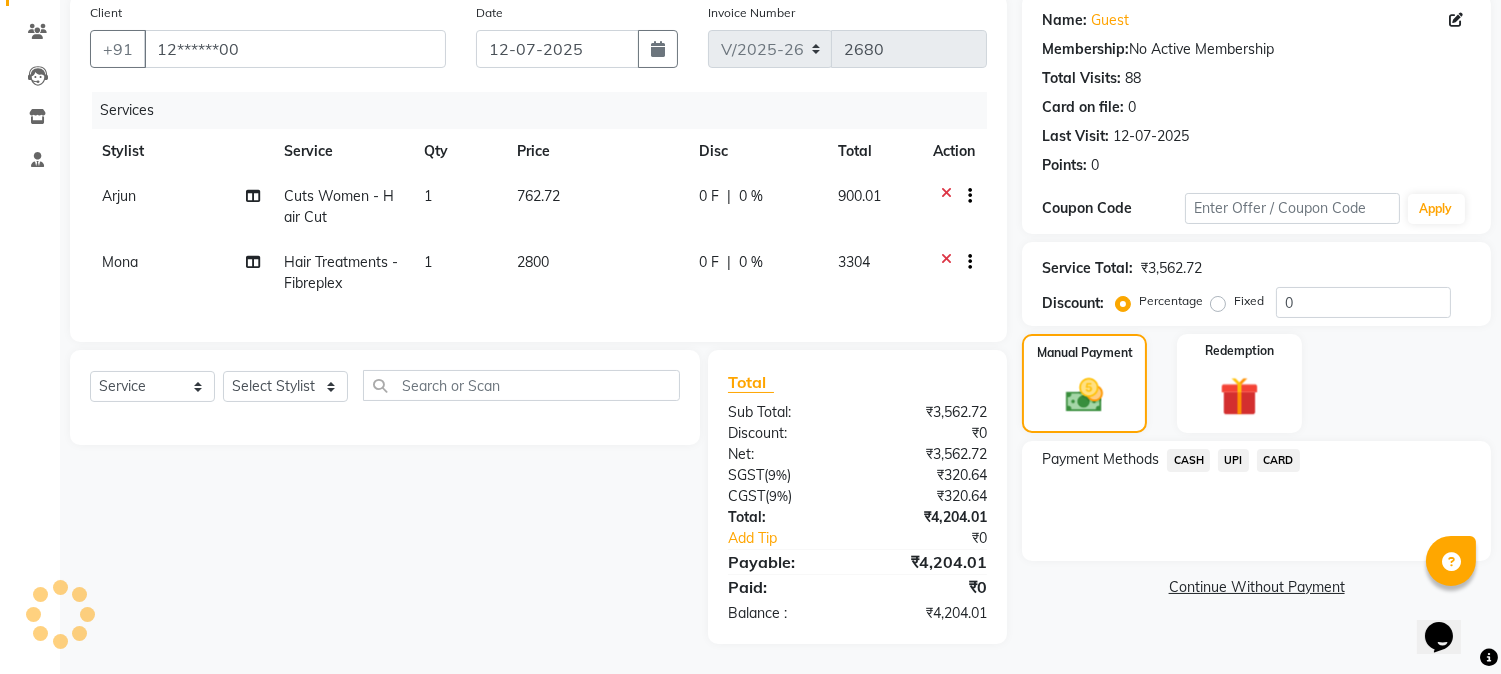 click on "UPI" 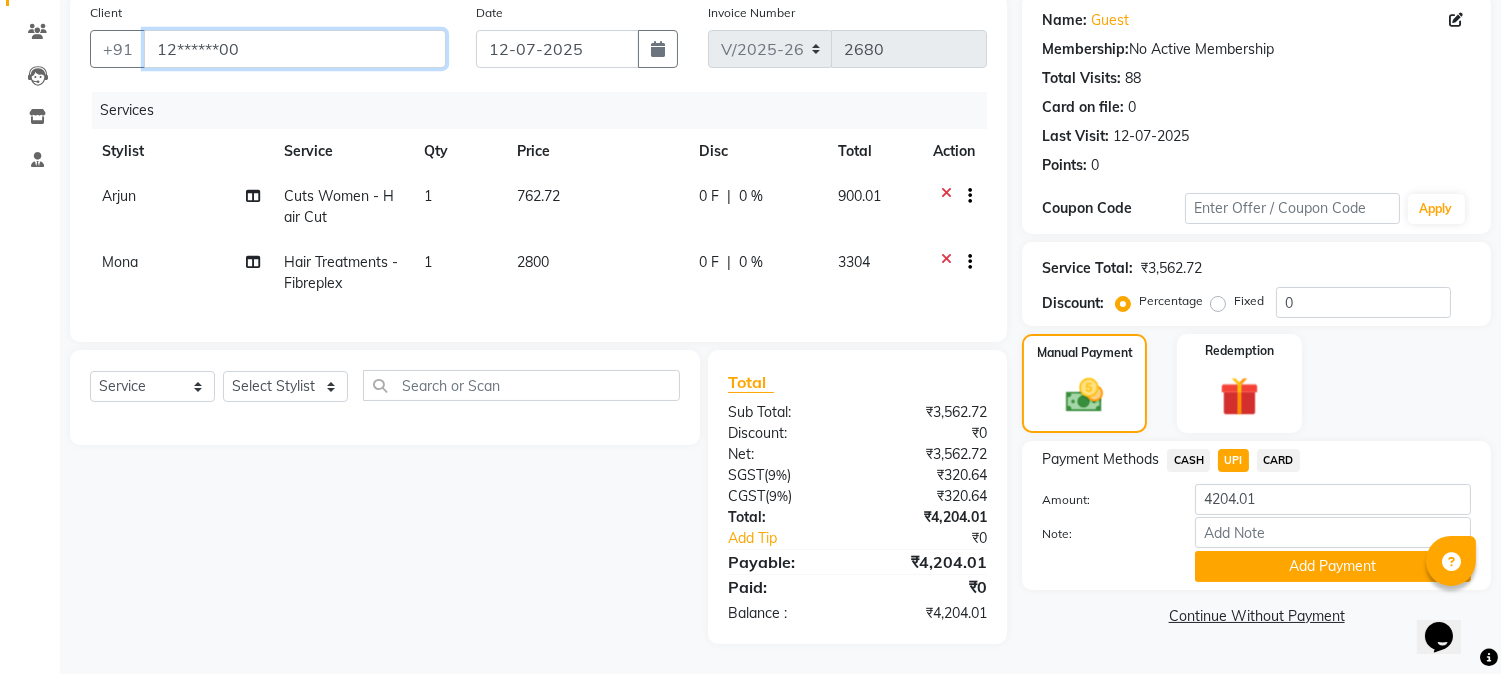 click on "12******00" at bounding box center [295, 49] 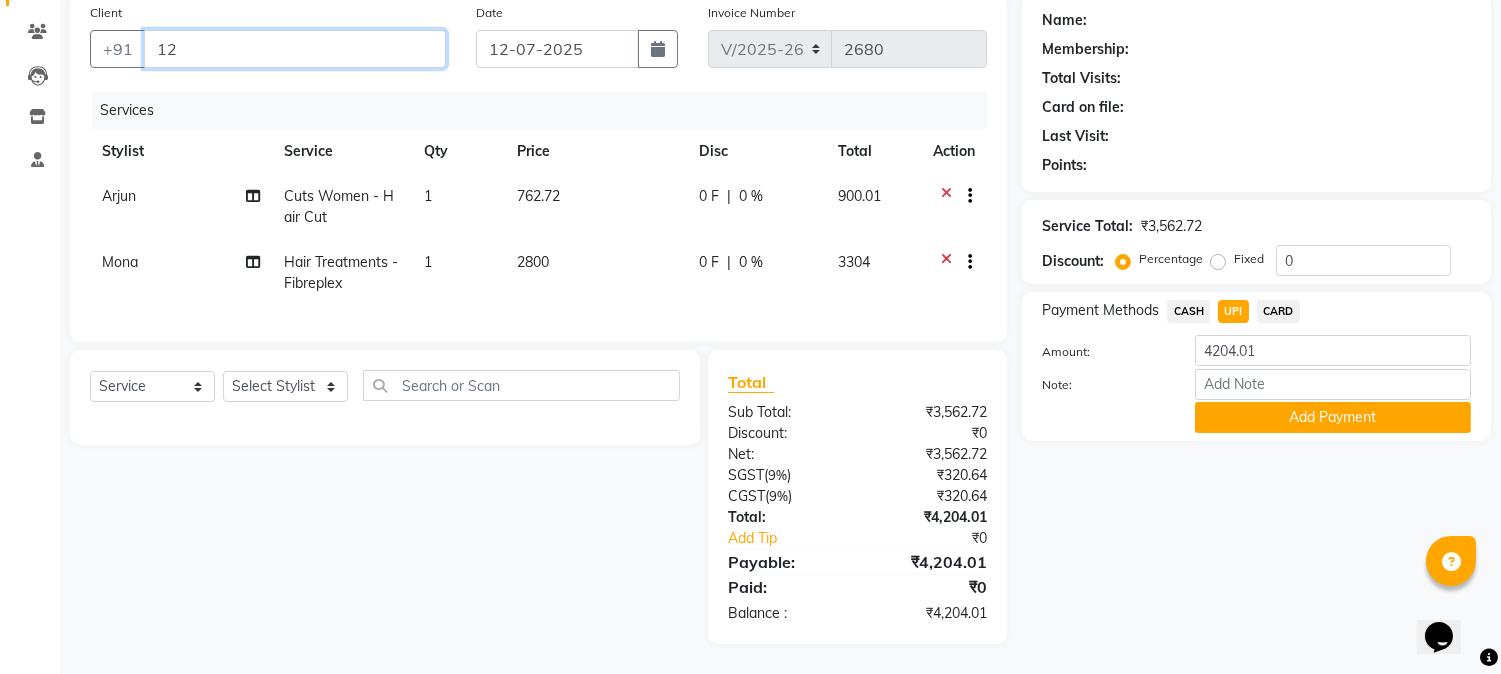 type on "1" 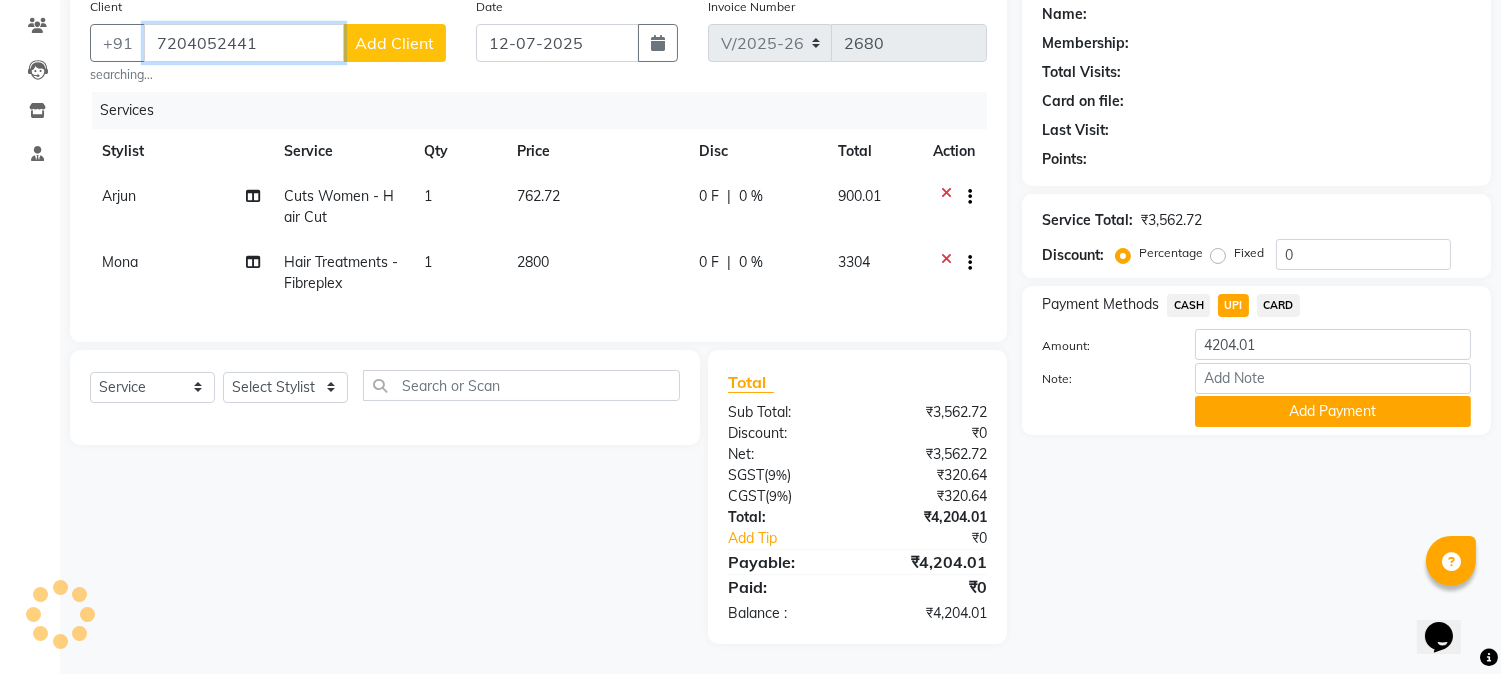 type on "7204052441" 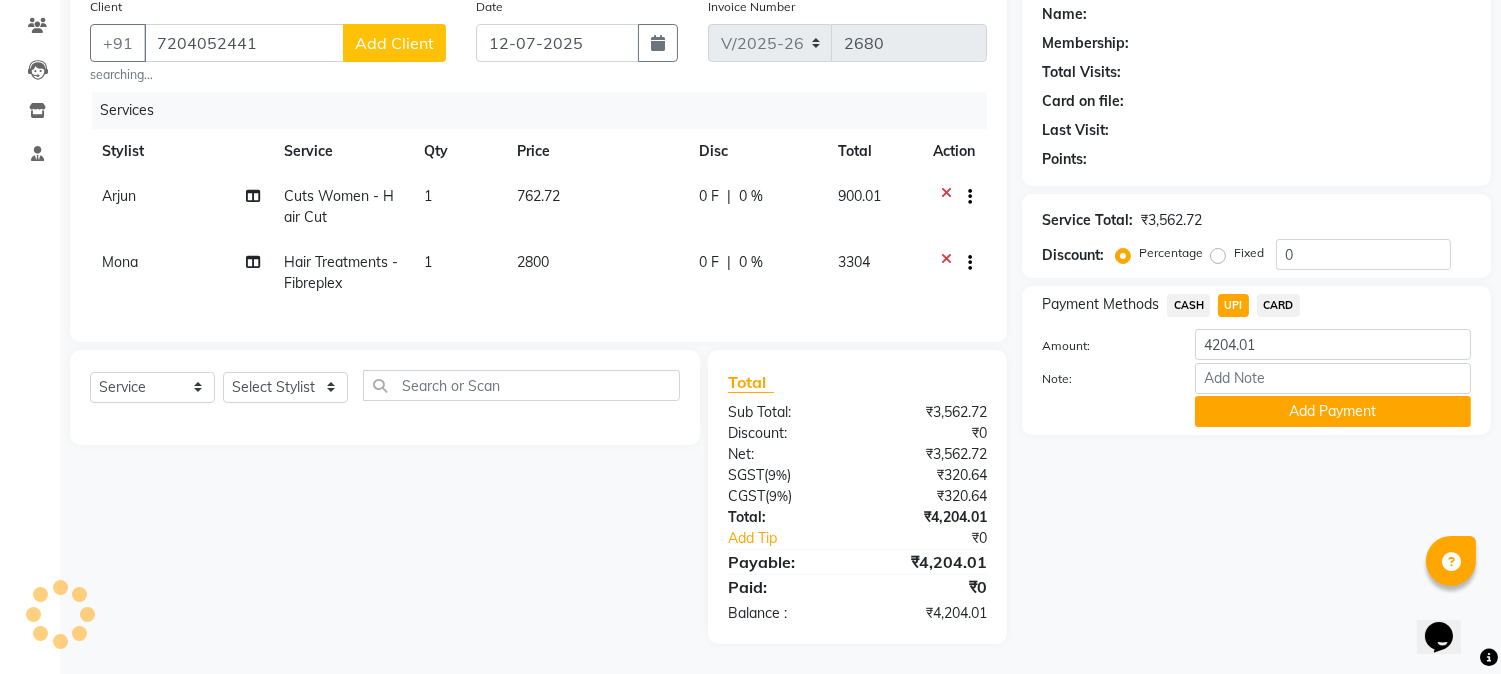 click on "Add Client" 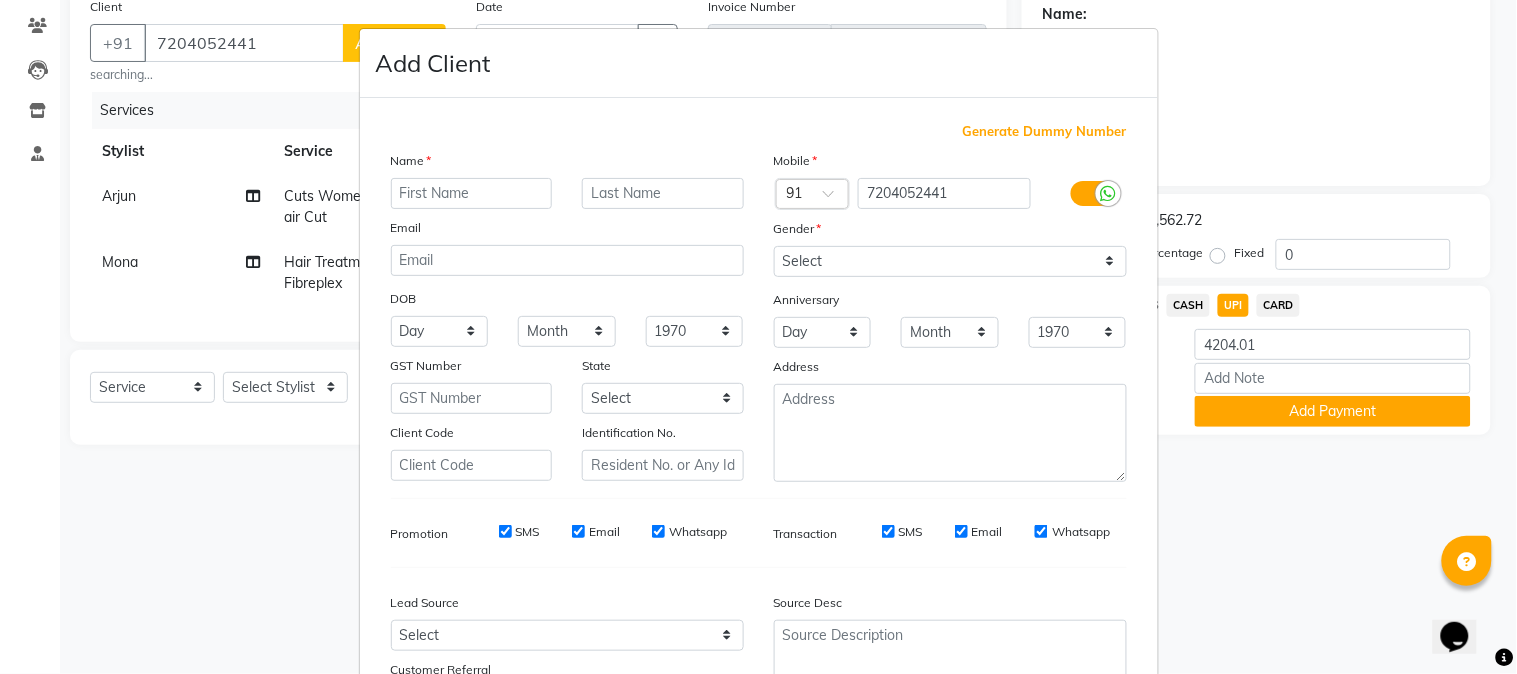 click at bounding box center [472, 193] 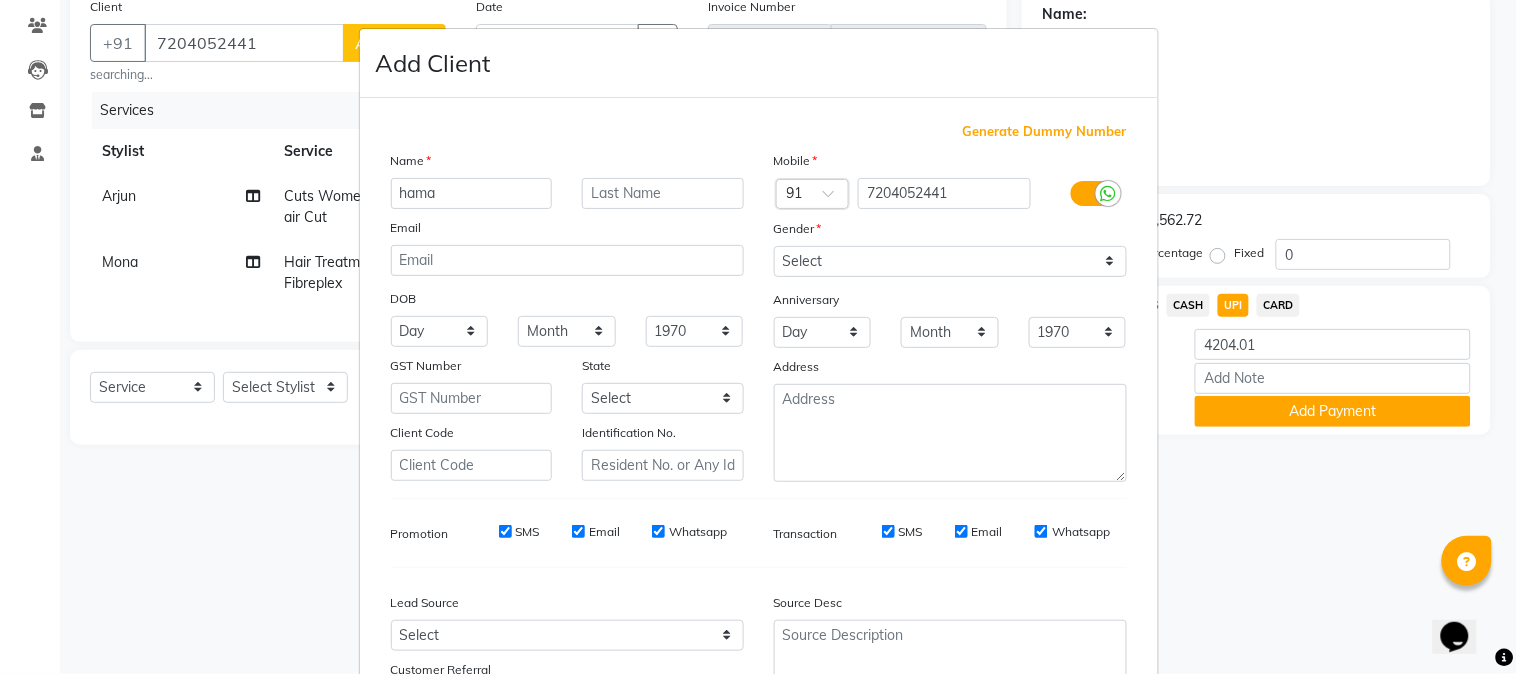 type on "hama" 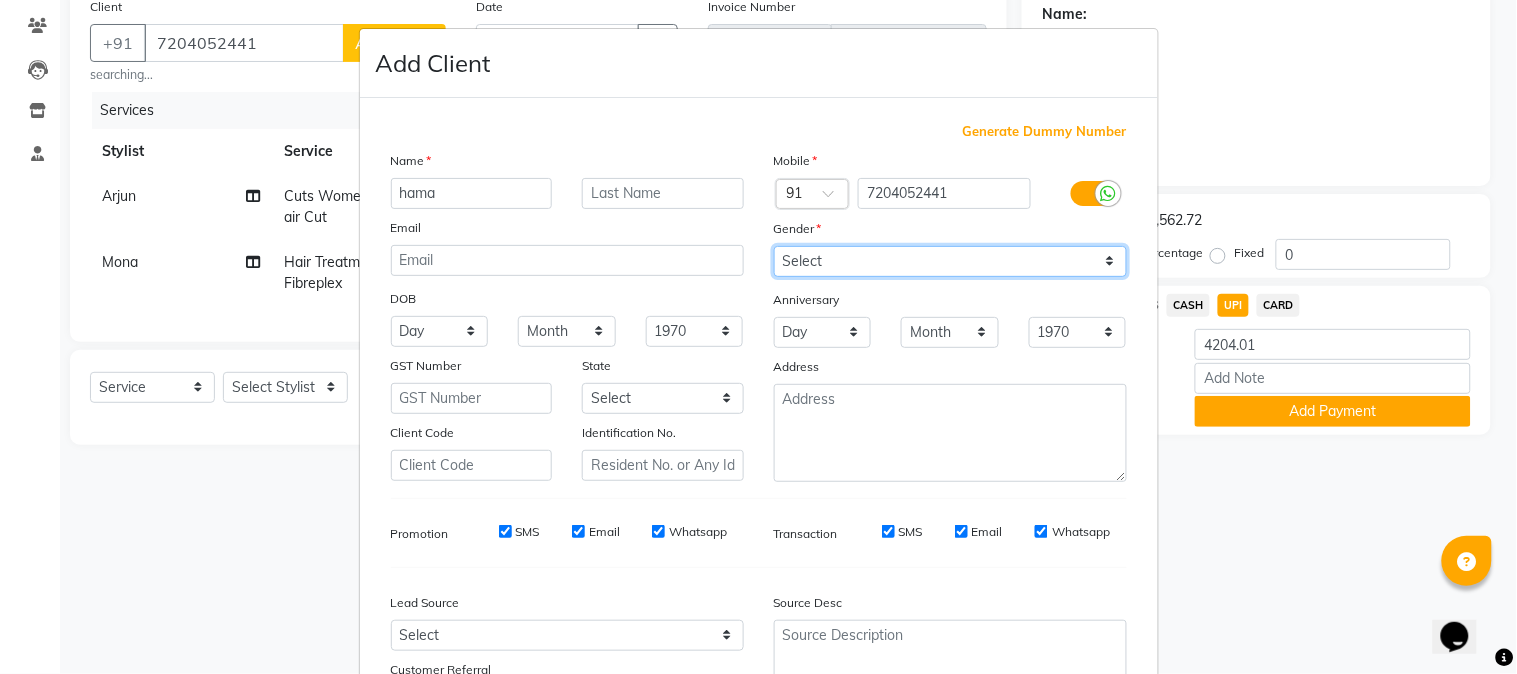 click on "Select Male Female Other Prefer Not To Say" at bounding box center (950, 261) 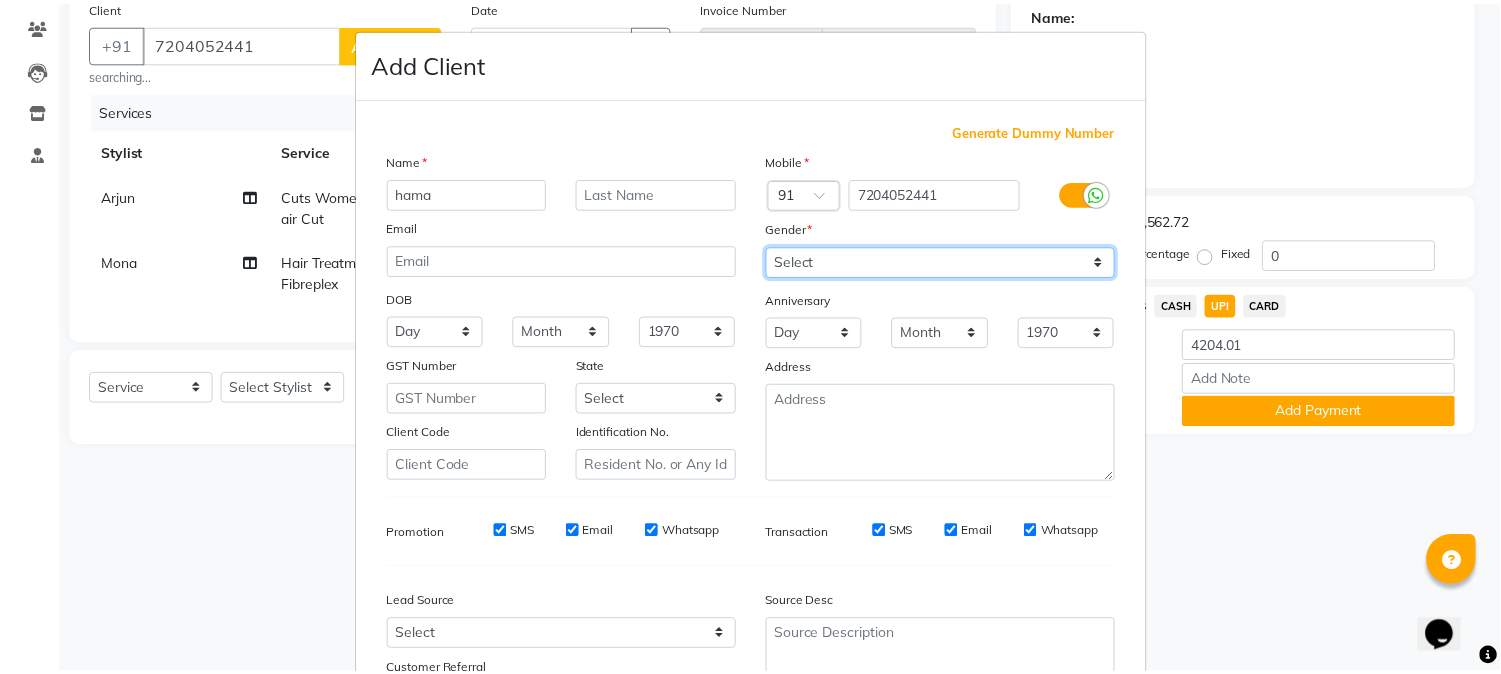 scroll, scrollTop: 111, scrollLeft: 0, axis: vertical 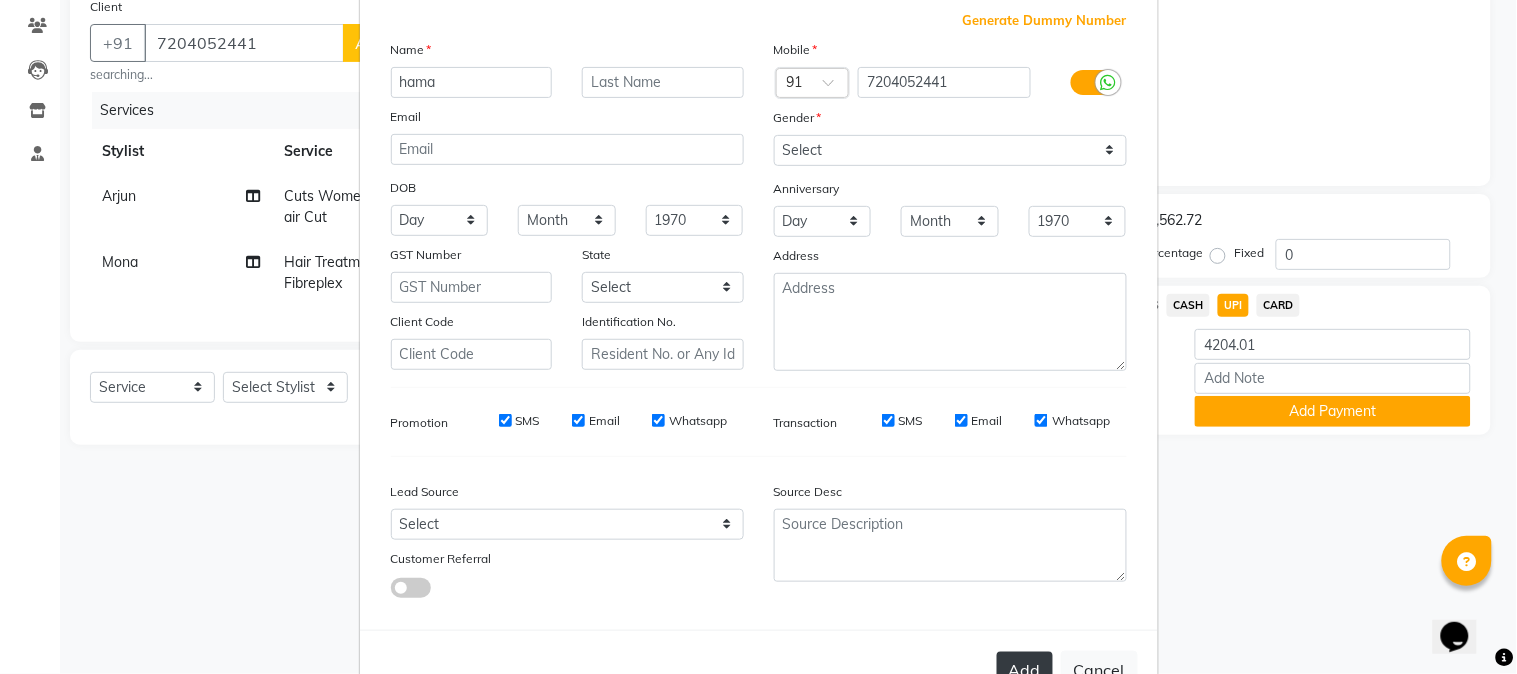 click on "Add" at bounding box center (1025, 670) 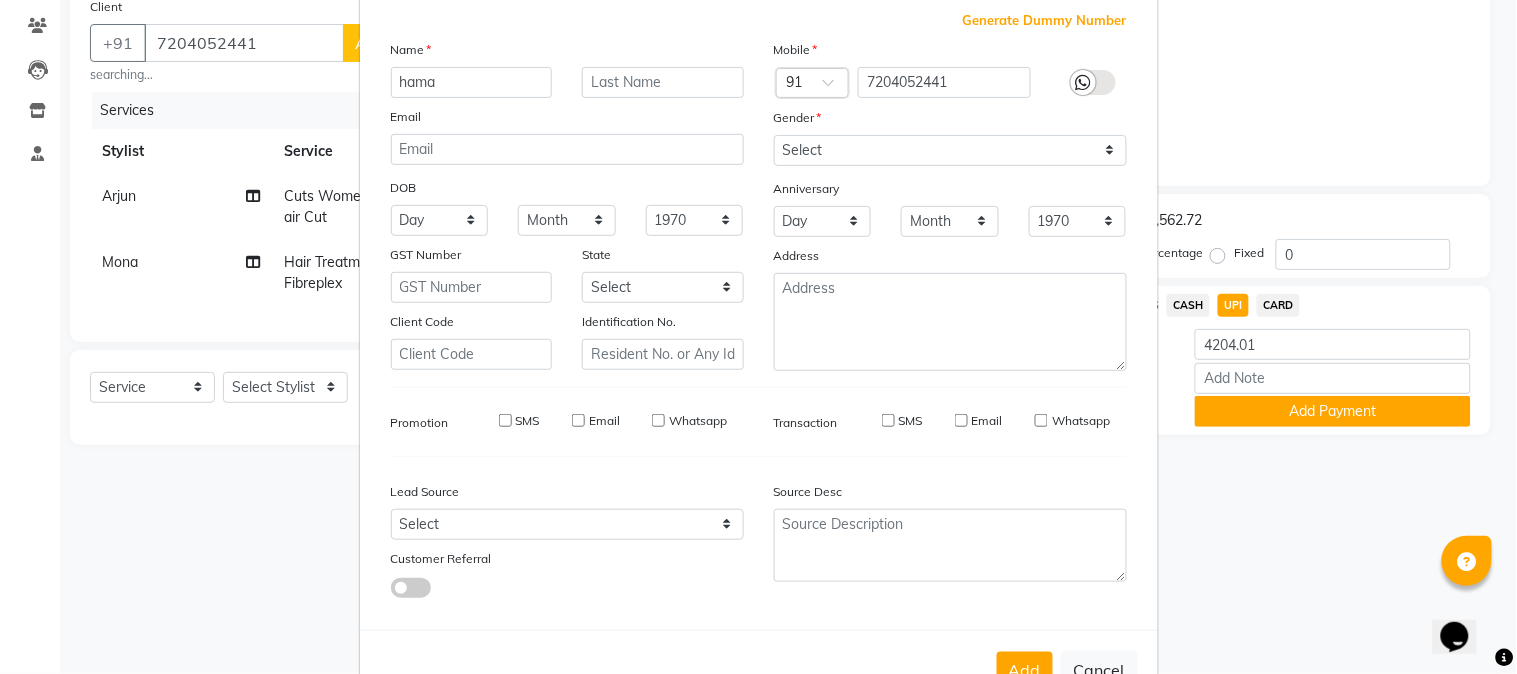 type on "72******41" 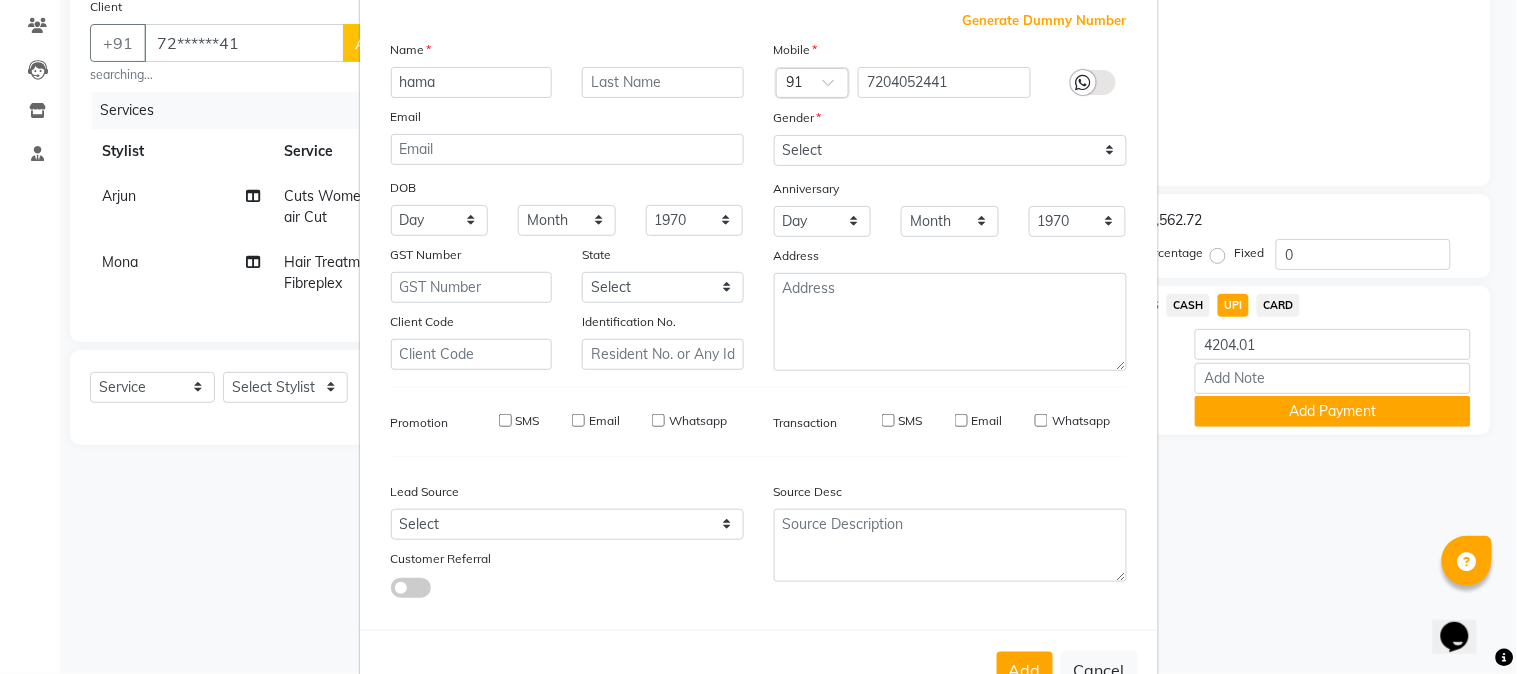 type 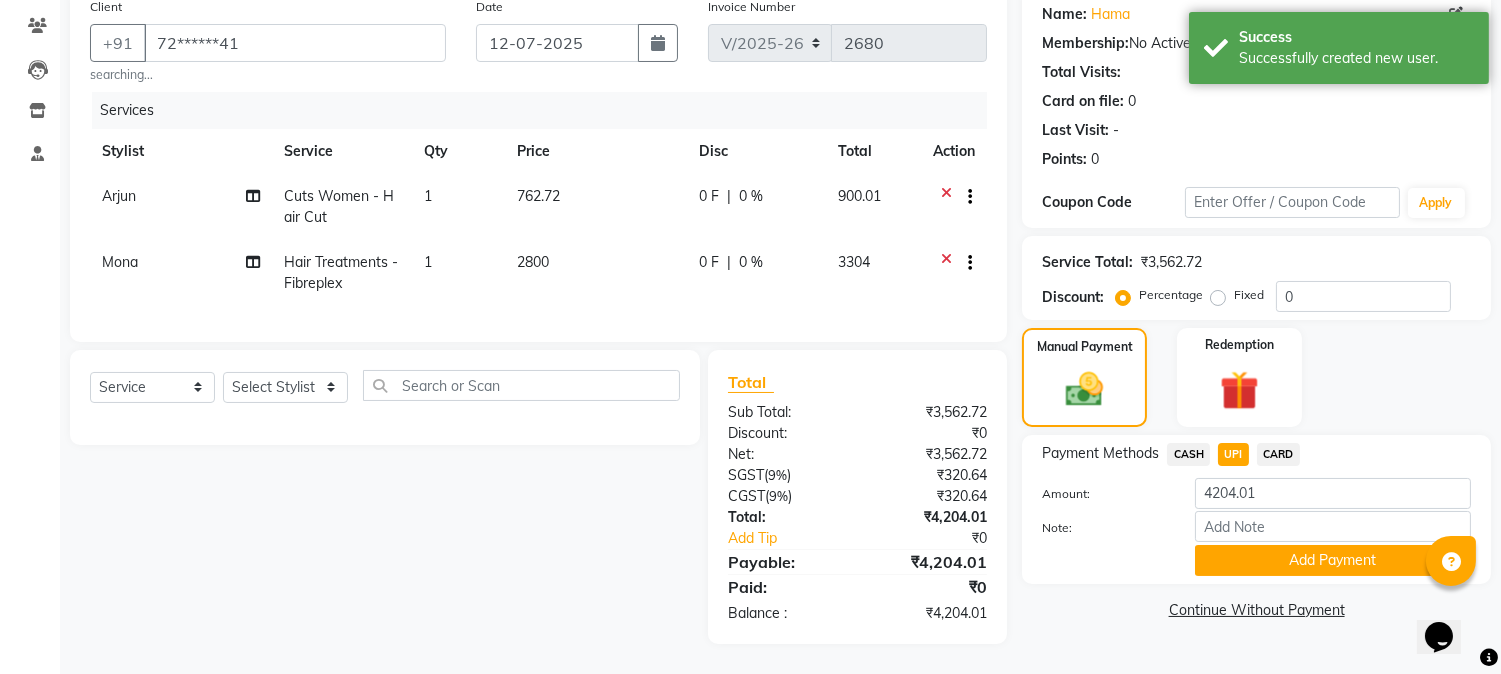 scroll, scrollTop: 178, scrollLeft: 0, axis: vertical 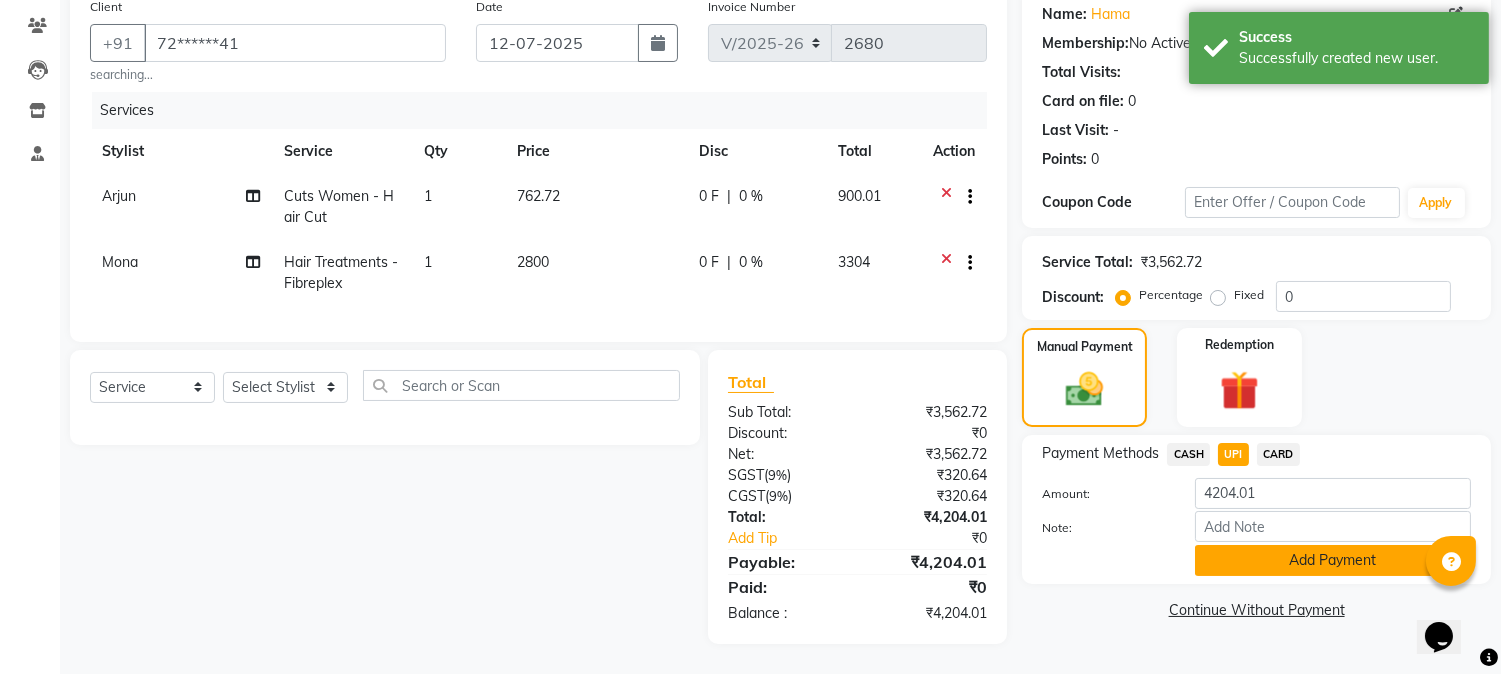 click on "Add Payment" 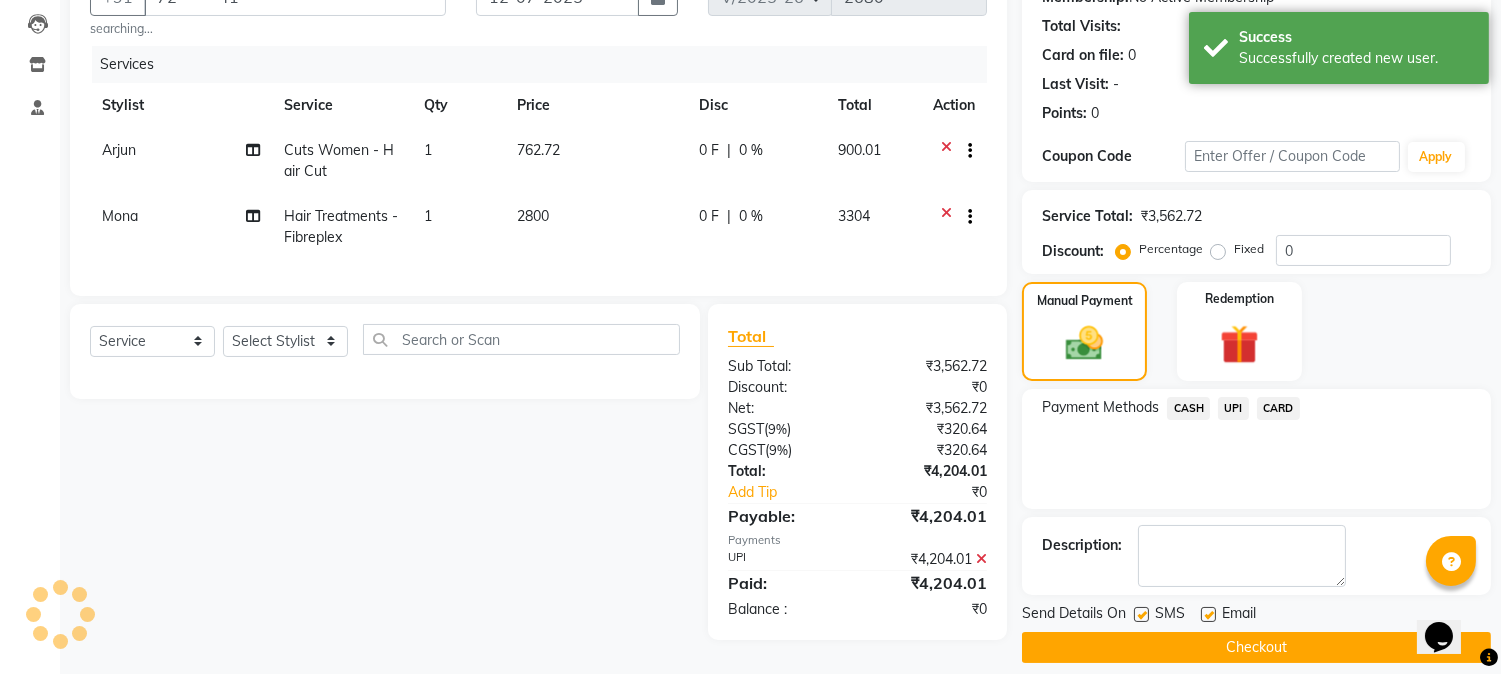scroll, scrollTop: 225, scrollLeft: 0, axis: vertical 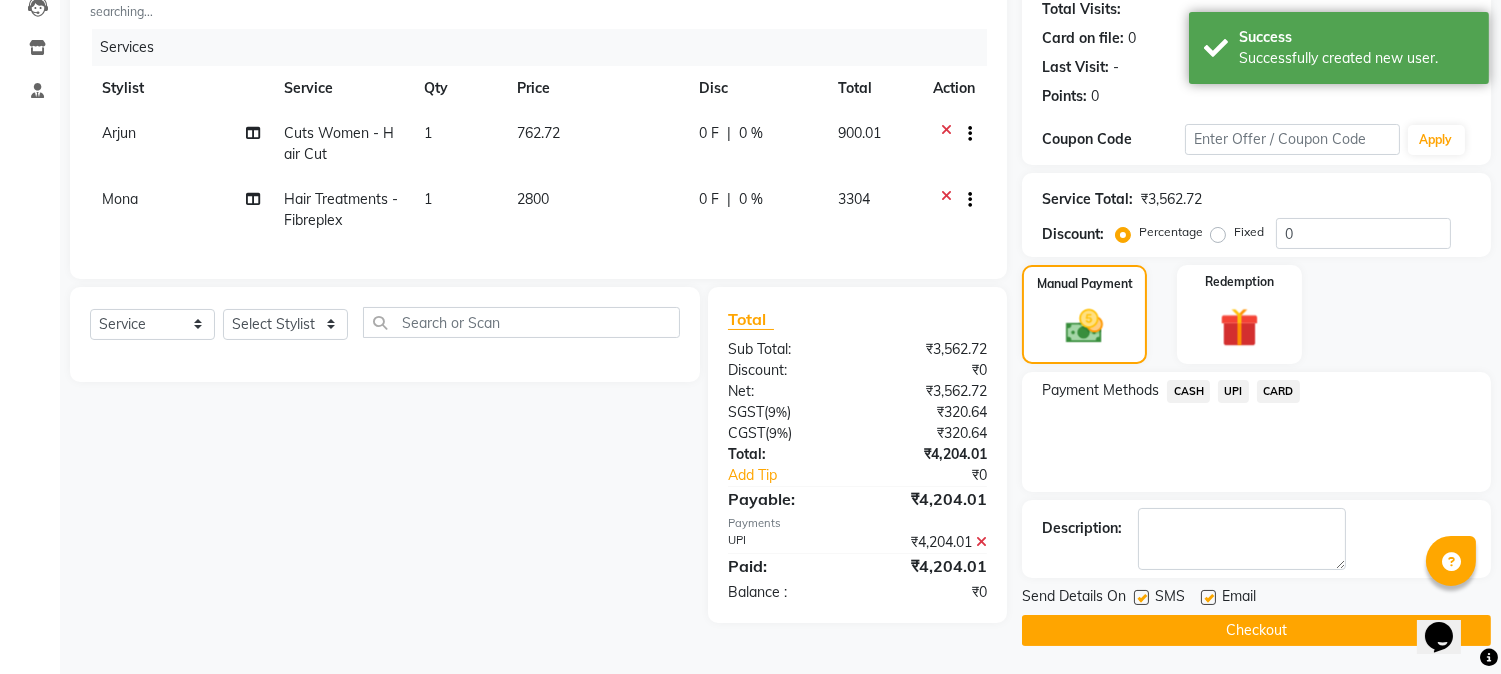 click 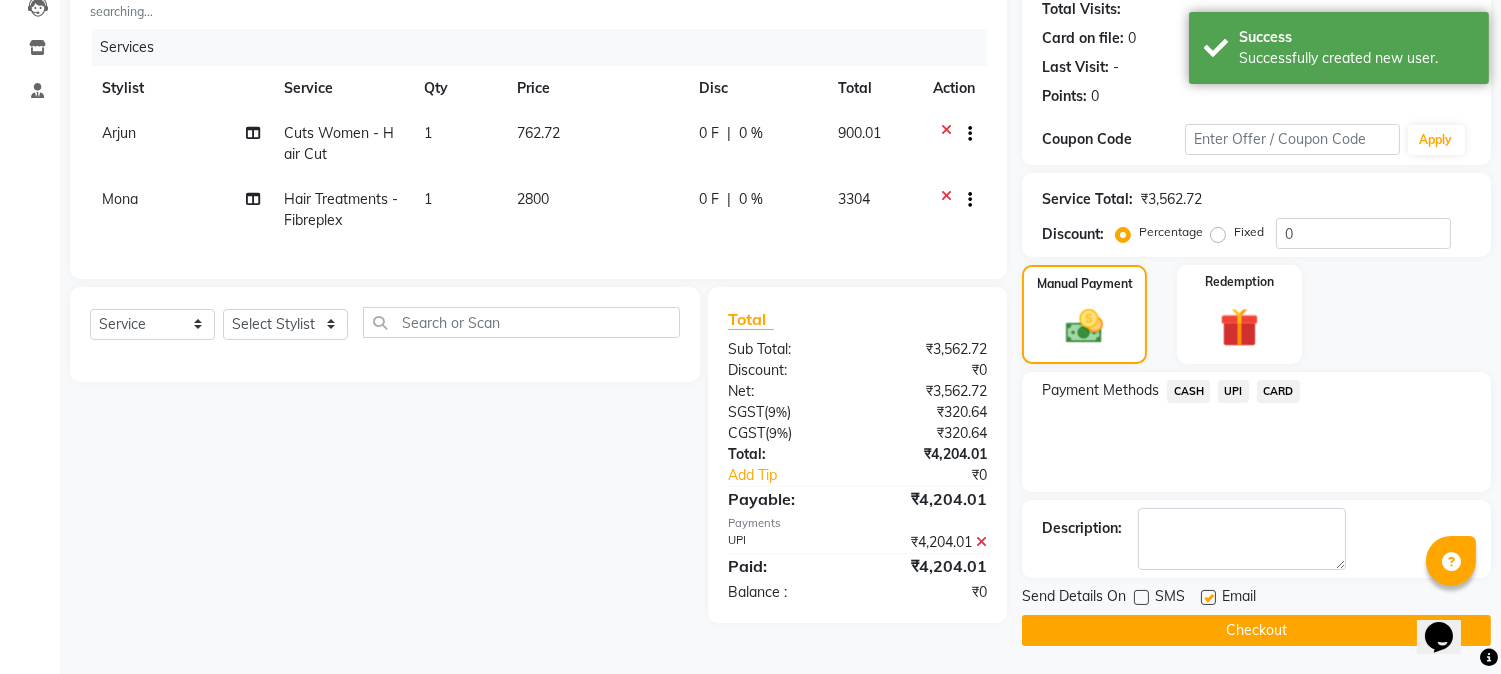click on "Checkout" 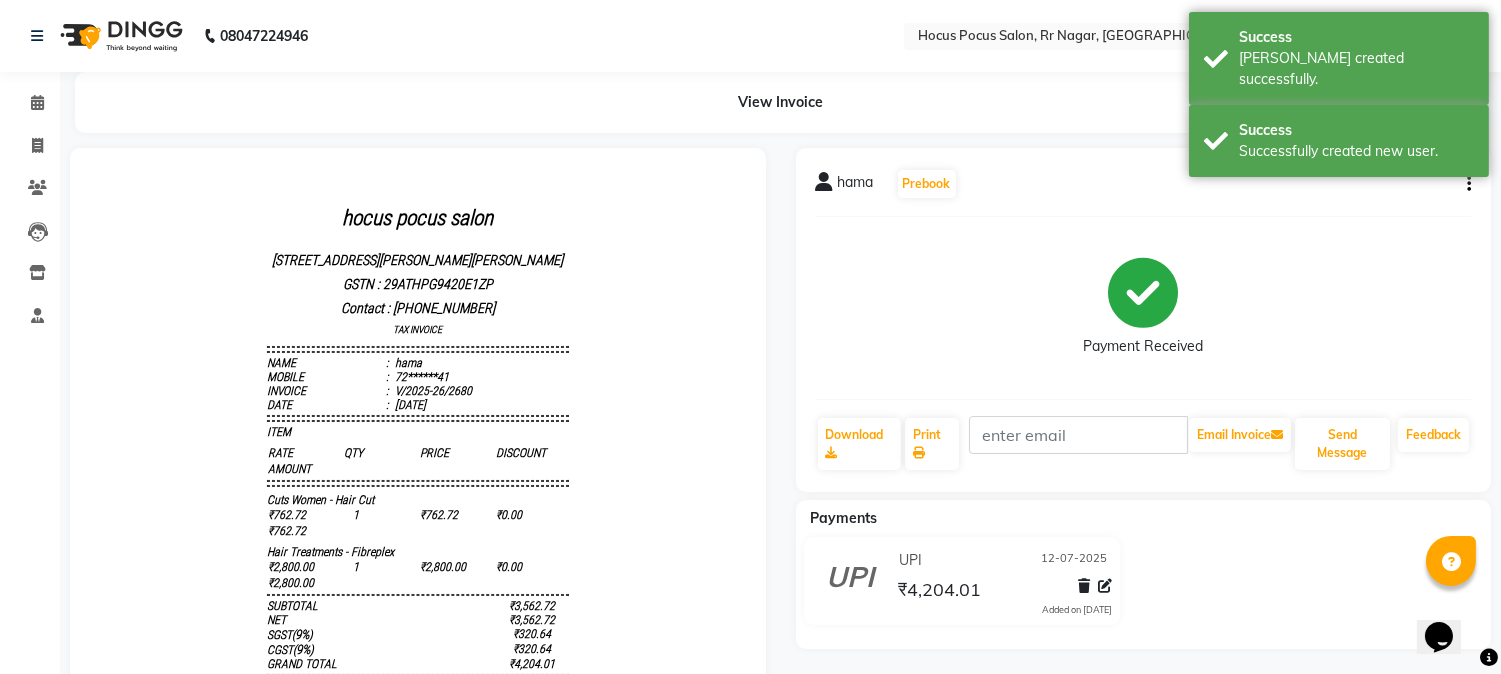 scroll, scrollTop: 0, scrollLeft: 0, axis: both 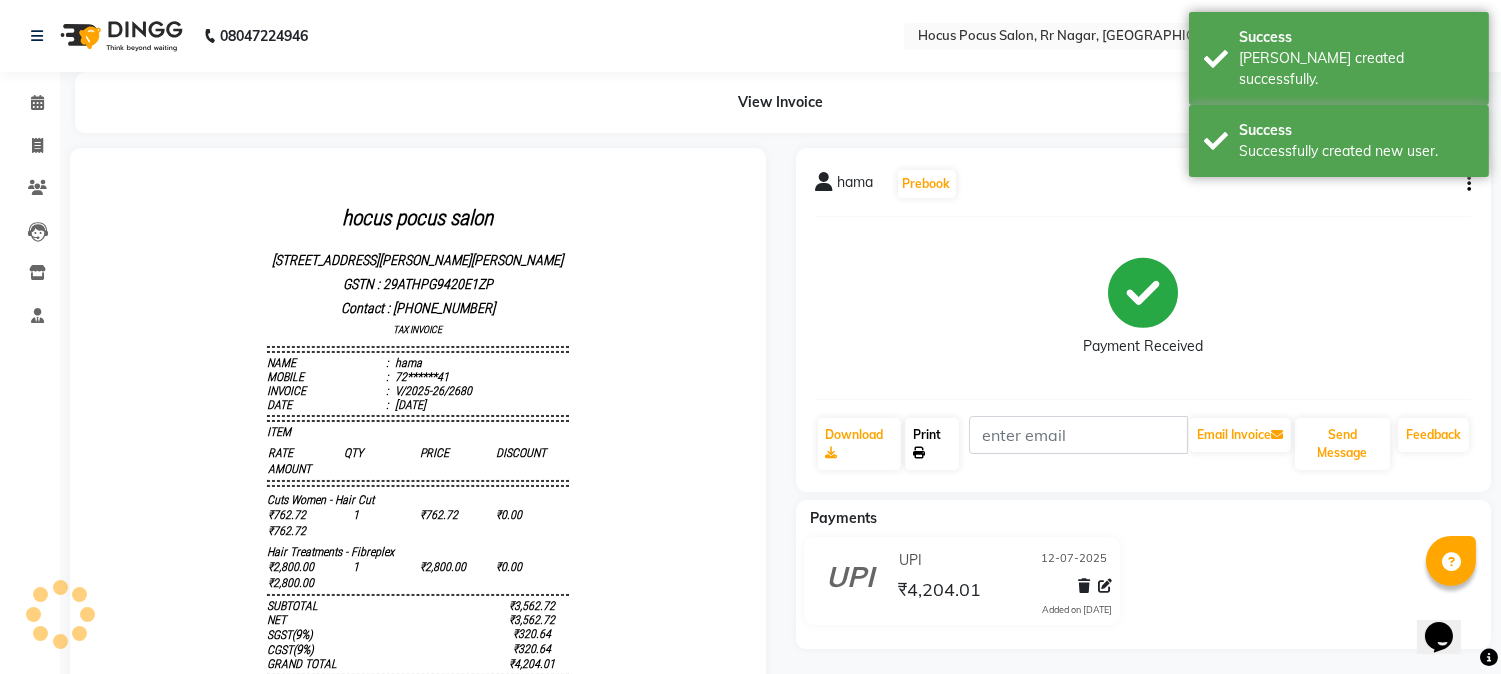 click on "Print" 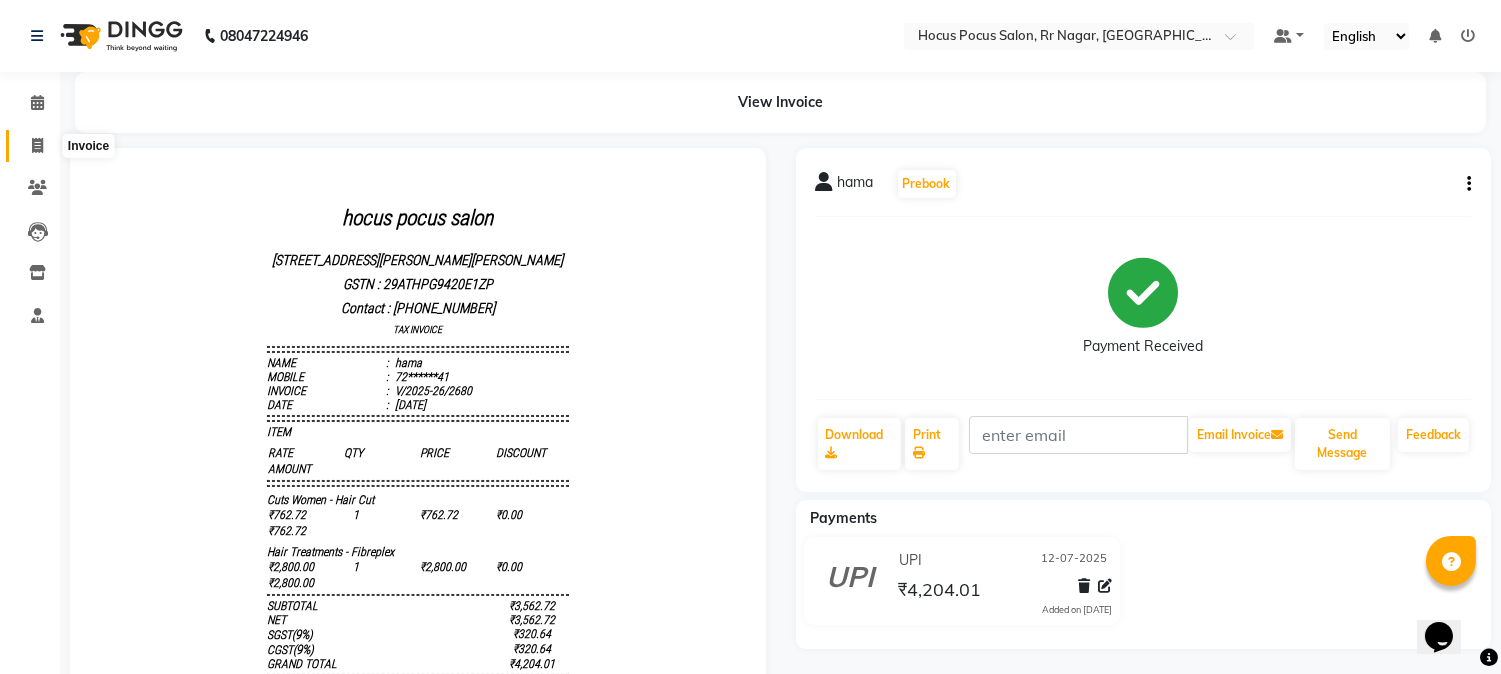 click 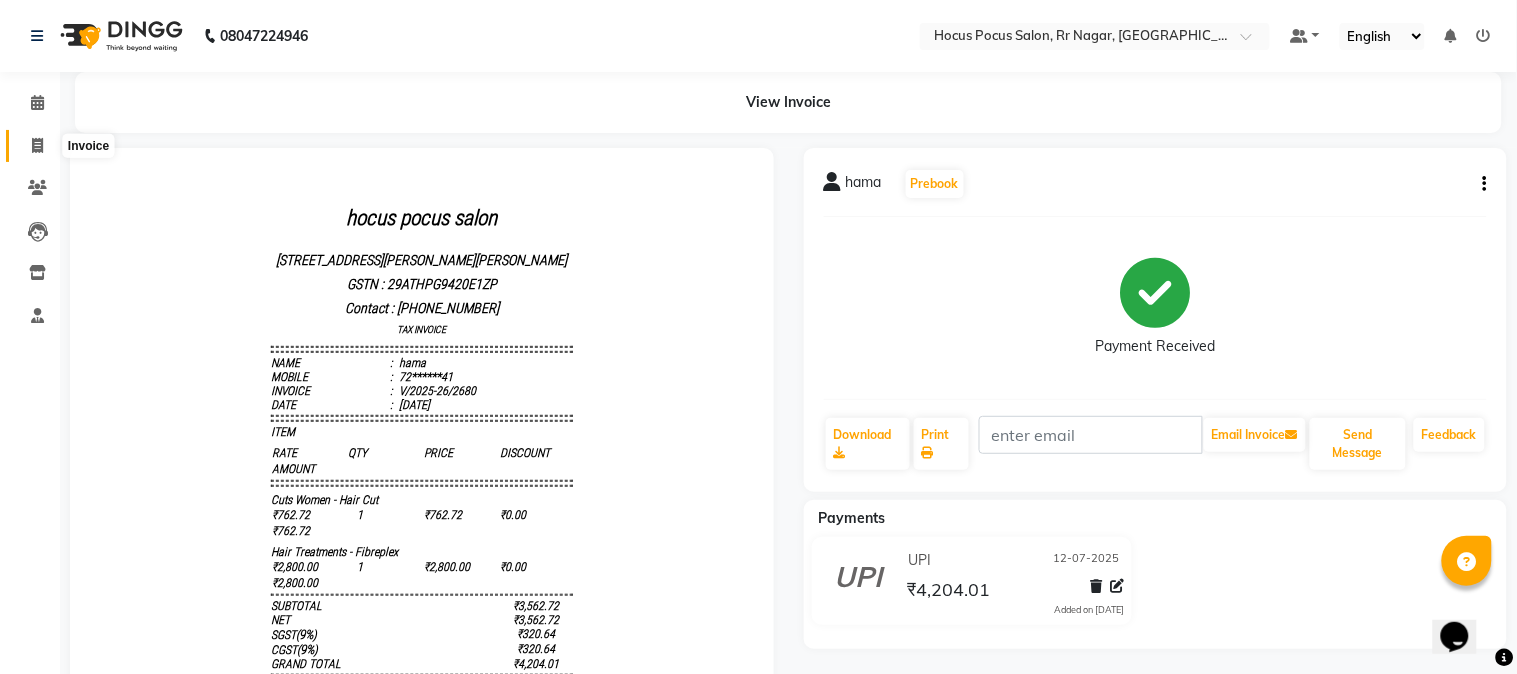 select on "5019" 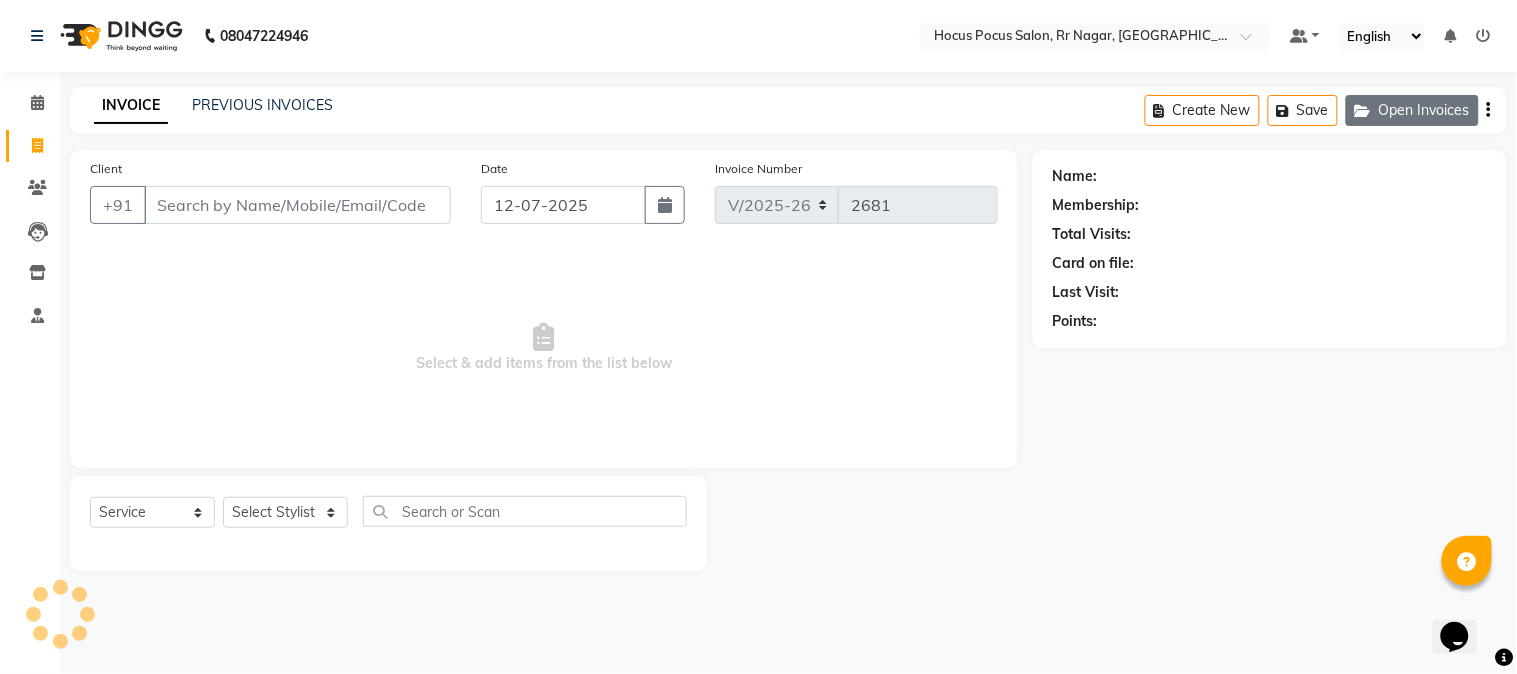 click on "Open Invoices" 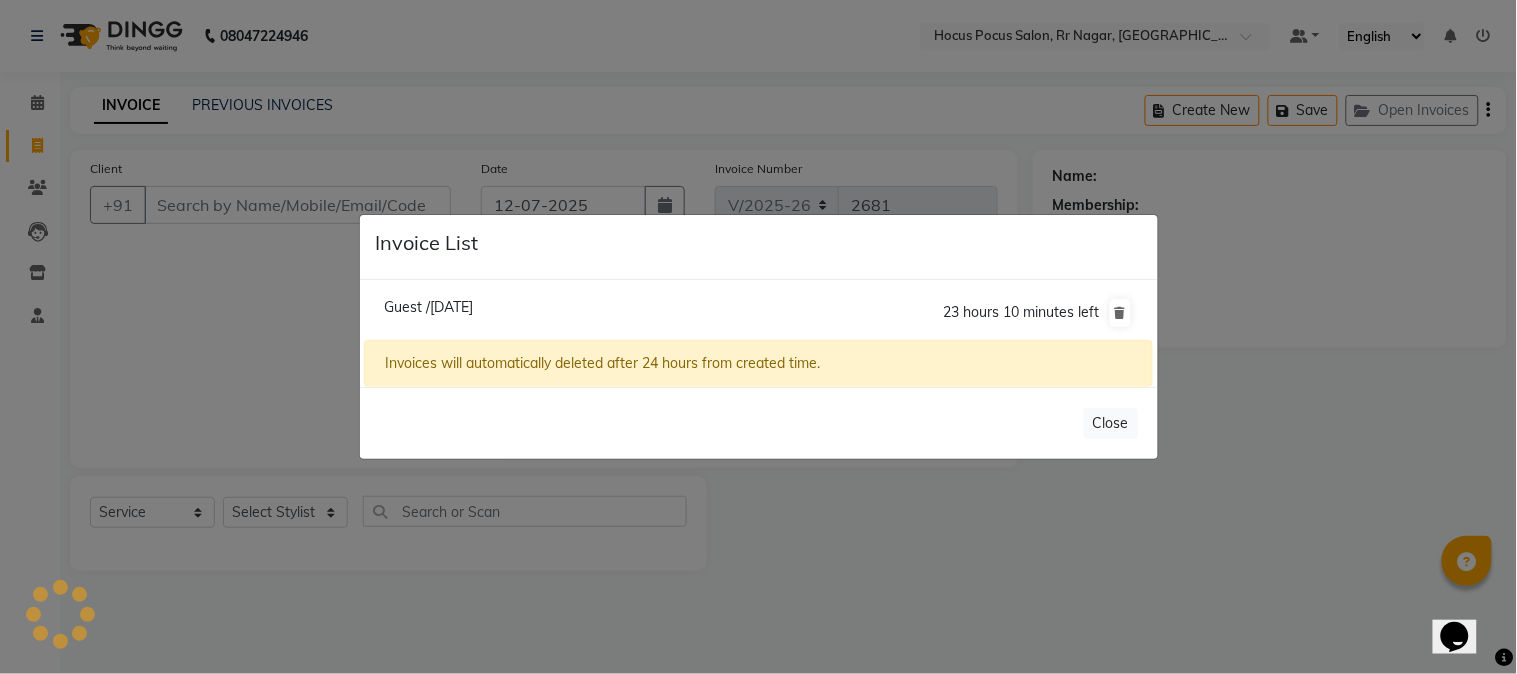 click on "Guest /12 July 2025" 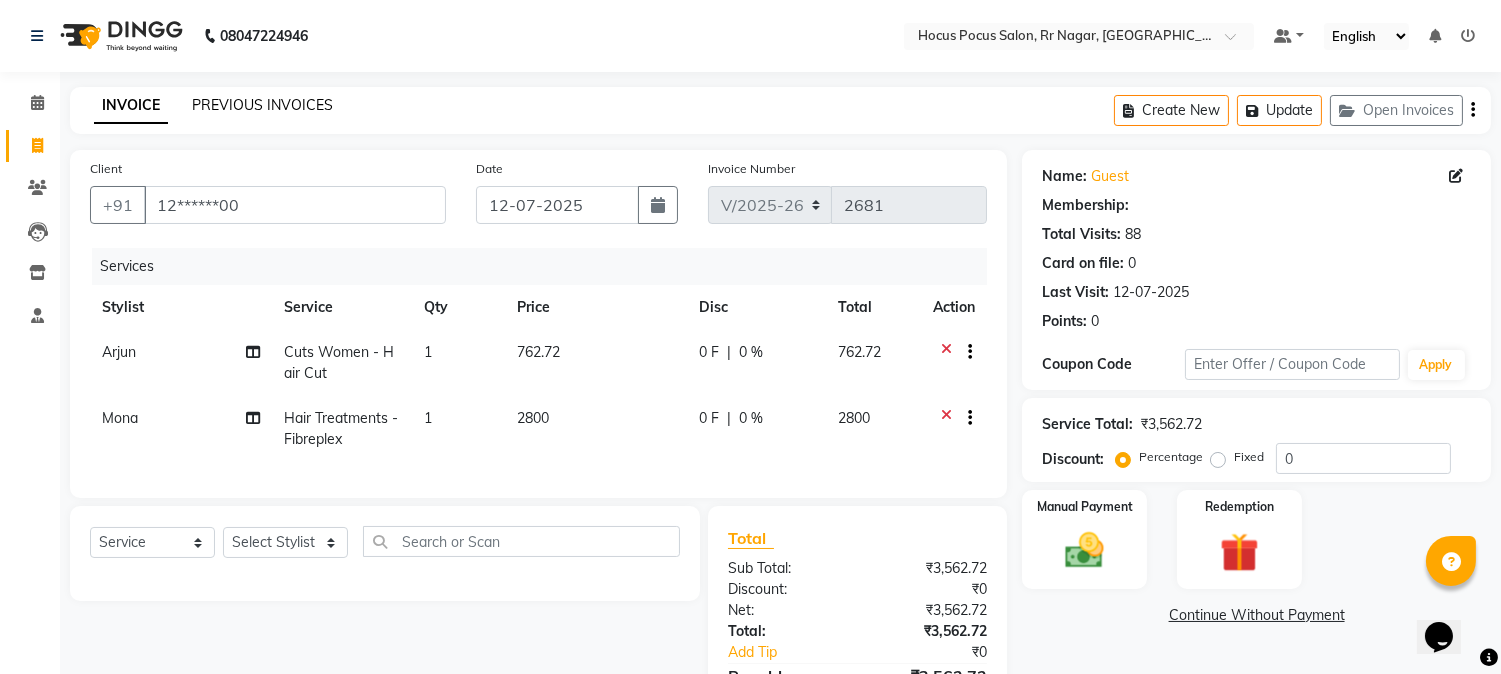 click on "PREVIOUS INVOICES" 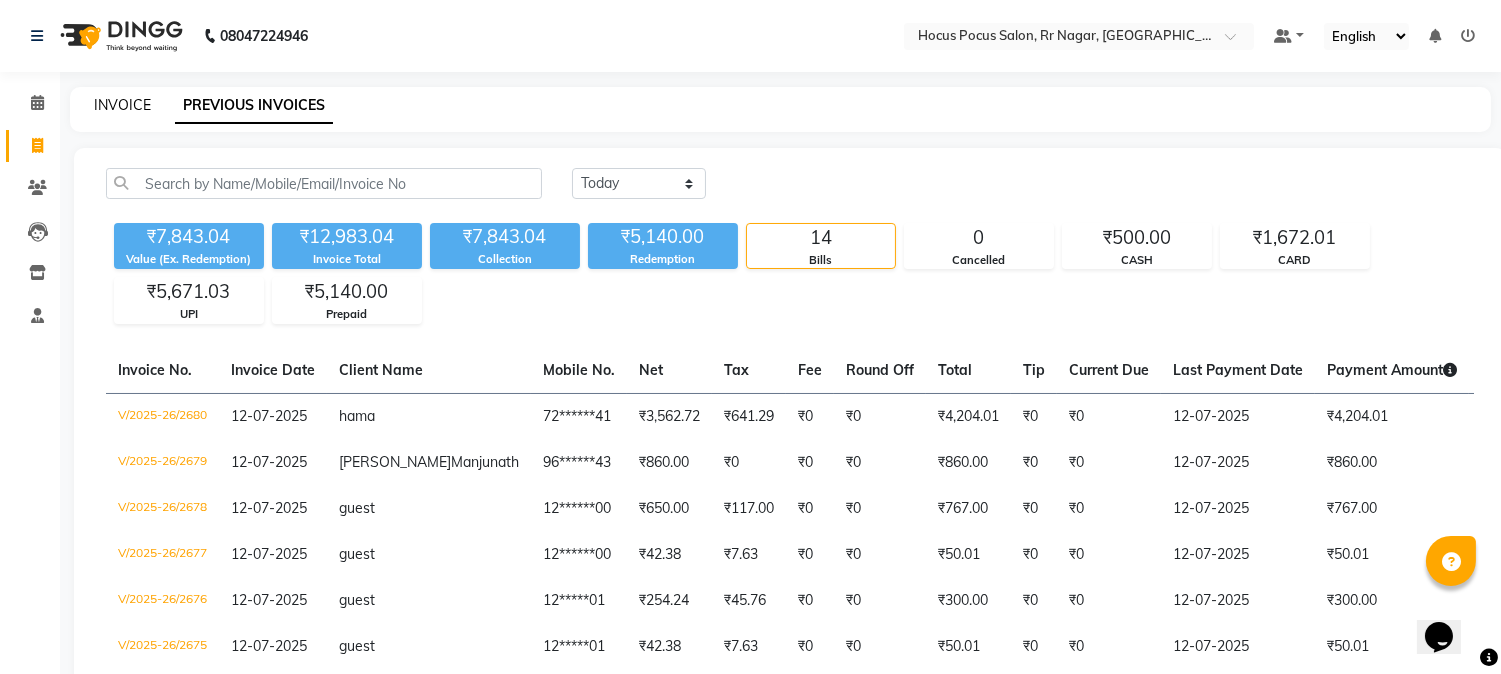 click on "INVOICE" 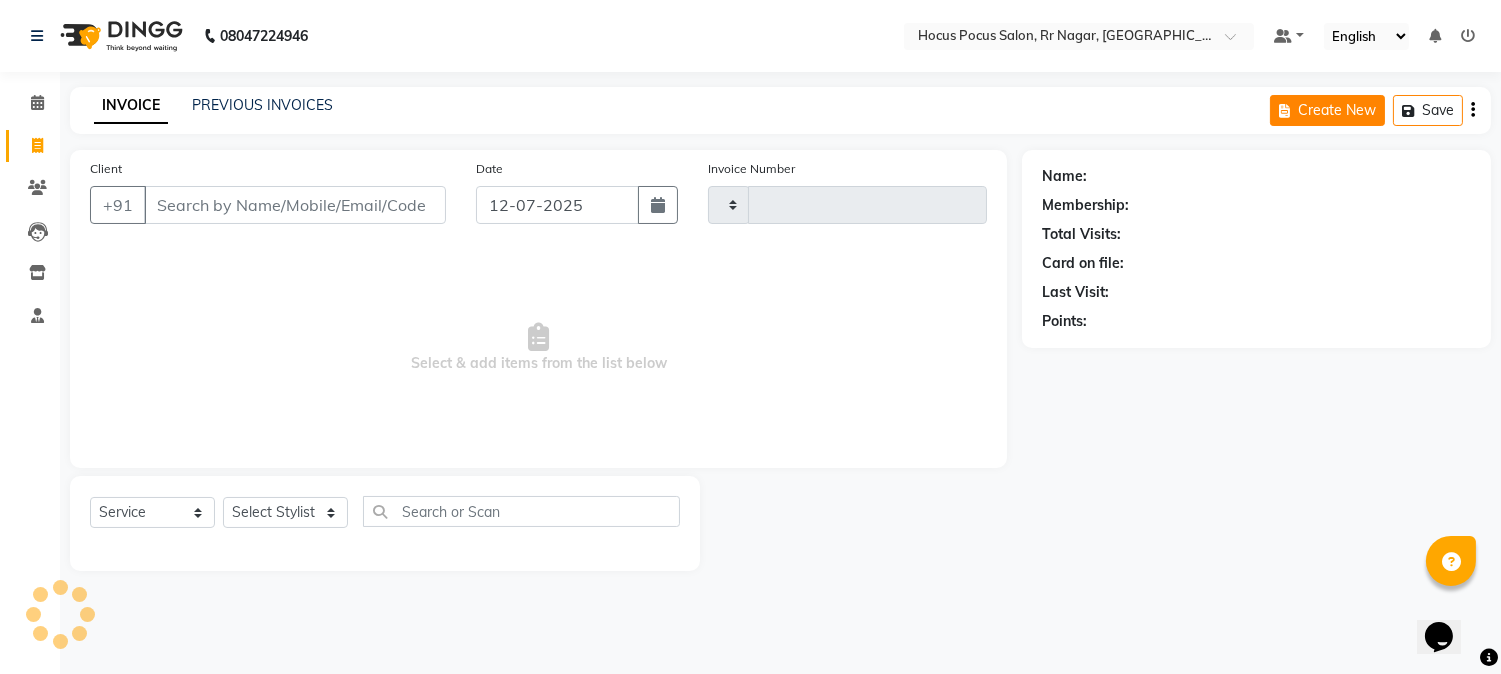 type on "2681" 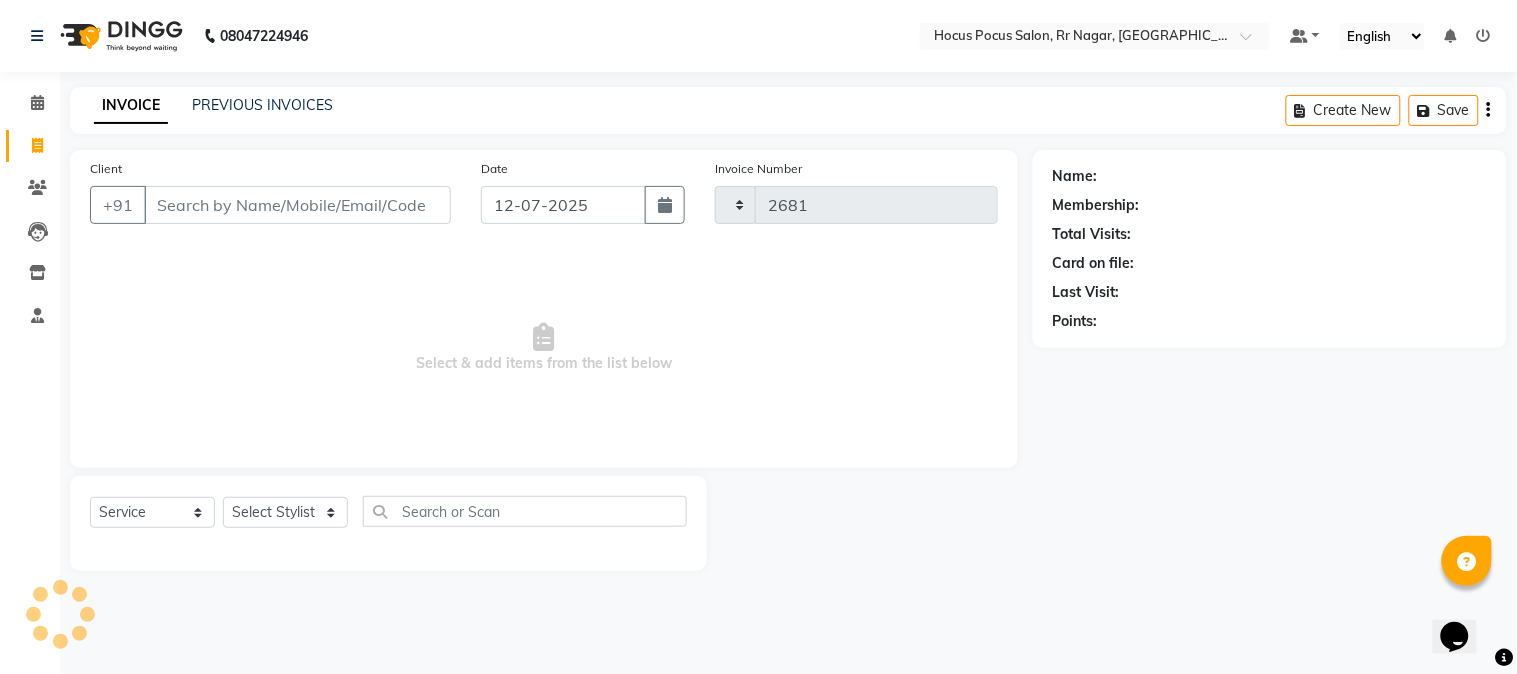 select on "5019" 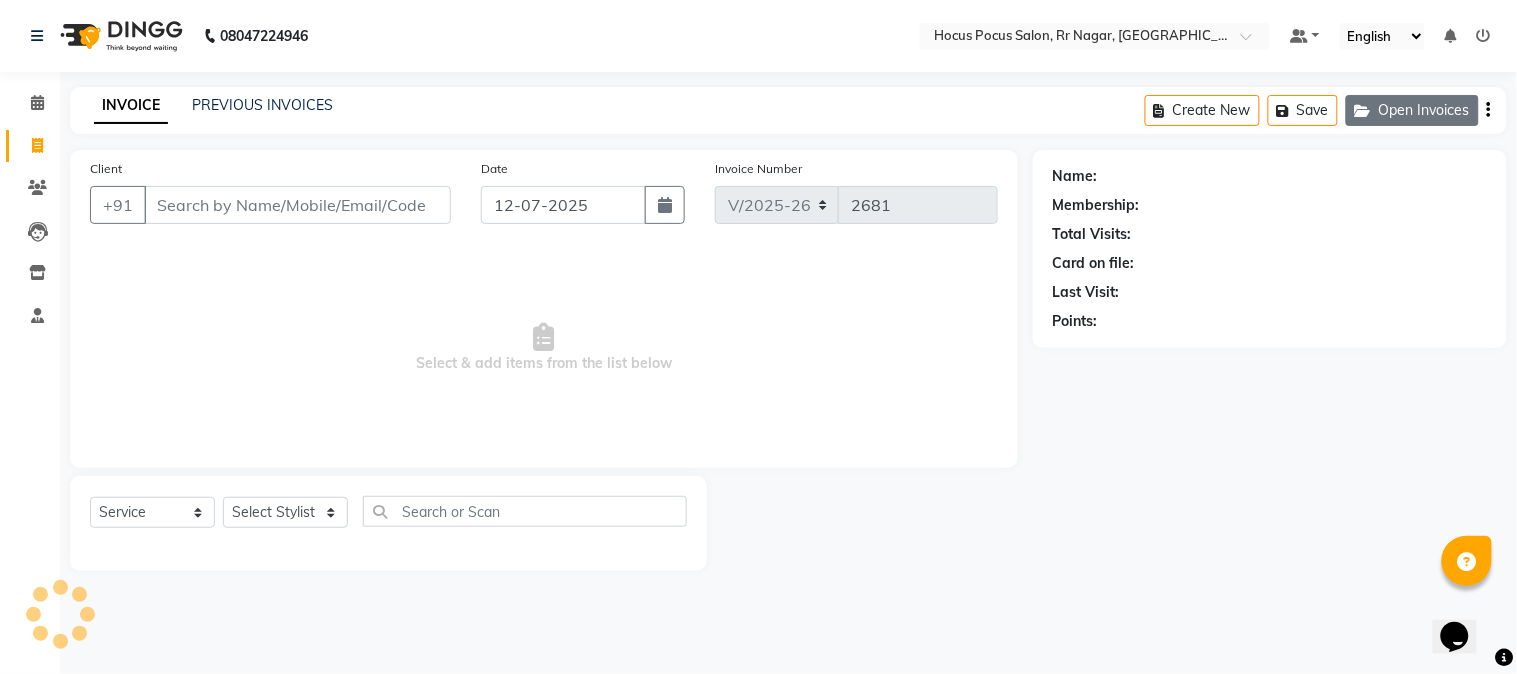 click on "Open Invoices" 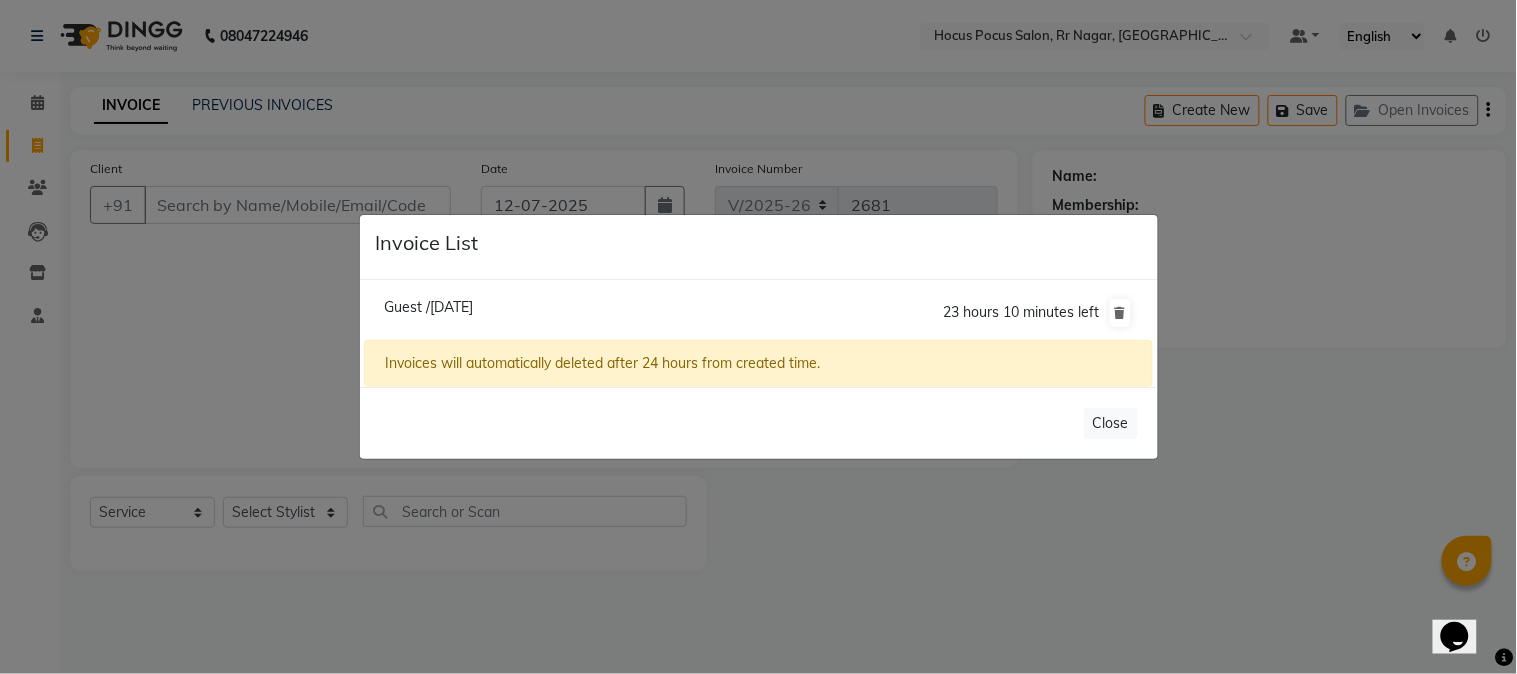 click on "Guest /12 July 2025  23 hours 10 minutes left" 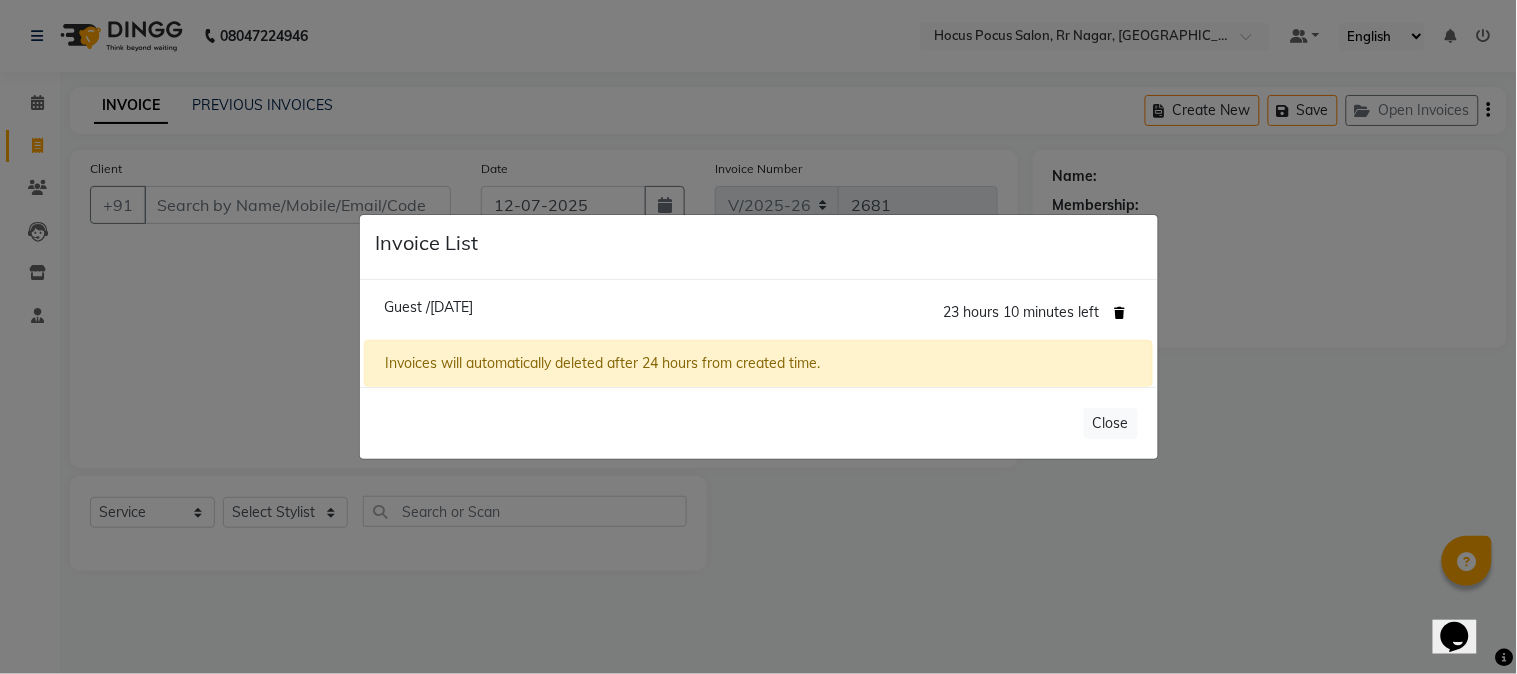 click 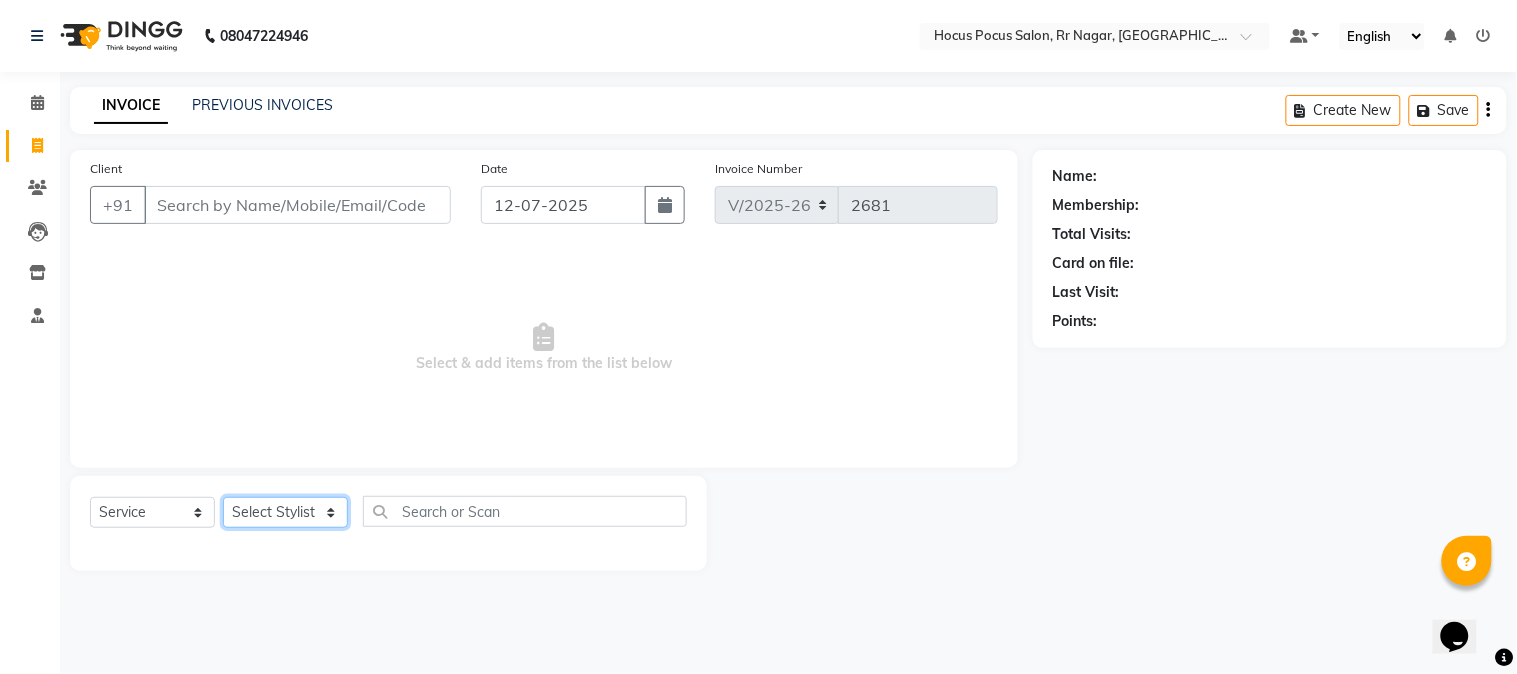 click on "Select Stylist Amar  Arjun Eliza hocus pocus Jonathan Maya Mona Ravi Salima Sonam" 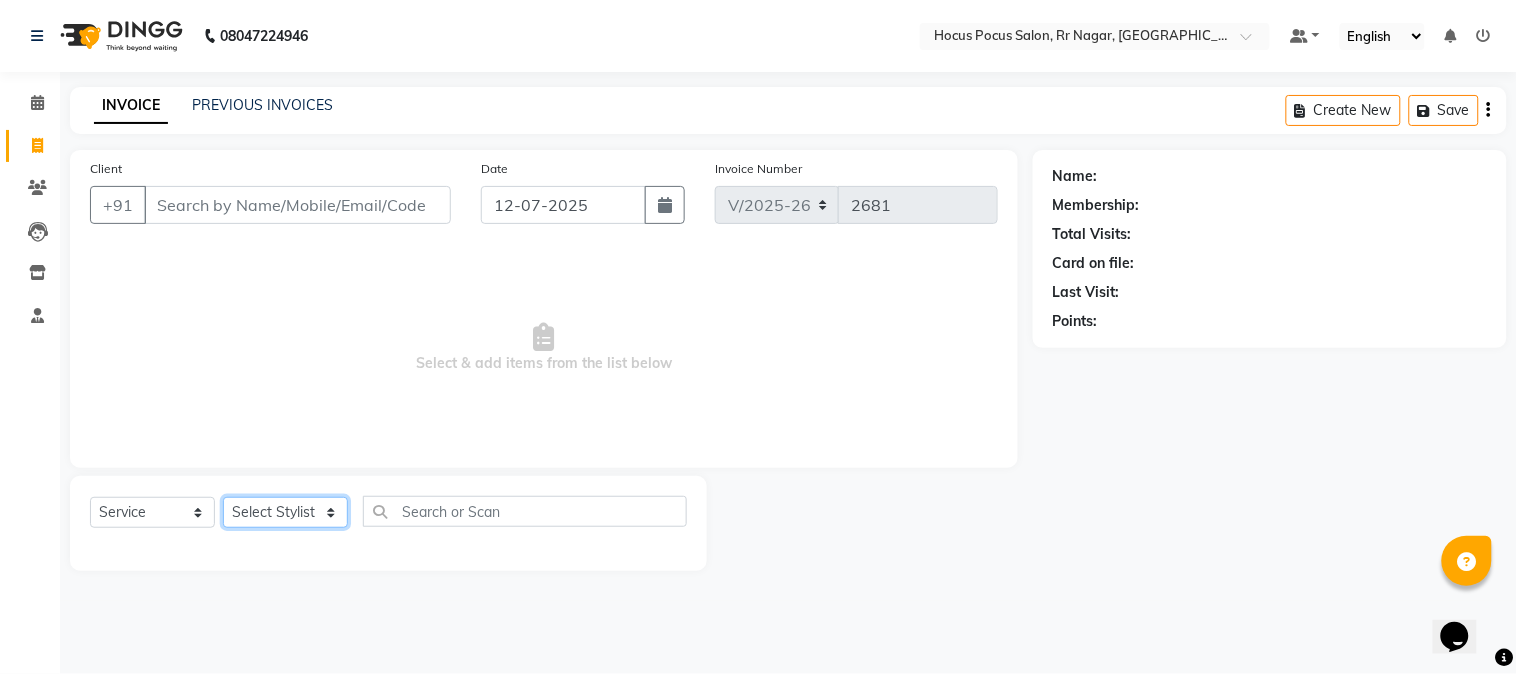 select on "32993" 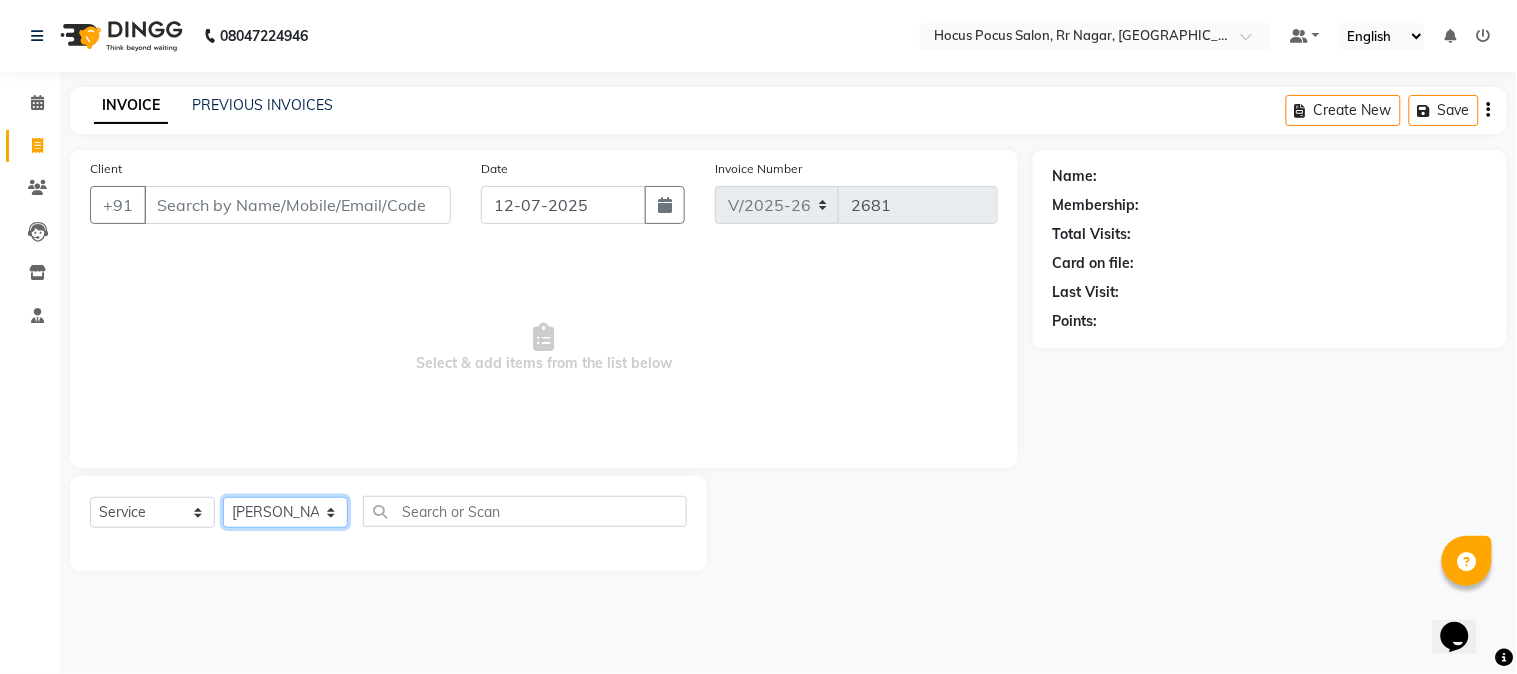 click on "Select Stylist Amar  Arjun Eliza hocus pocus Jonathan Maya Mona Ravi Salima Sonam" 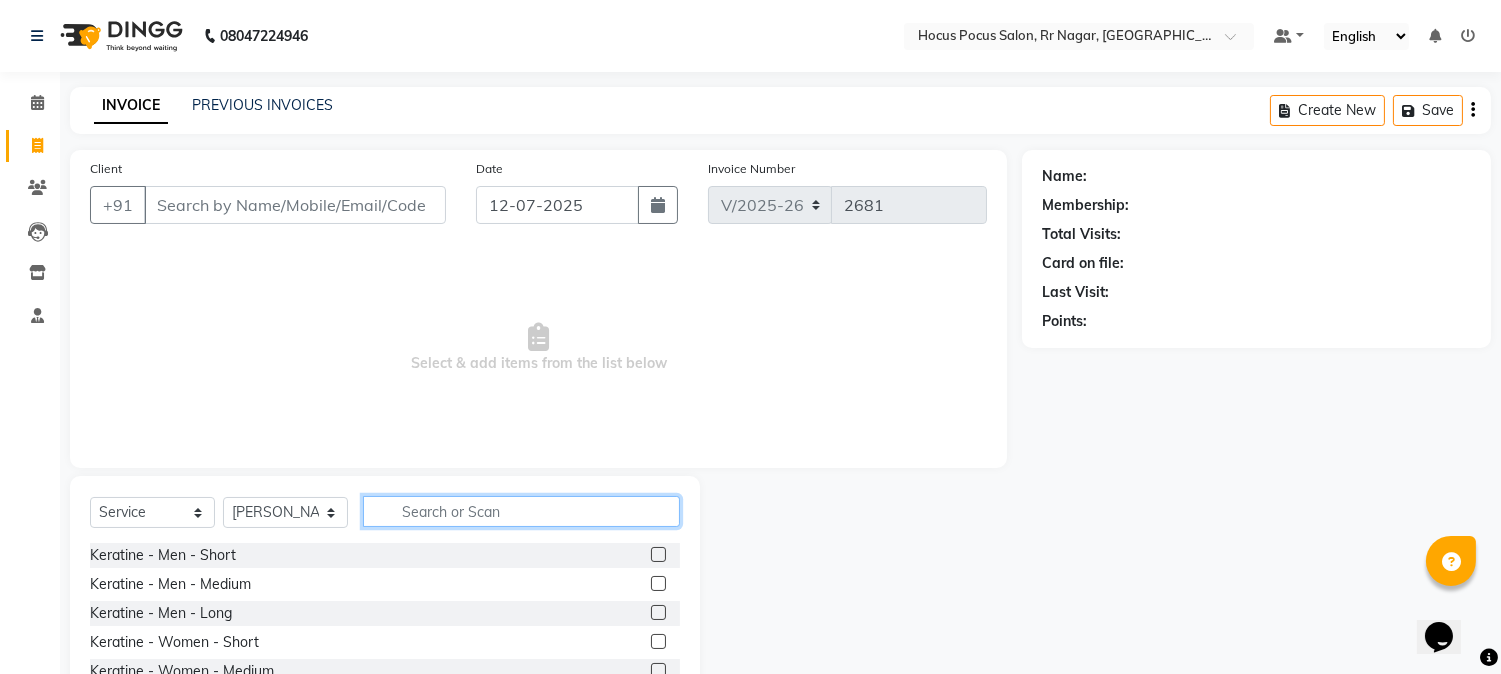 click 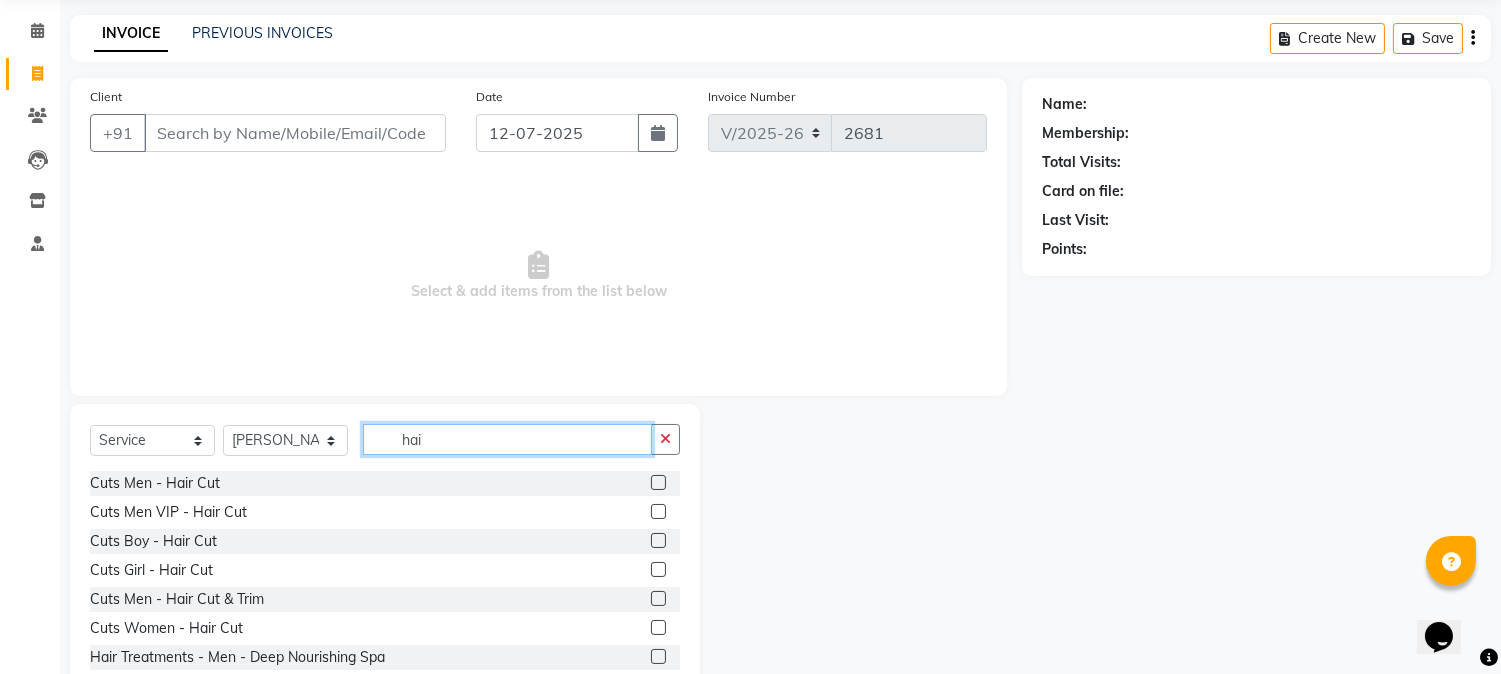 scroll, scrollTop: 111, scrollLeft: 0, axis: vertical 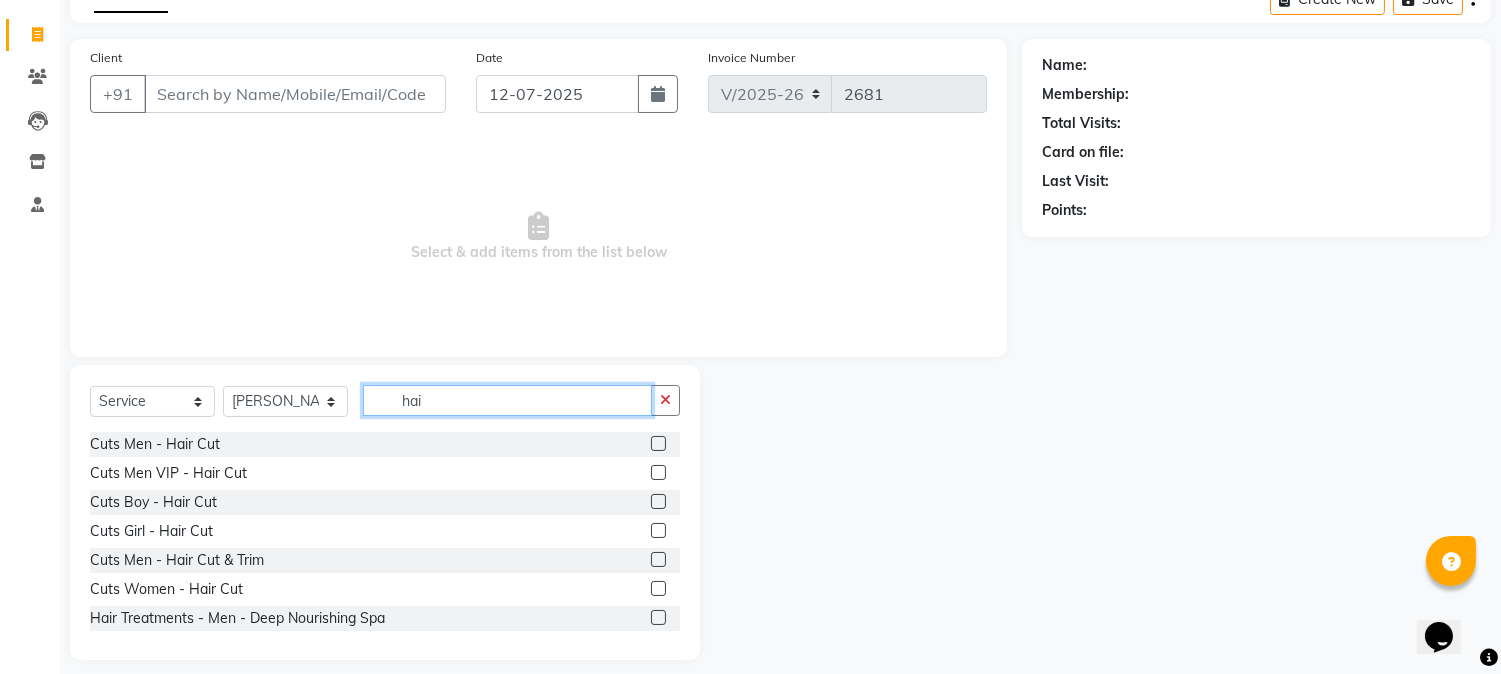 type on "hai" 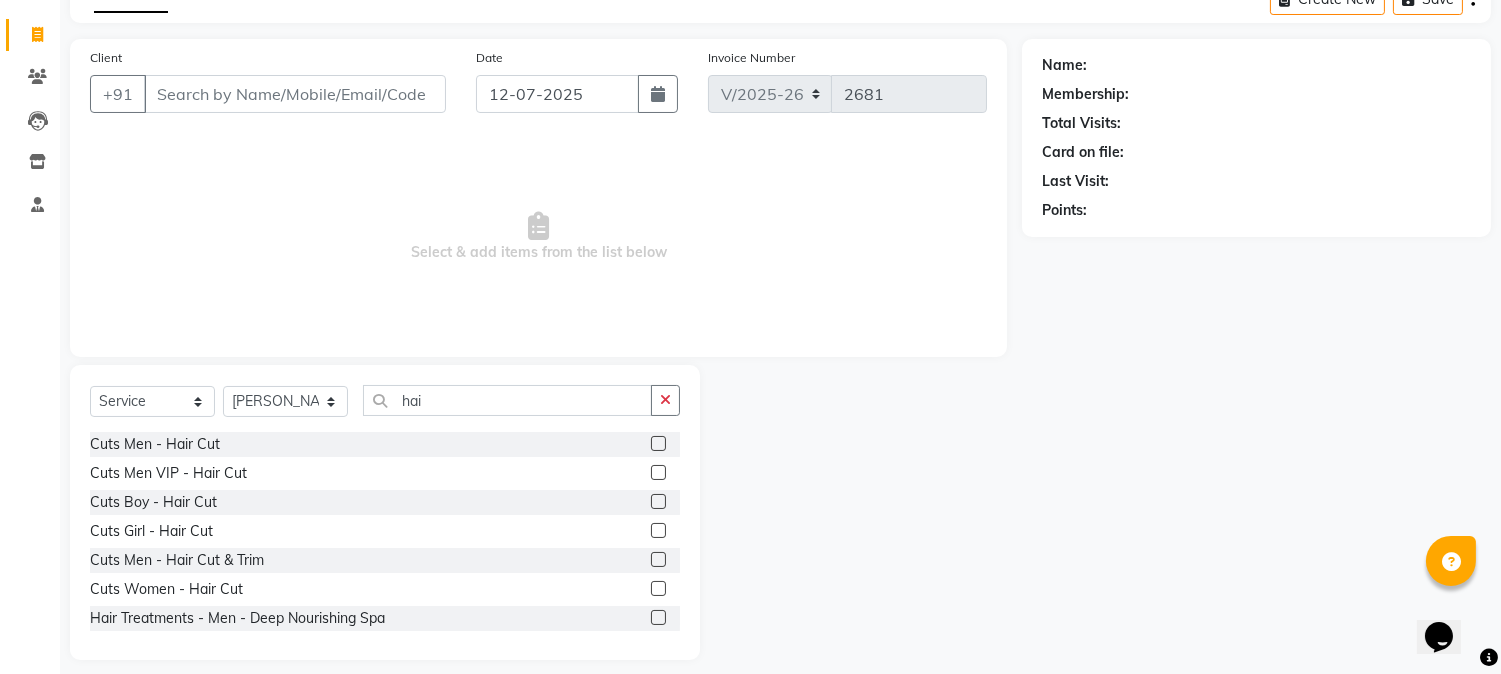 click 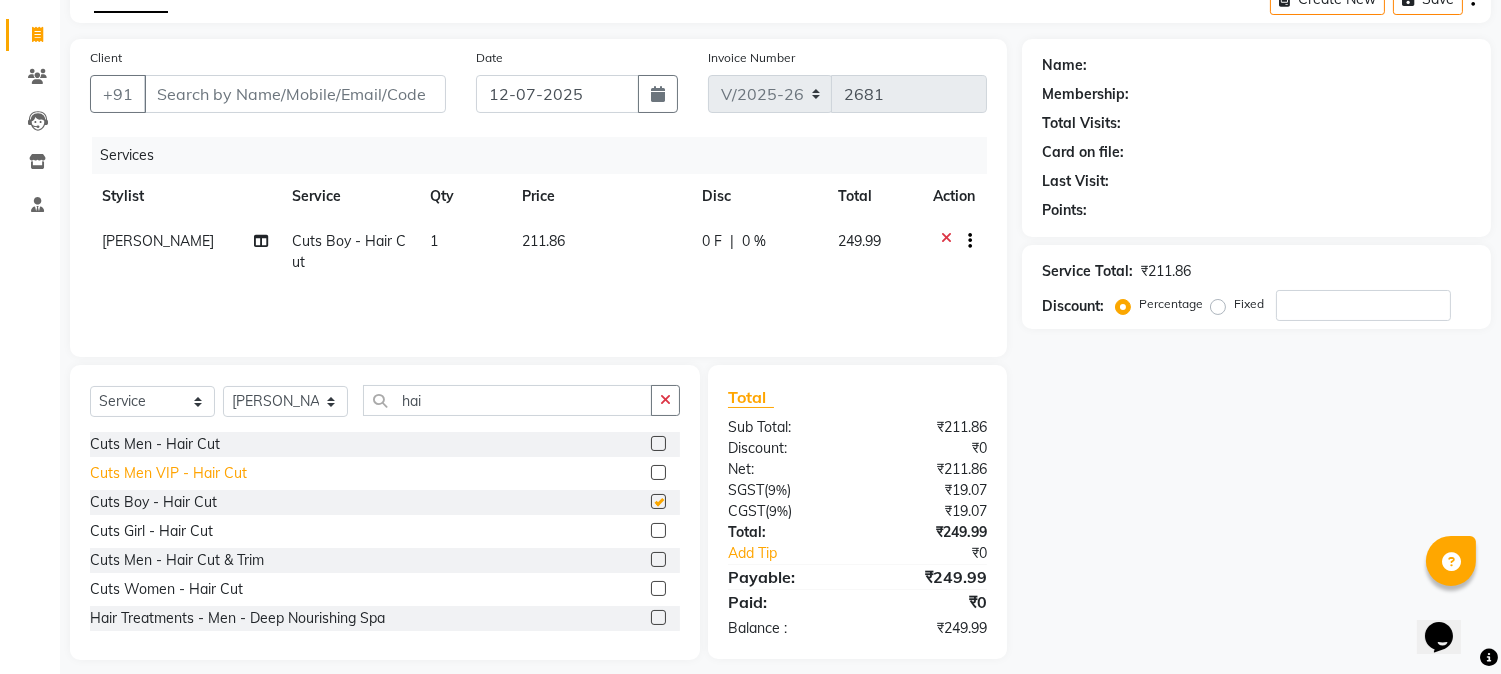 checkbox on "false" 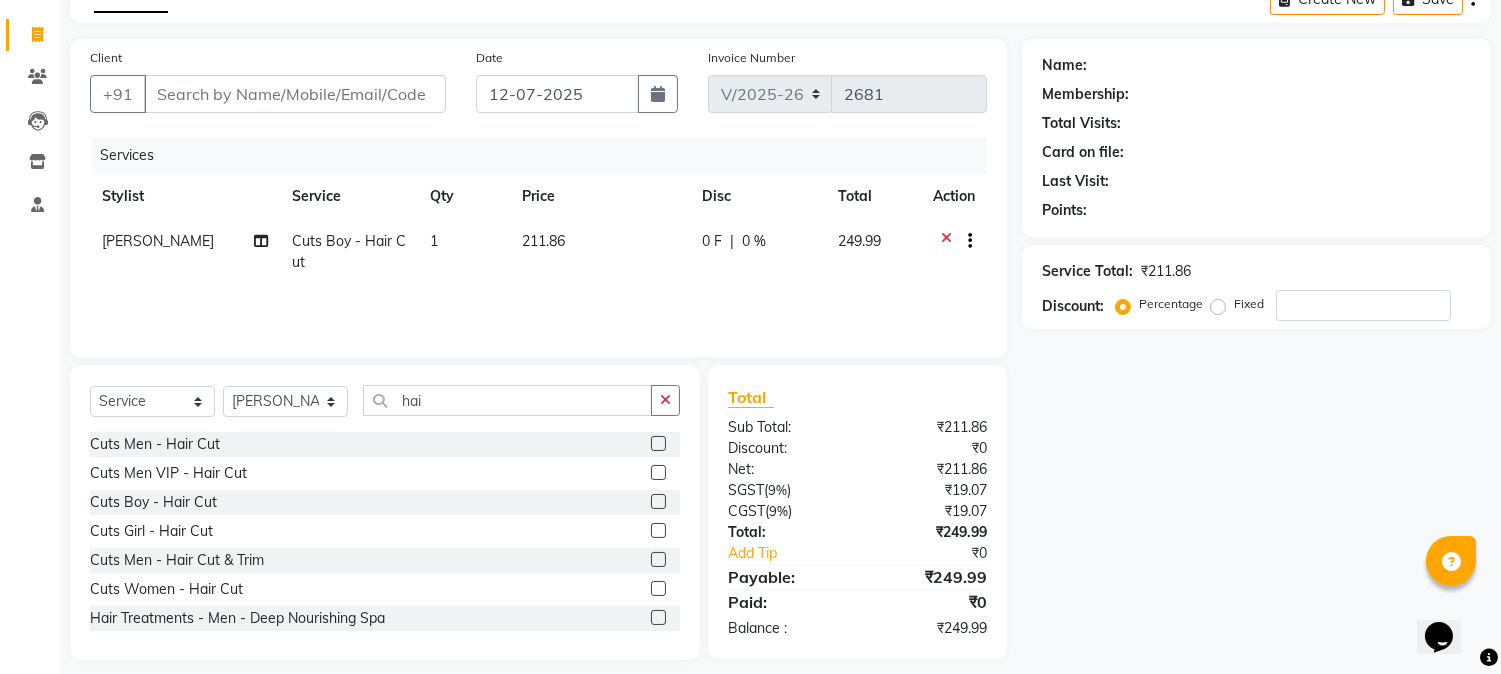 click 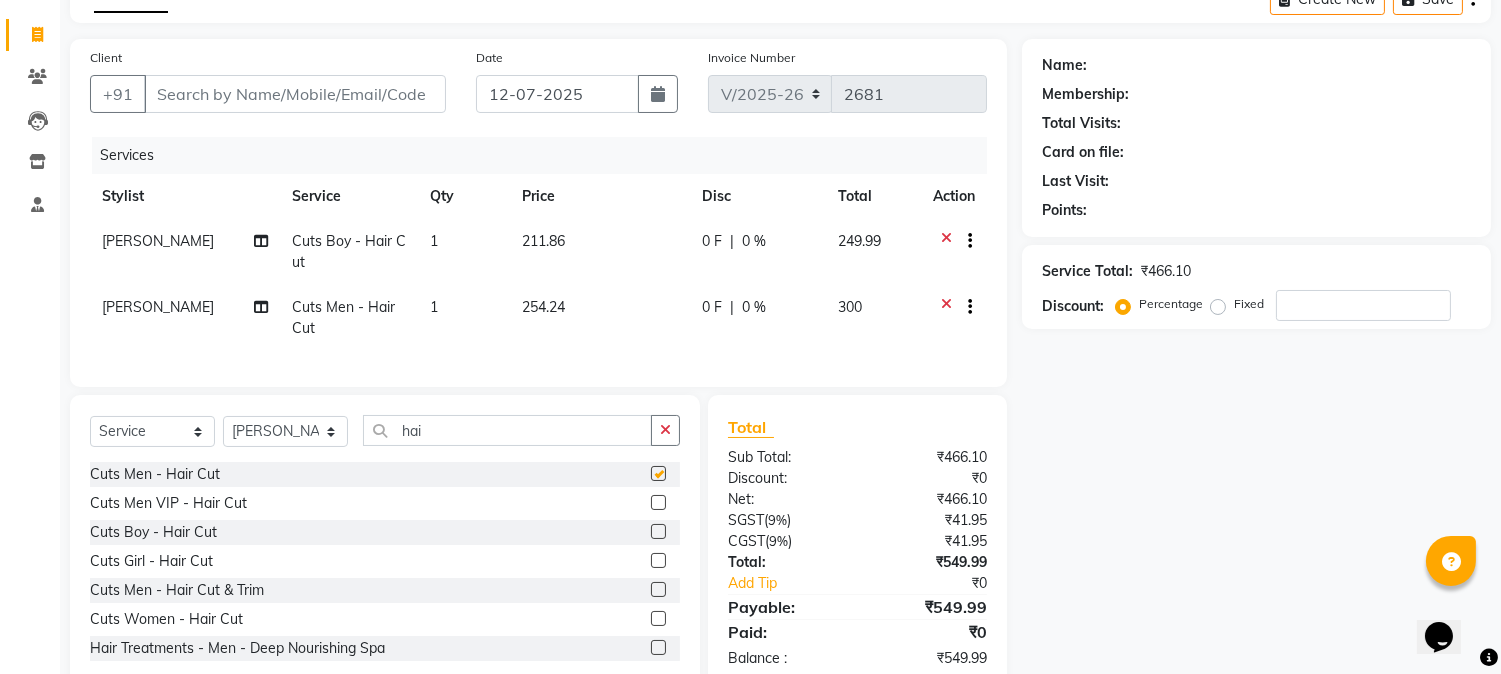checkbox on "false" 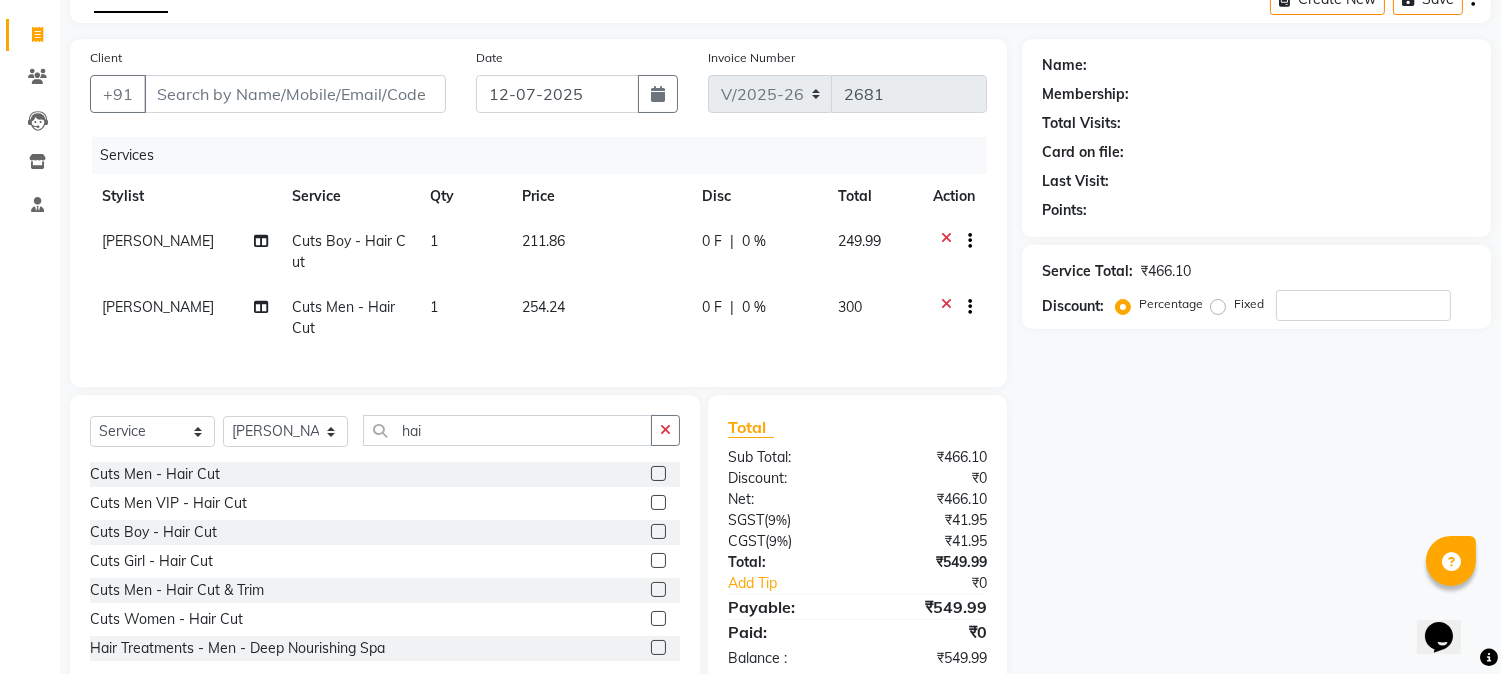 click on "211.86" 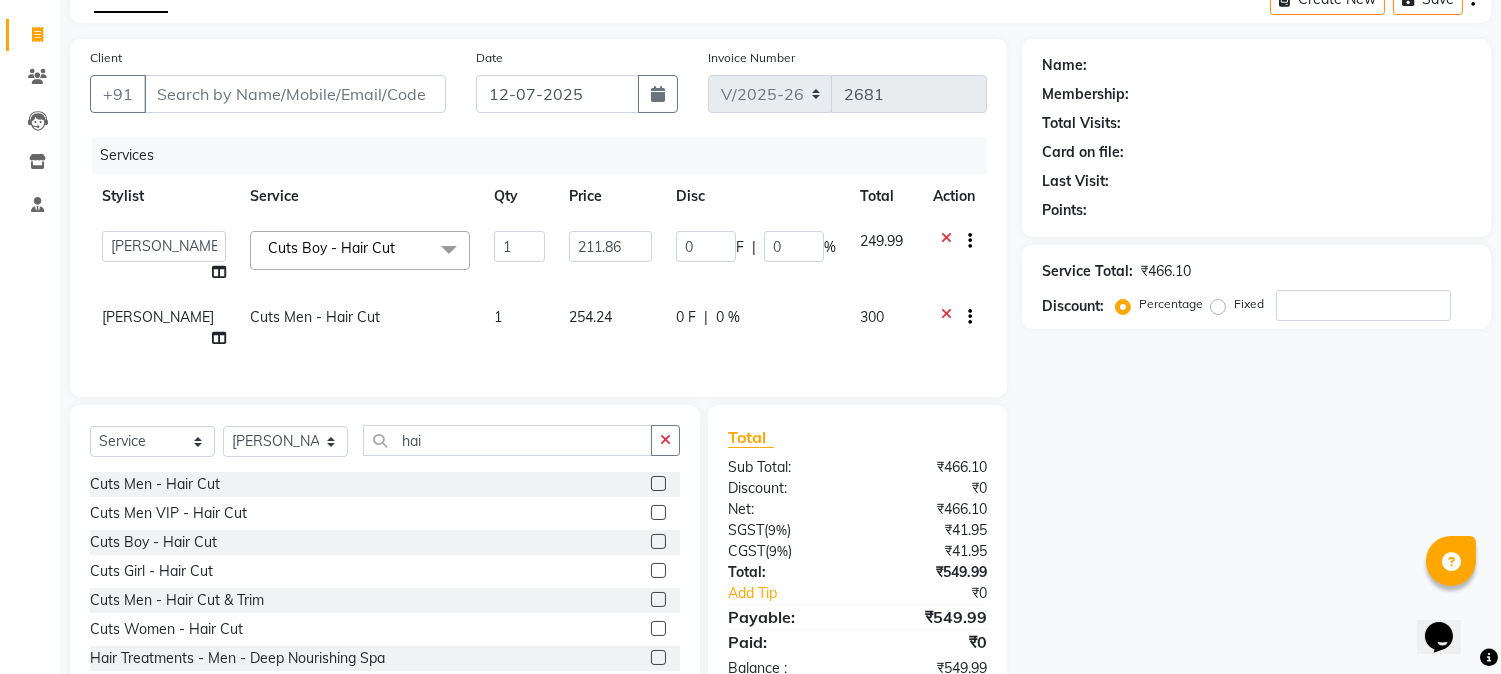 click on "211.86" 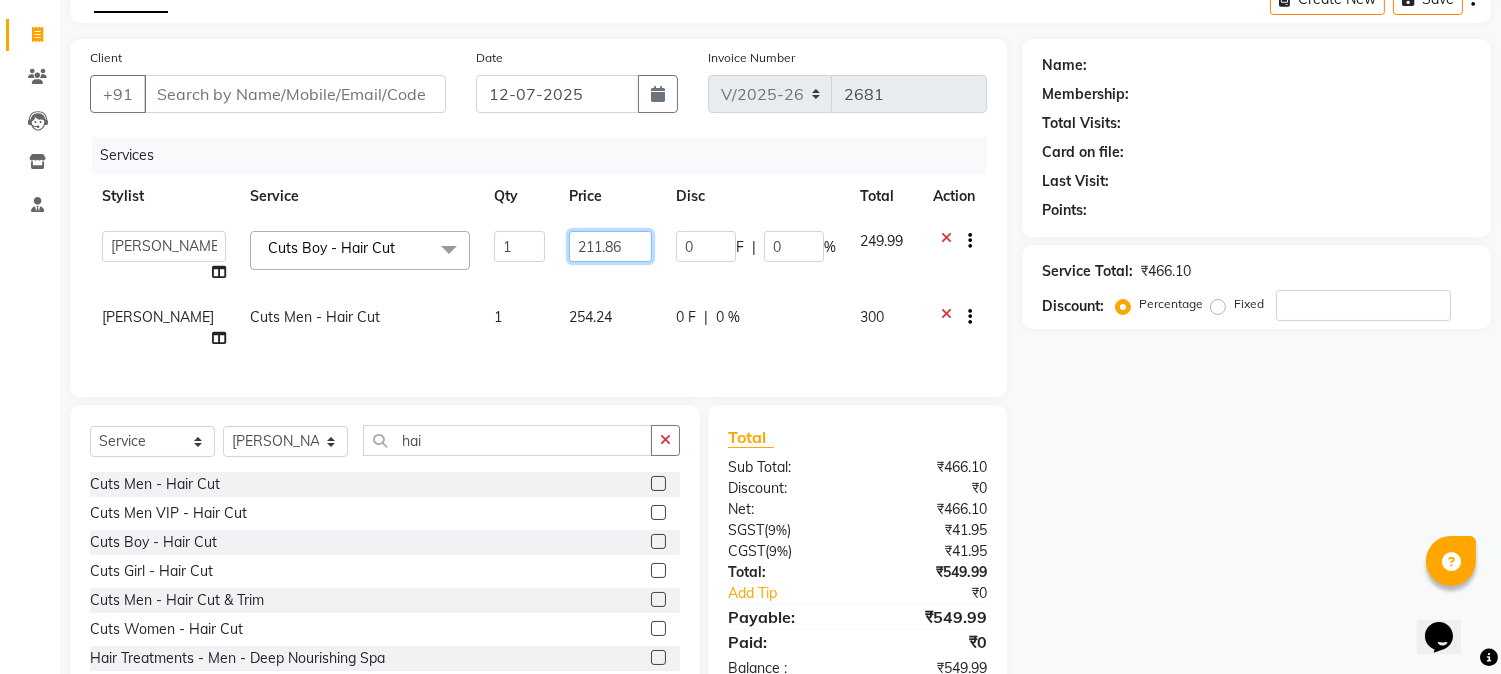 click on "211.86" 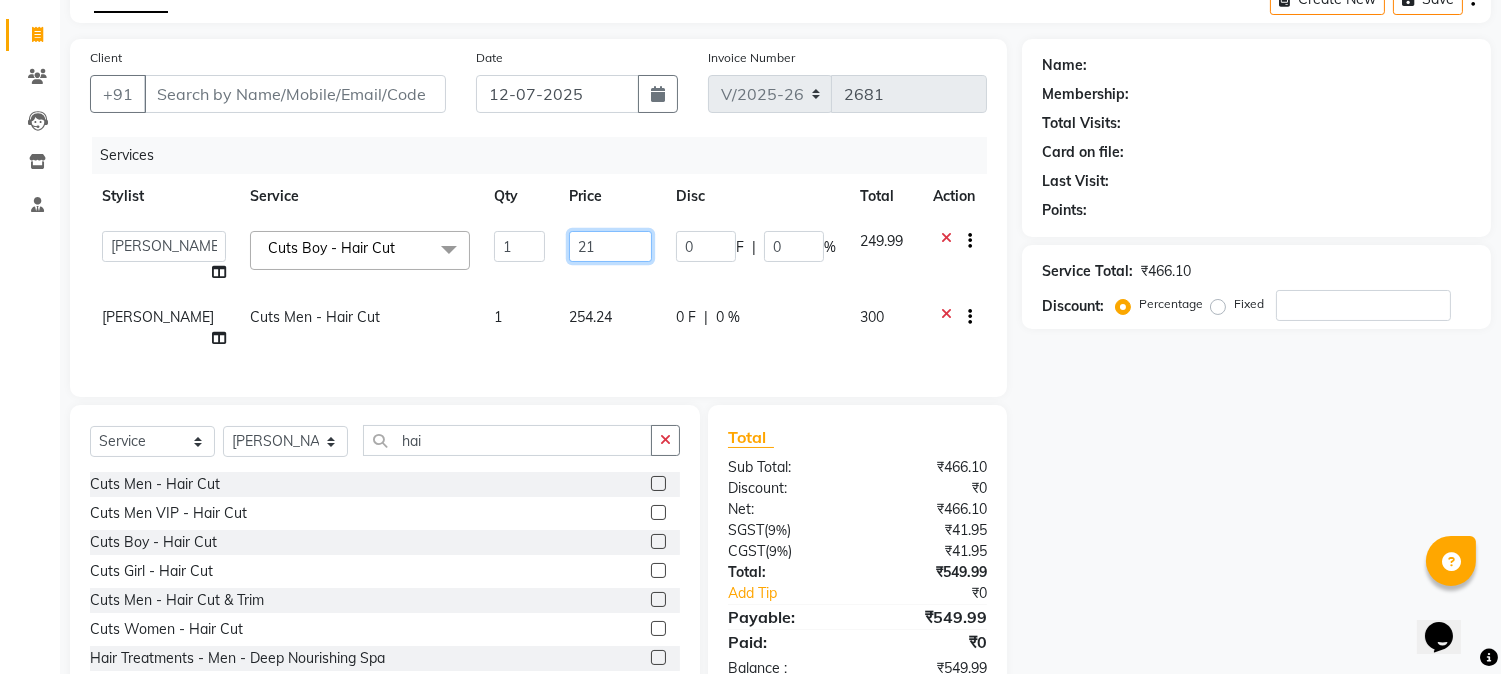 type on "2" 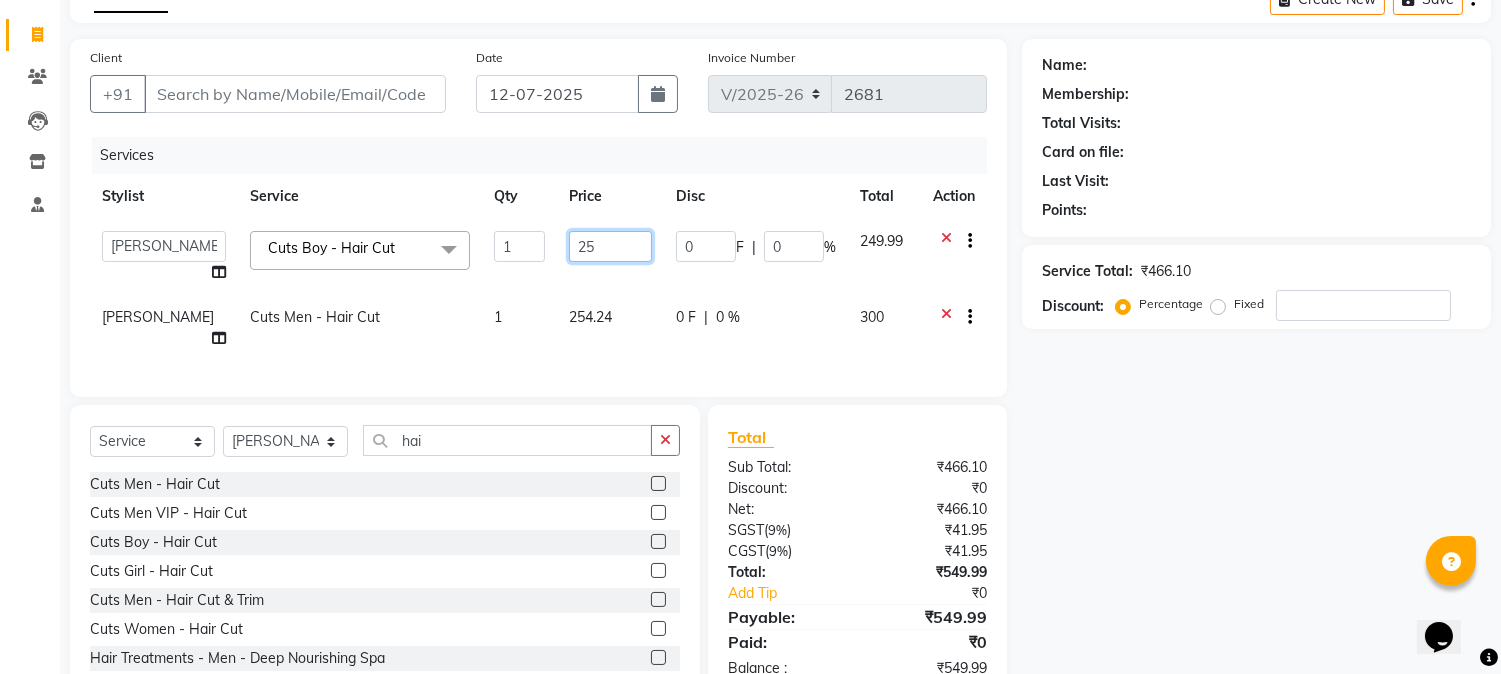type on "250" 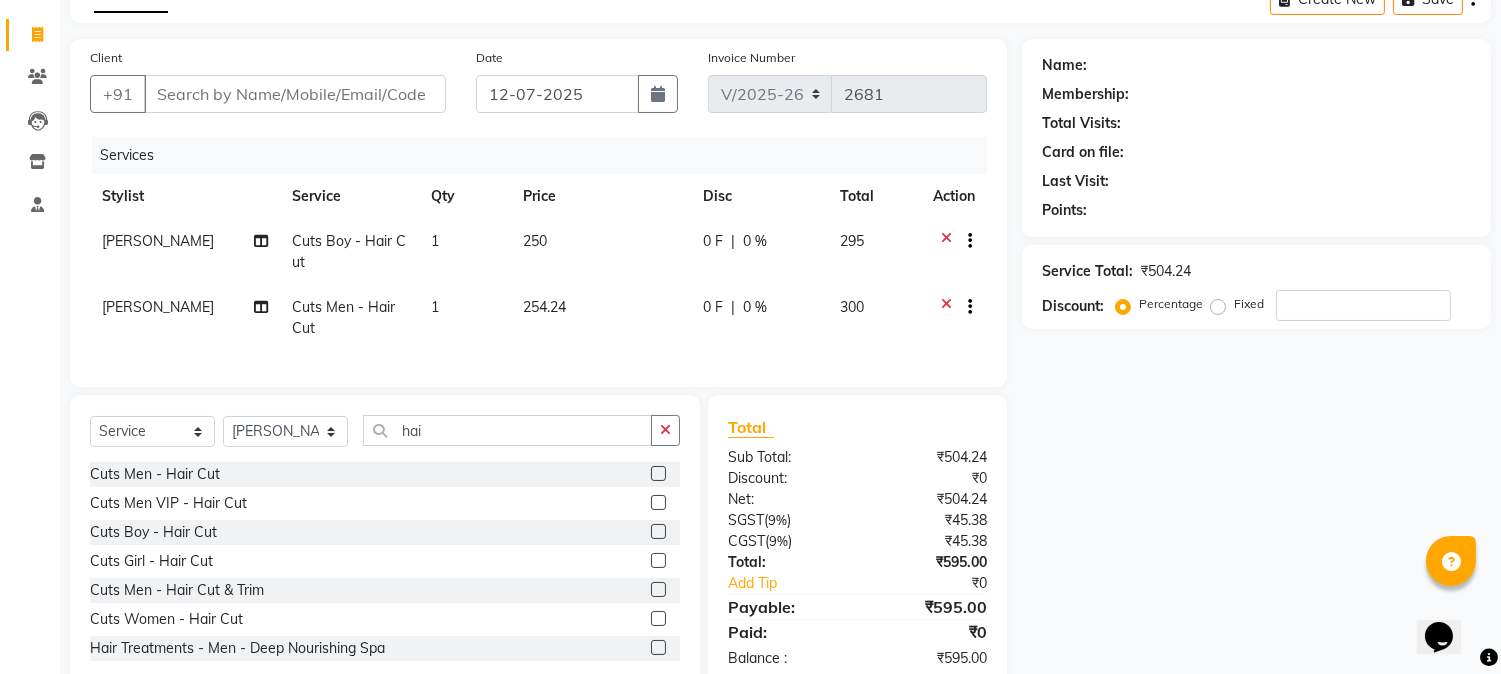 click on "254.24" 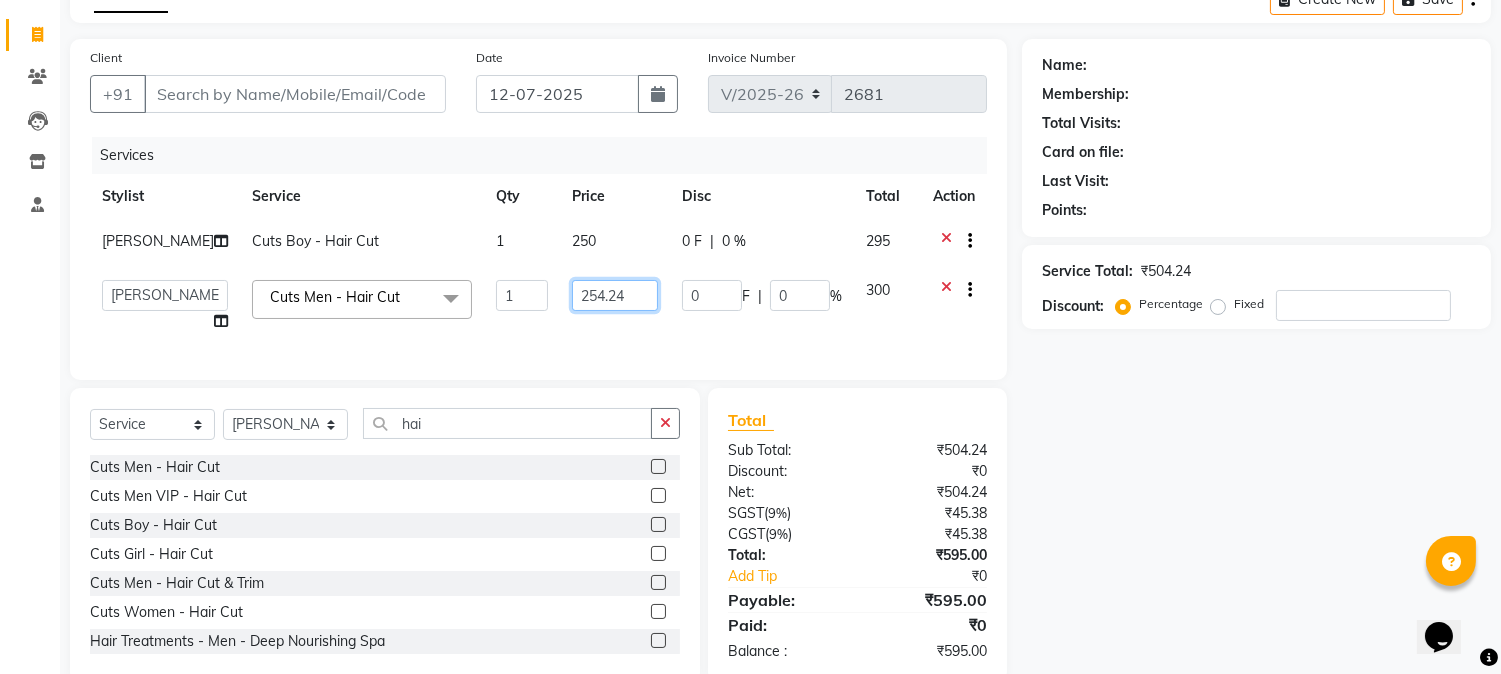 click on "254.24" 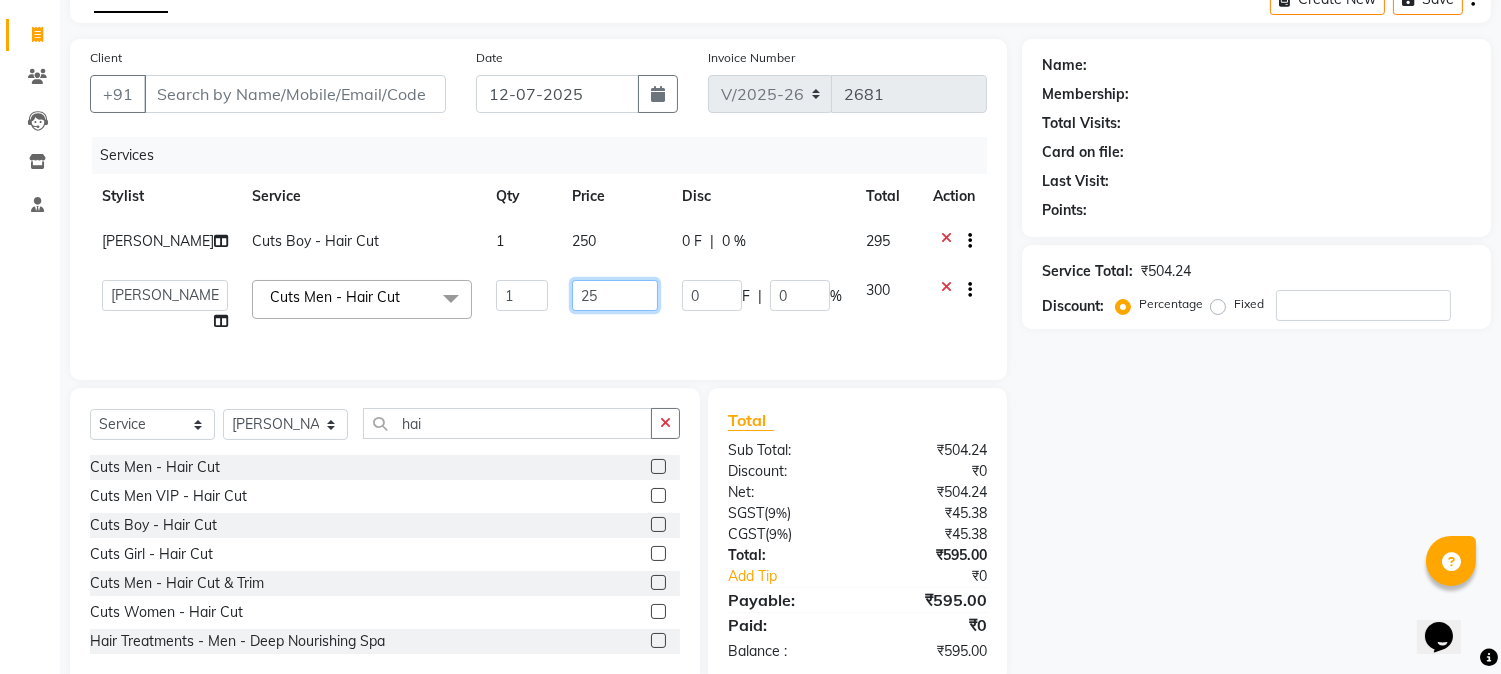 type on "2" 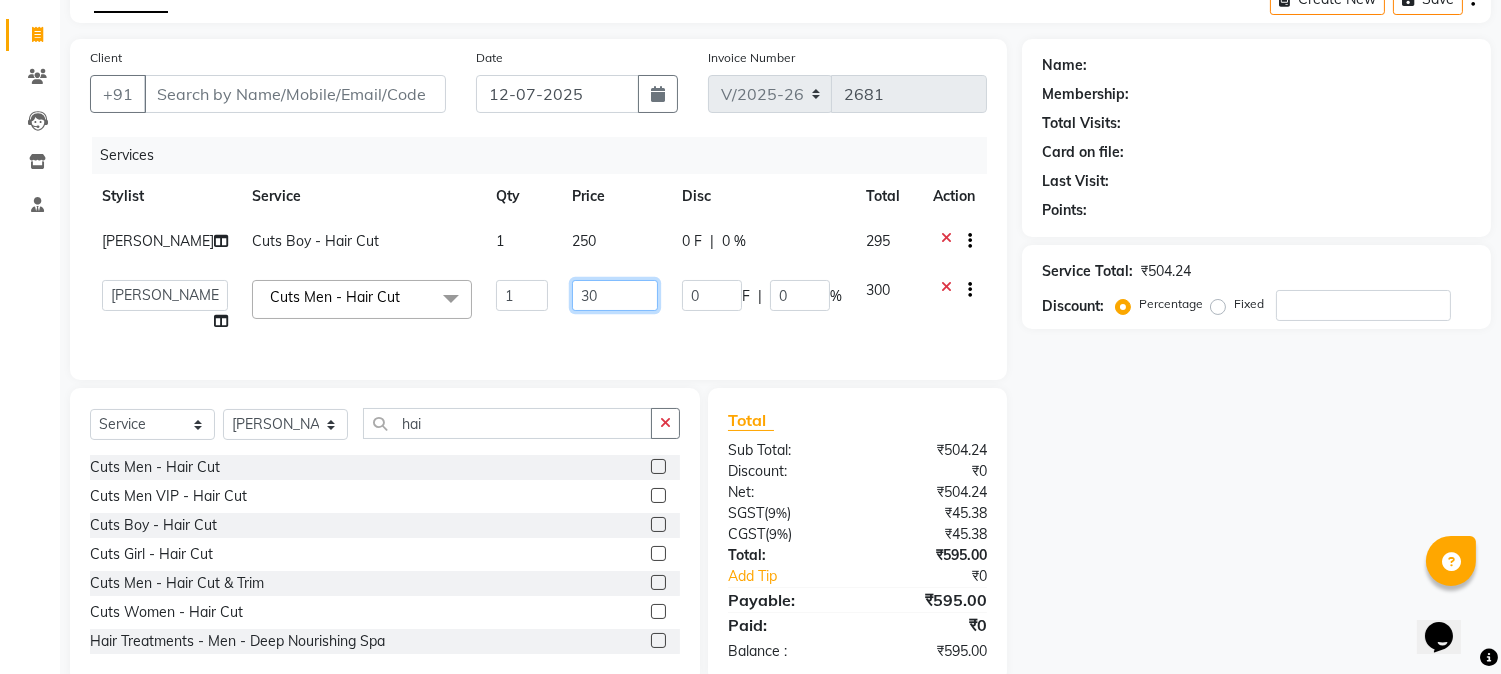 type on "300" 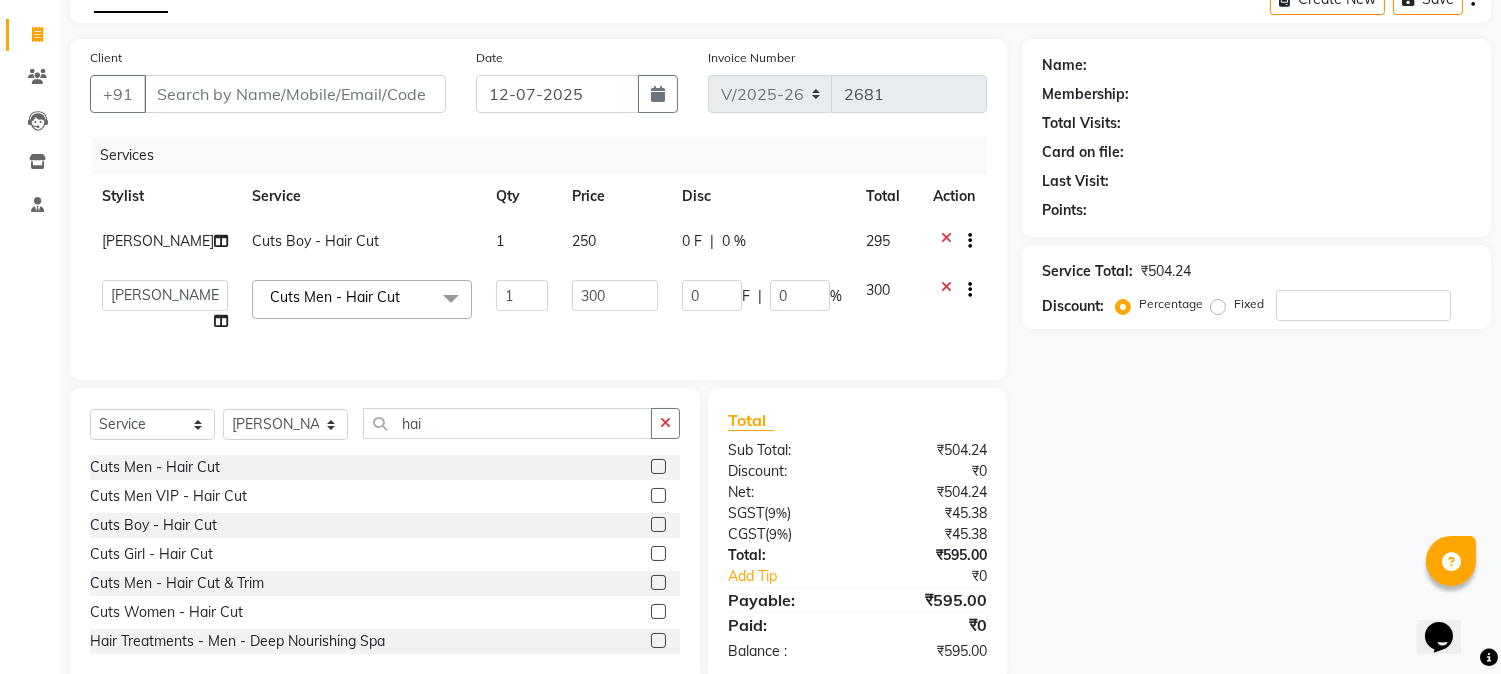 click on "Name: Membership: Total Visits: Card on file: Last Visit:  Points:  Service Total:  ₹504.24  Discount:  Percentage   Fixed" 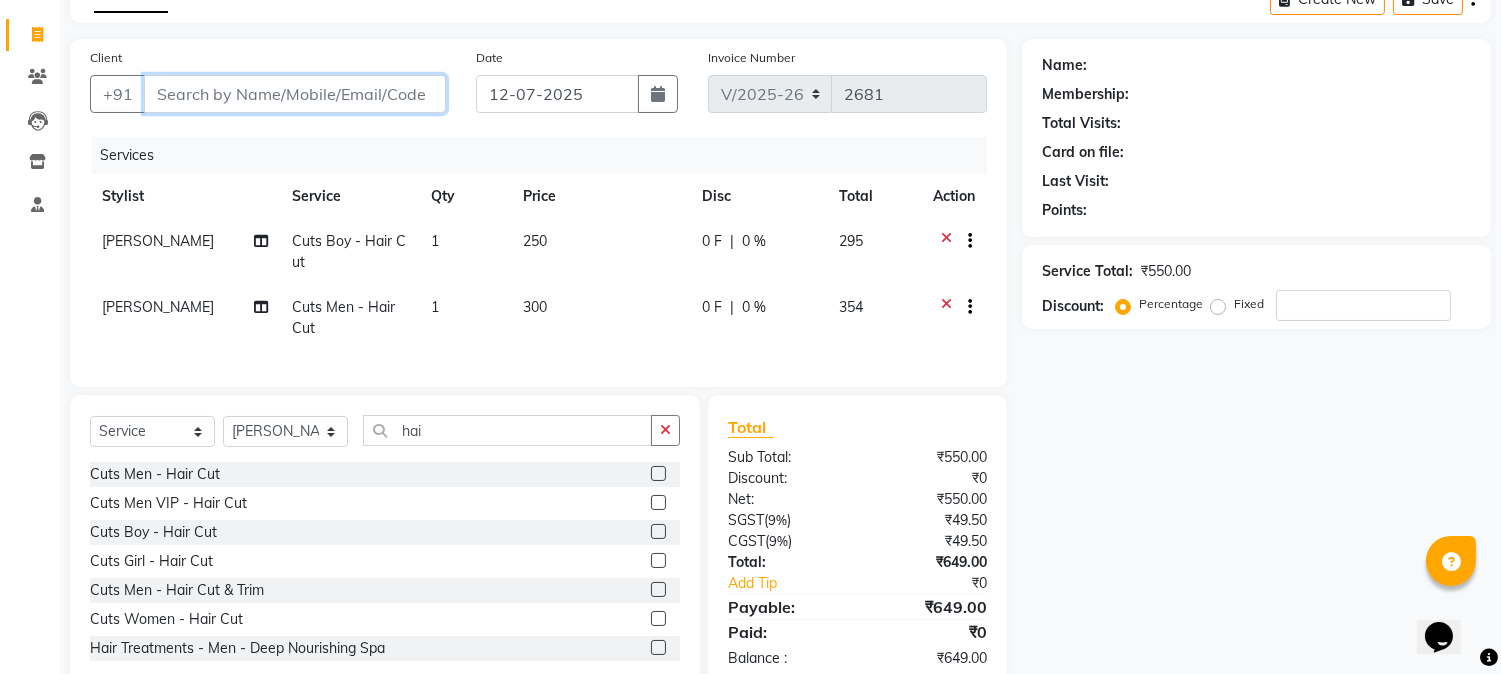 click on "Client" at bounding box center [295, 94] 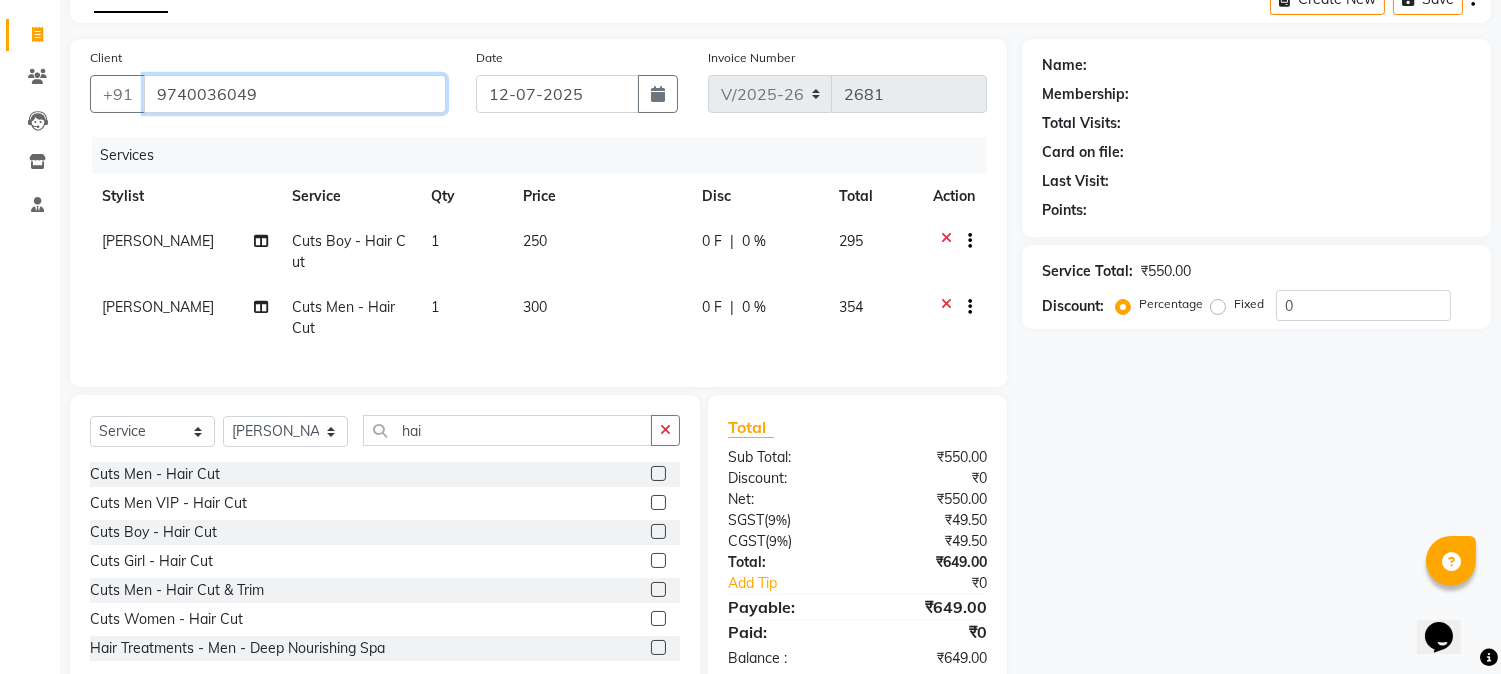 type on "9740036049" 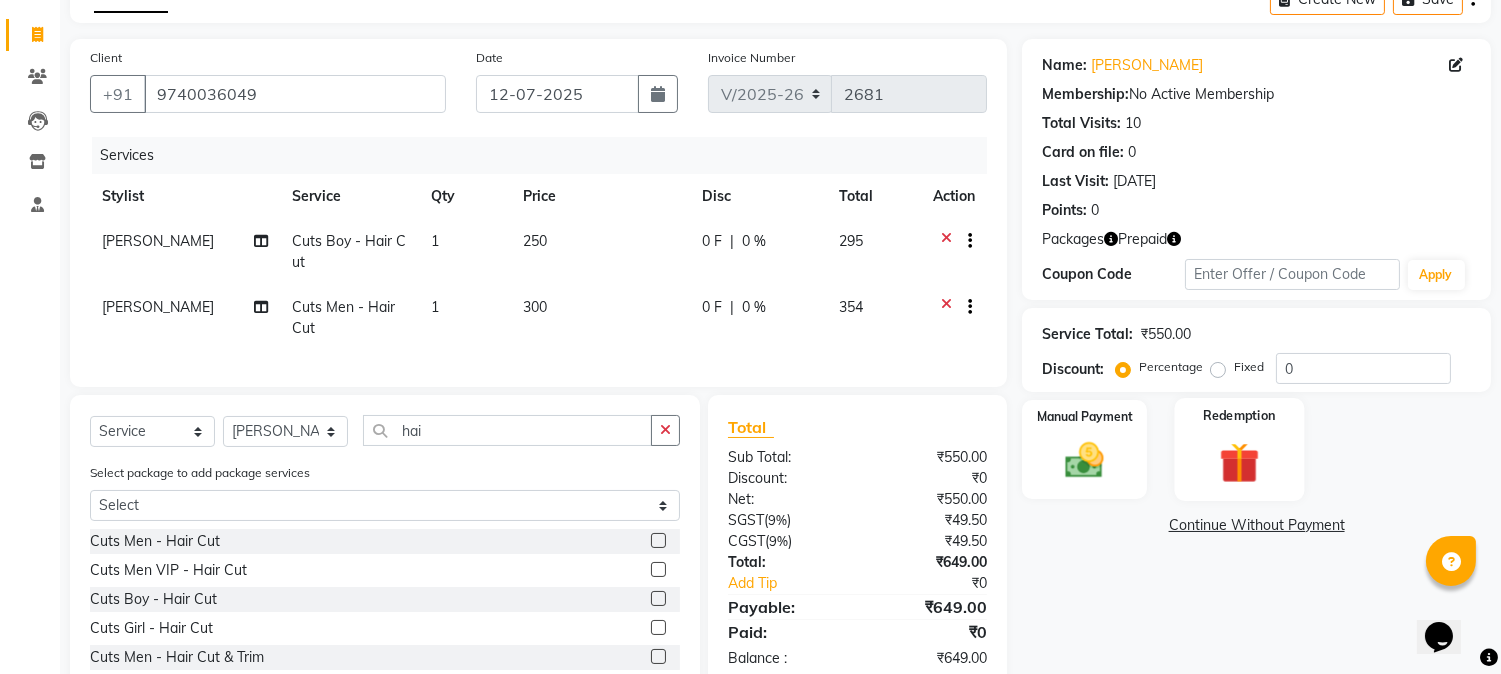 click 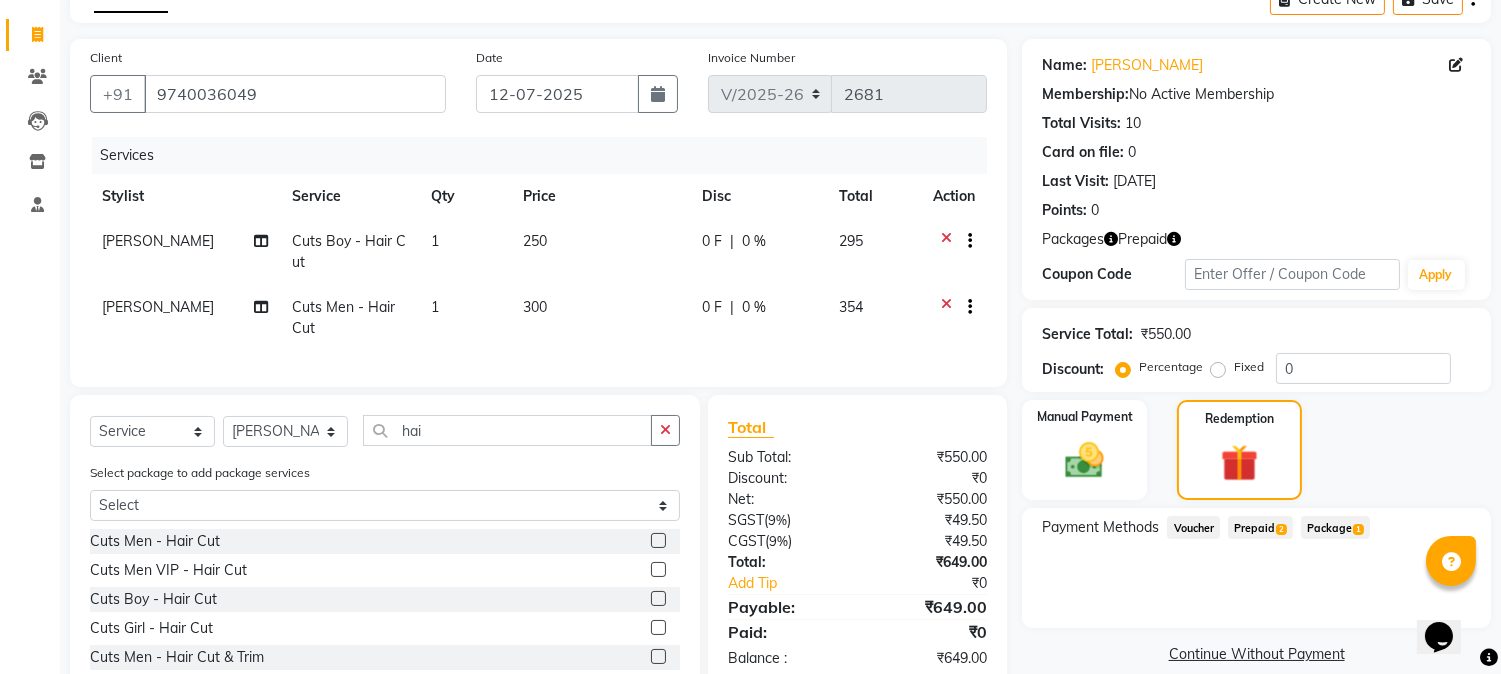 click on "Prepaid  2" 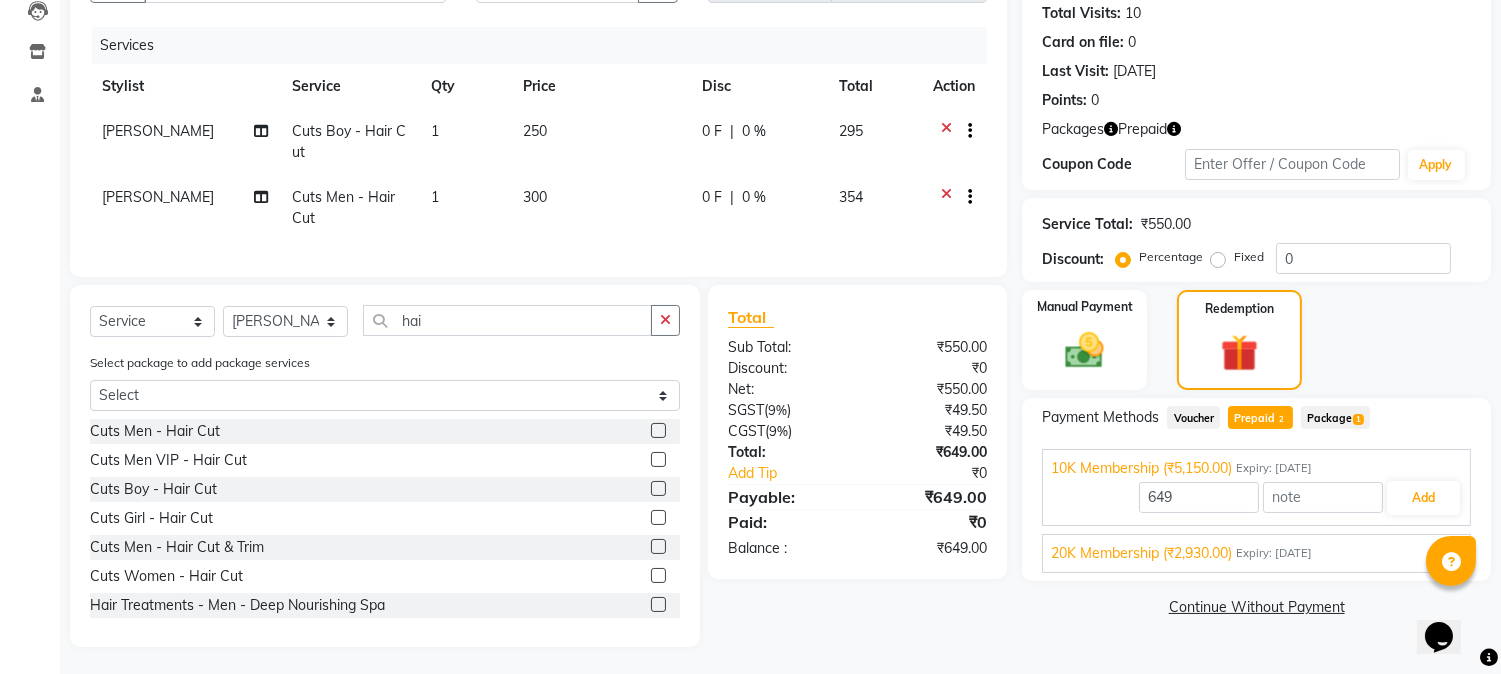 scroll, scrollTop: 222, scrollLeft: 0, axis: vertical 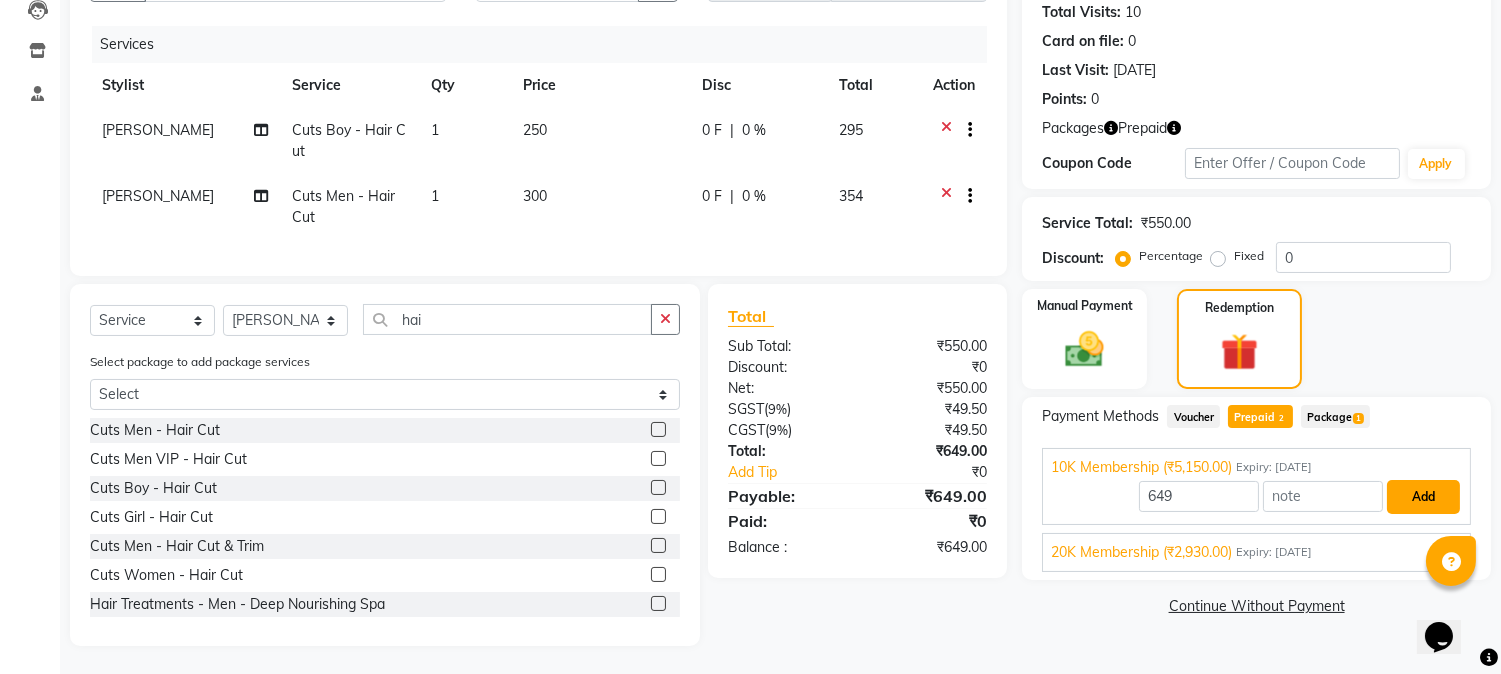 click on "Add" at bounding box center (1423, 497) 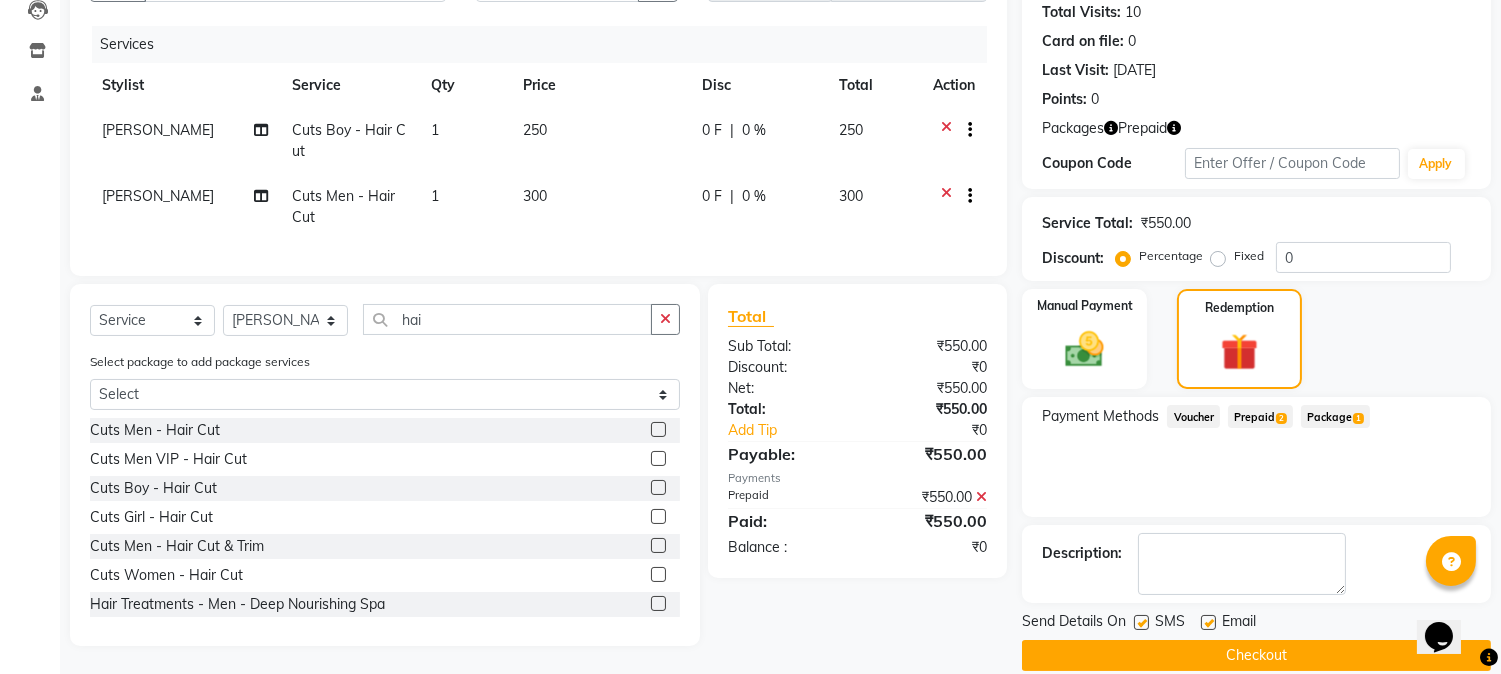 drag, startPoint x: 1138, startPoint y: 615, endPoint x: 1148, endPoint y: 634, distance: 21.470911 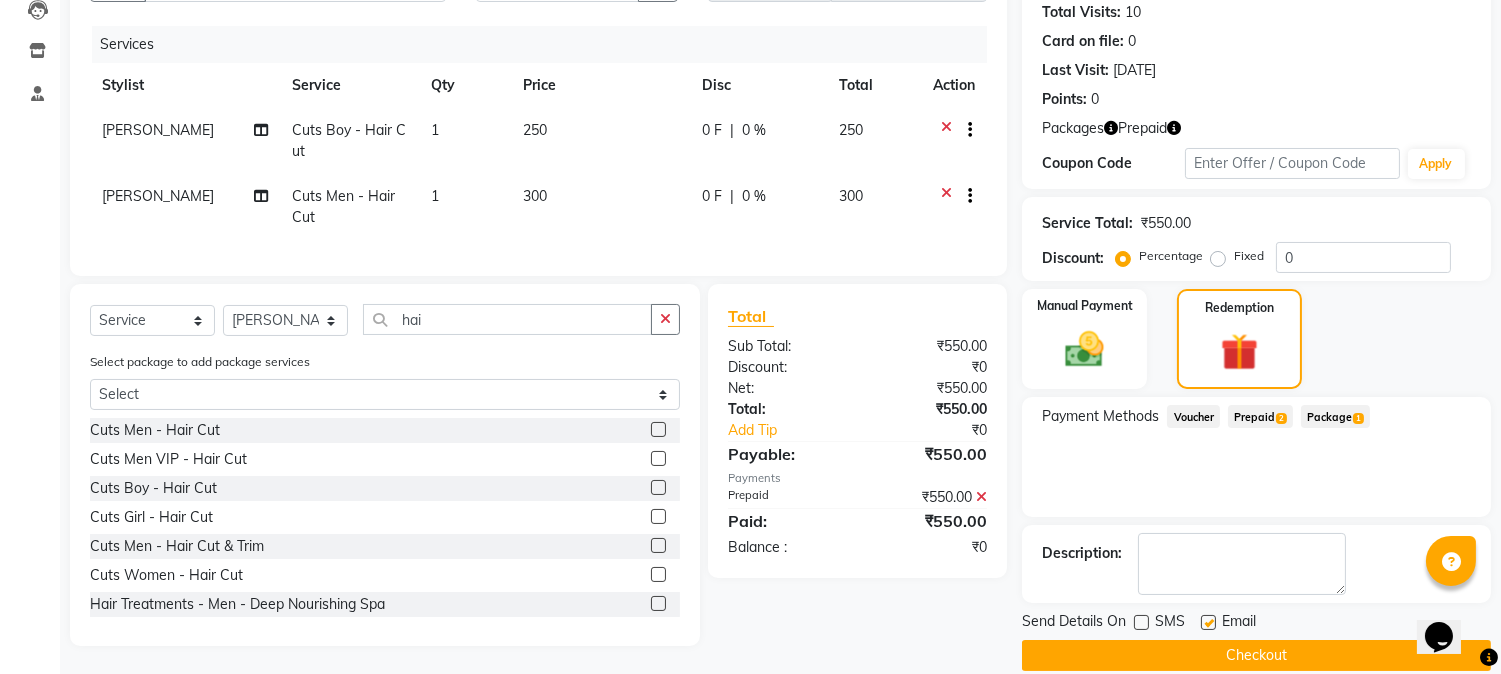 click on "Checkout" 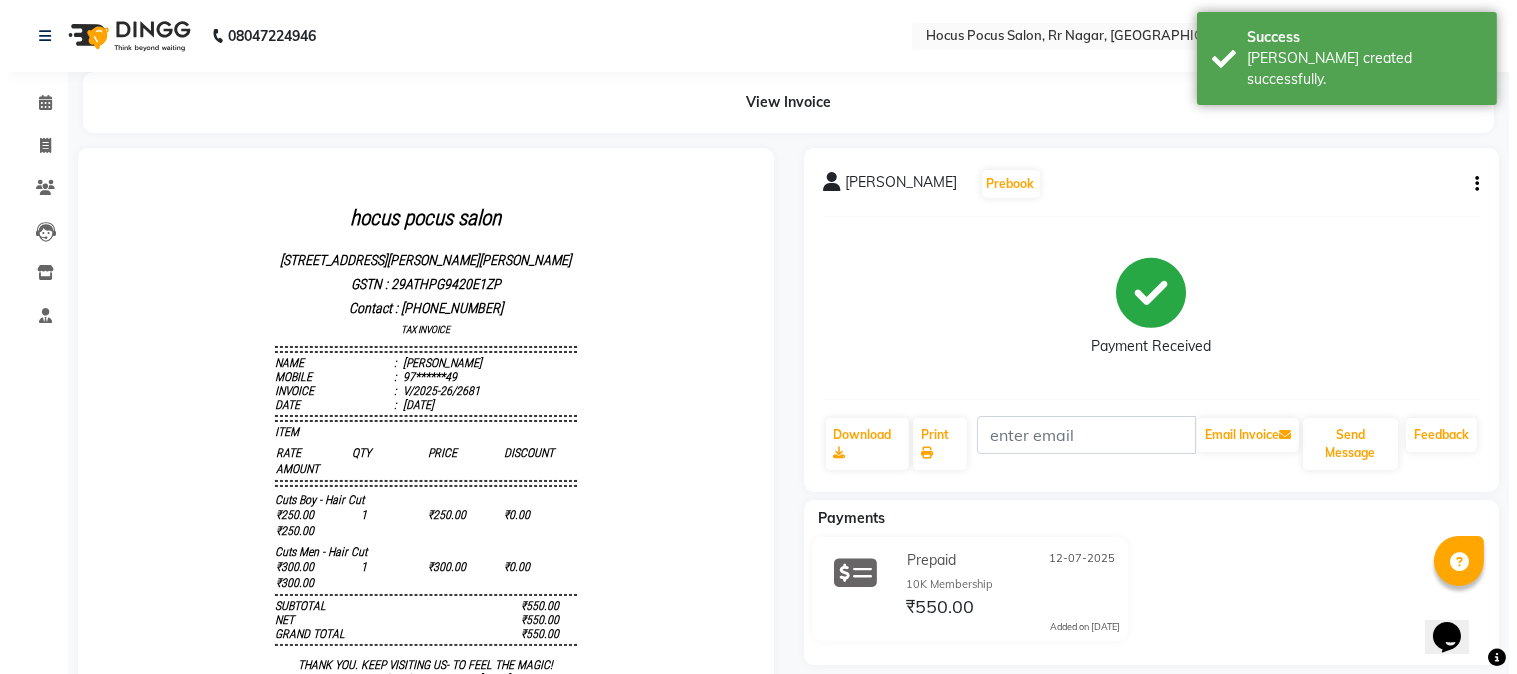 scroll, scrollTop: 0, scrollLeft: 0, axis: both 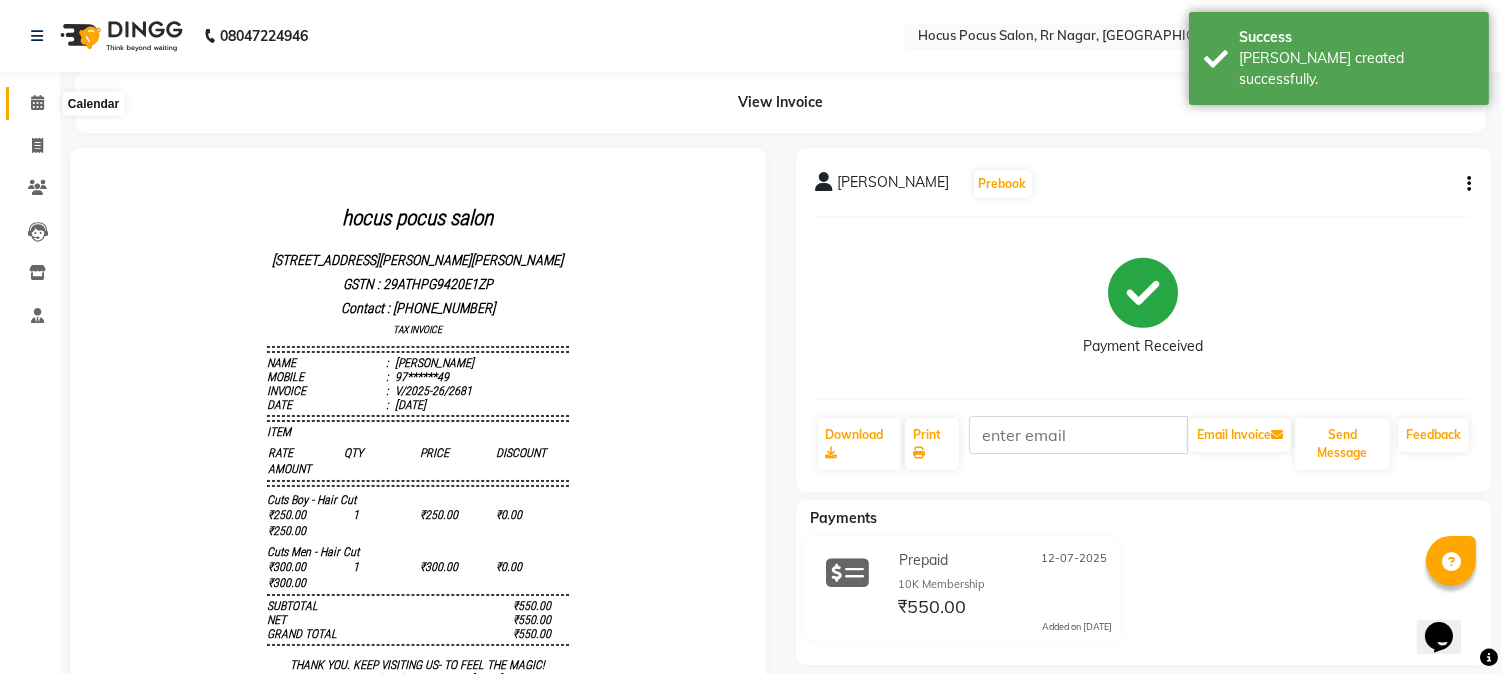 click 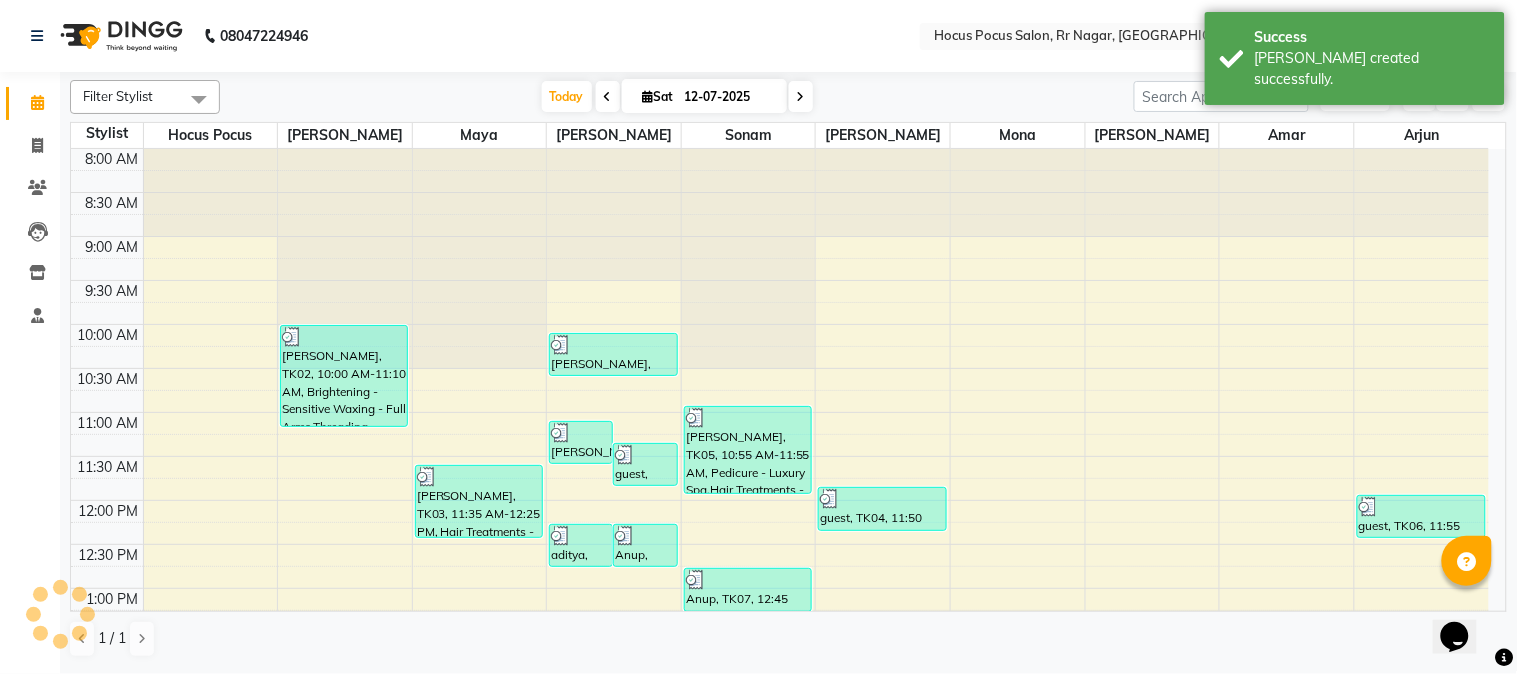 scroll, scrollTop: 647, scrollLeft: 0, axis: vertical 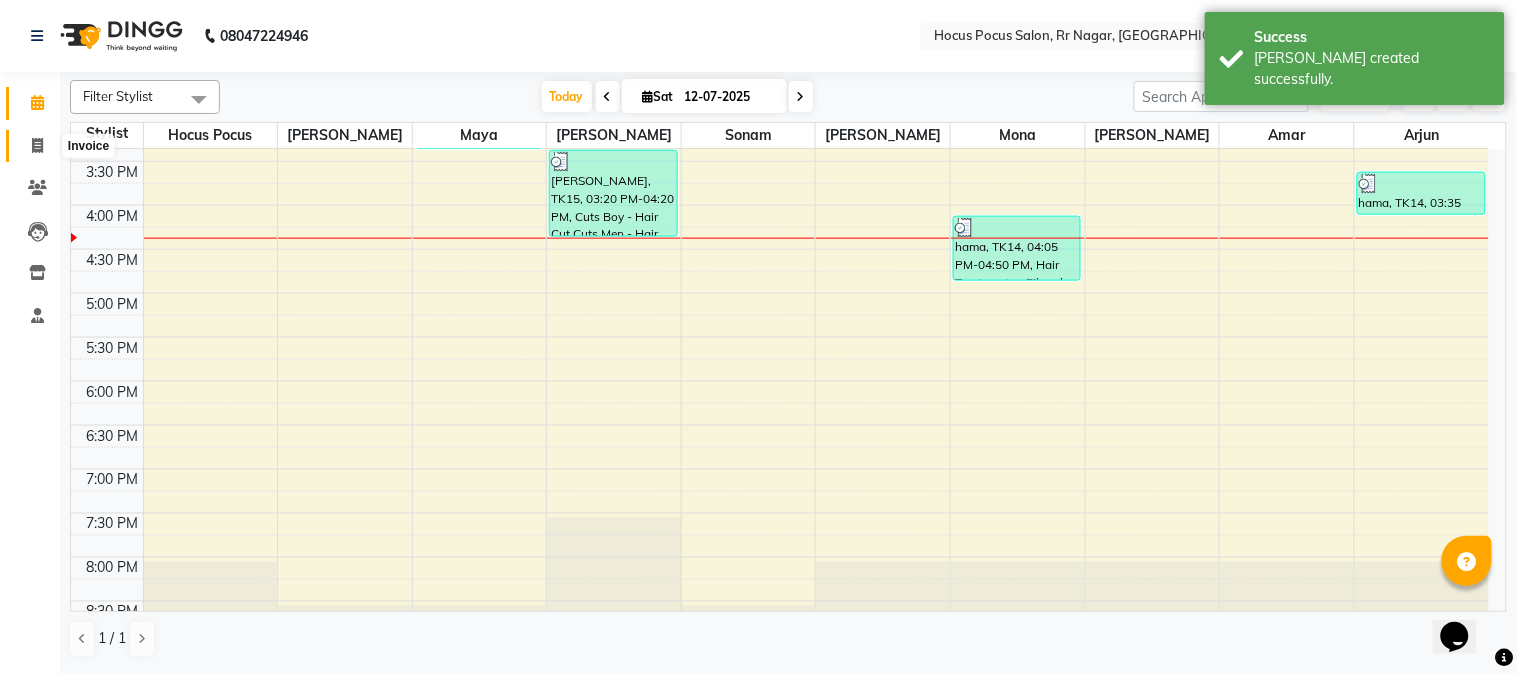 click 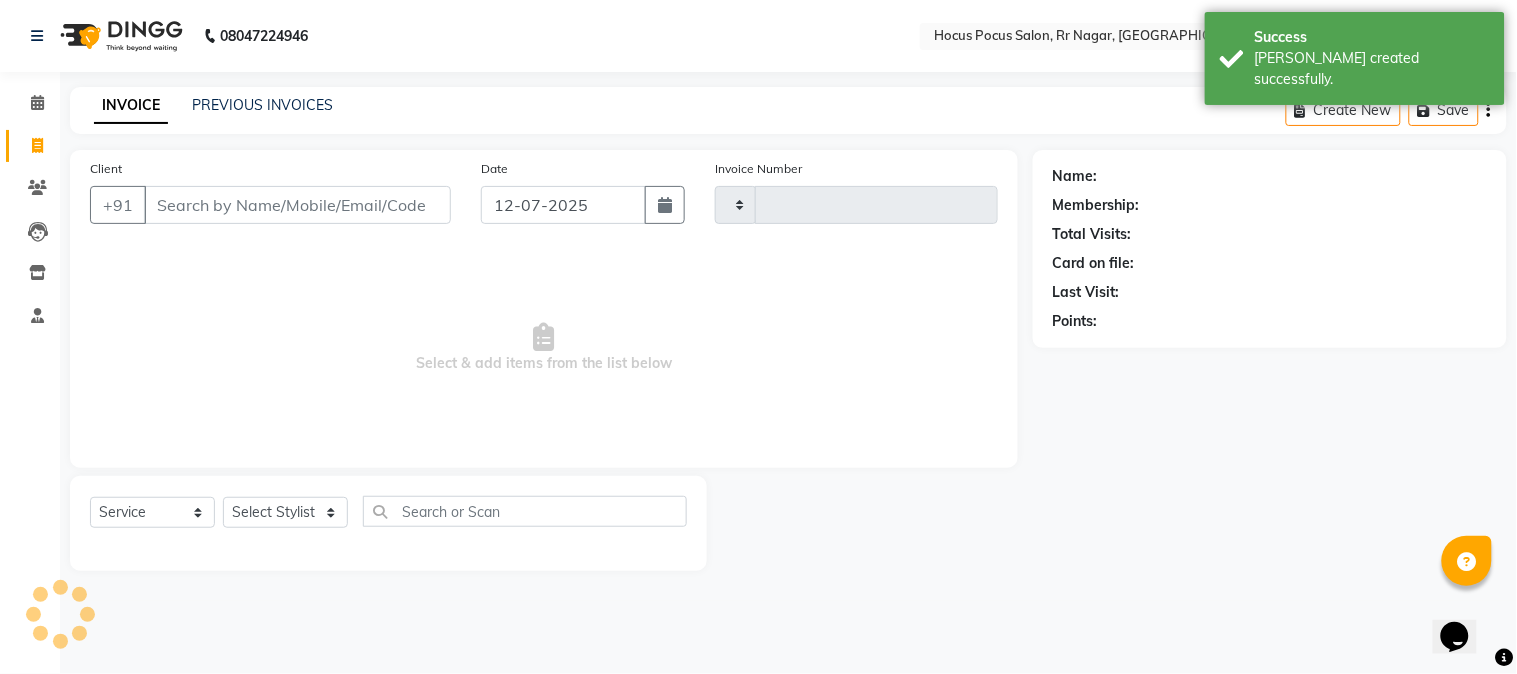 type on "2682" 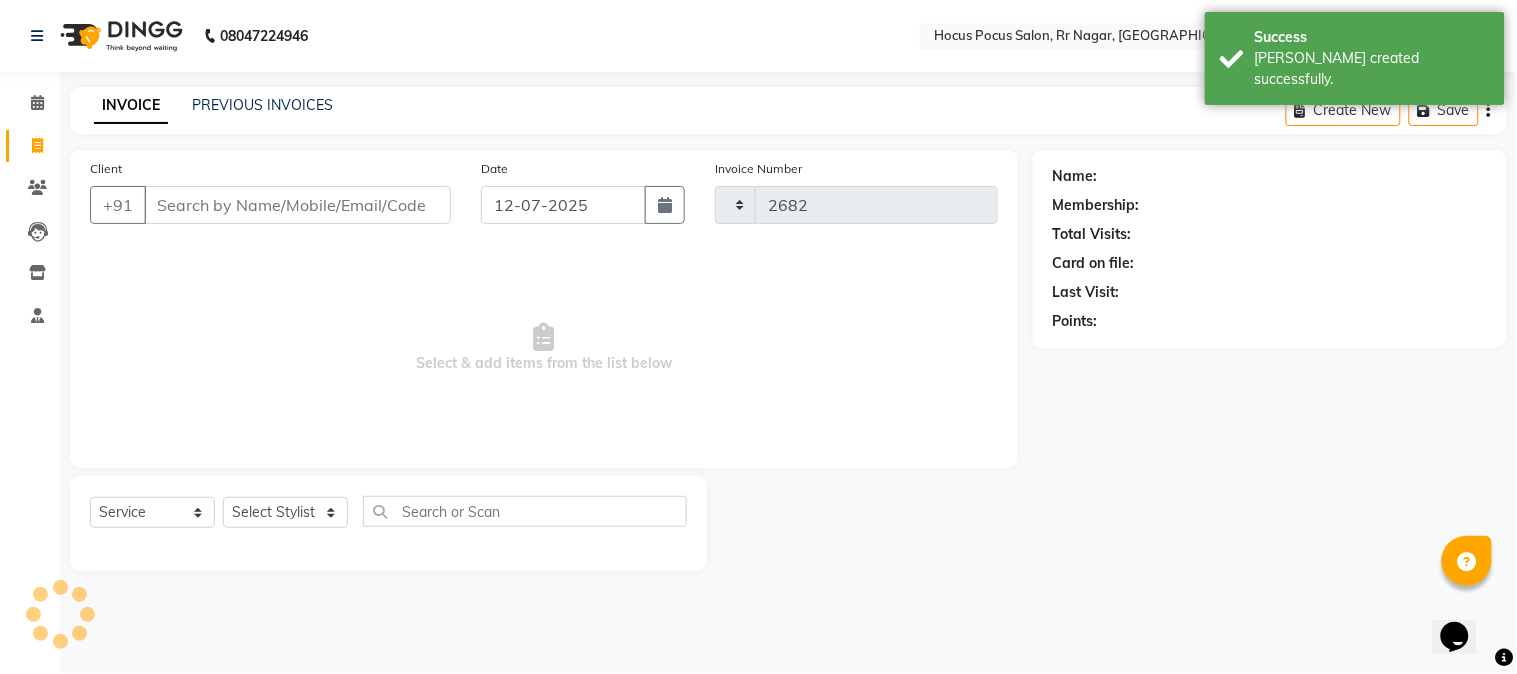 select on "5019" 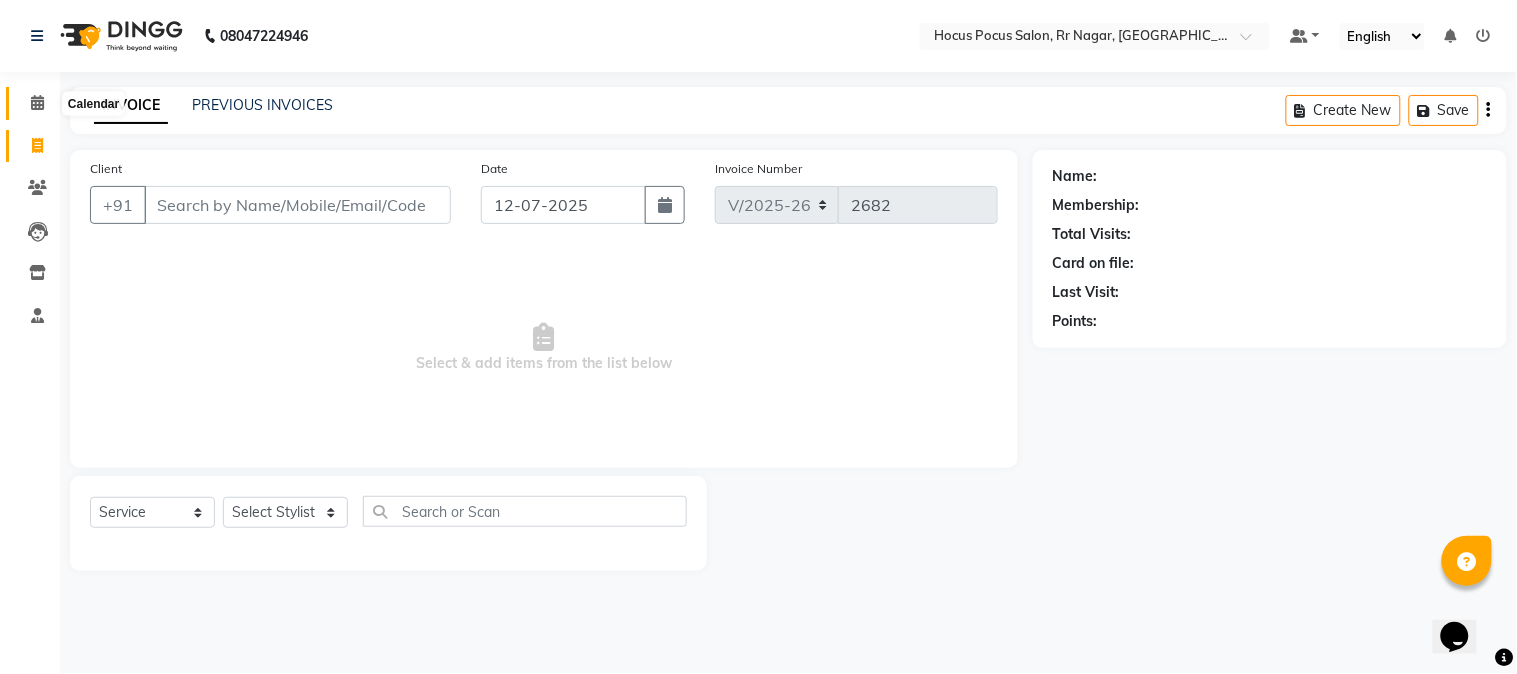click 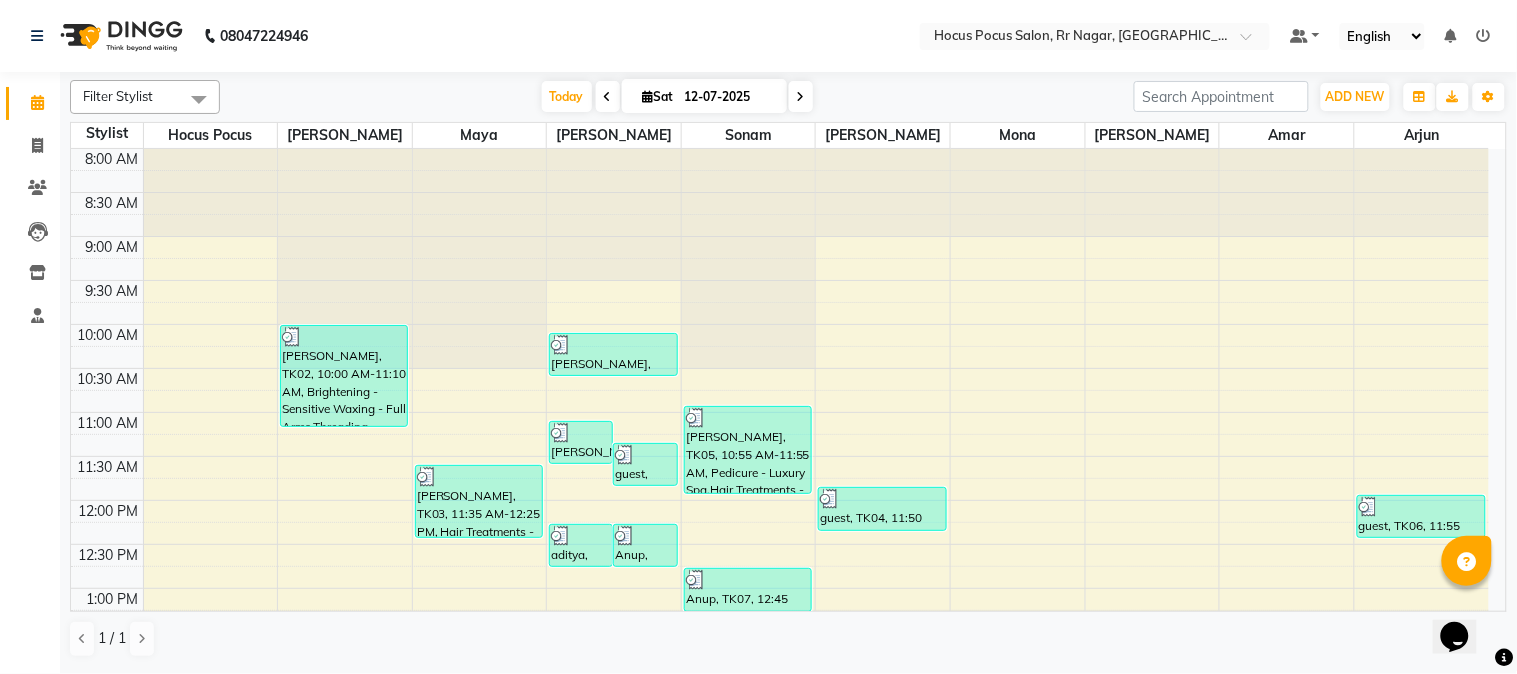 click on "Filter Stylist" at bounding box center [118, 96] 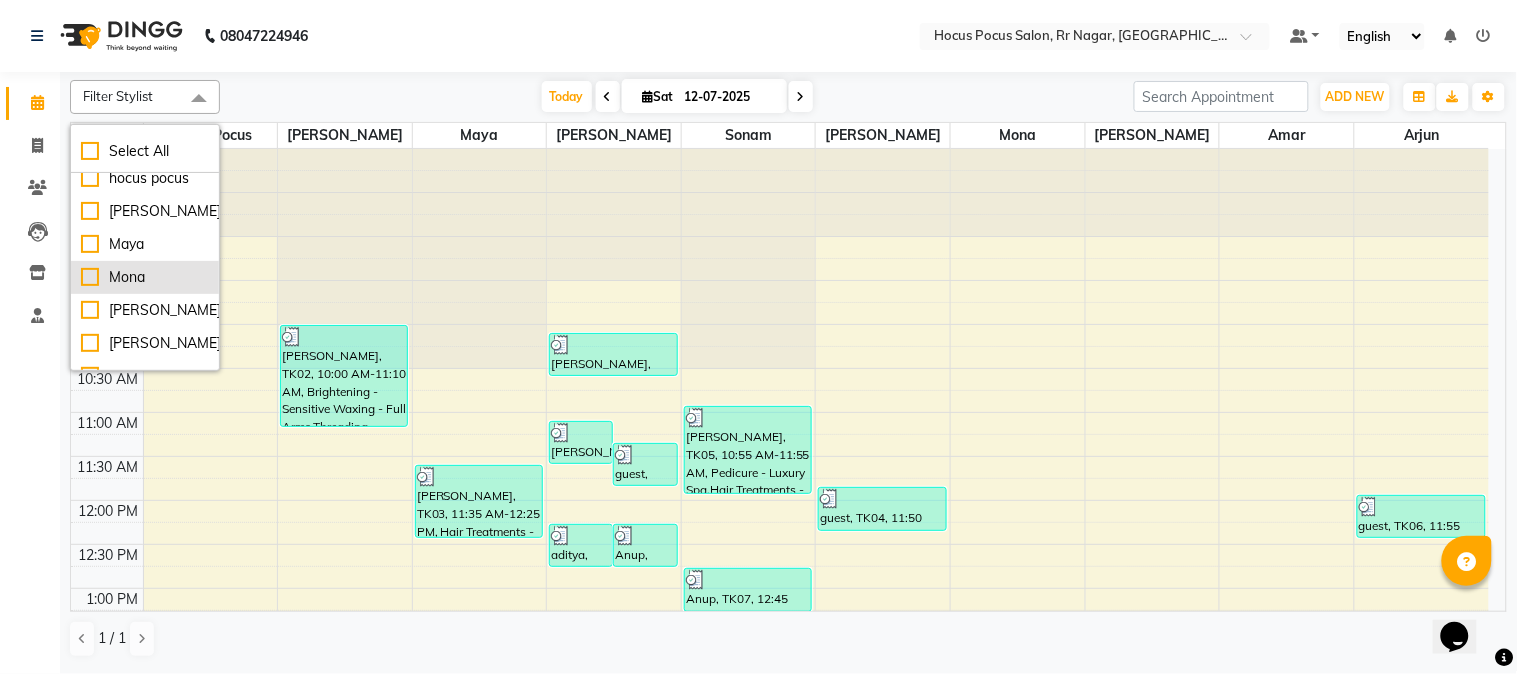 scroll, scrollTop: 111, scrollLeft: 0, axis: vertical 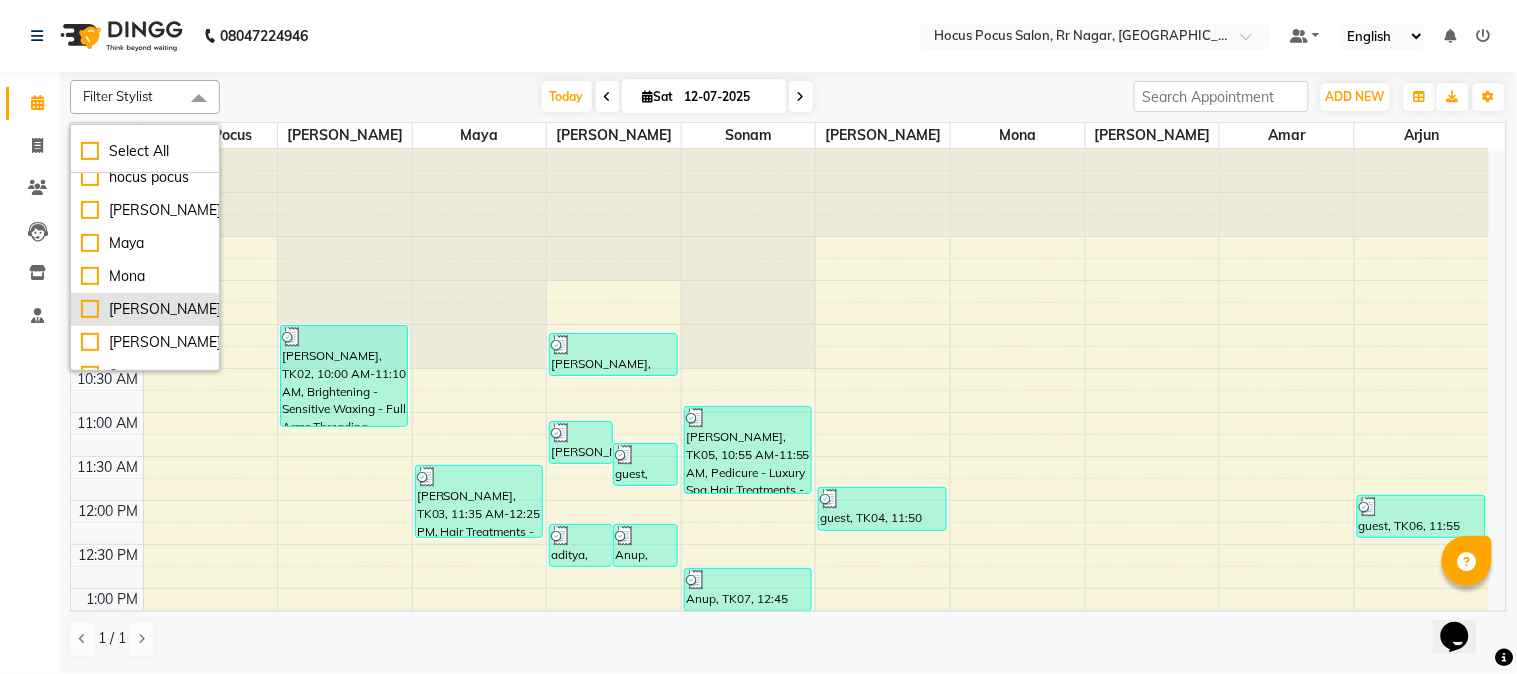 click on "Ravi" at bounding box center [145, 309] 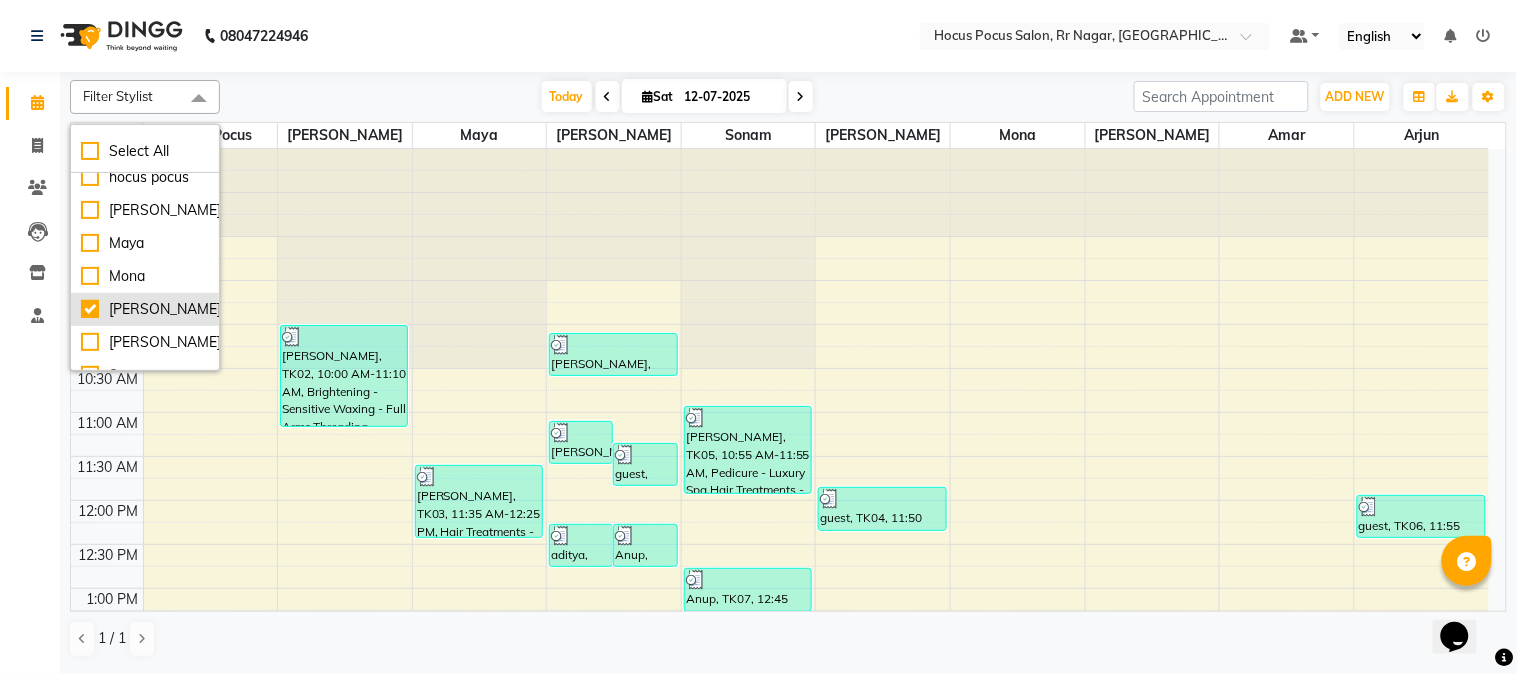 checkbox on "true" 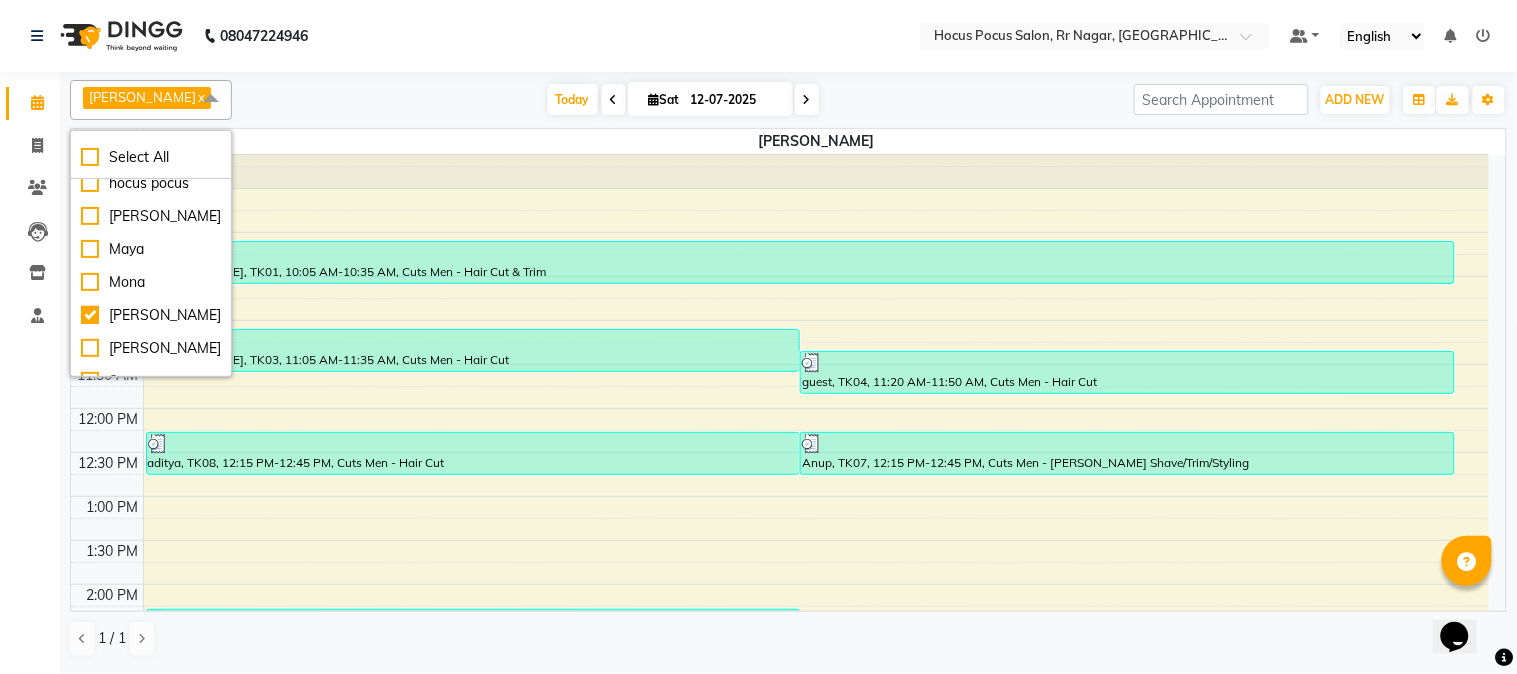 scroll, scrollTop: 111, scrollLeft: 0, axis: vertical 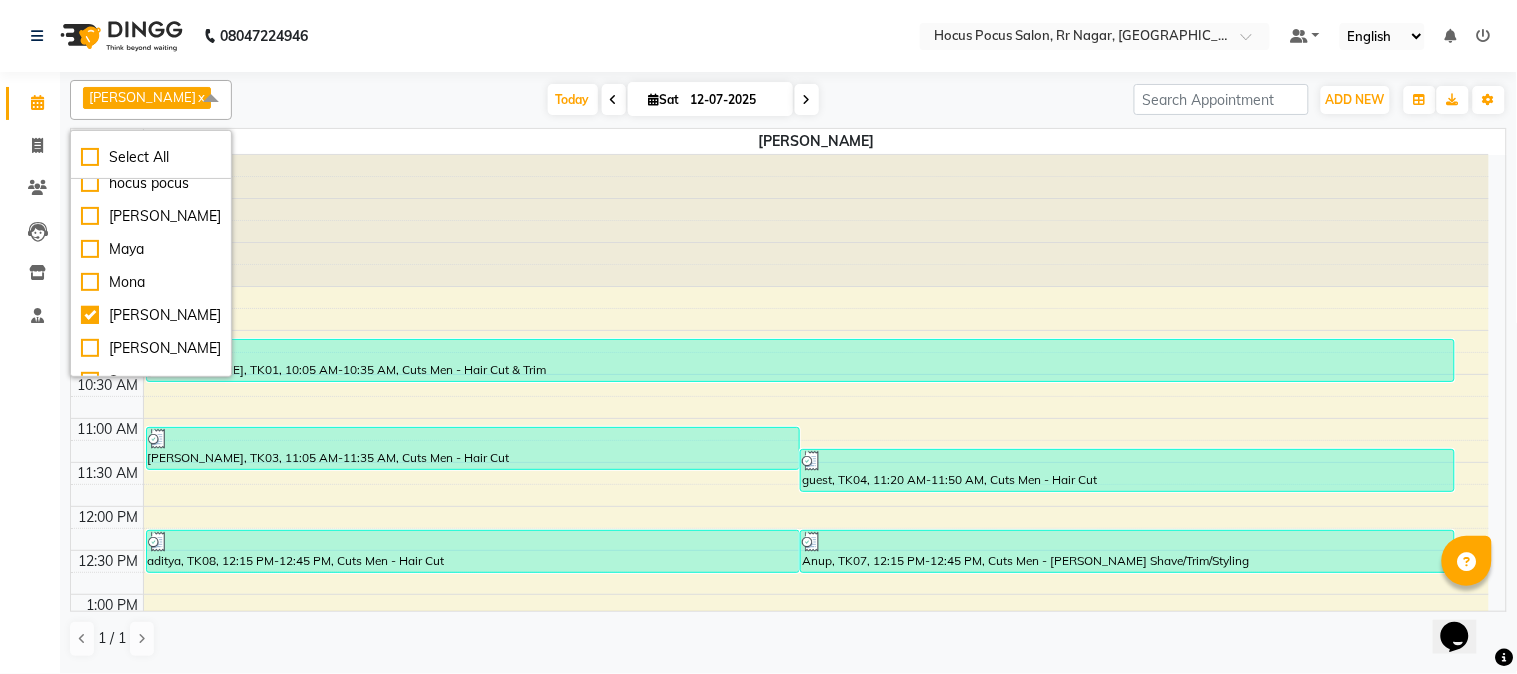 click on "Ravi" at bounding box center (142, 97) 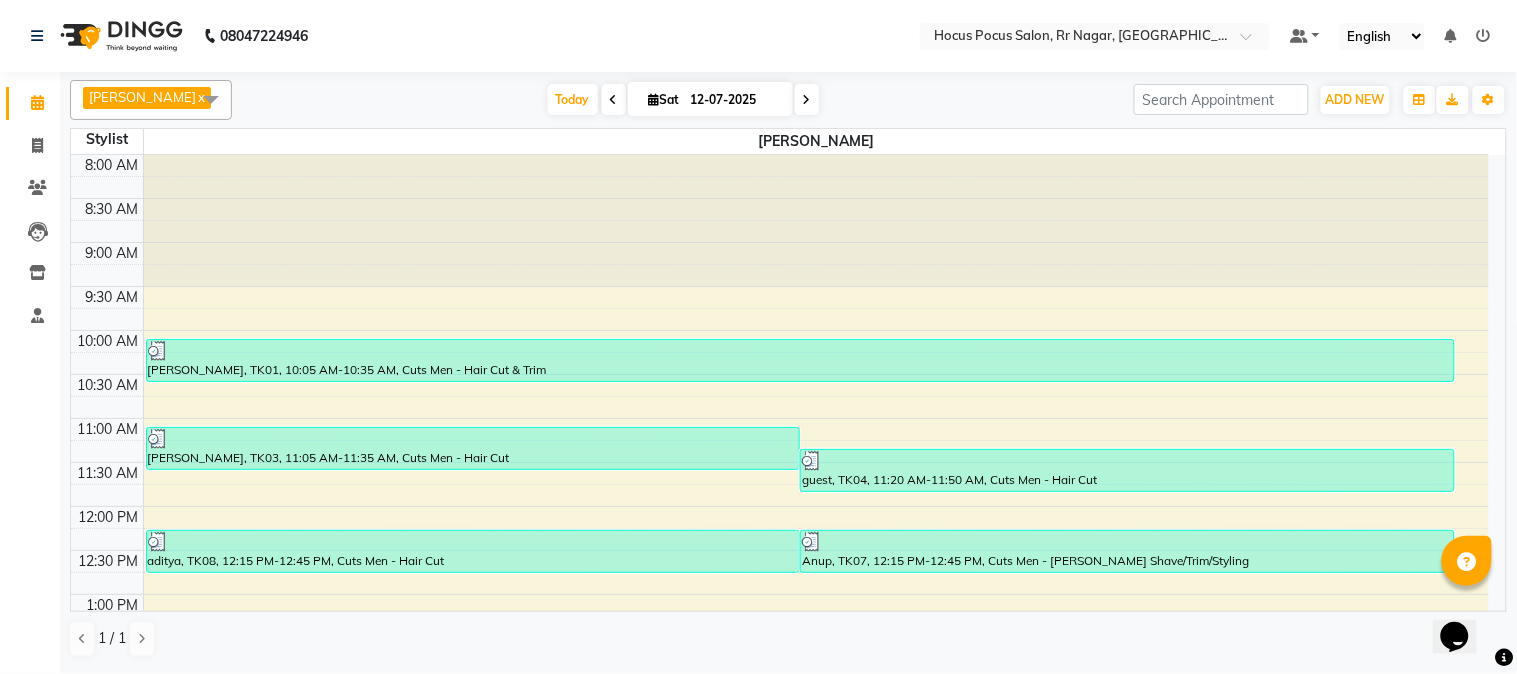 click on "x" at bounding box center (200, 97) 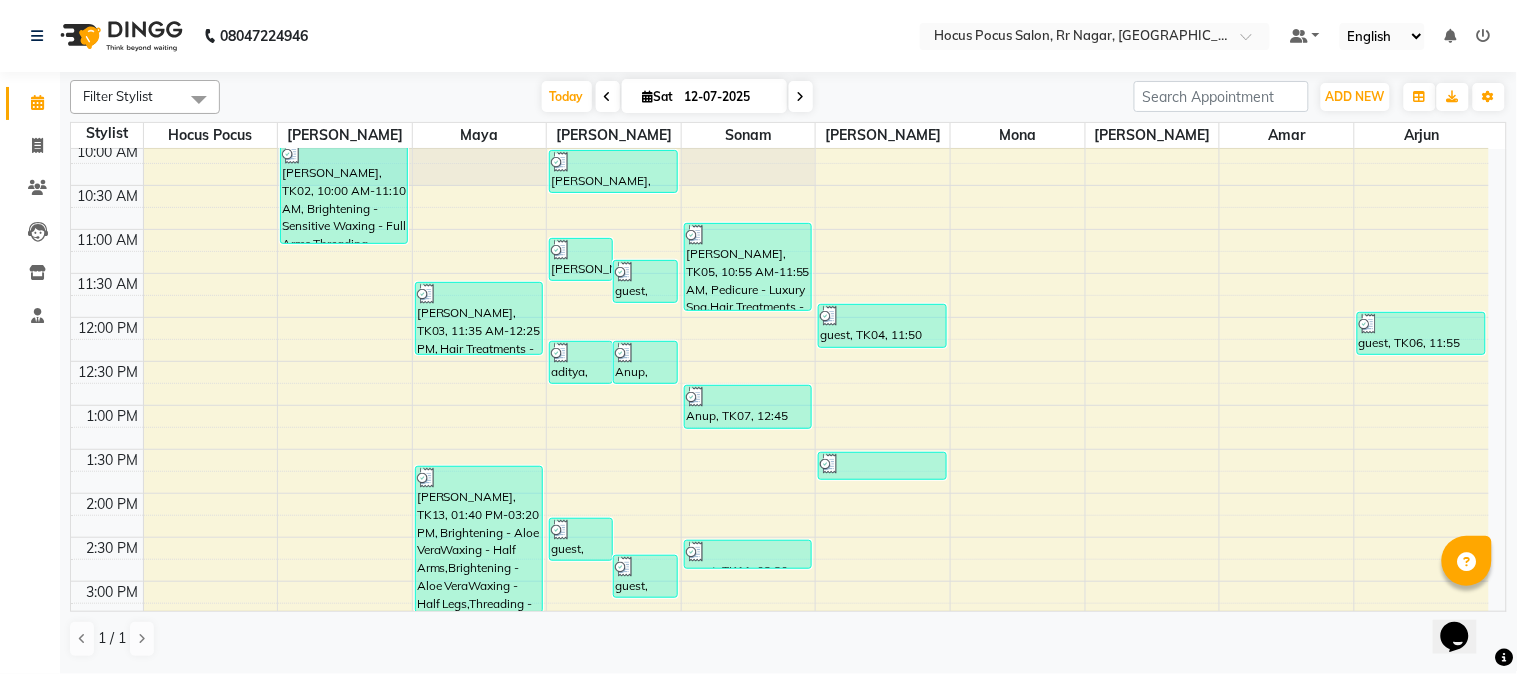 scroll, scrollTop: 222, scrollLeft: 0, axis: vertical 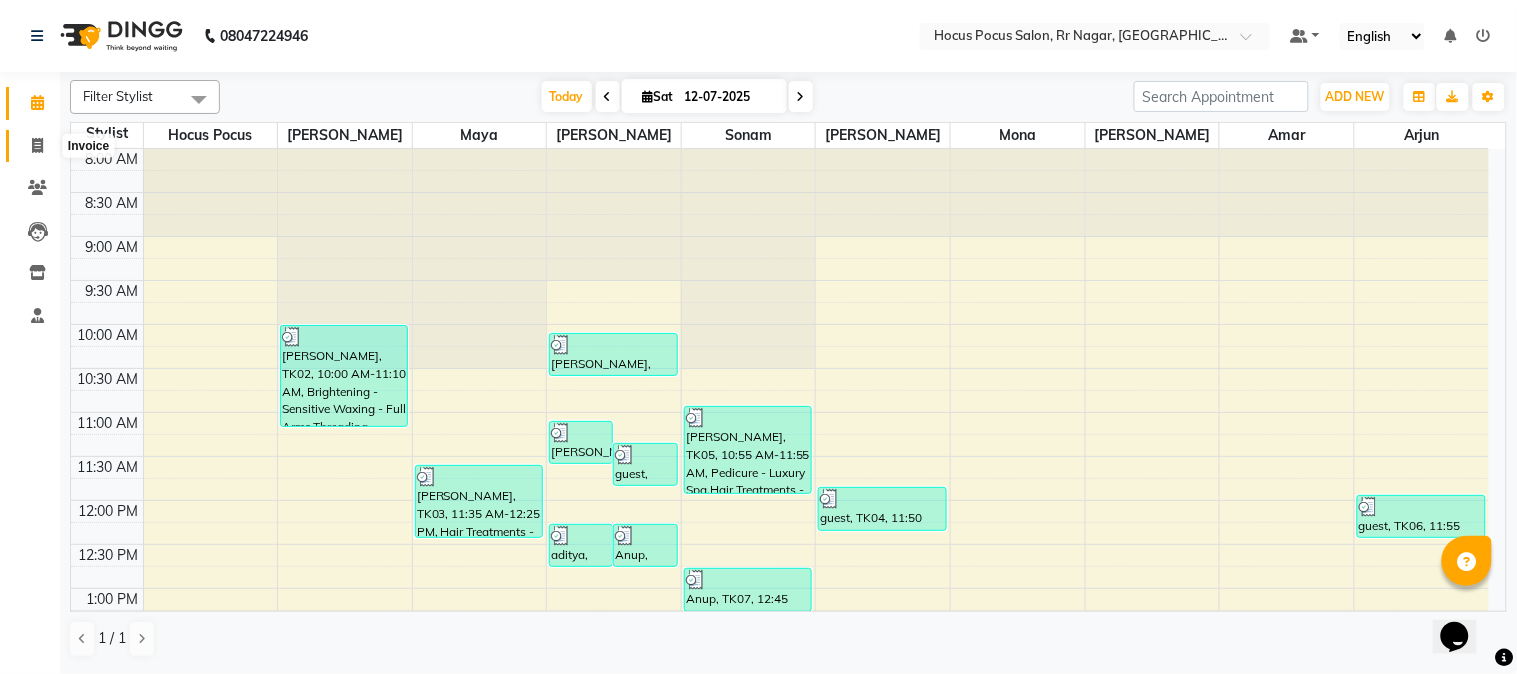 click 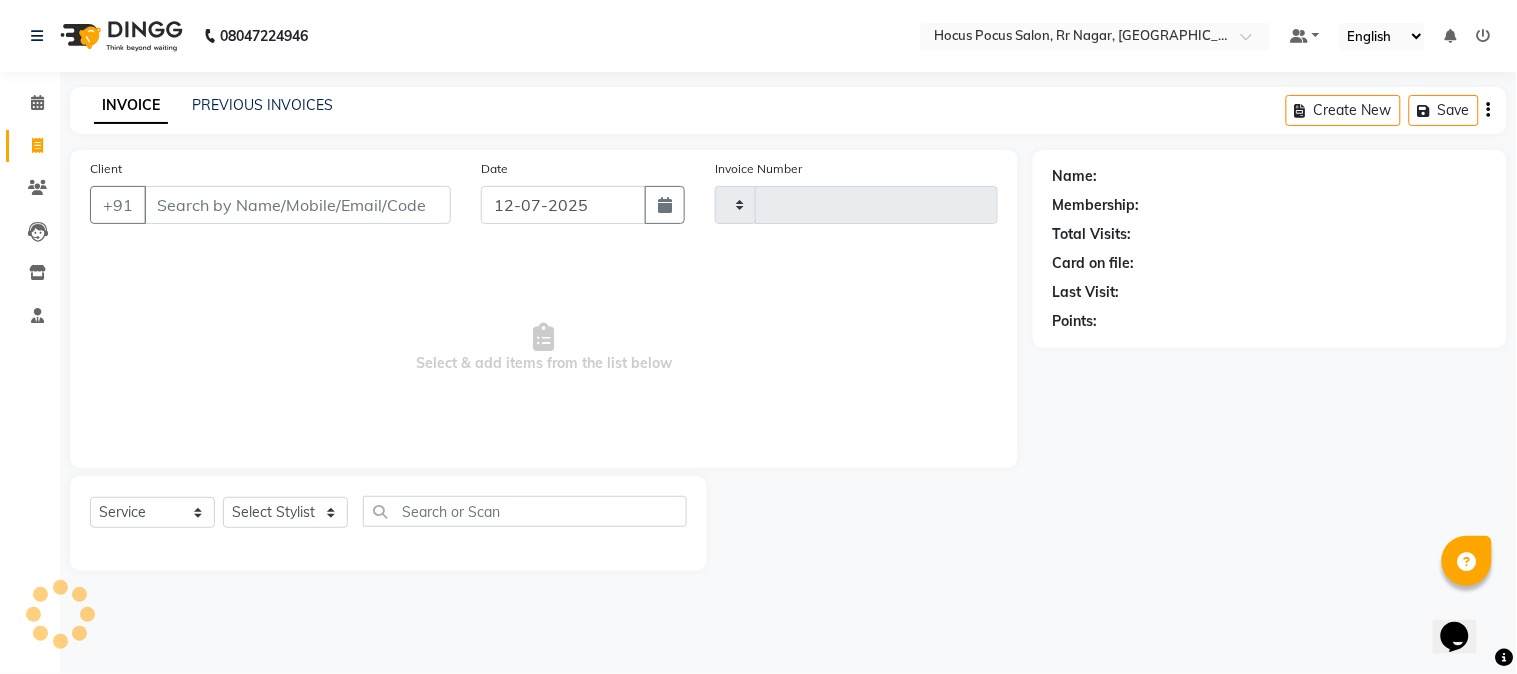 type on "2682" 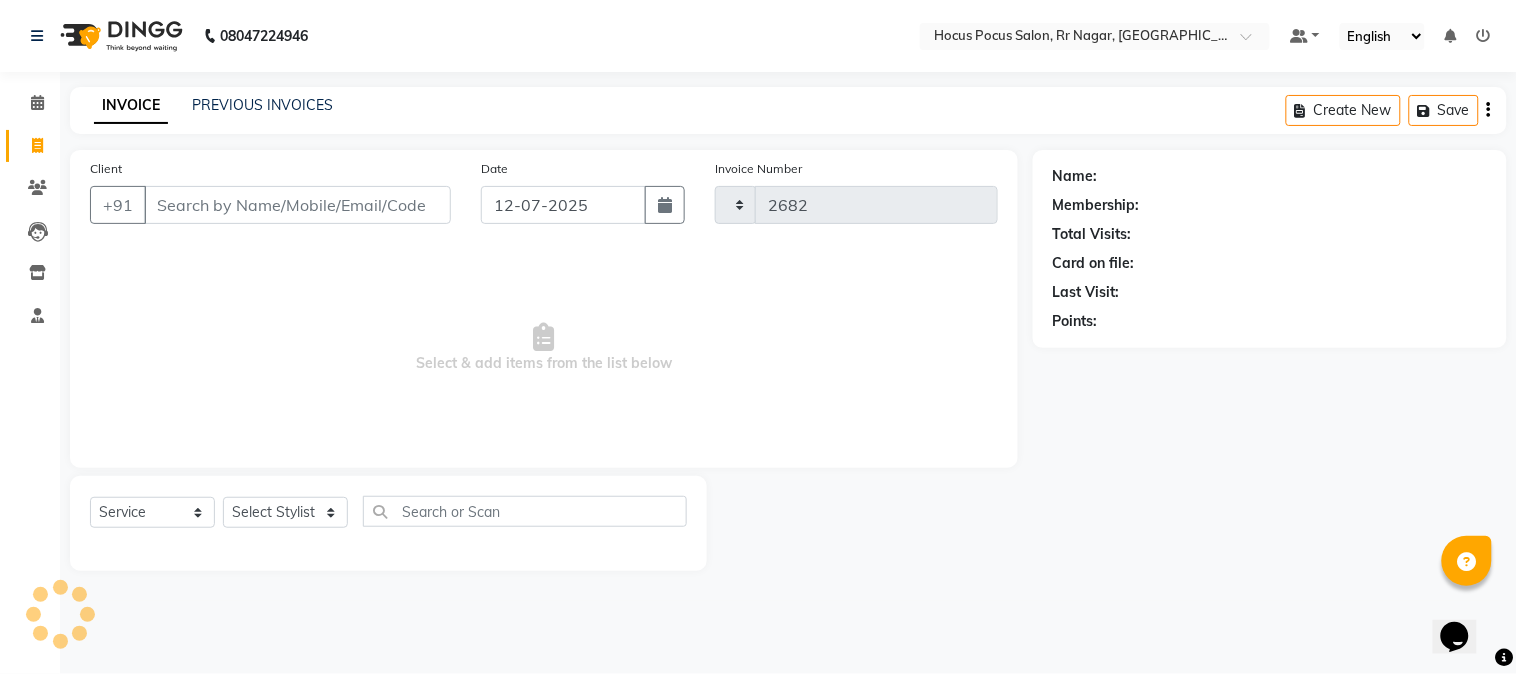 select on "5019" 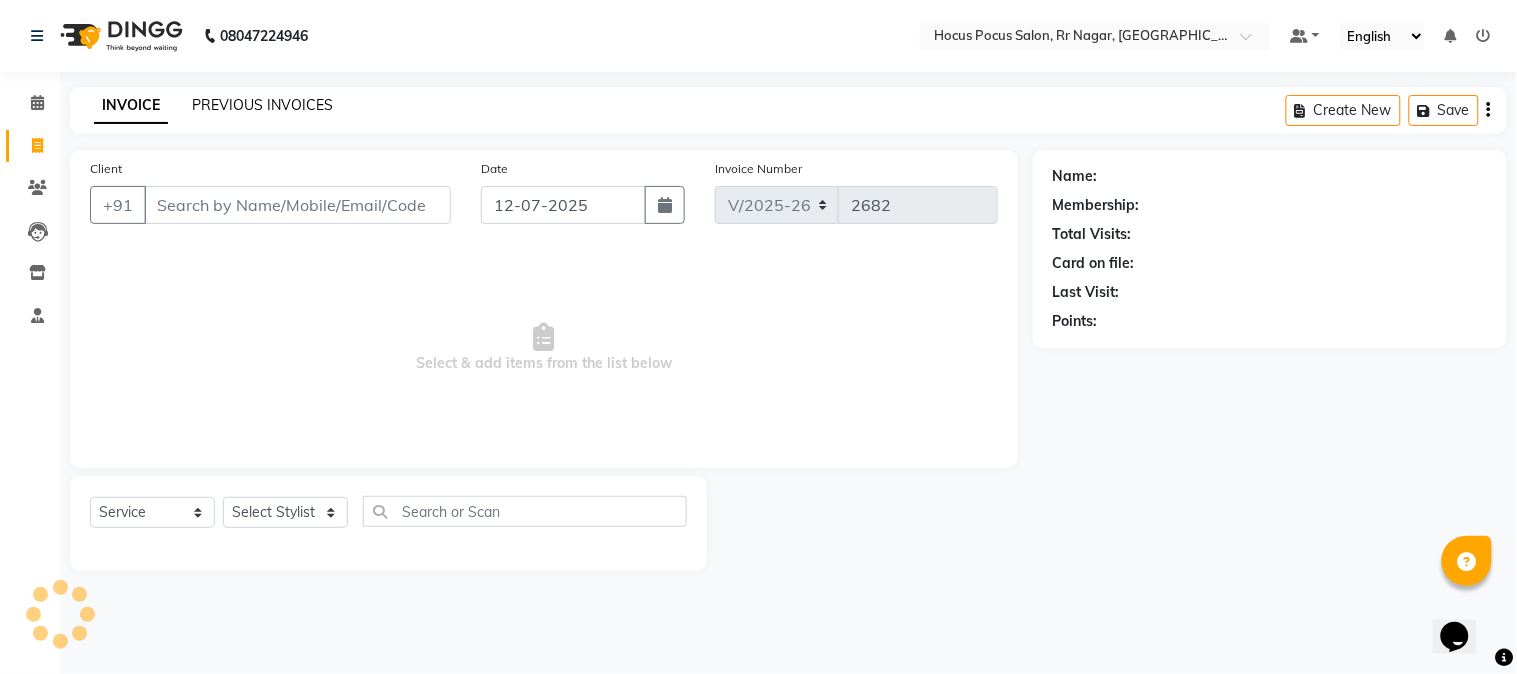 click on "PREVIOUS INVOICES" 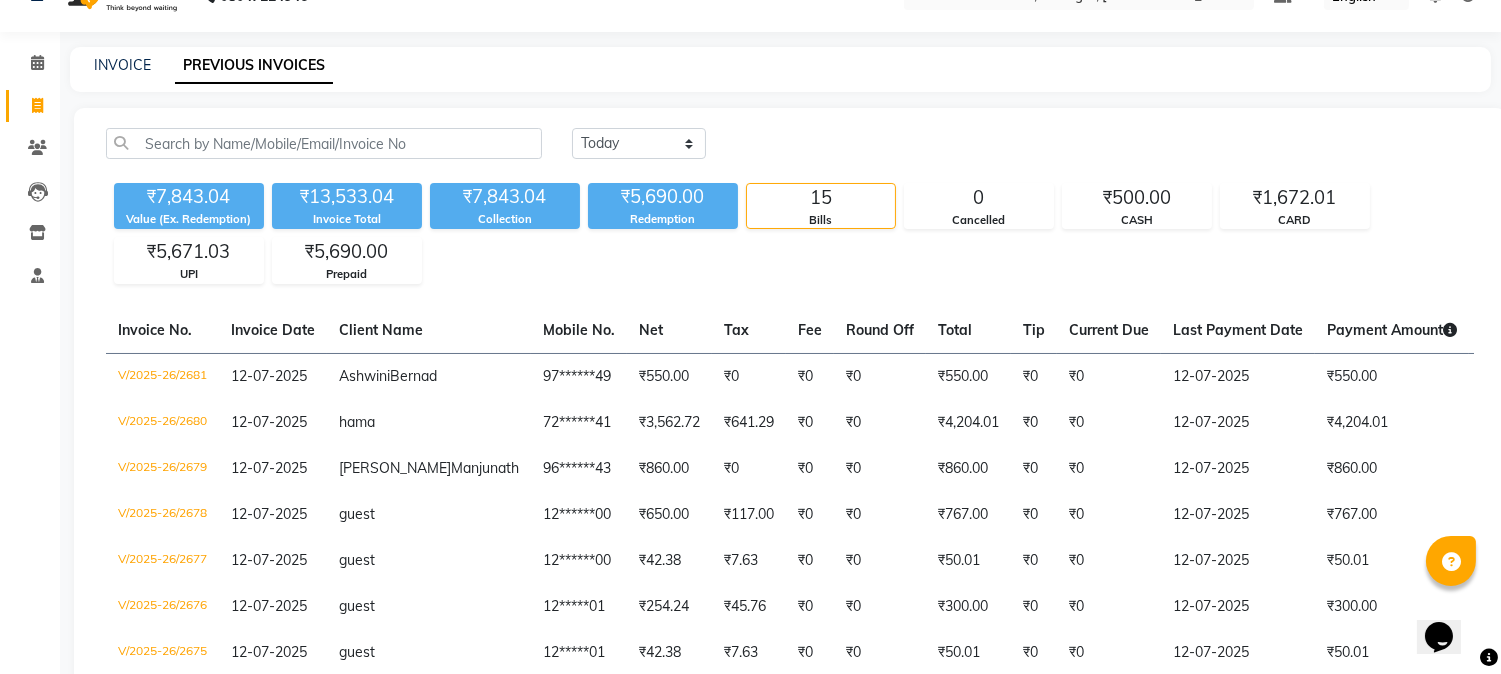 scroll, scrollTop: 111, scrollLeft: 0, axis: vertical 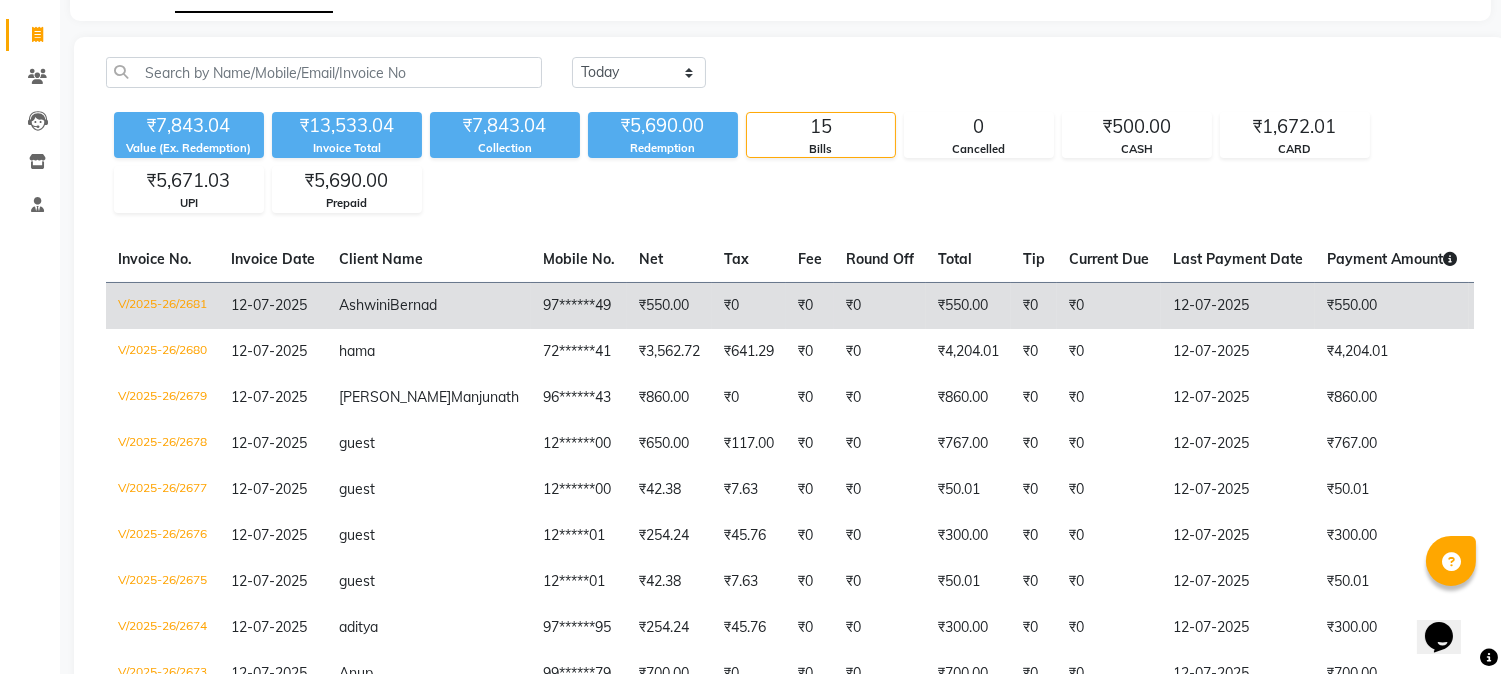 click on "₹0" 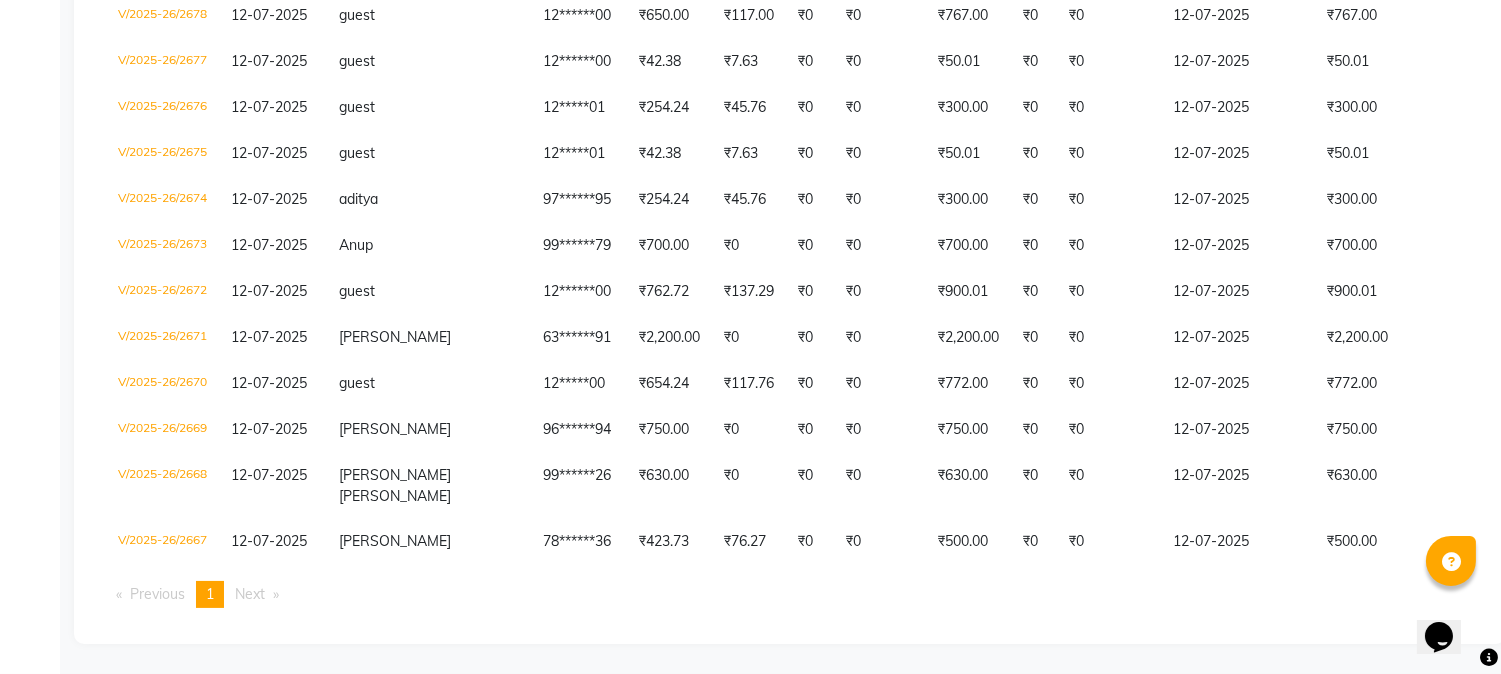 scroll, scrollTop: 611, scrollLeft: 0, axis: vertical 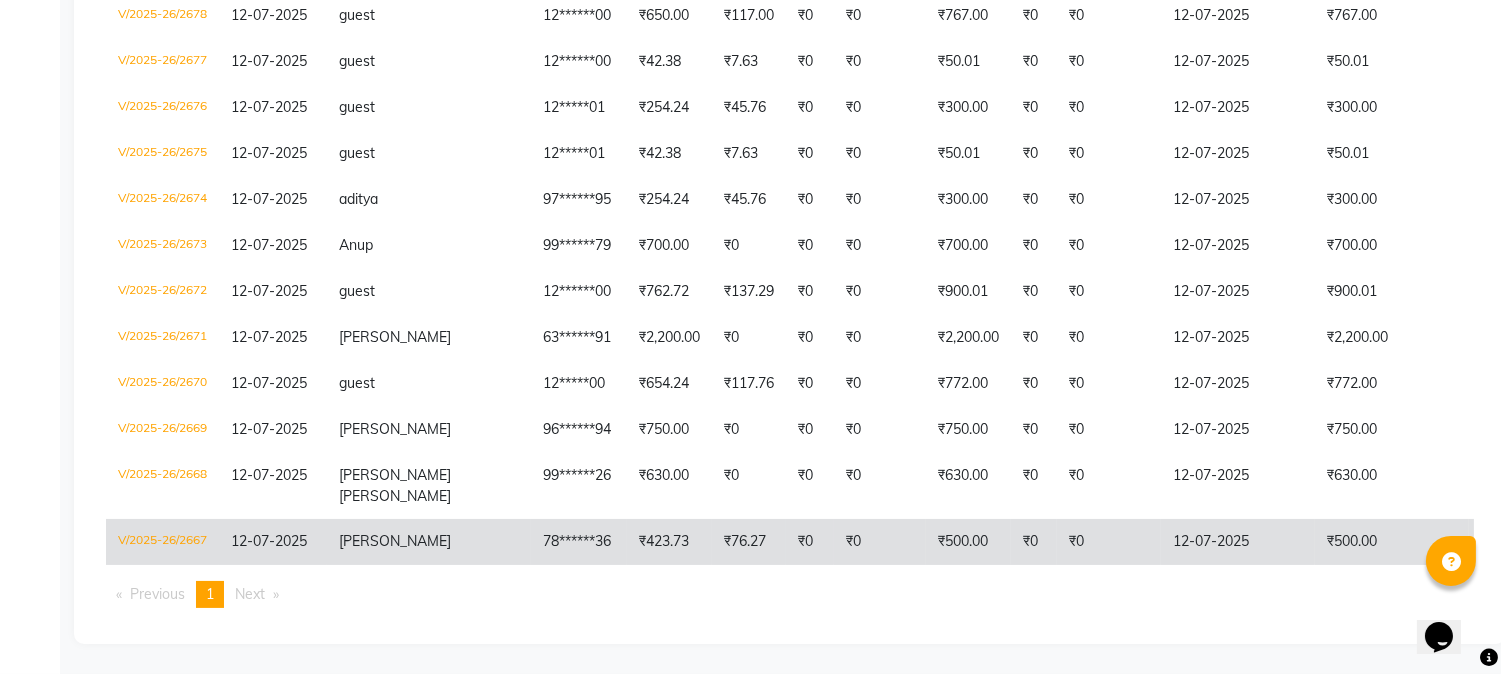 click on "₹76.27" 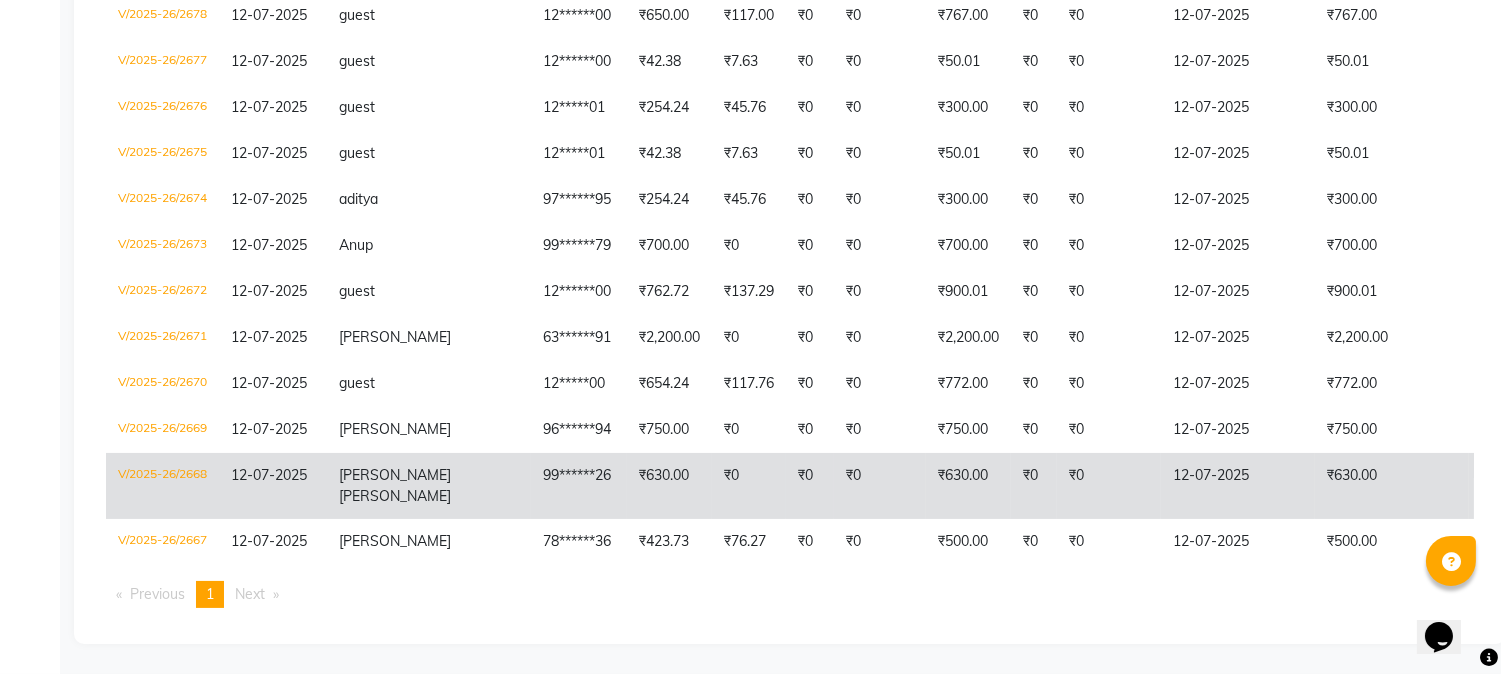 click on "₹0" 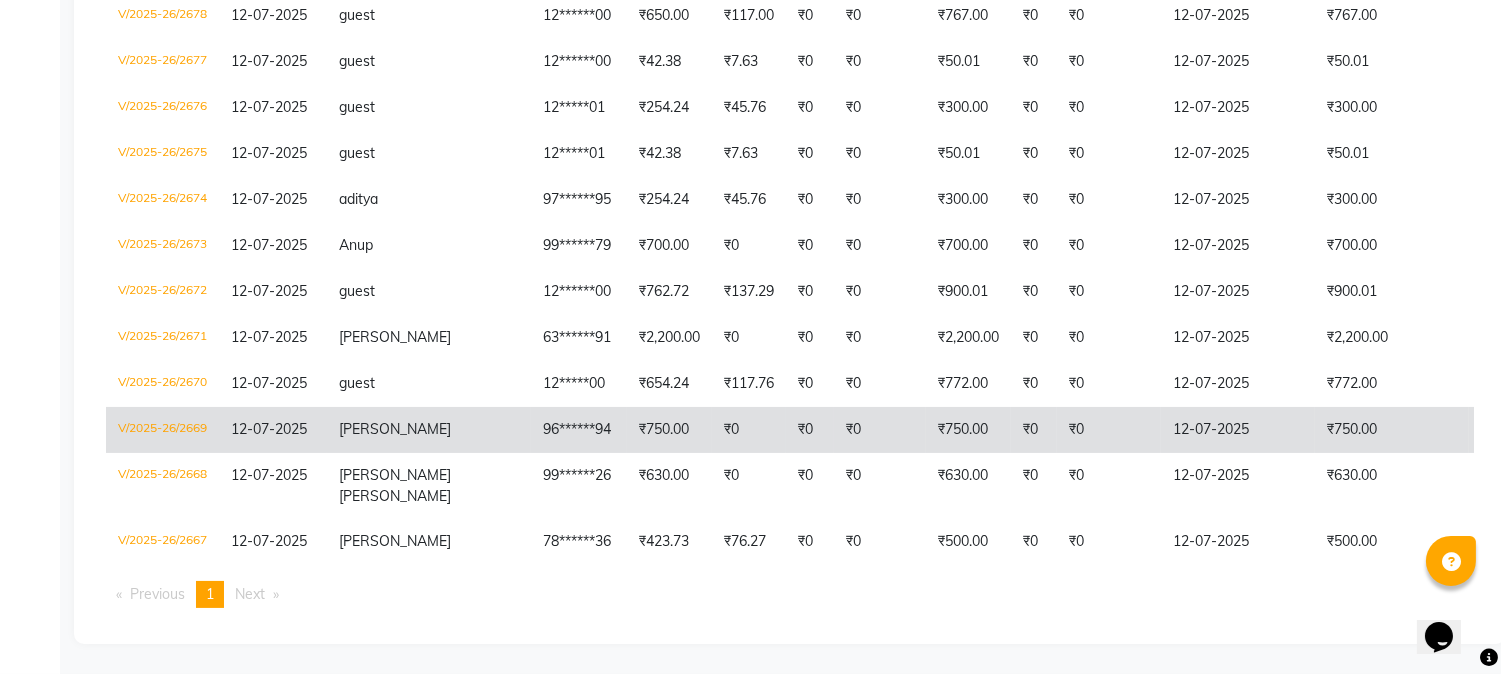 click on "₹0" 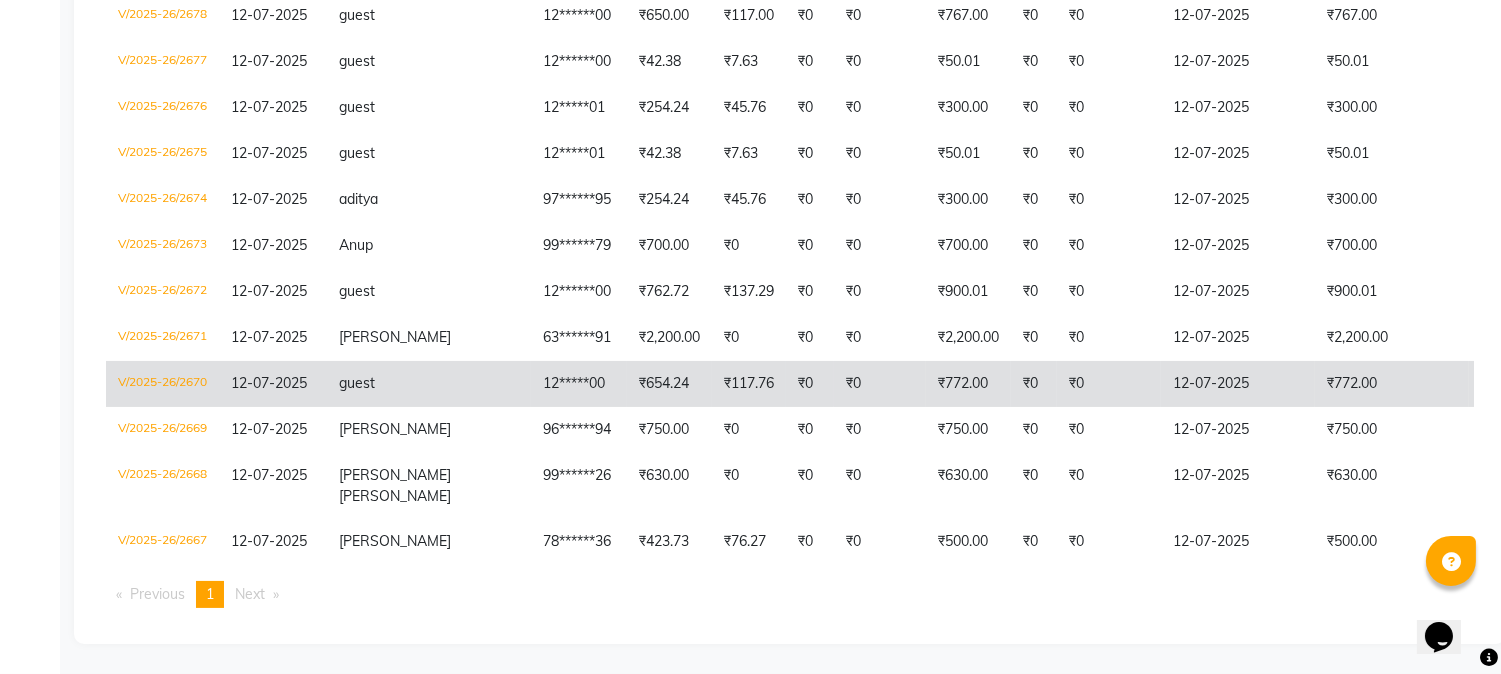 click on "₹0" 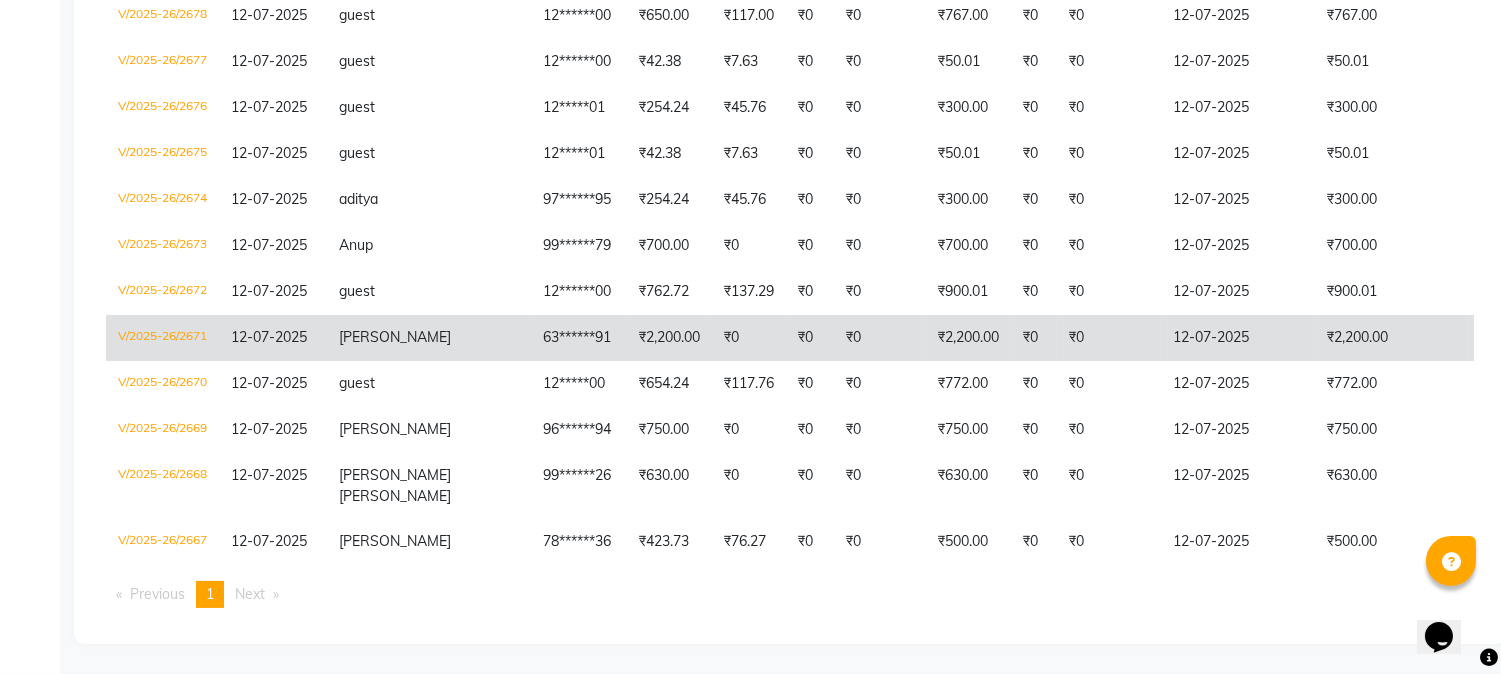 scroll, scrollTop: 500, scrollLeft: 0, axis: vertical 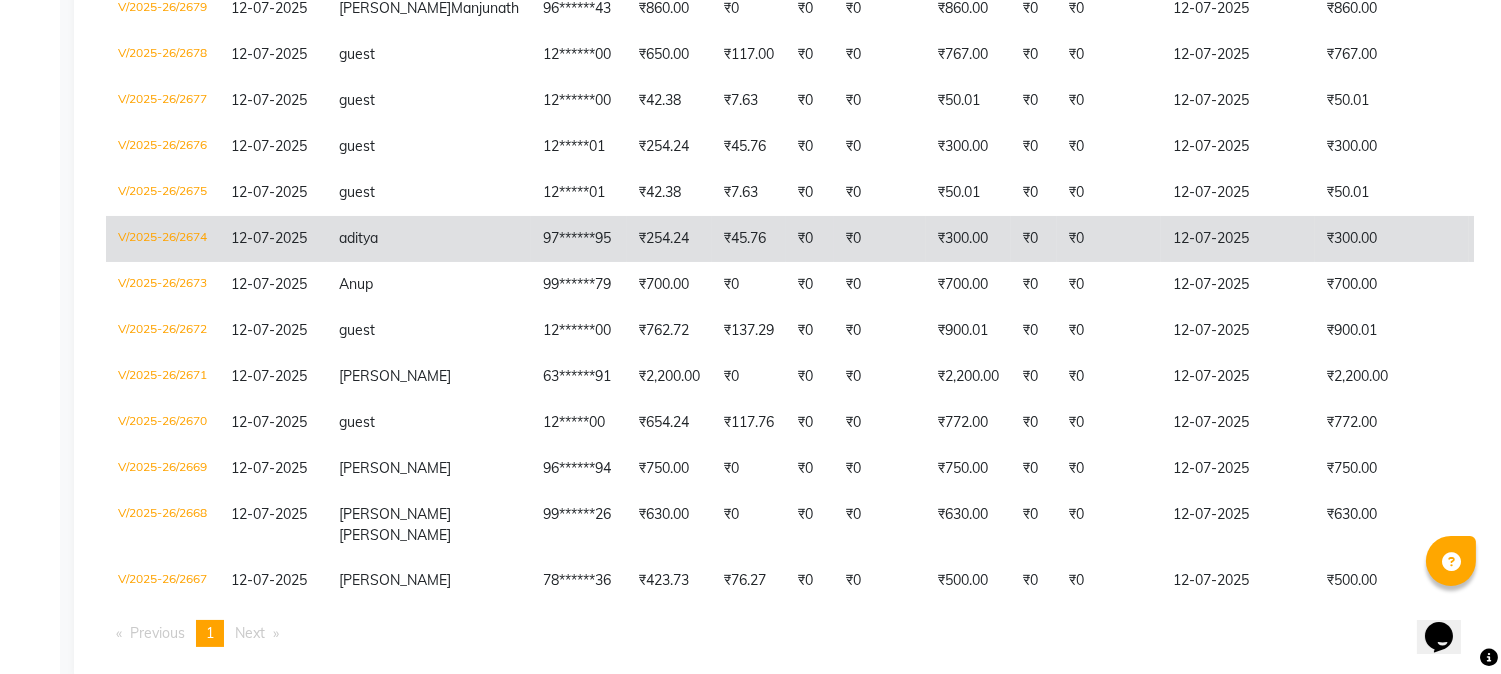 click on "₹0" 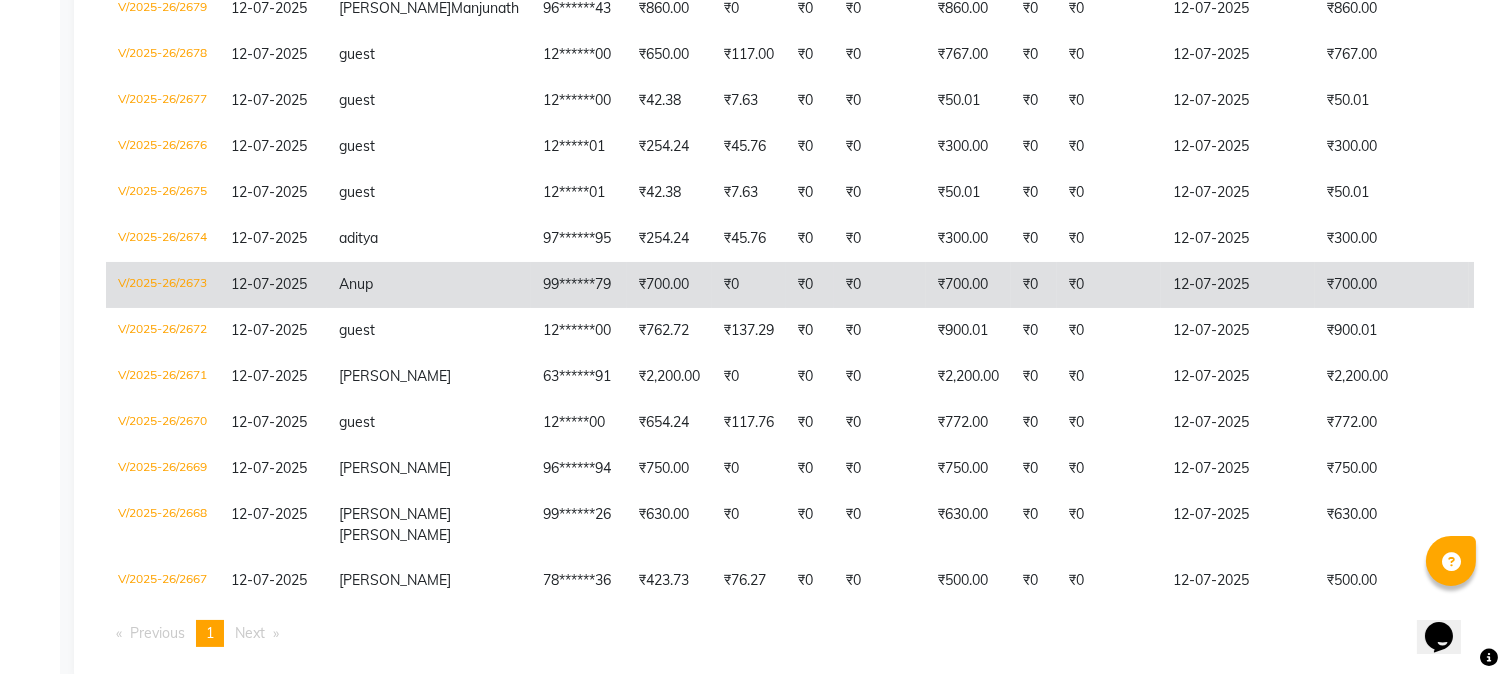 click on "₹0" 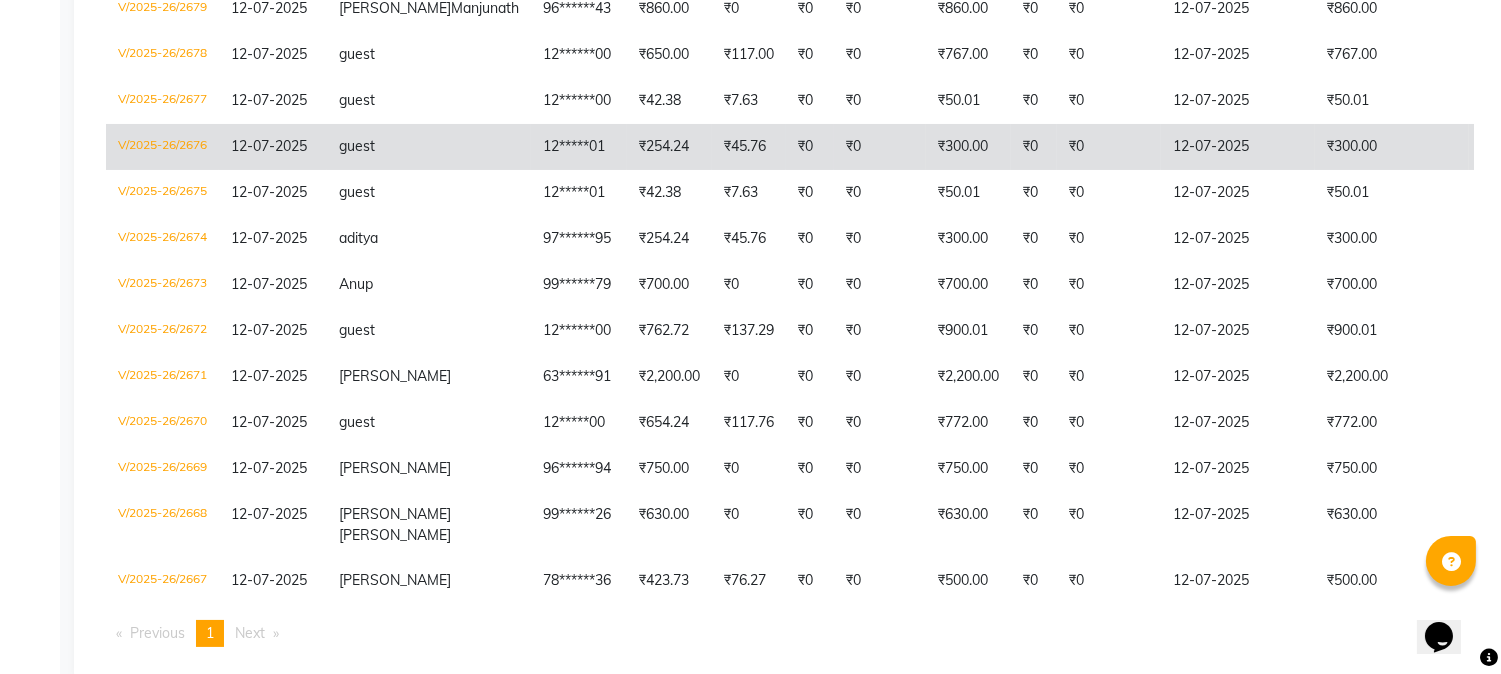 click on "₹0" 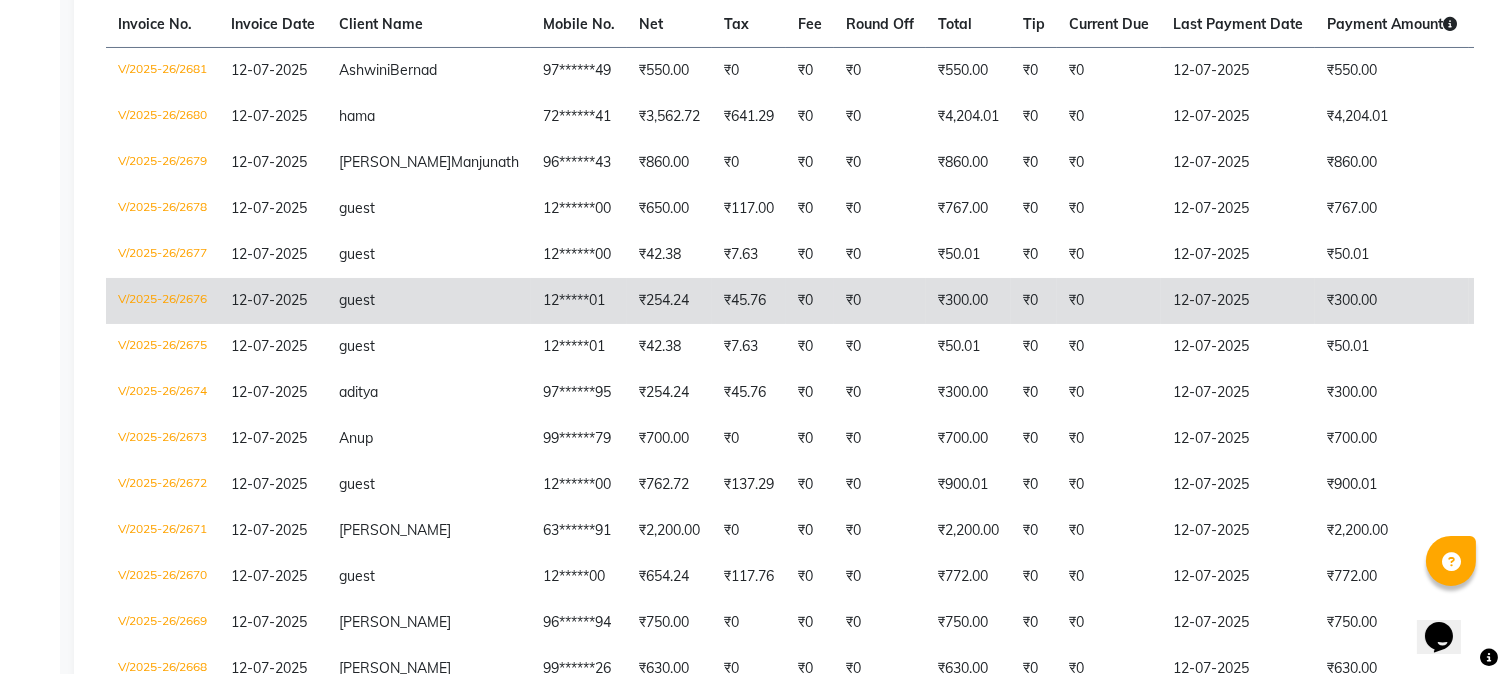 scroll, scrollTop: 277, scrollLeft: 0, axis: vertical 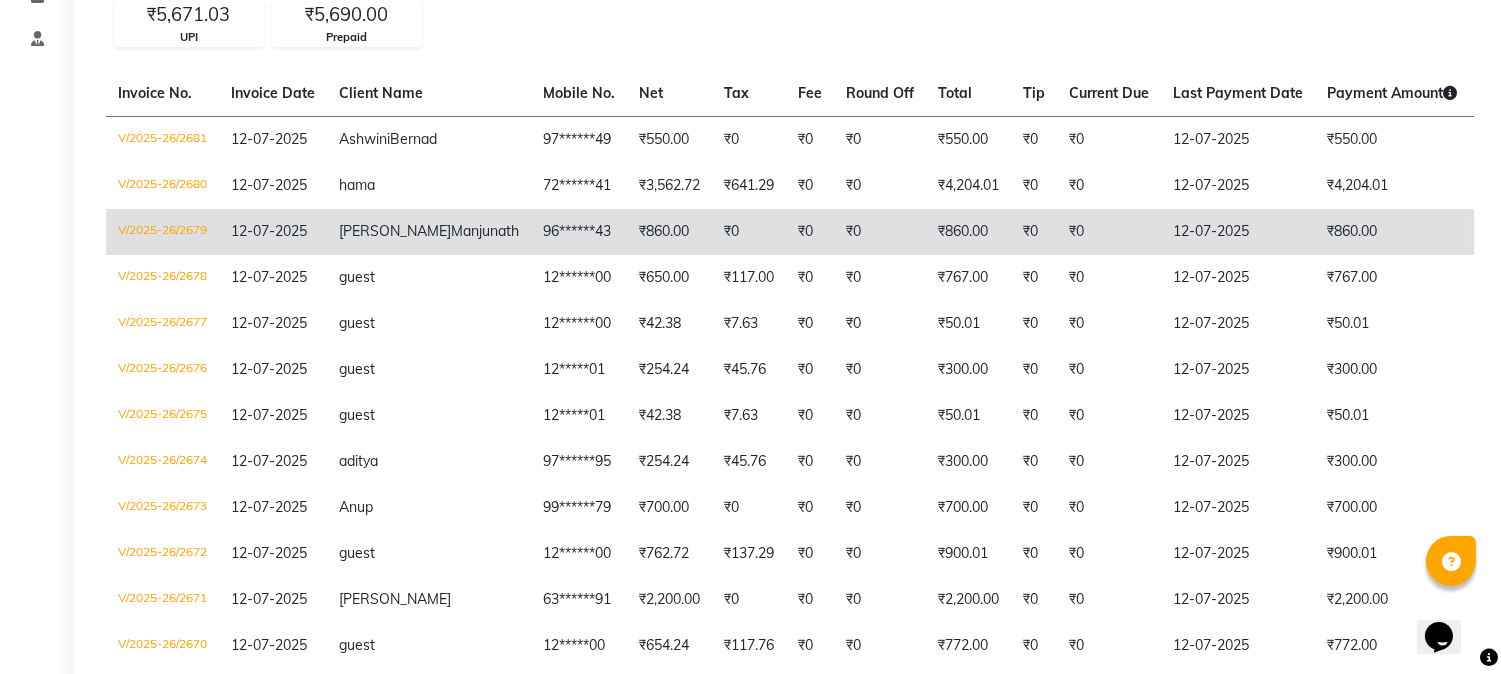 click on "₹0" 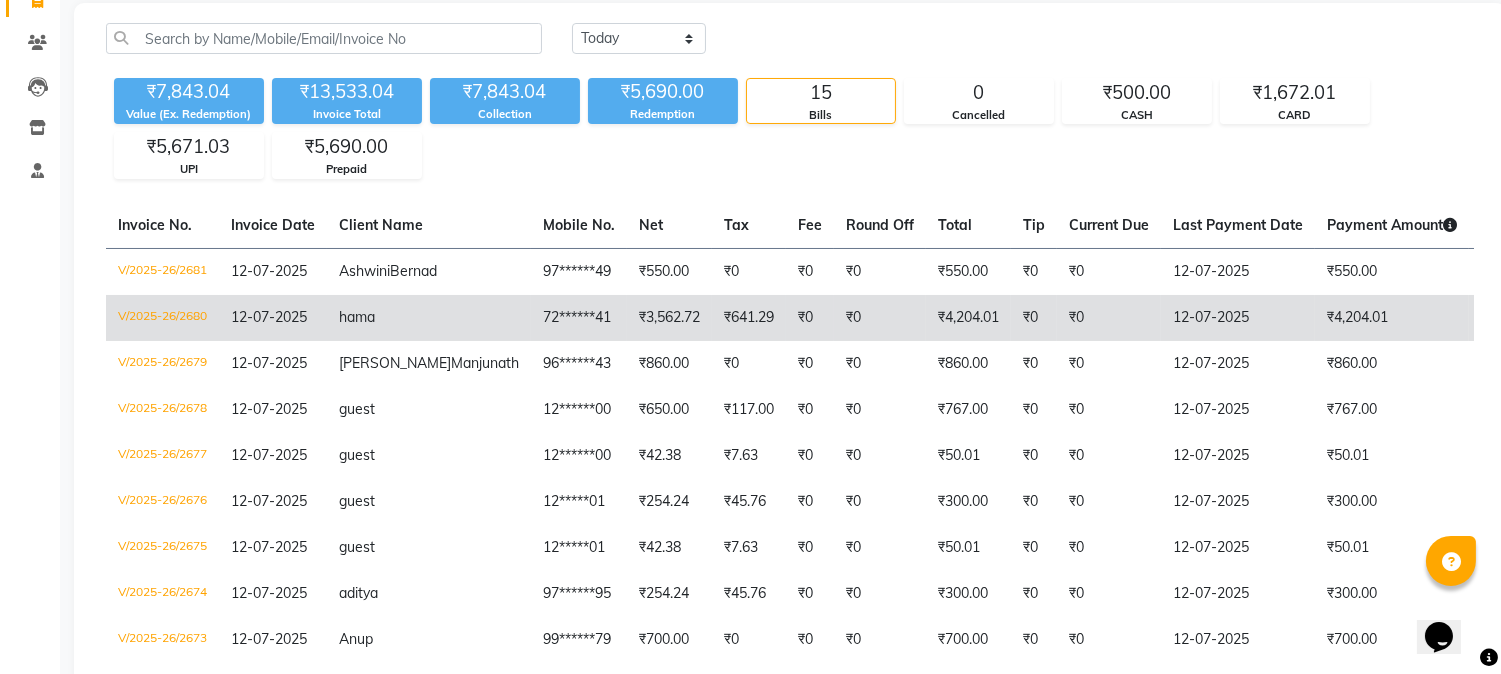 scroll, scrollTop: 55, scrollLeft: 0, axis: vertical 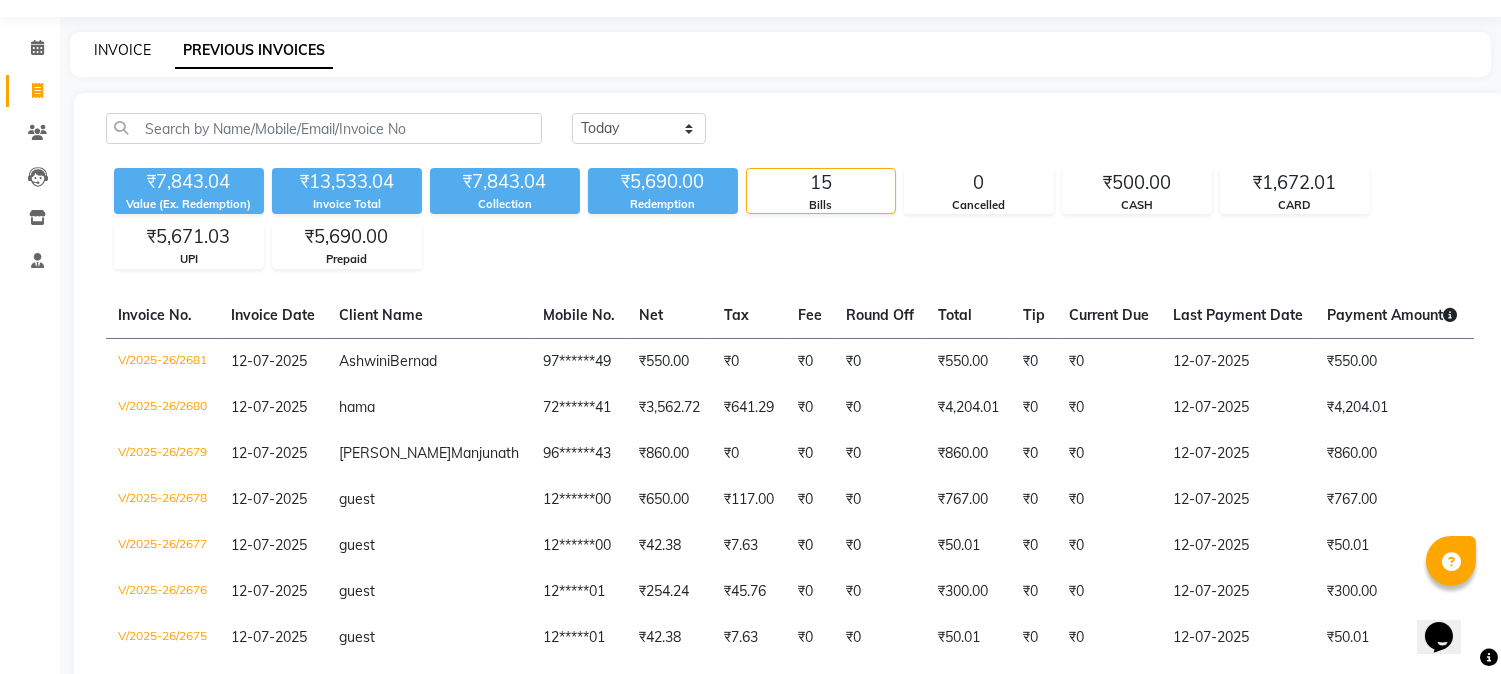 click on "INVOICE" 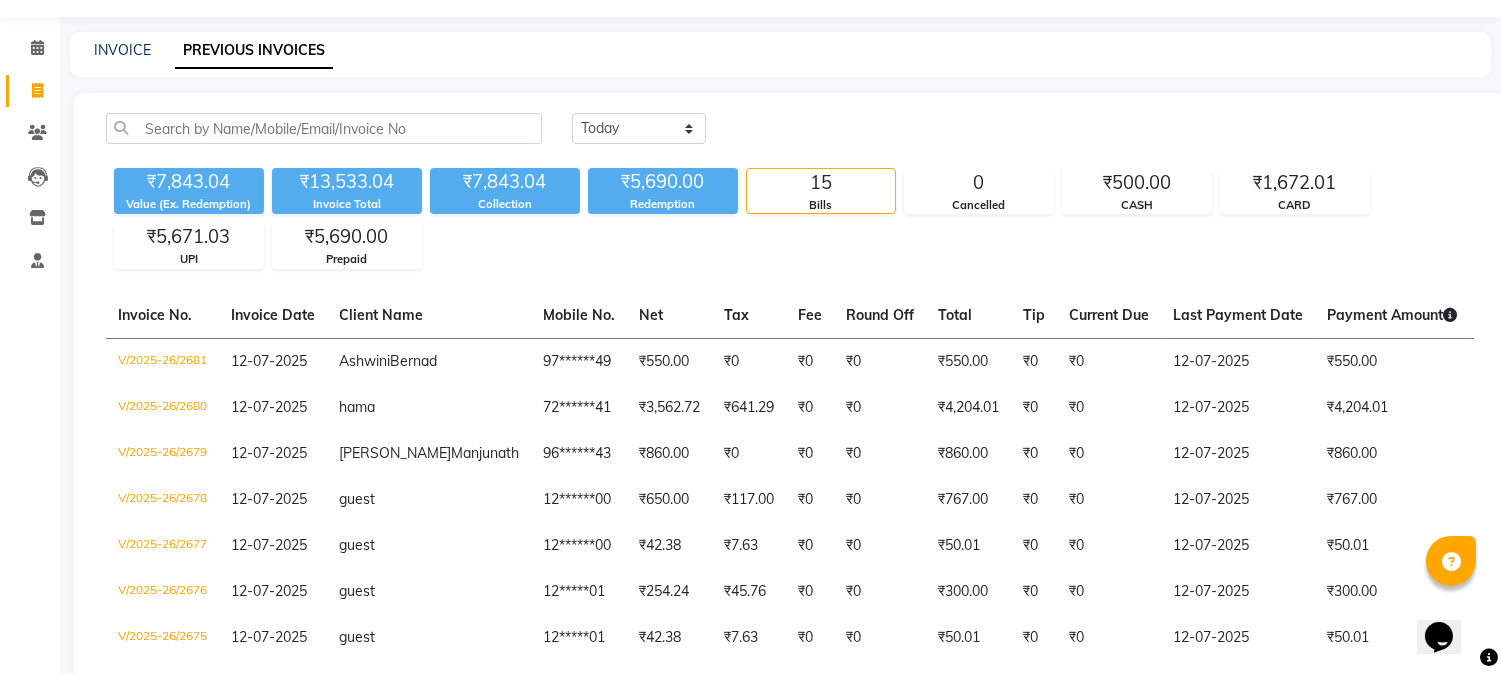 select on "service" 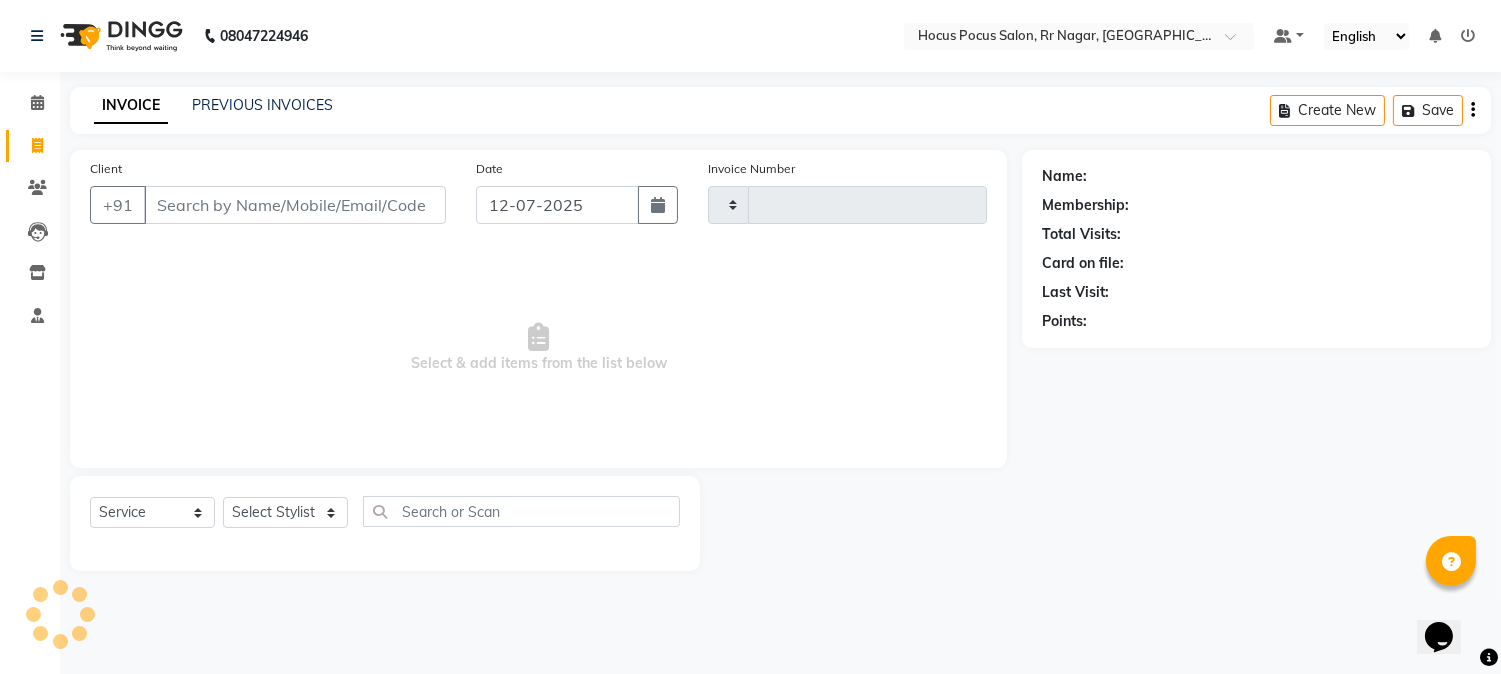 scroll, scrollTop: 0, scrollLeft: 0, axis: both 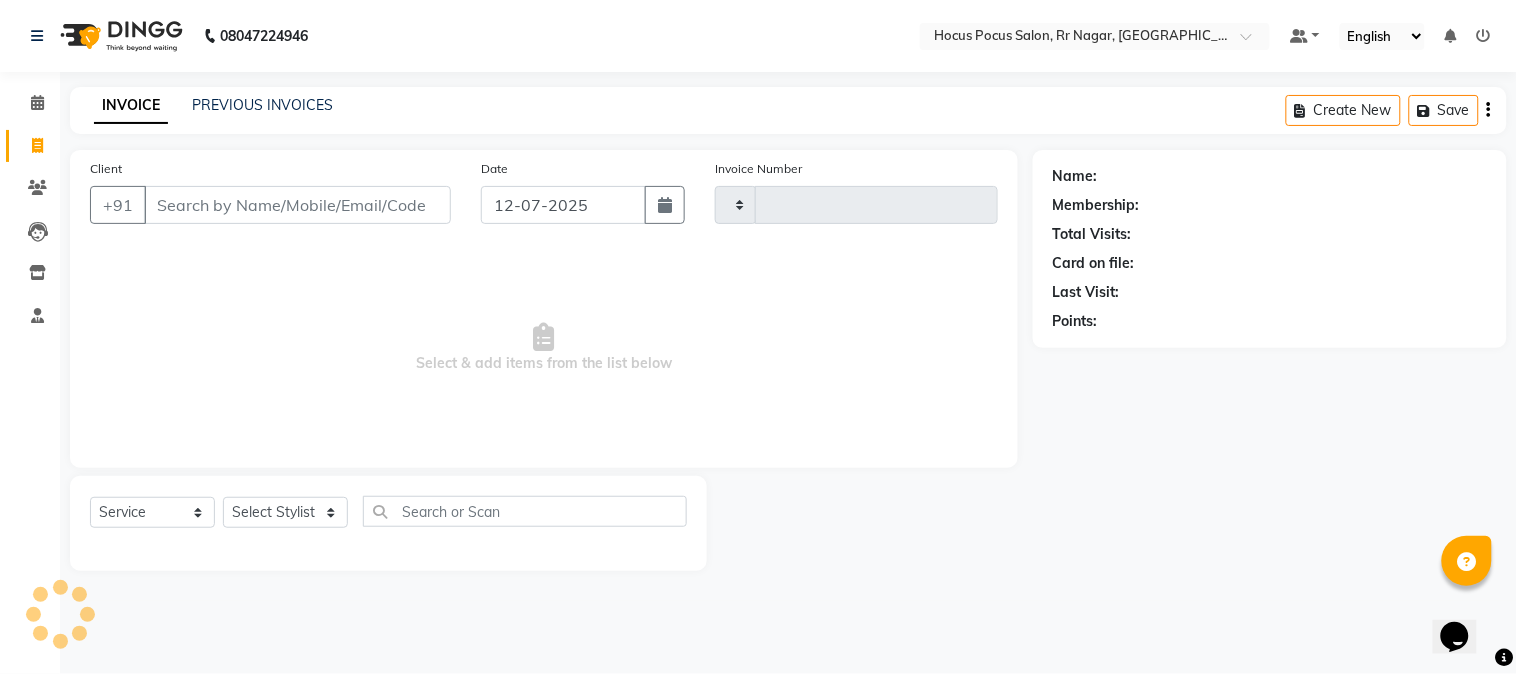 type on "2682" 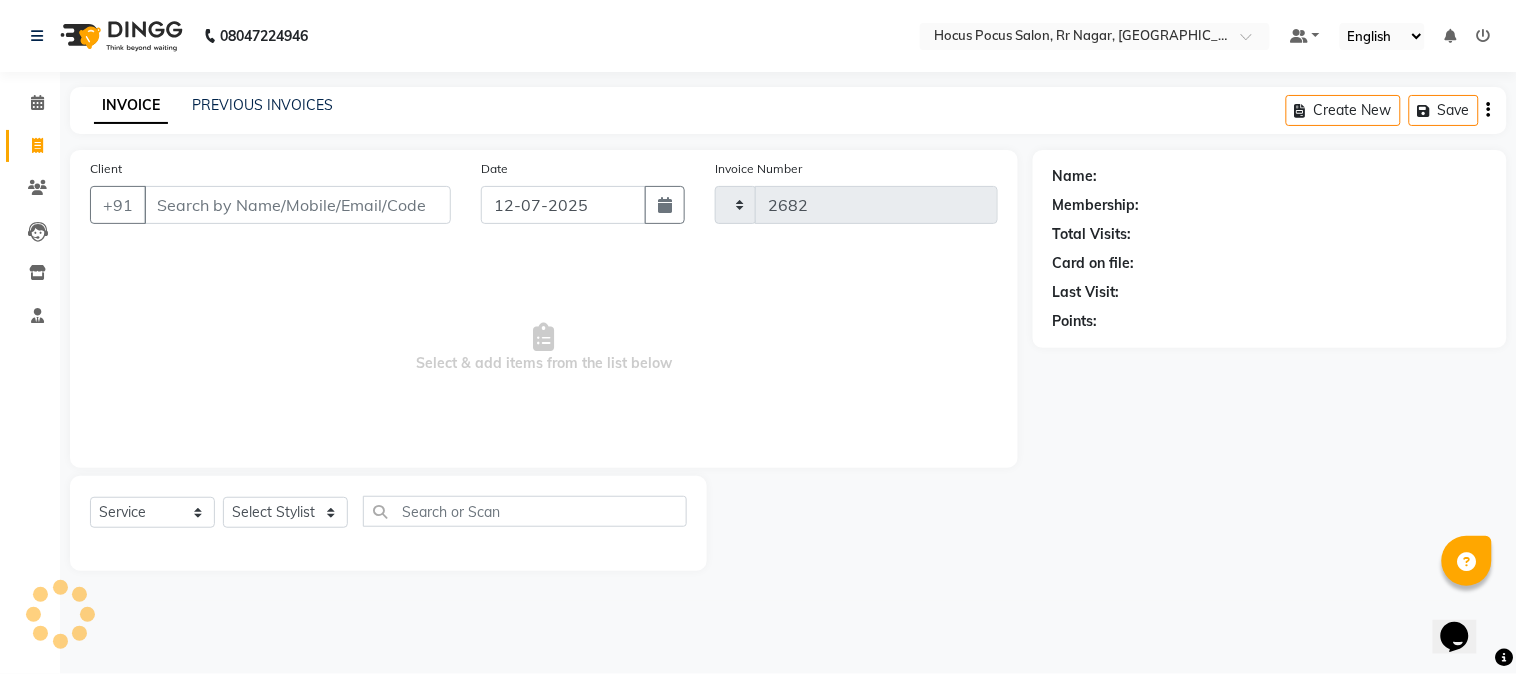 select on "5019" 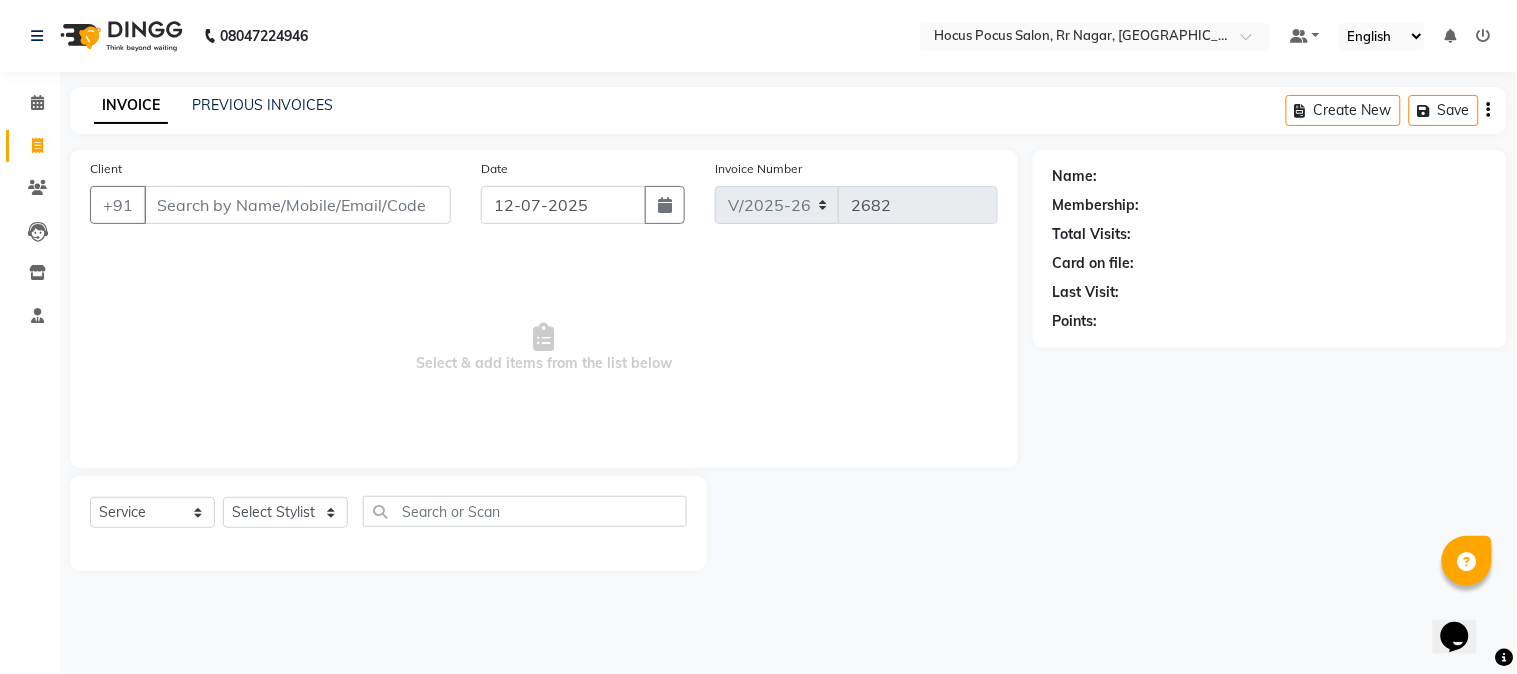 click on "Client" at bounding box center [297, 205] 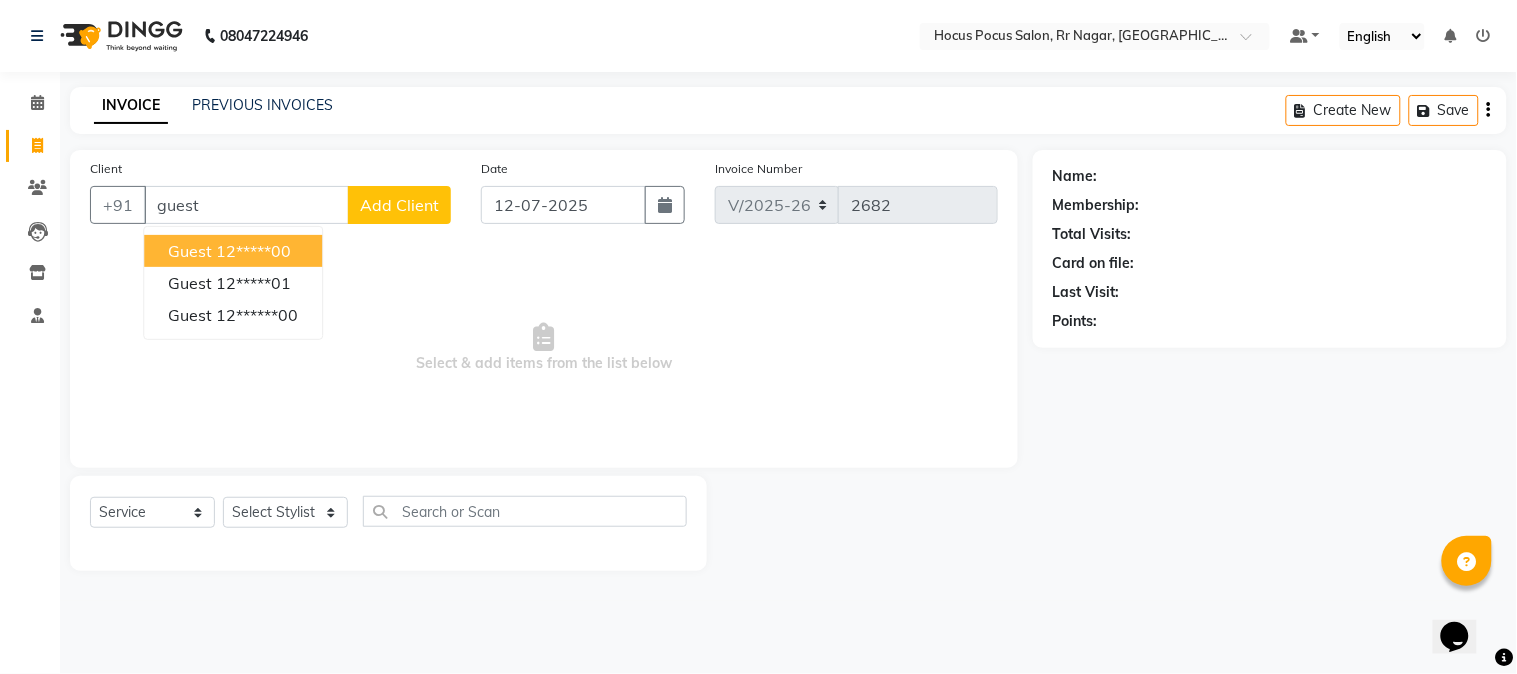 click on "12*****00" at bounding box center (253, 251) 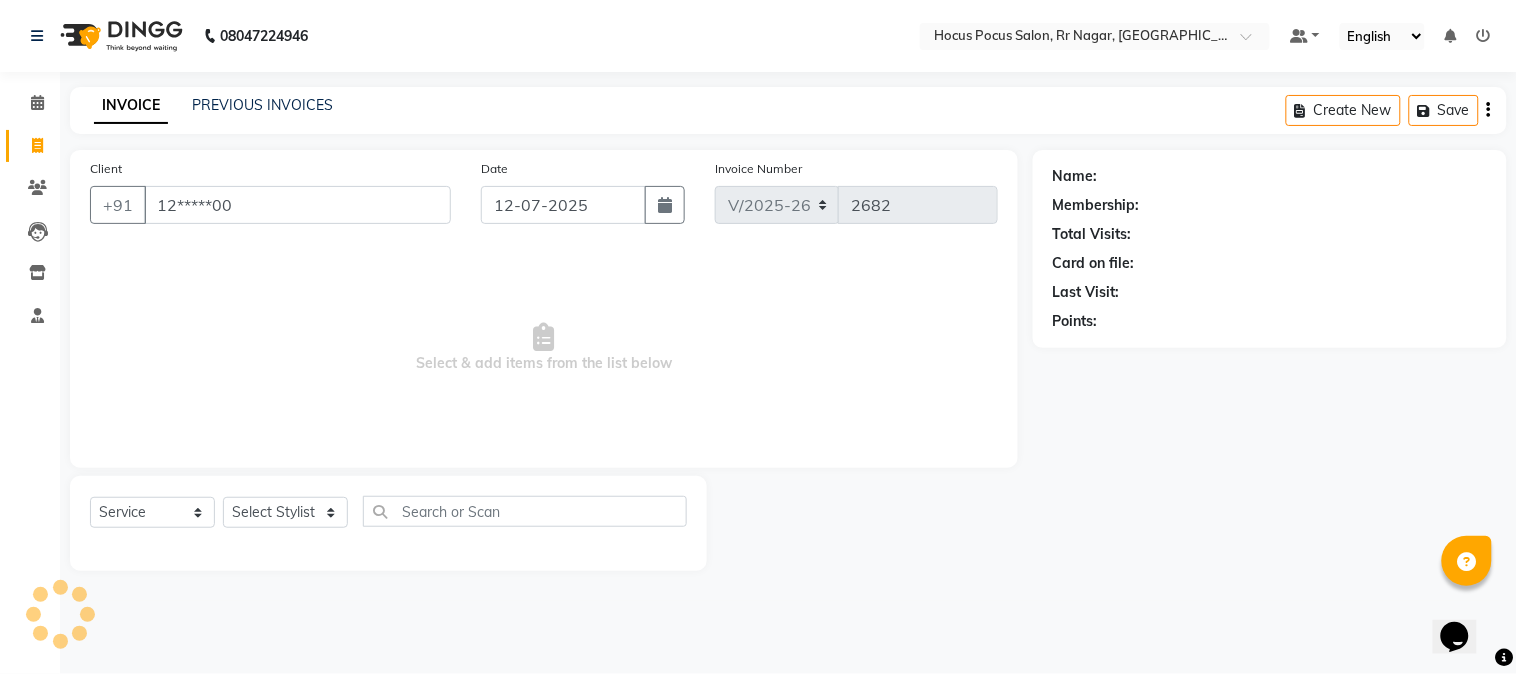 type on "12*****00" 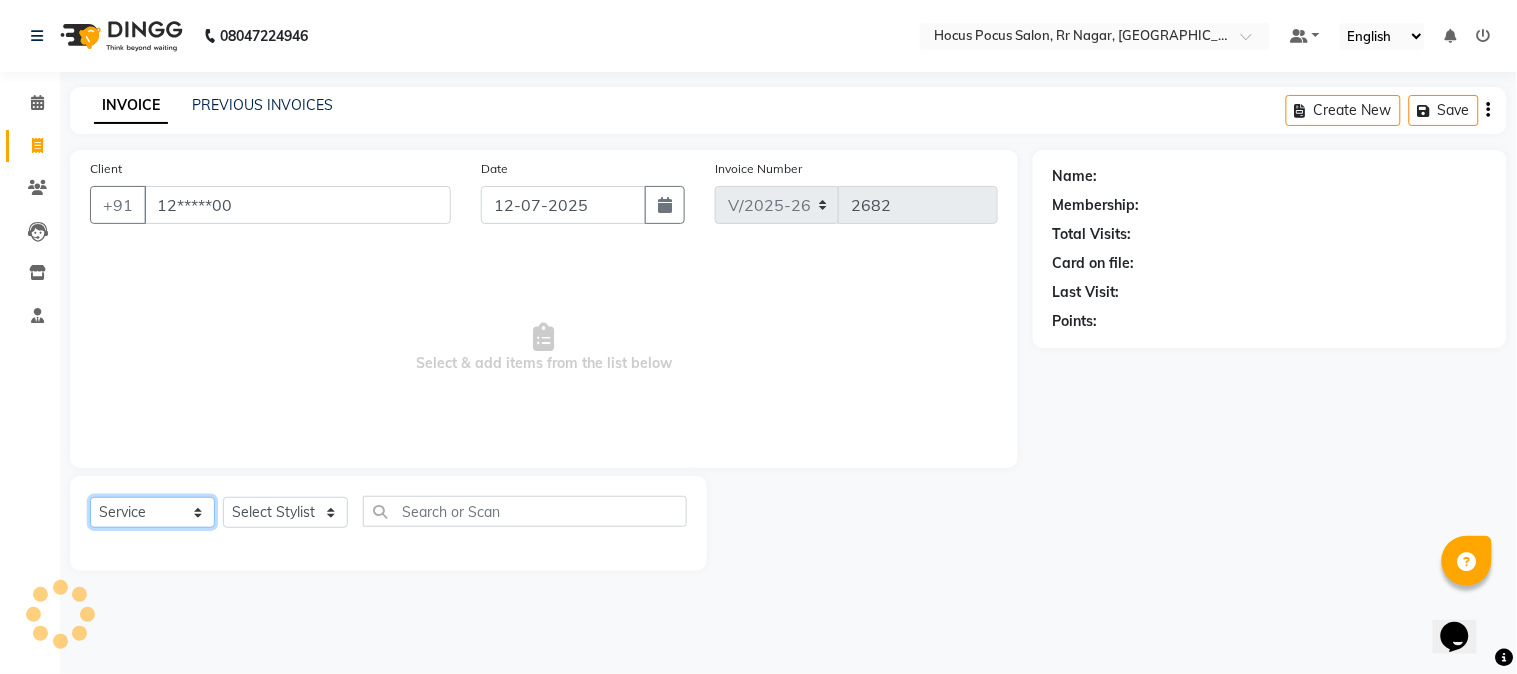 click on "Select  Service  Product  Membership  Package Voucher Prepaid Gift Card" 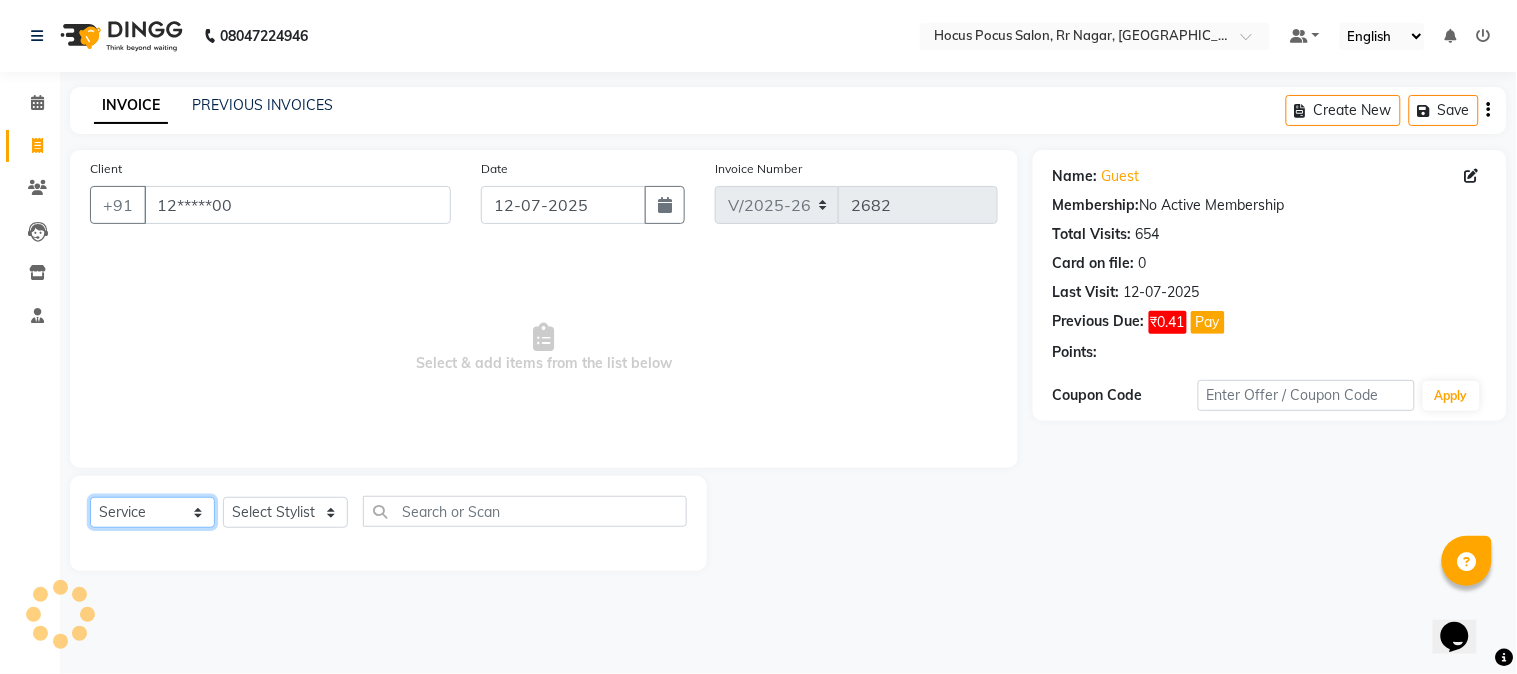 click on "Select  Service  Product  Membership  Package Voucher Prepaid Gift Card" 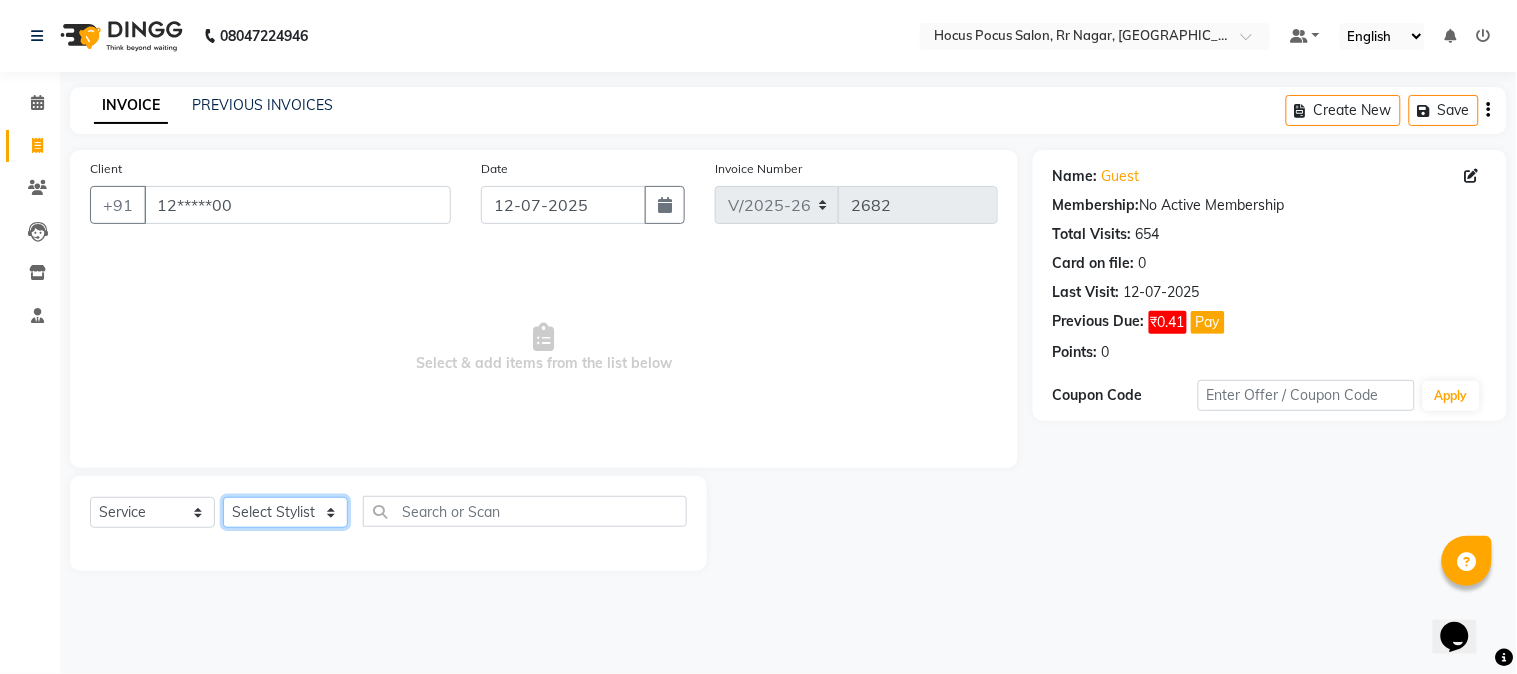 click on "Select Stylist Amar  Arjun Eliza hocus pocus Jonathan Maya Mona Ravi Salima Sonam" 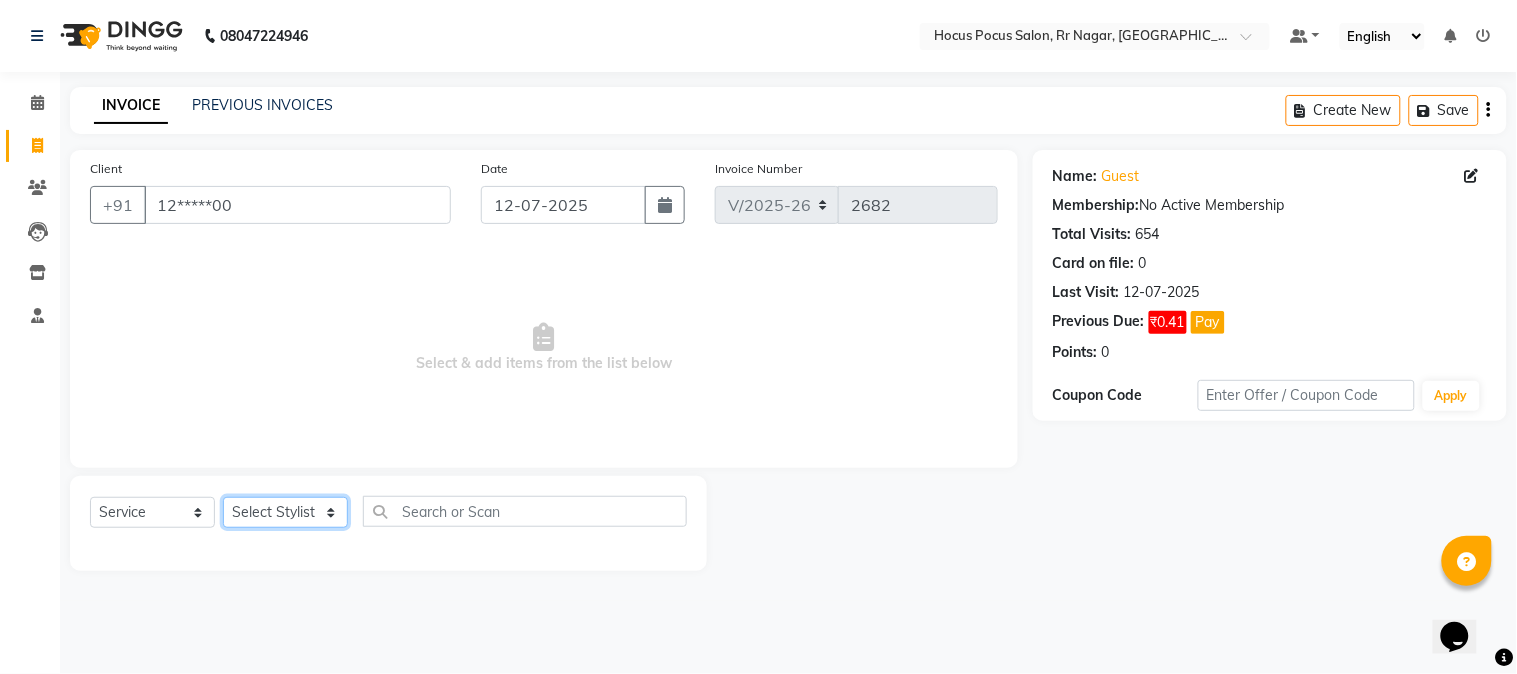 select on "32987" 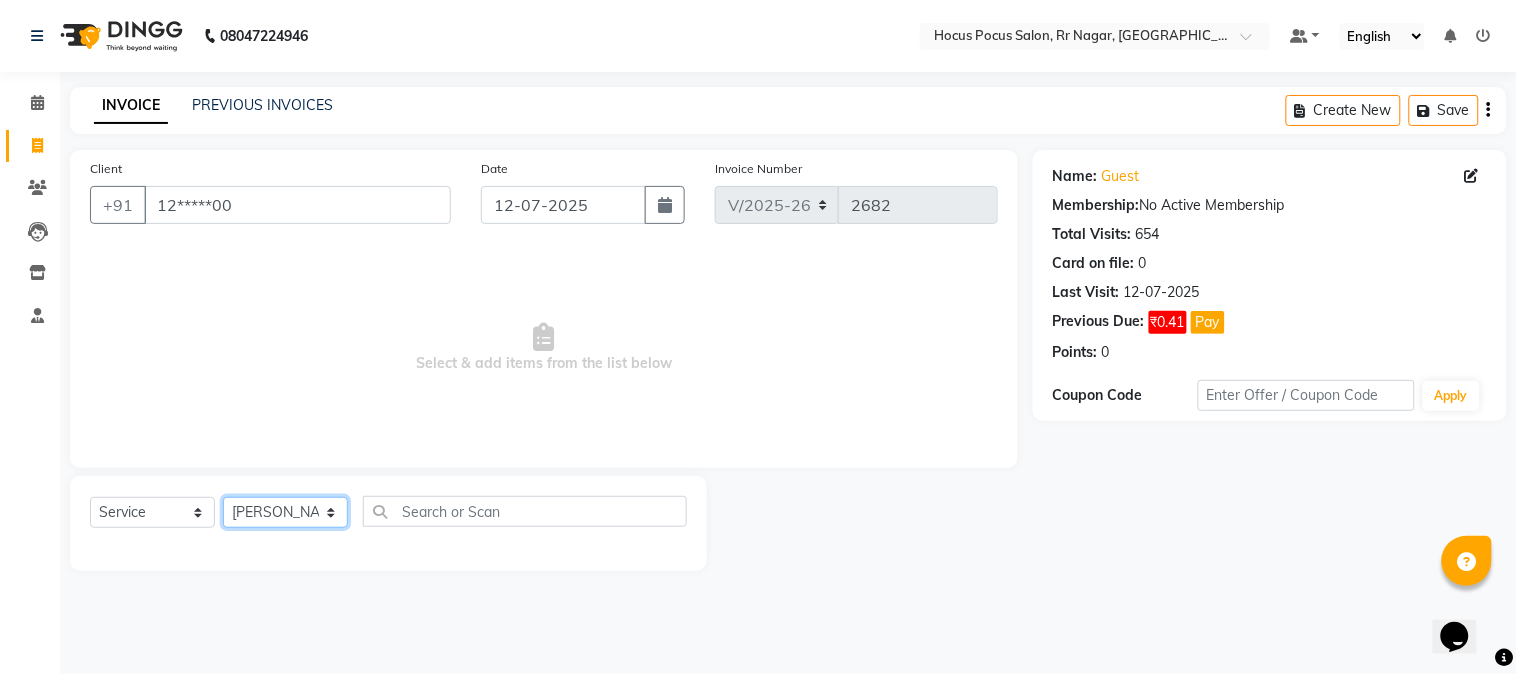 click on "Select Stylist Amar  Arjun Eliza hocus pocus Jonathan Maya Mona Ravi Salima Sonam" 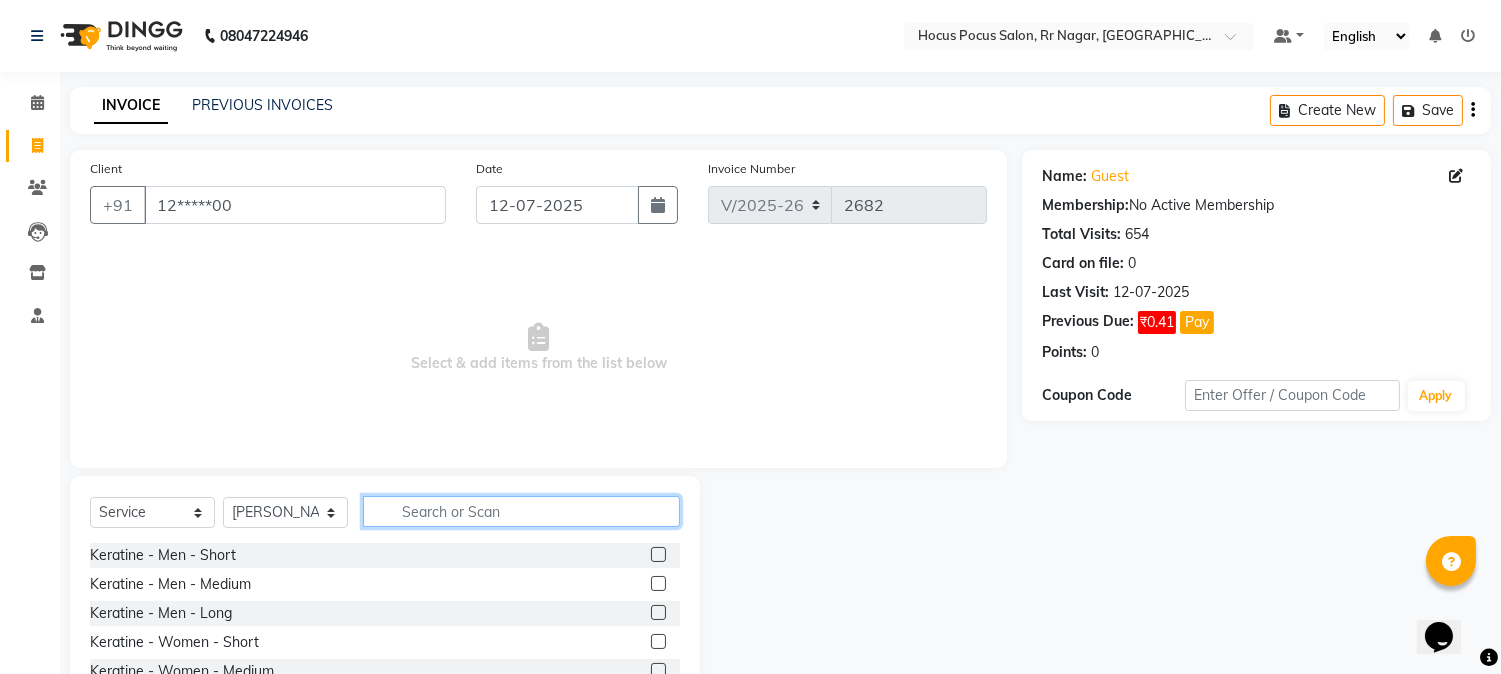 click 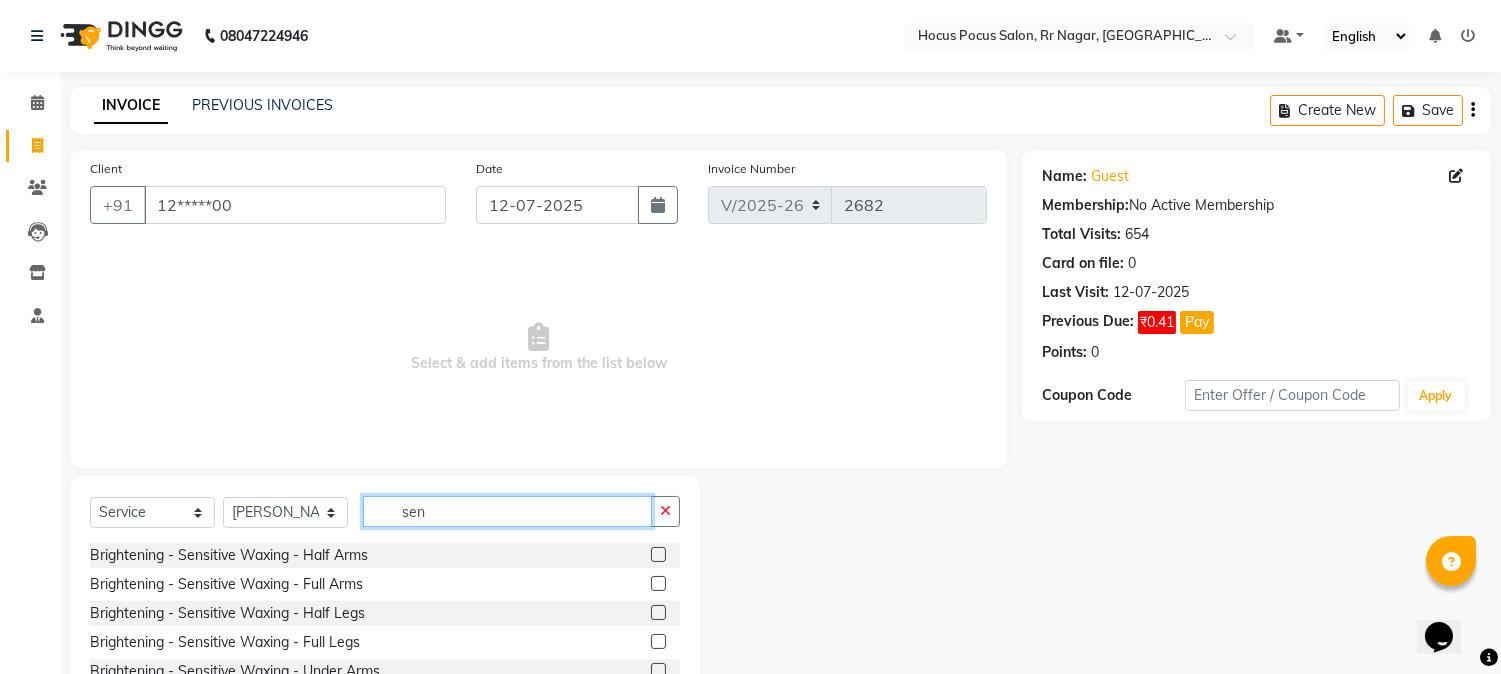 type on "sen" 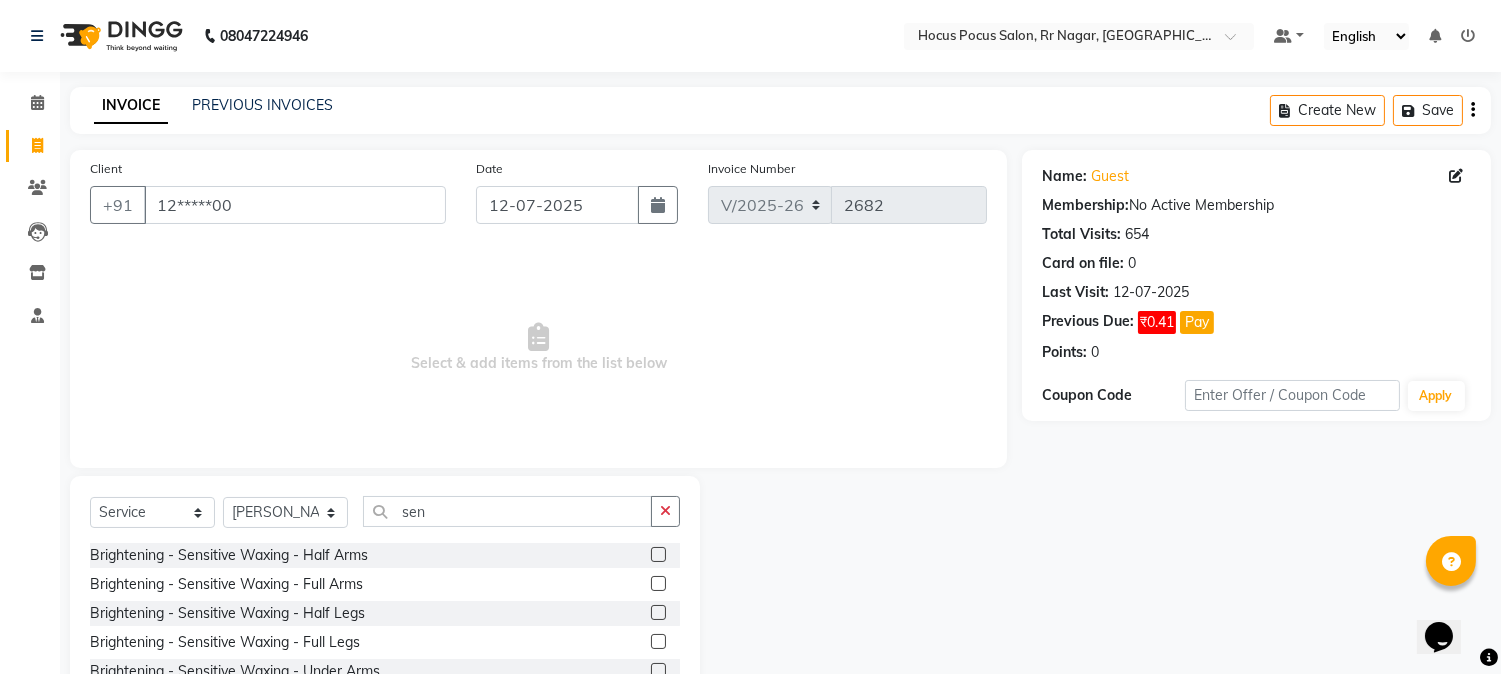 click 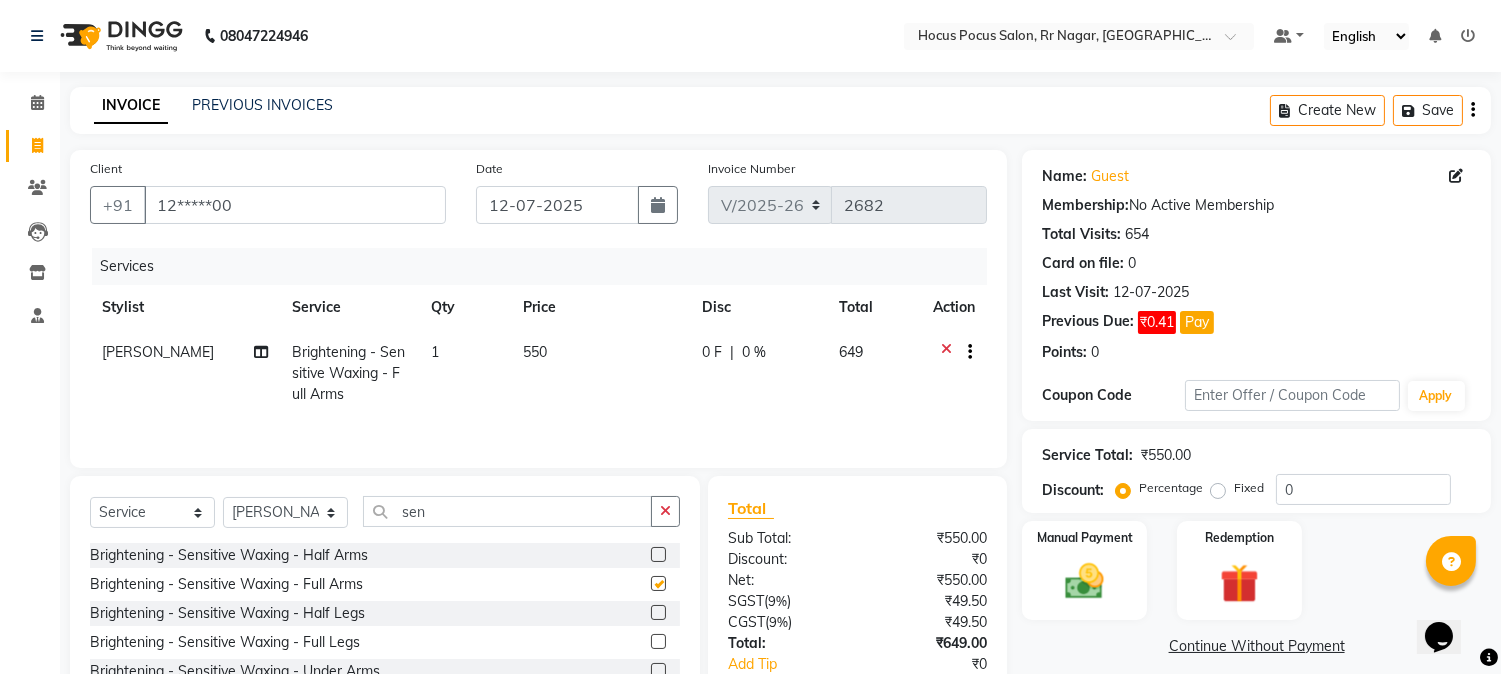 checkbox on "false" 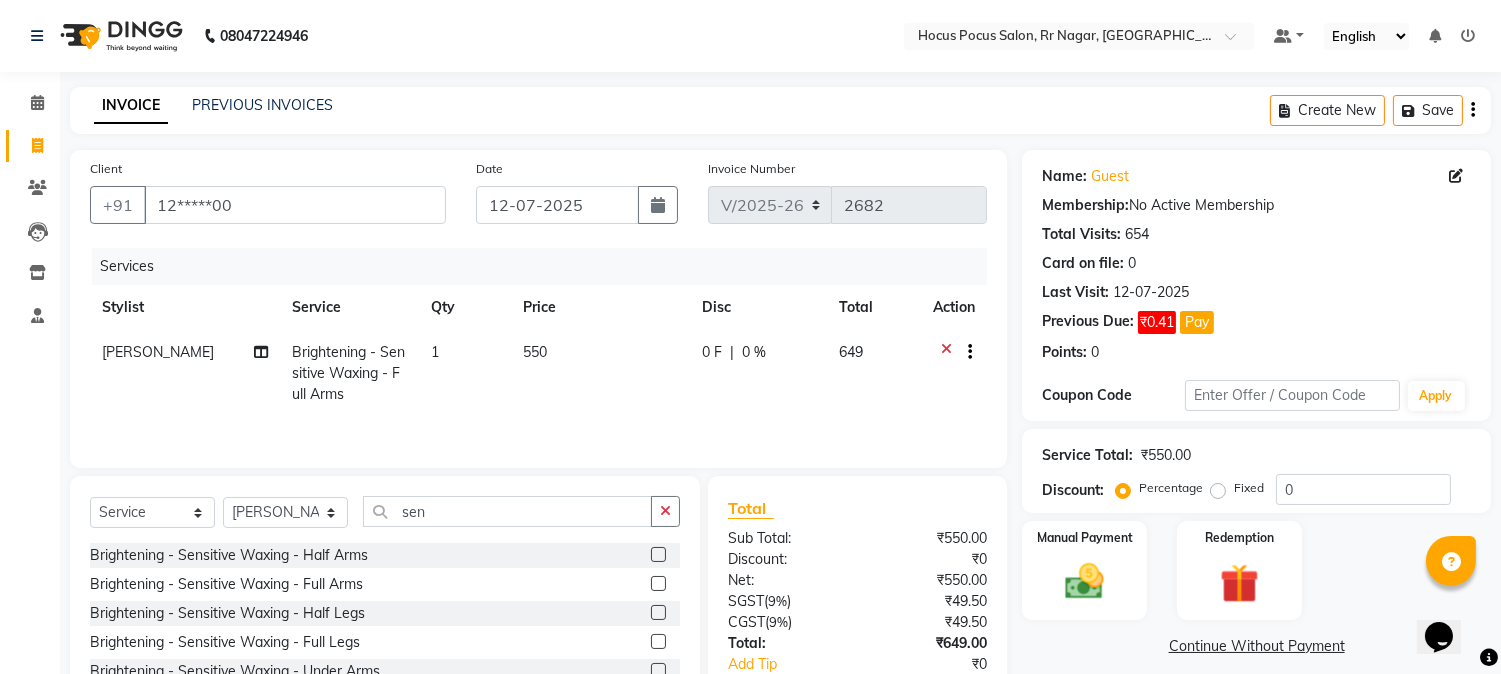 click 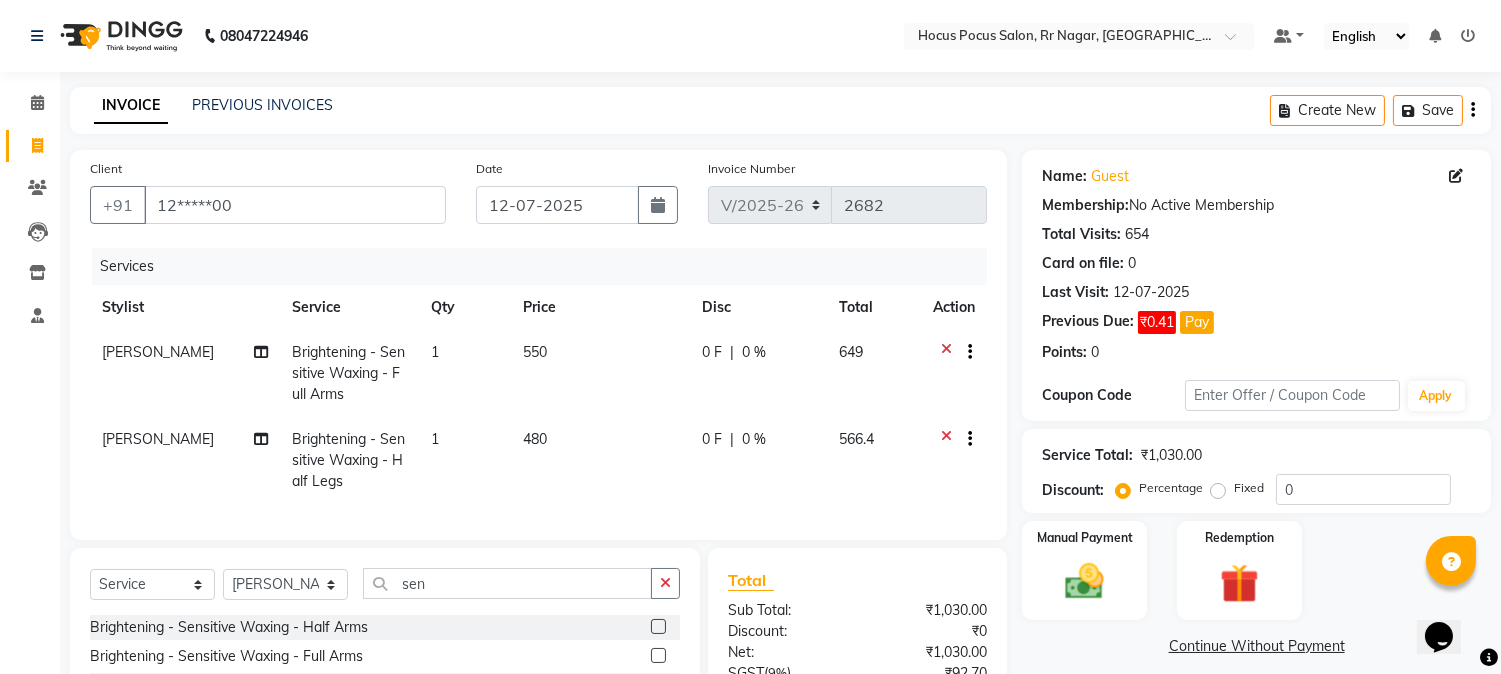 checkbox on "false" 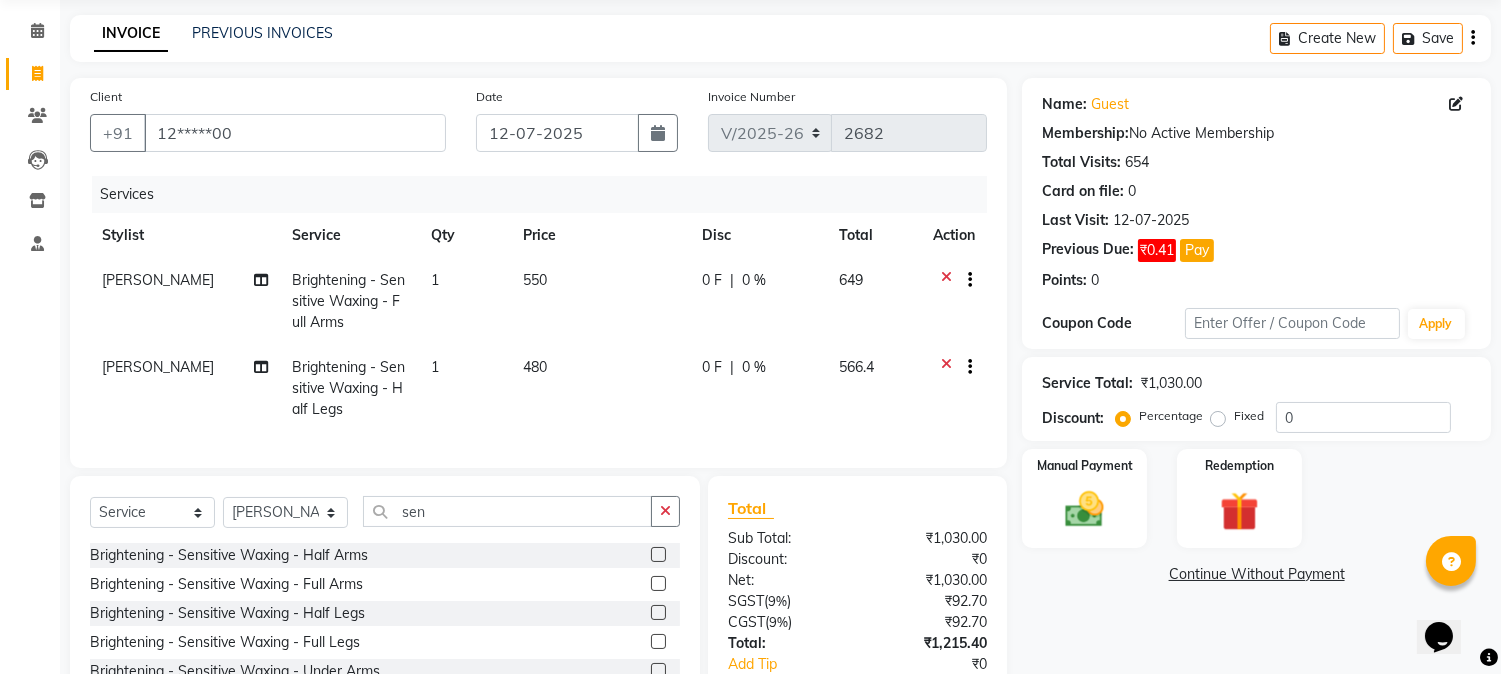 scroll, scrollTop: 111, scrollLeft: 0, axis: vertical 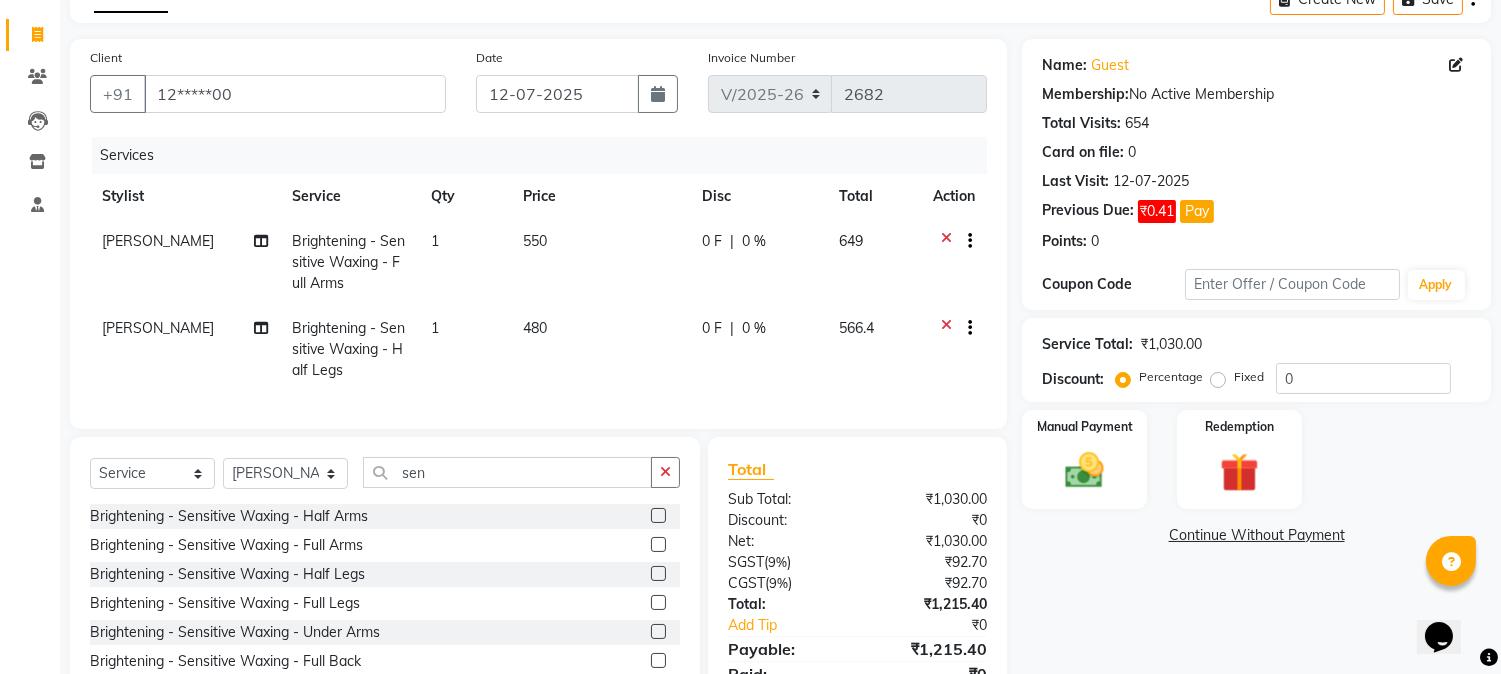 click 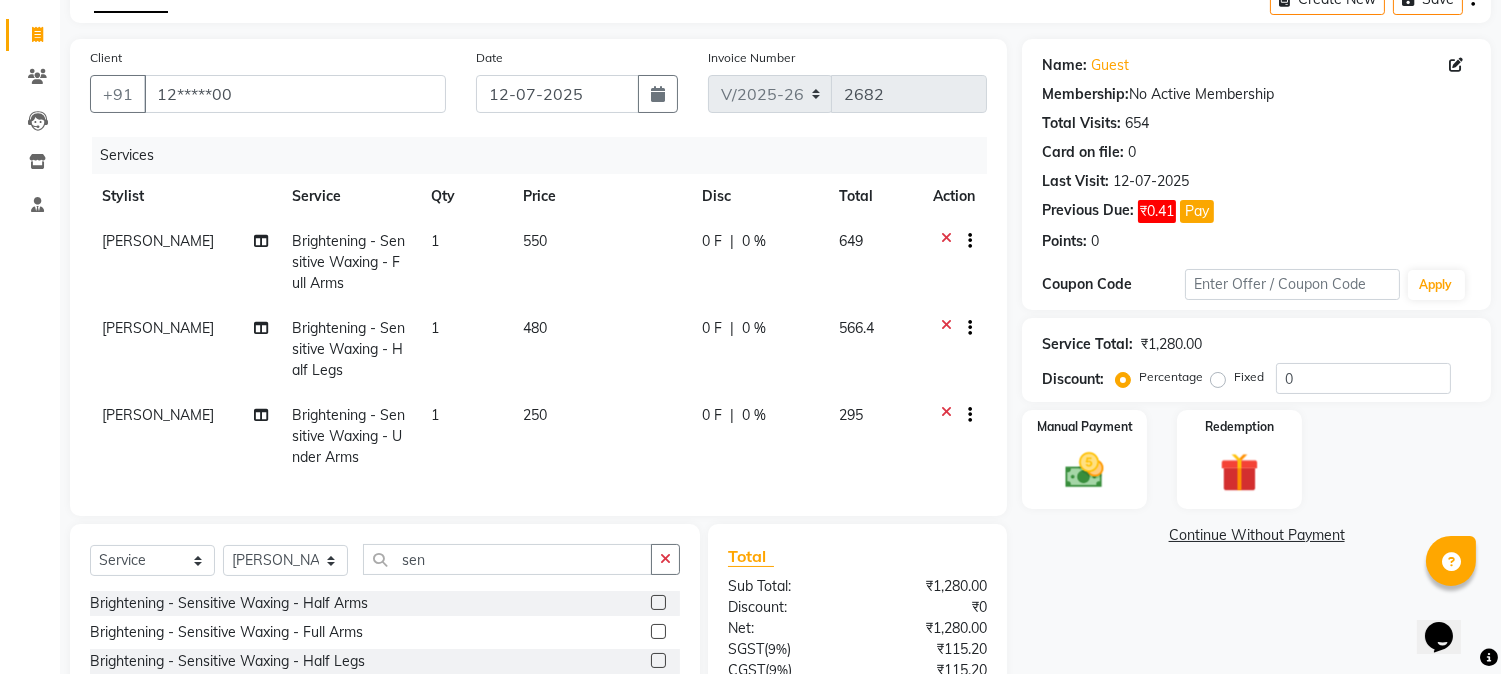 checkbox on "false" 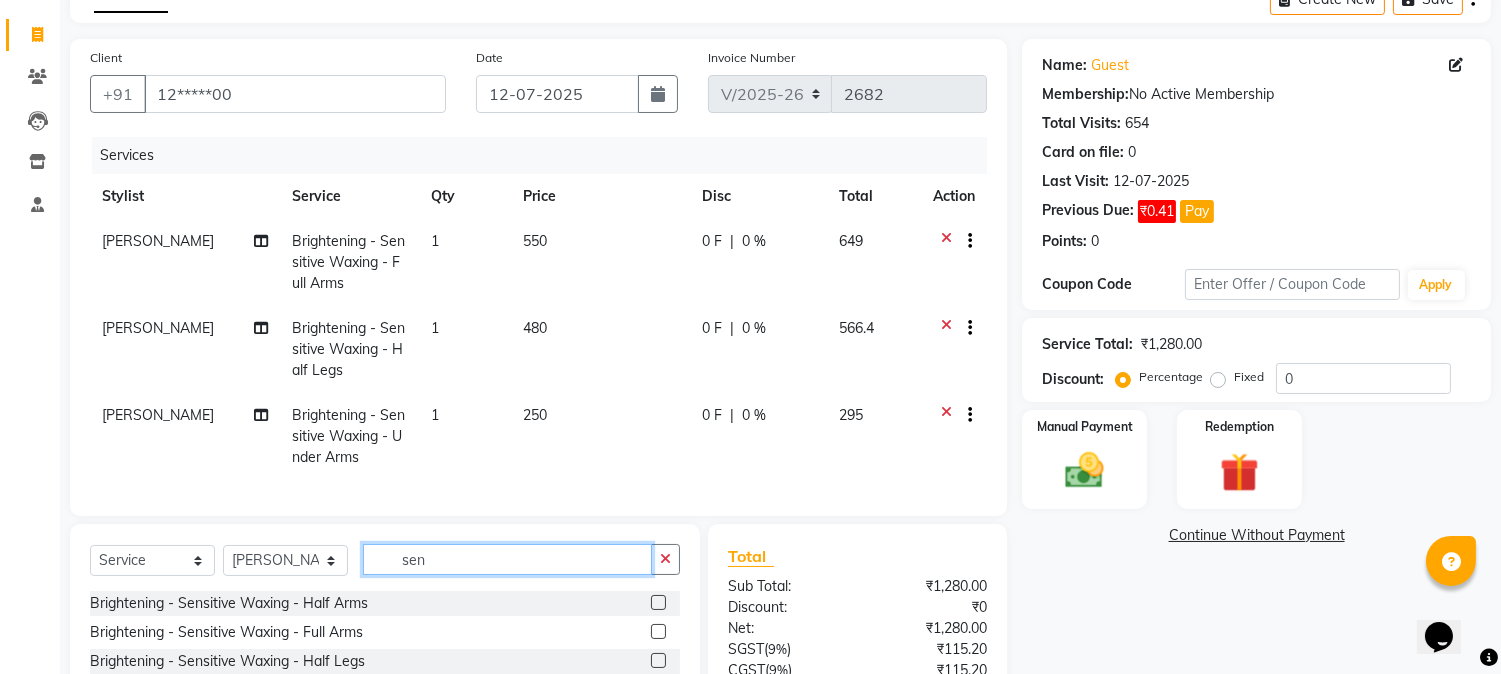 click on "sen" 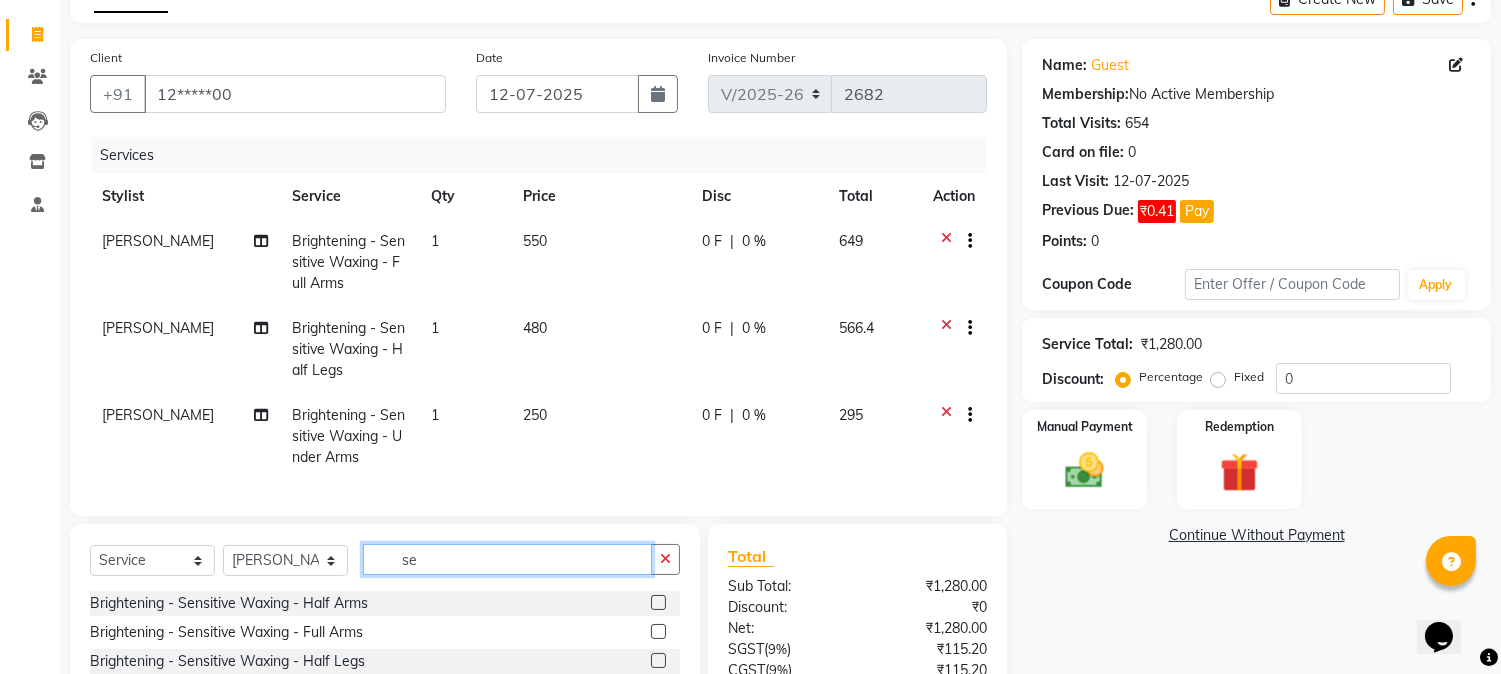 type on "s" 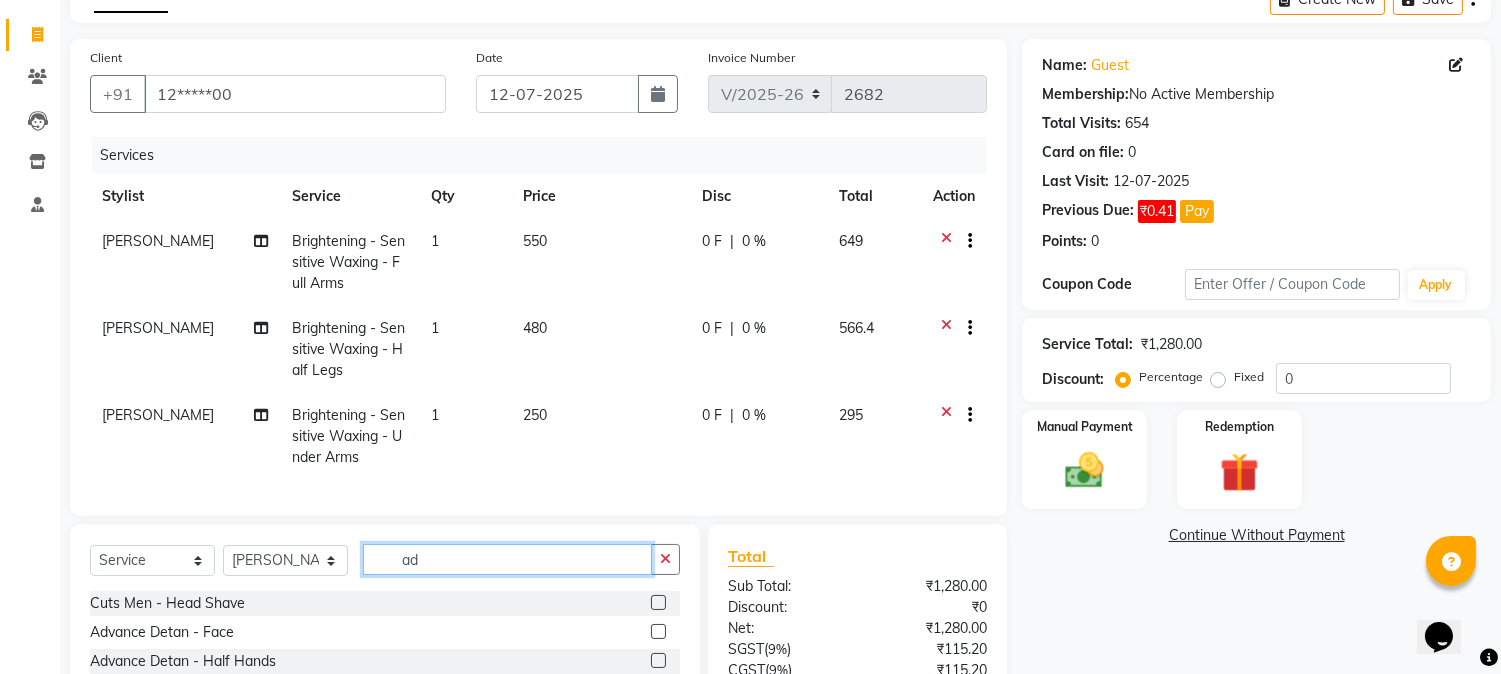 type on "ad" 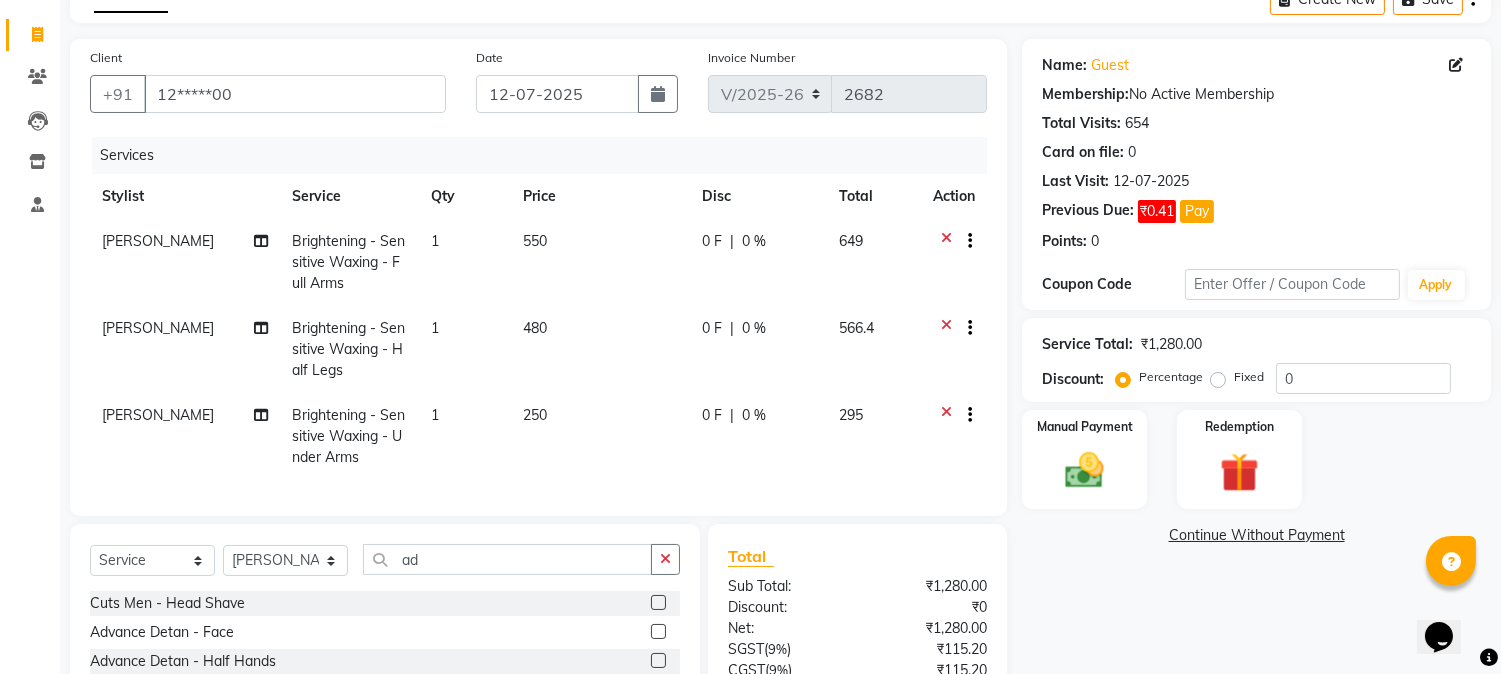 click 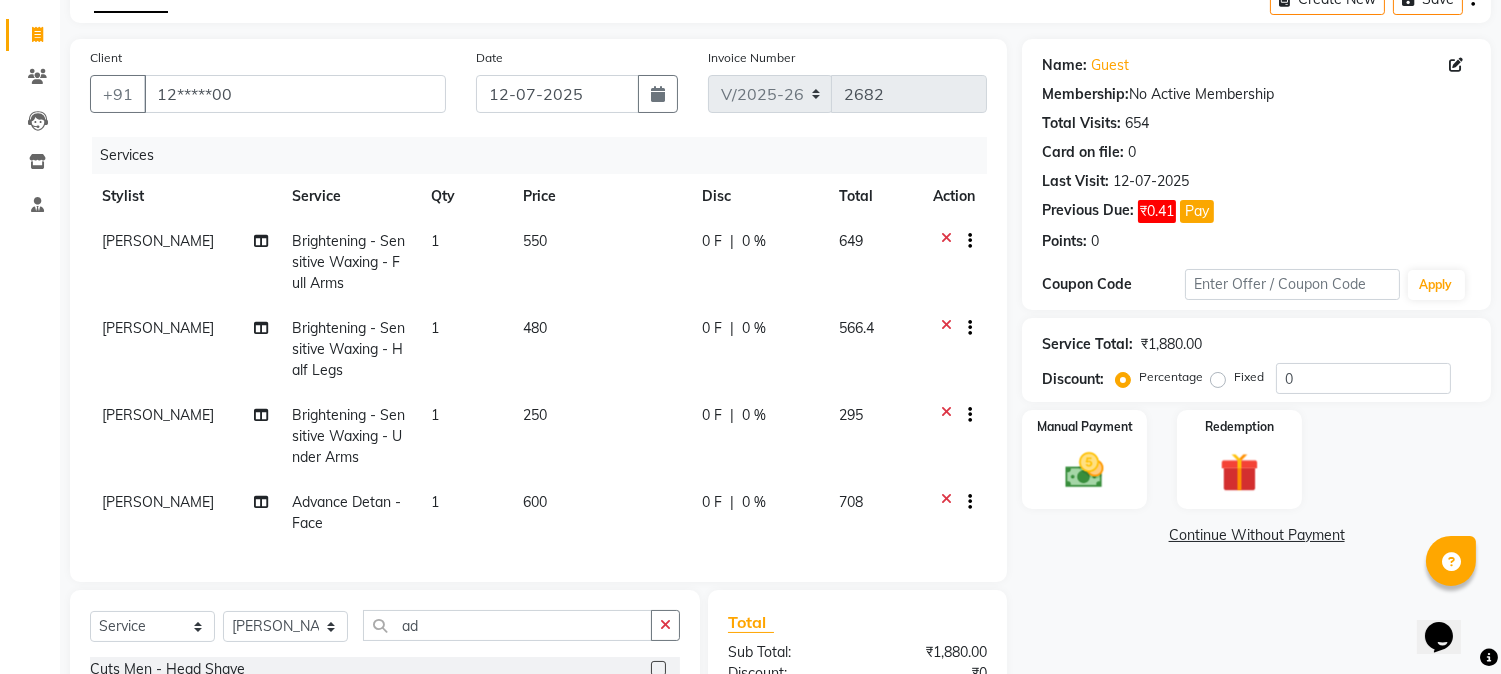 checkbox on "false" 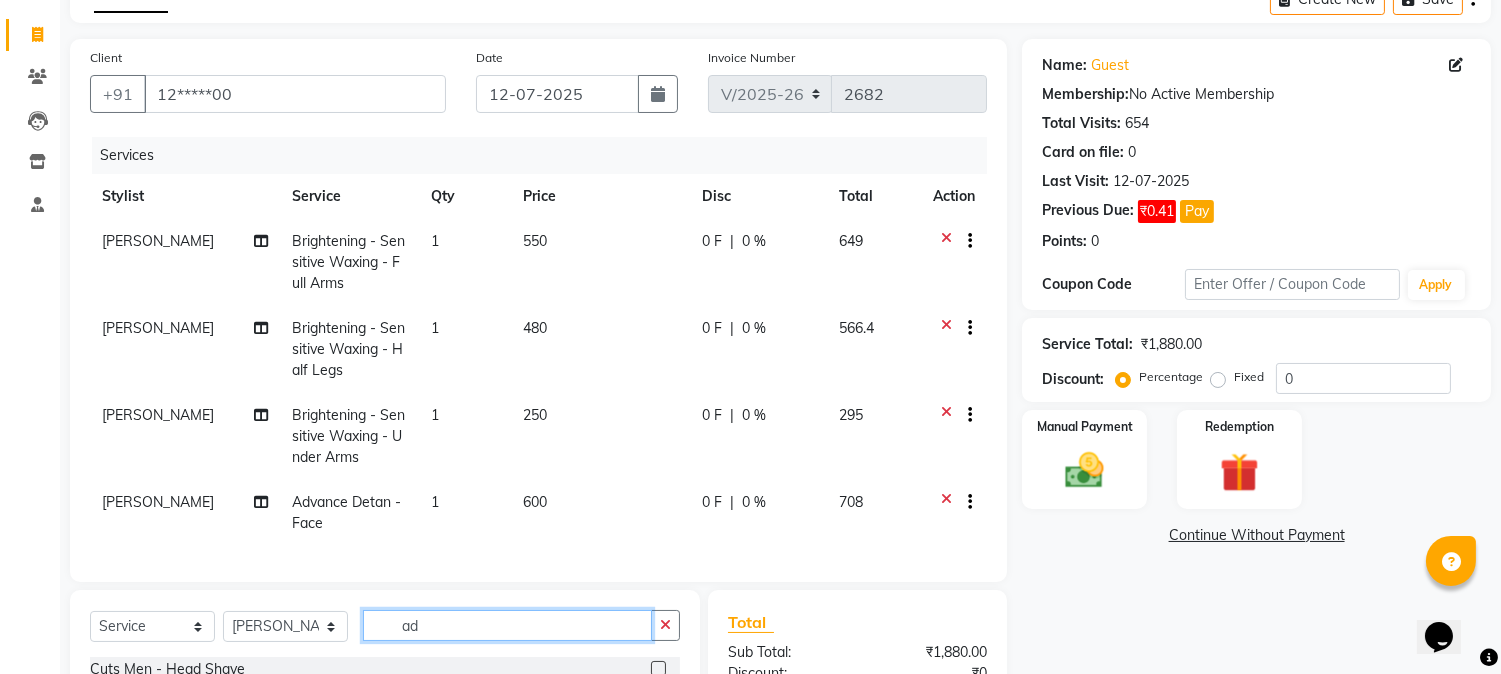 click on "ad" 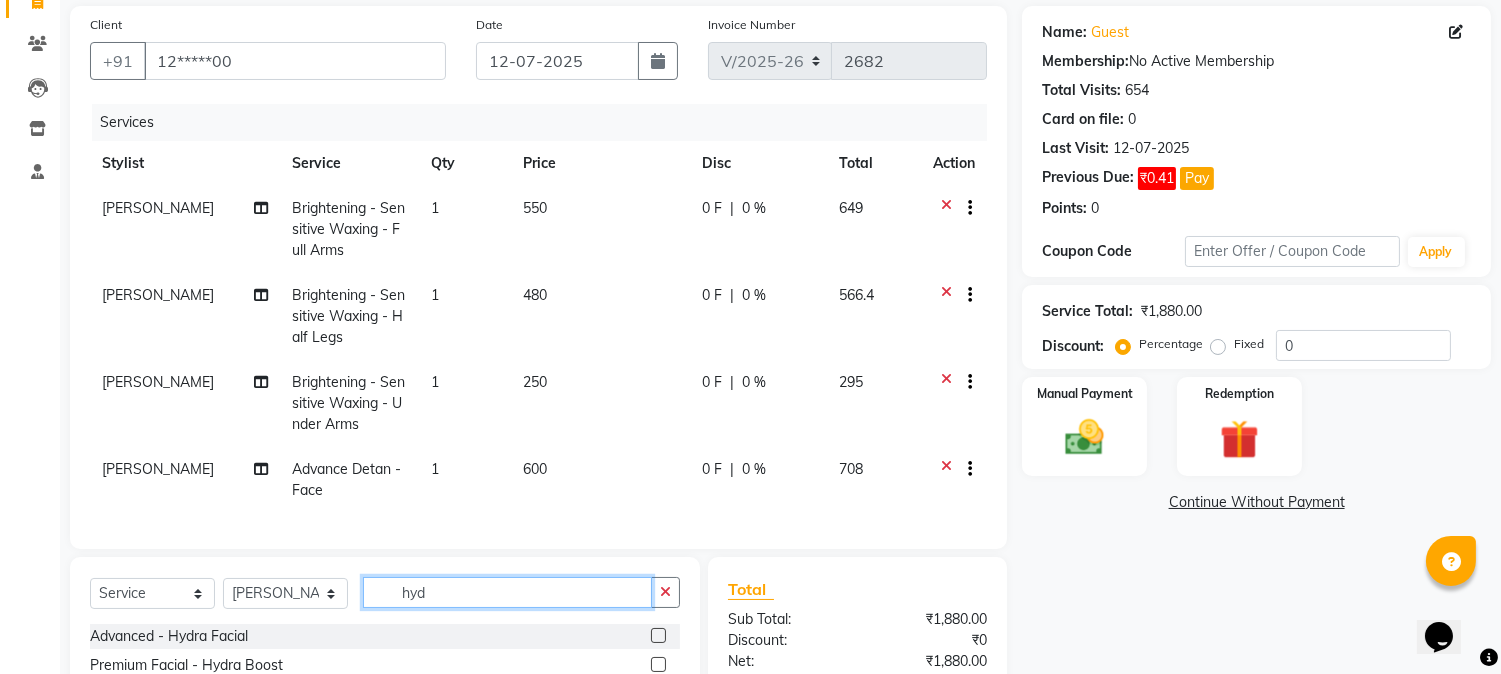scroll, scrollTop: 333, scrollLeft: 0, axis: vertical 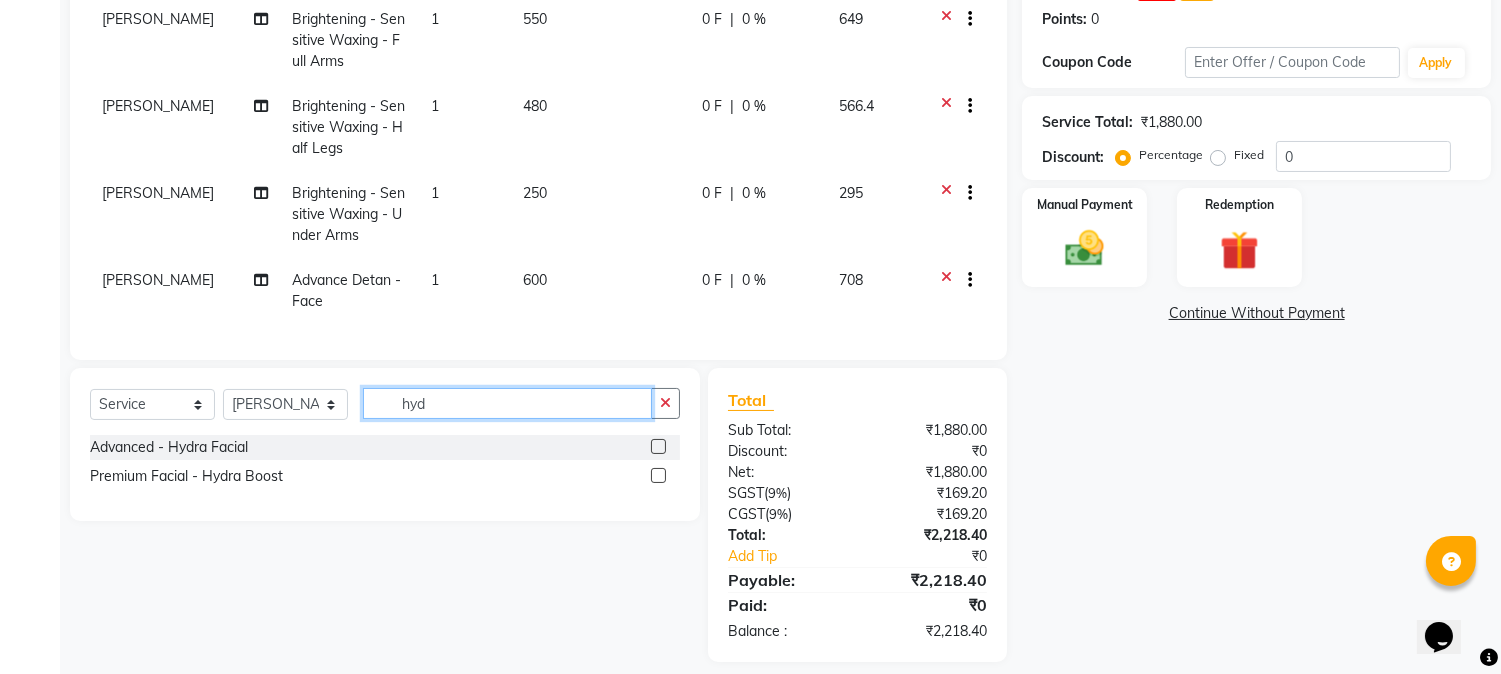 type on "hyd" 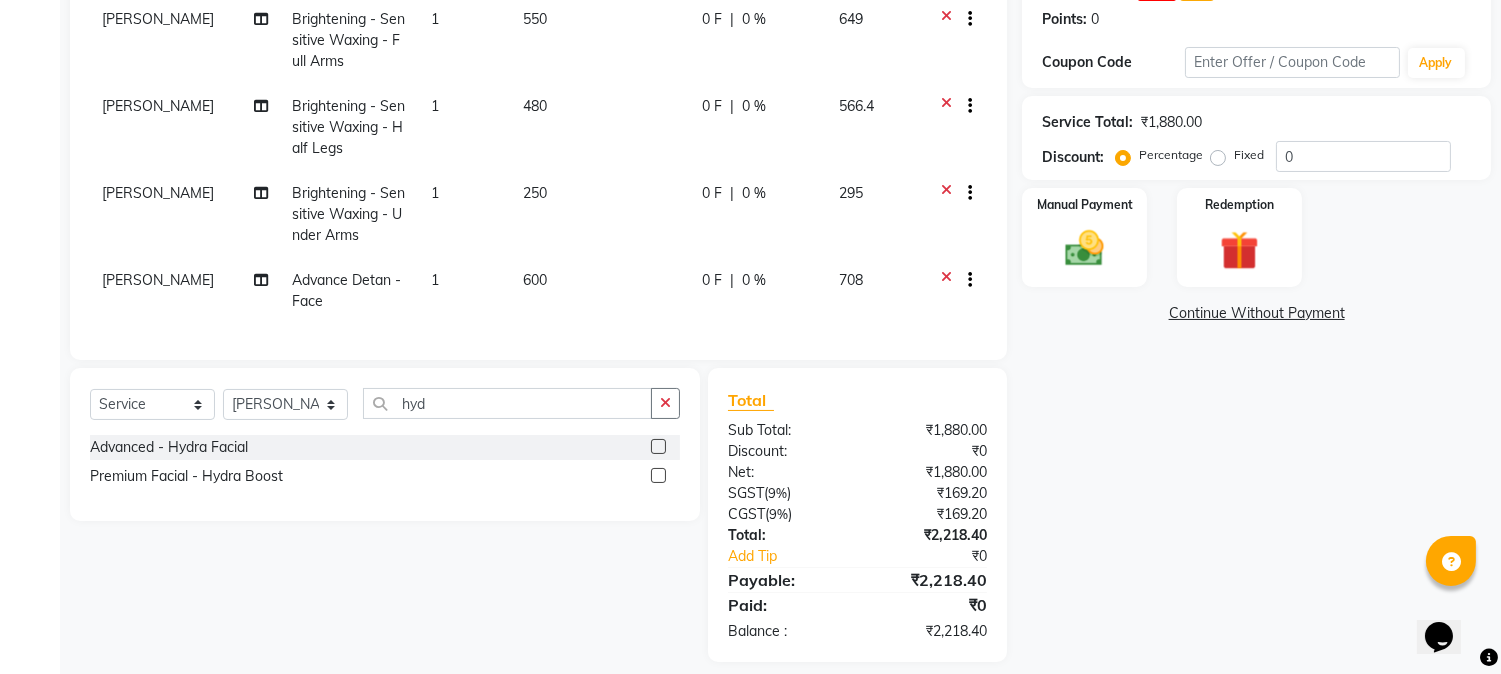 click 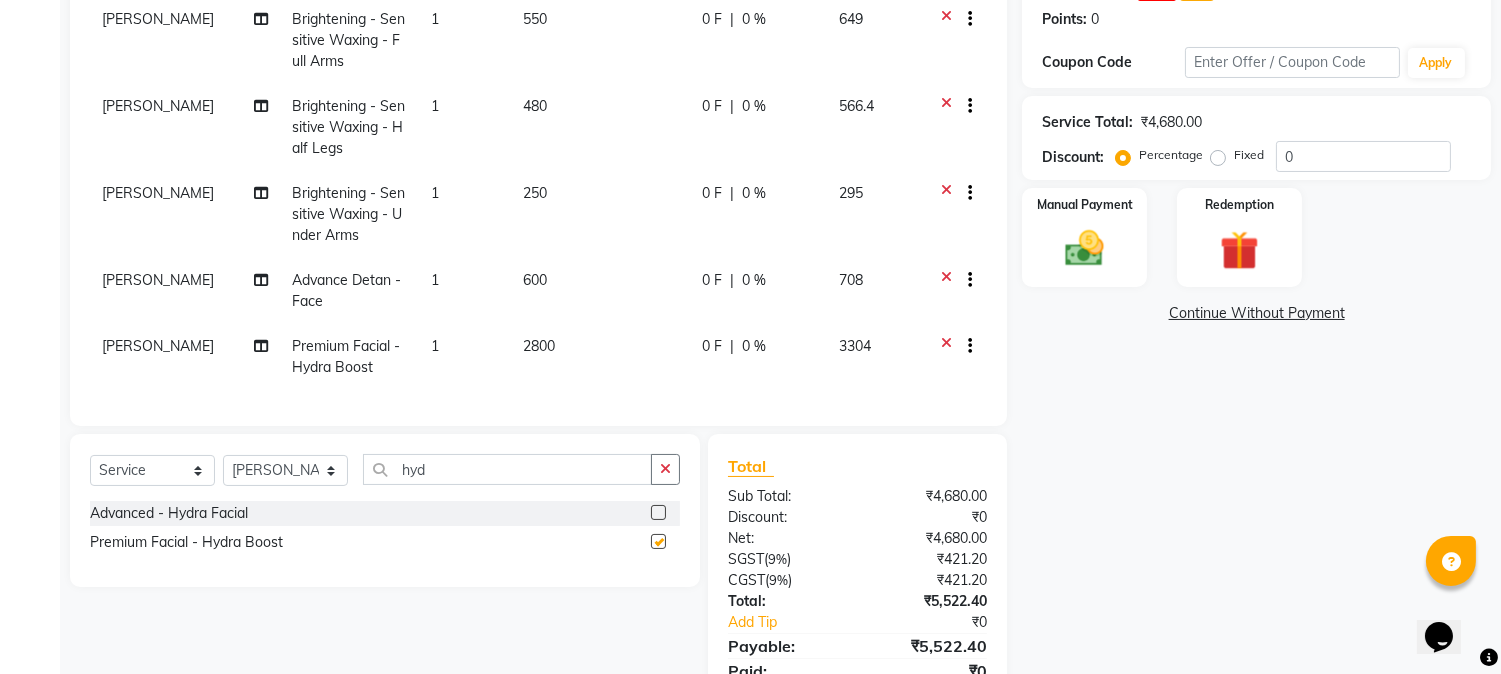 checkbox on "false" 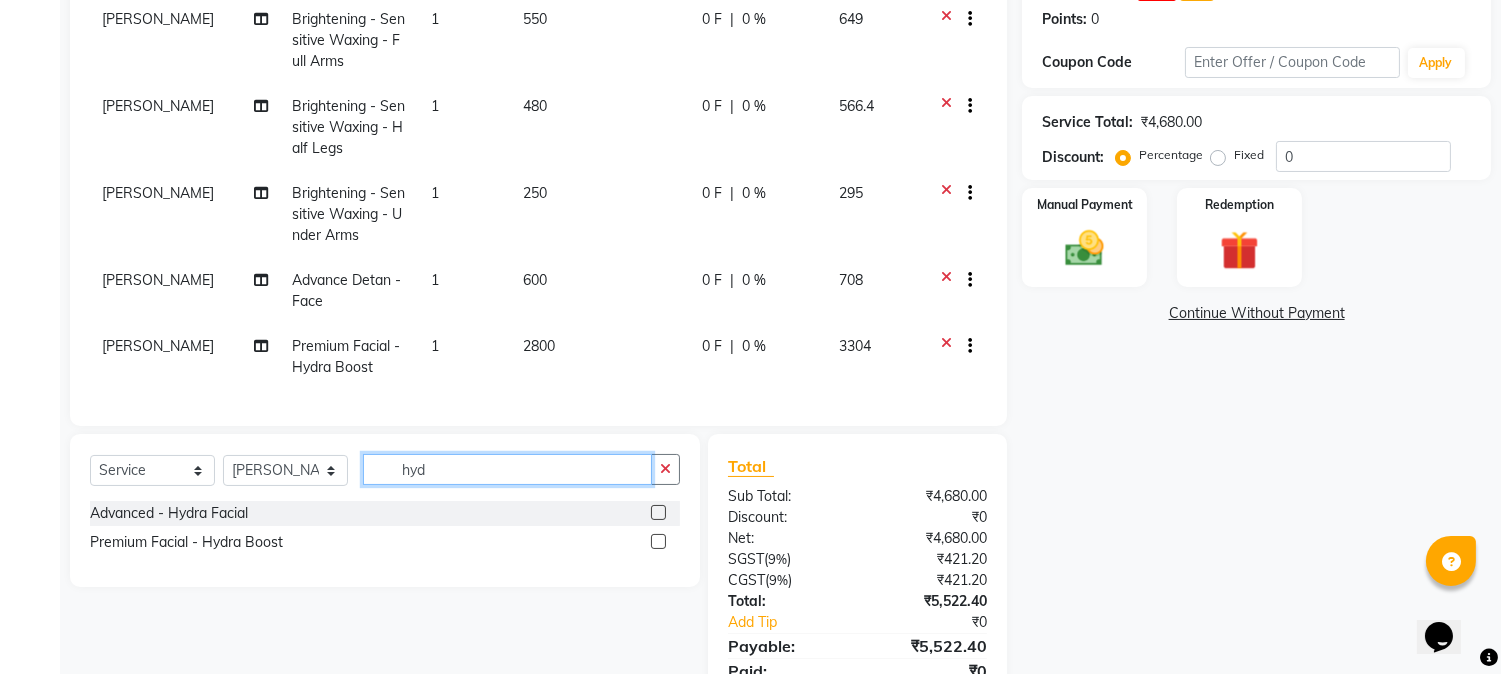 click on "hyd" 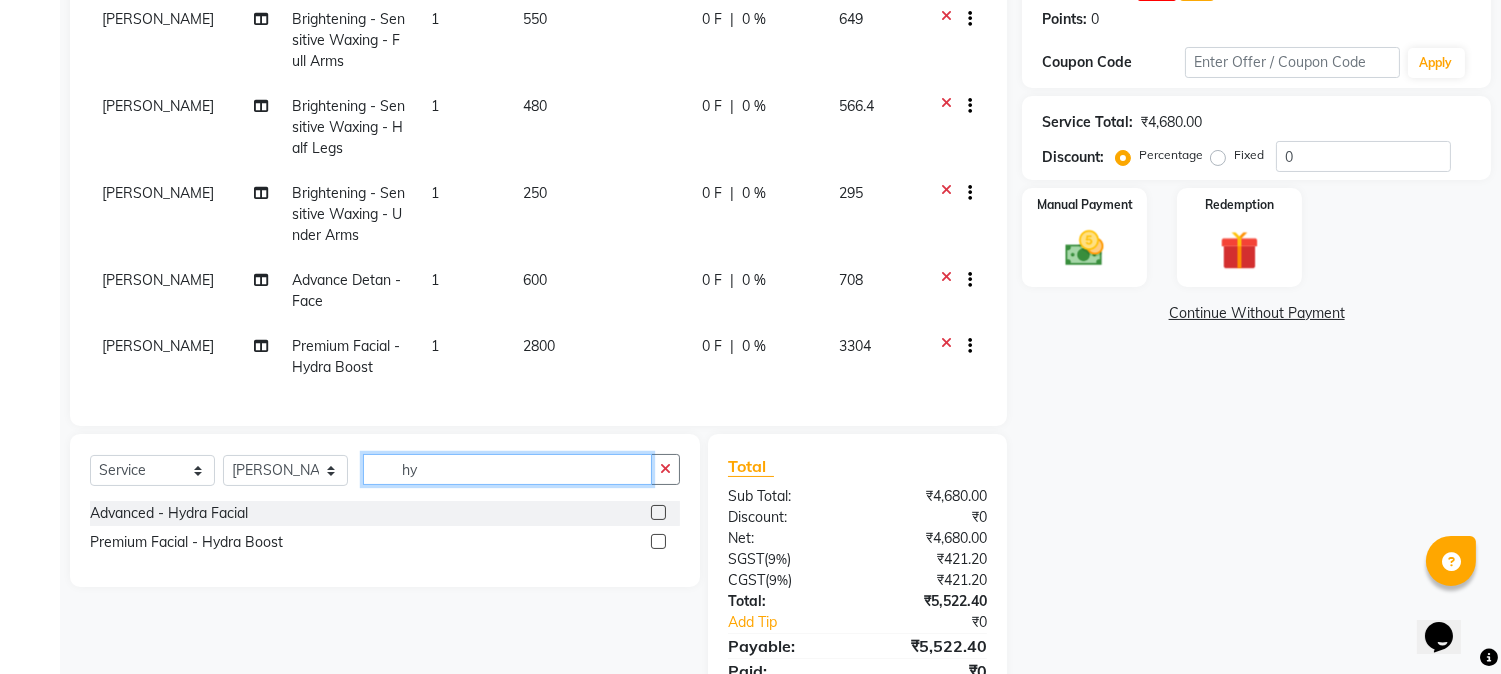 type on "h" 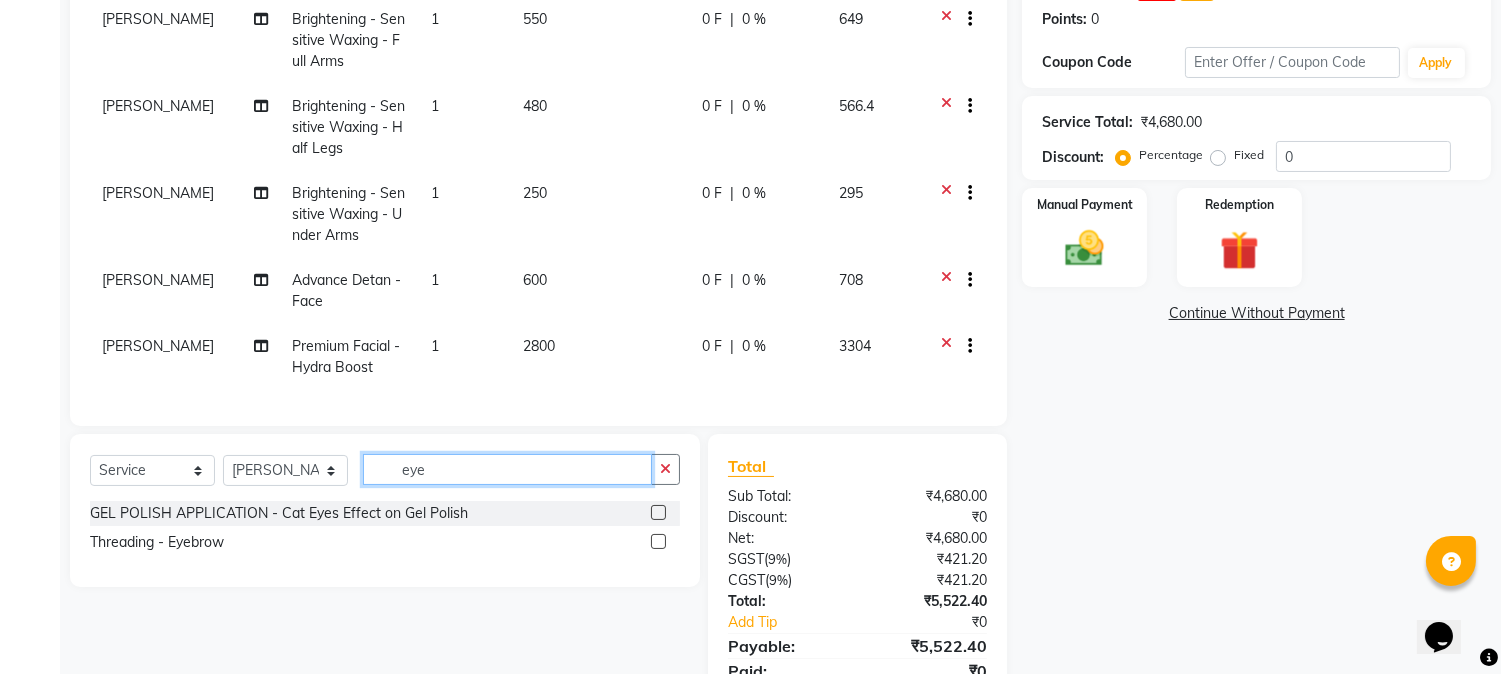 type on "eye" 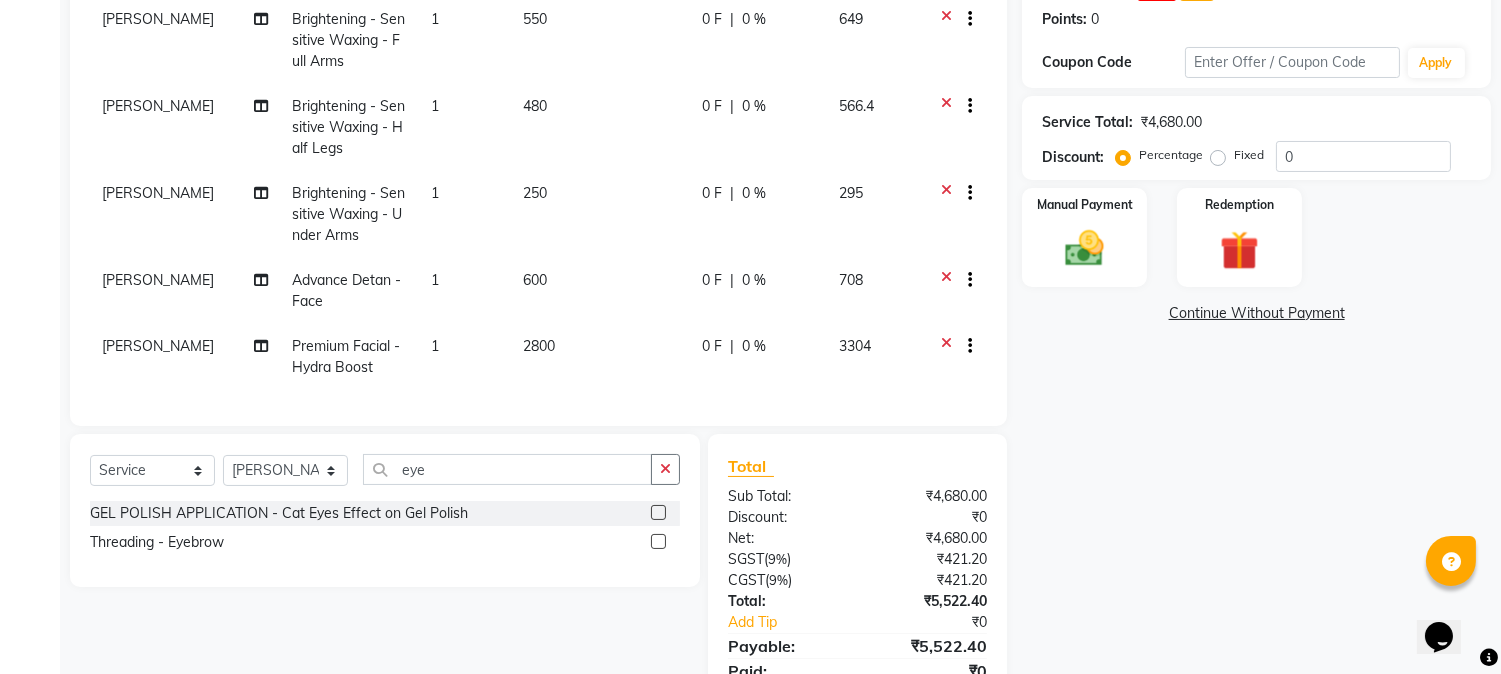 click 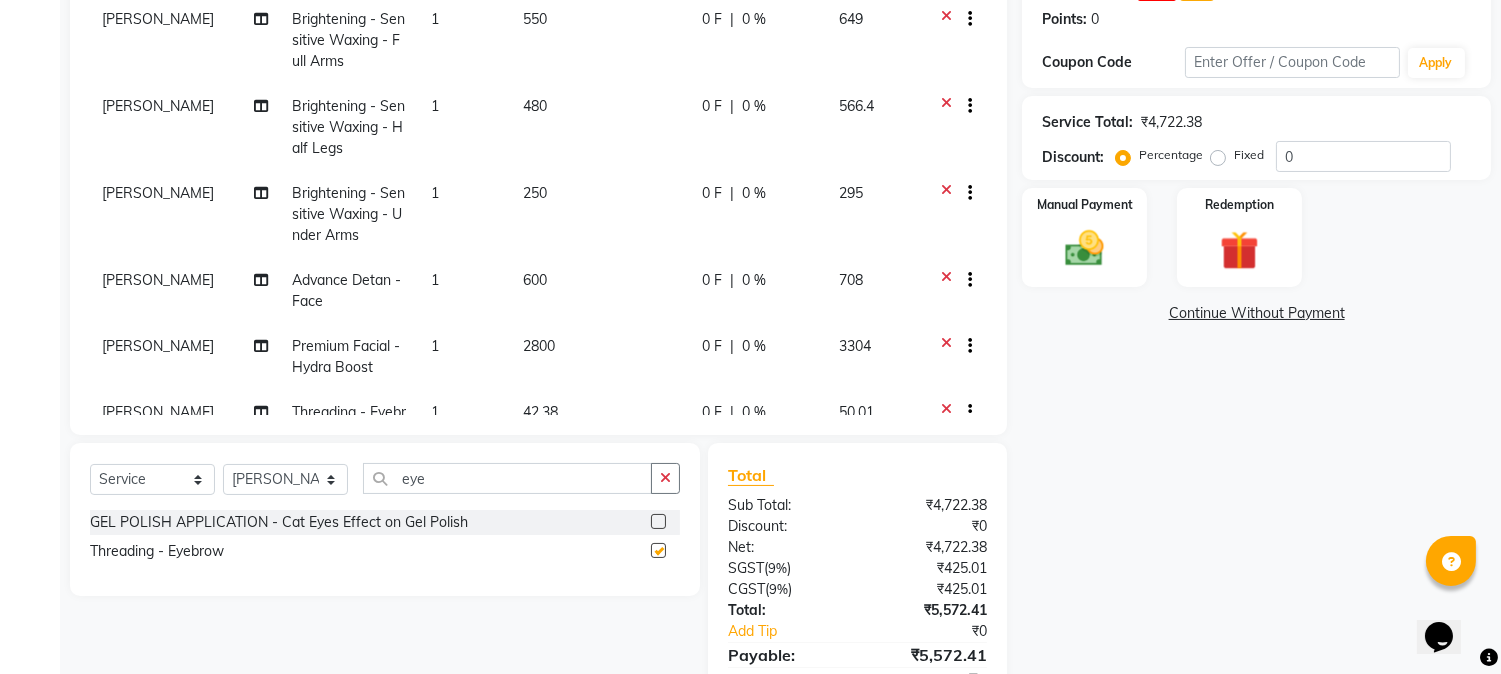 checkbox on "false" 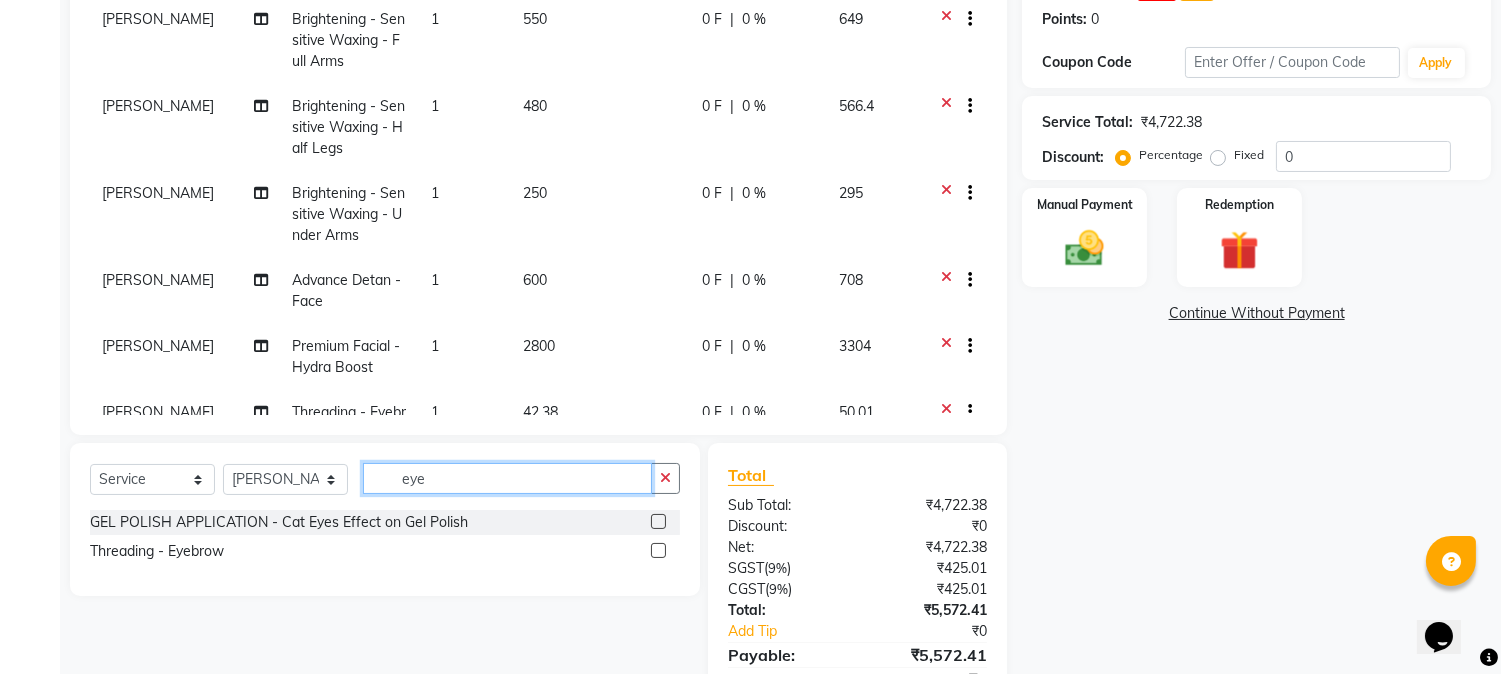 click on "eye" 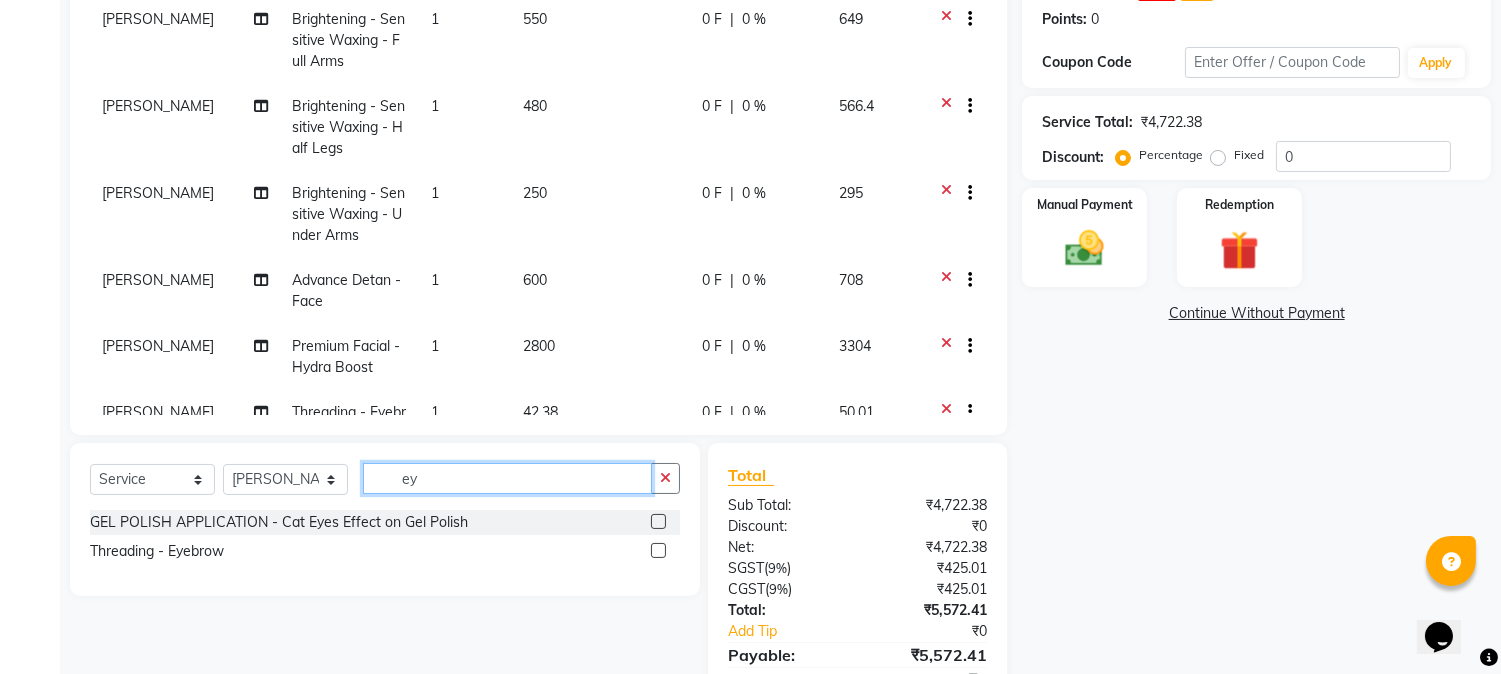 type on "e" 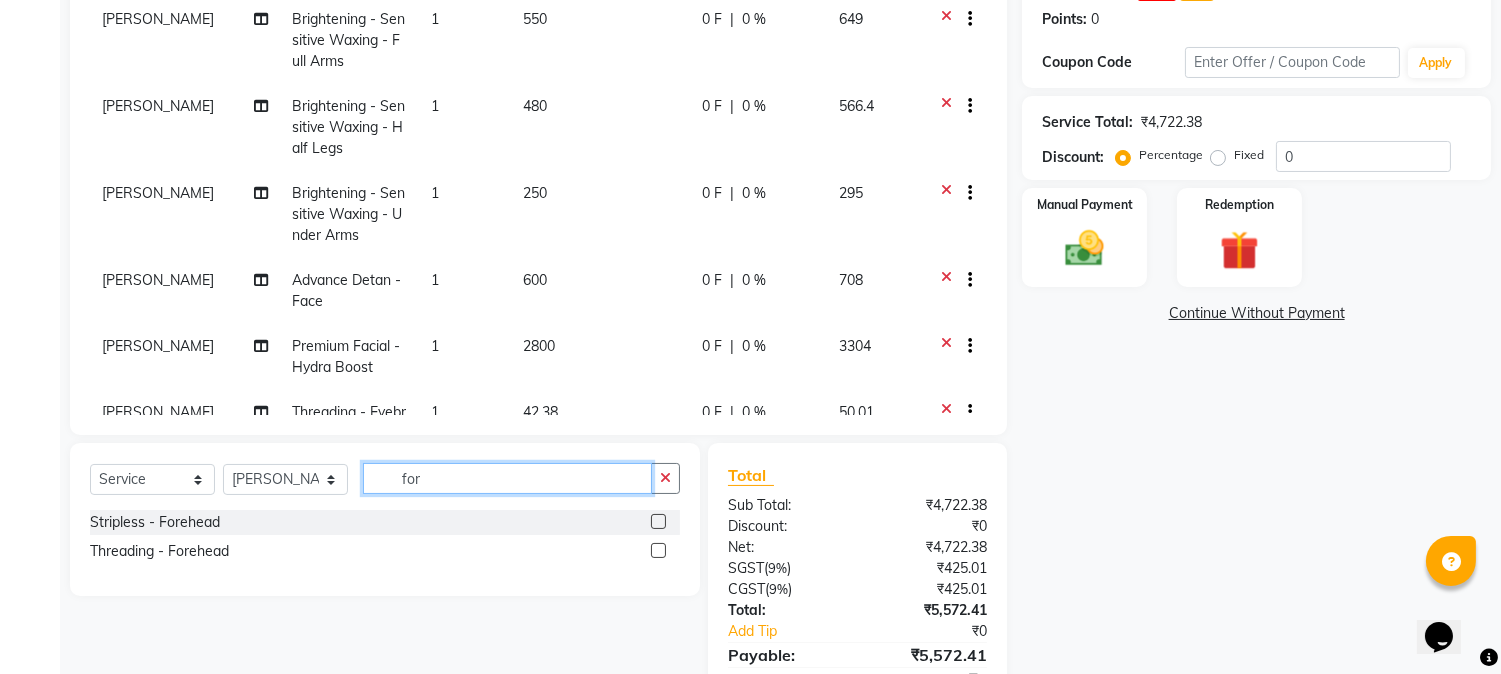 type on "for" 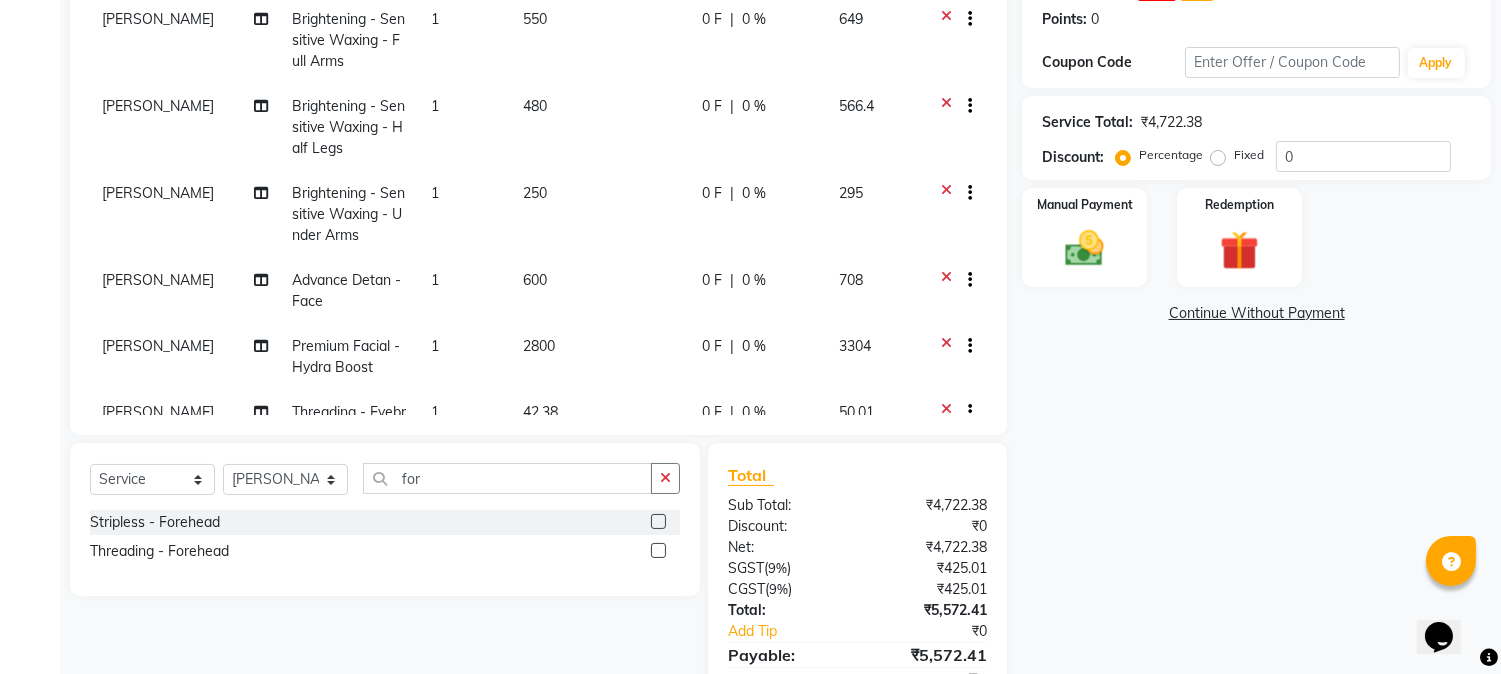 click 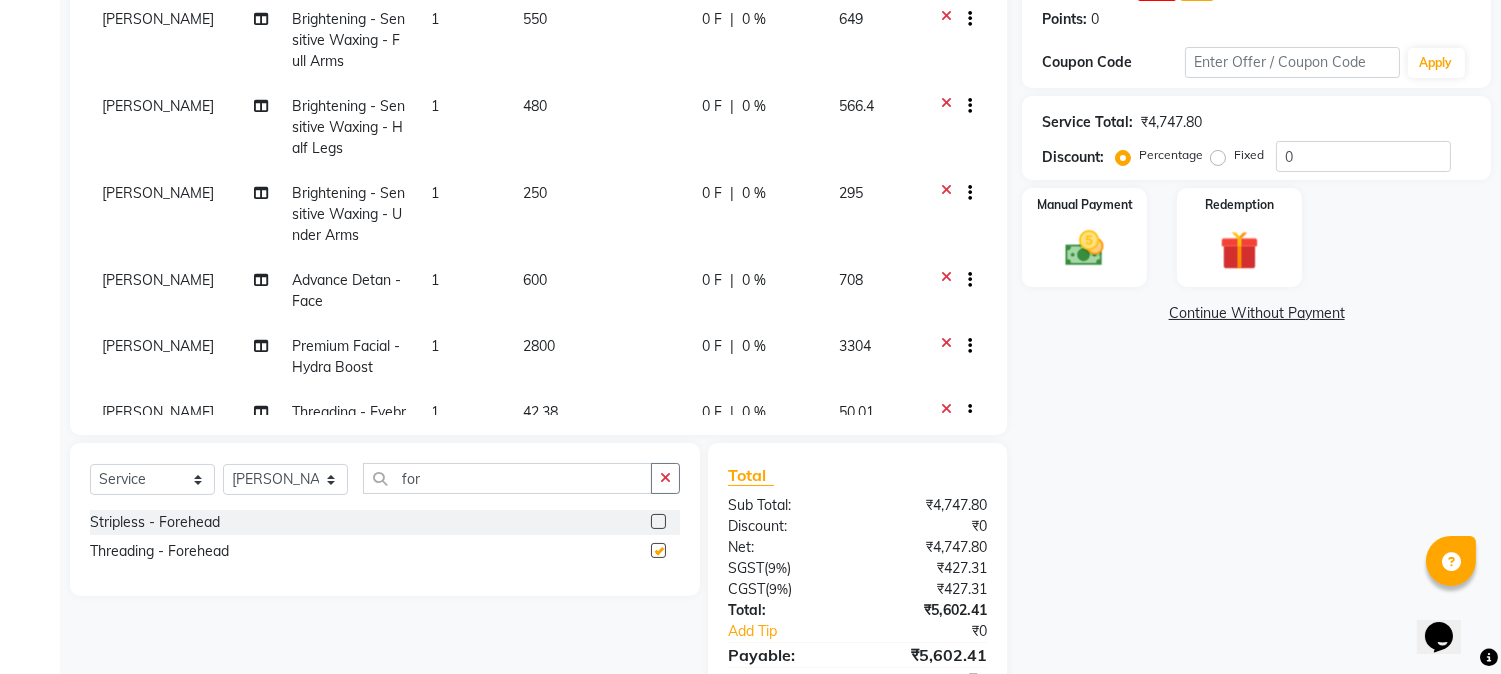 checkbox on "false" 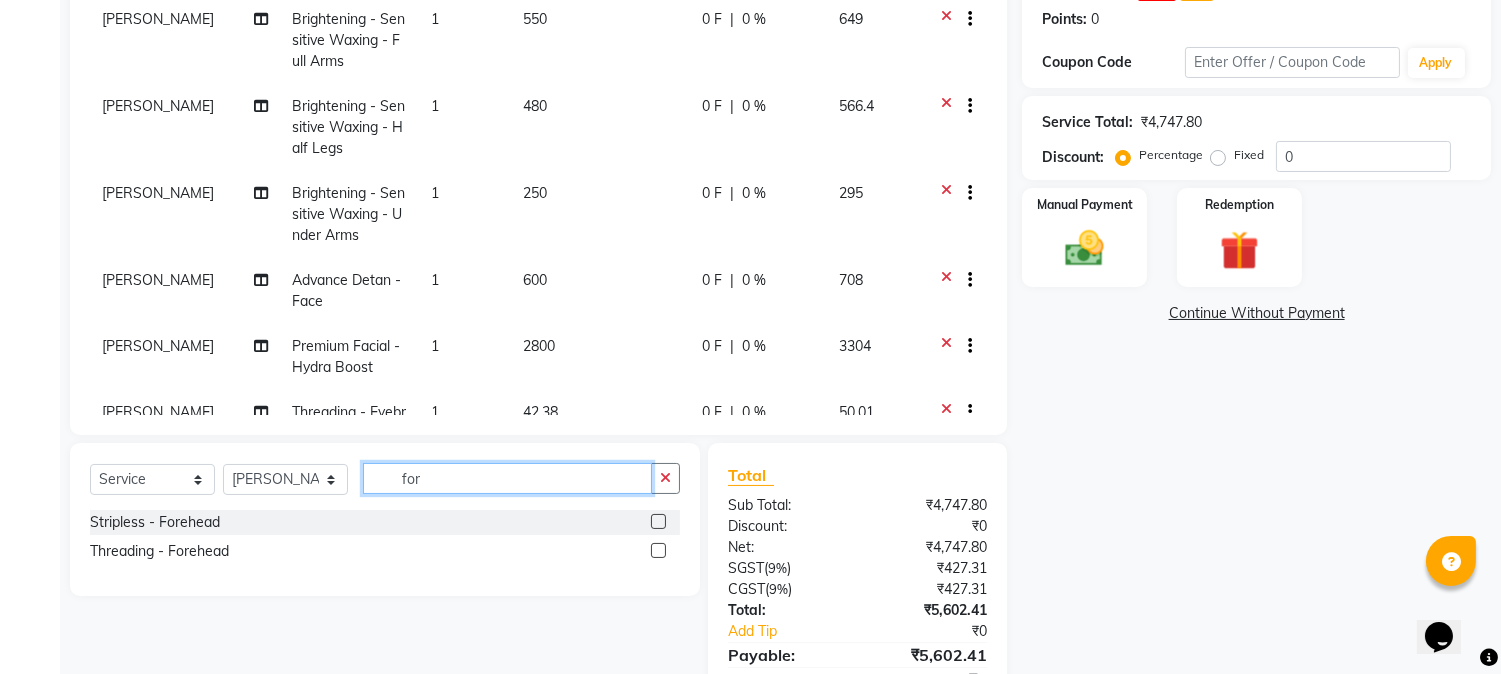 click on "for" 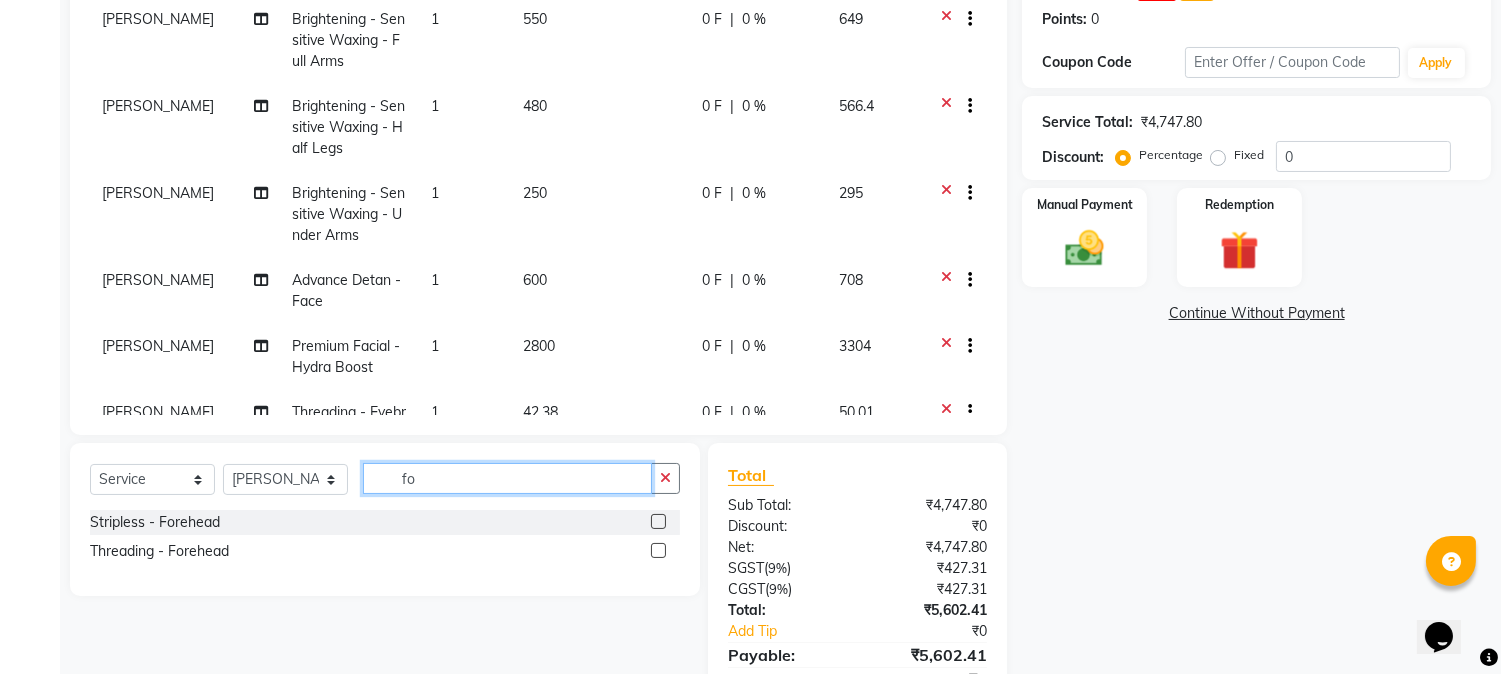 type on "f" 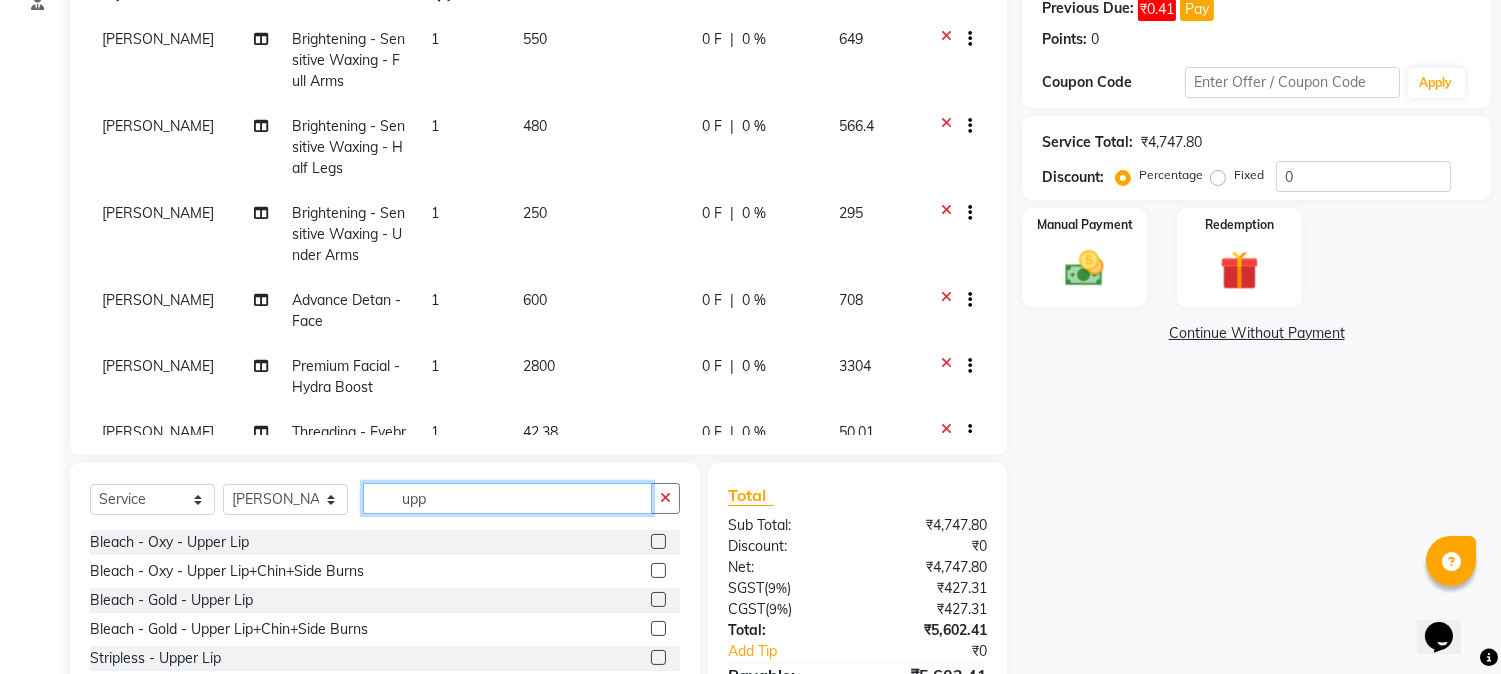 scroll, scrollTop: 333, scrollLeft: 0, axis: vertical 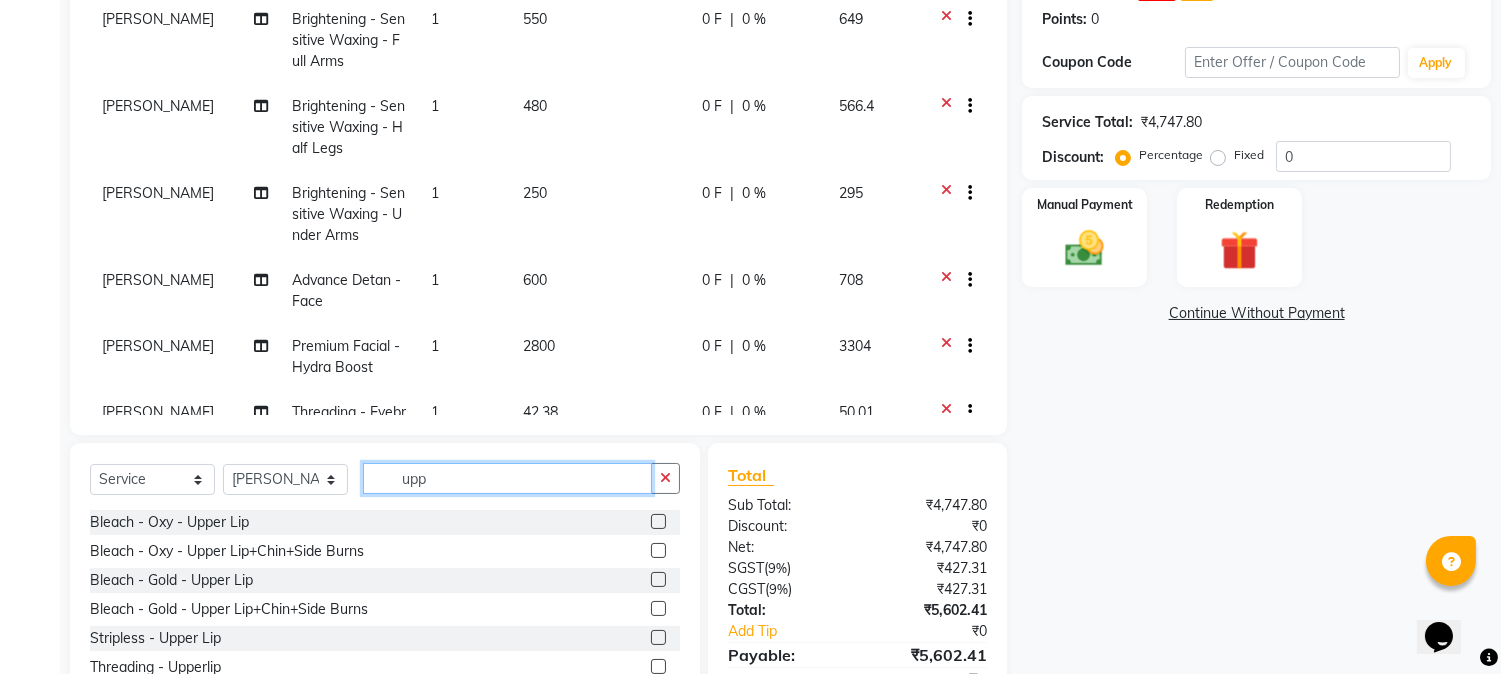 type on "upp" 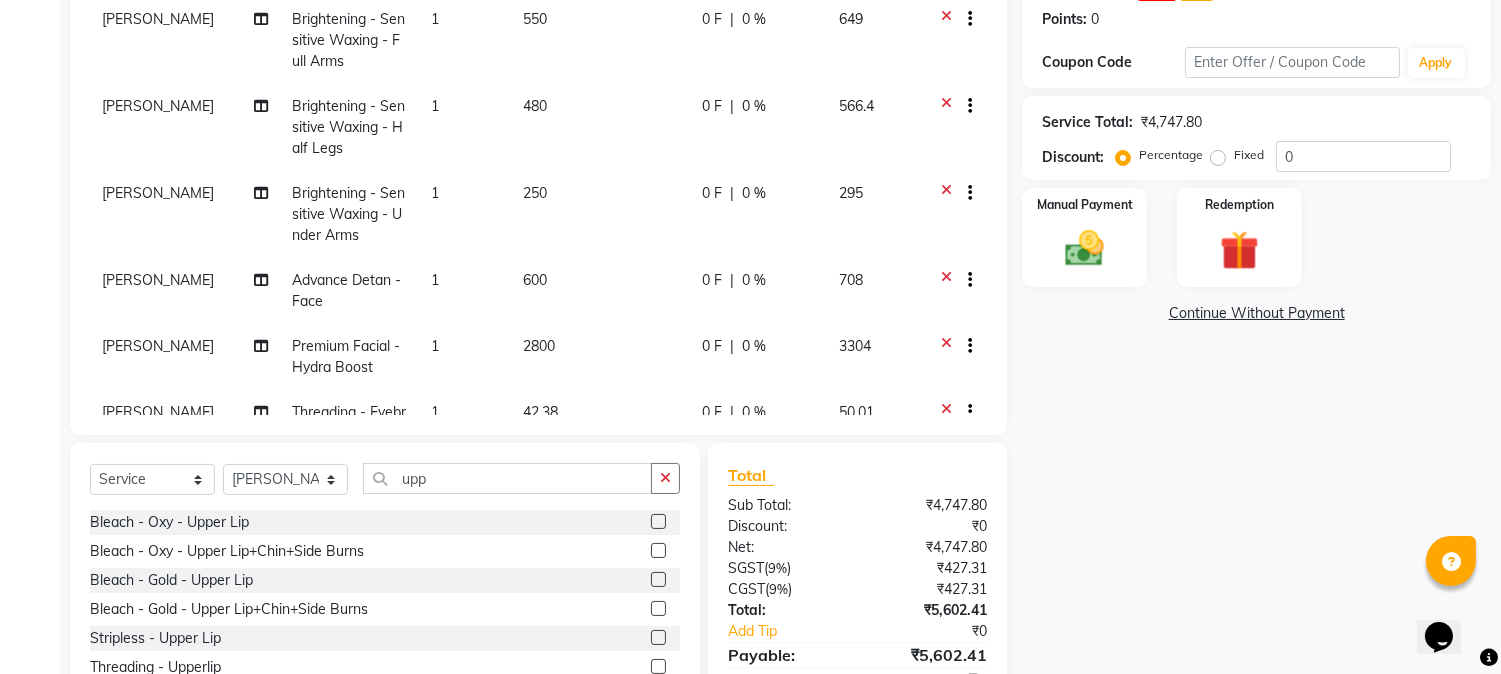click 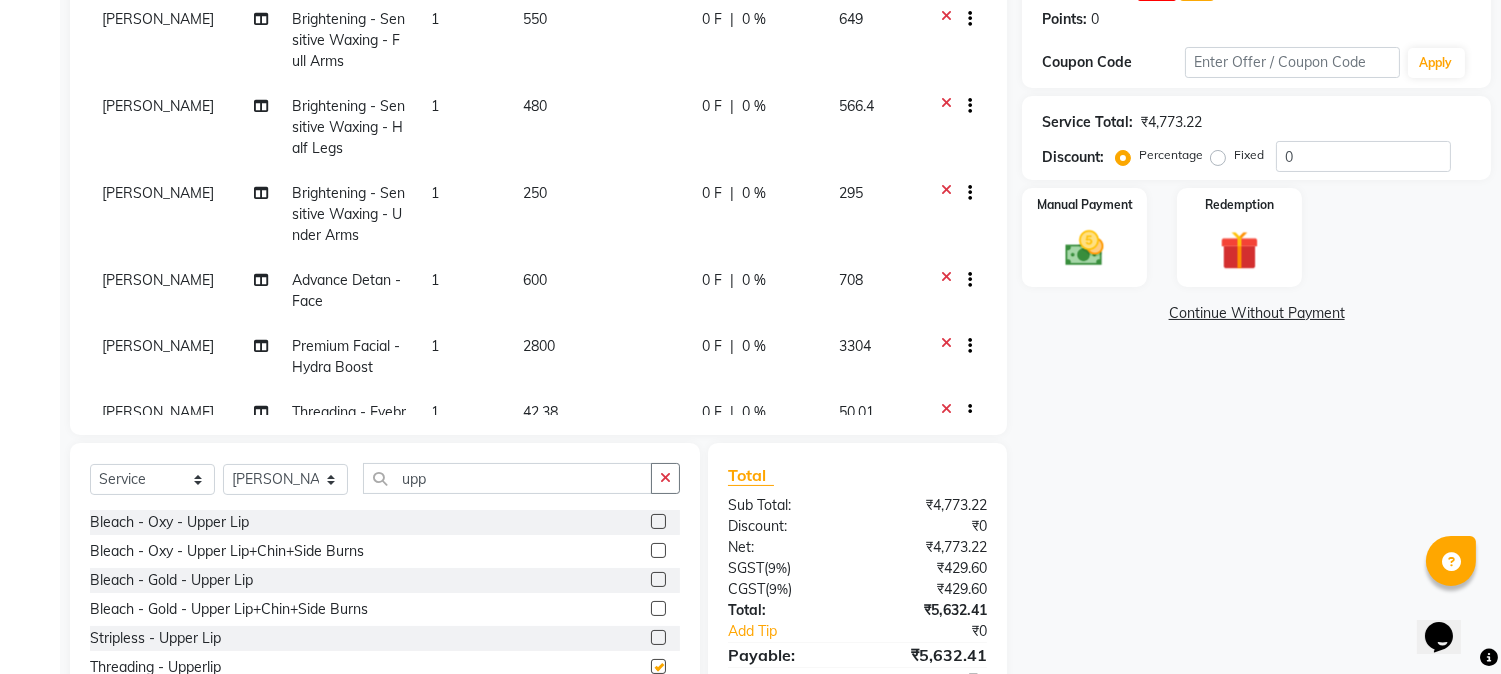 checkbox on "false" 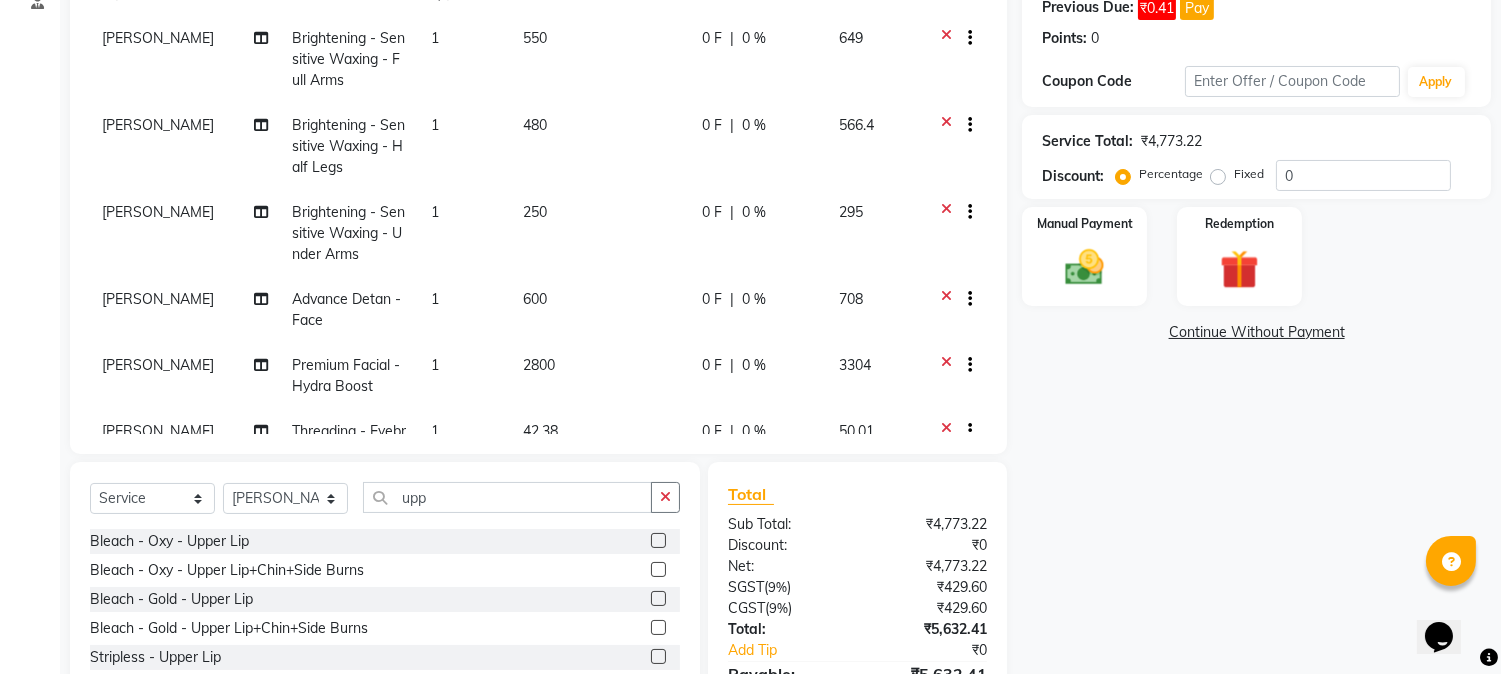 scroll, scrollTop: 425, scrollLeft: 0, axis: vertical 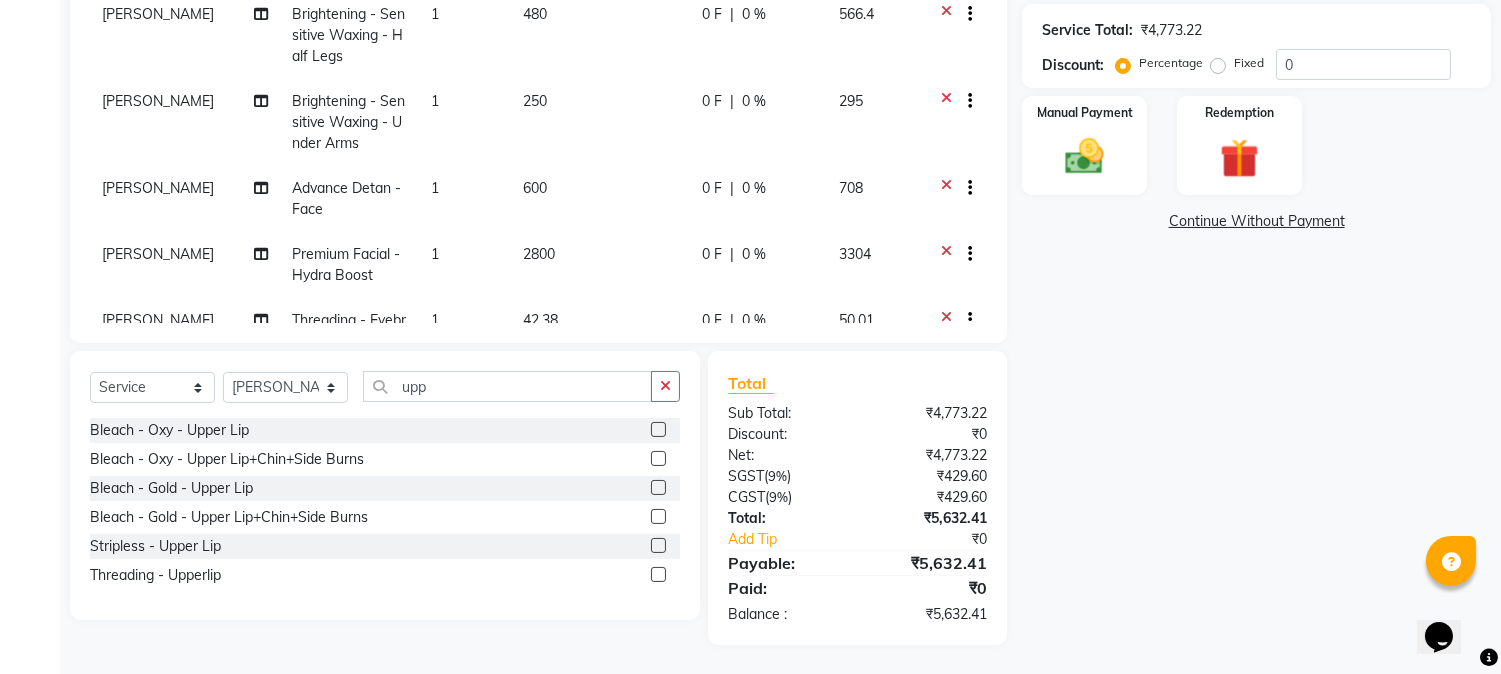 click 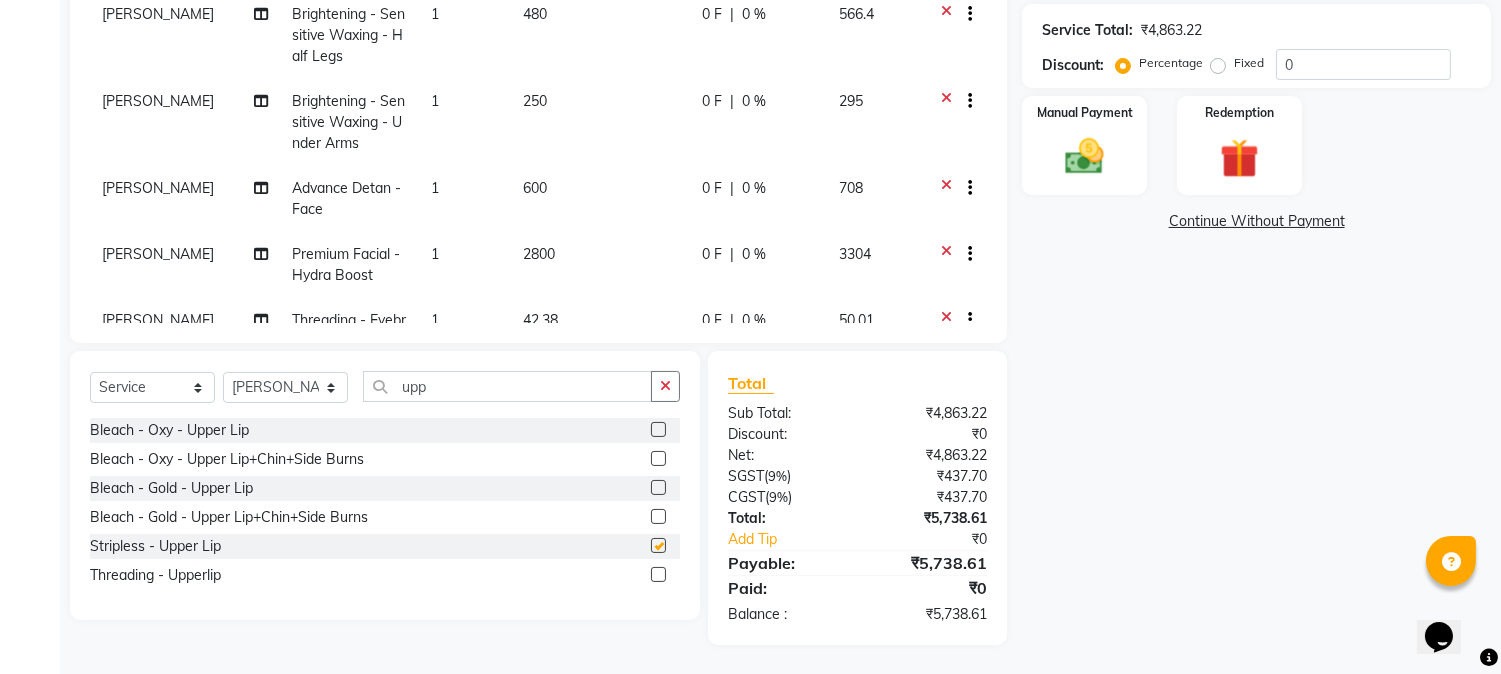 checkbox on "false" 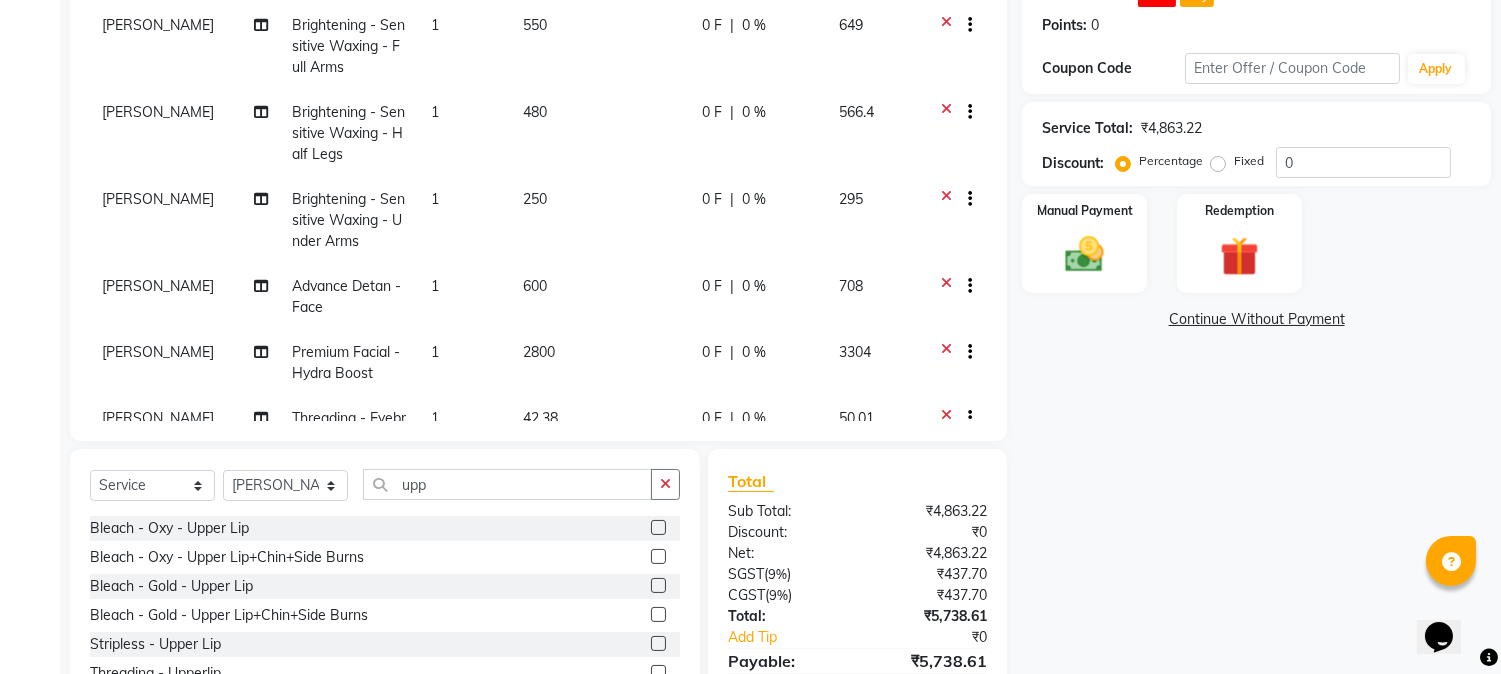 scroll, scrollTop: 314, scrollLeft: 0, axis: vertical 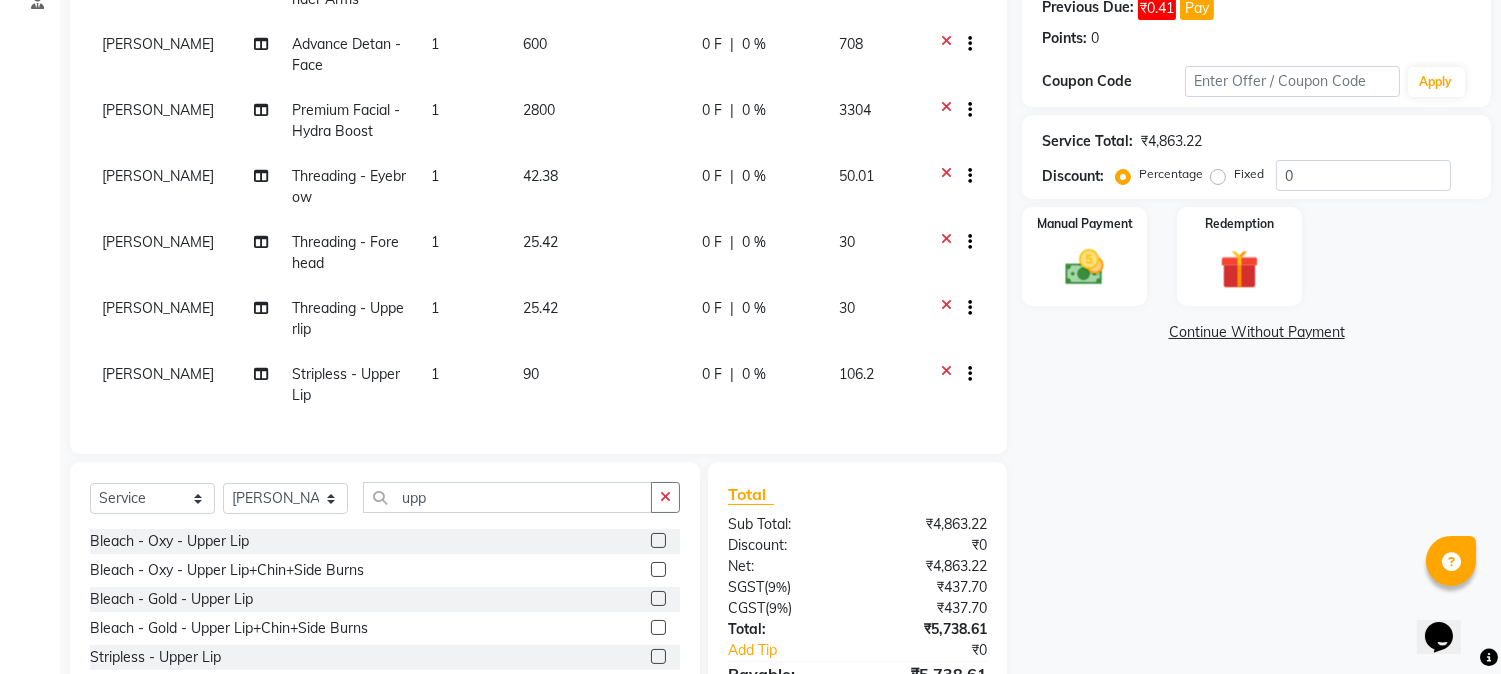 click 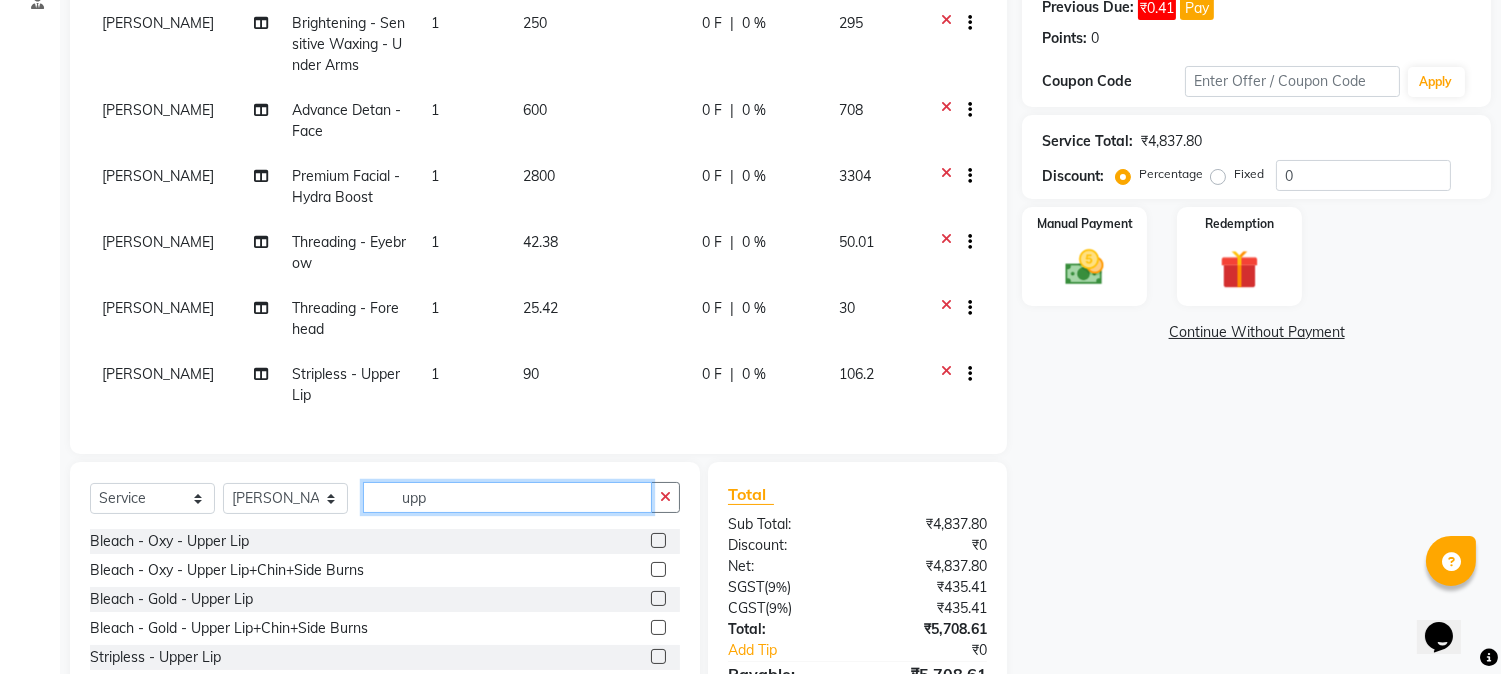 click on "upp" 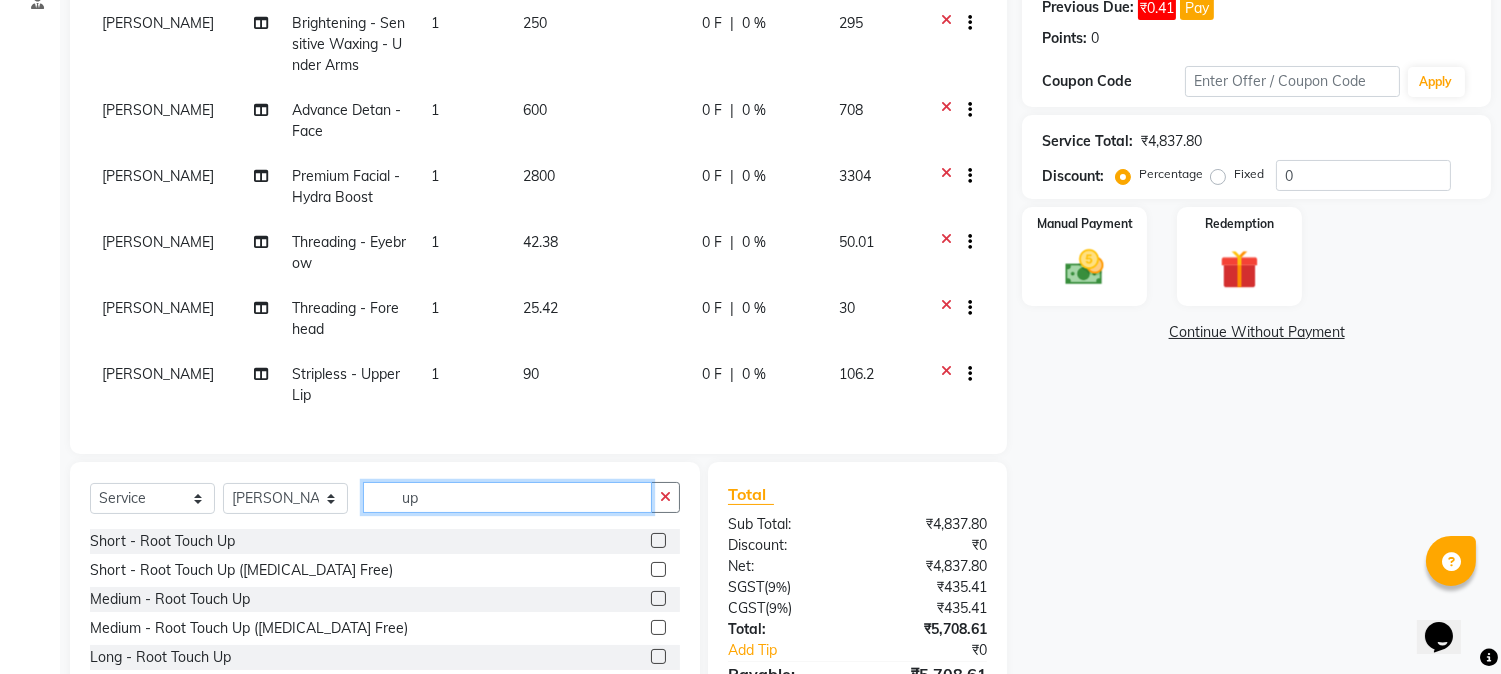 type on "u" 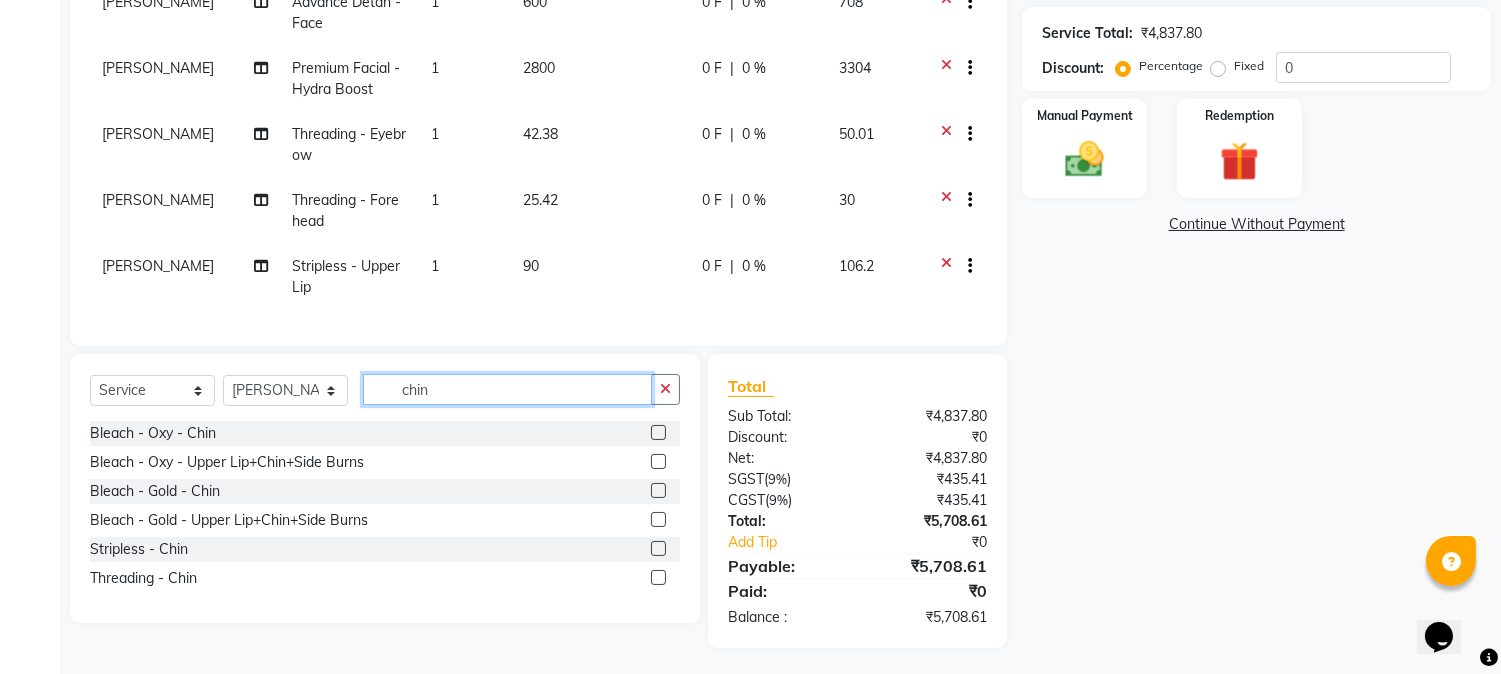 scroll, scrollTop: 425, scrollLeft: 0, axis: vertical 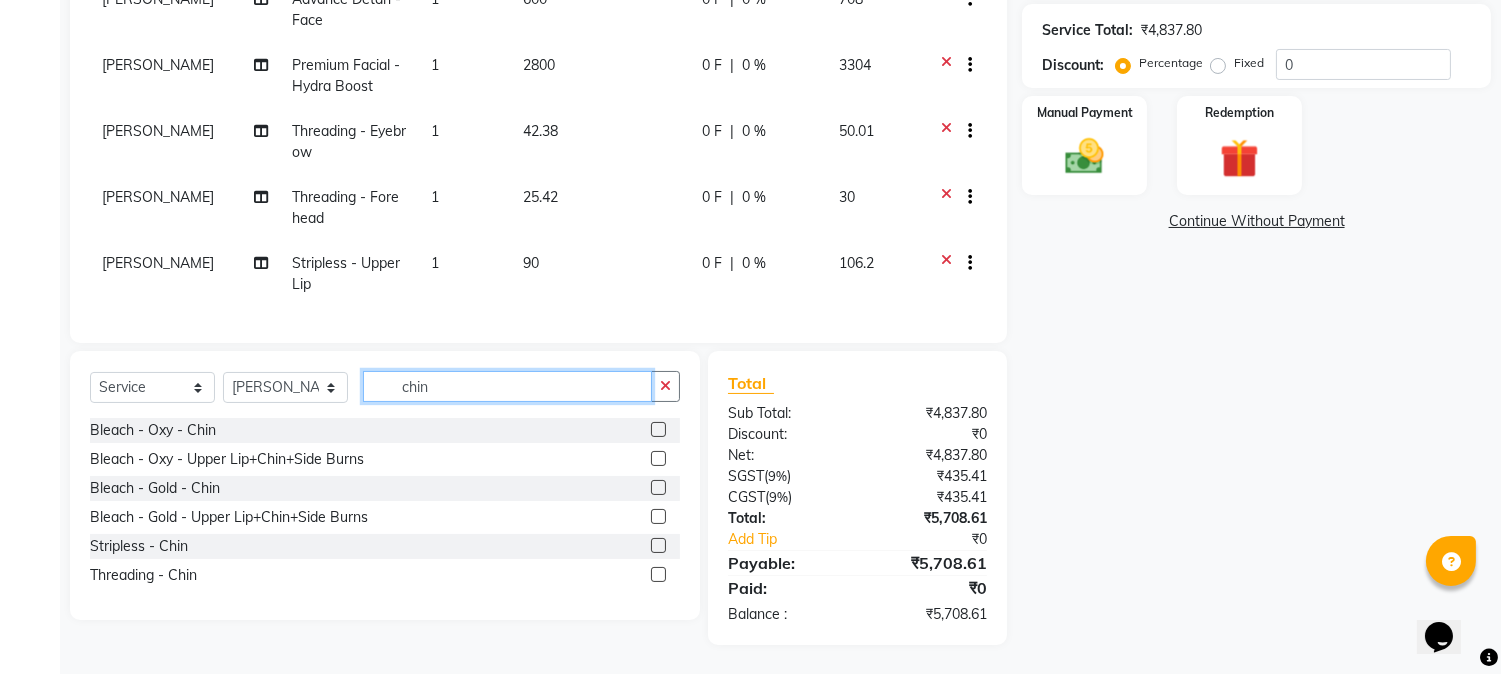 type on "chin" 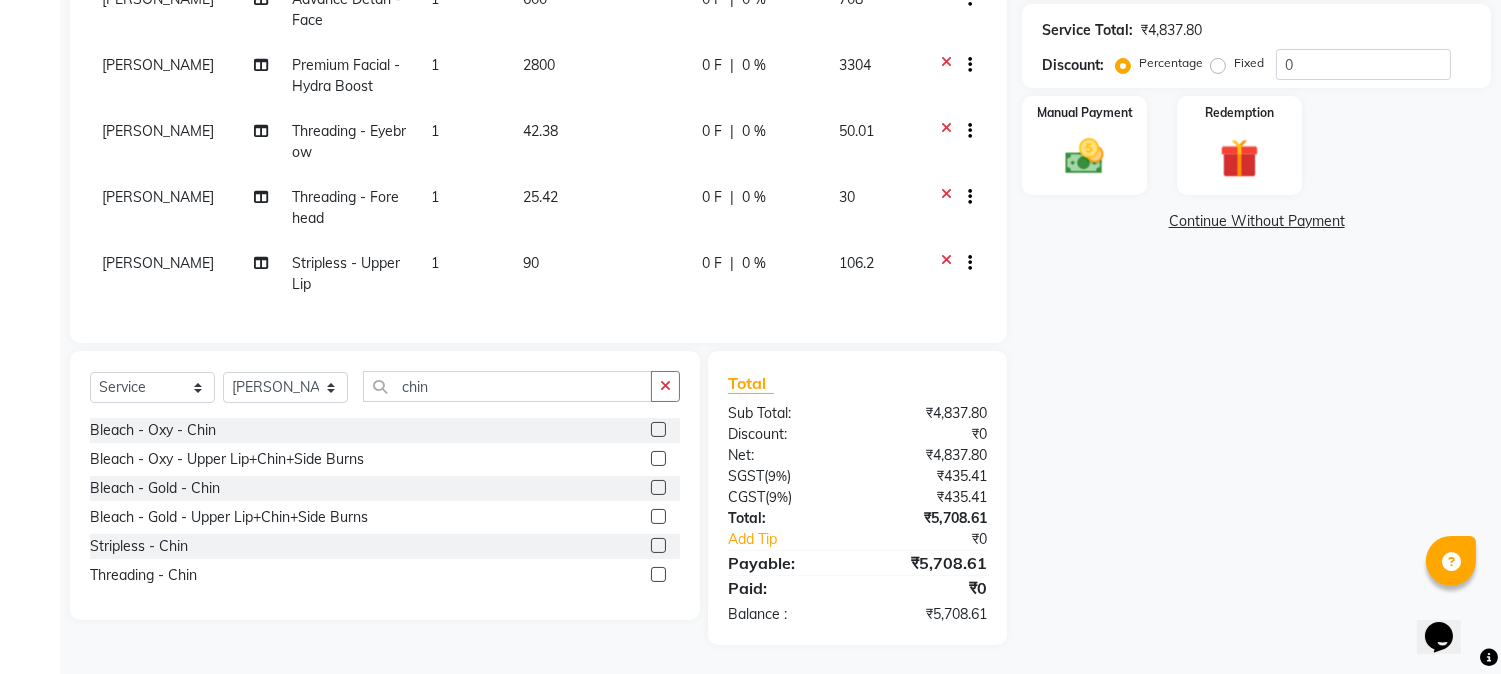 click 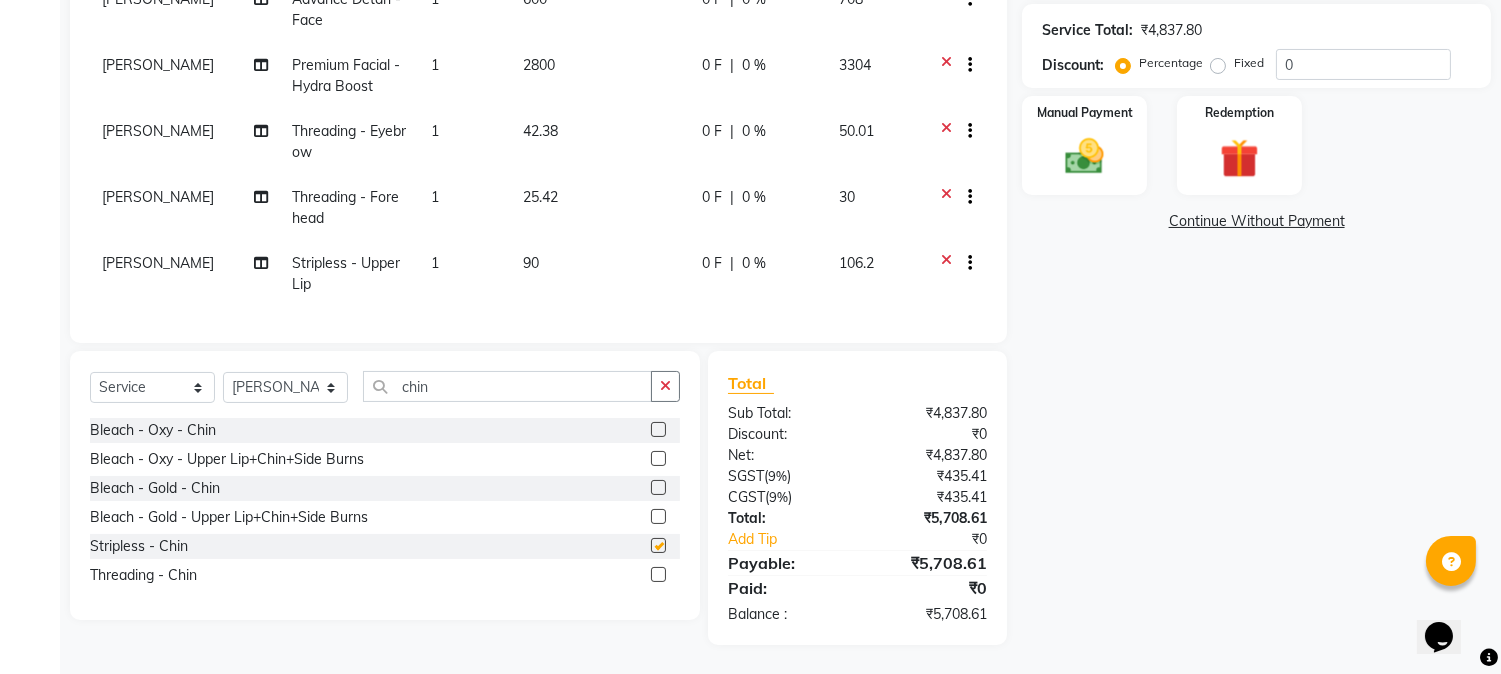 scroll, scrollTop: 254, scrollLeft: 0, axis: vertical 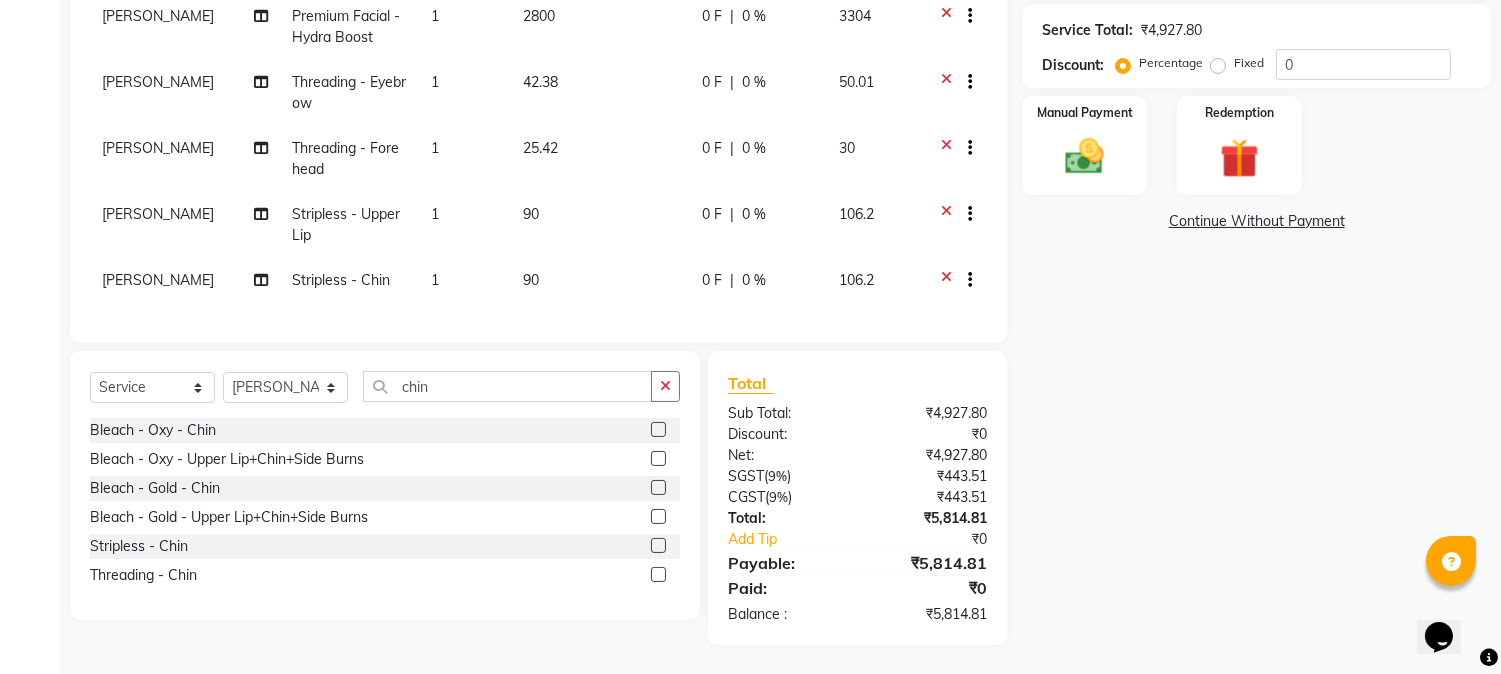 checkbox on "false" 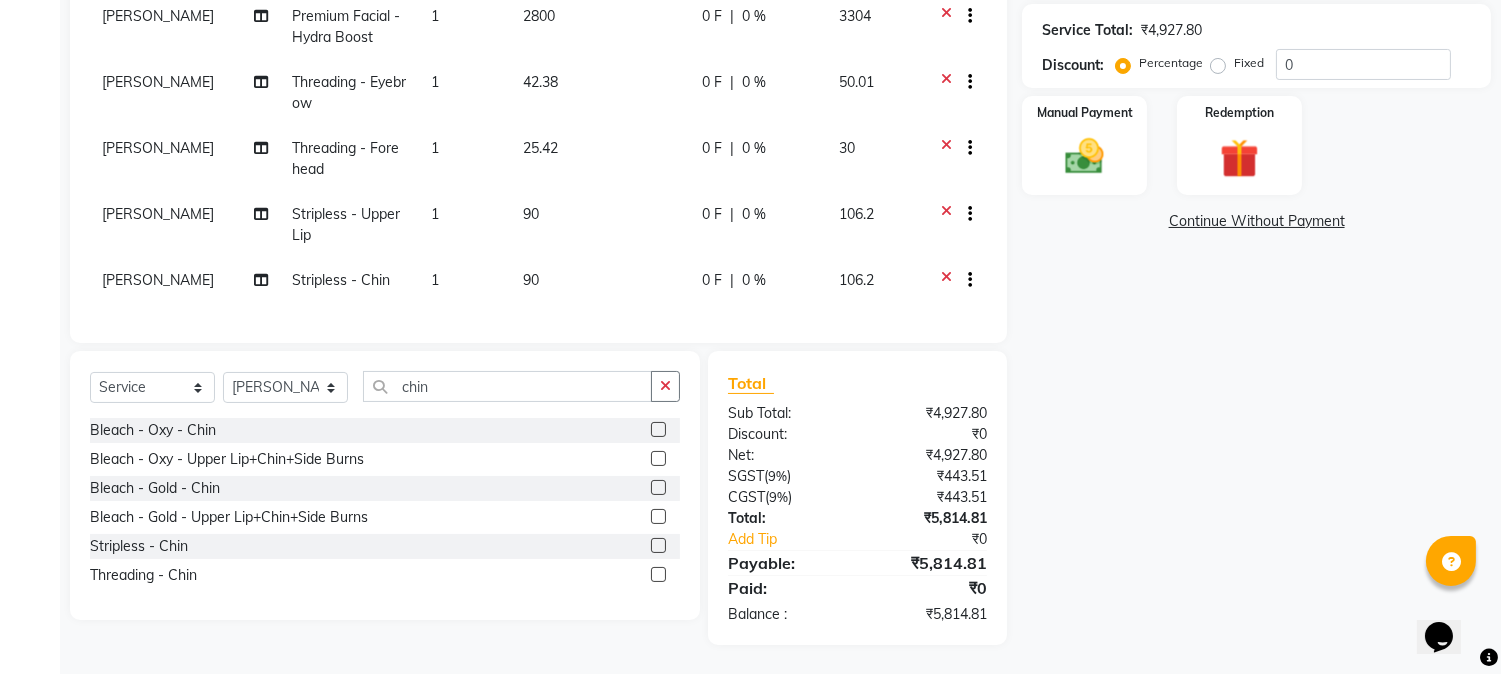 scroll, scrollTop: 143, scrollLeft: 0, axis: vertical 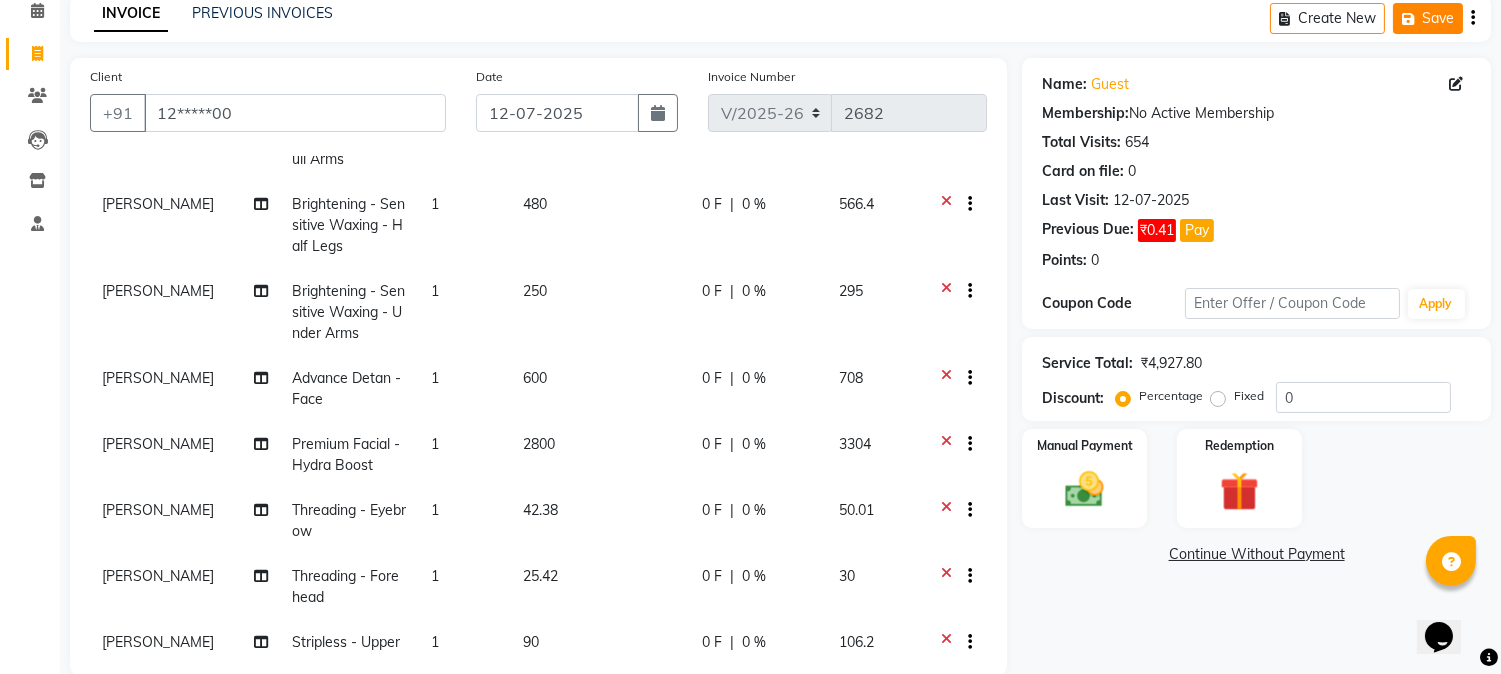 click on "Save" 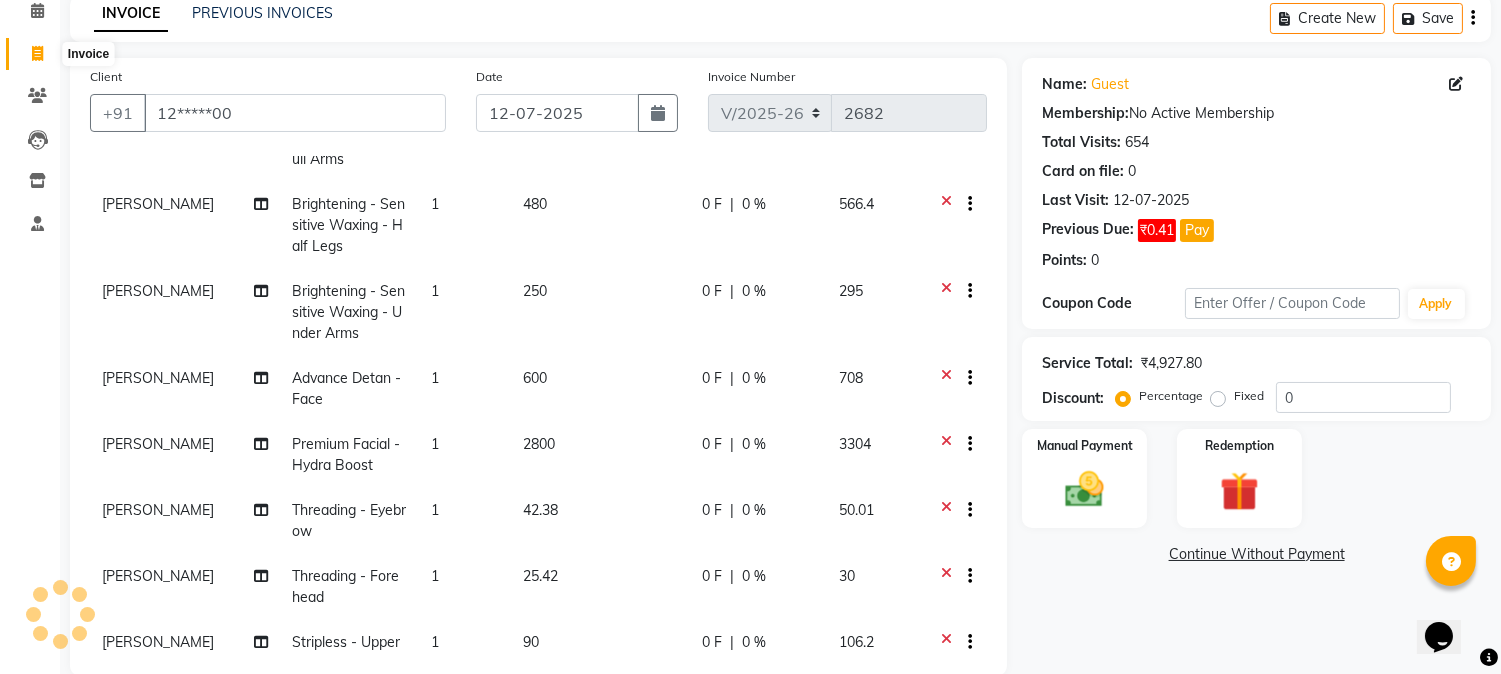click 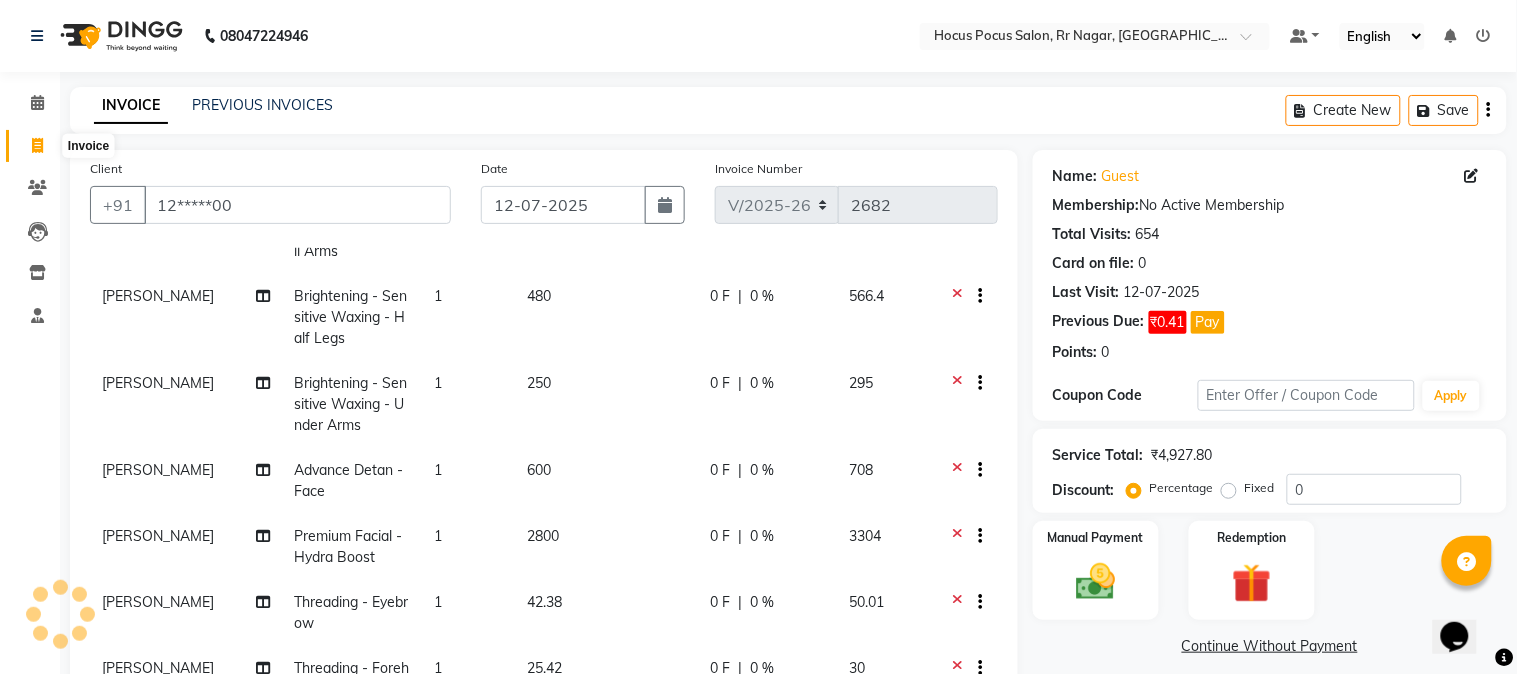 select on "5019" 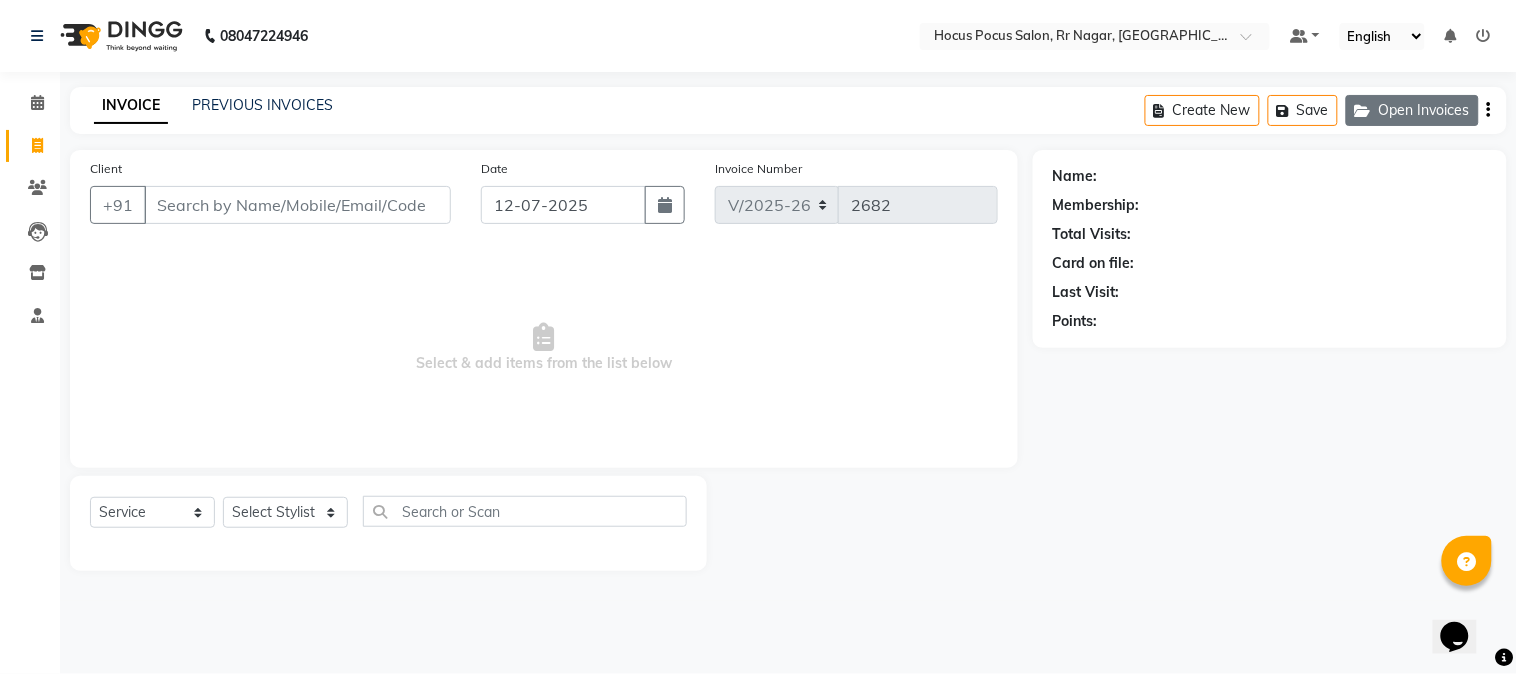 click on "Open Invoices" 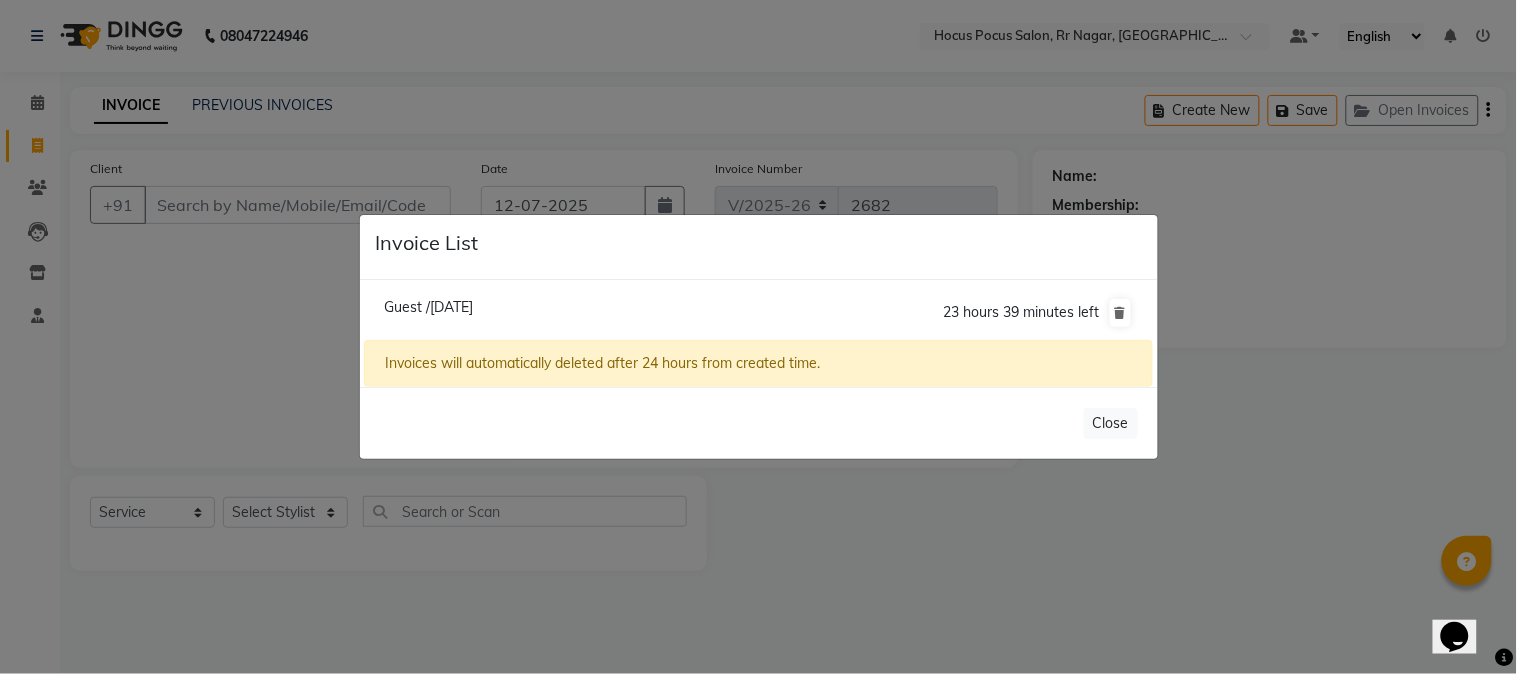 click on "Guest /12 July 2025" 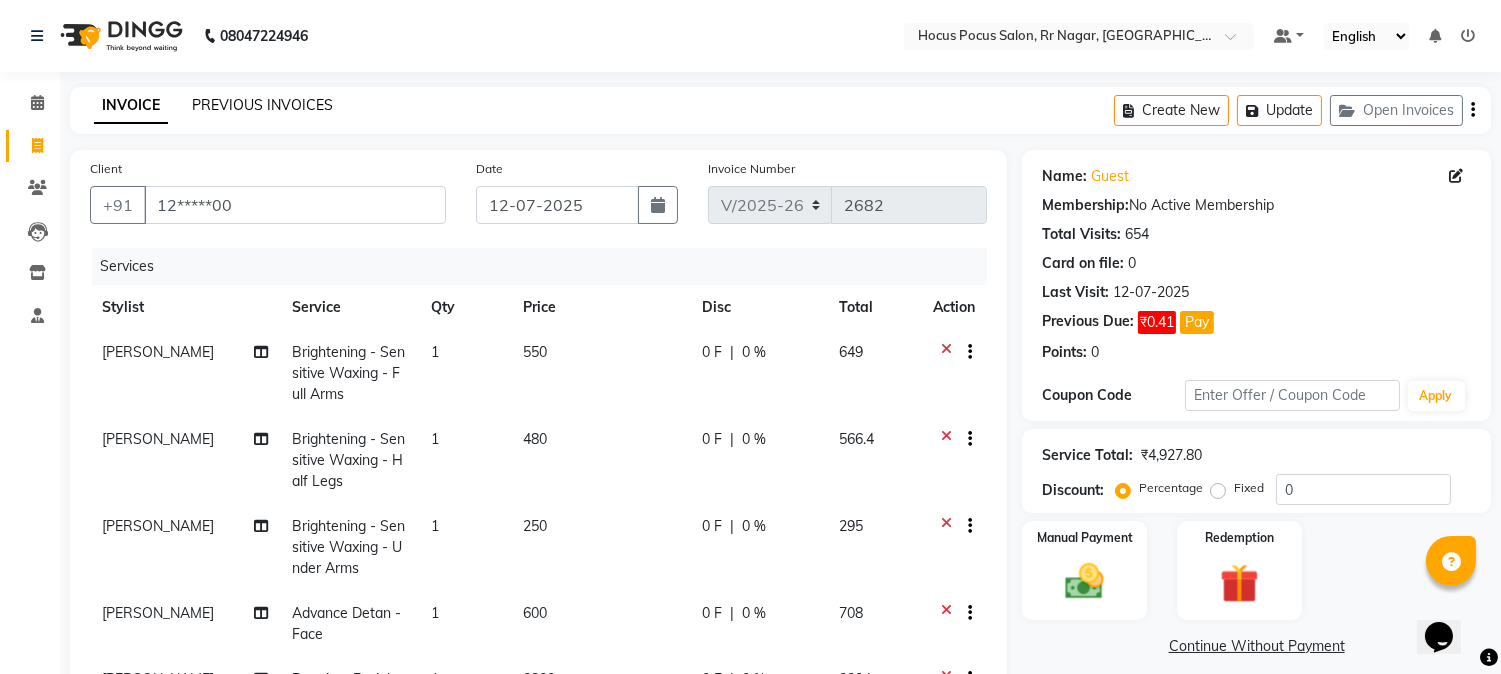 click on "PREVIOUS INVOICES" 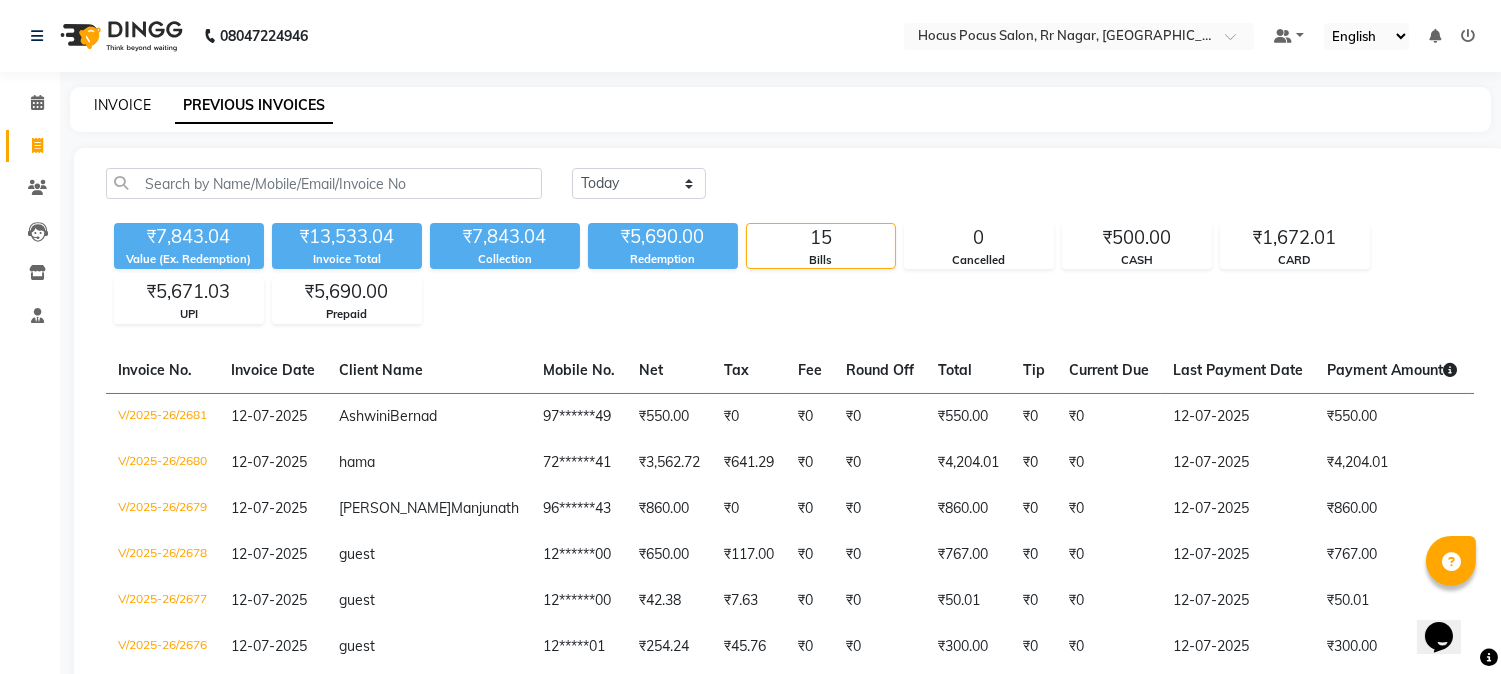 click on "INVOICE" 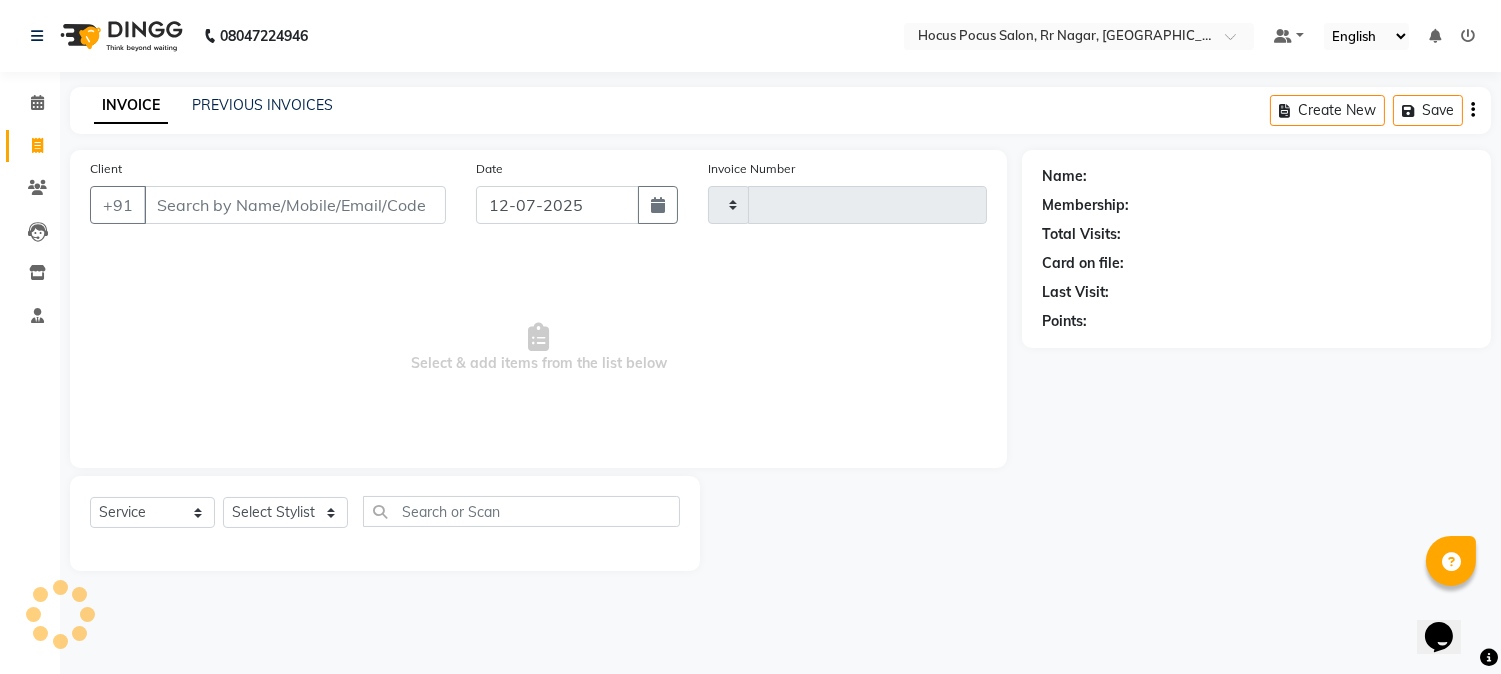 type on "2682" 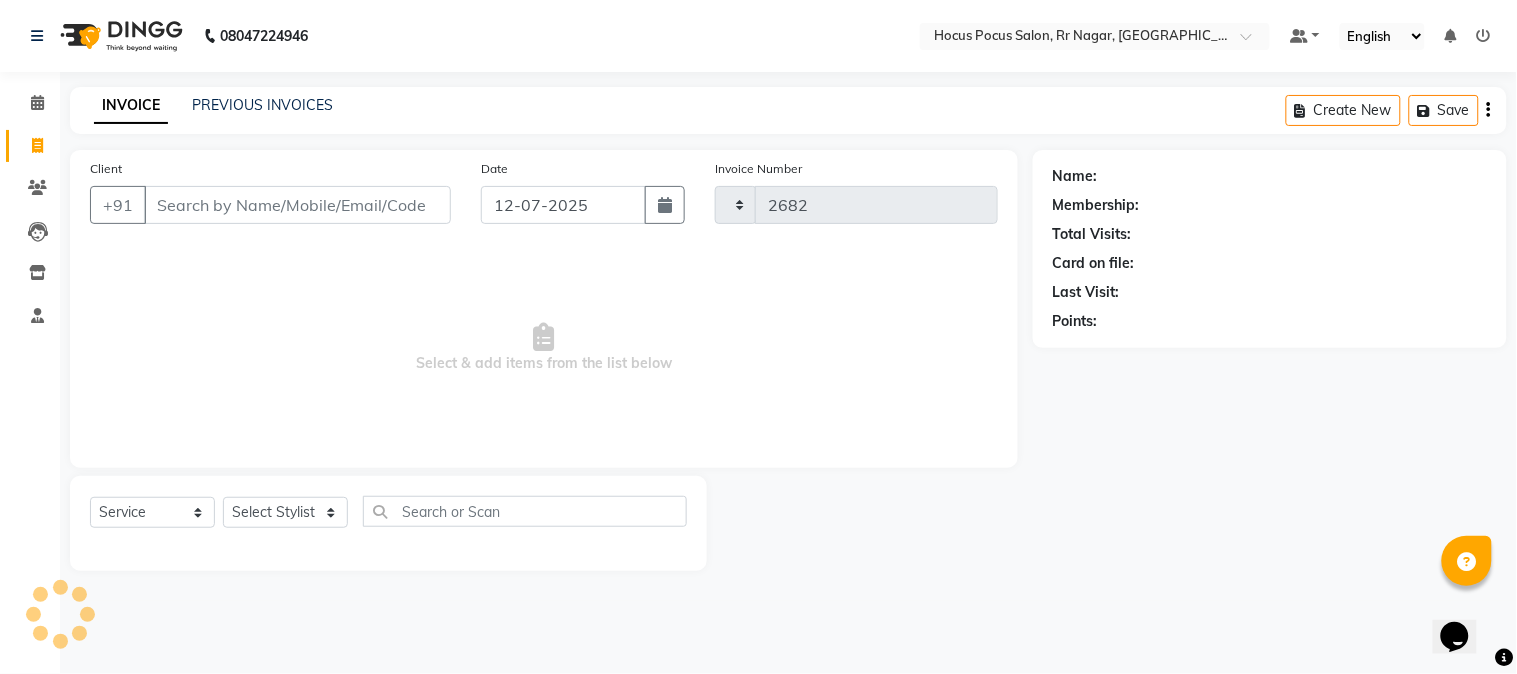 select on "5019" 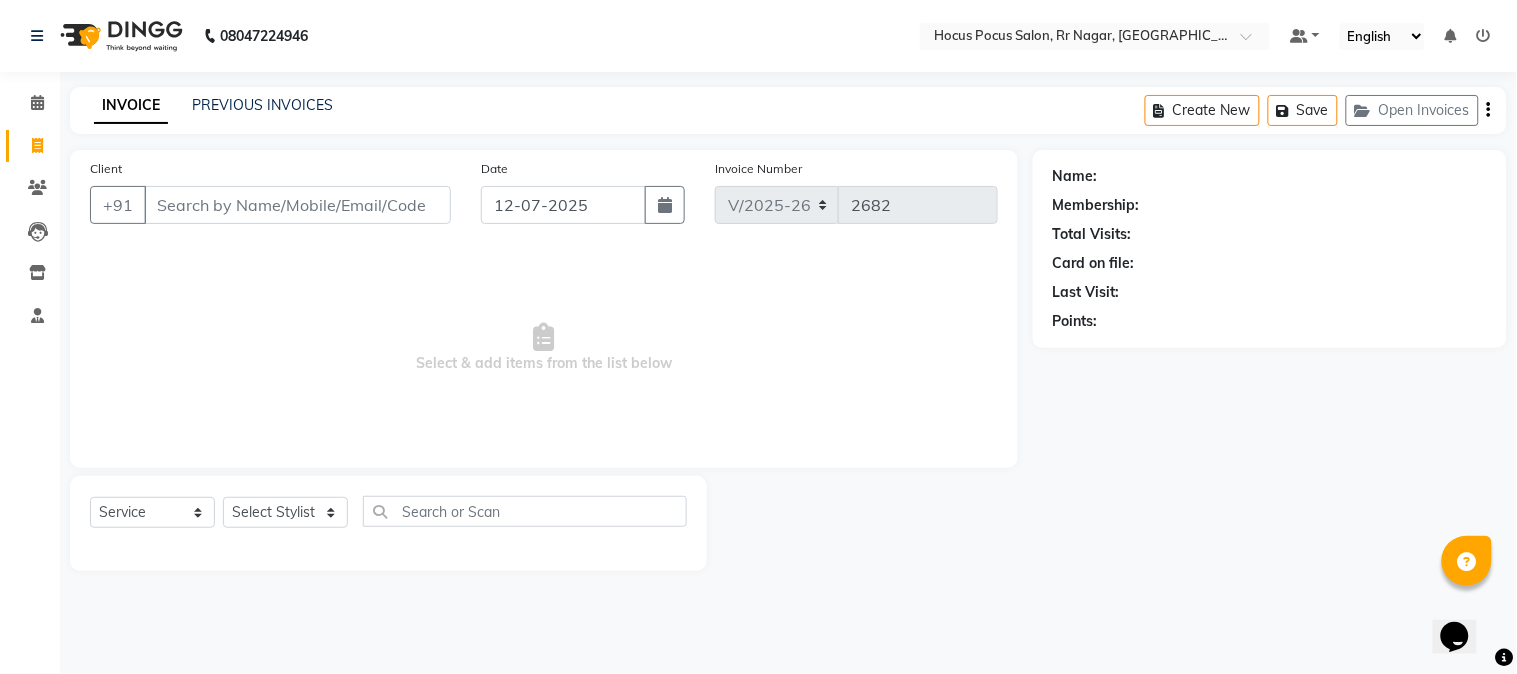 click on "Client" at bounding box center [297, 205] 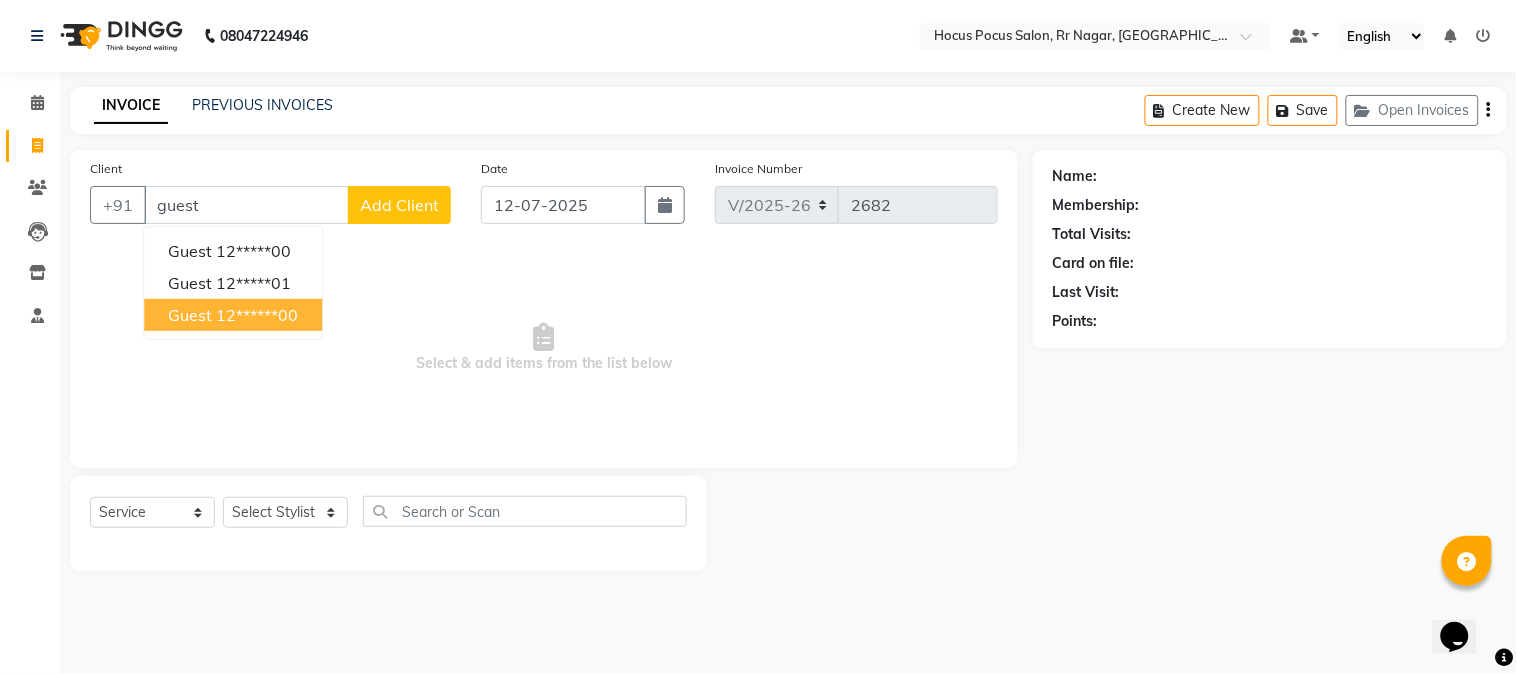 click on "12******00" at bounding box center [257, 315] 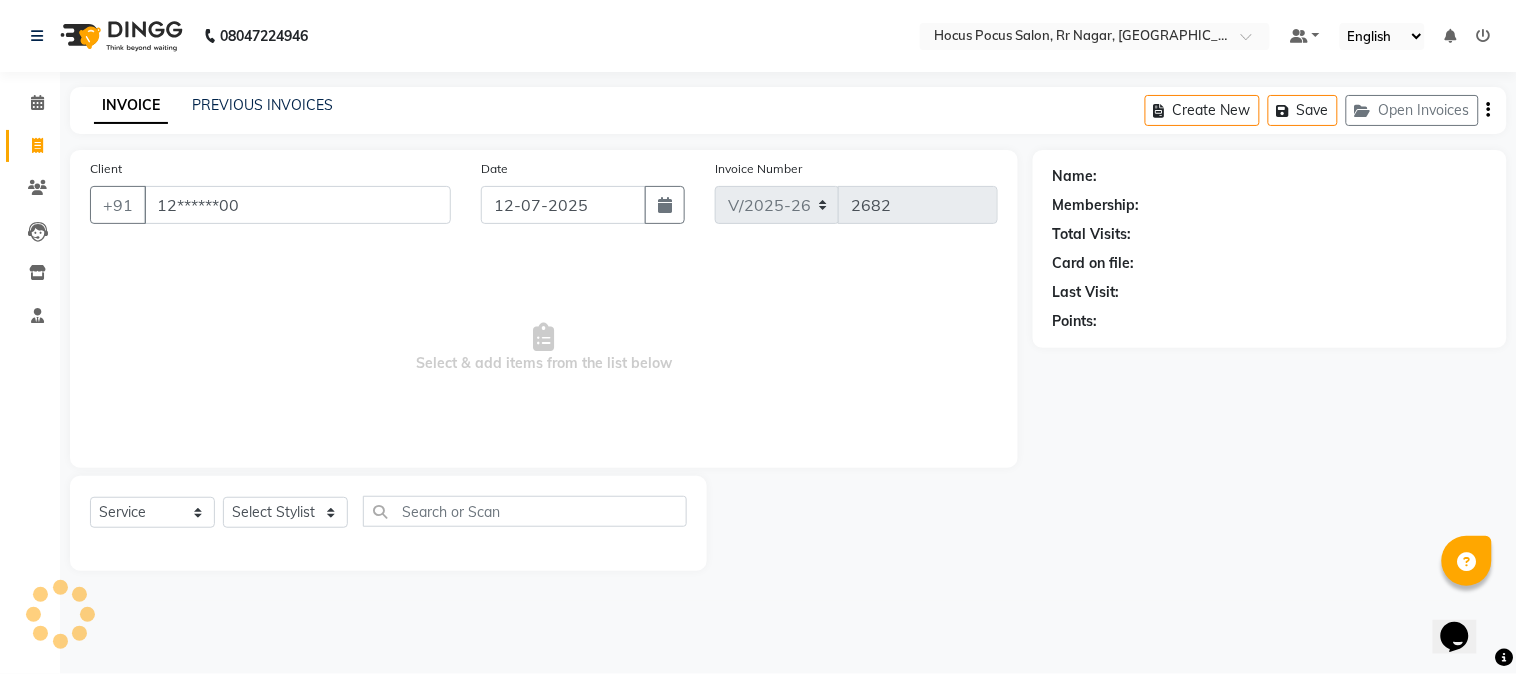 type on "12******00" 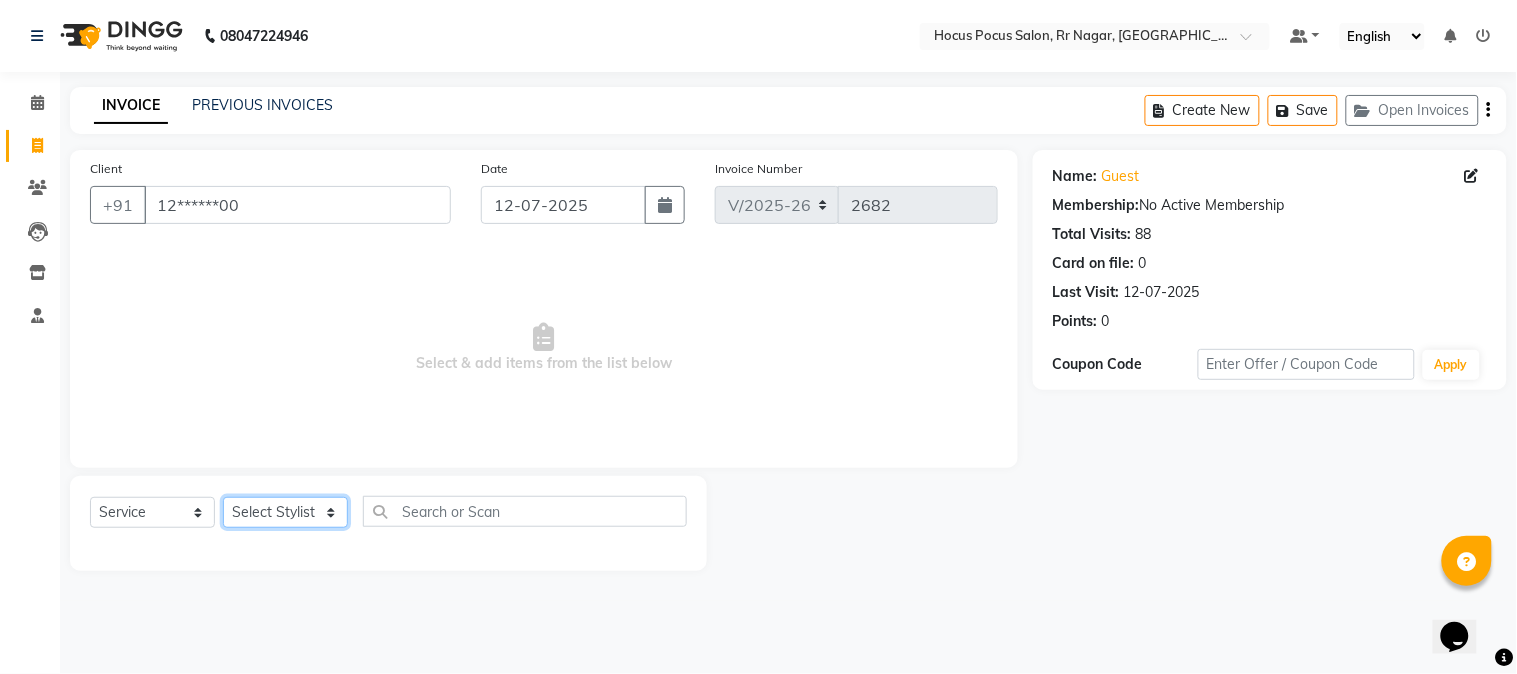 click on "Select Stylist Amar  Arjun Eliza hocus pocus Jonathan Maya Mona Ravi Salima Sonam" 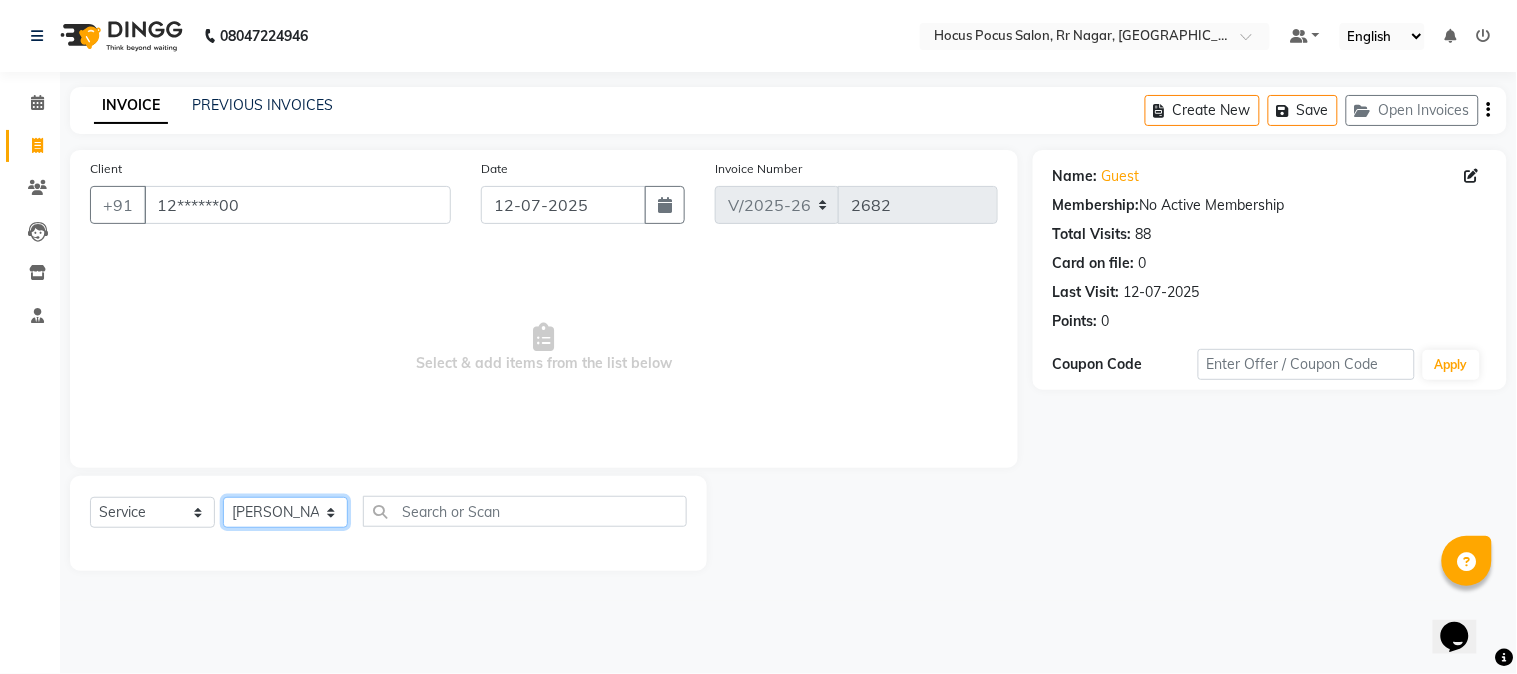 click on "Select Stylist Amar  Arjun Eliza hocus pocus Jonathan Maya Mona Ravi Salima Sonam" 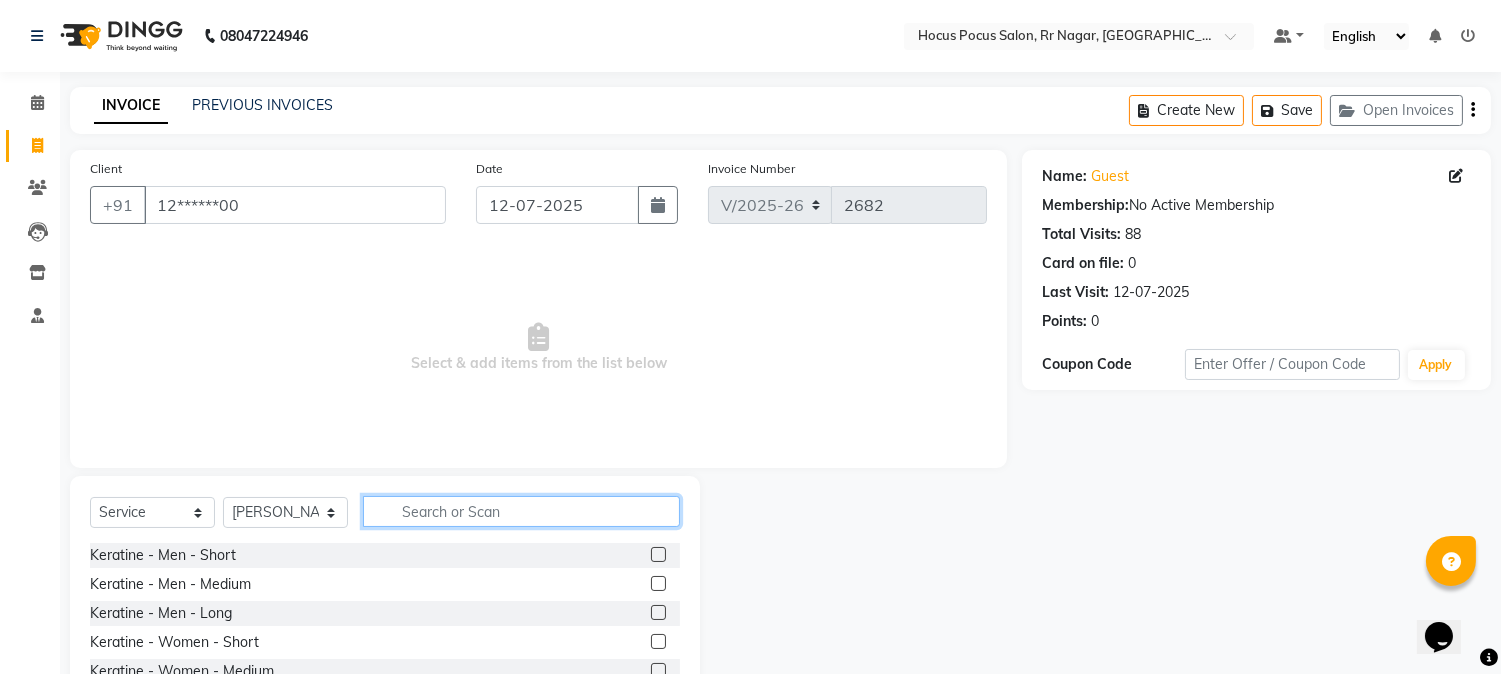click 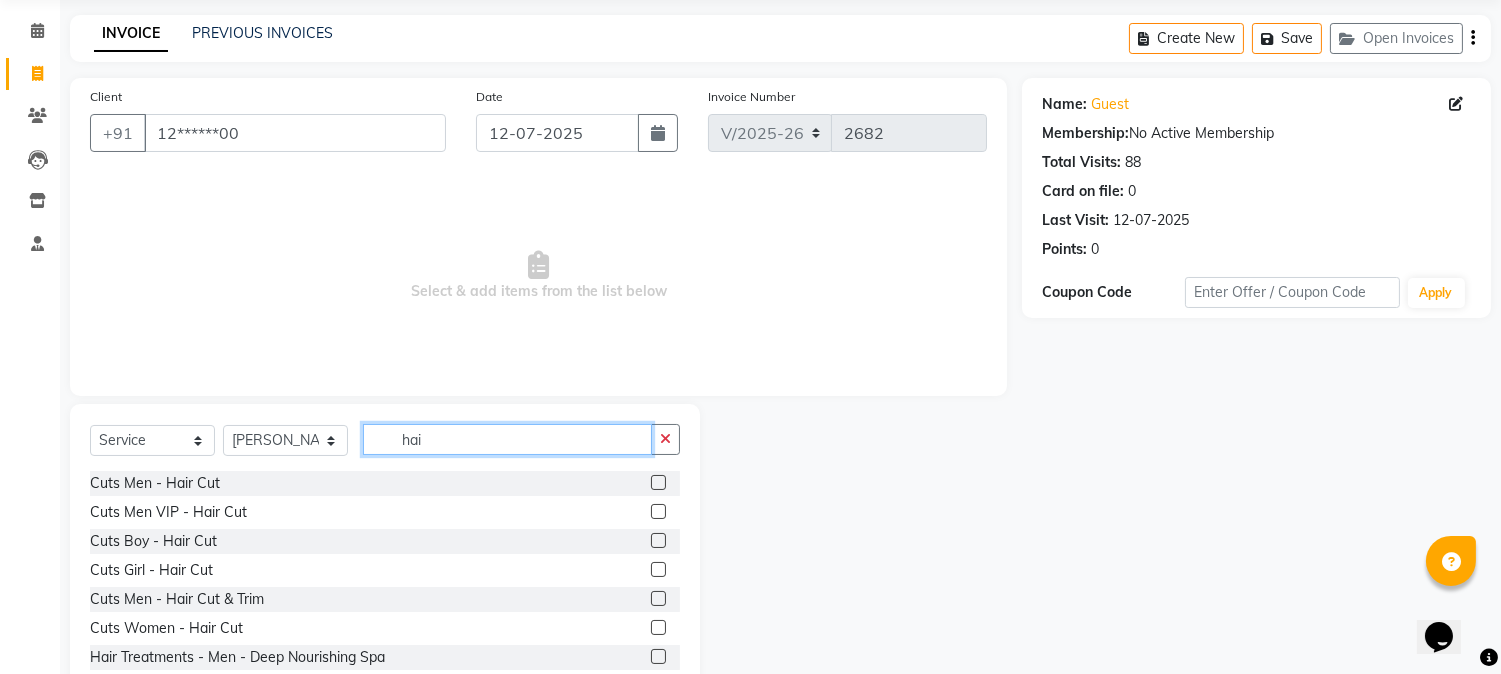 scroll, scrollTop: 111, scrollLeft: 0, axis: vertical 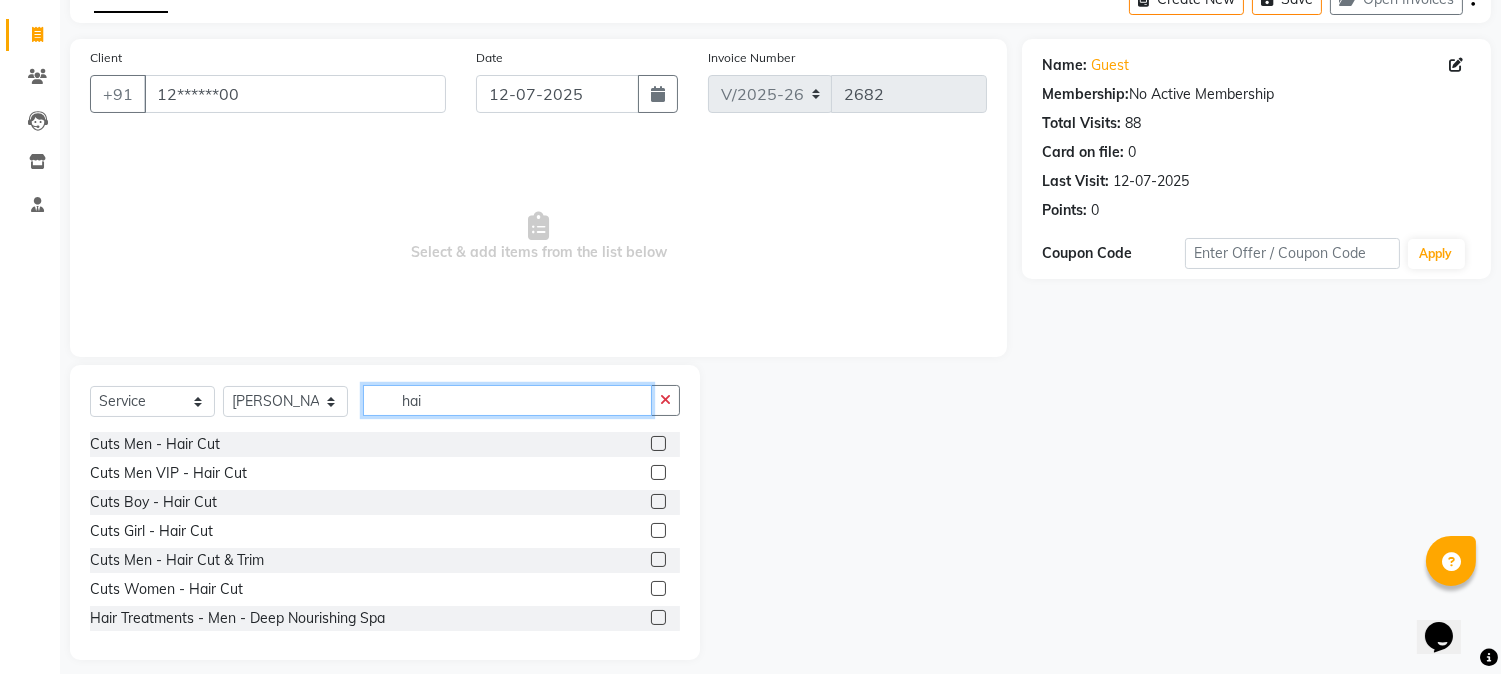 type on "hai" 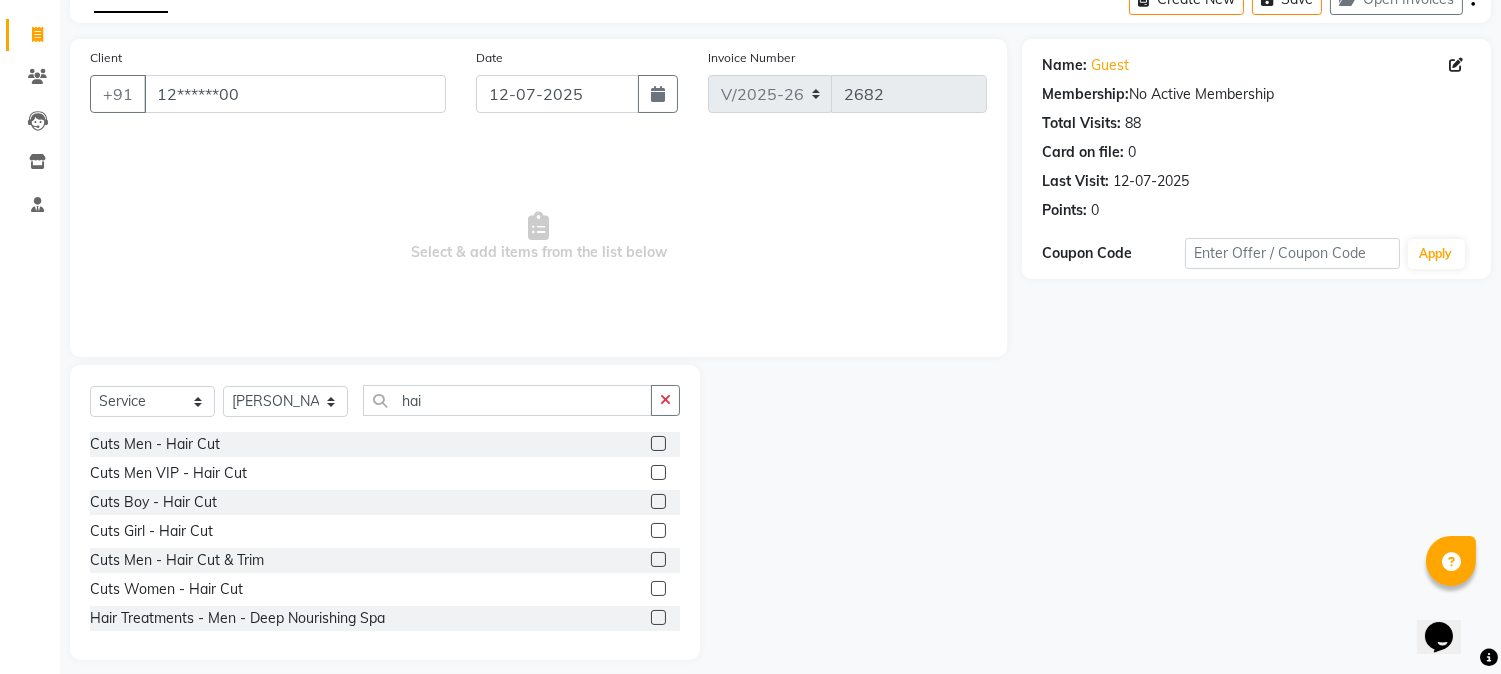 click 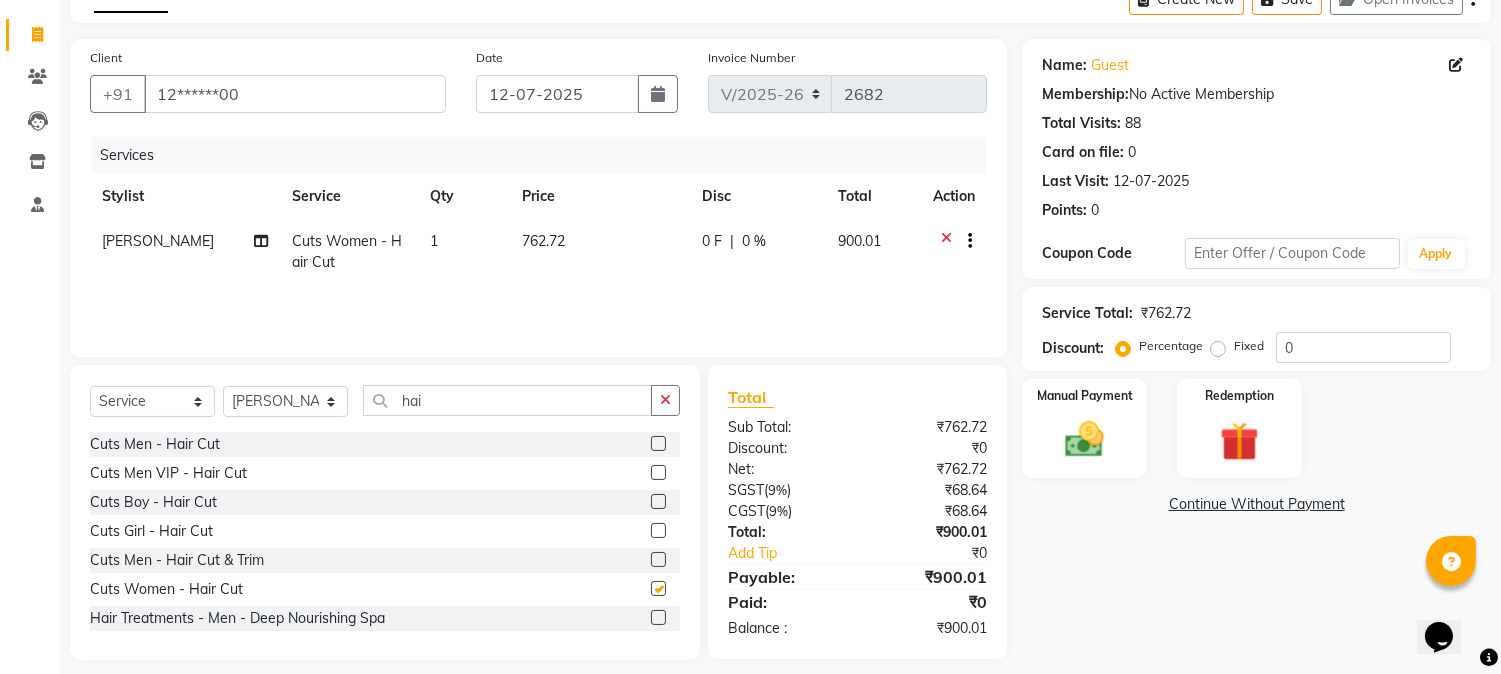 checkbox on "false" 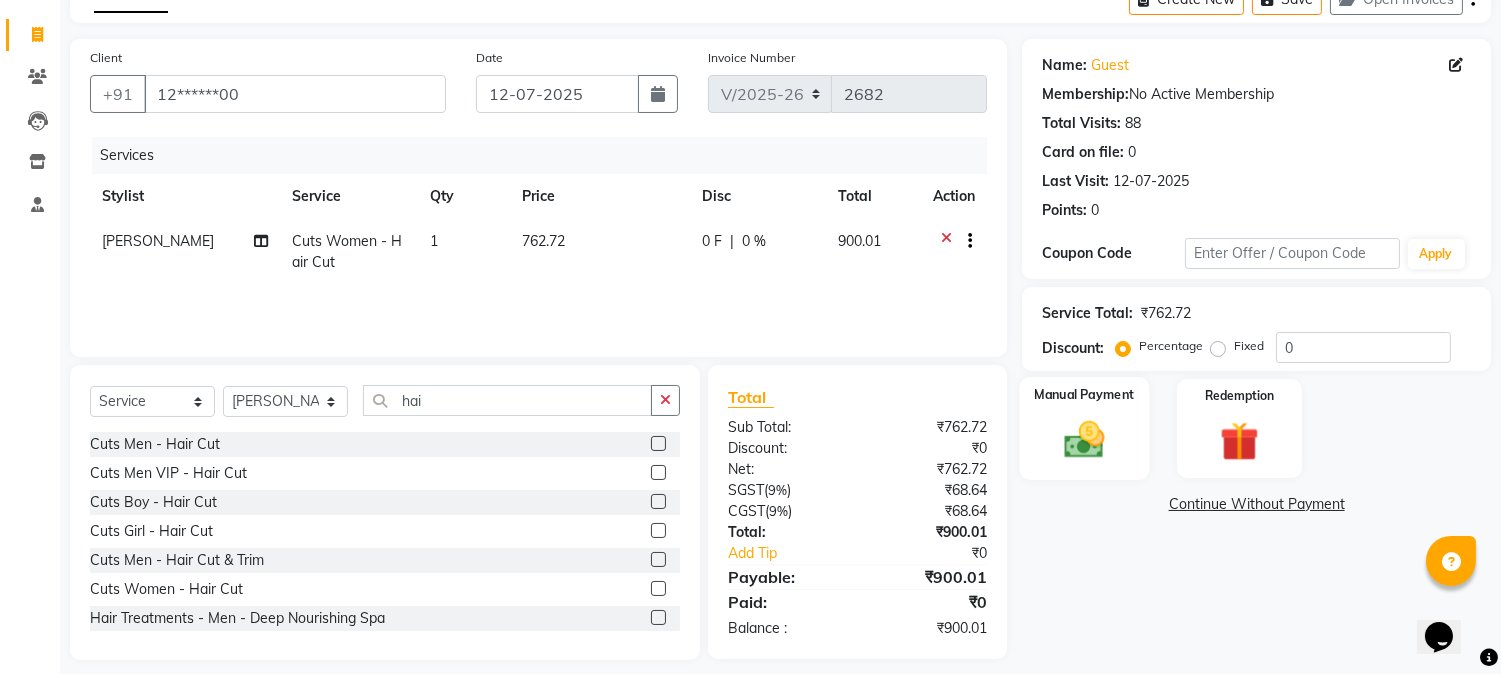 click 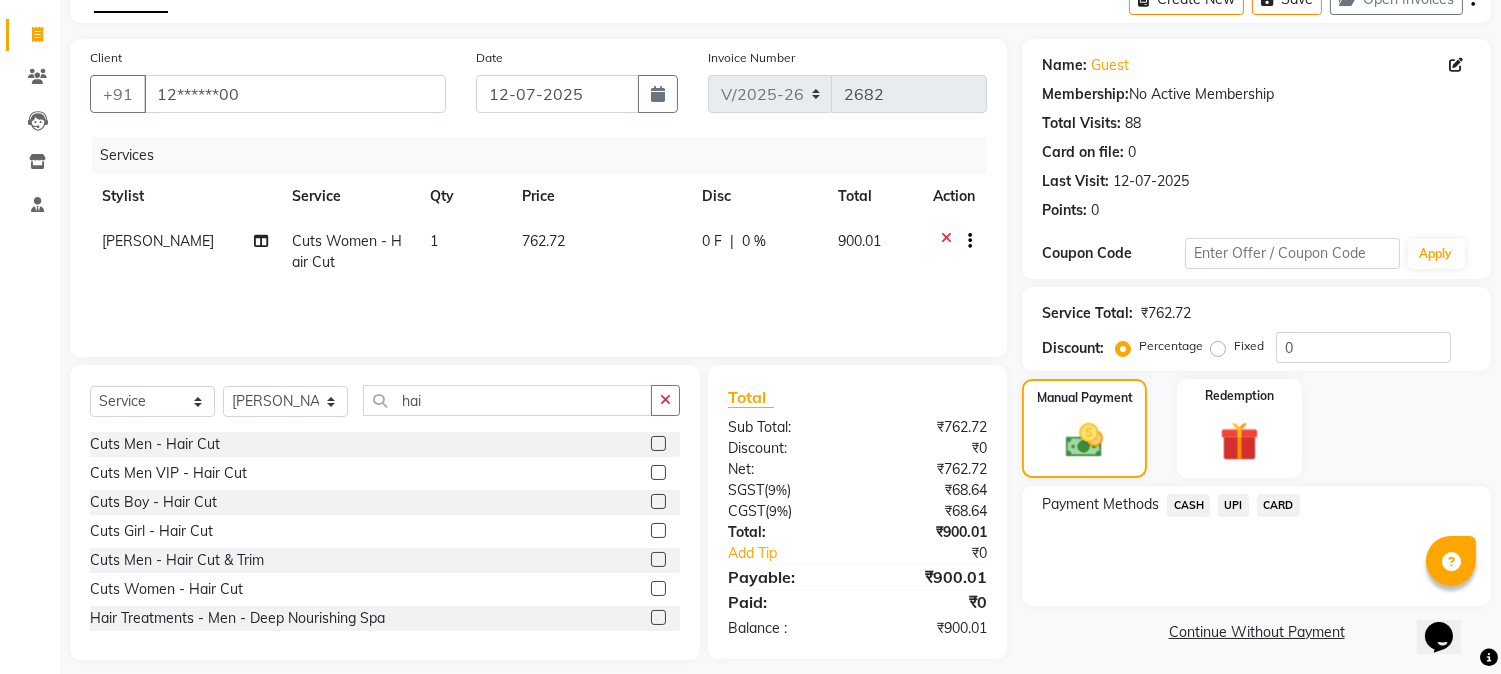 click on "UPI" 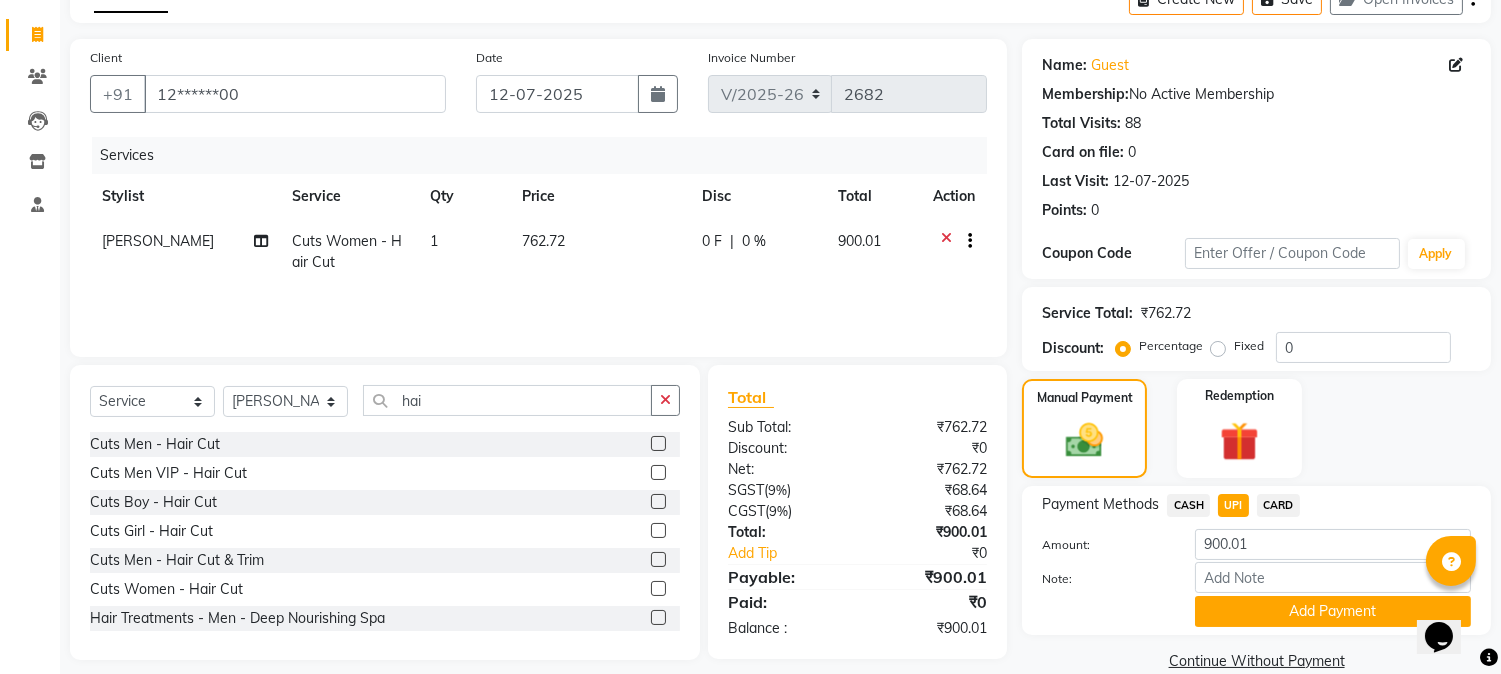 click on "Note:" 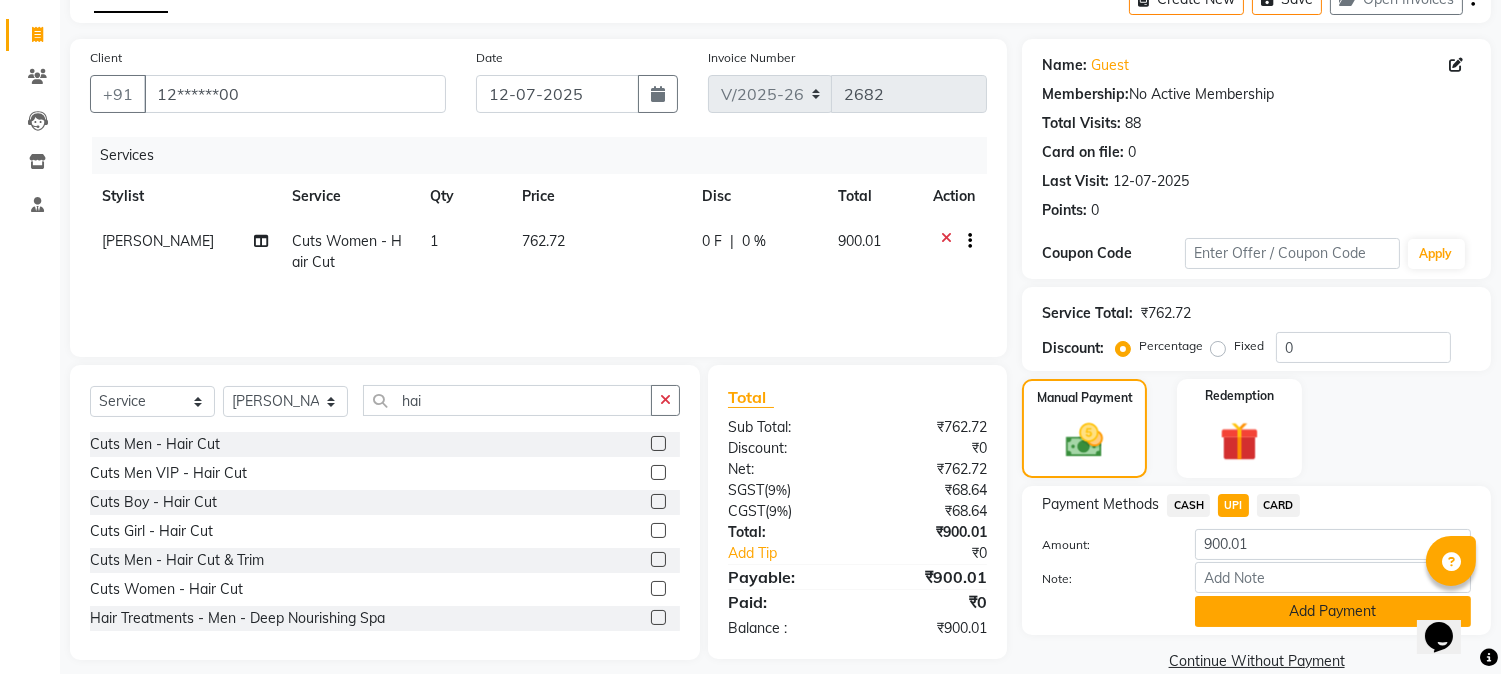 click on "Add Payment" 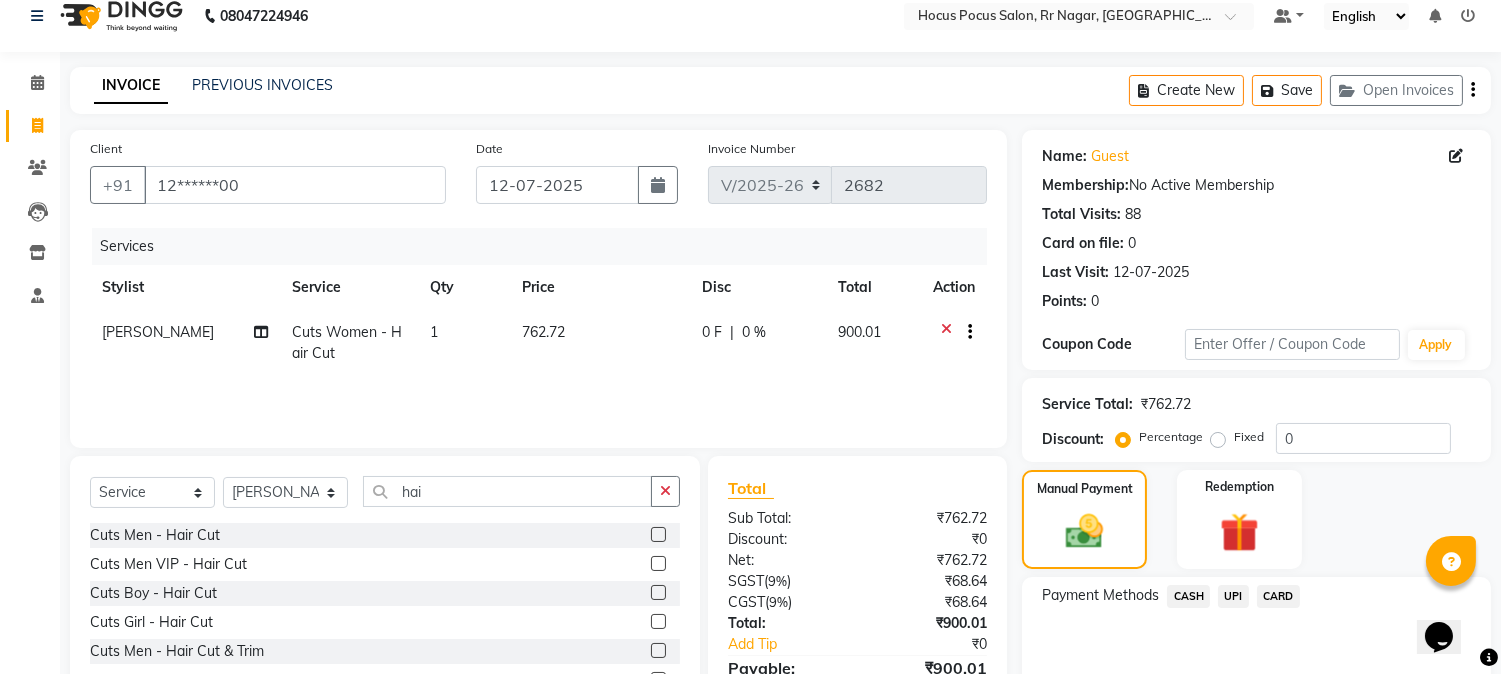 scroll, scrollTop: 0, scrollLeft: 0, axis: both 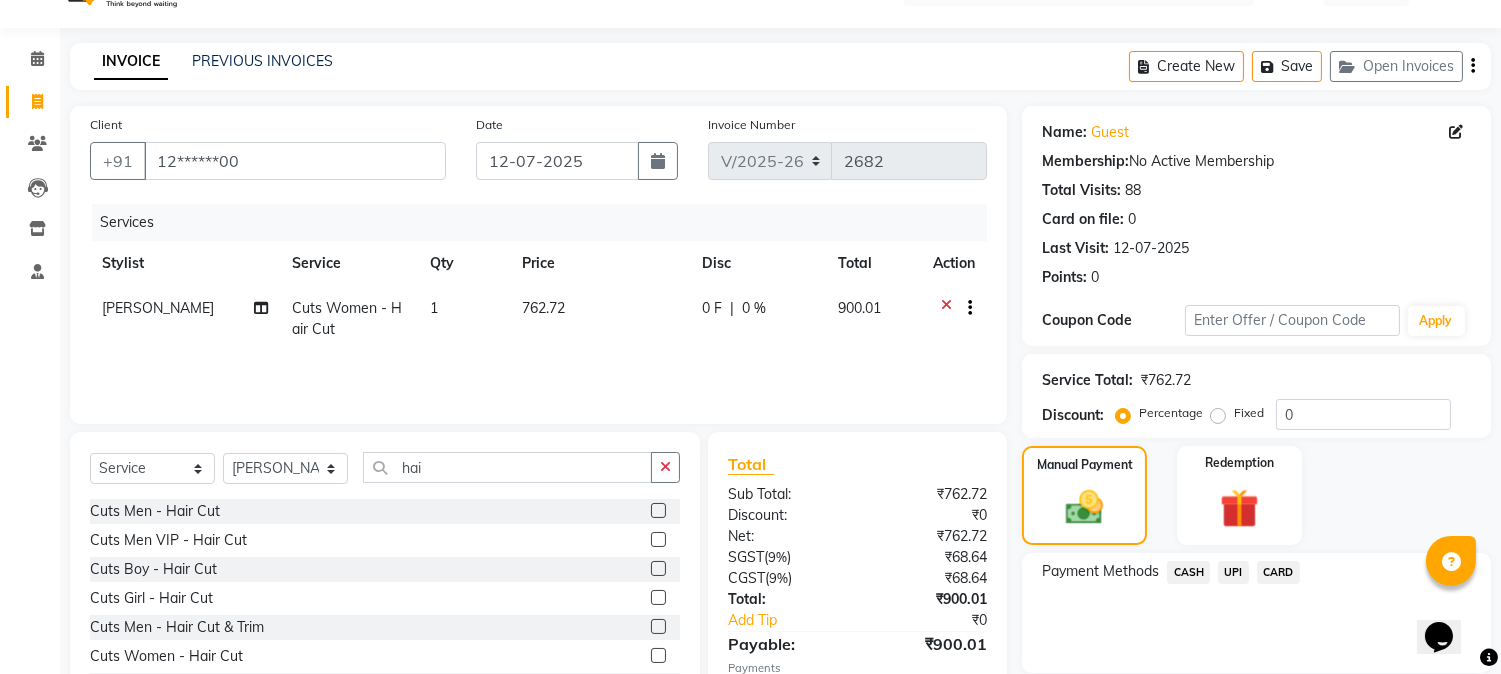 click at bounding box center (1489, 658) 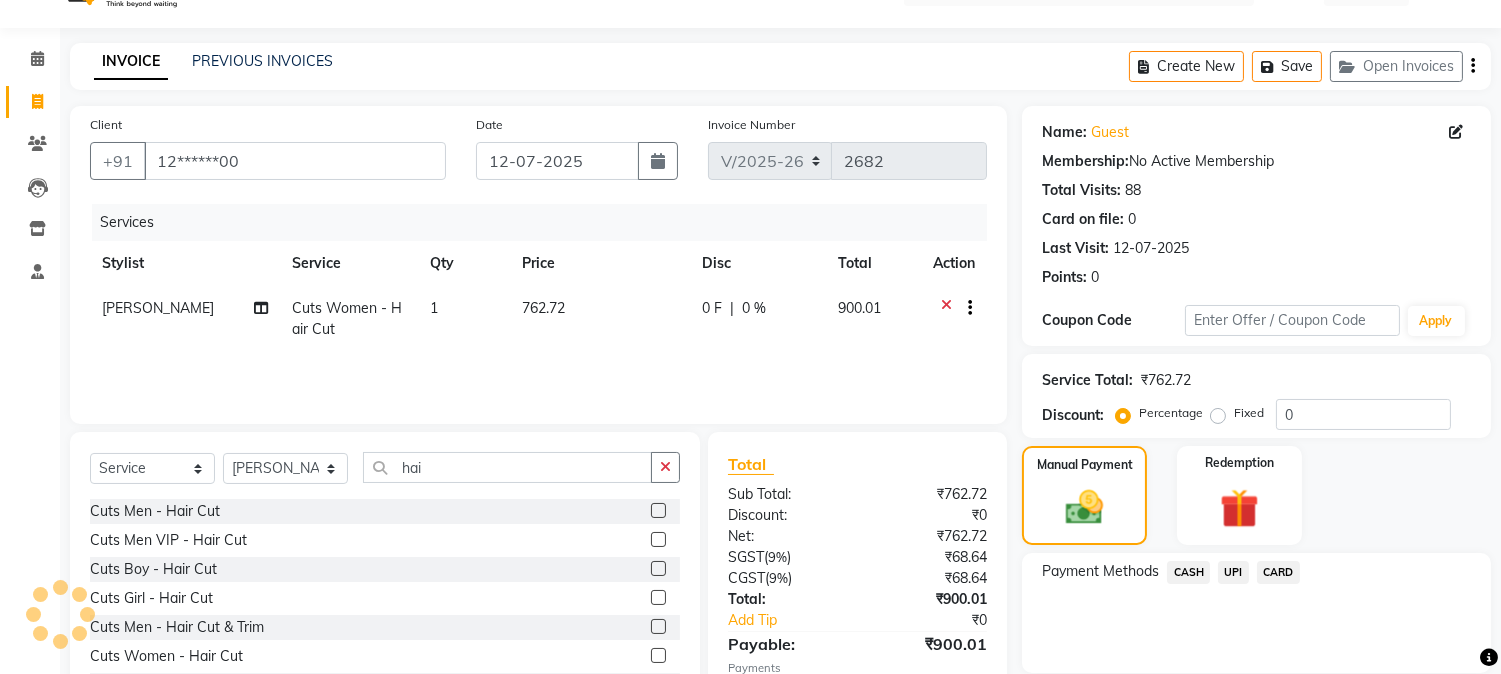 click at bounding box center [1489, 658] 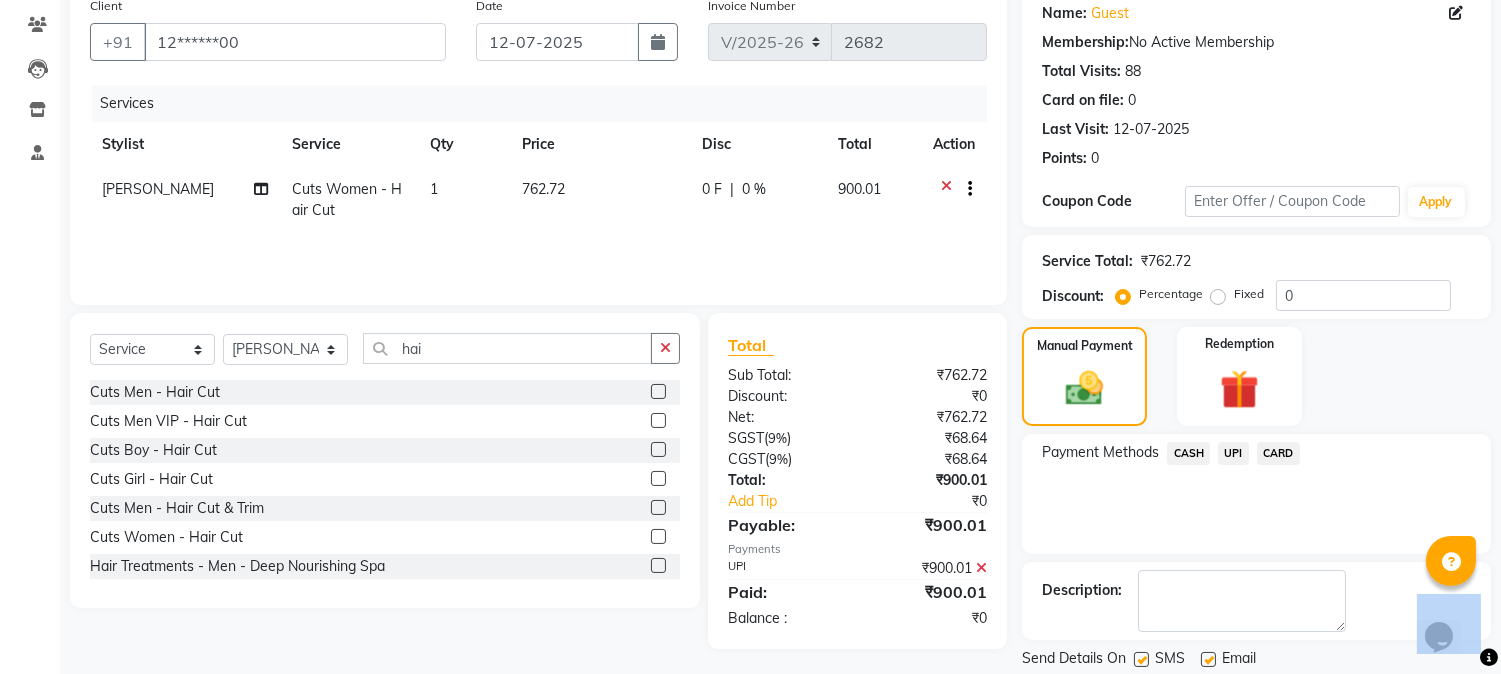scroll, scrollTop: 225, scrollLeft: 0, axis: vertical 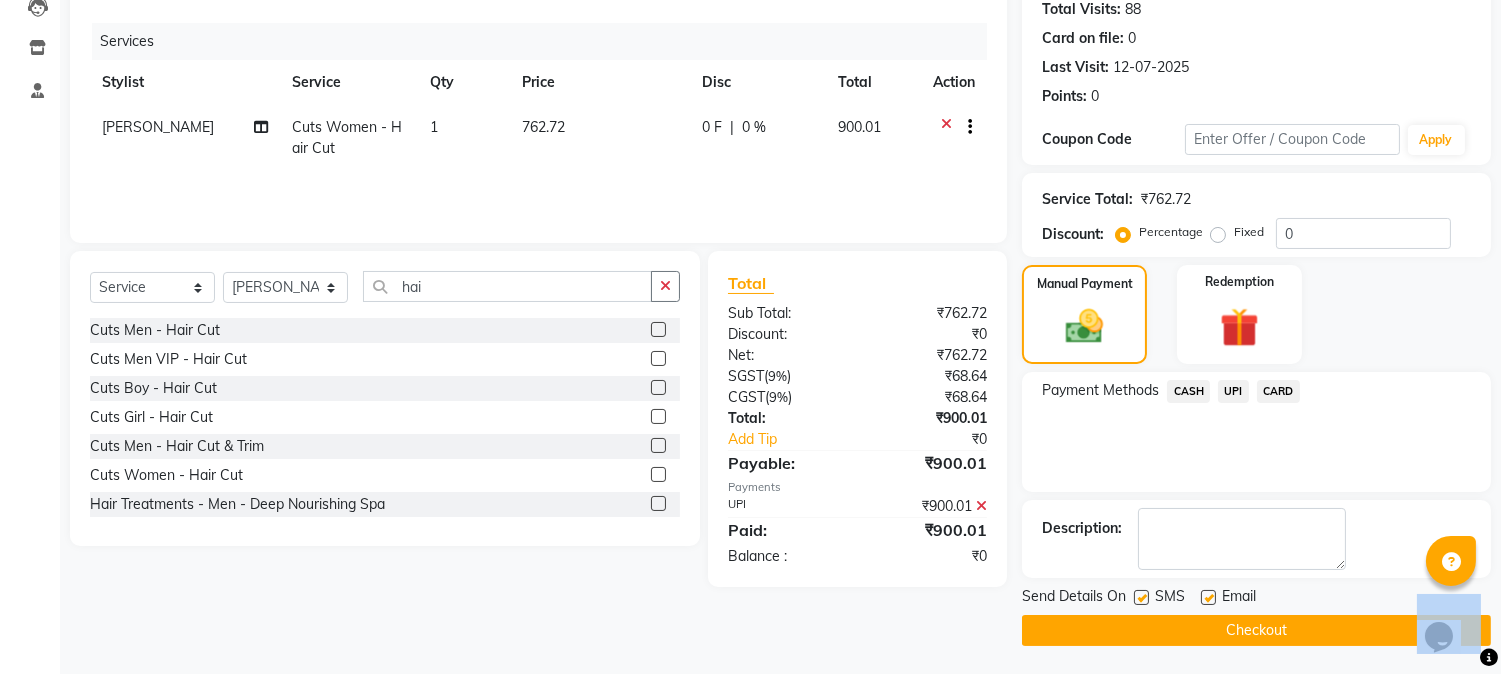 drag, startPoint x: 1507, startPoint y: 664, endPoint x: 3, endPoint y: 53, distance: 1623.3721 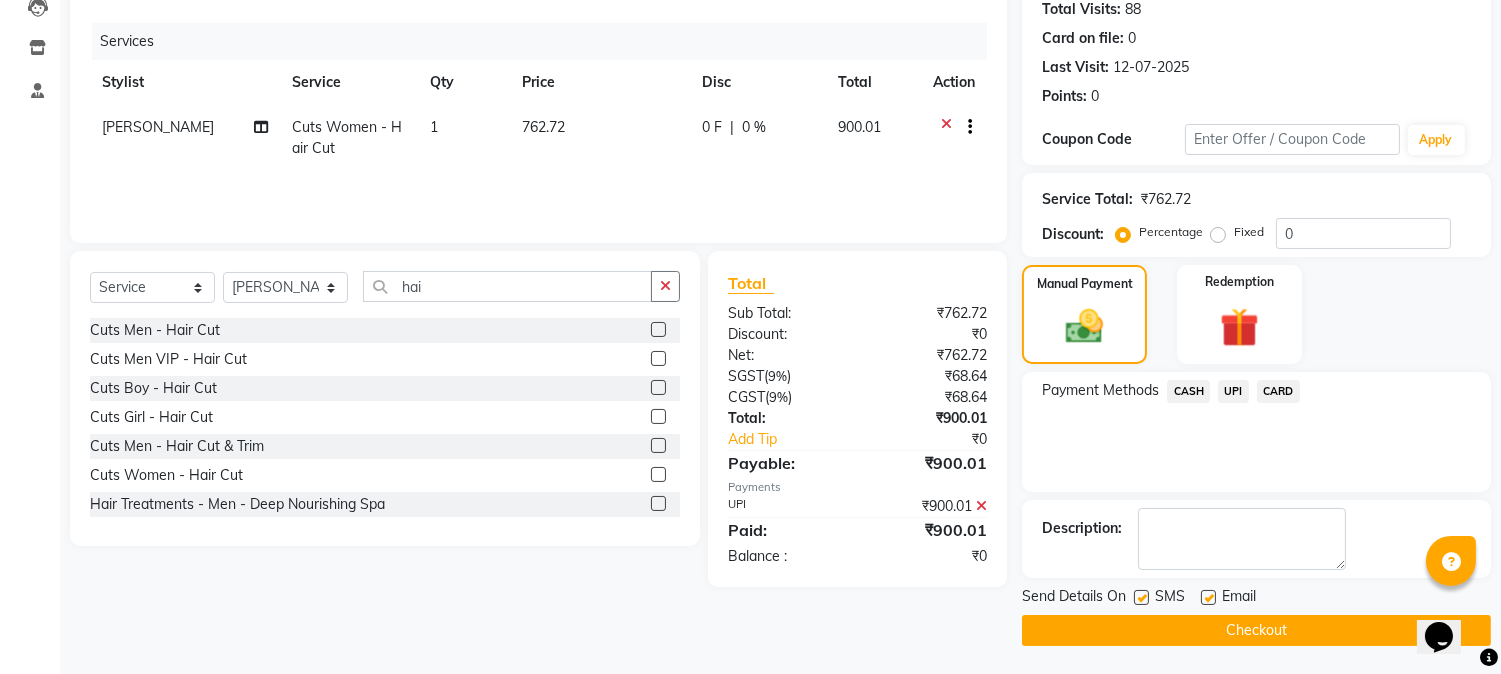 click 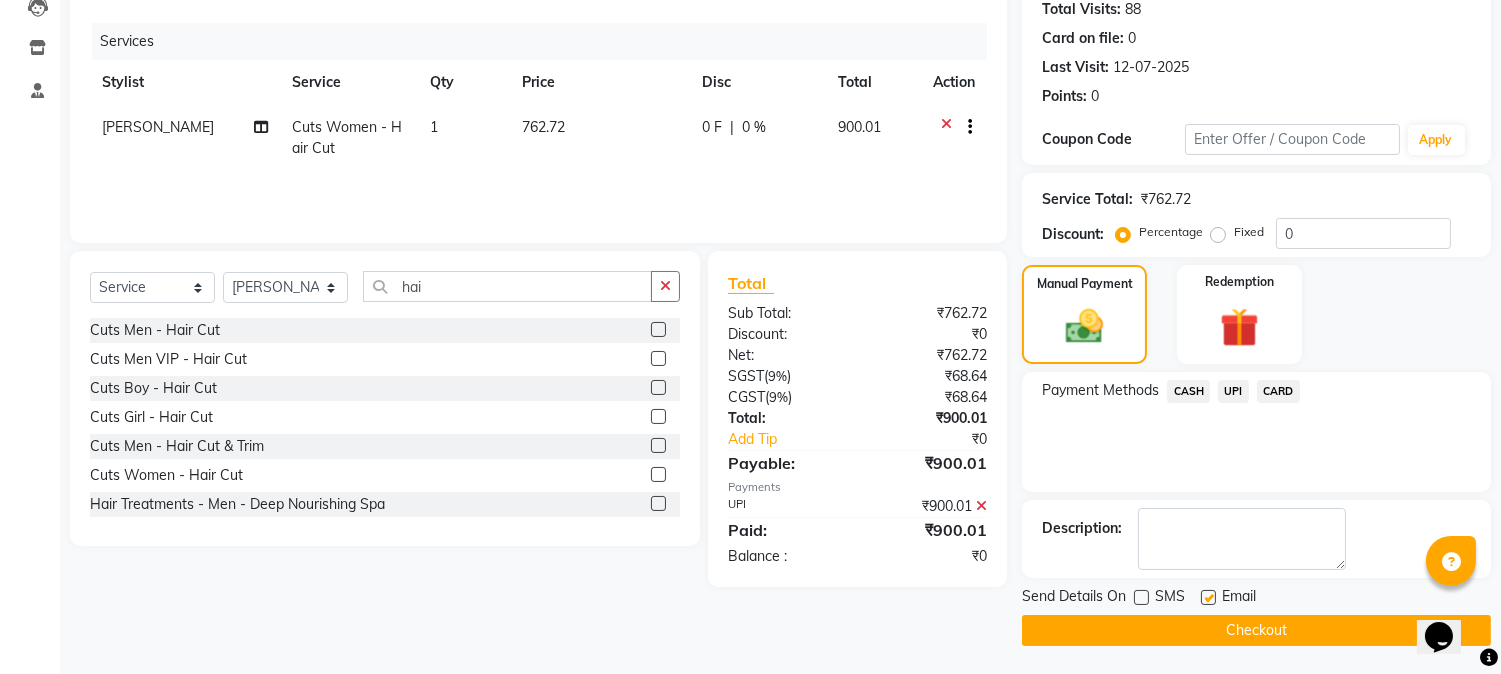 click on "Checkout" 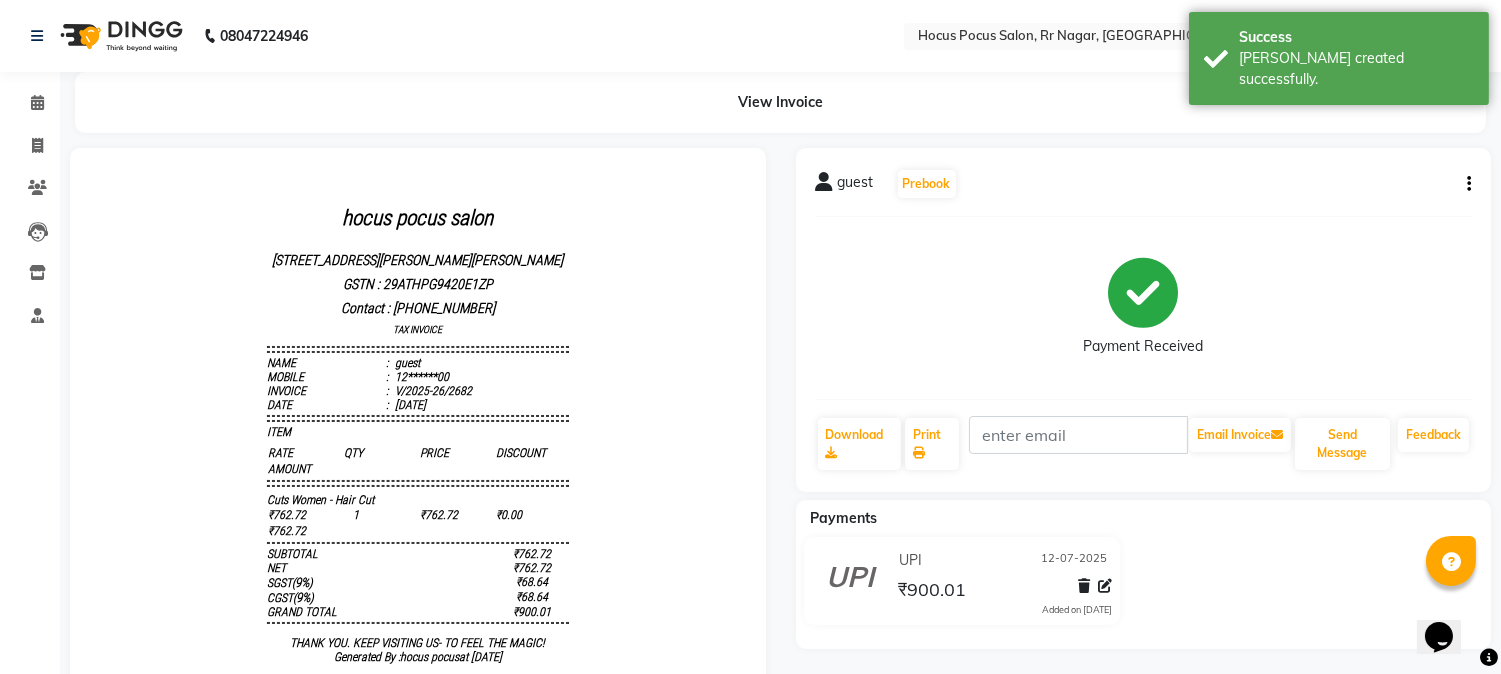 scroll, scrollTop: 0, scrollLeft: 0, axis: both 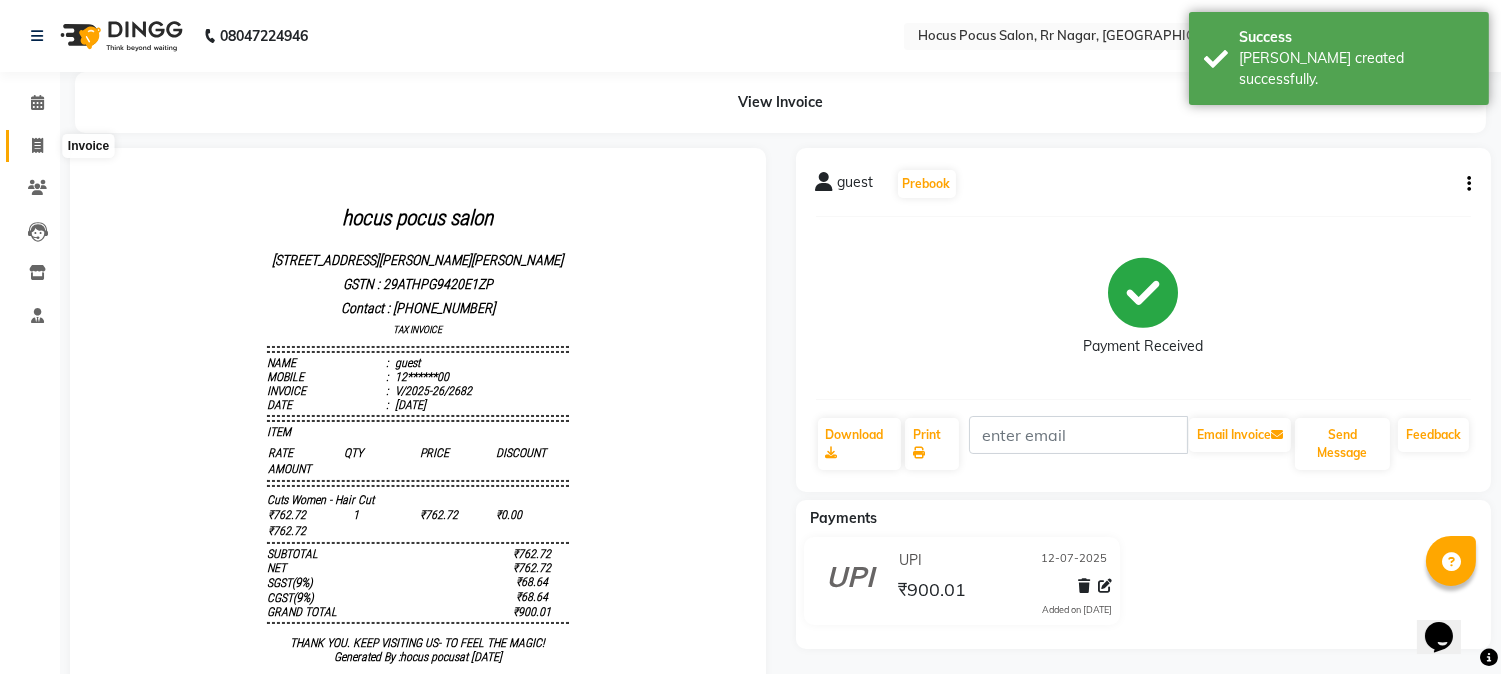click 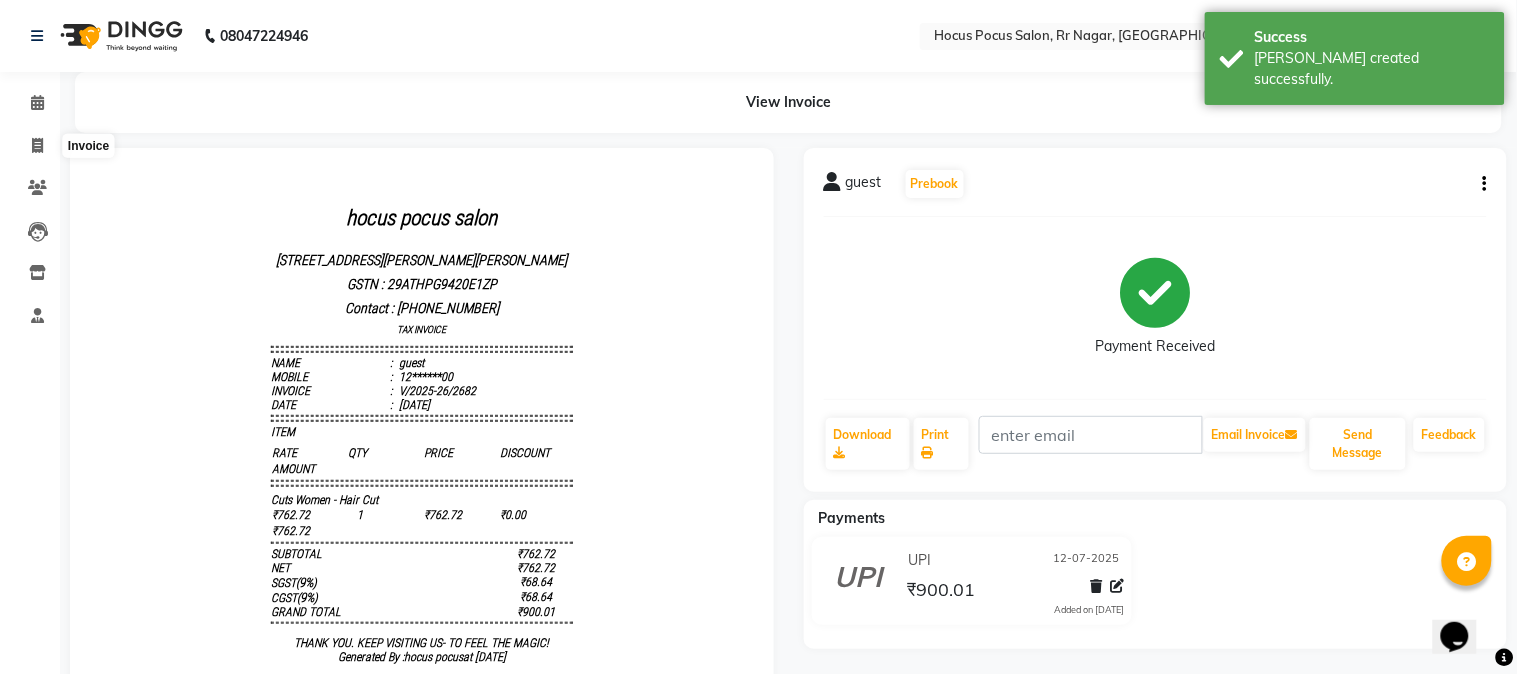 select on "5019" 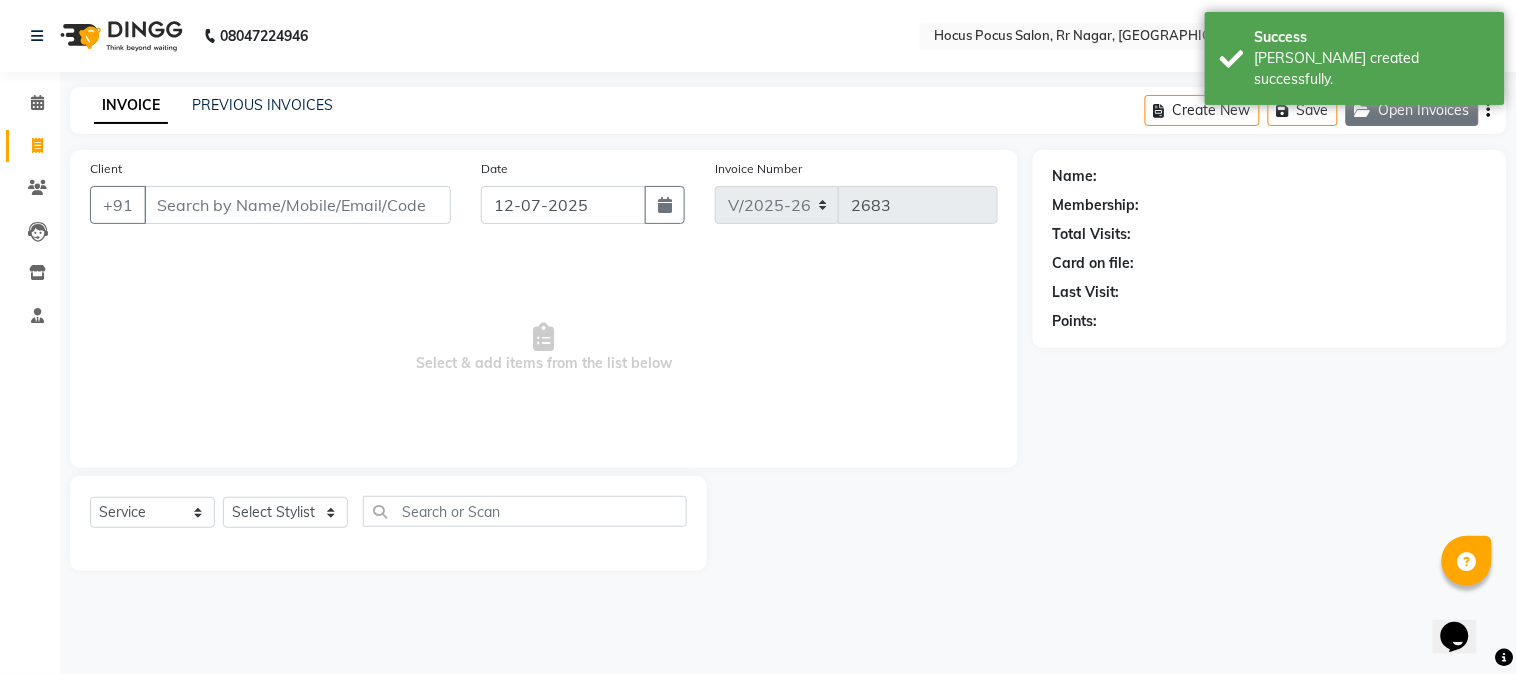 click 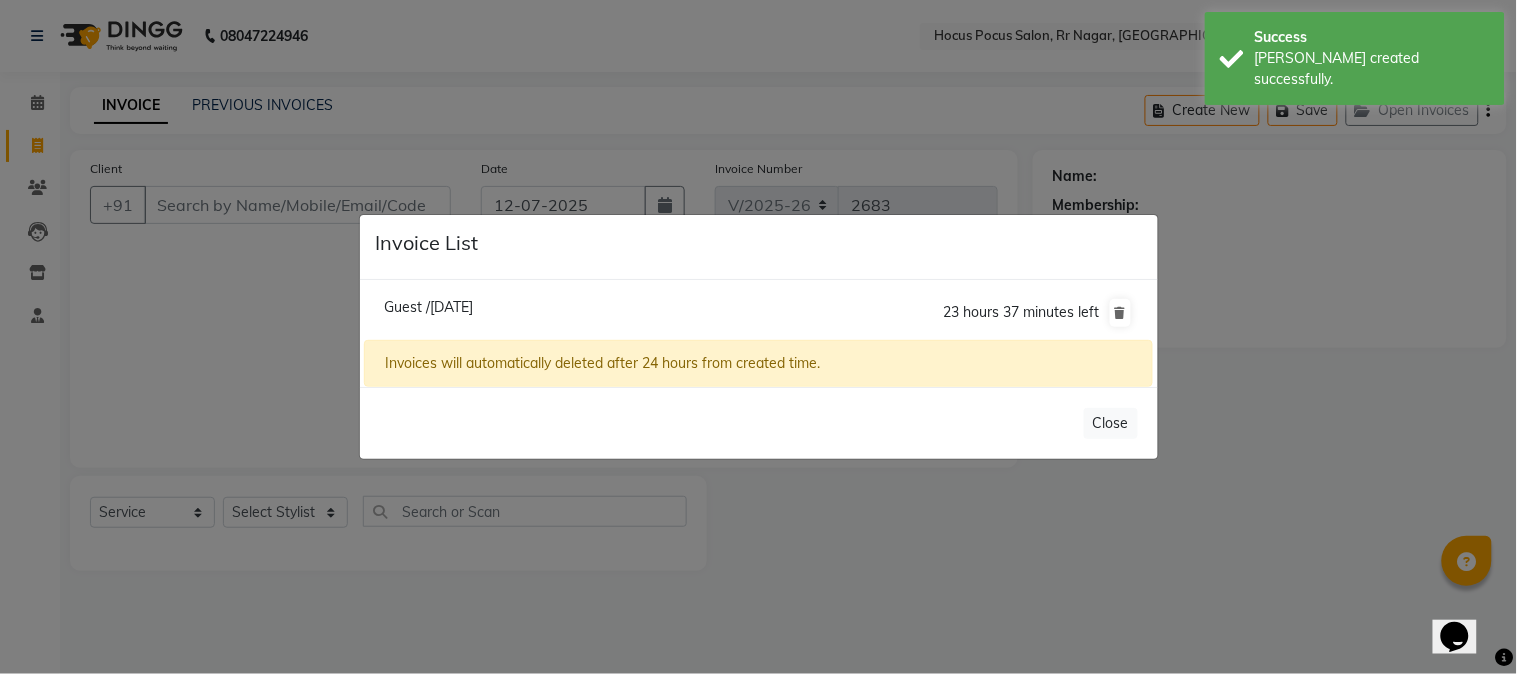 click on "Guest /12 July 2025" 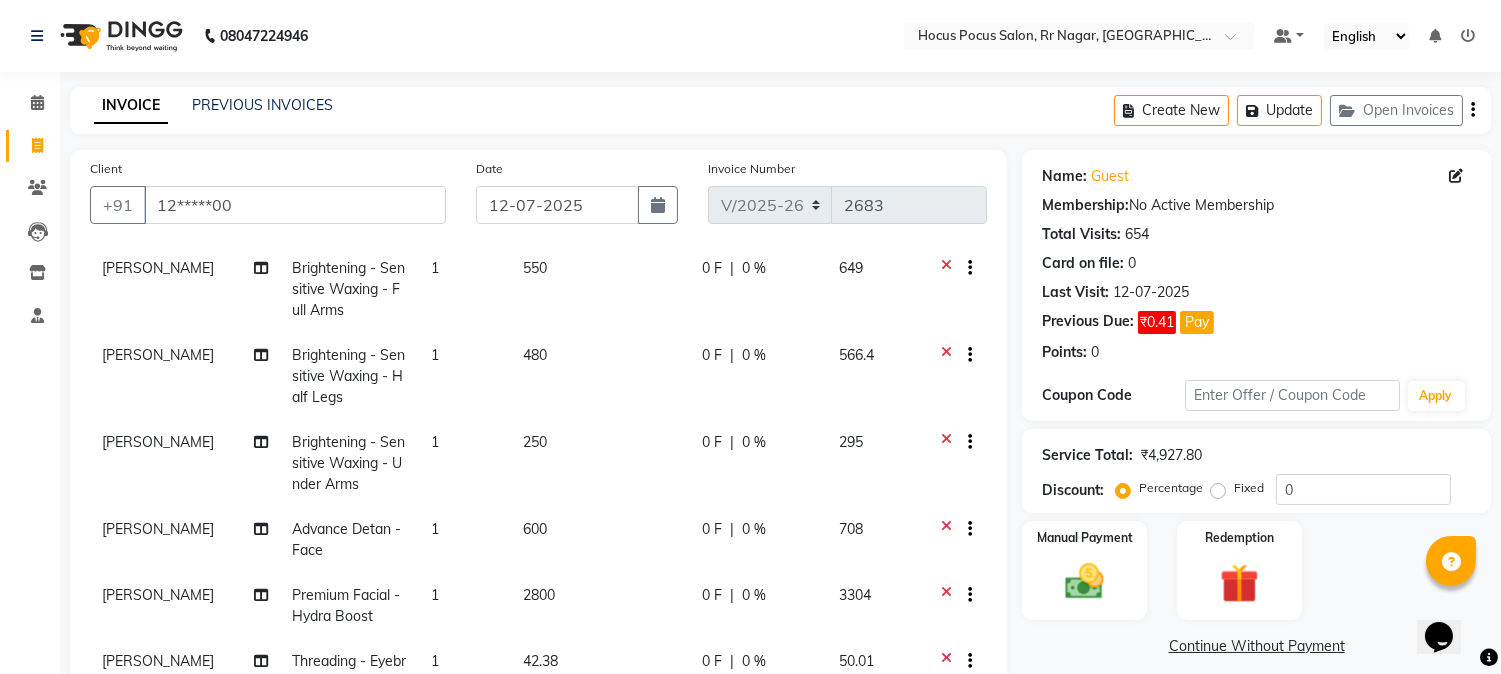 scroll, scrollTop: 222, scrollLeft: 0, axis: vertical 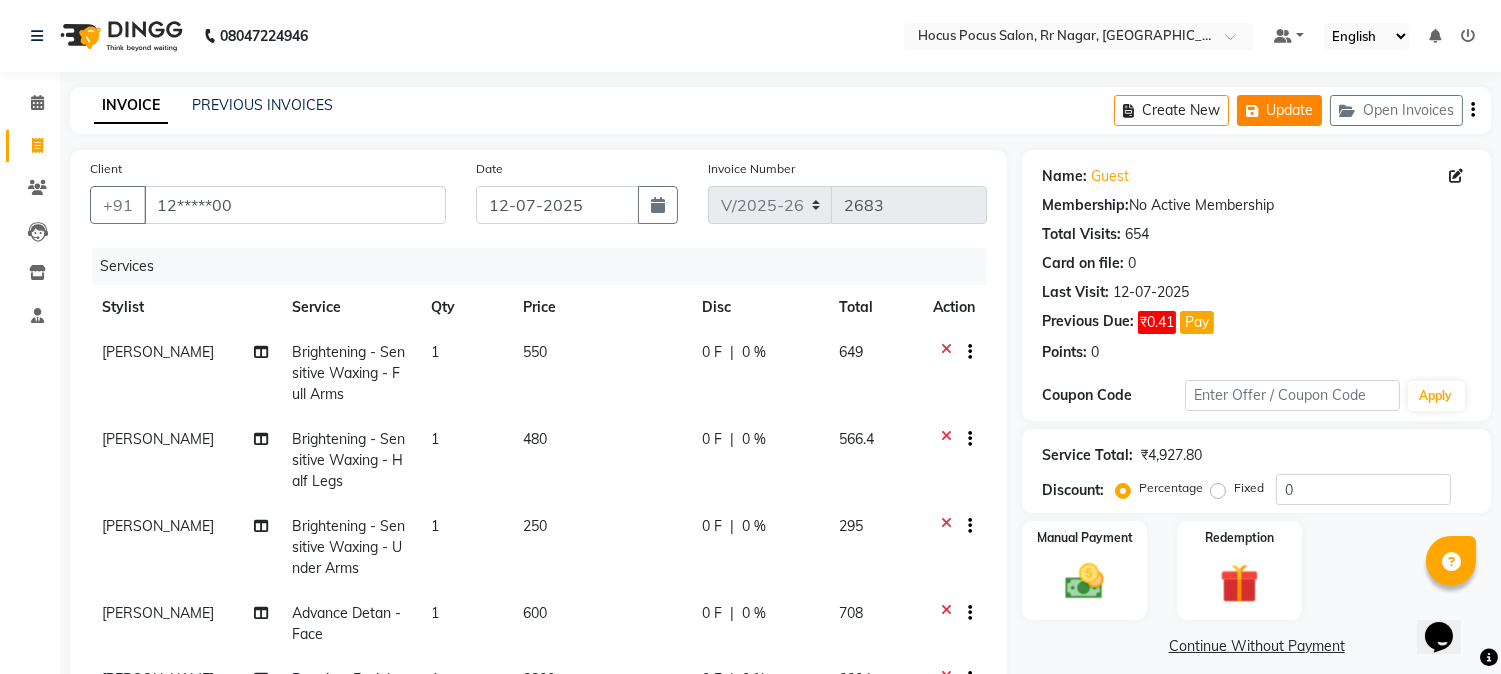 click on "Update" 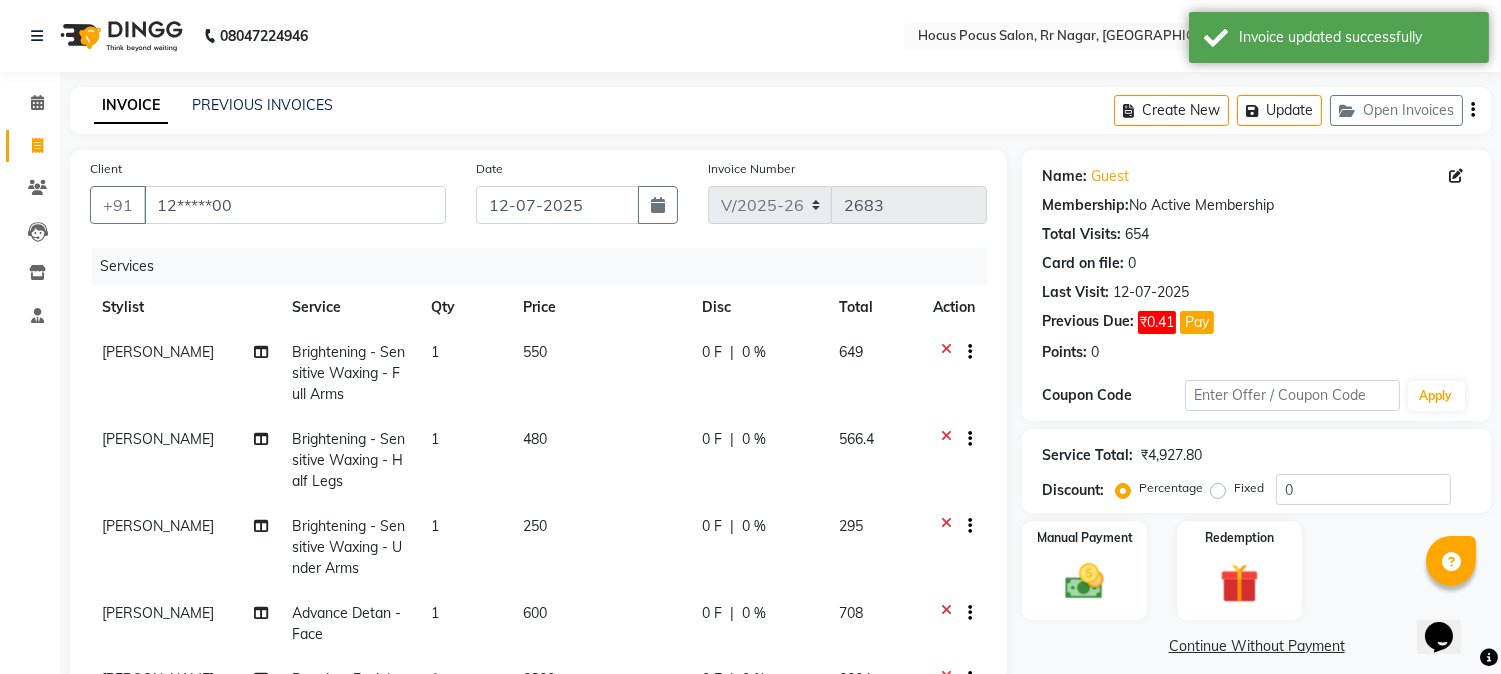 click on "INVOICE PREVIOUS INVOICES" 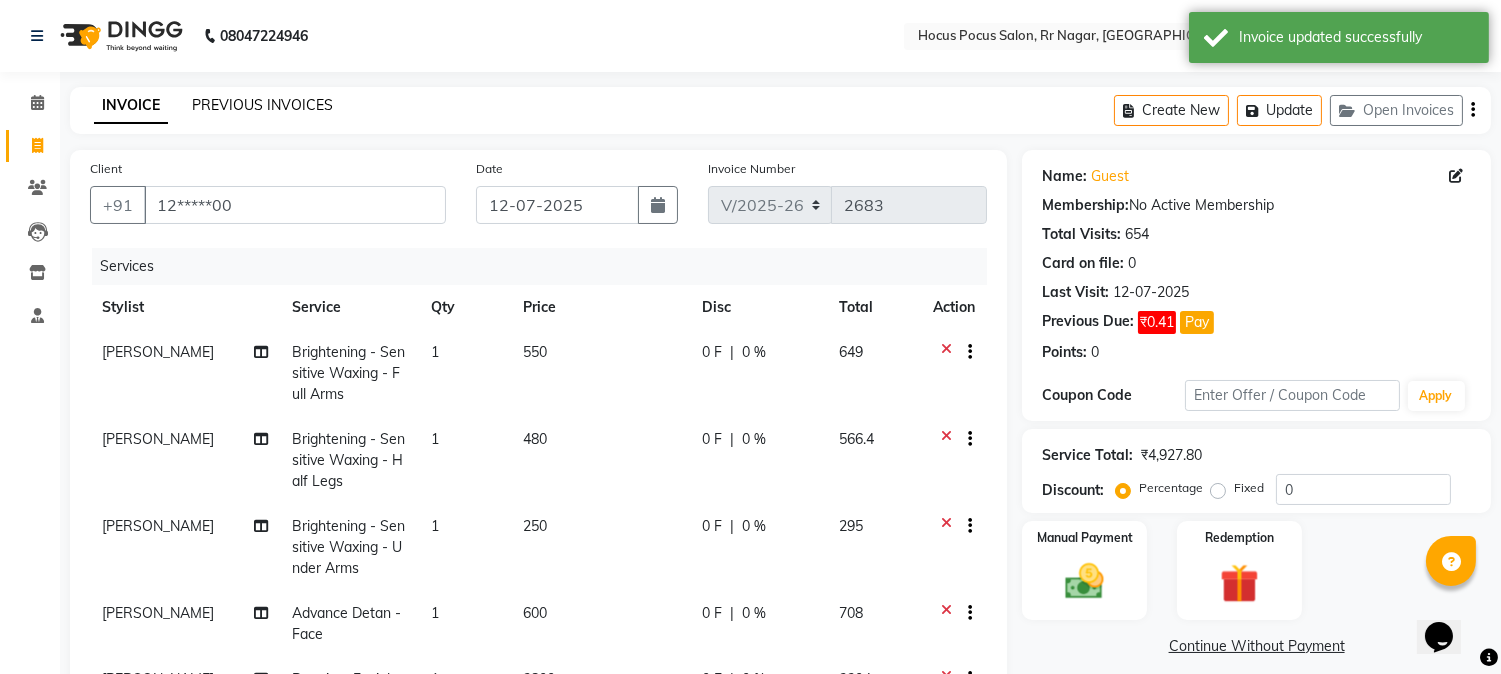click on "PREVIOUS INVOICES" 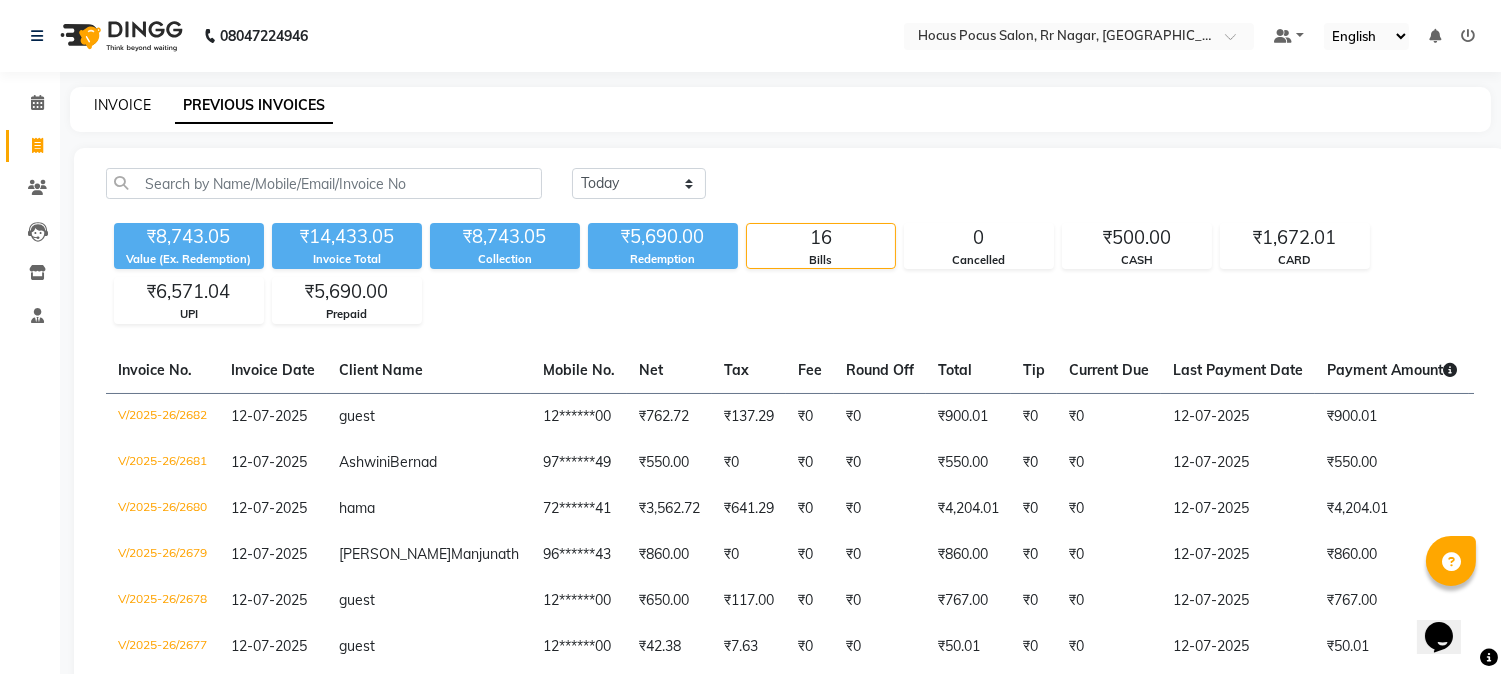 click on "INVOICE" 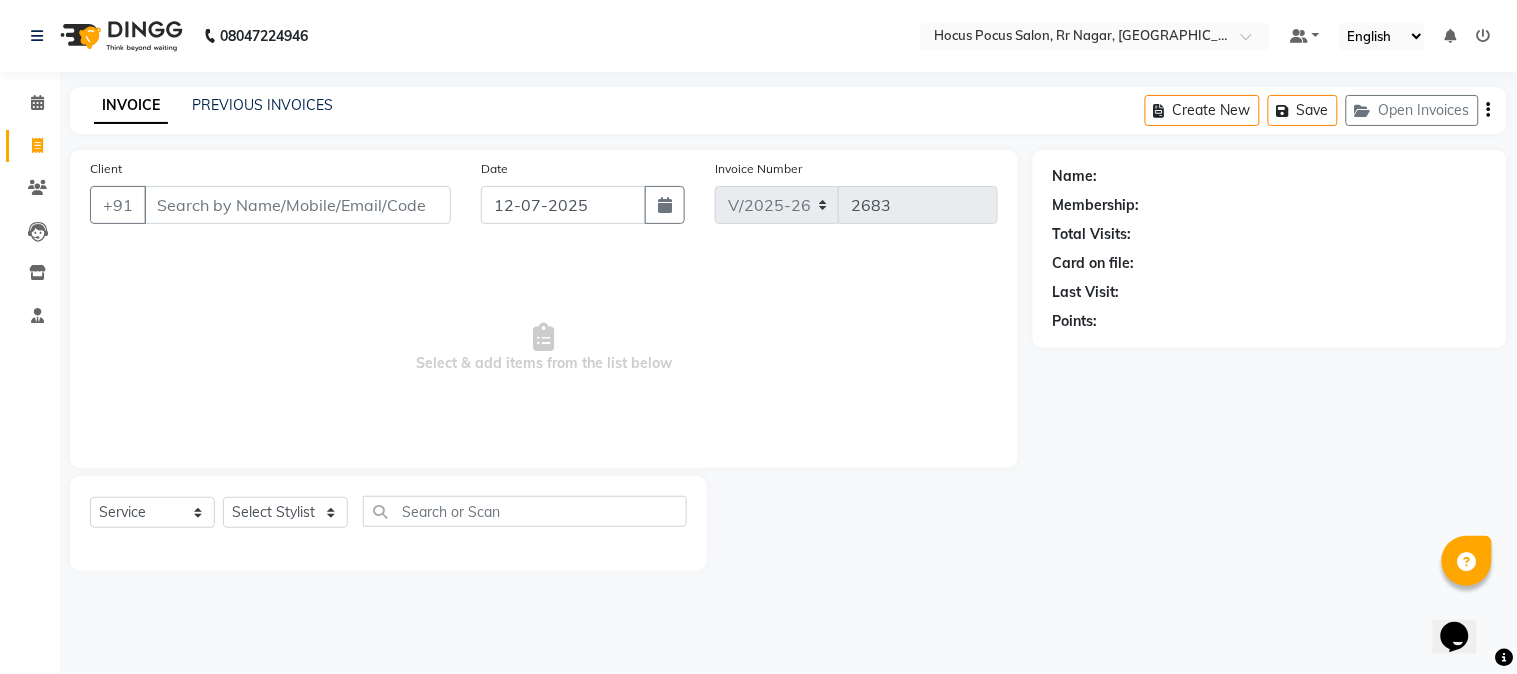 click on "Completed InProgress Upcoming Dropped Tentative Check-In Confirm" 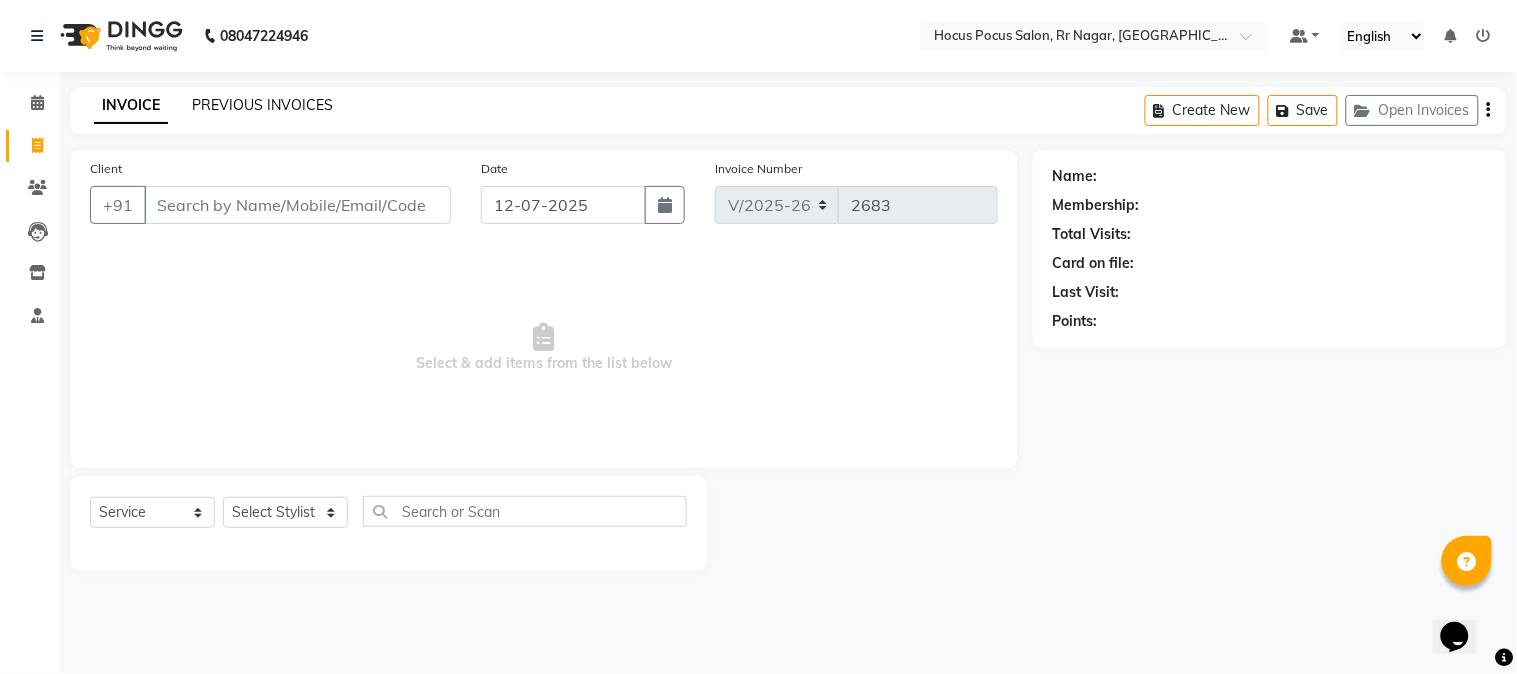 click on "PREVIOUS INVOICES" 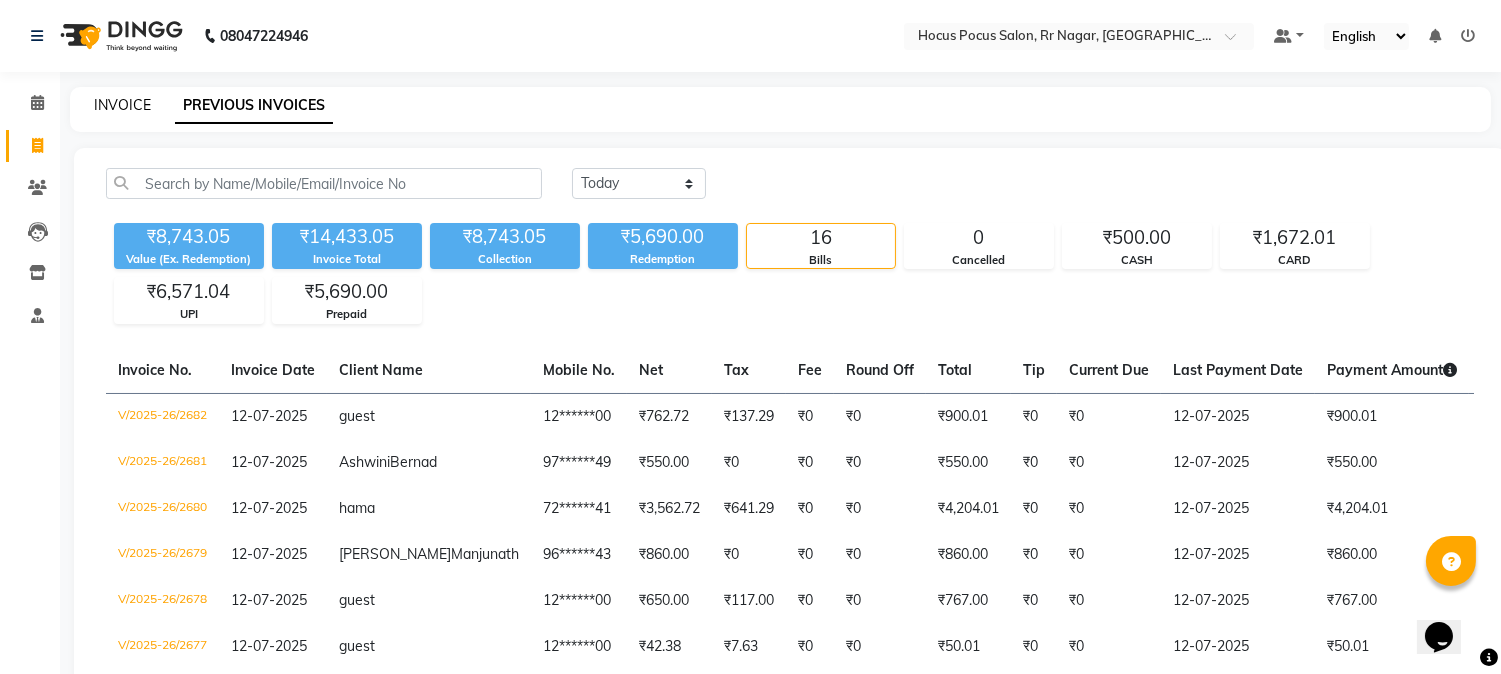 click on "INVOICE" 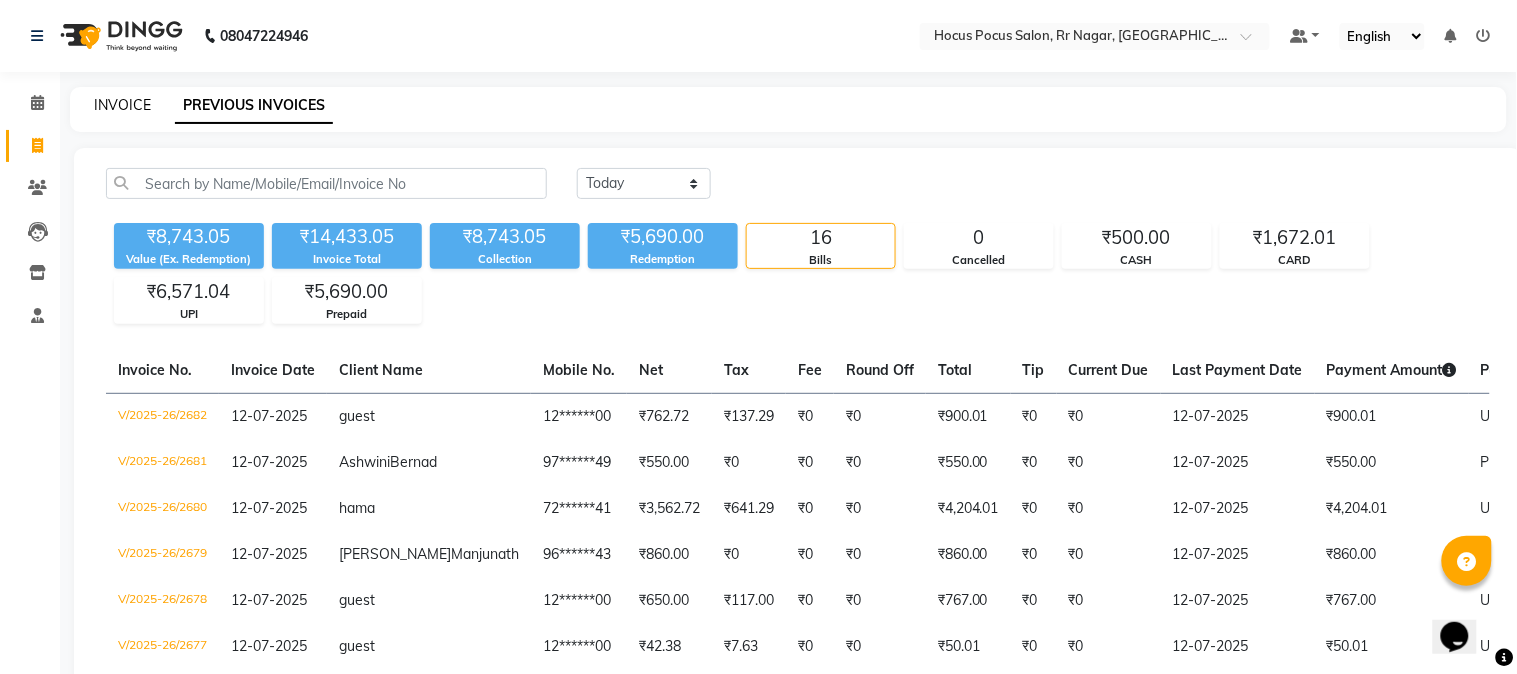 select on "5019" 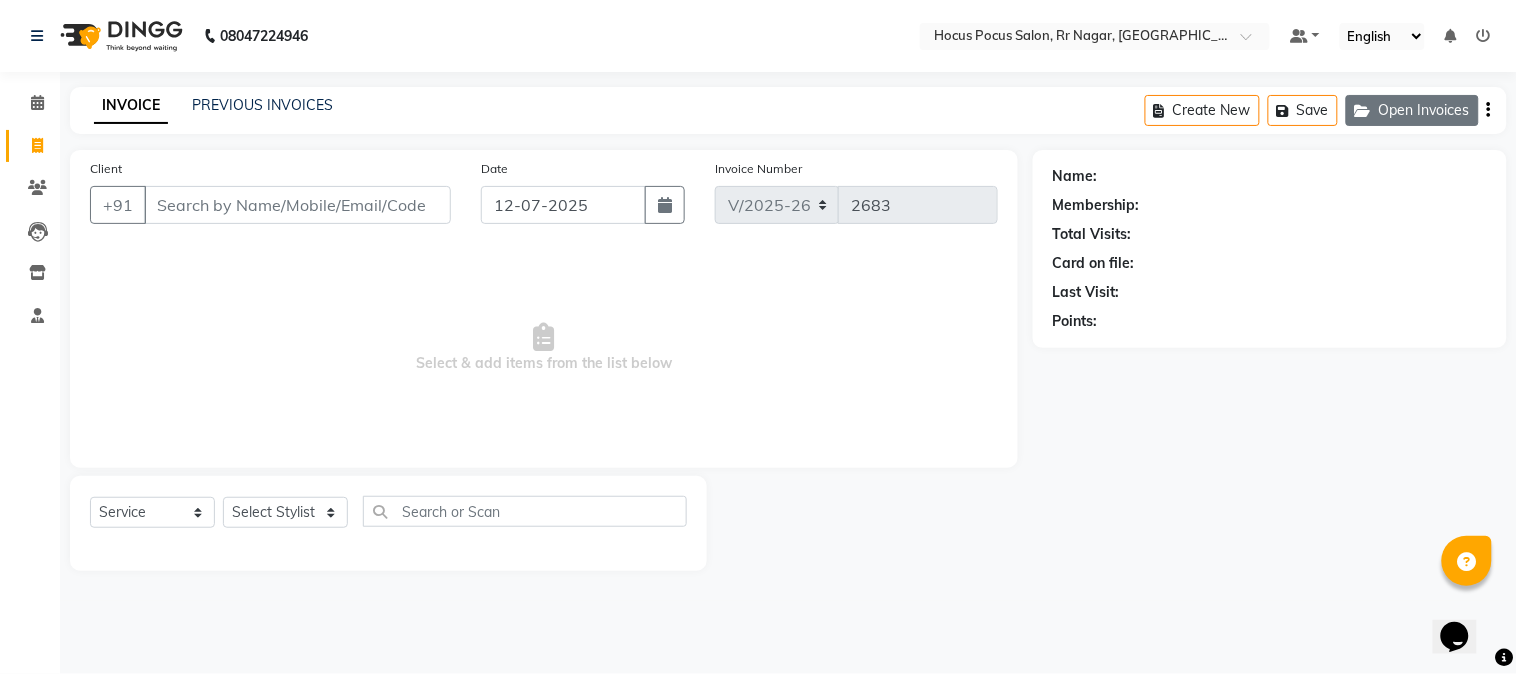 click on "Open Invoices" 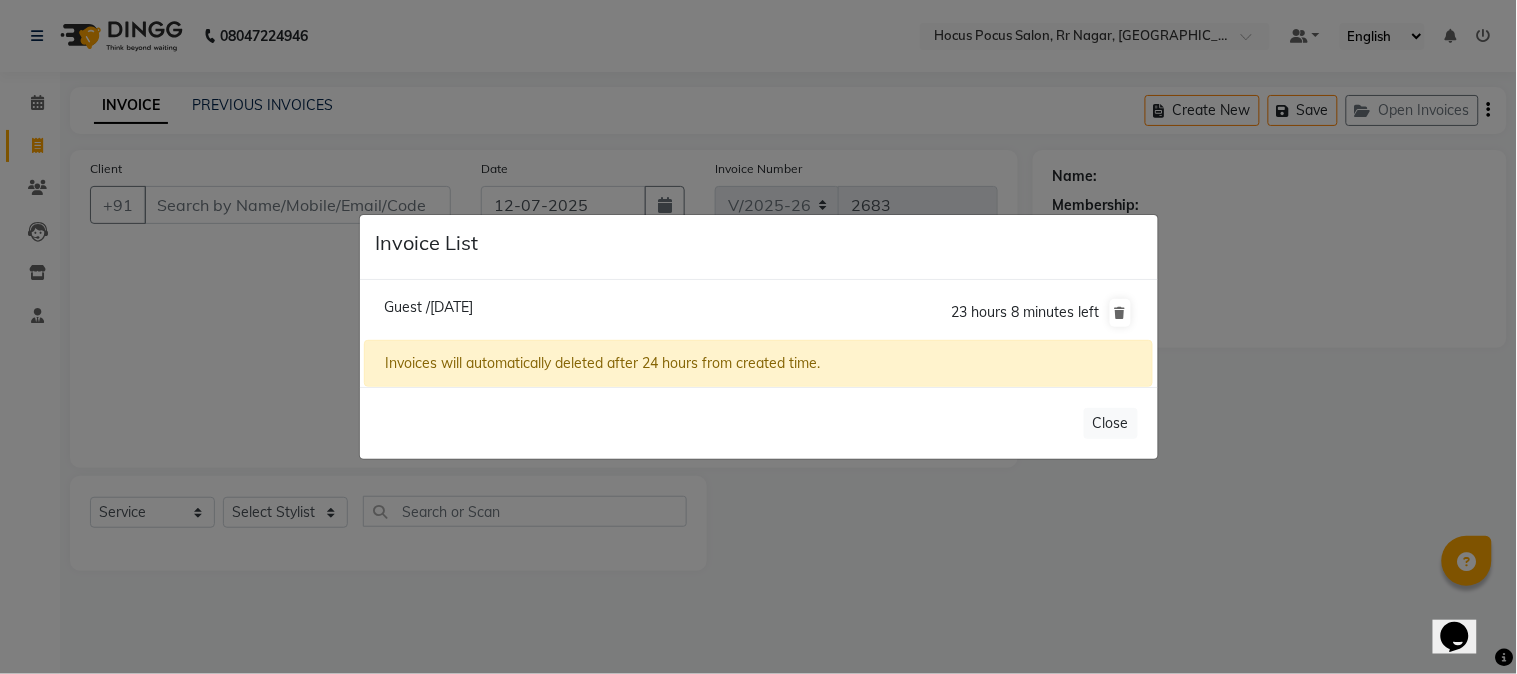 click on "Guest /12 July 2025" 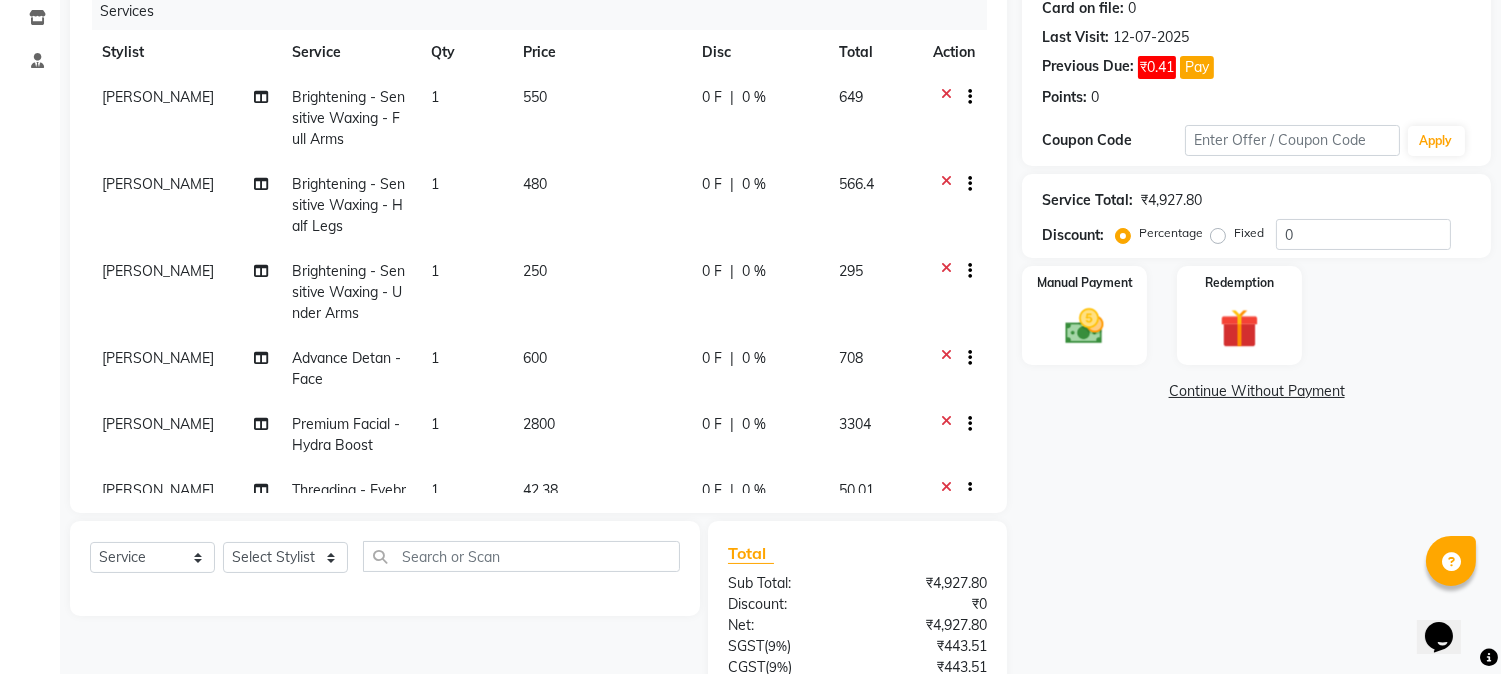 scroll, scrollTop: 257, scrollLeft: 0, axis: vertical 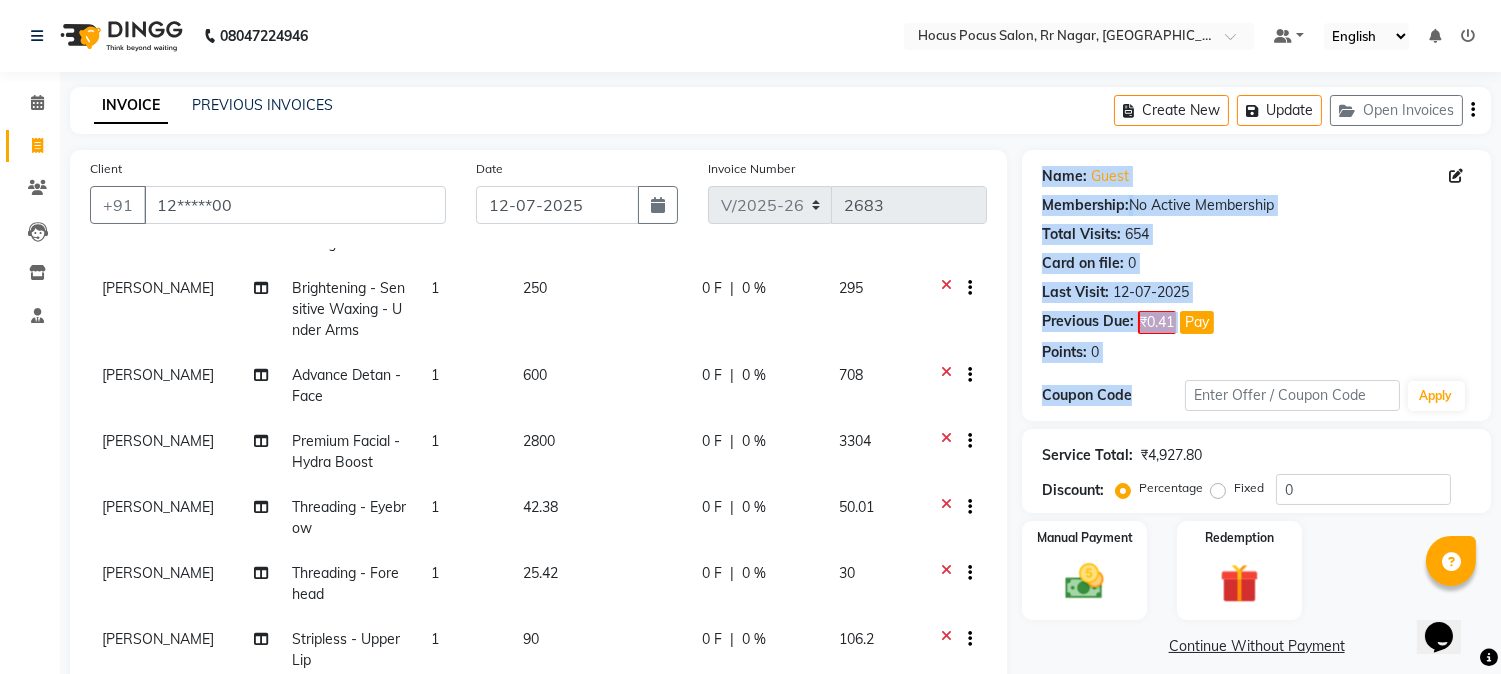 drag, startPoint x: 1045, startPoint y: 181, endPoint x: 1145, endPoint y: 398, distance: 238.93304 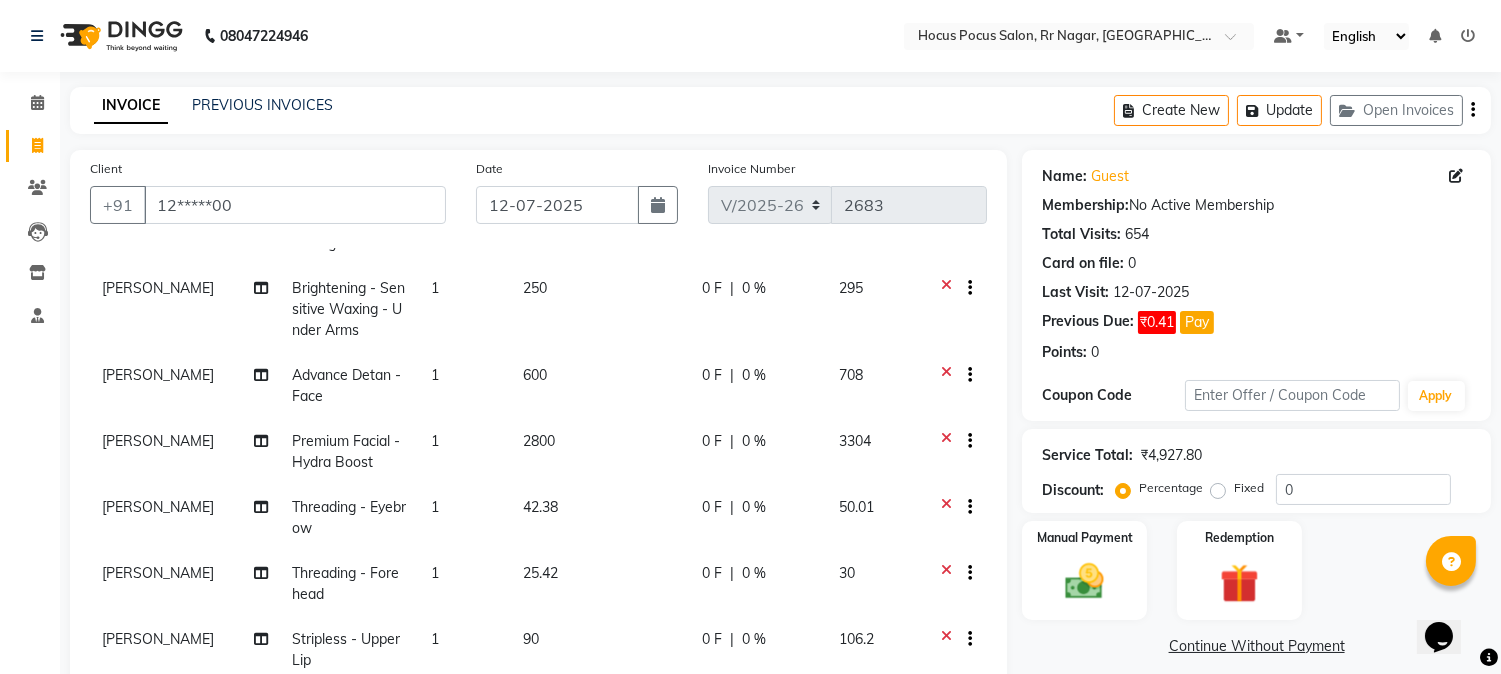 scroll, scrollTop: 254, scrollLeft: 0, axis: vertical 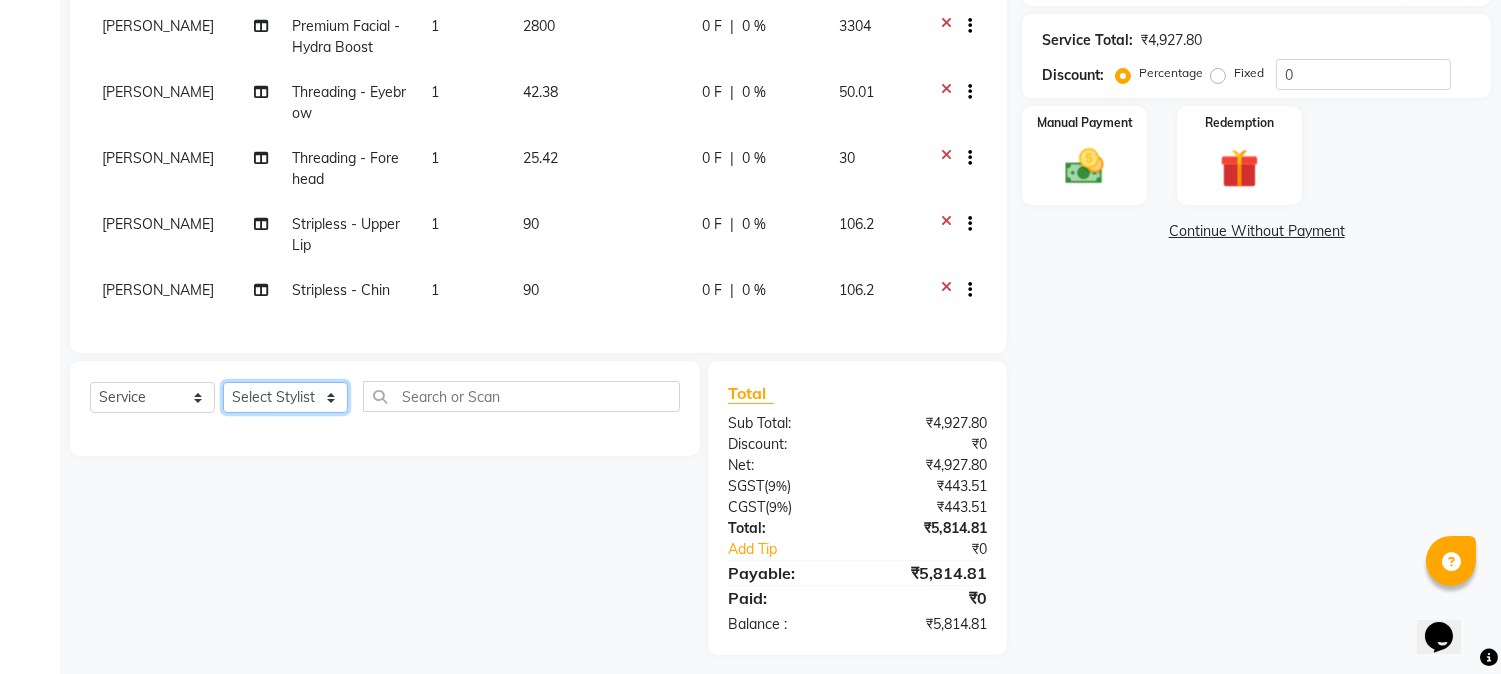 click on "Select Stylist Amar  Arjun Eliza hocus pocus Jonathan Maya Mona Ravi Salima Sonam" 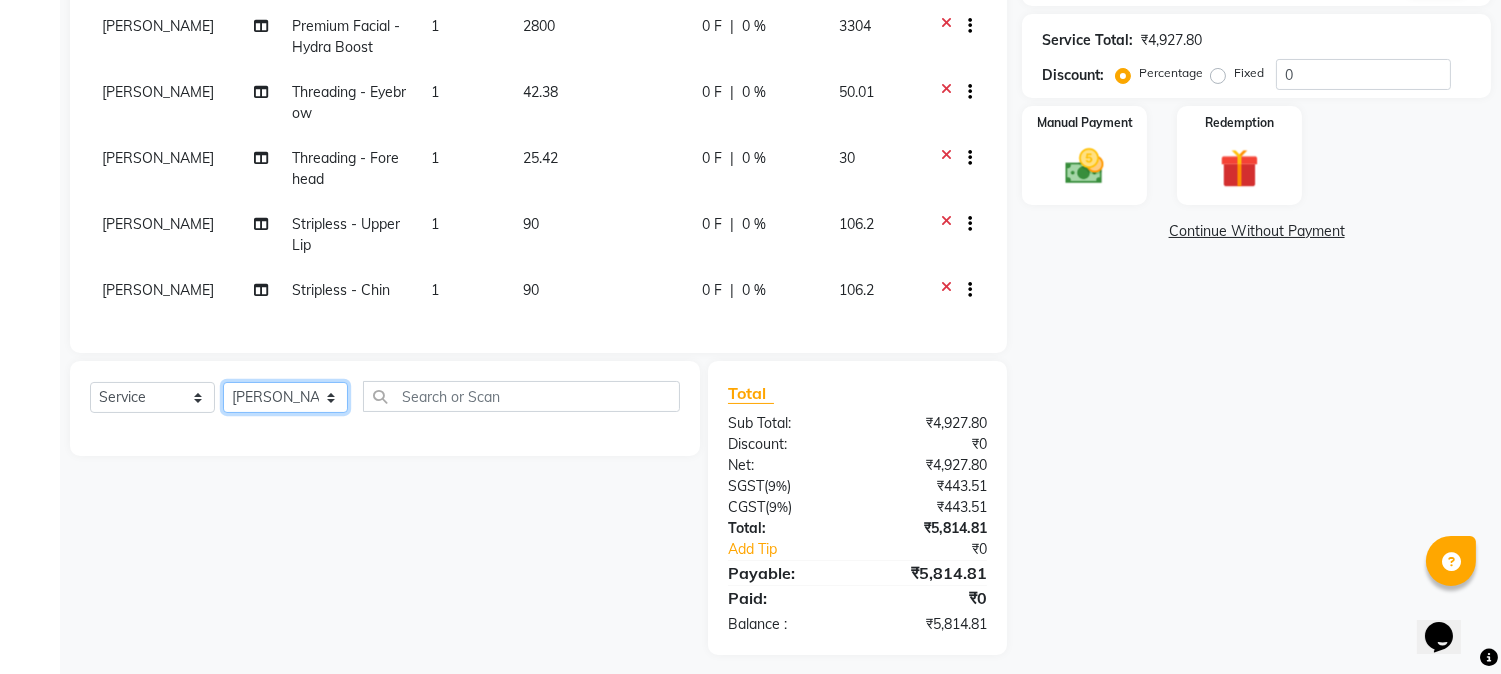 click on "Select Stylist Amar  Arjun Eliza hocus pocus Jonathan Maya Mona Ravi Salima Sonam" 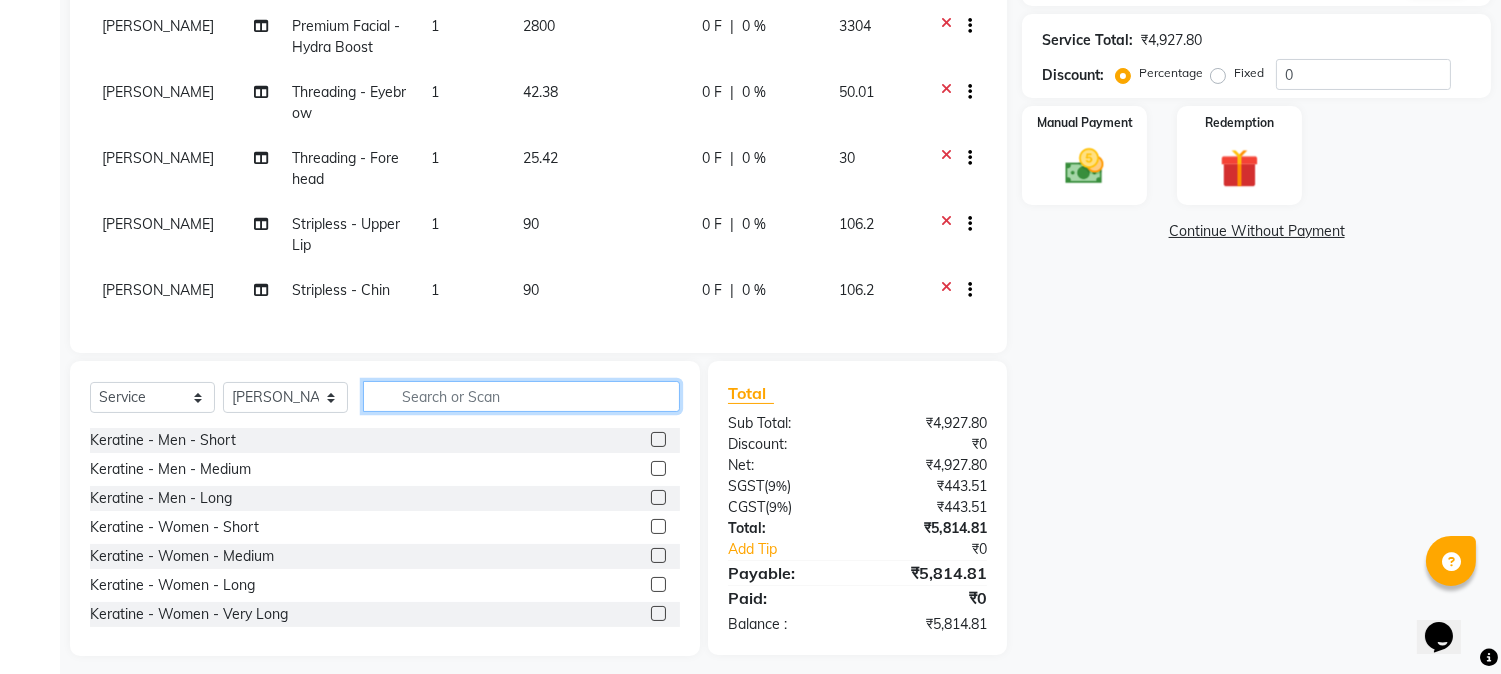 click 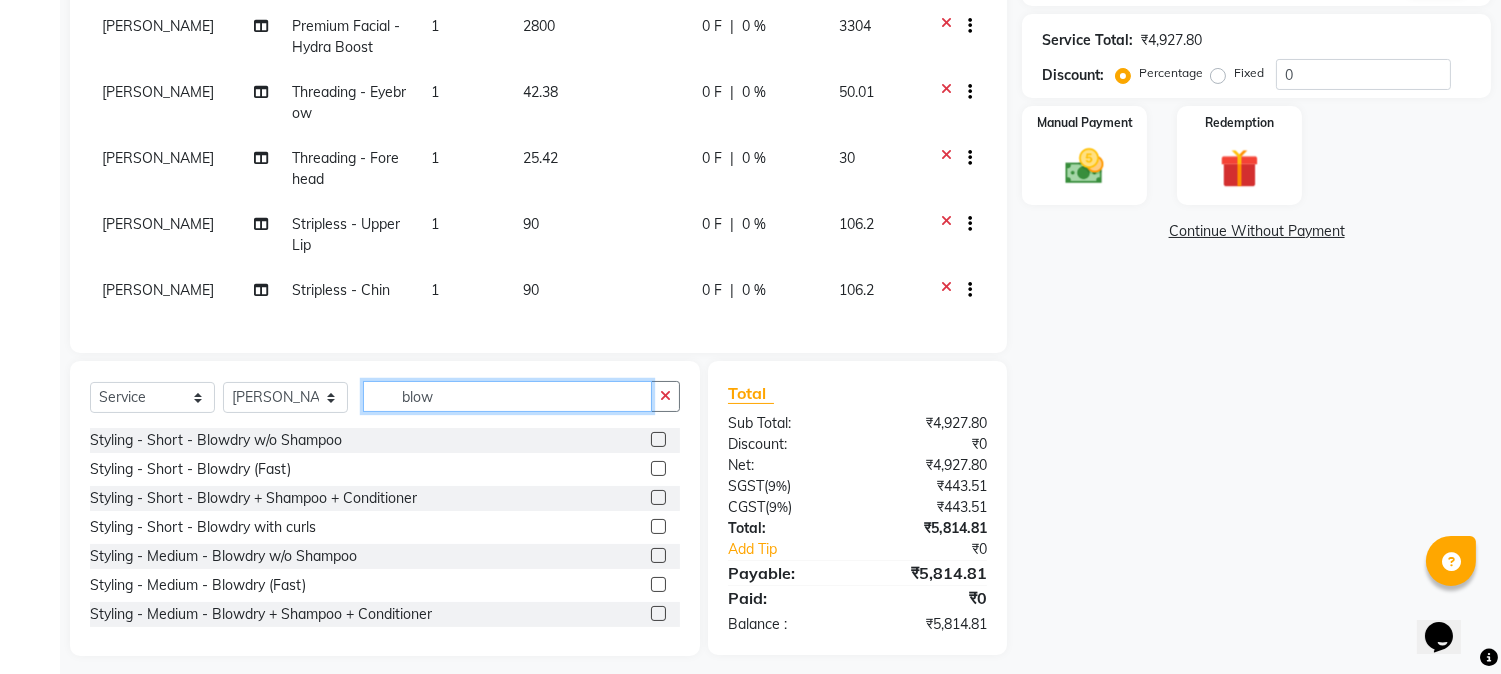 type on "blow" 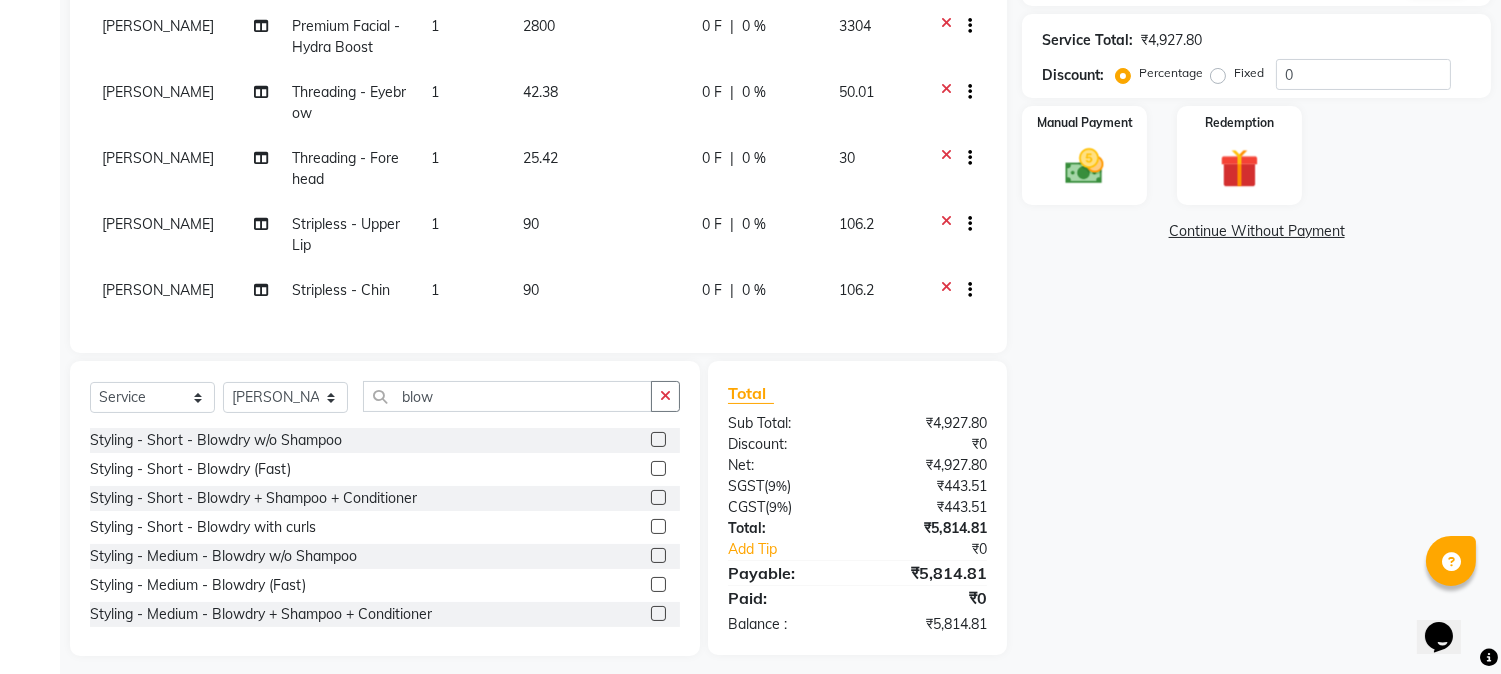 click 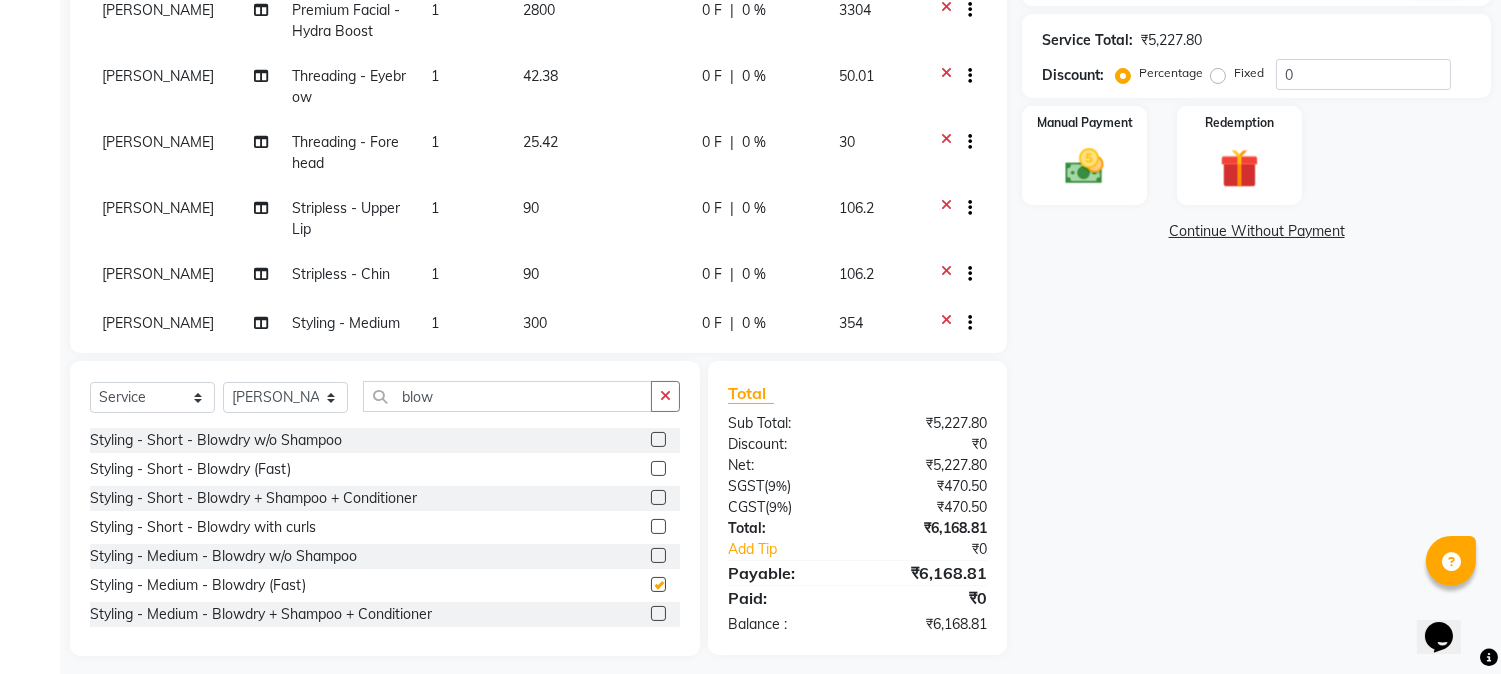 checkbox on "false" 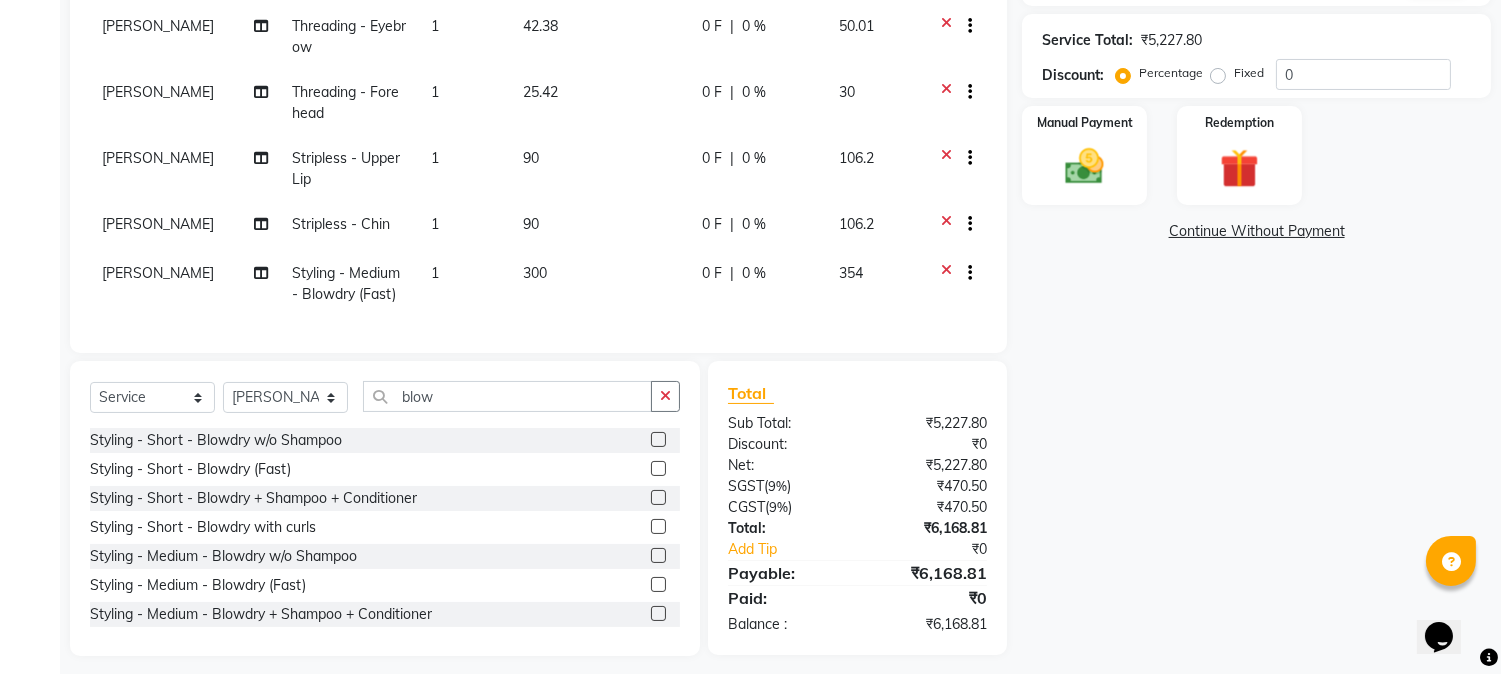 scroll, scrollTop: 320, scrollLeft: 0, axis: vertical 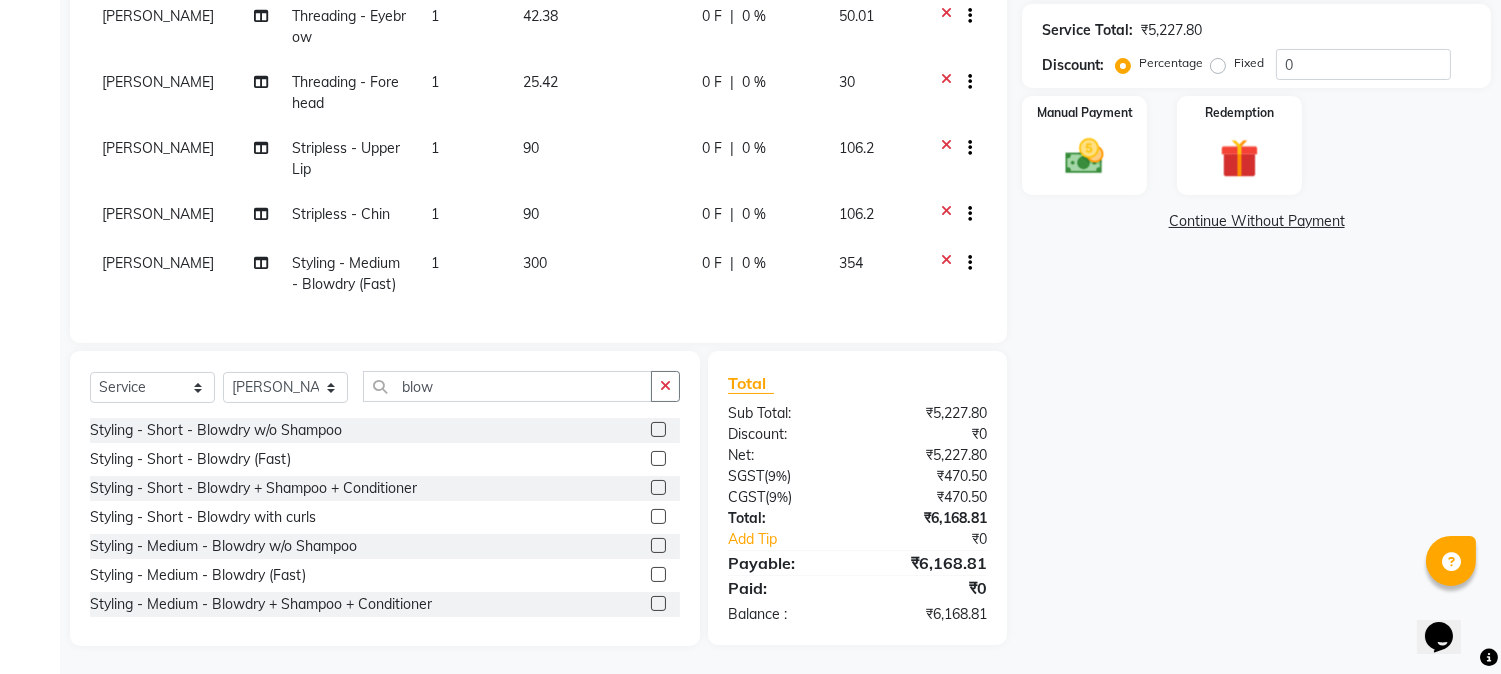click on "300" 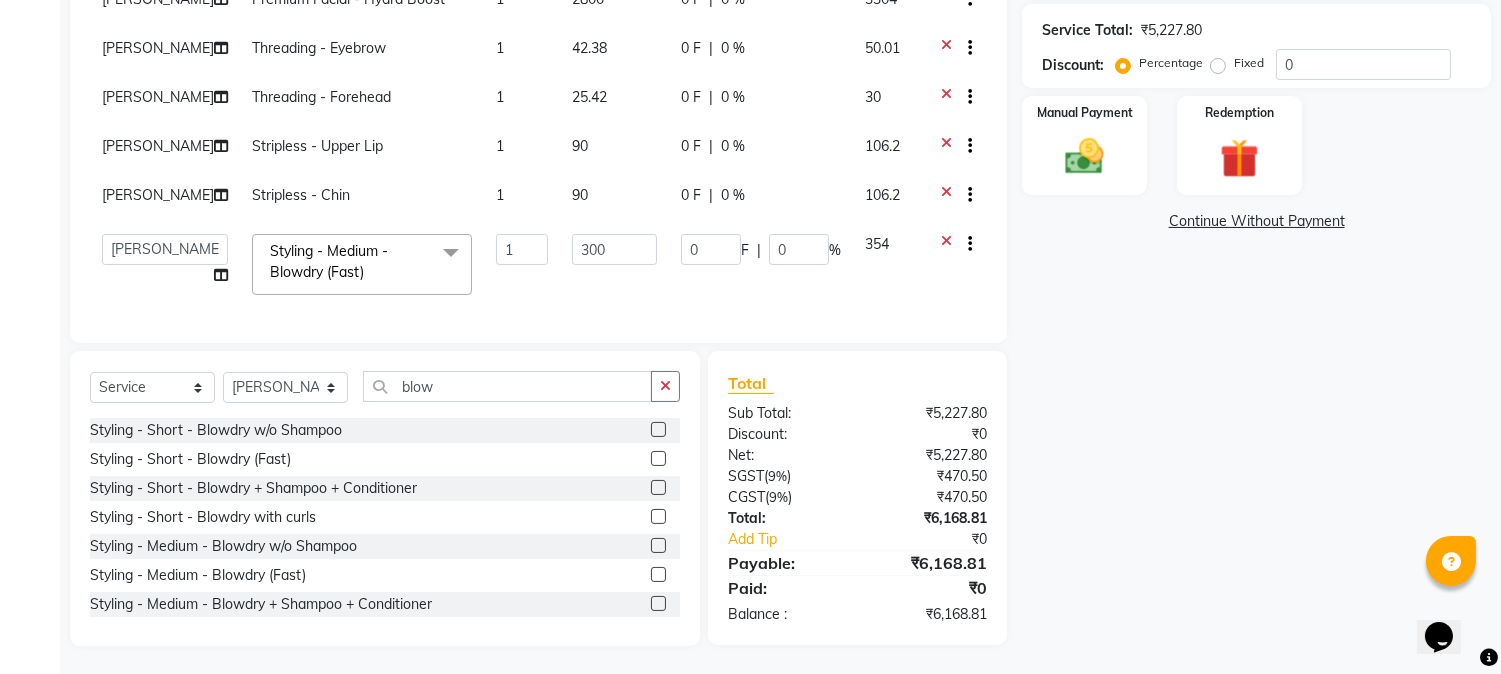 scroll, scrollTop: 191, scrollLeft: 0, axis: vertical 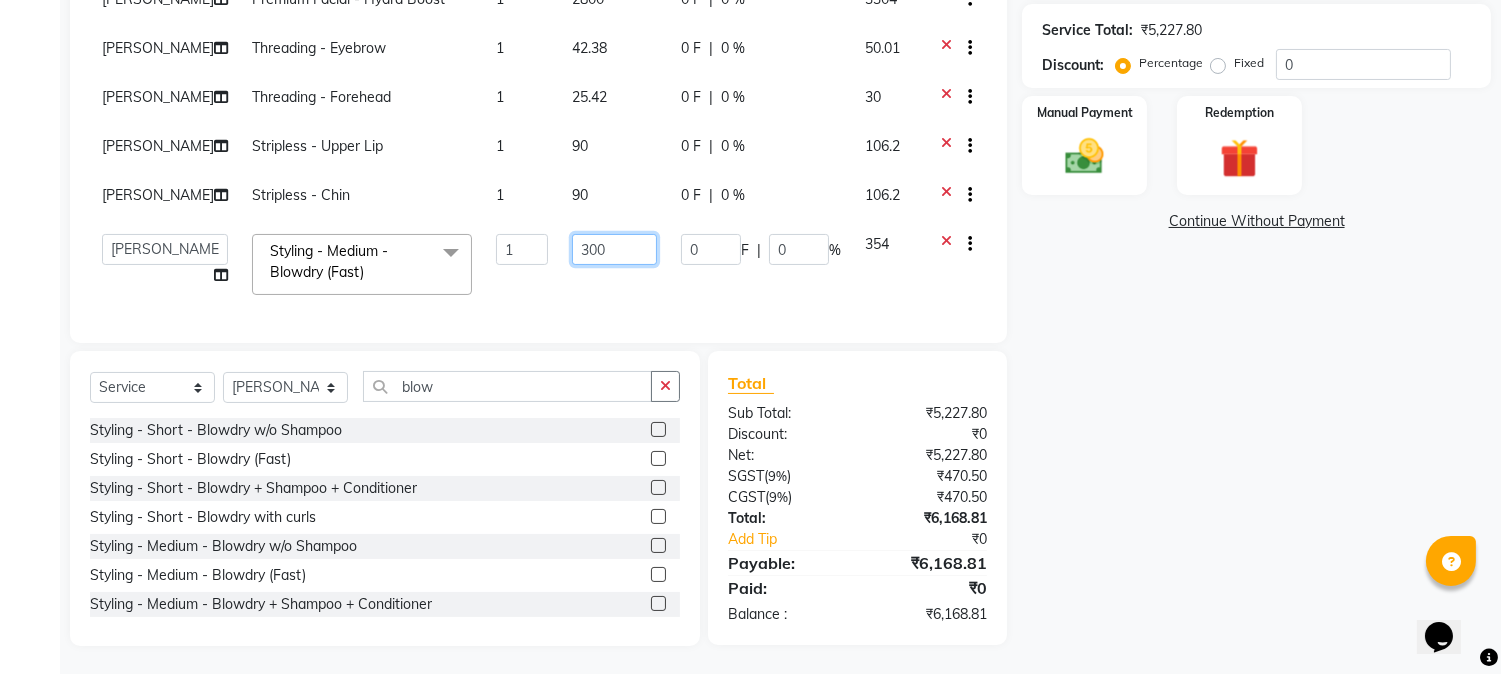 click on "300" 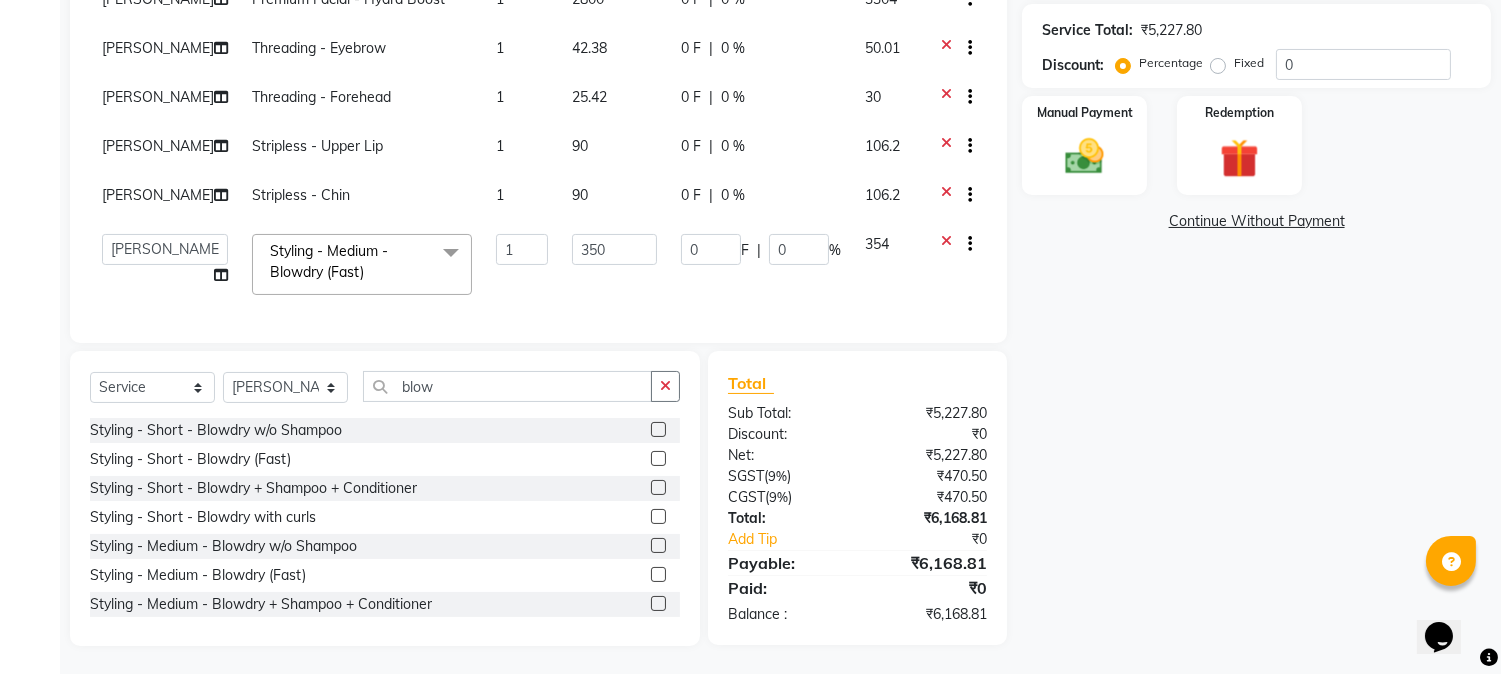 scroll, scrollTop: 212, scrollLeft: 0, axis: vertical 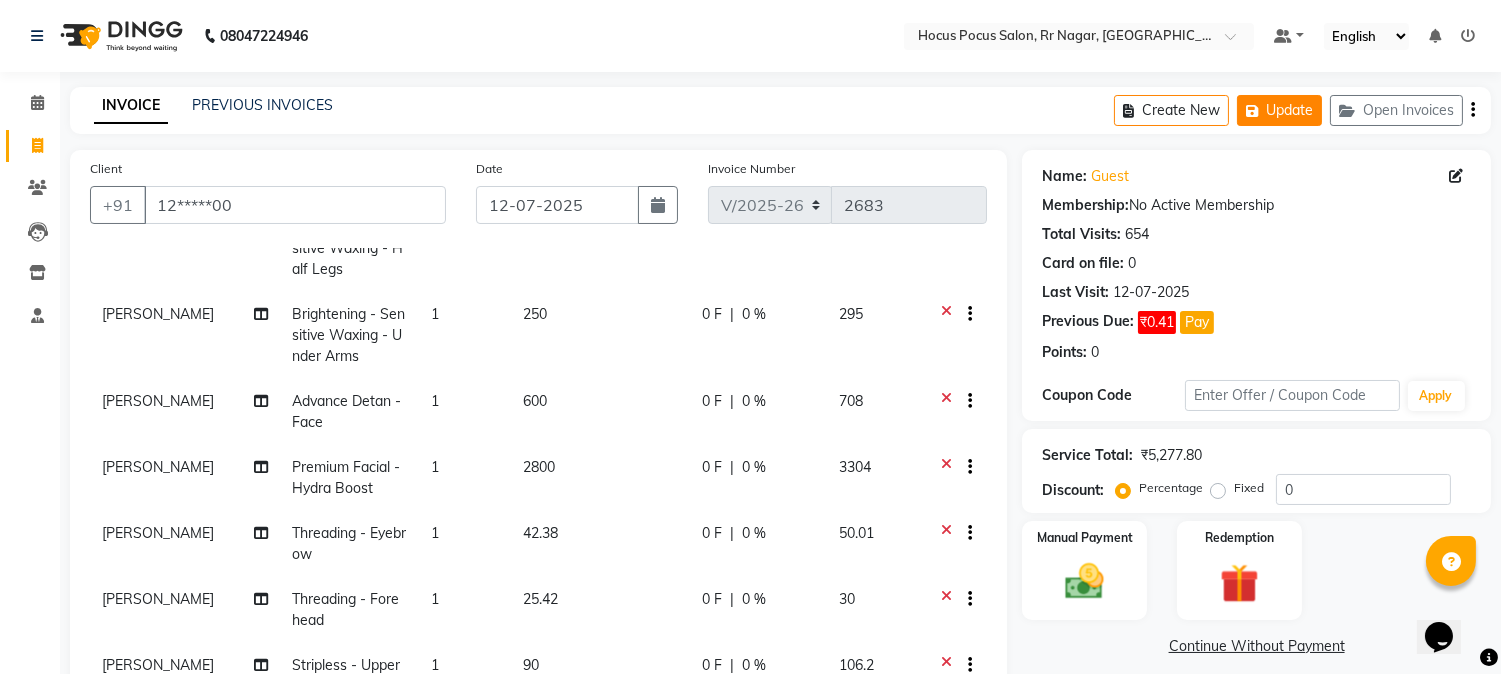 click on "Update" 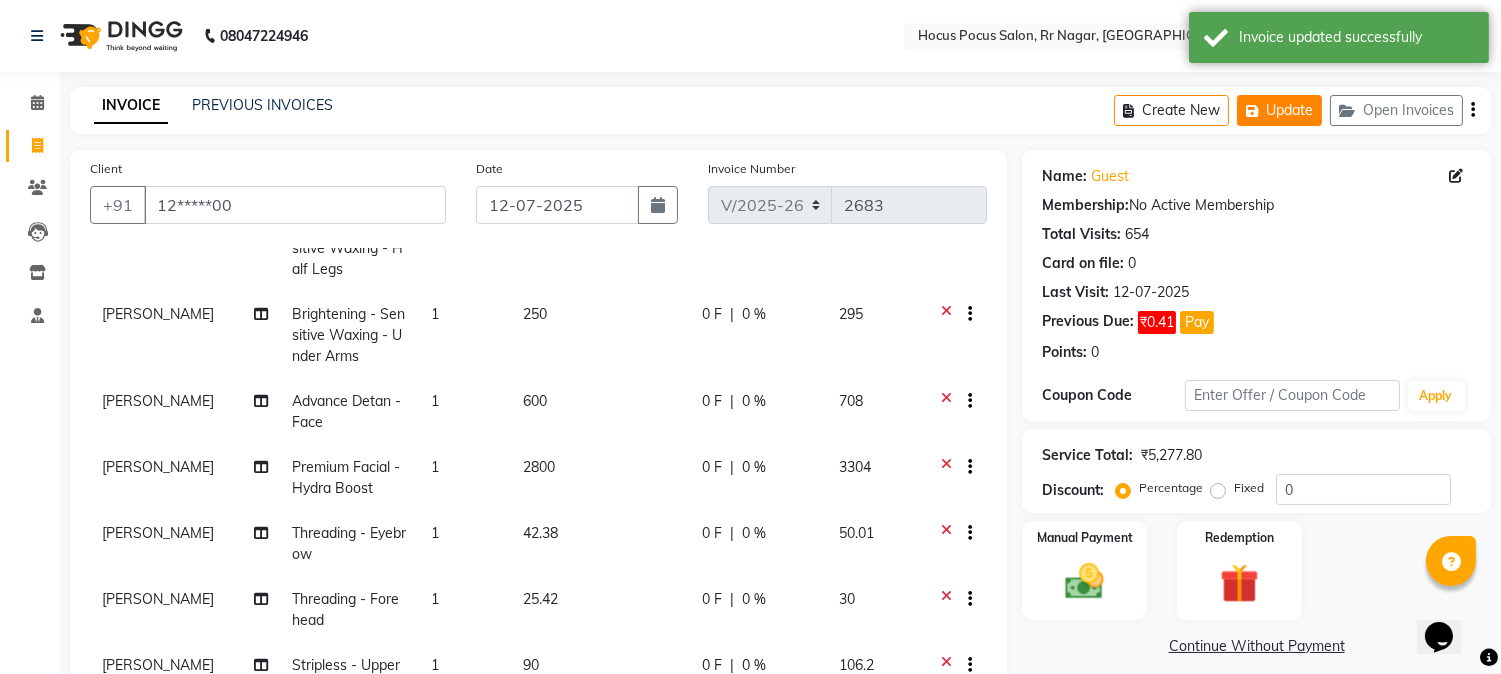 click on "Open Invoices" 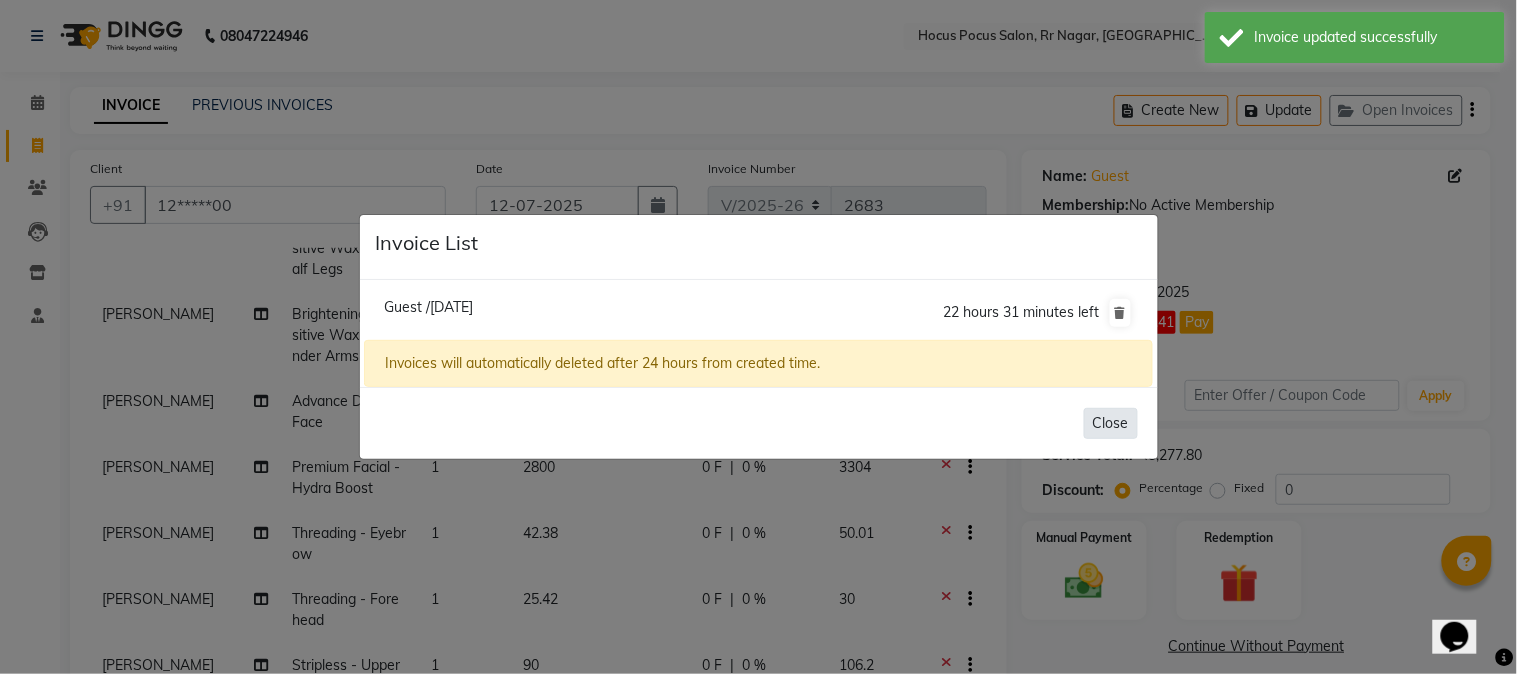 click on "Close" 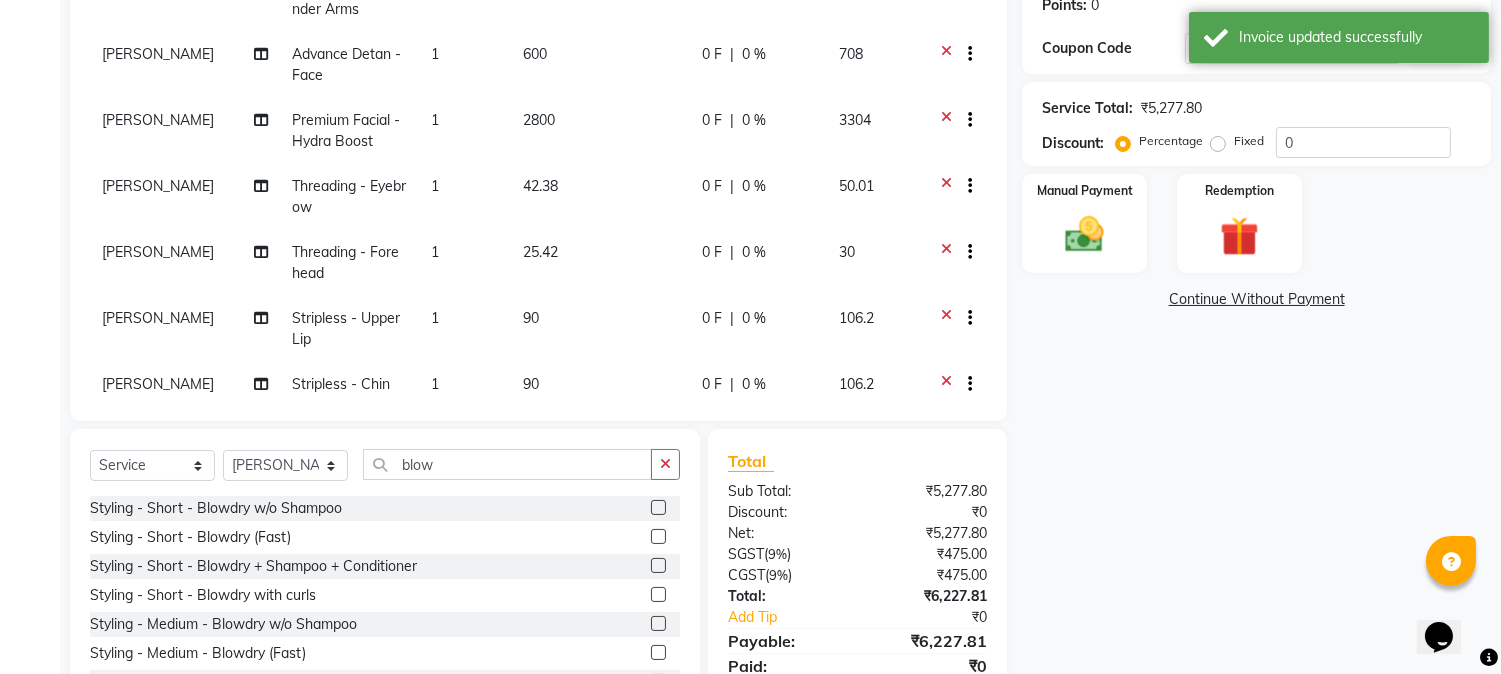 scroll, scrollTop: 426, scrollLeft: 0, axis: vertical 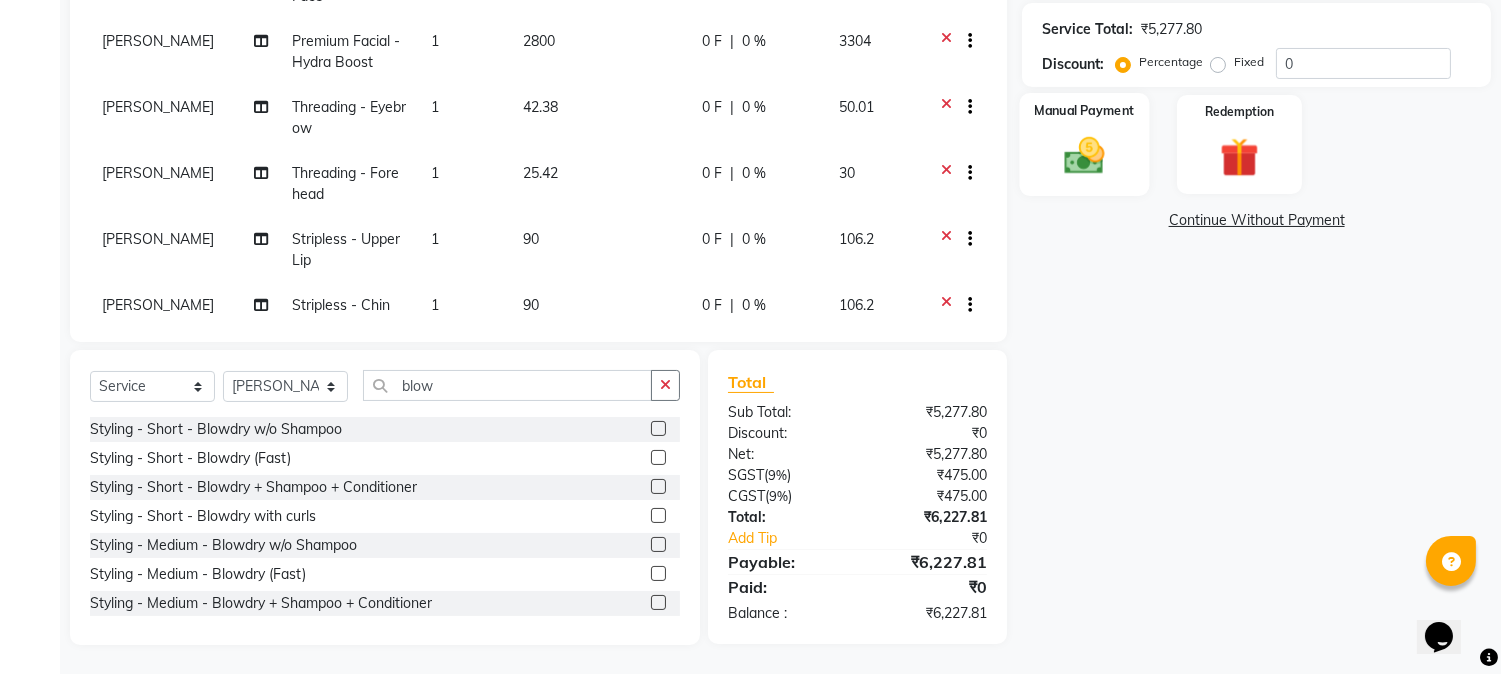 click 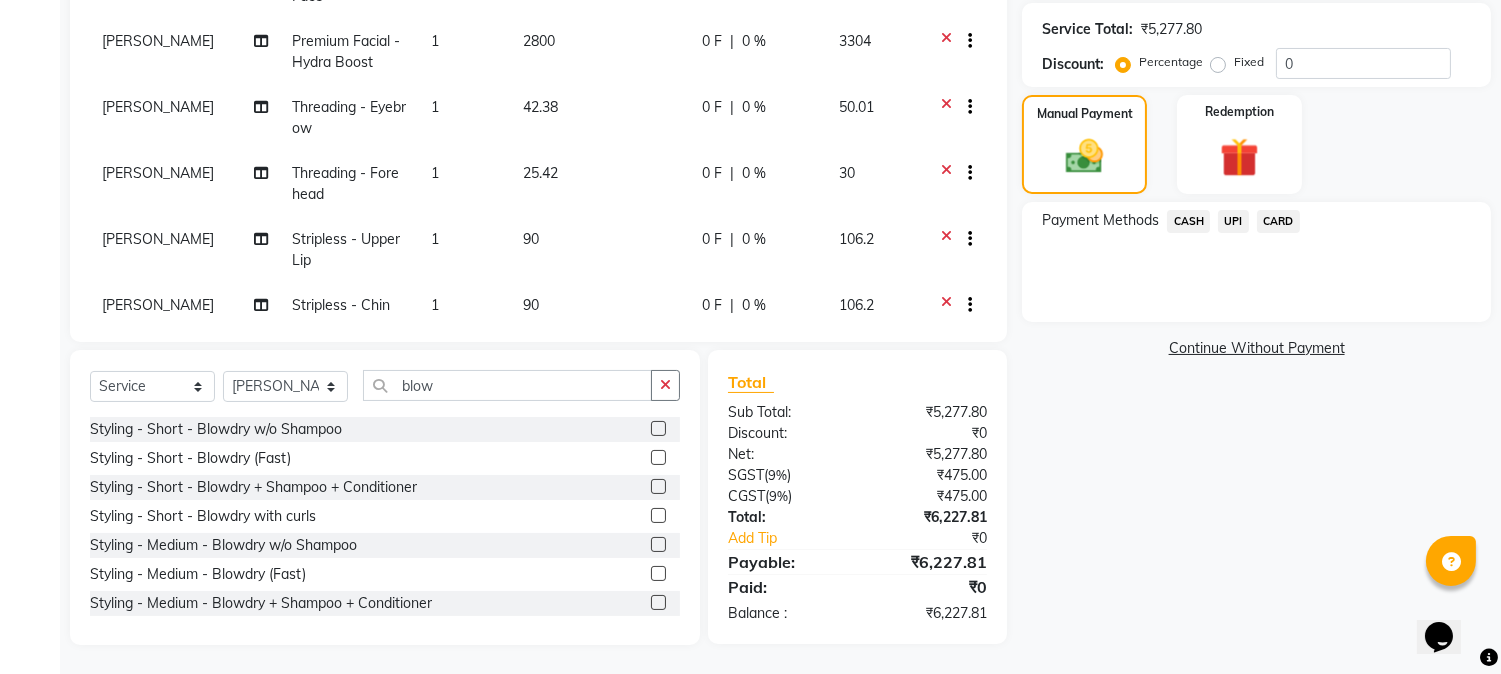 click on "CARD" 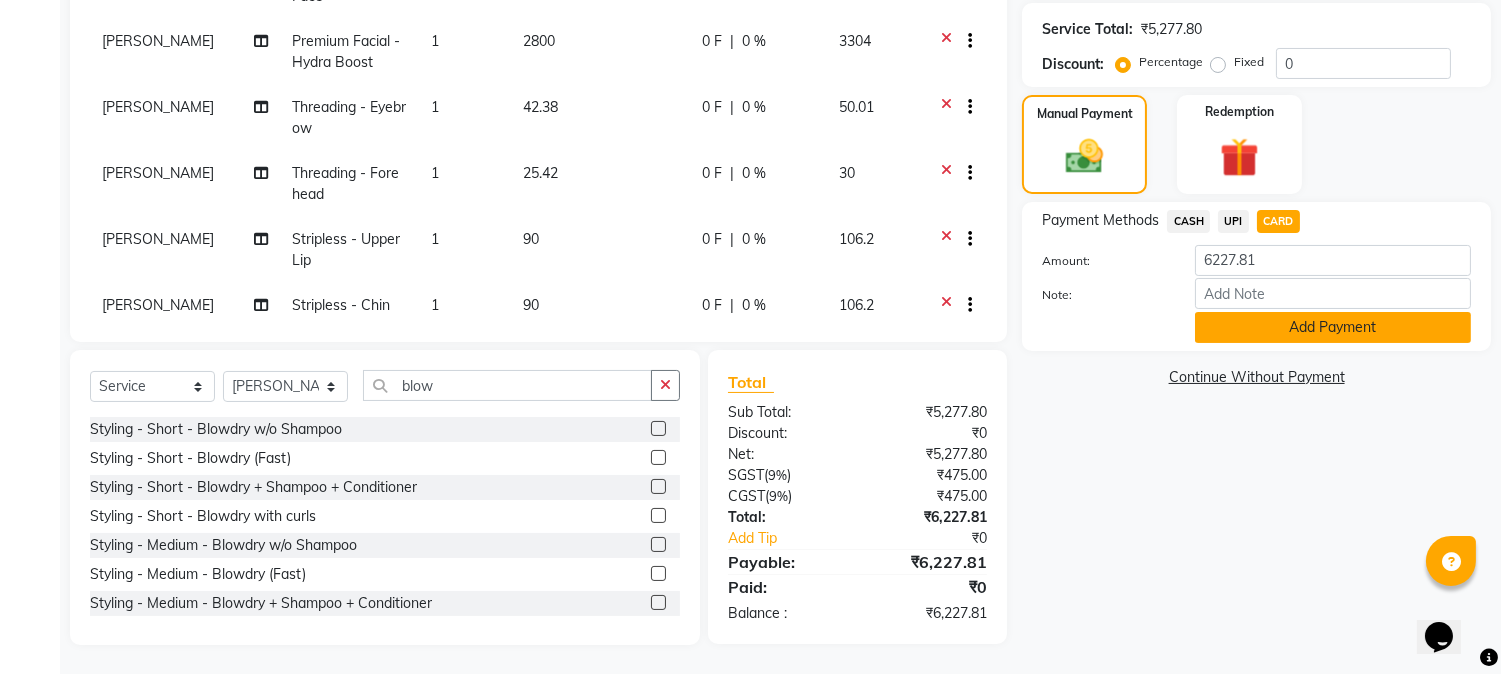 click on "Add Payment" 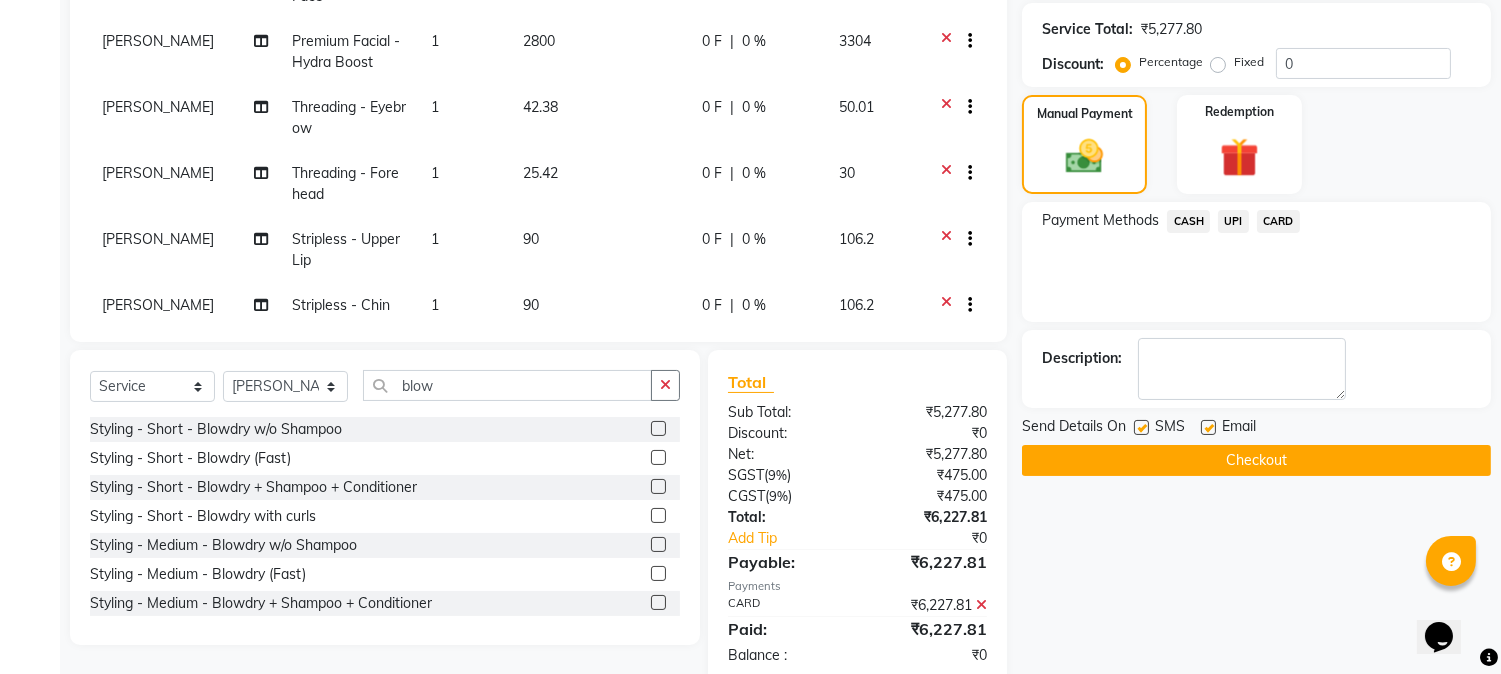 click on "Checkout" 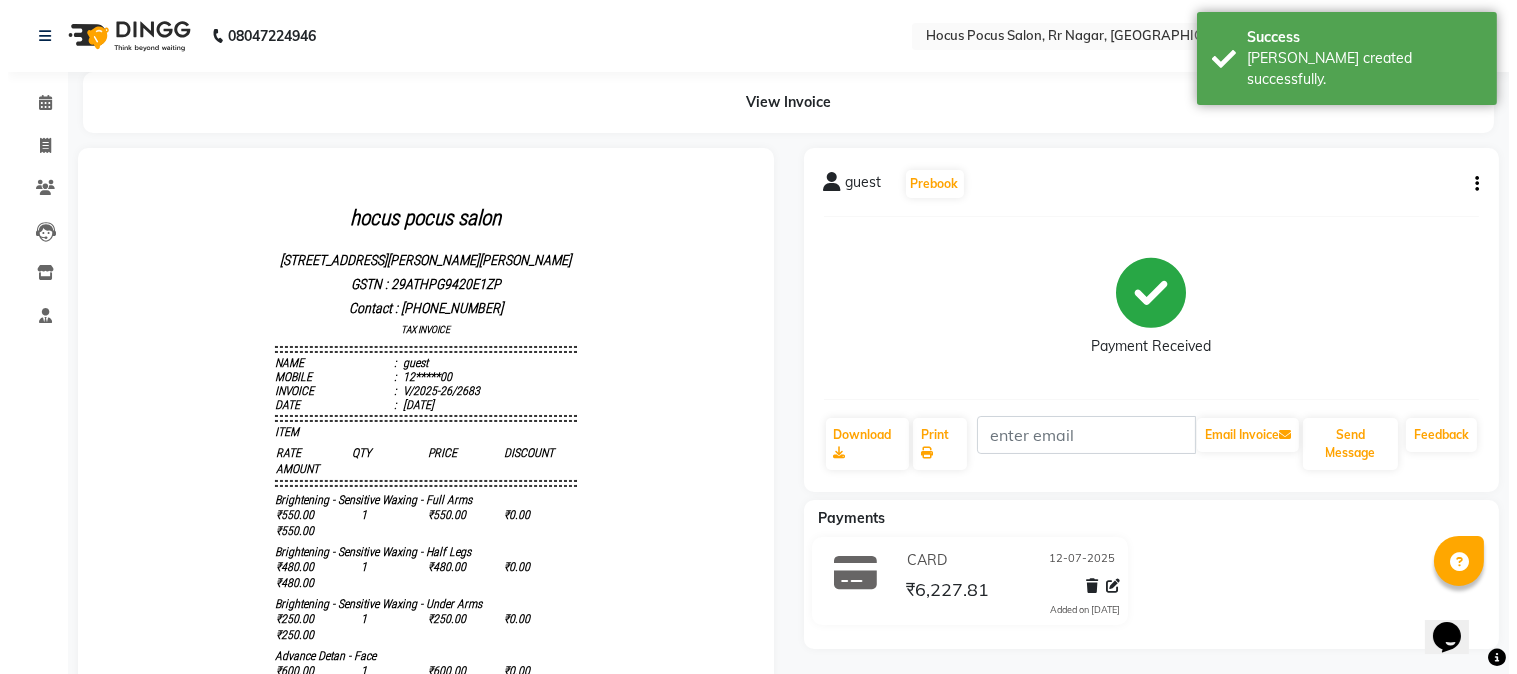 scroll, scrollTop: 0, scrollLeft: 0, axis: both 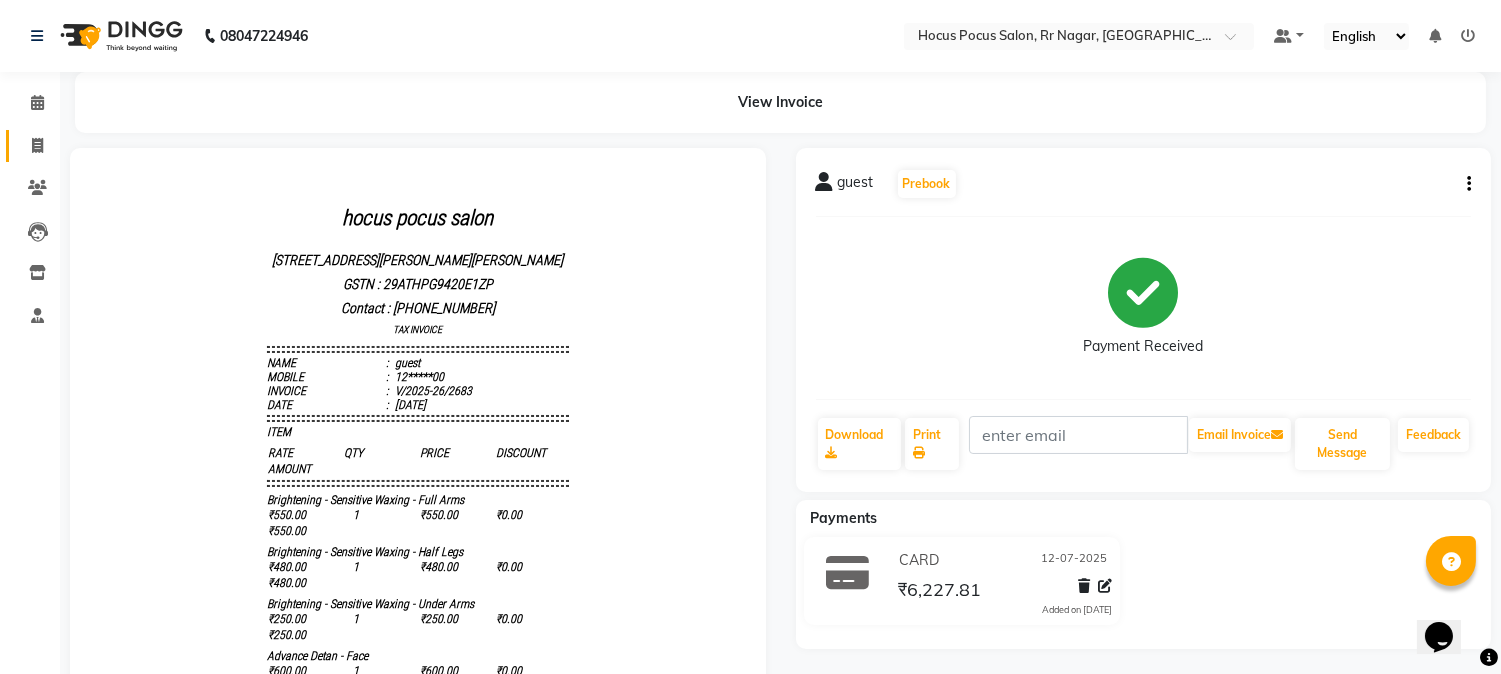 click 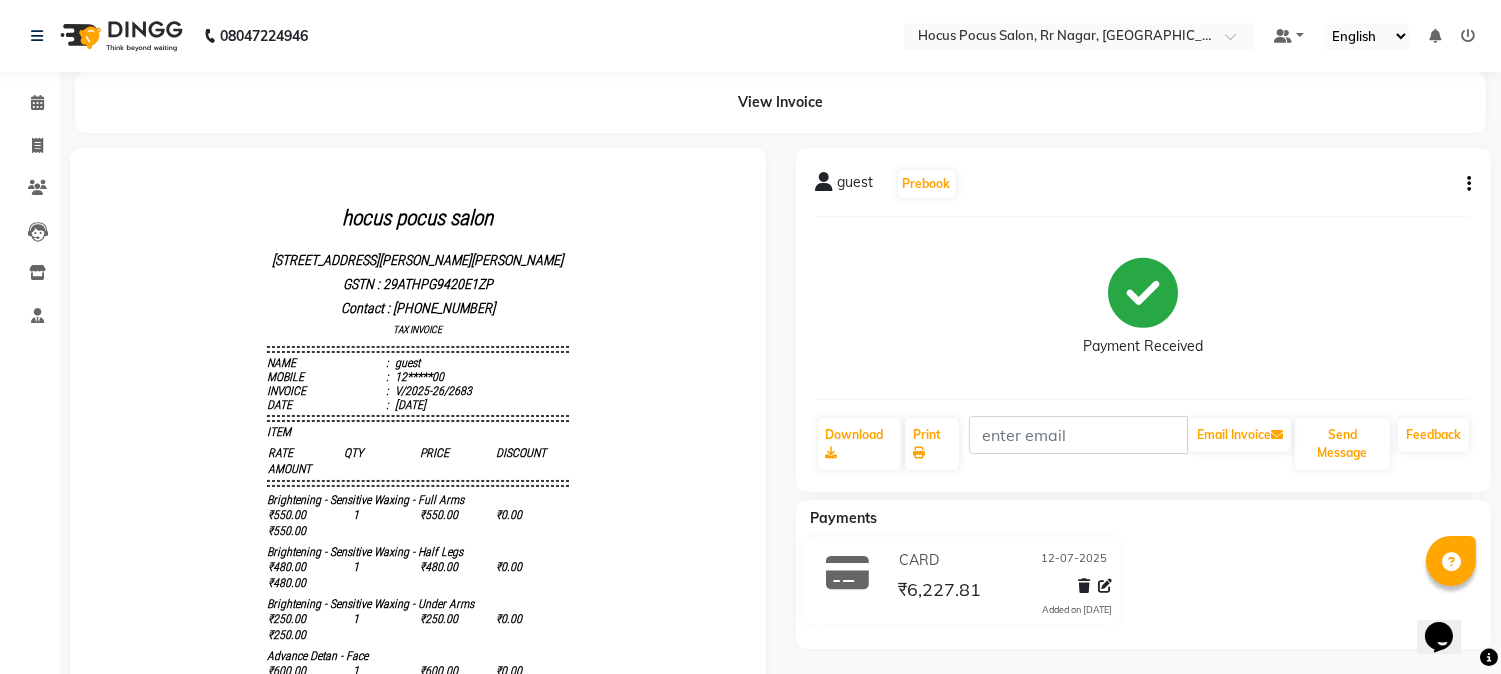 select on "service" 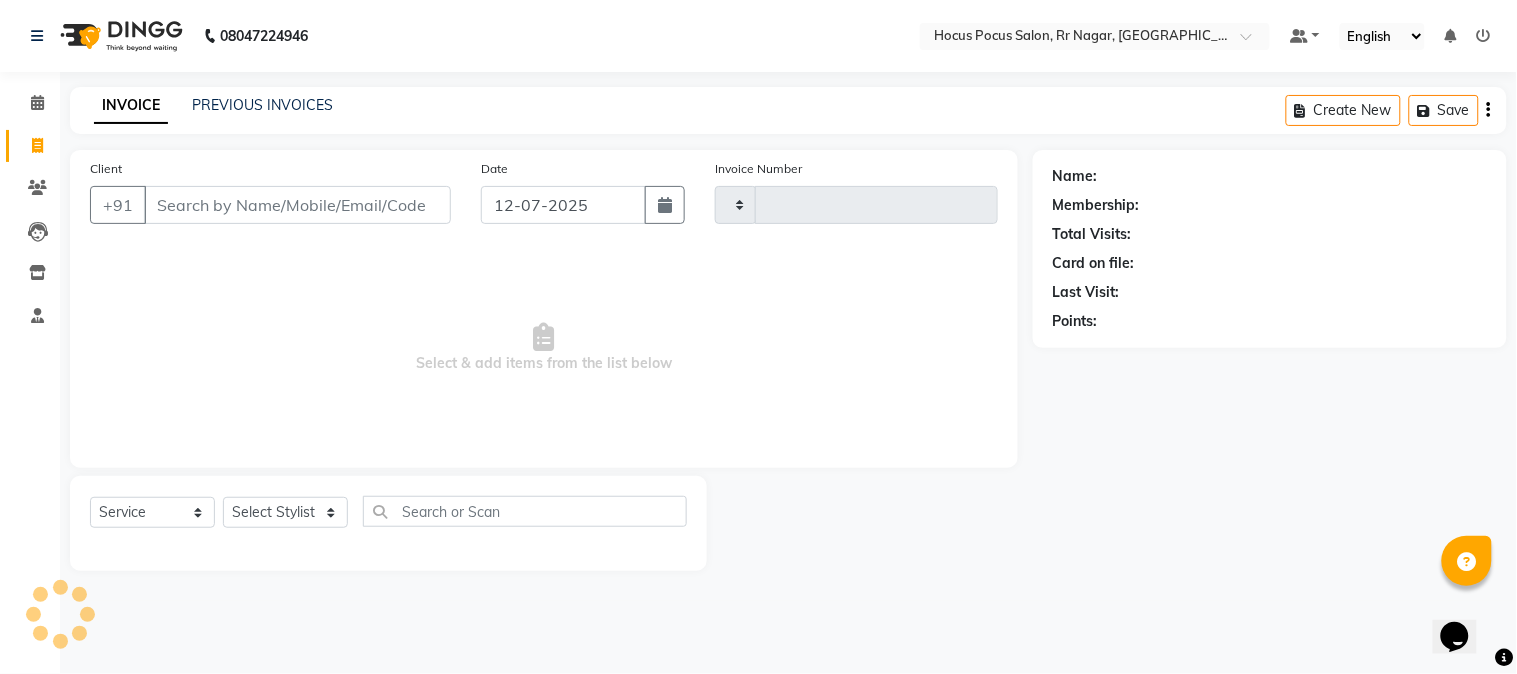 type on "2684" 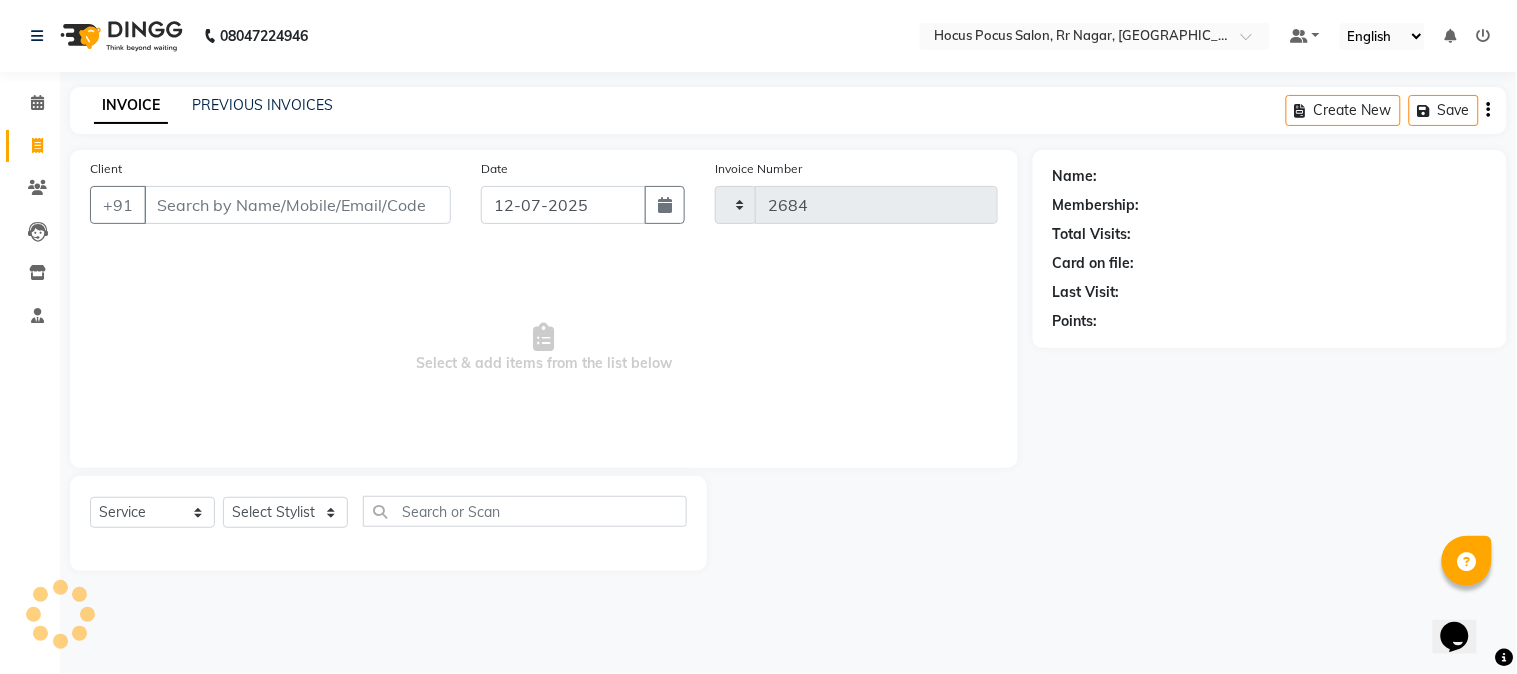 select on "5019" 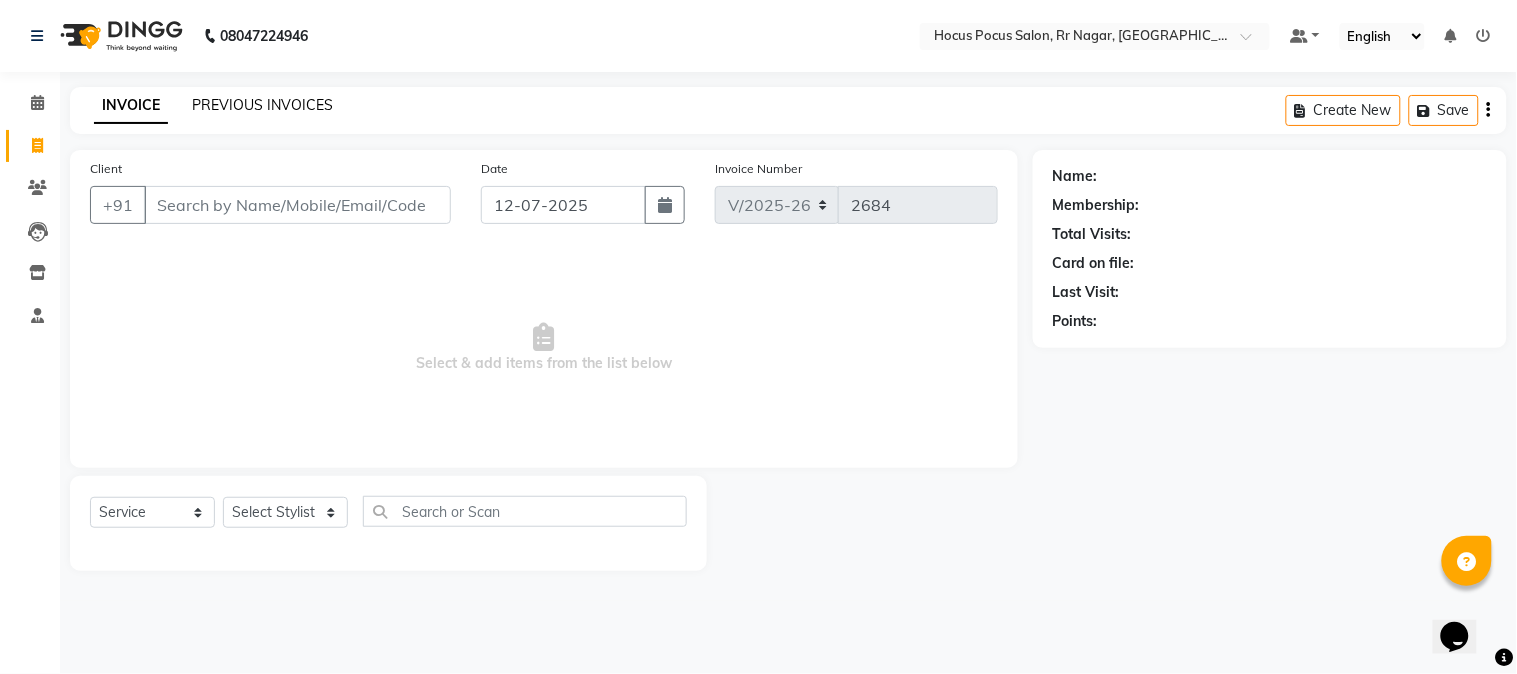 click on "PREVIOUS INVOICES" 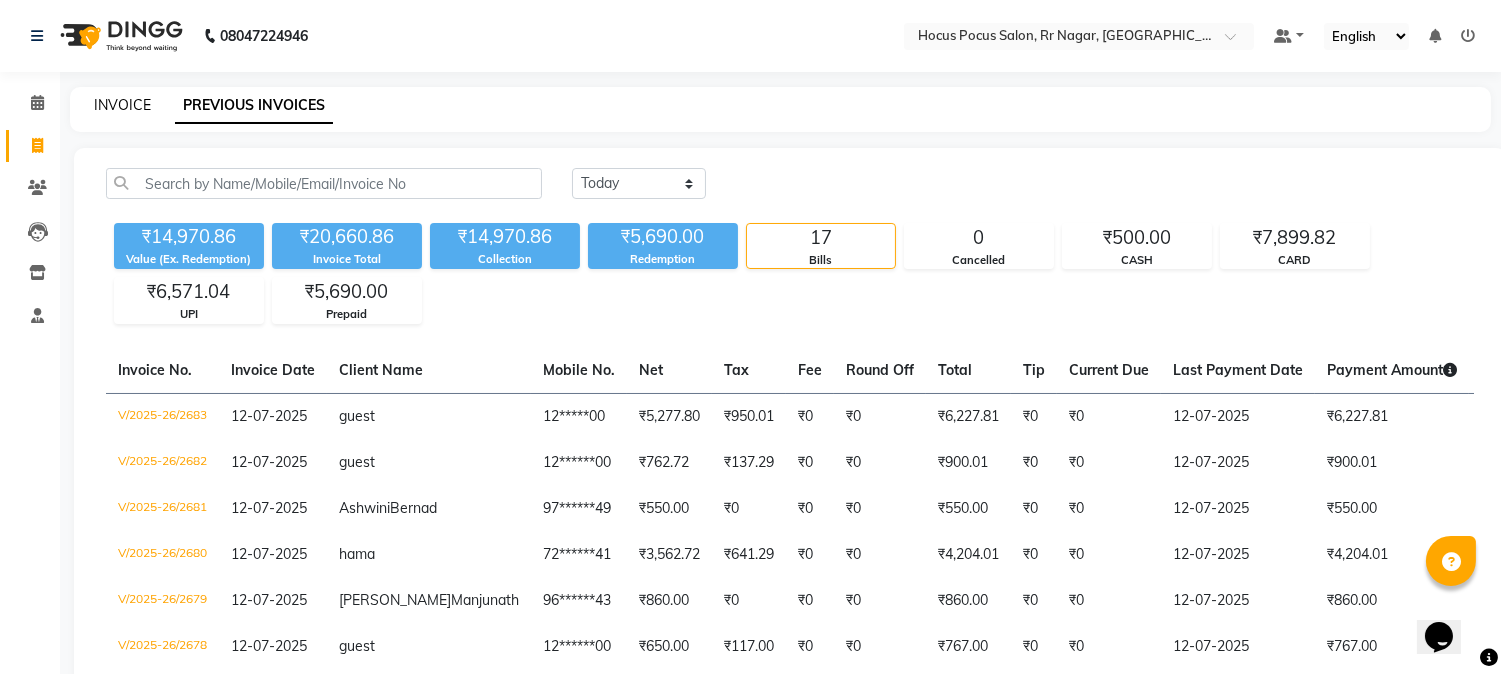click on "INVOICE" 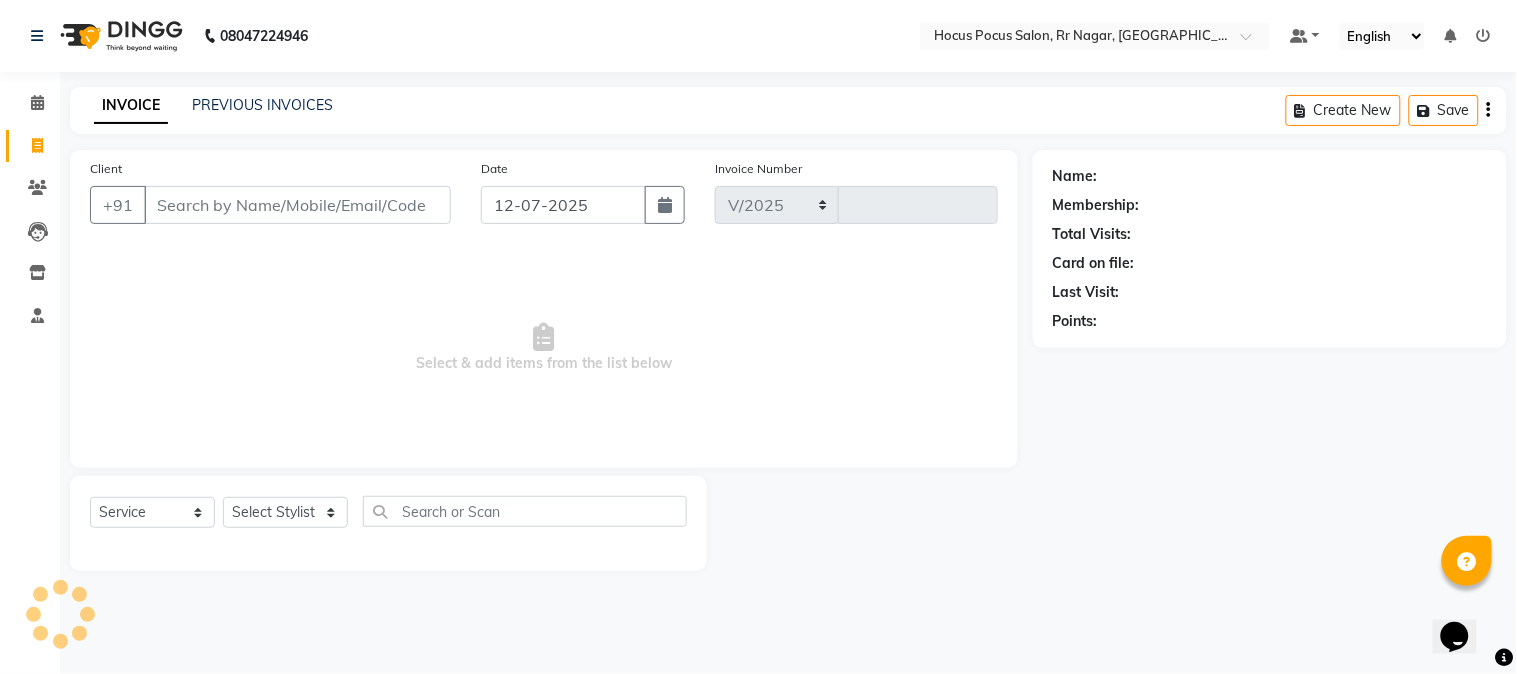 select on "5019" 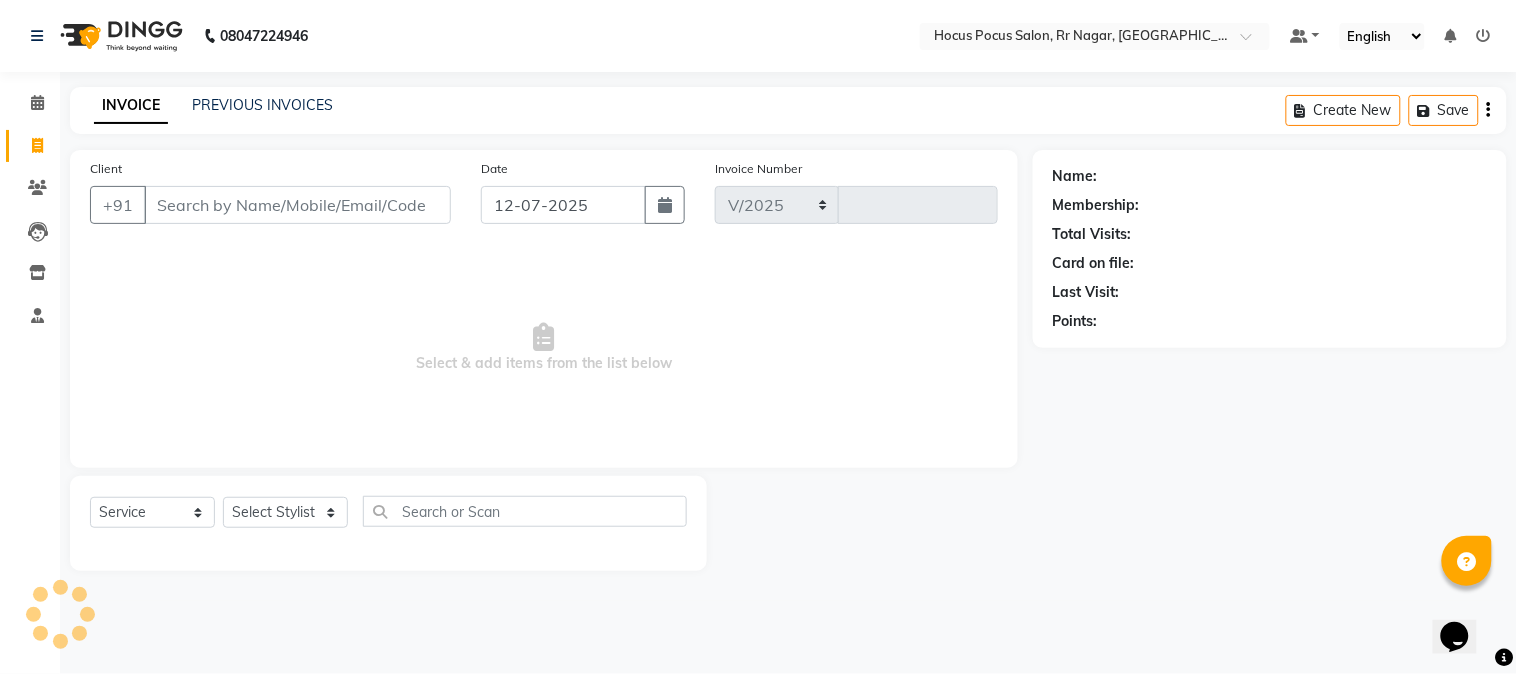 type on "2684" 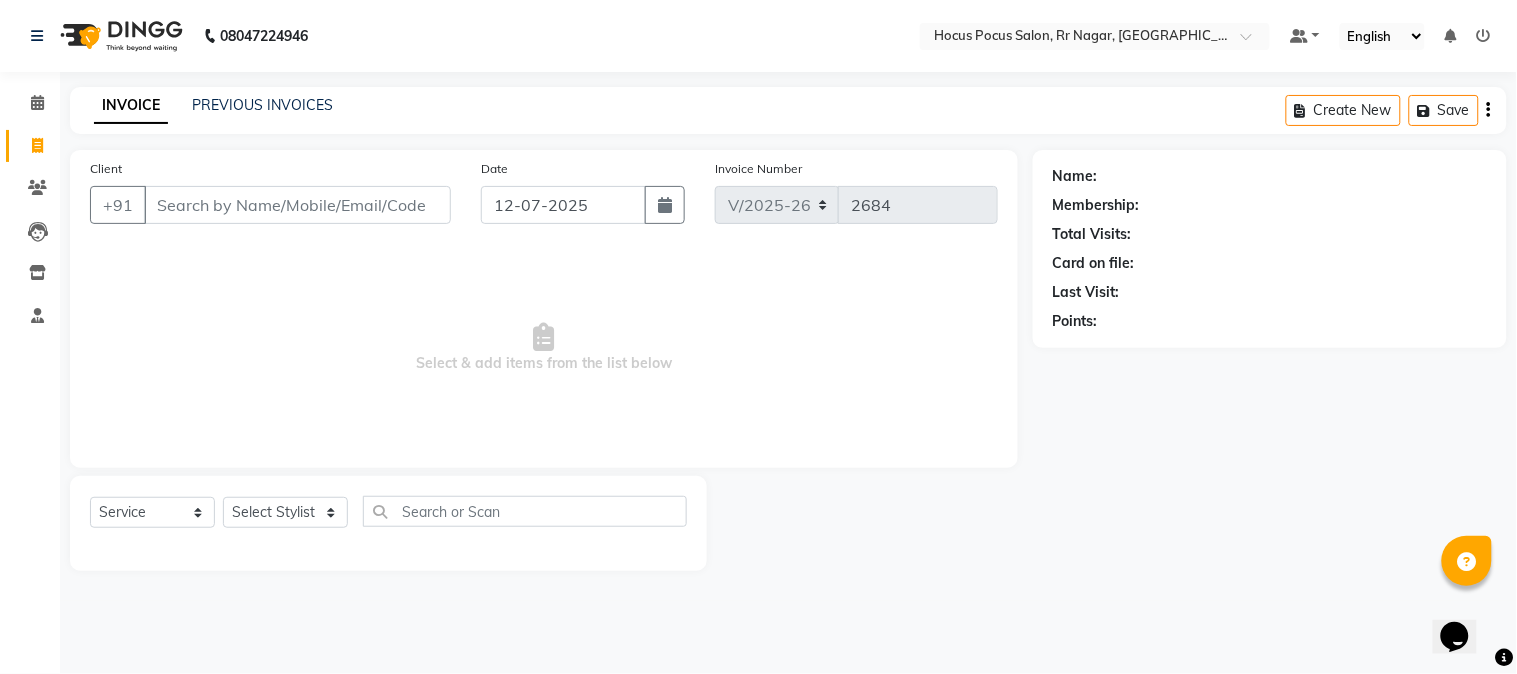 click 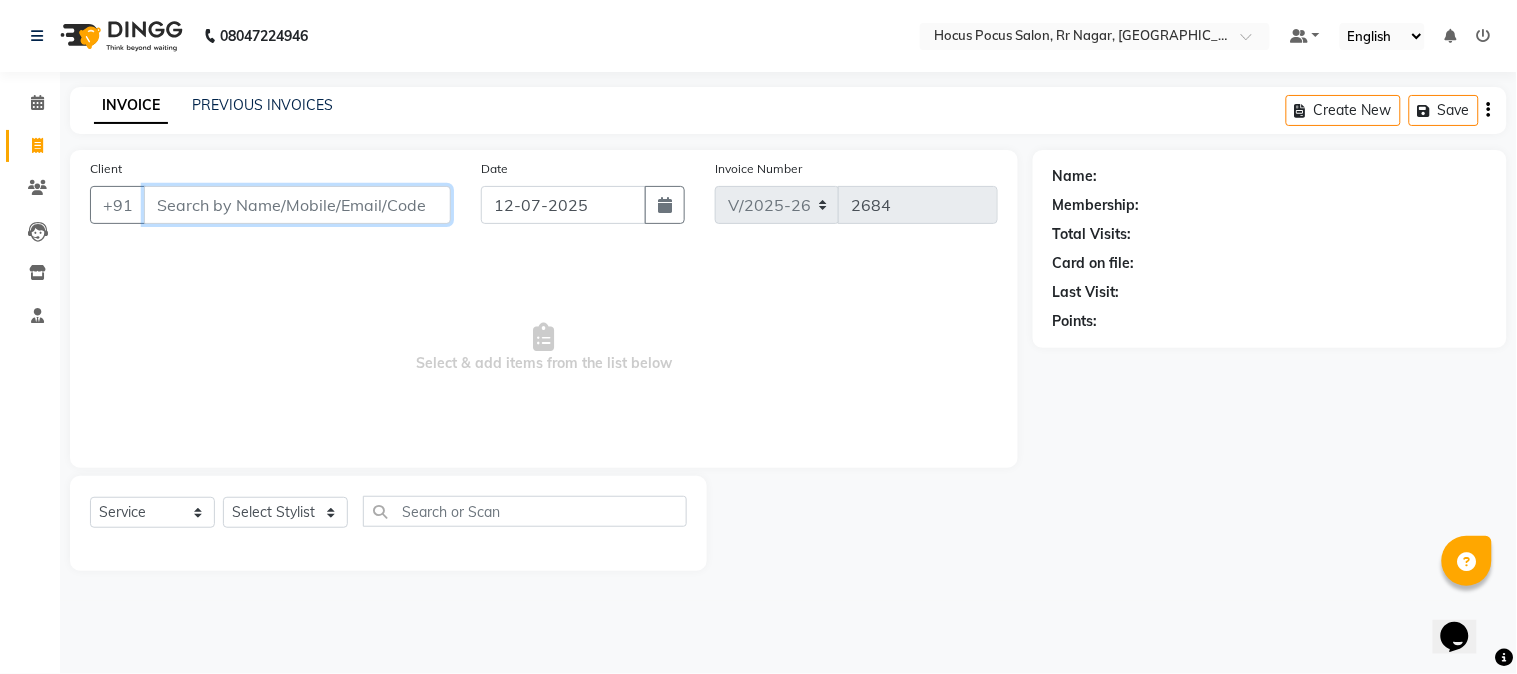 click on "Client" at bounding box center (297, 205) 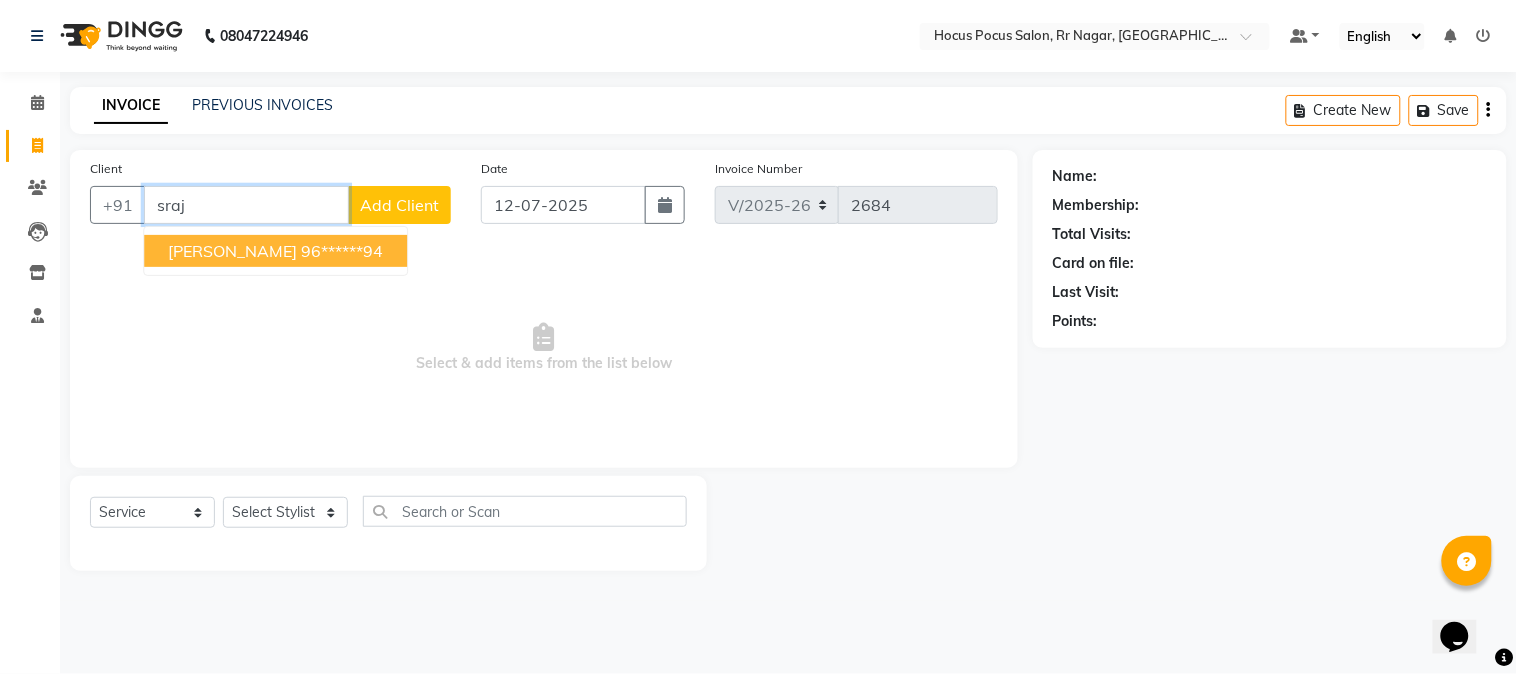 click on "96******94" at bounding box center (342, 251) 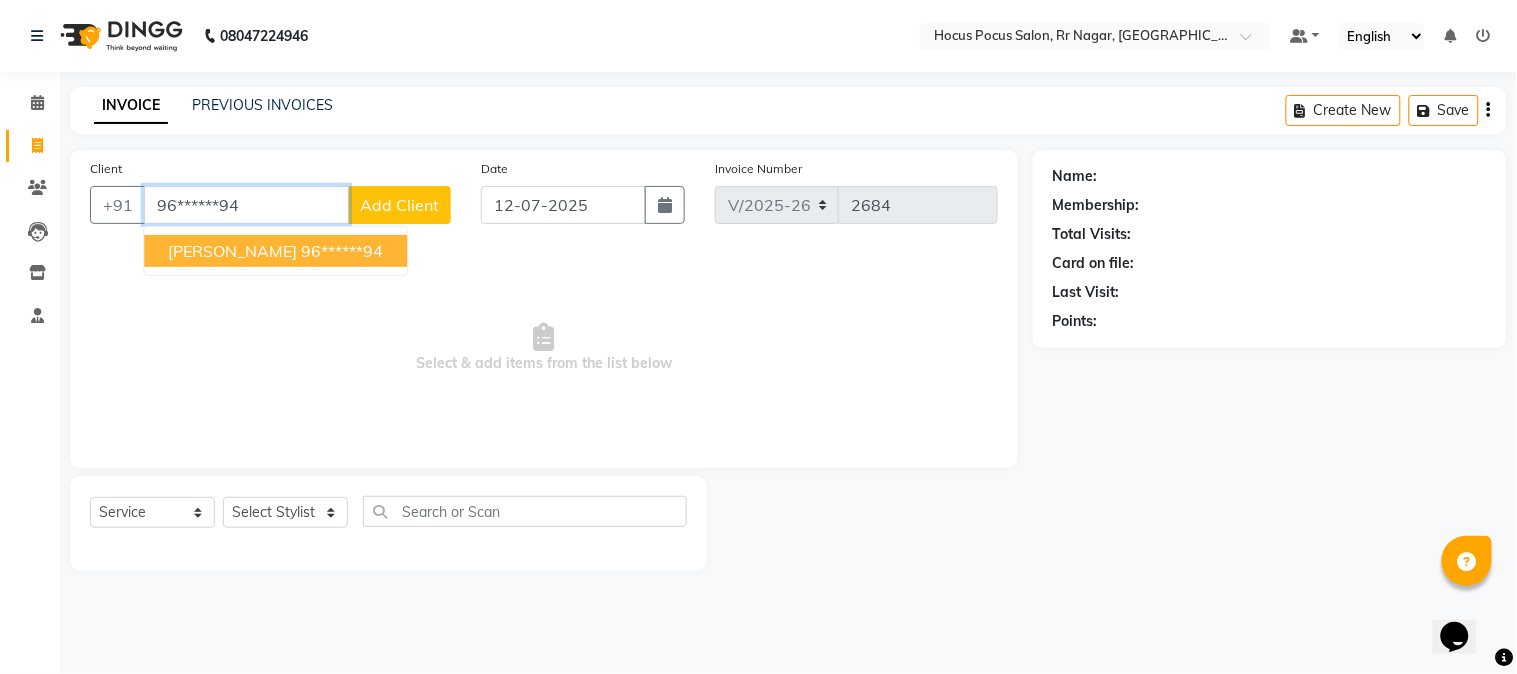 type on "96******94" 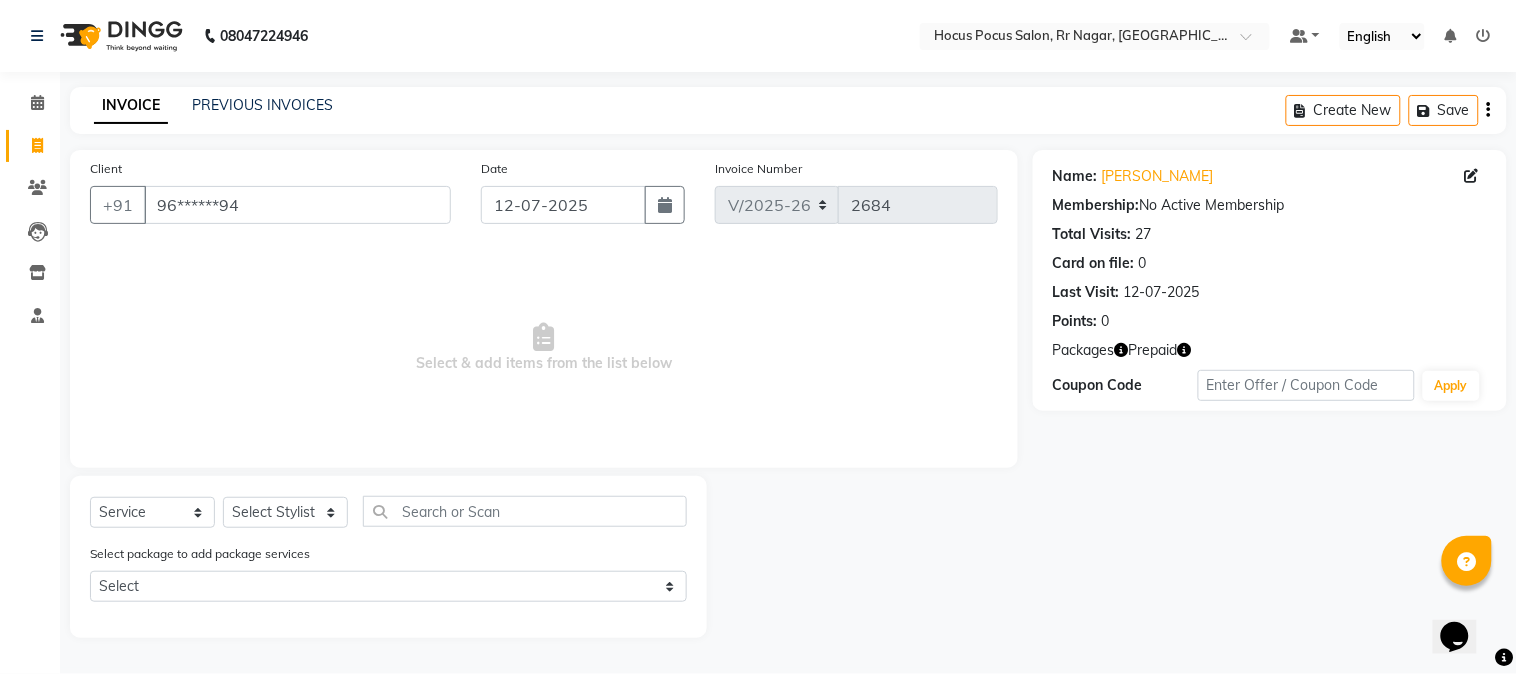 click 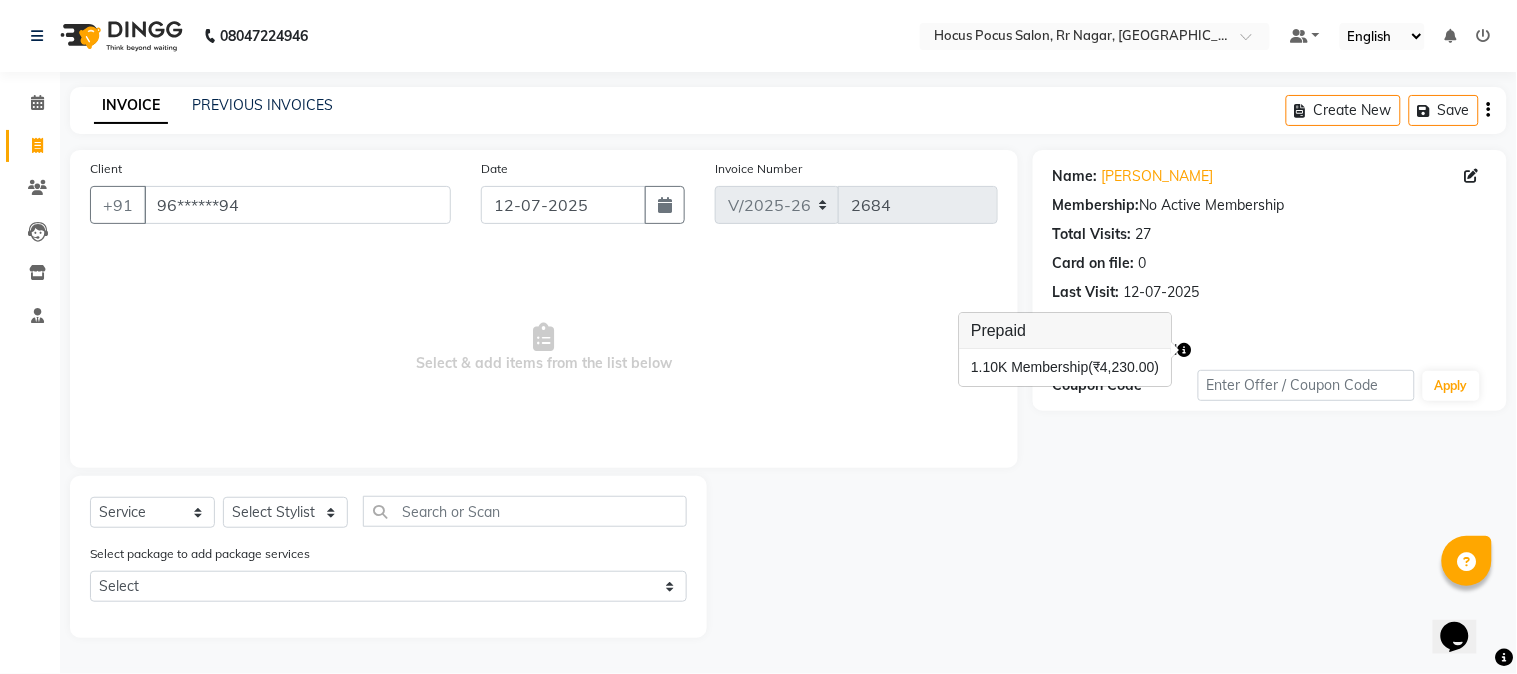 click on "Last Visit:   12-07-2025" 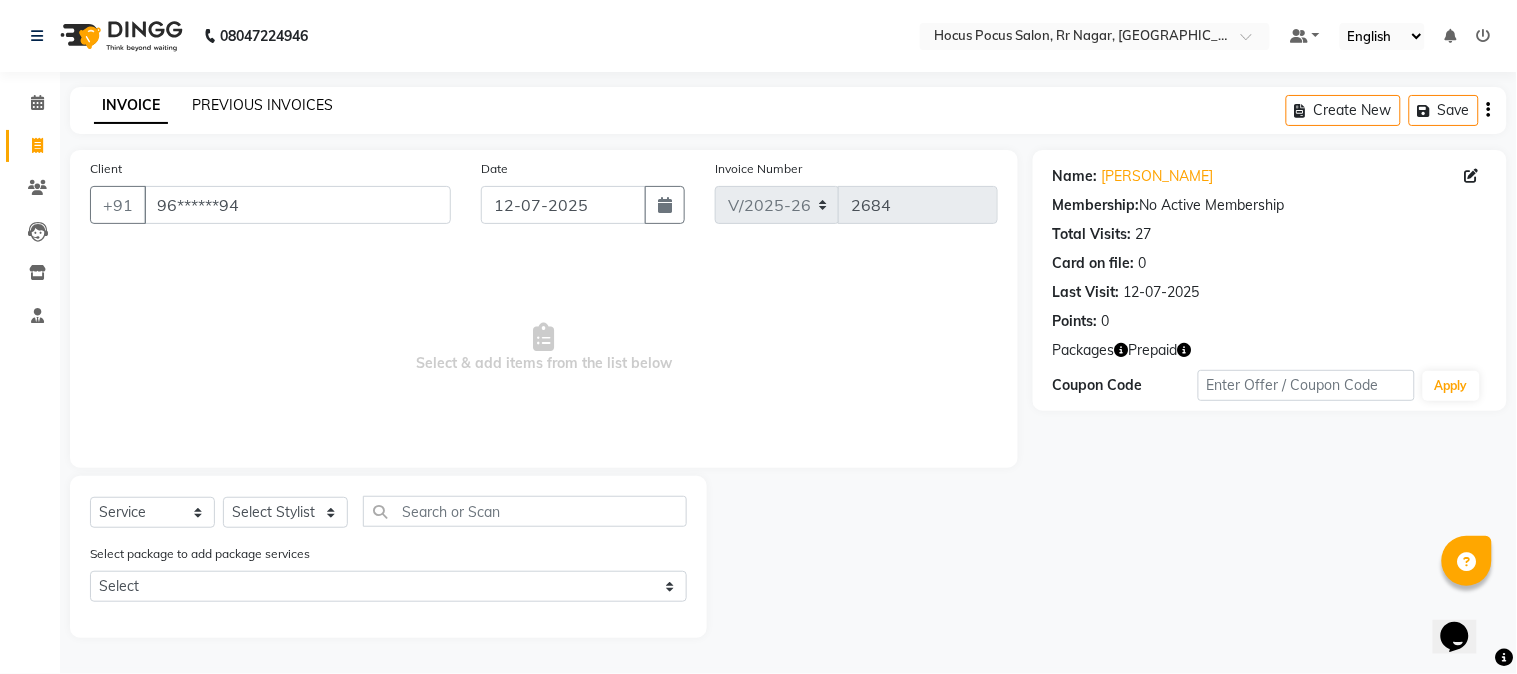 click on "PREVIOUS INVOICES" 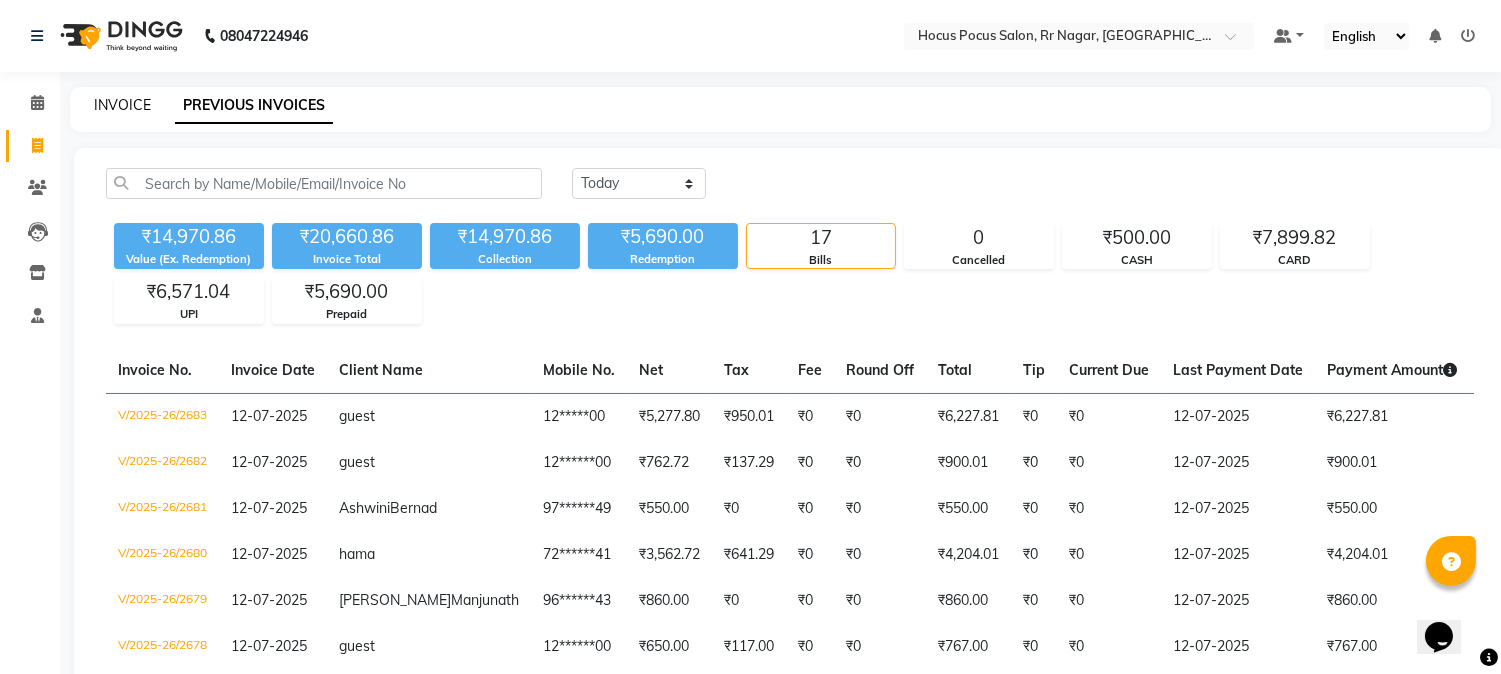 click on "INVOICE" 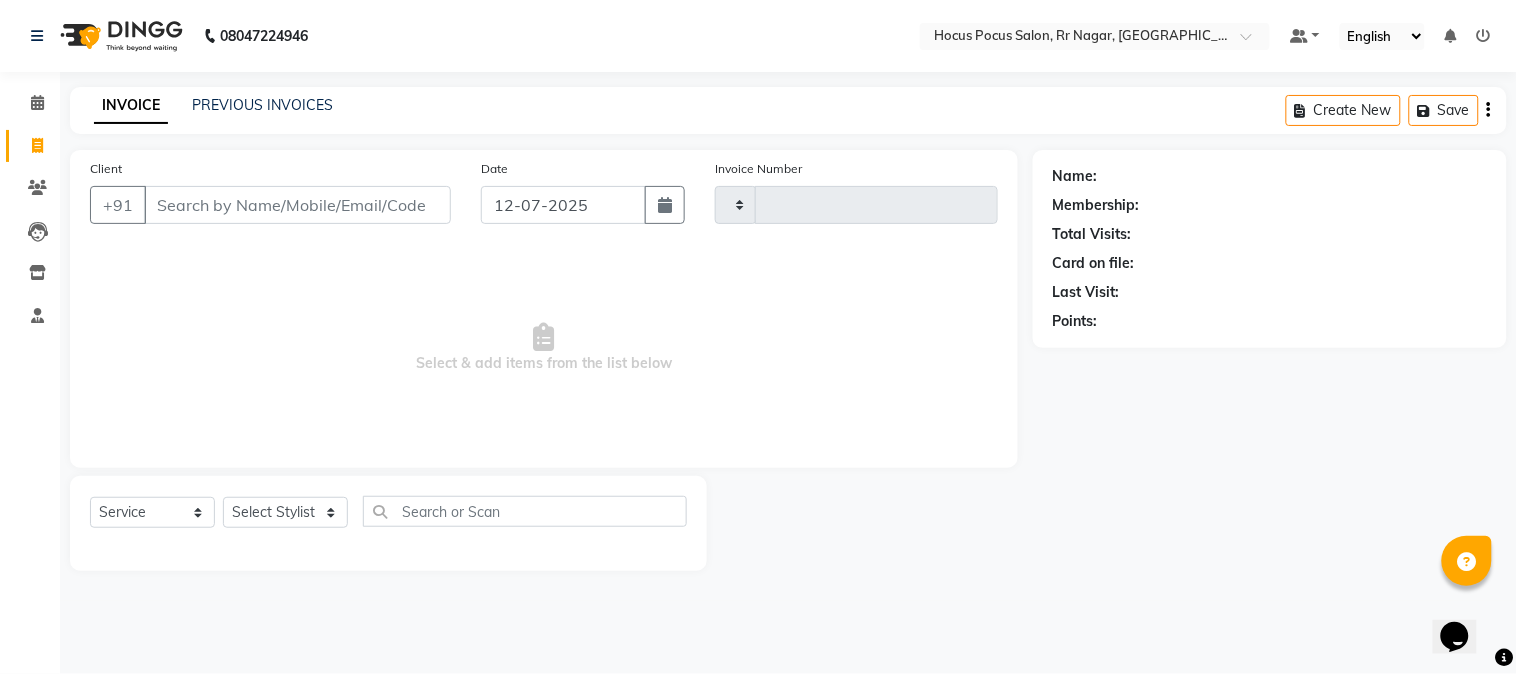 type on "2684" 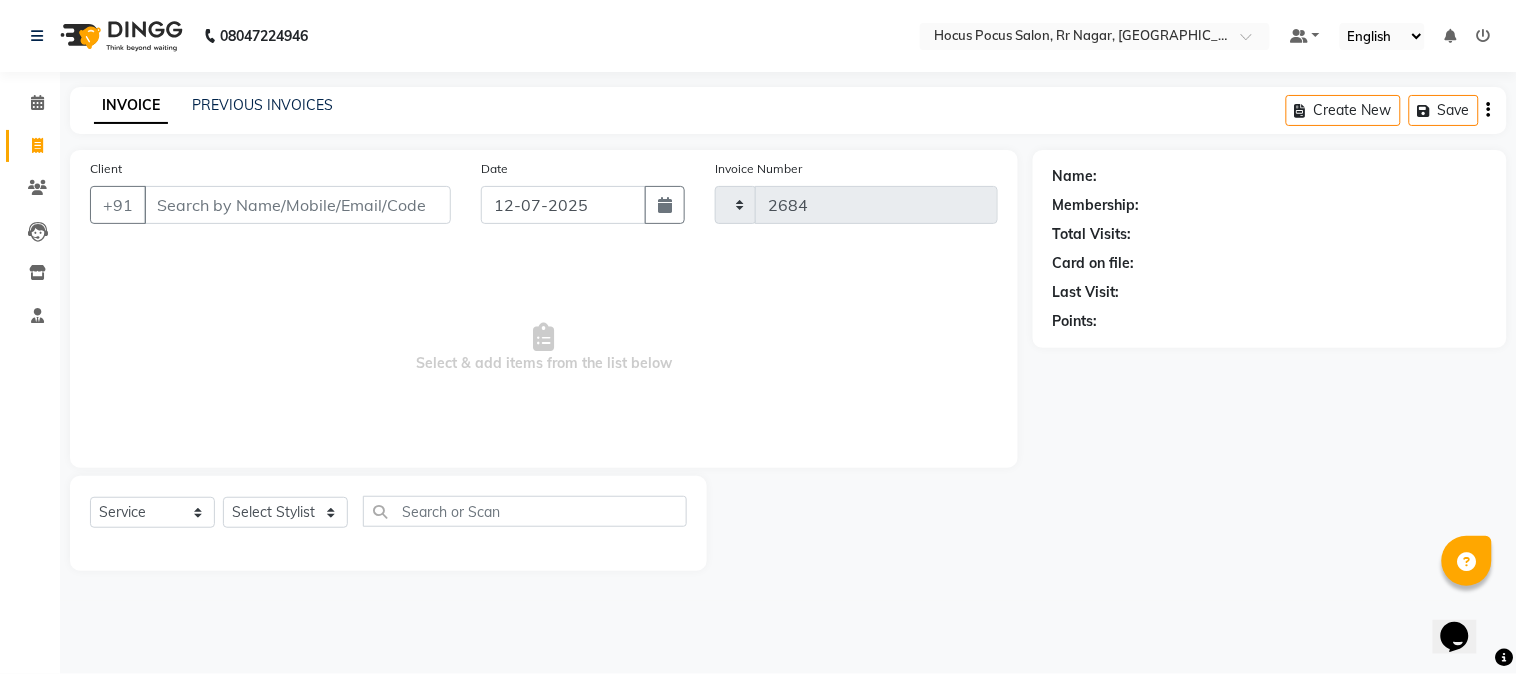 select on "5019" 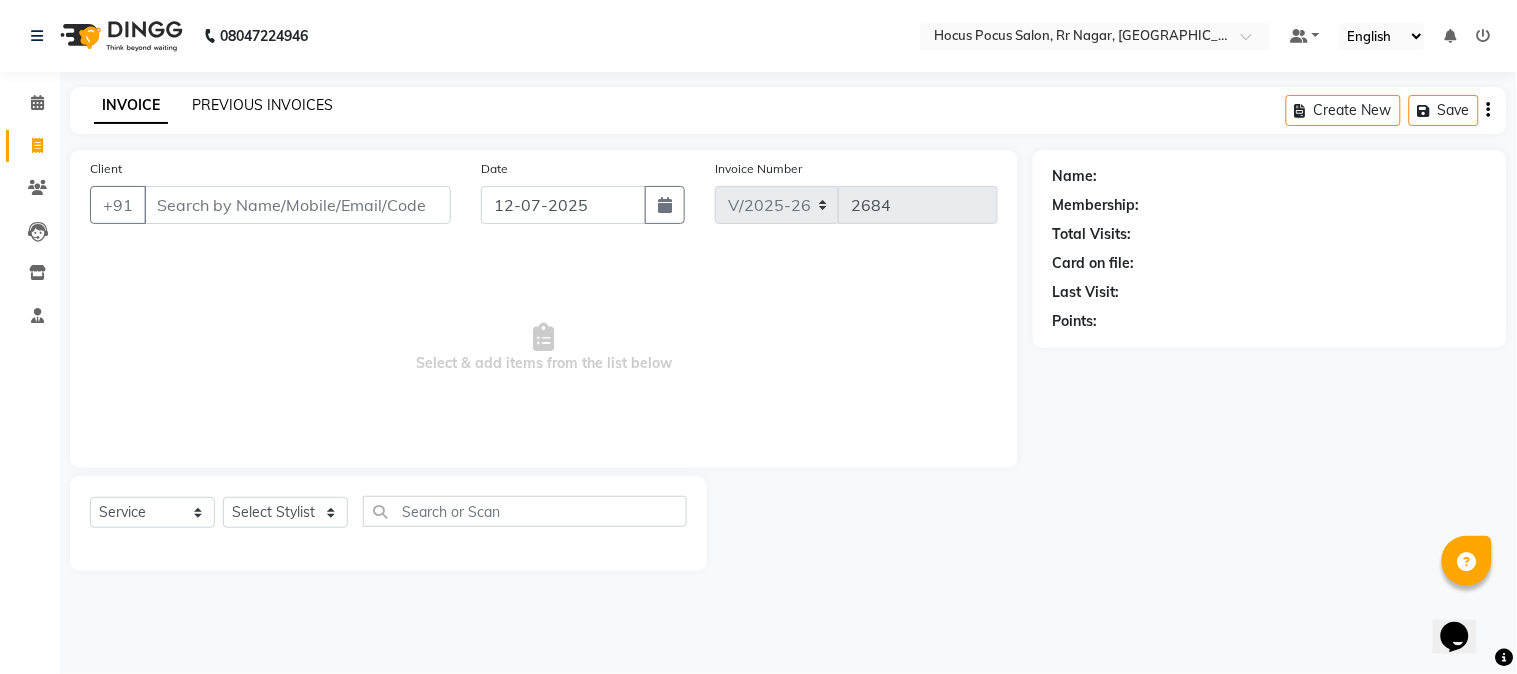 click on "PREVIOUS INVOICES" 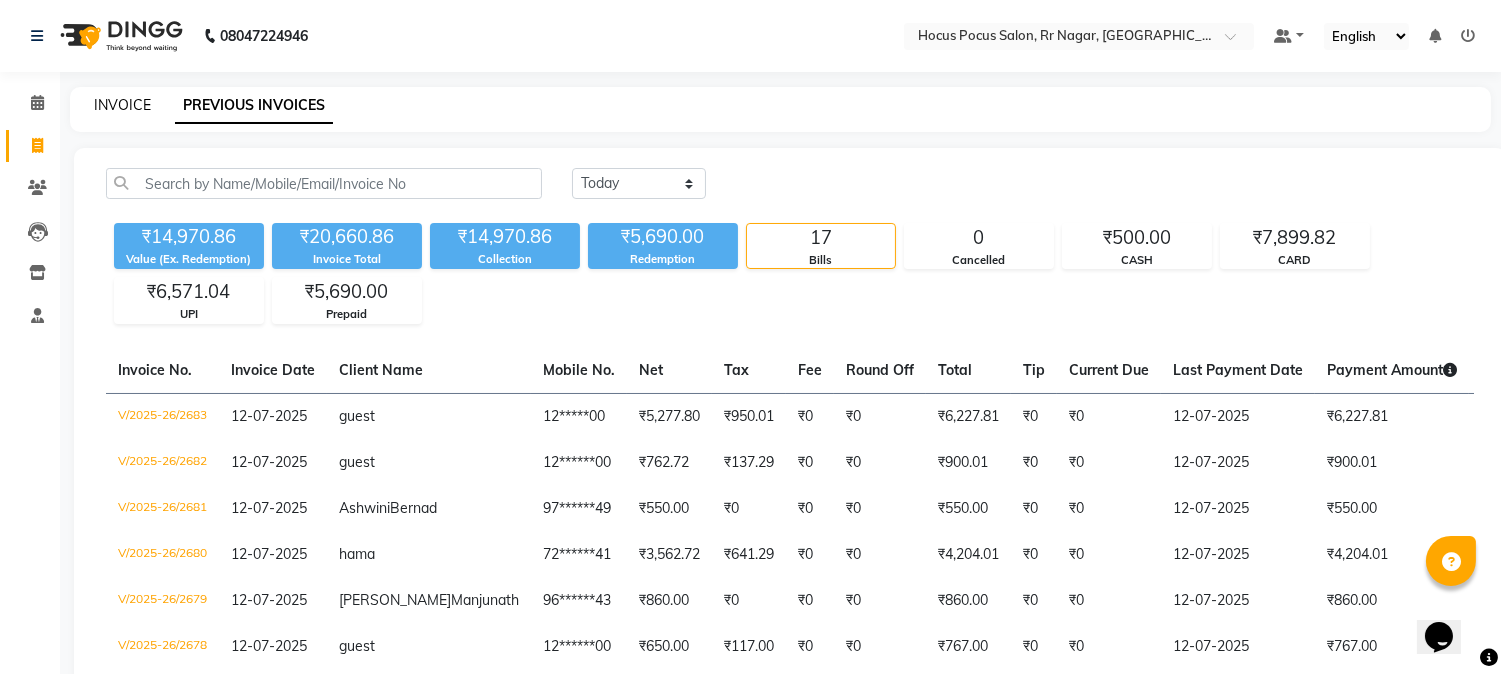 click on "INVOICE" 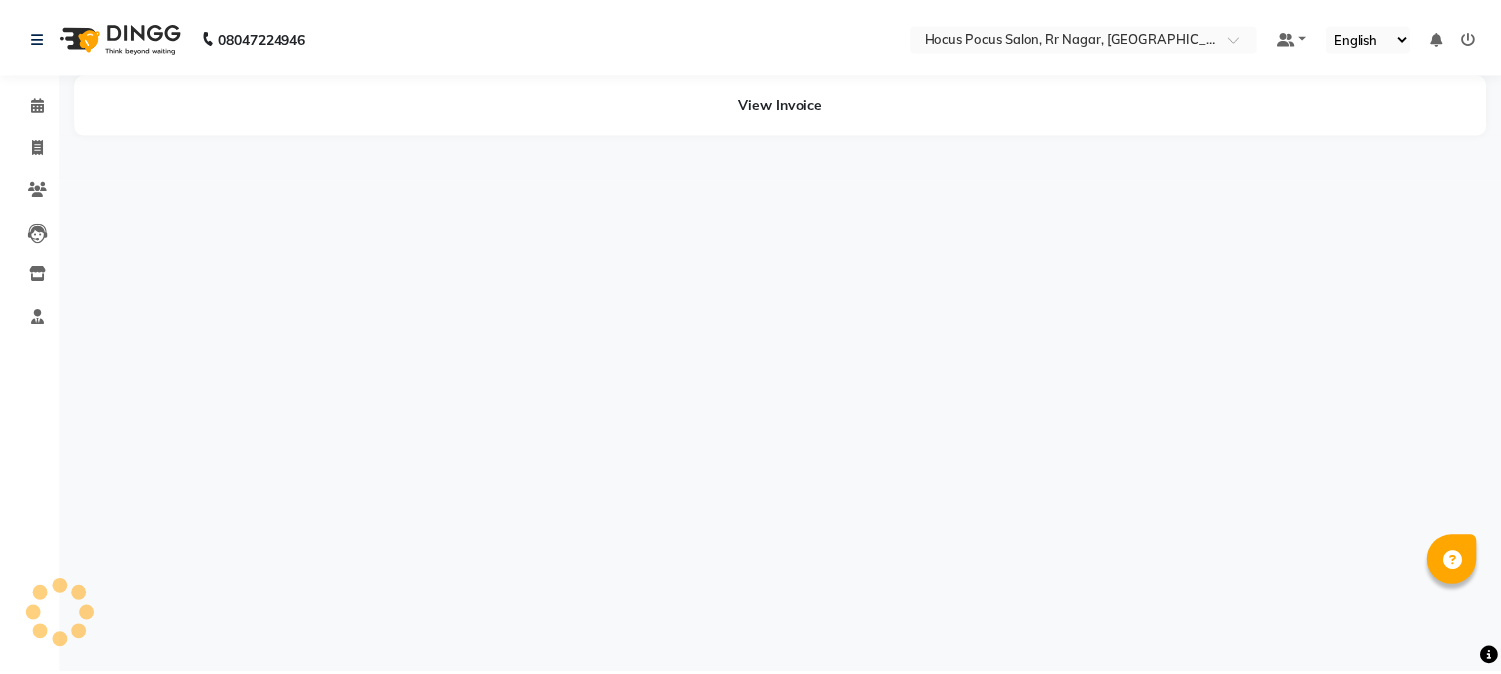 scroll, scrollTop: 0, scrollLeft: 0, axis: both 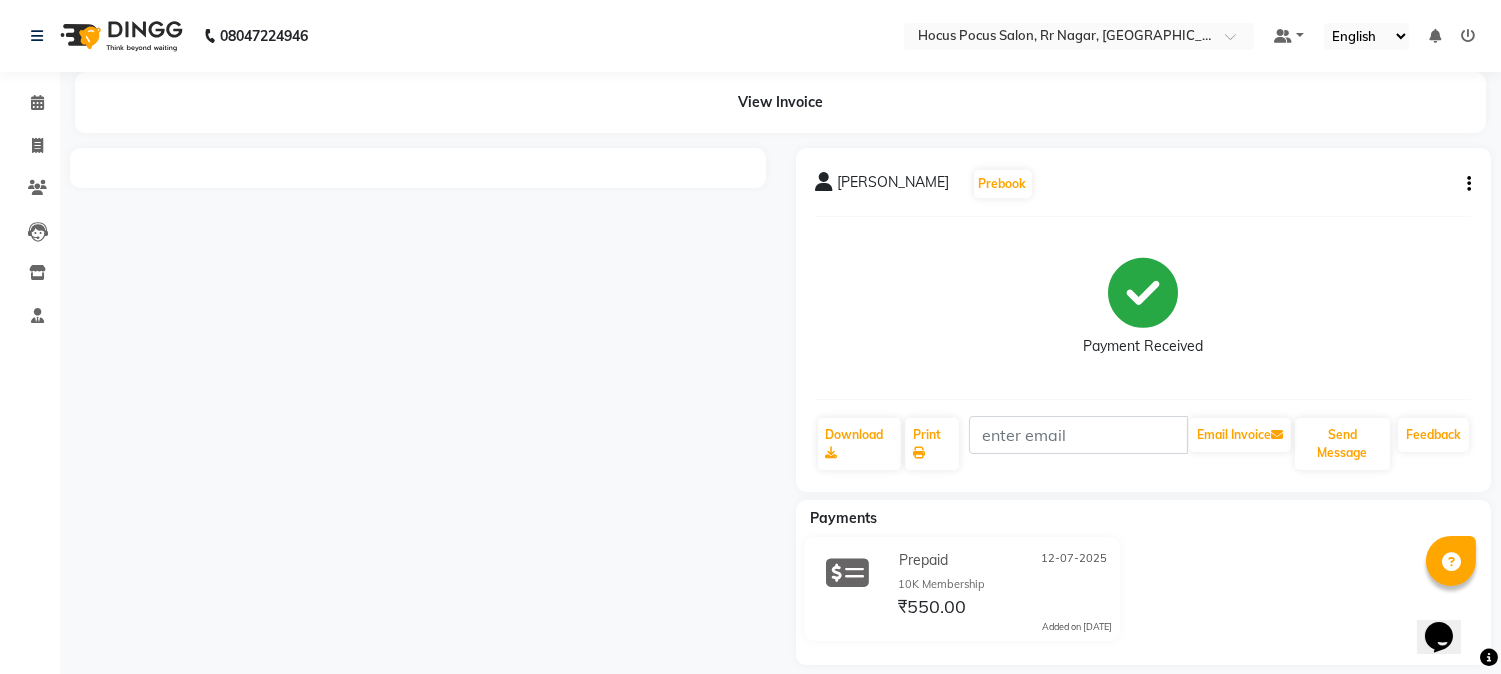 click 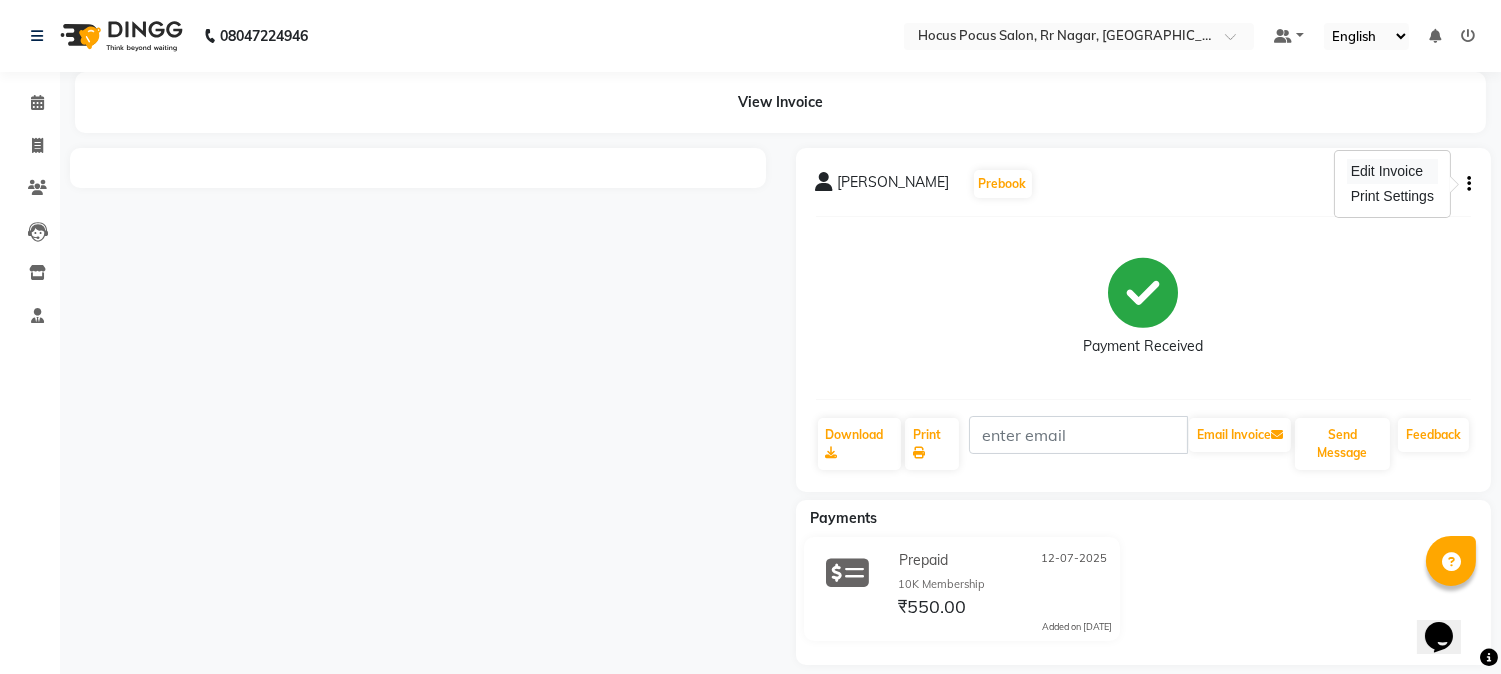 click on "Edit Invoice" at bounding box center [1392, 171] 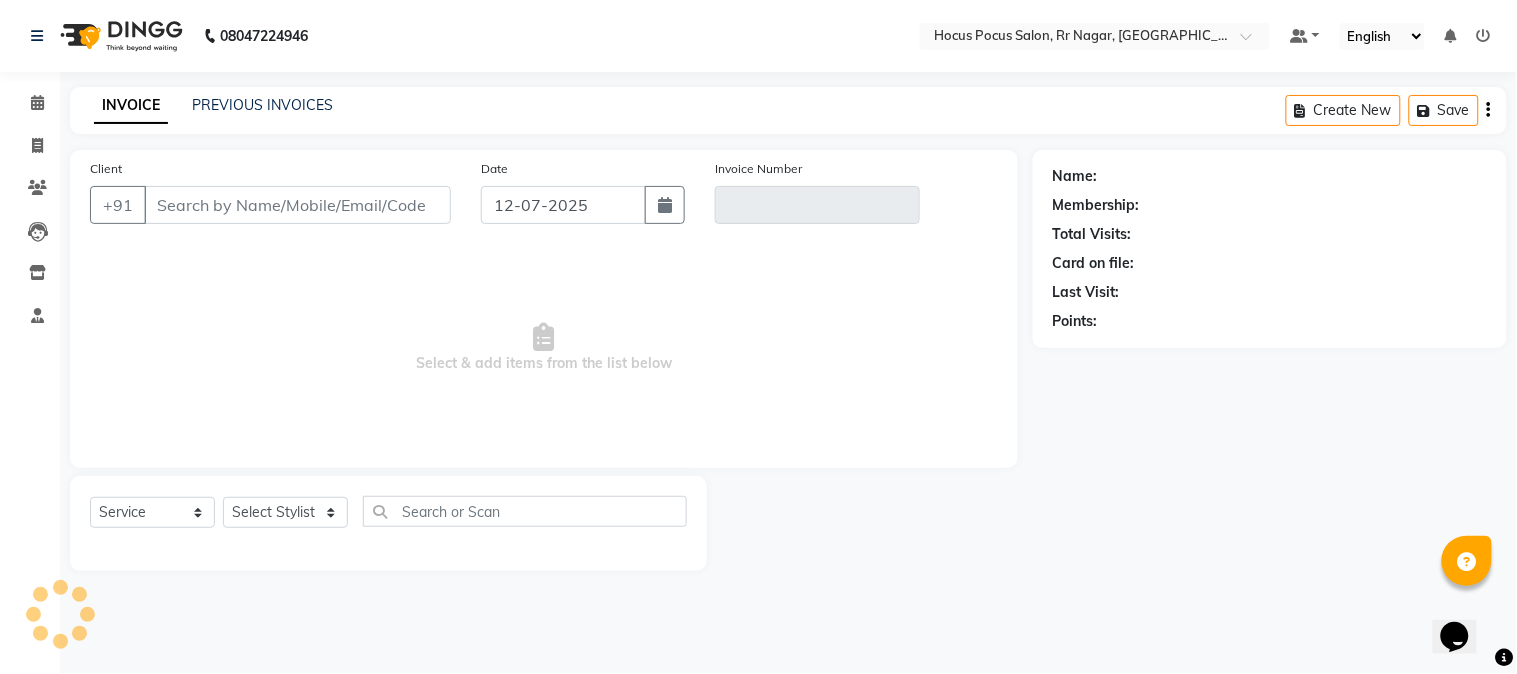 type on "97******49" 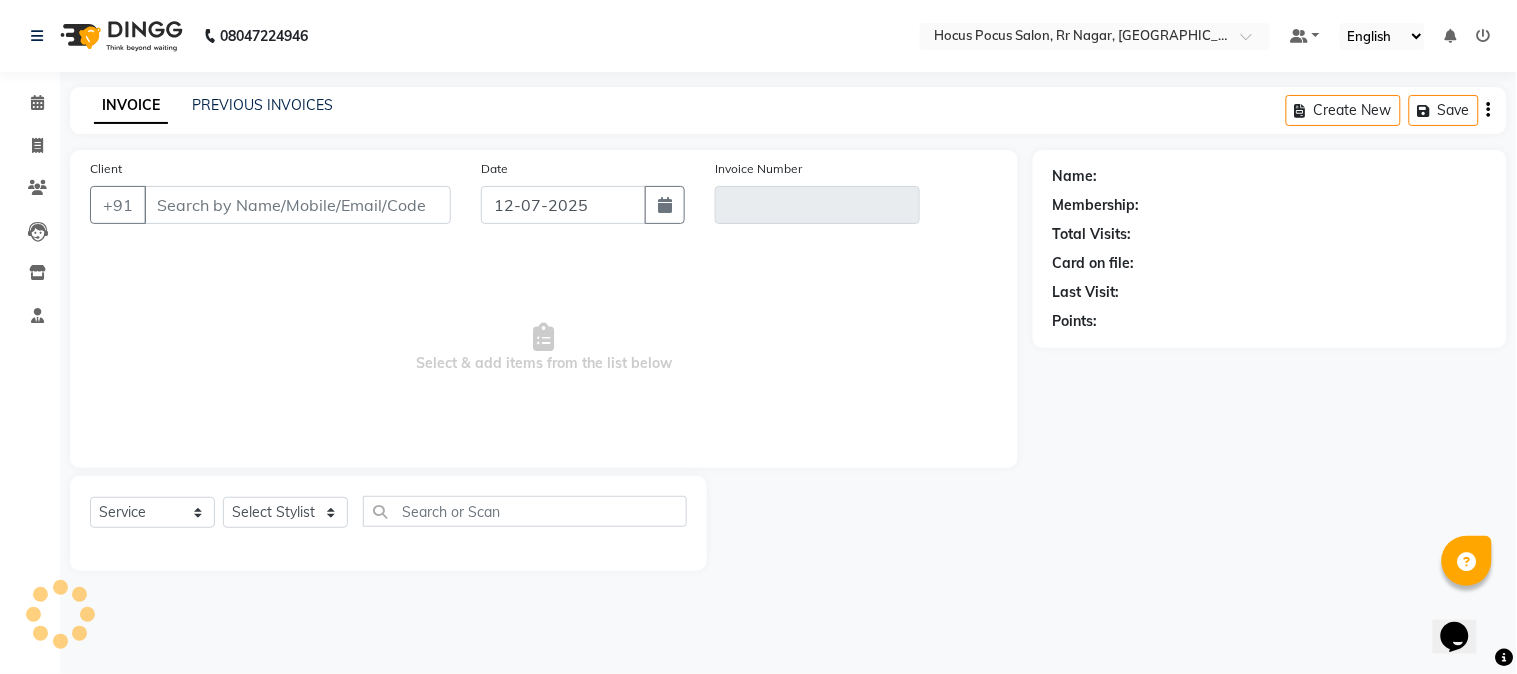 type on "V/2025-26/2681" 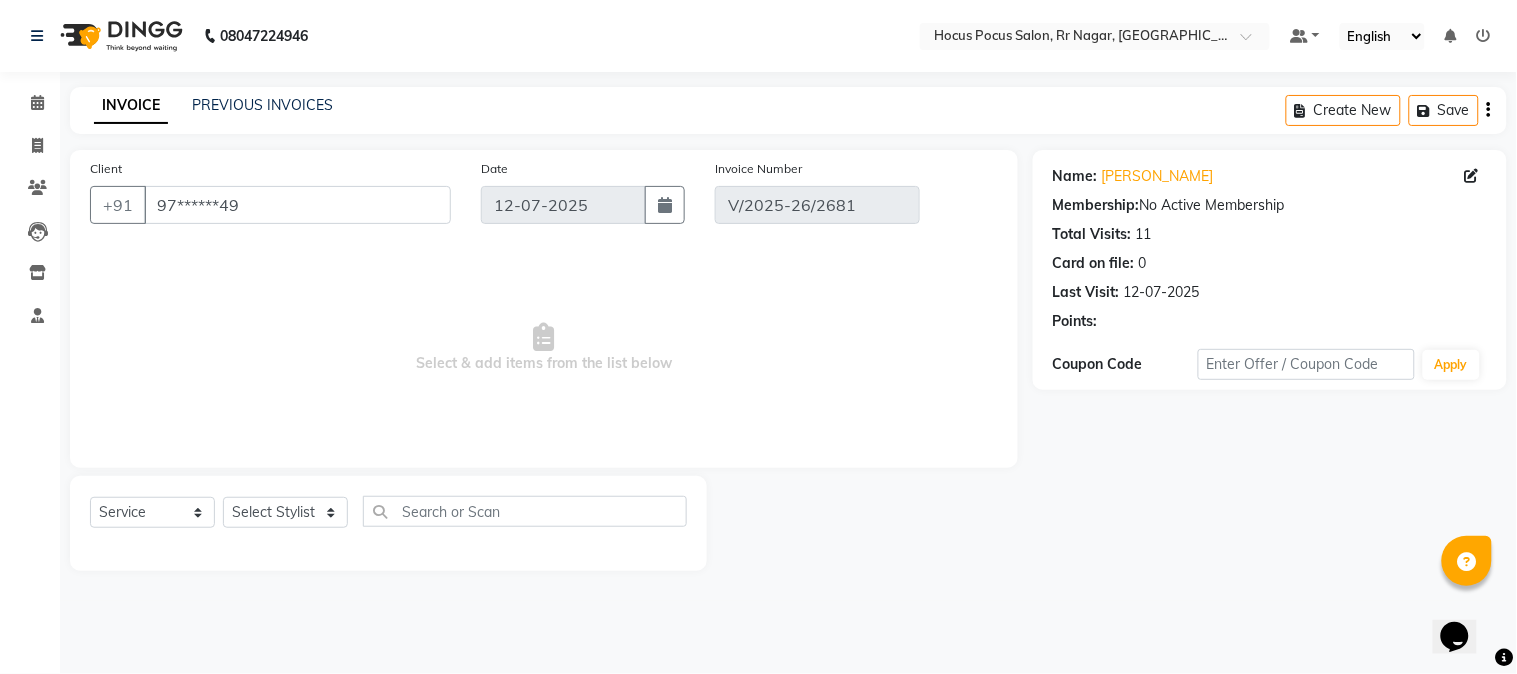 select on "select" 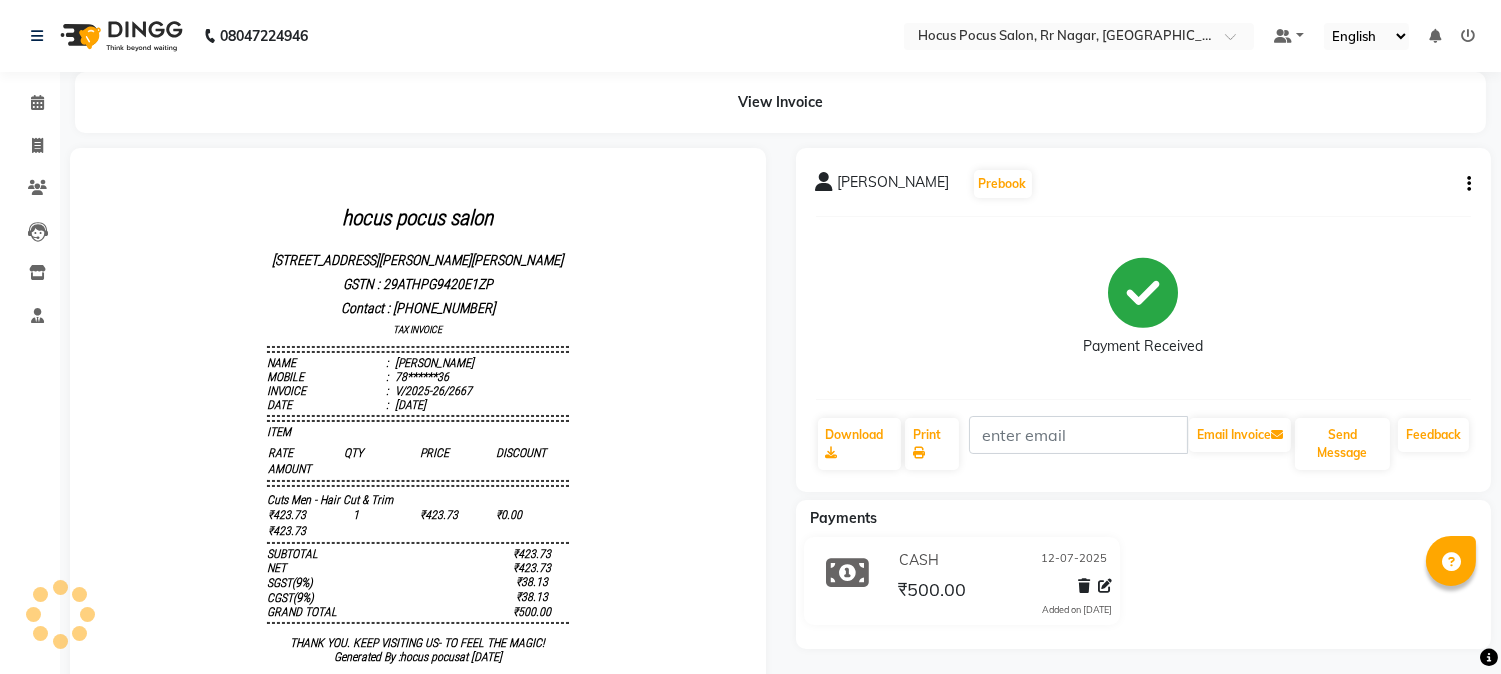 scroll, scrollTop: 0, scrollLeft: 0, axis: both 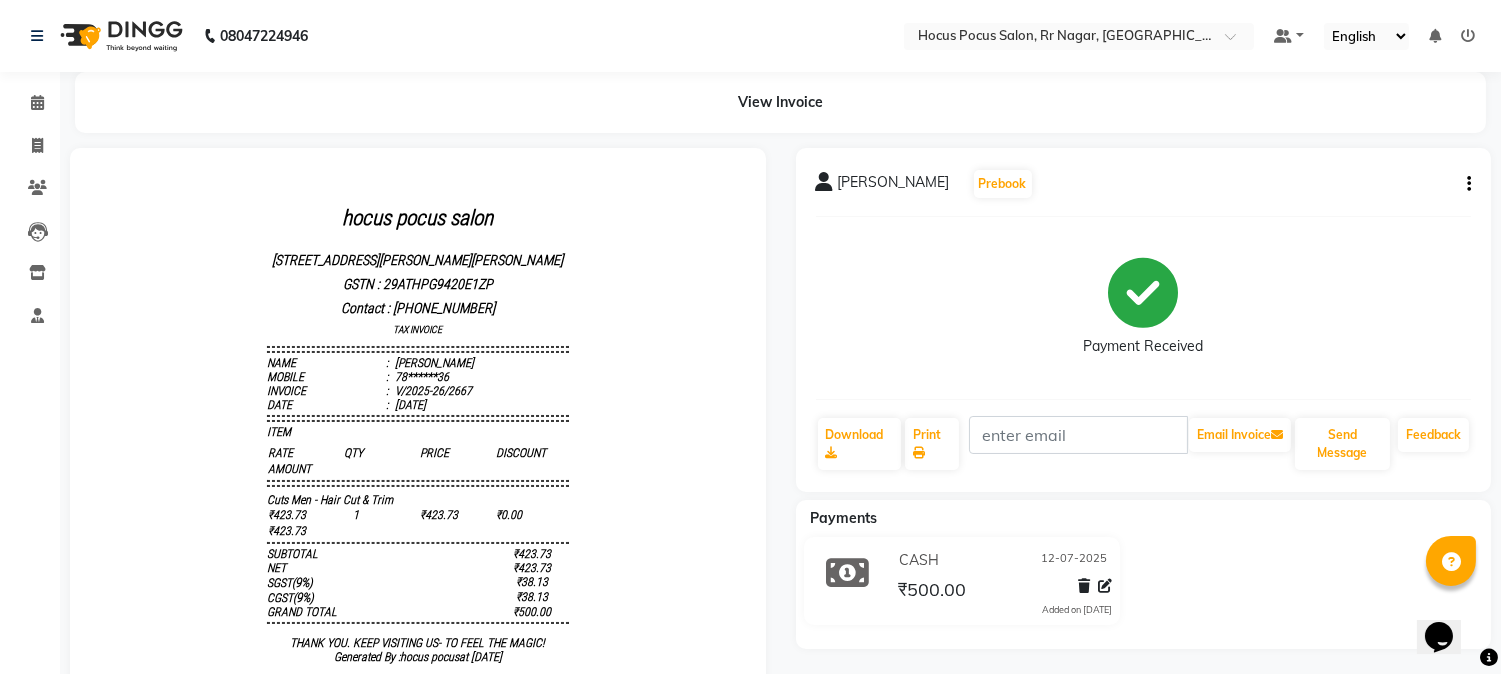 click 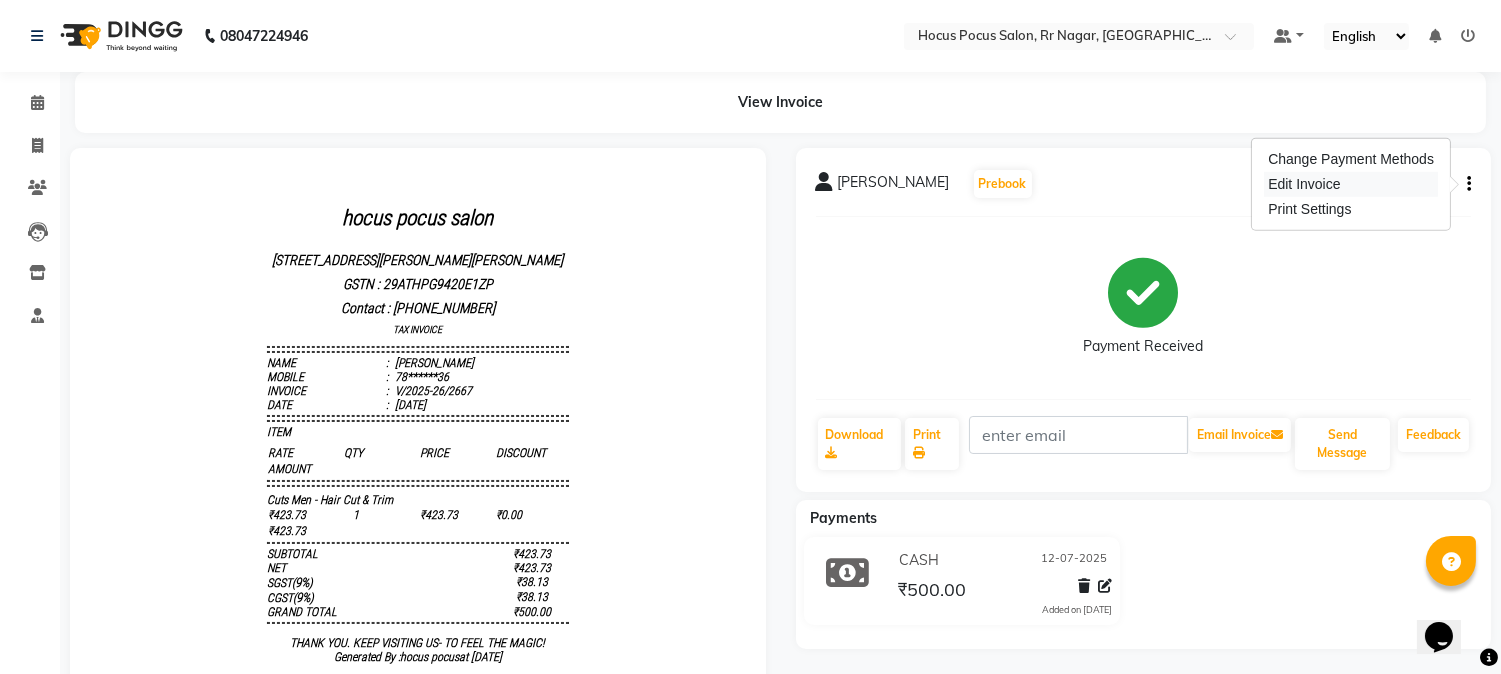click on "Edit Invoice" at bounding box center (1351, 184) 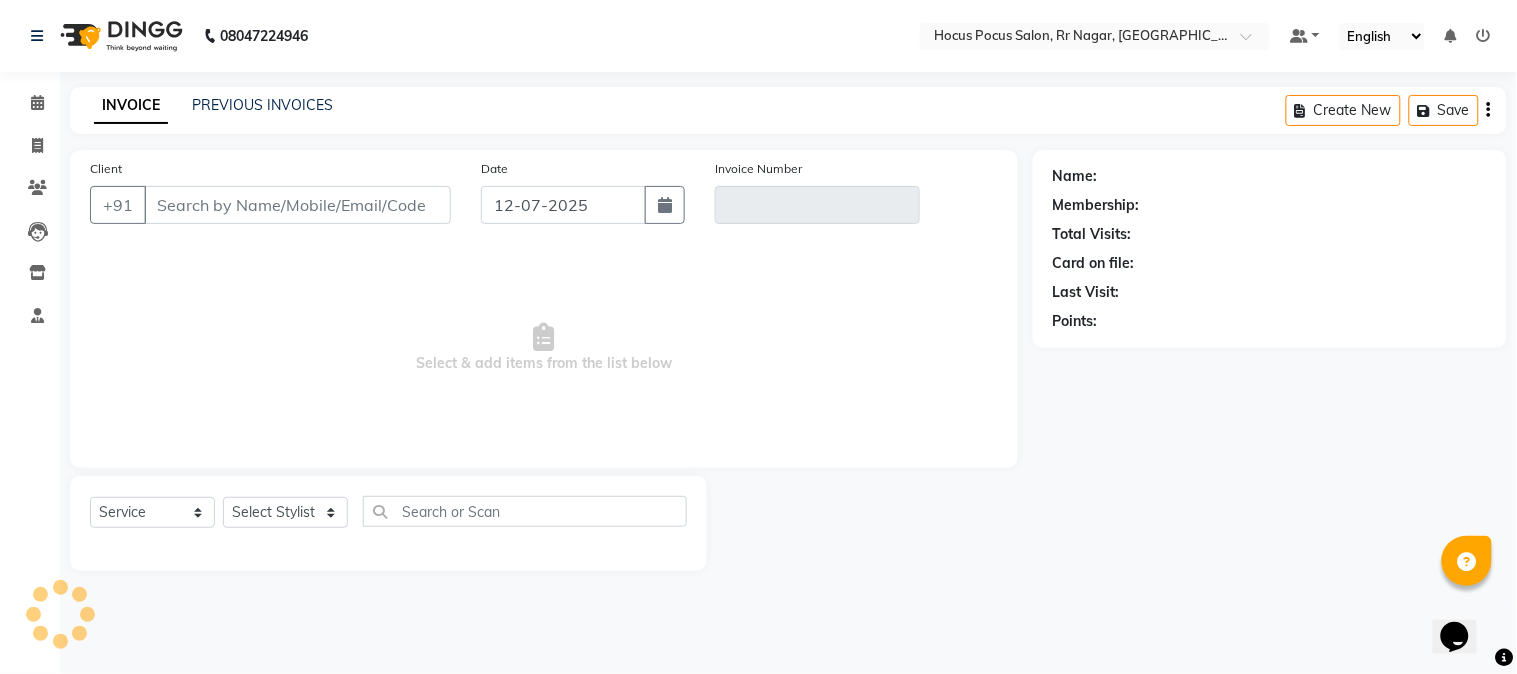 type on "78******36" 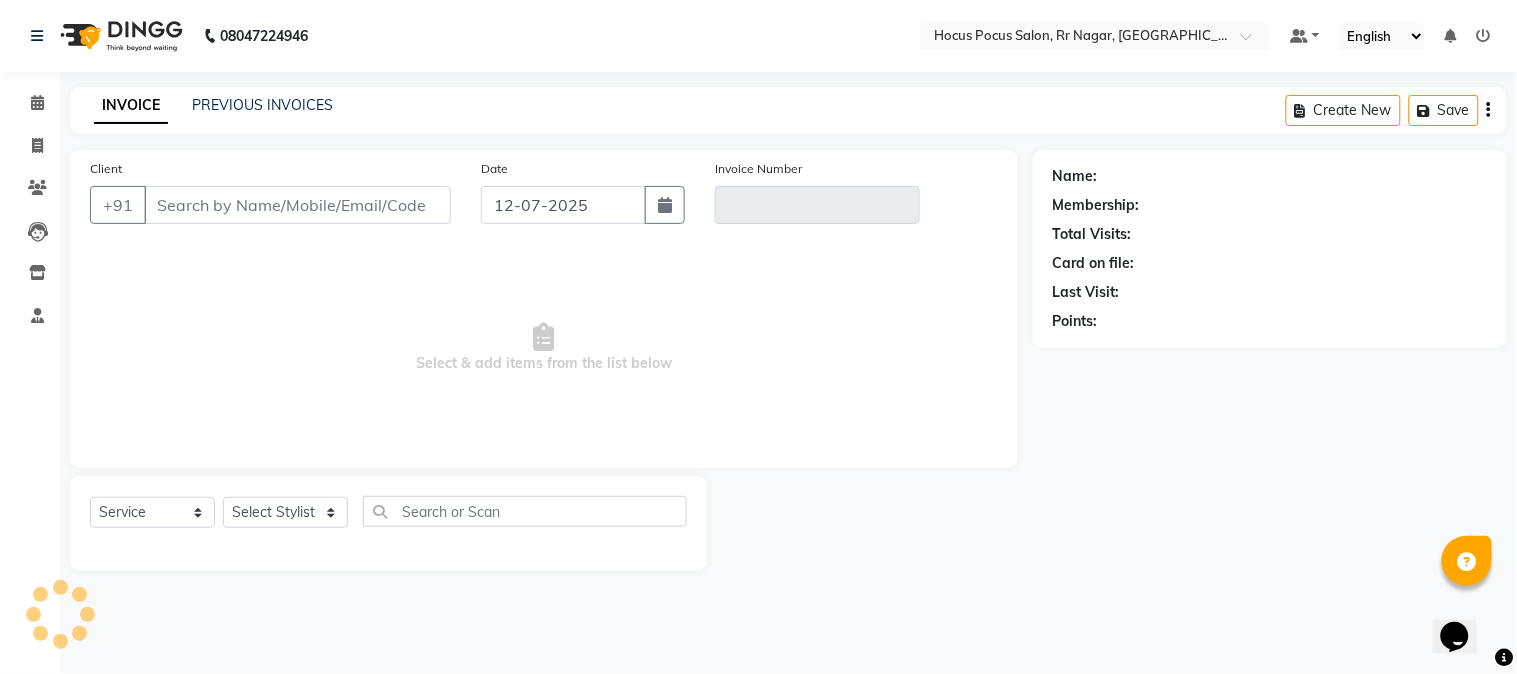 type on "V/2025-26/2667" 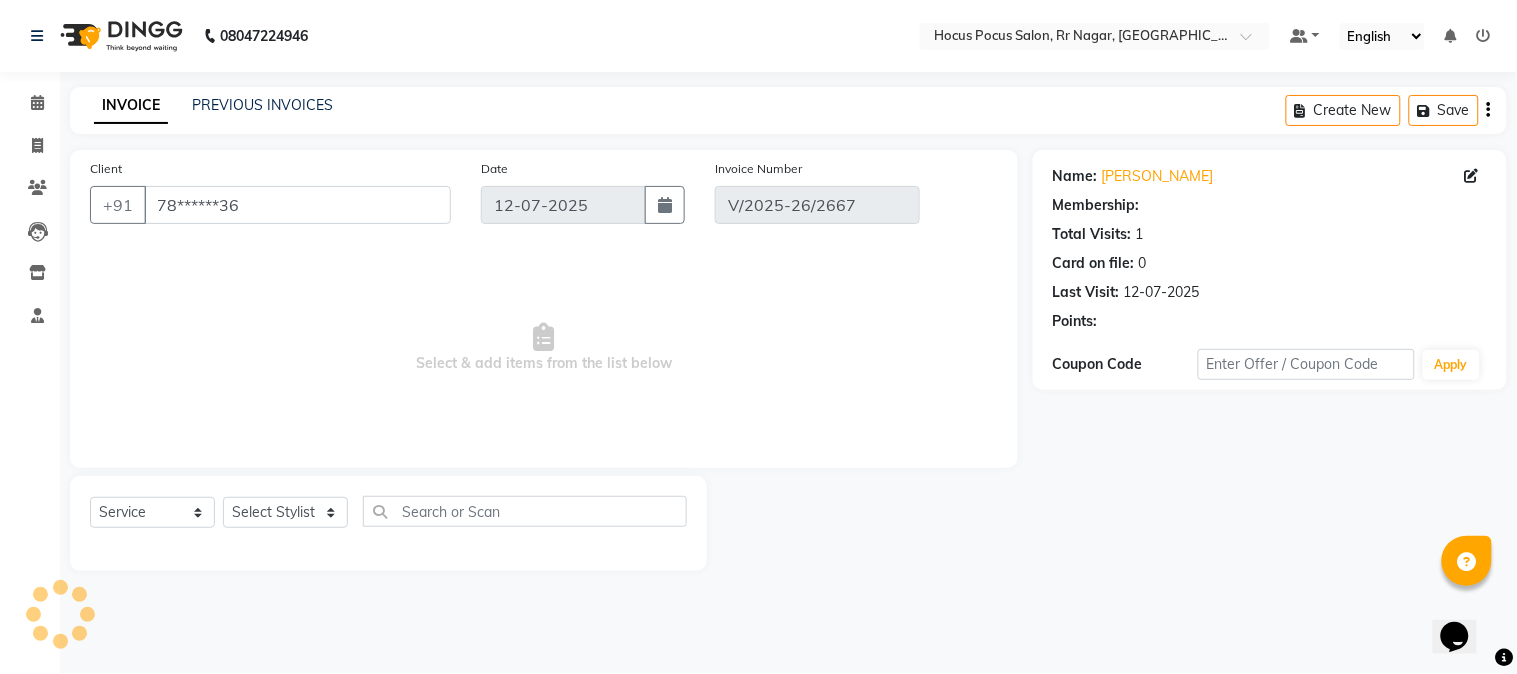 select on "select" 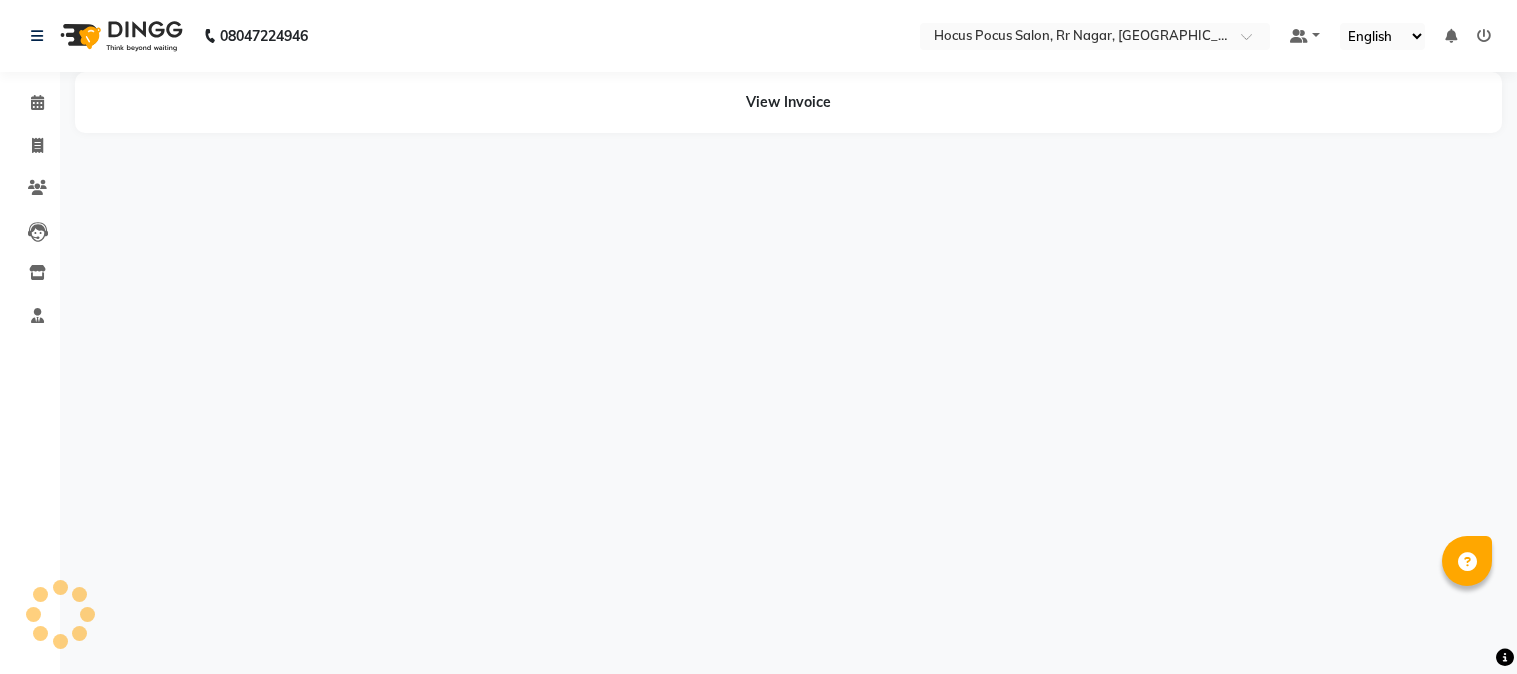 scroll, scrollTop: 0, scrollLeft: 0, axis: both 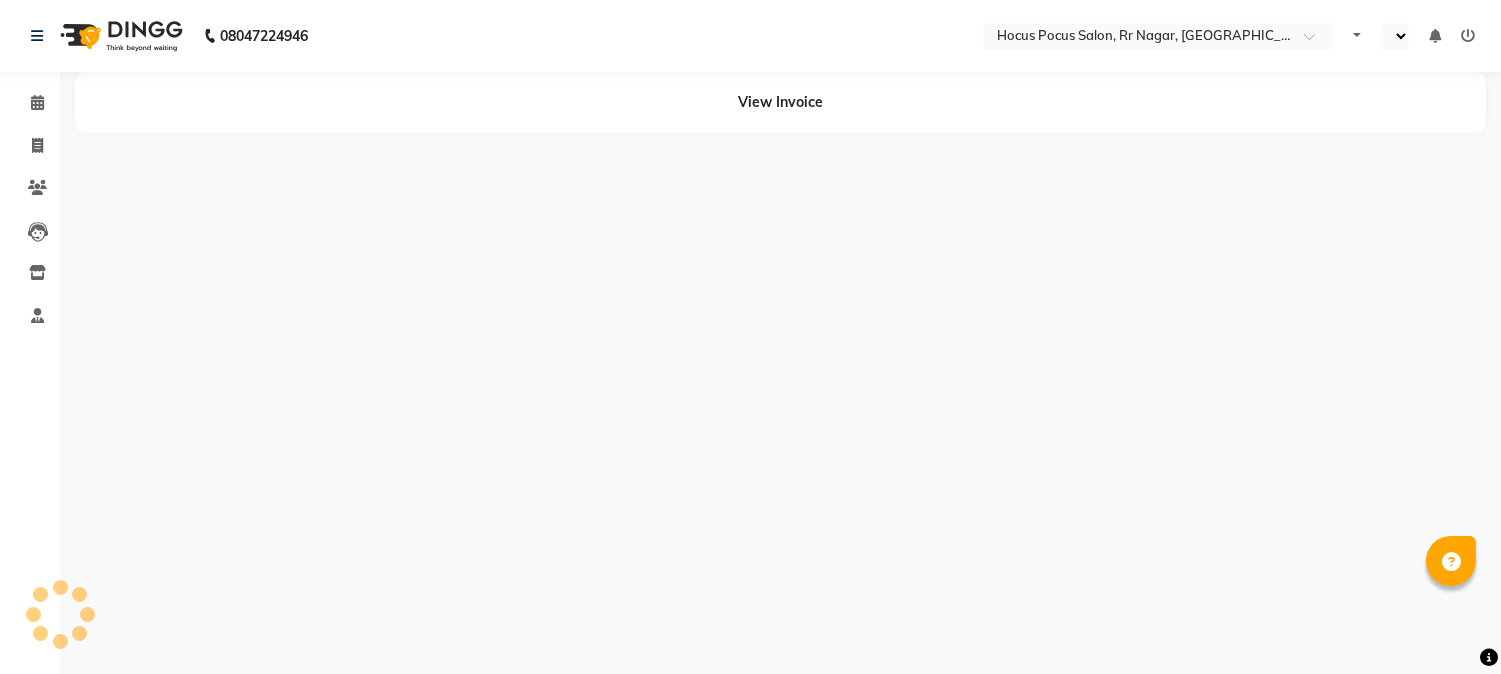 select on "en" 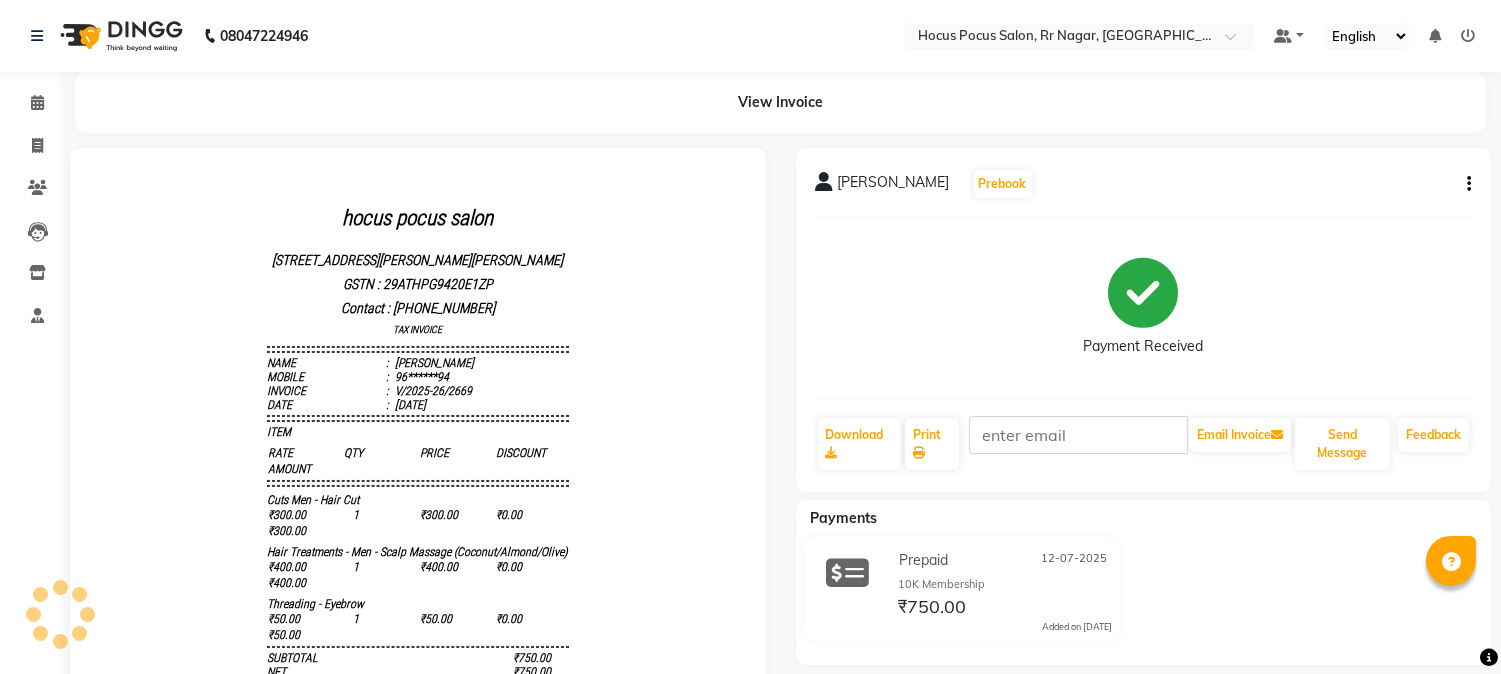 scroll, scrollTop: 0, scrollLeft: 0, axis: both 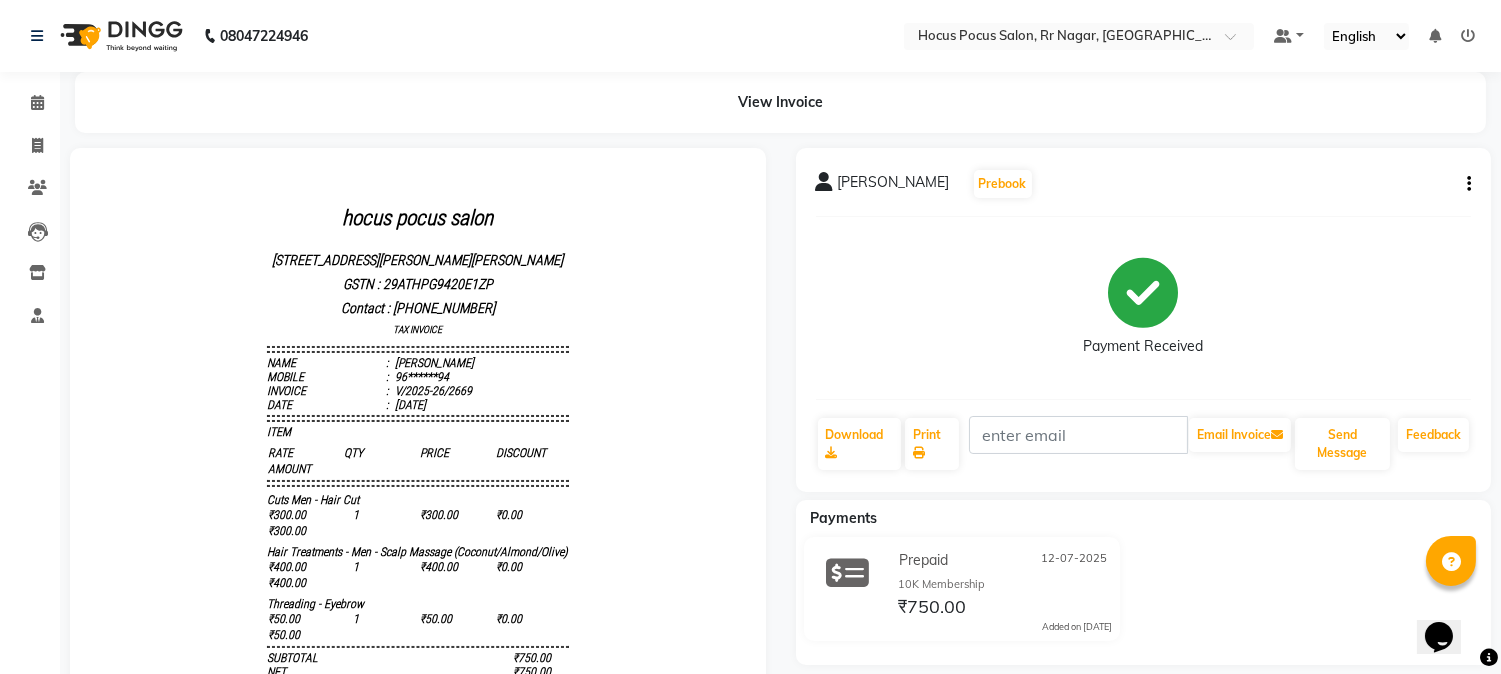 click 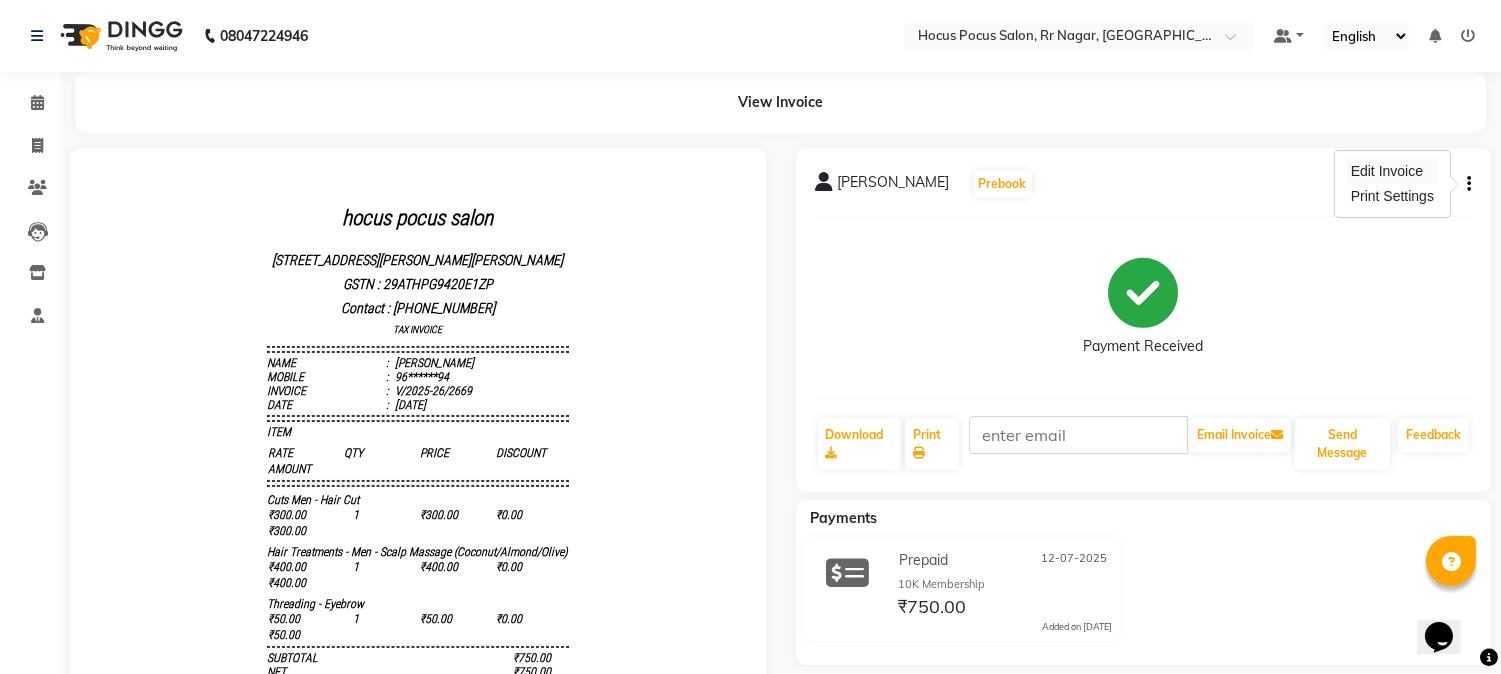 click on "Edit Invoice" at bounding box center (1392, 171) 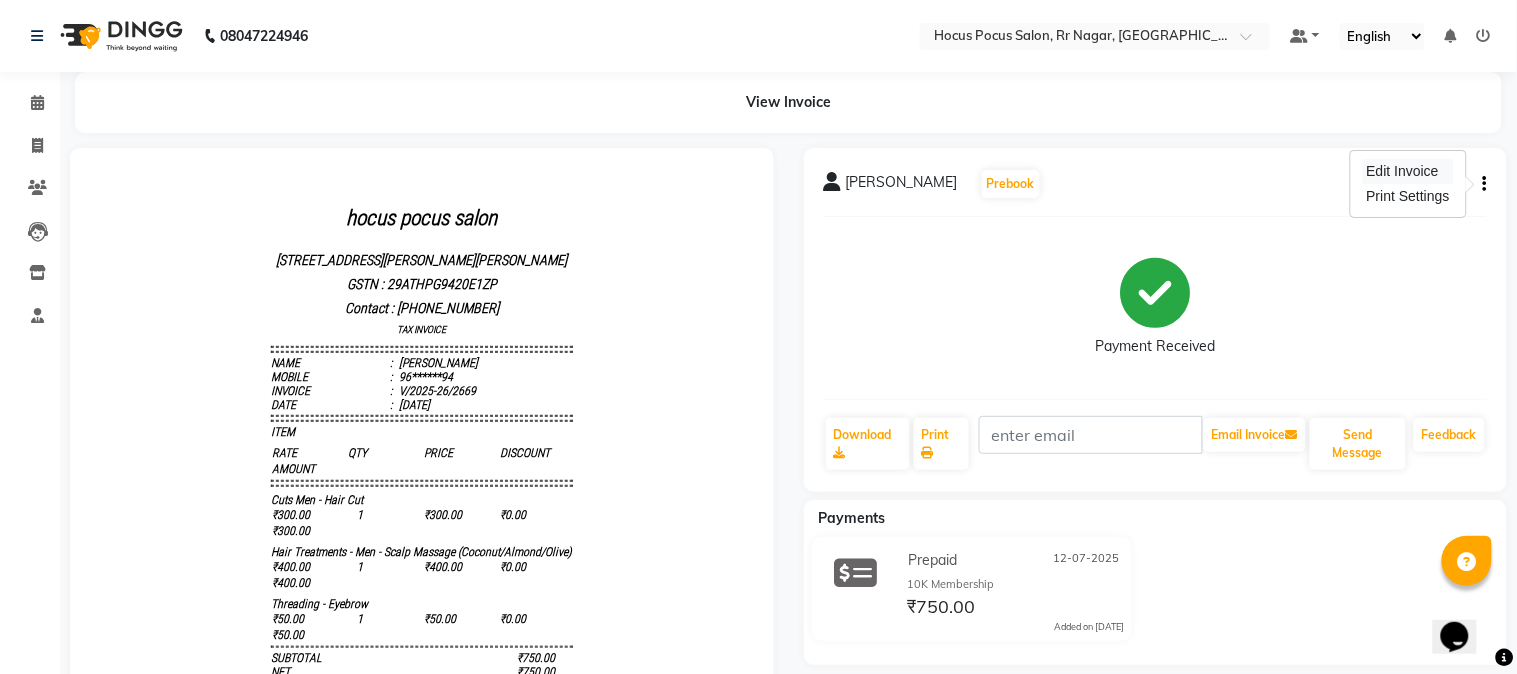 select on "service" 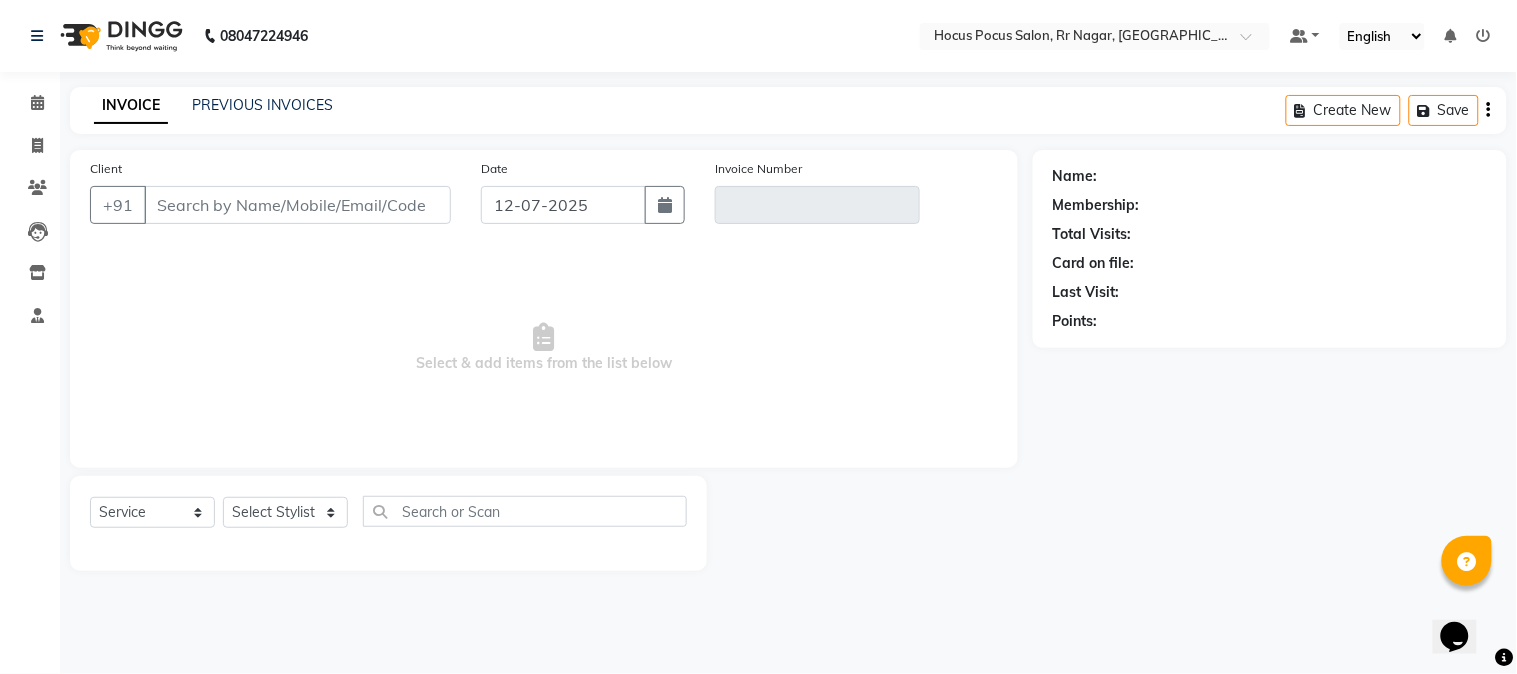 type on "96******94" 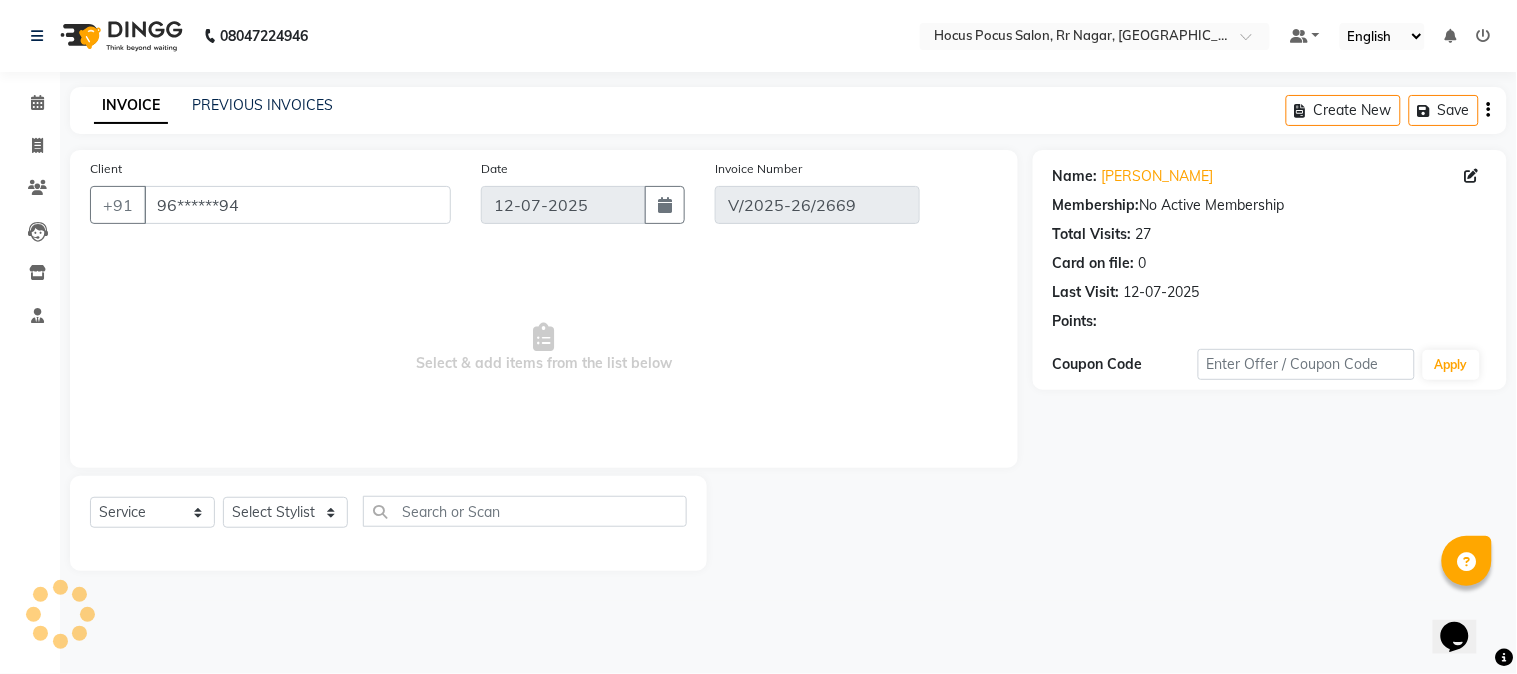 select on "select" 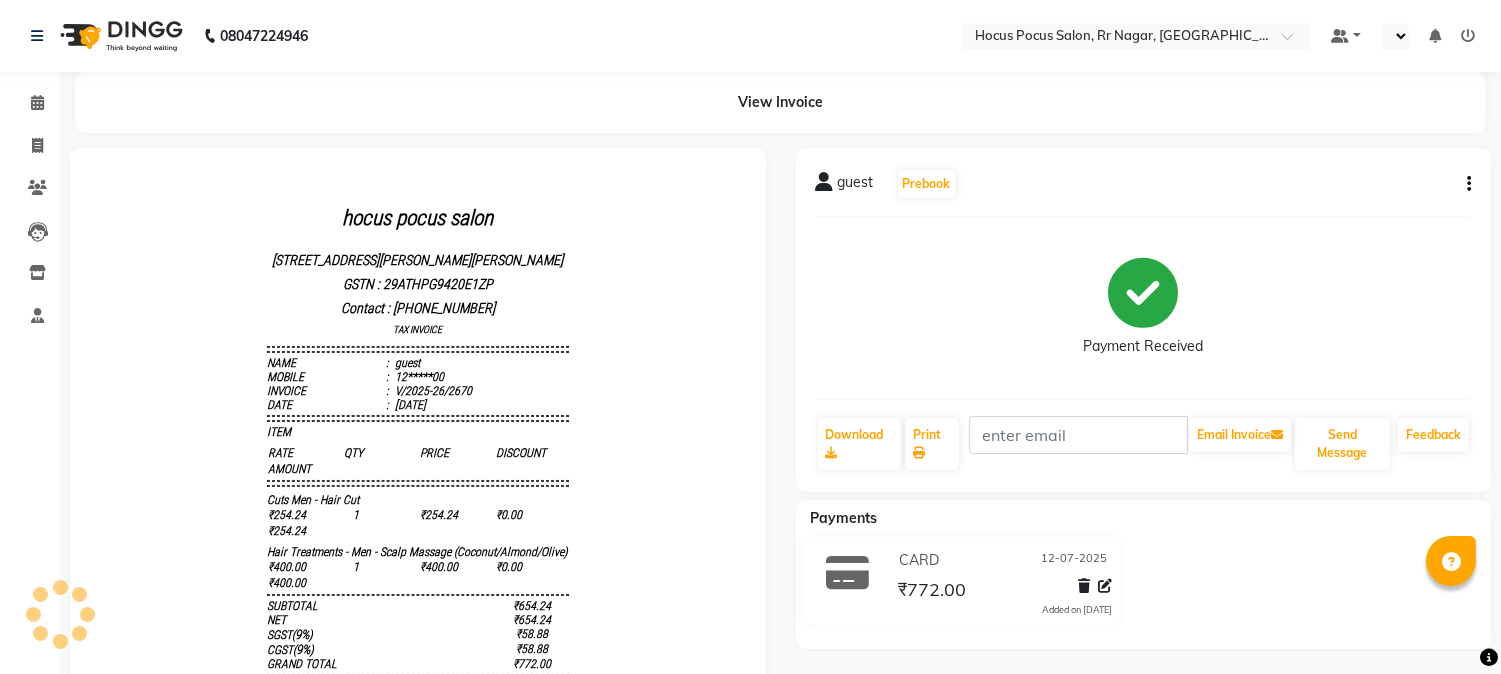 scroll, scrollTop: 0, scrollLeft: 0, axis: both 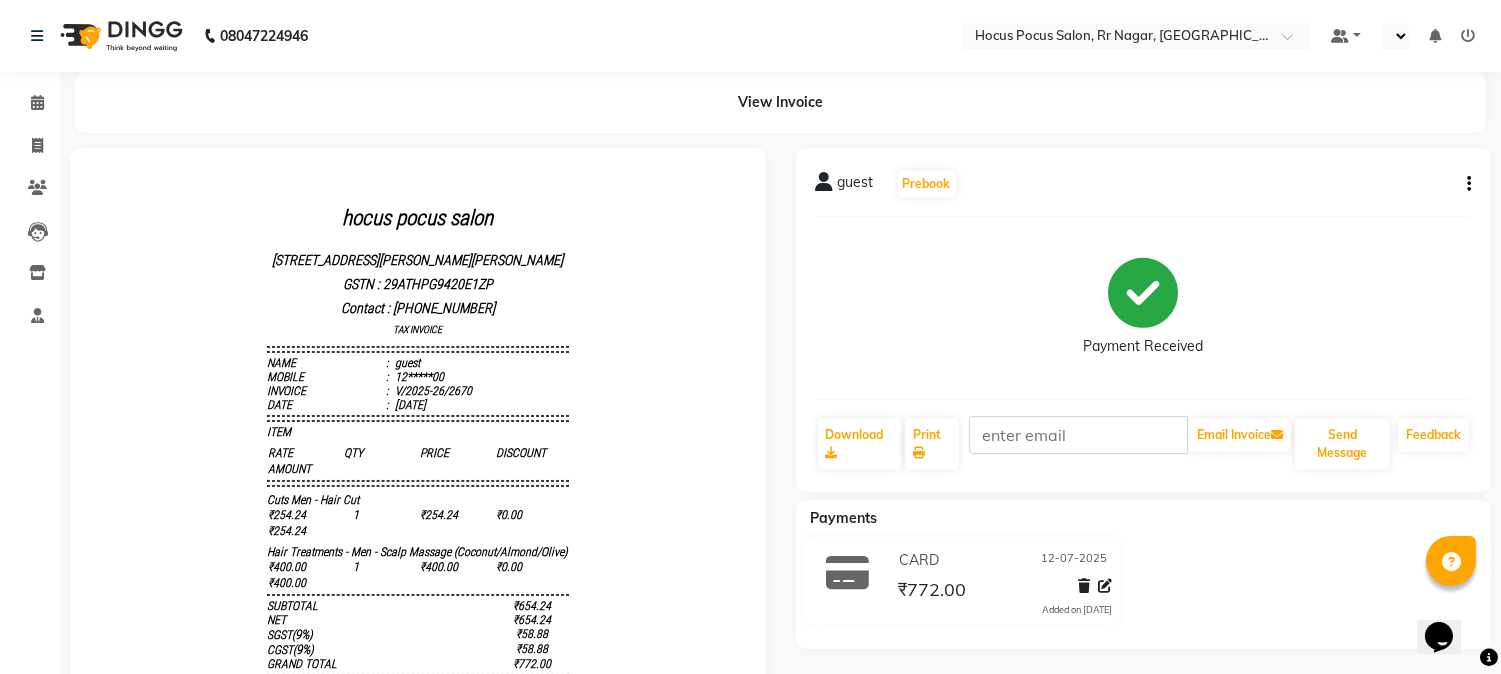 select on "en" 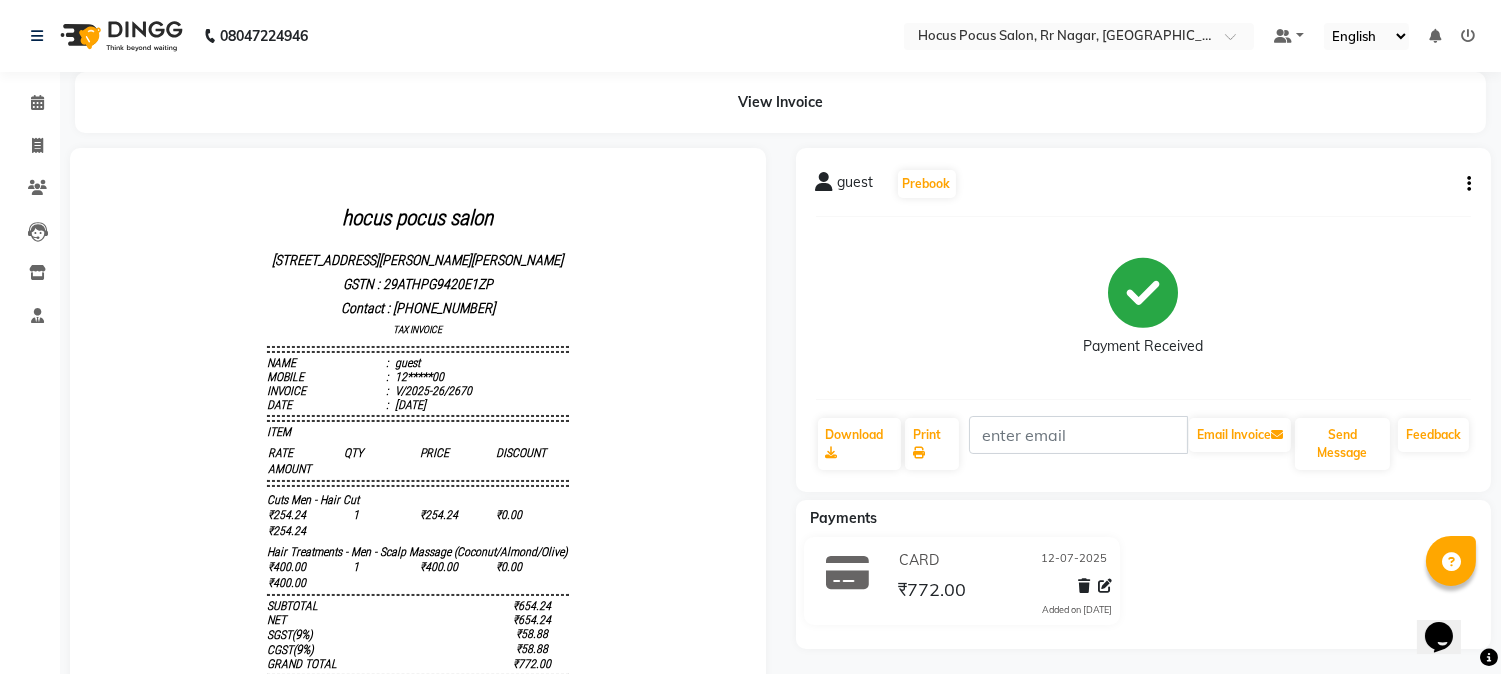 click 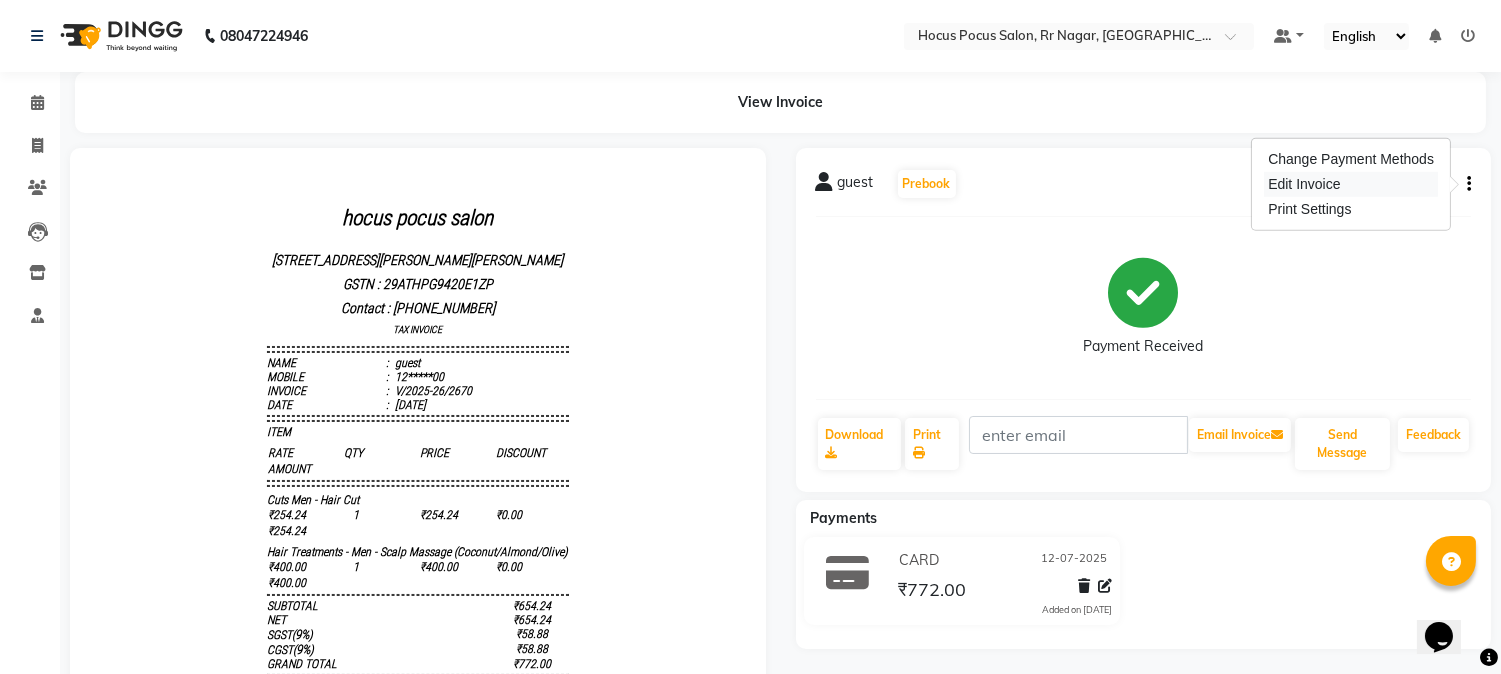 click on "Edit Invoice" at bounding box center (1351, 184) 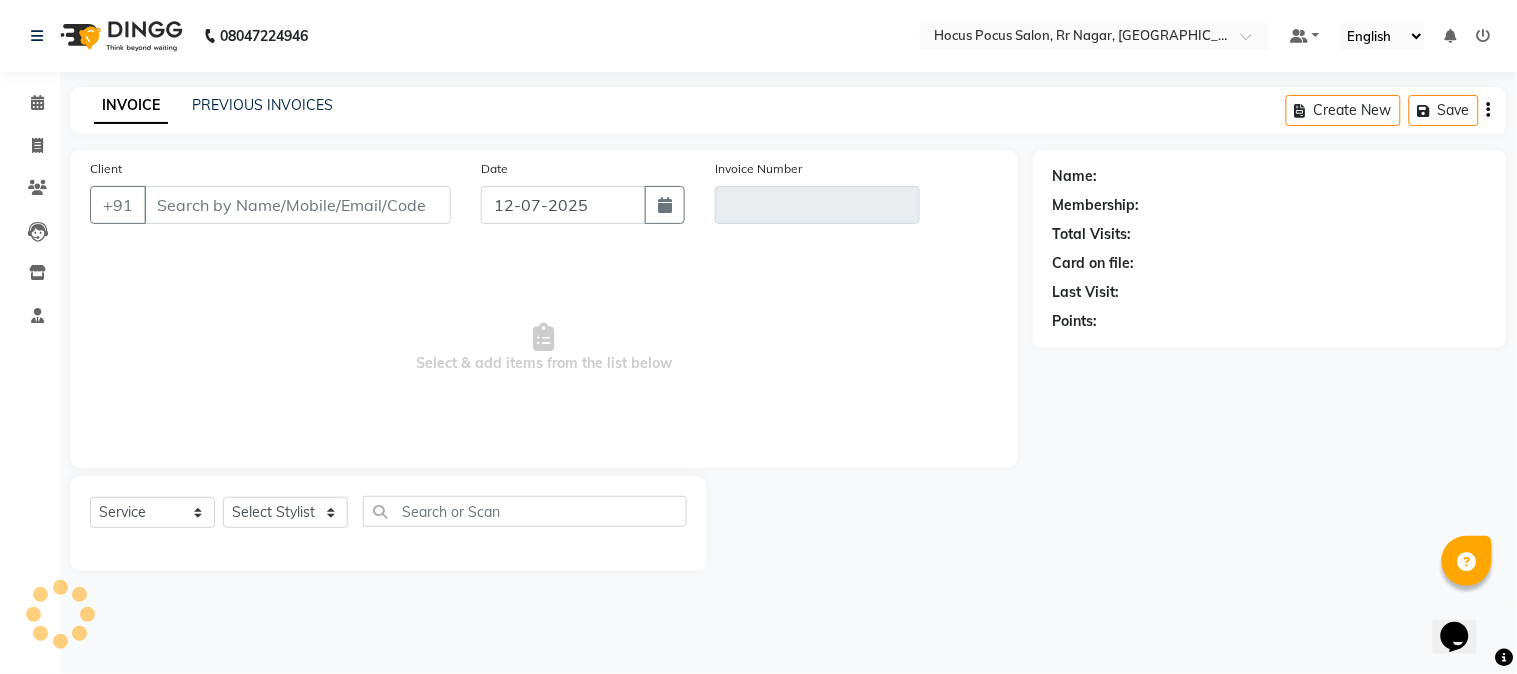 type on "12*****00" 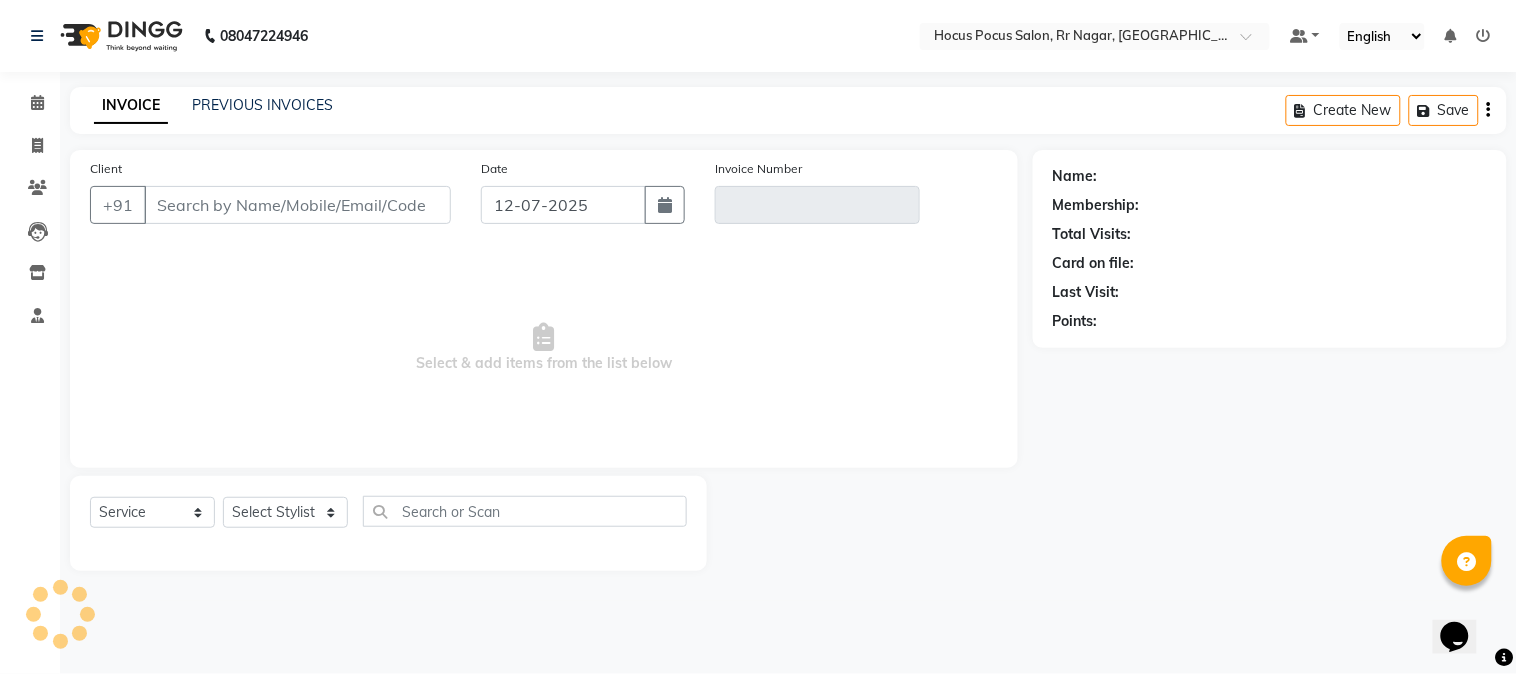 type on "V/2025-26/2670" 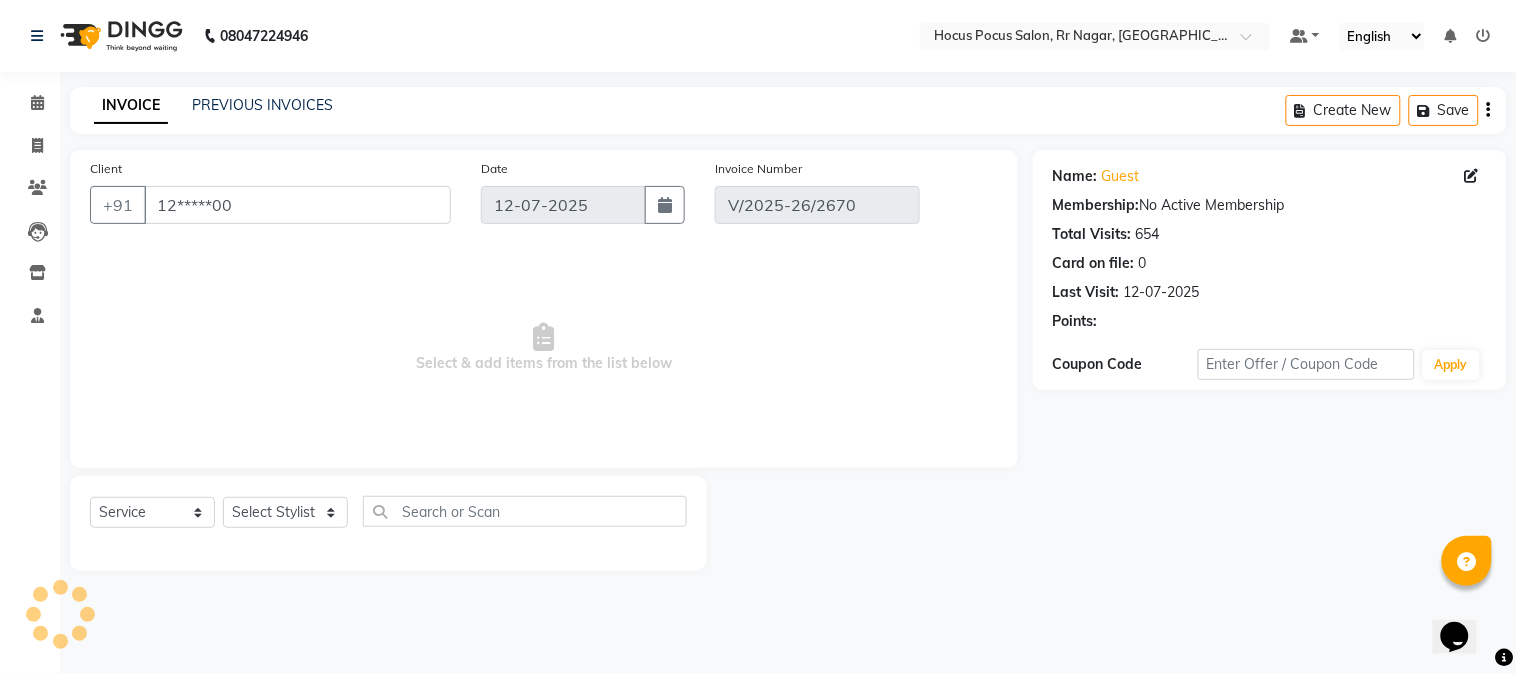 select on "select" 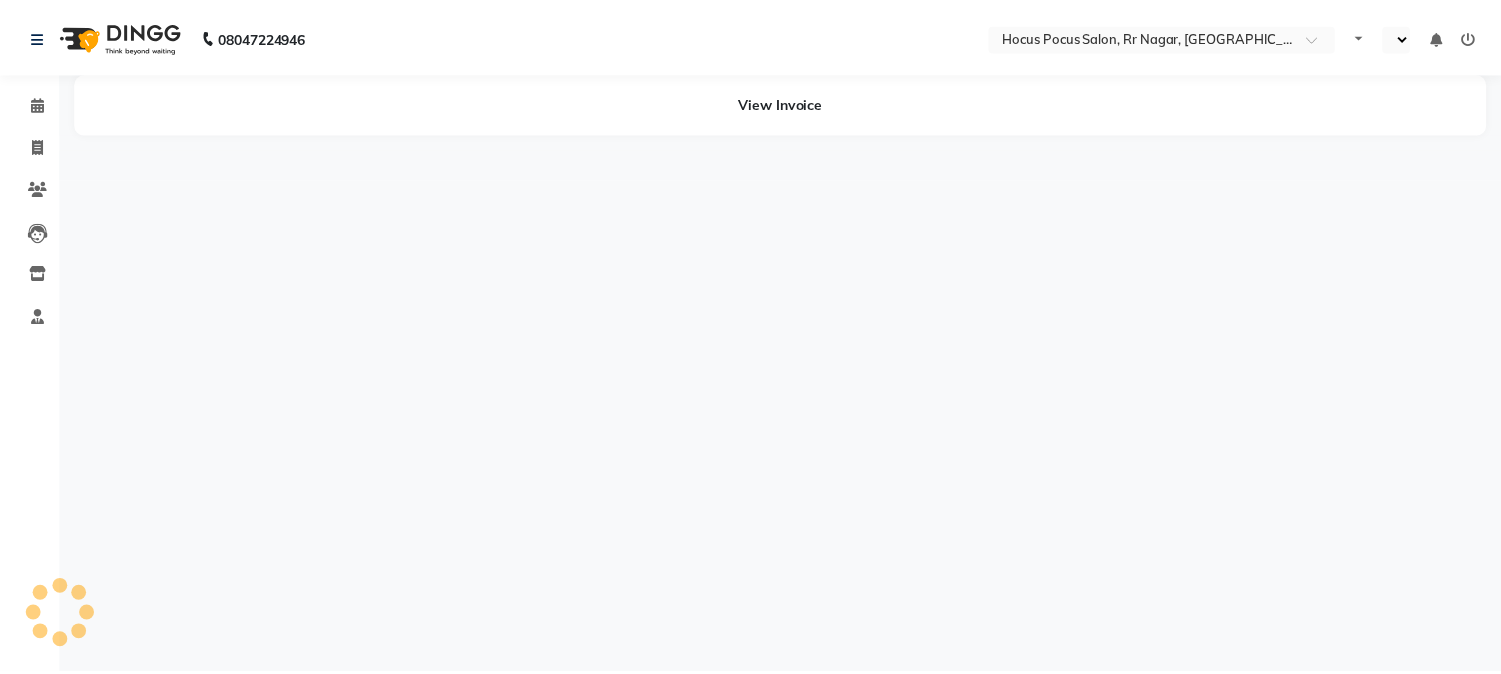 scroll, scrollTop: 0, scrollLeft: 0, axis: both 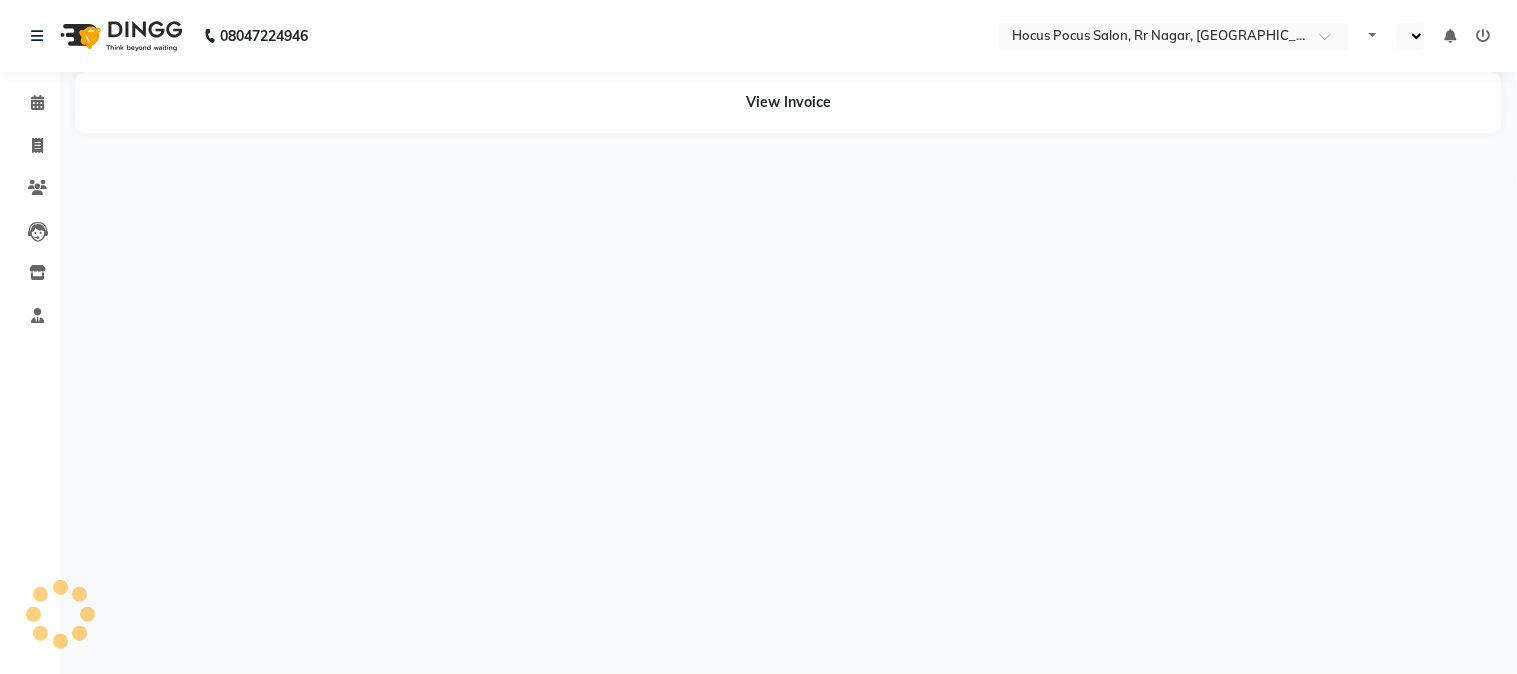 select on "en" 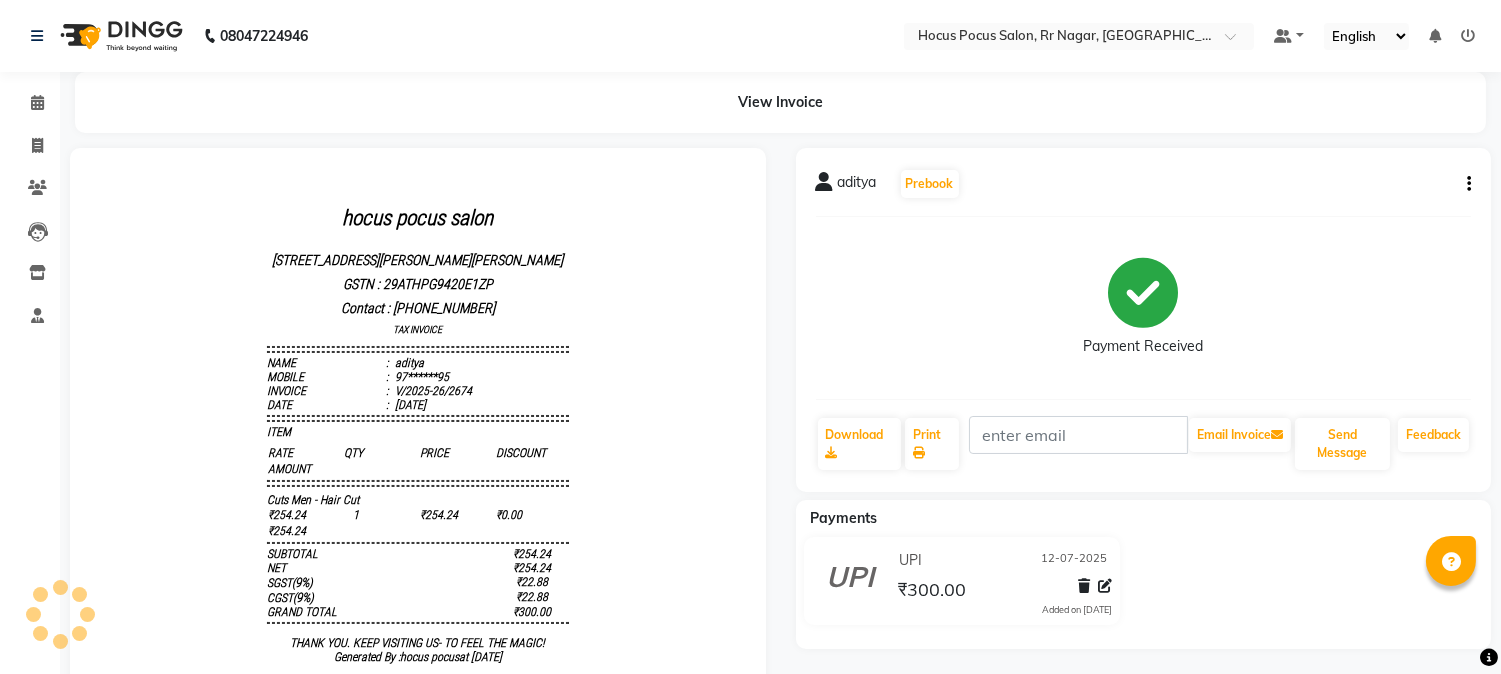 scroll, scrollTop: 0, scrollLeft: 0, axis: both 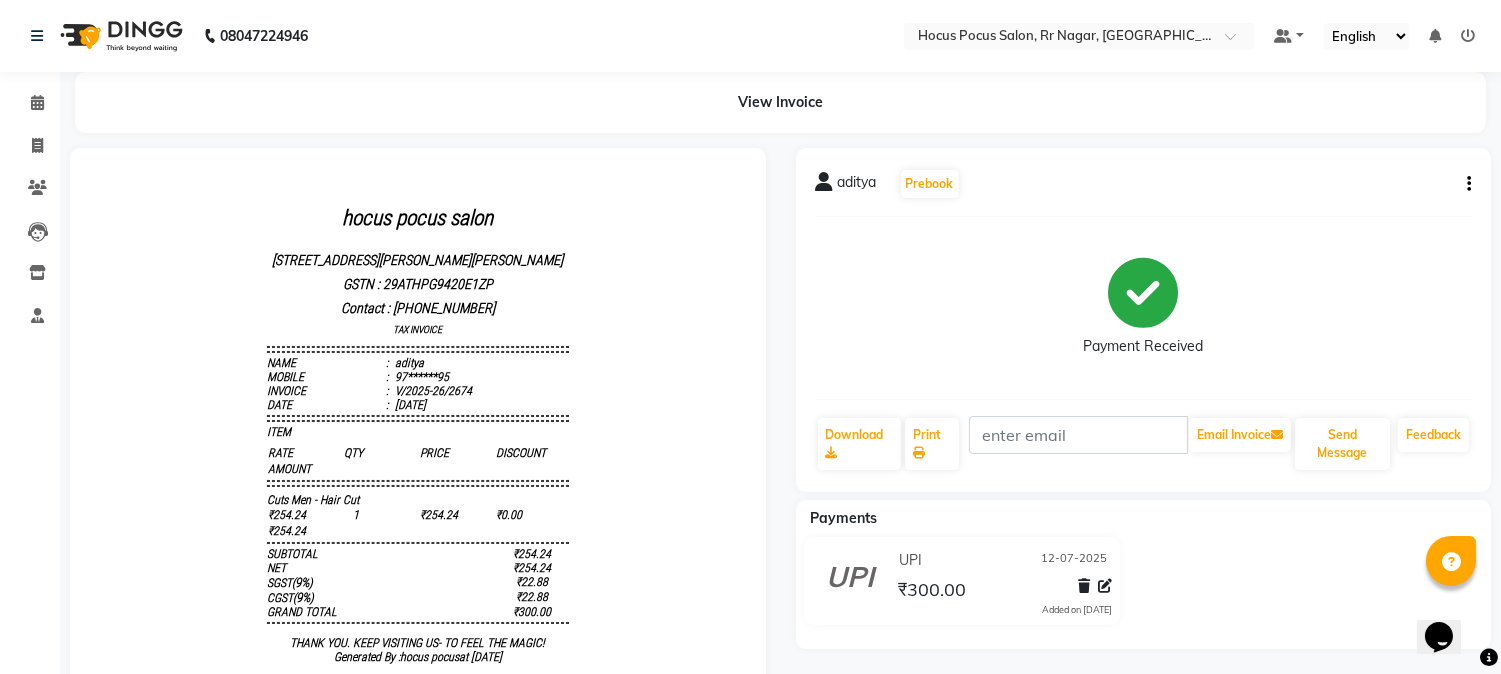 click 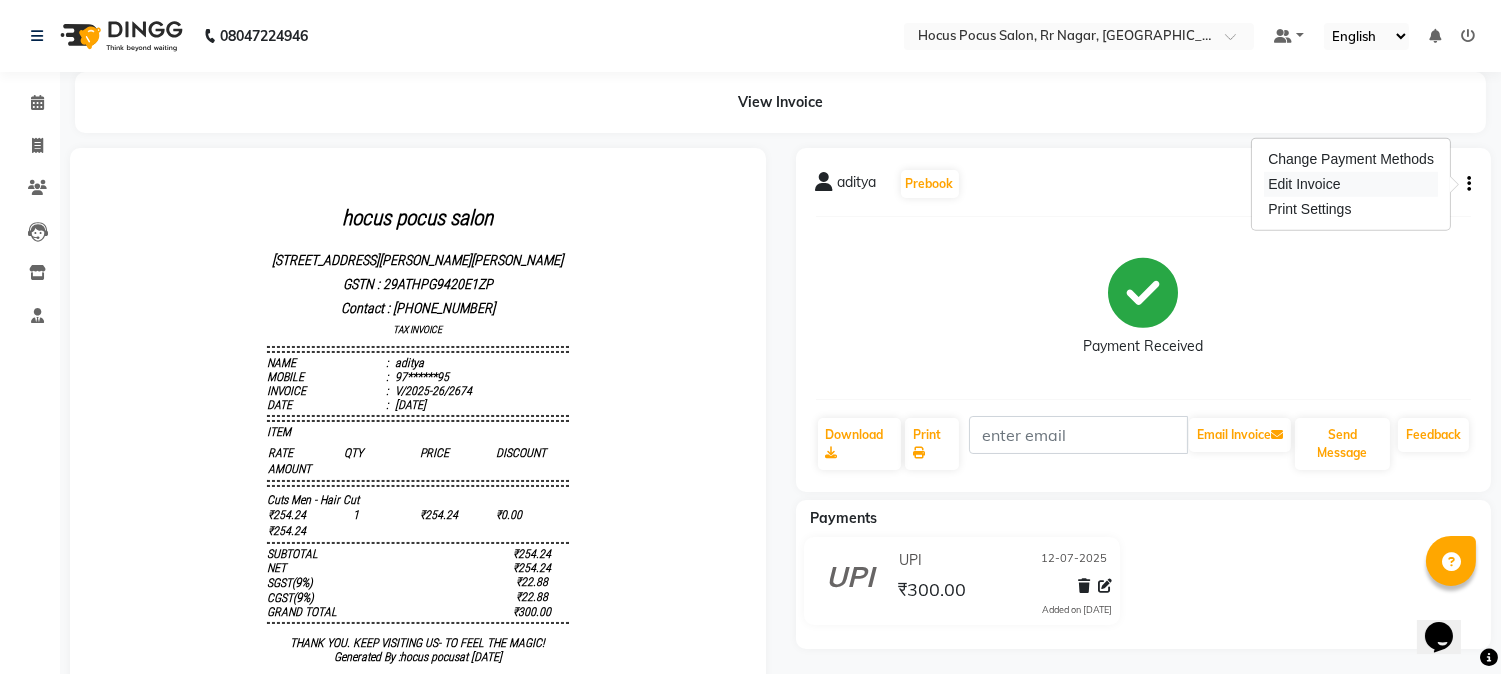 click on "Edit Invoice" at bounding box center [1351, 184] 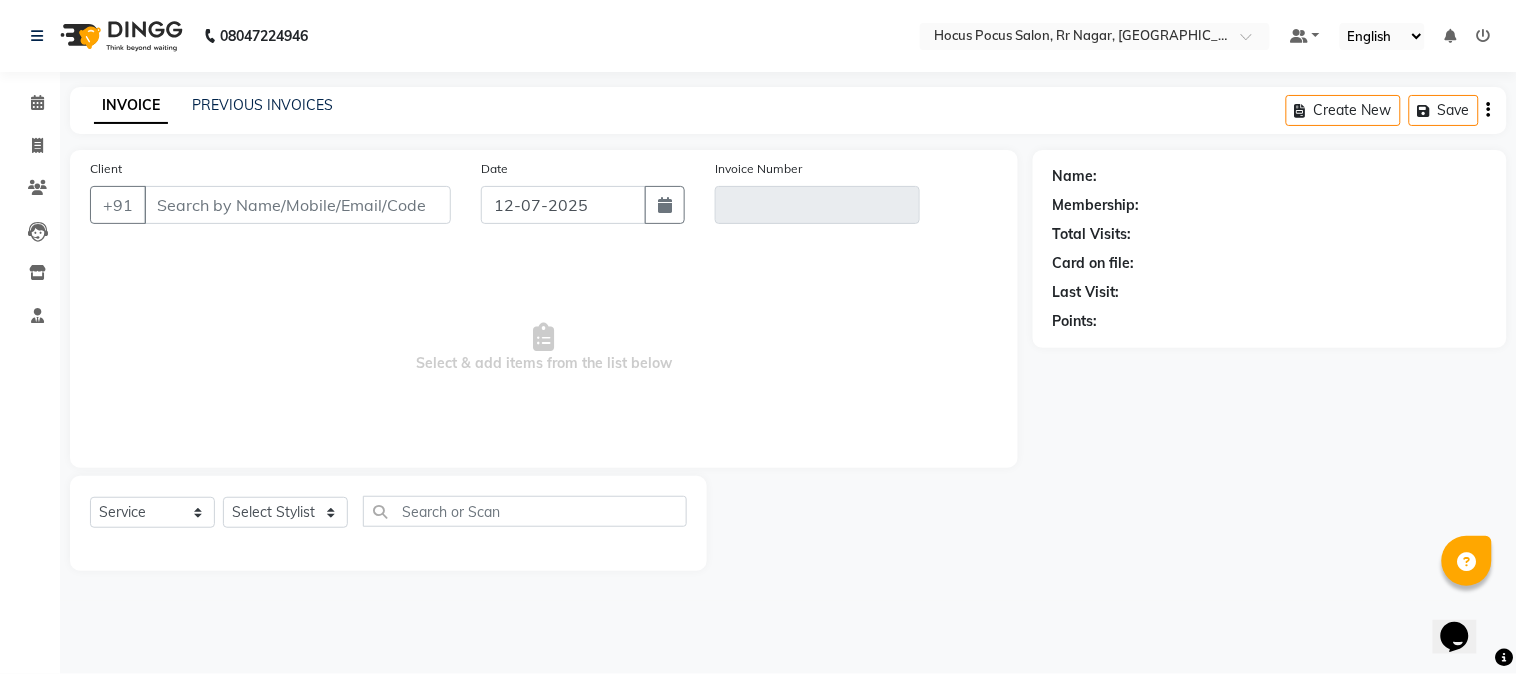type on "97******95" 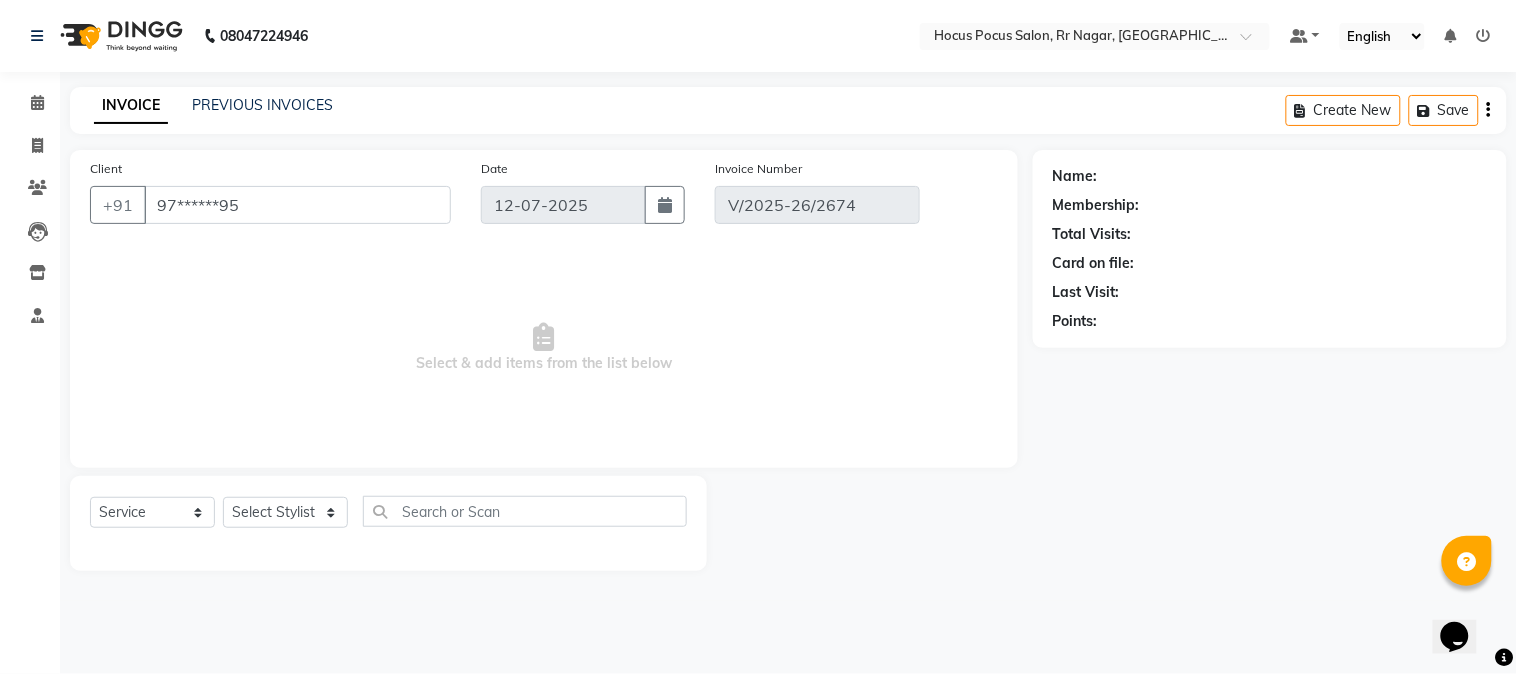 select on "select" 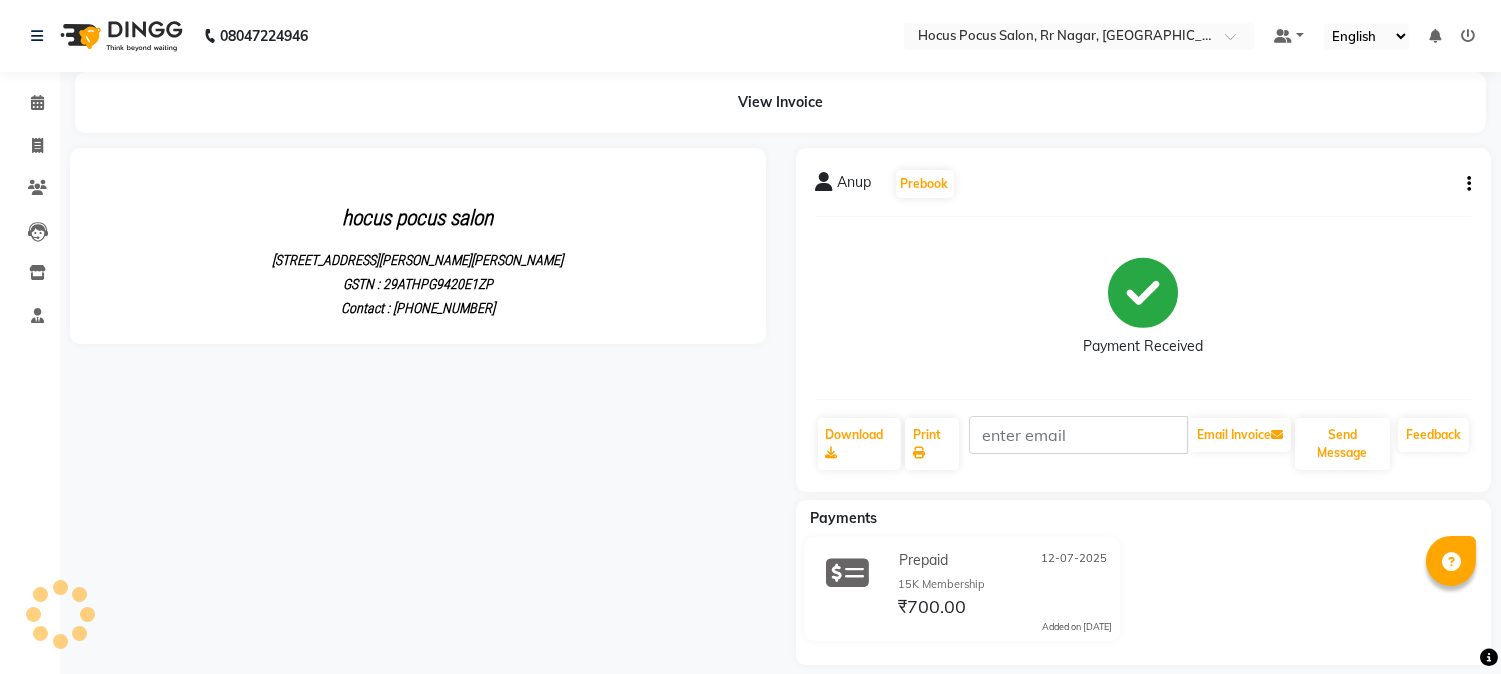 scroll, scrollTop: 0, scrollLeft: 0, axis: both 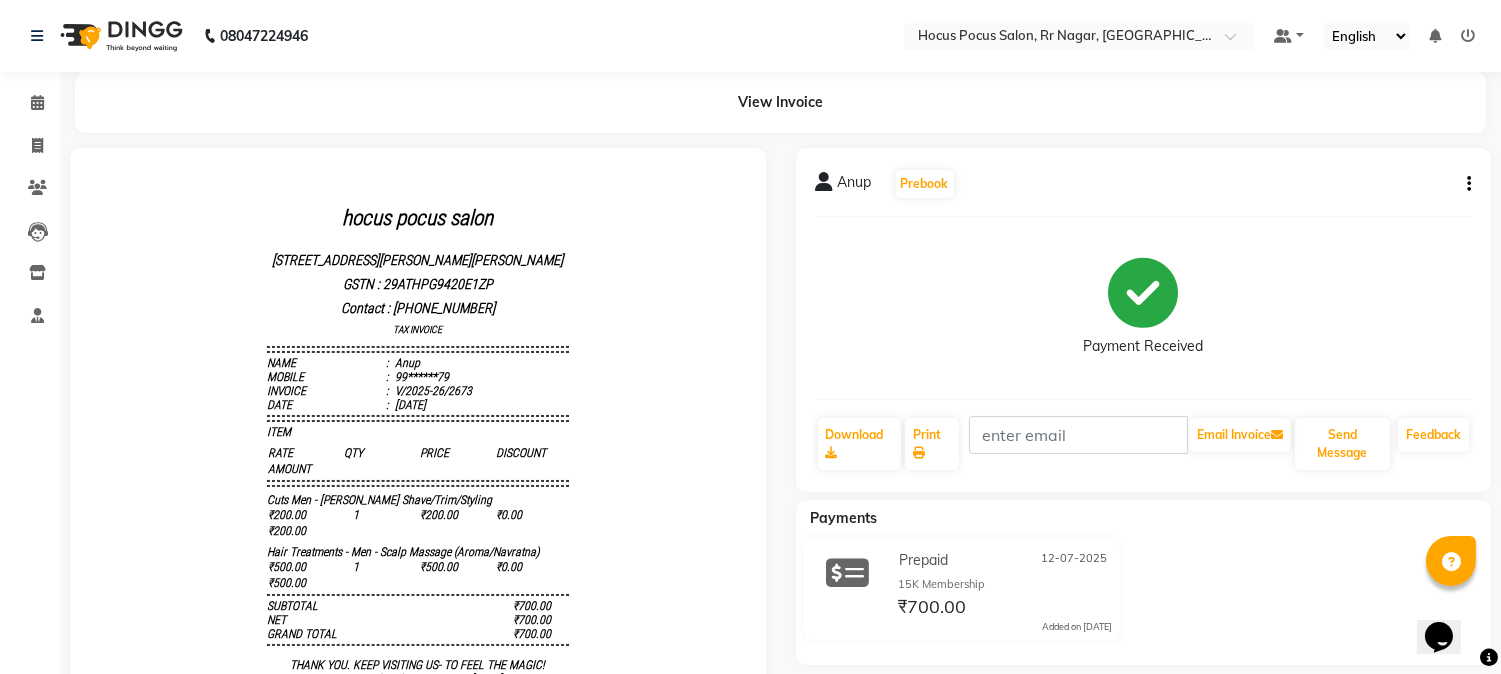click 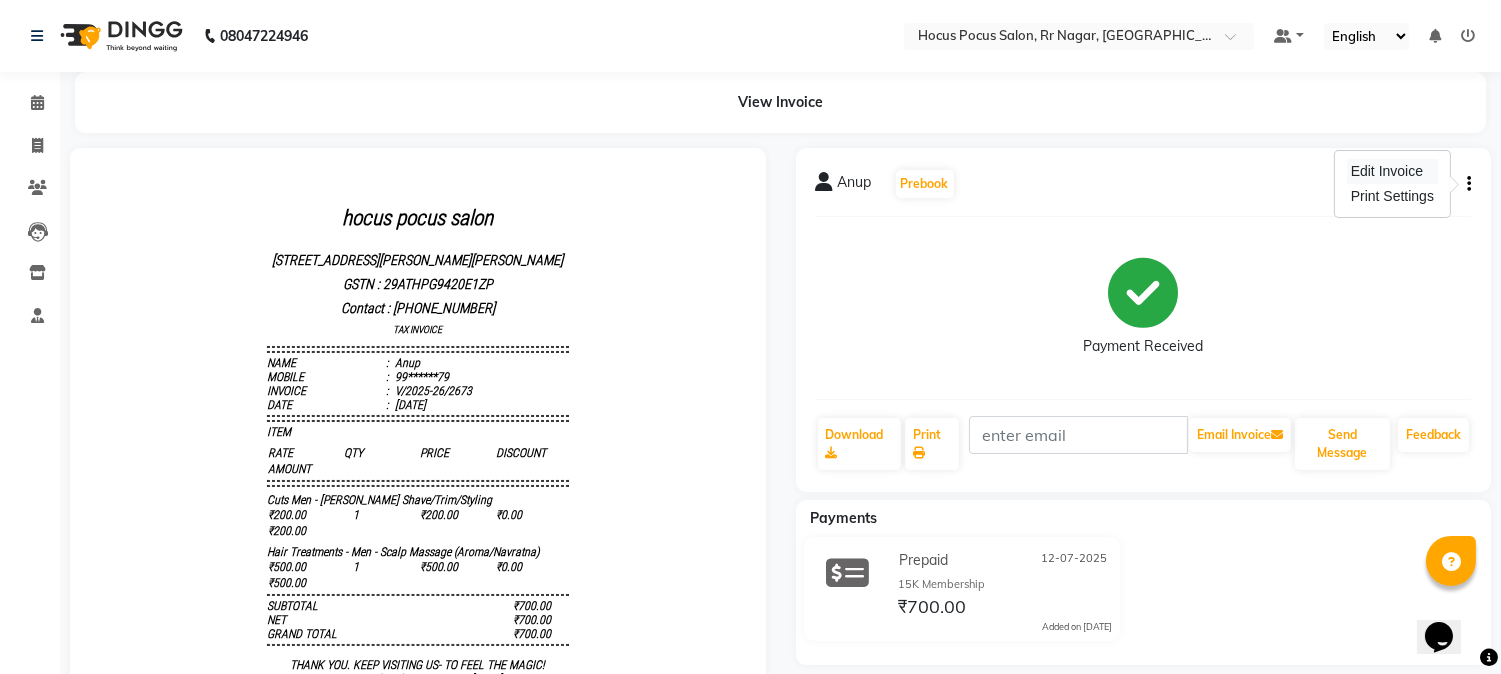 click on "Edit Invoice" at bounding box center (1392, 171) 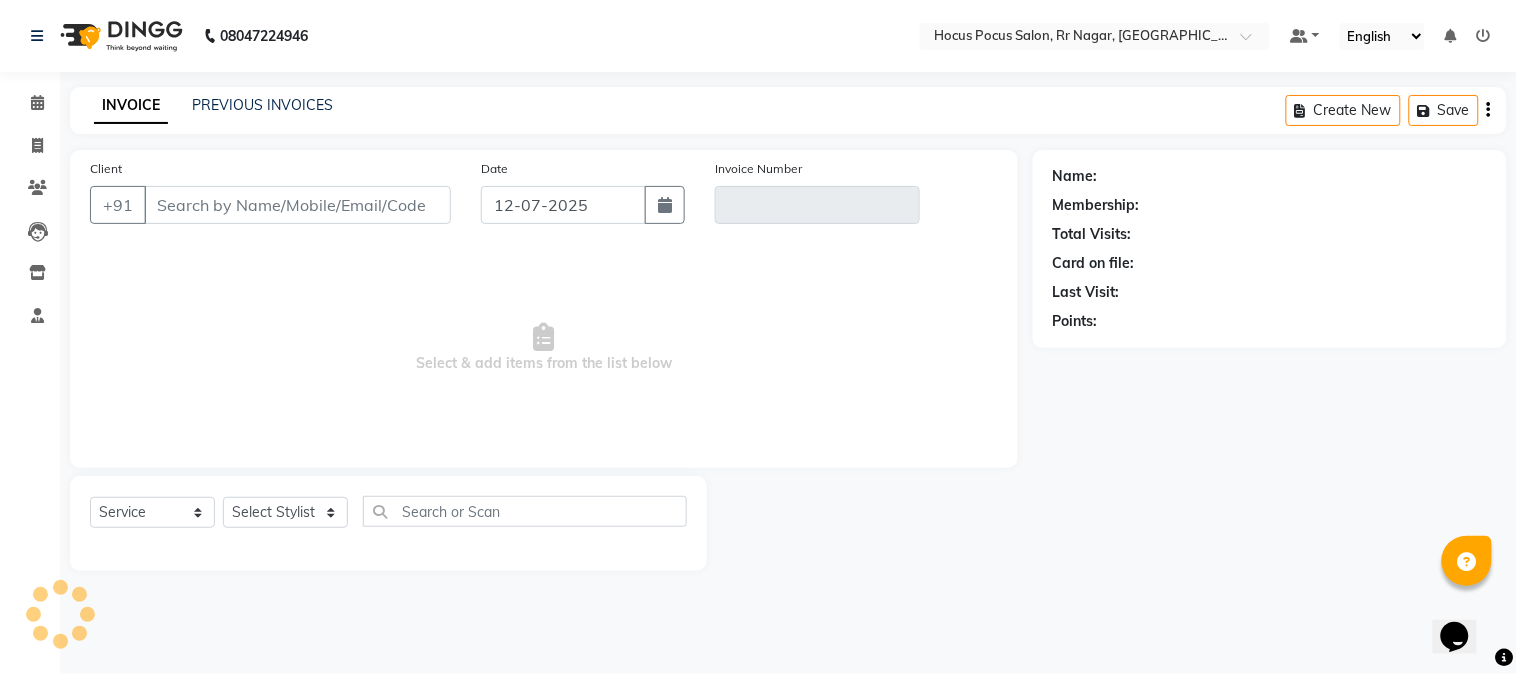 type on "99******79" 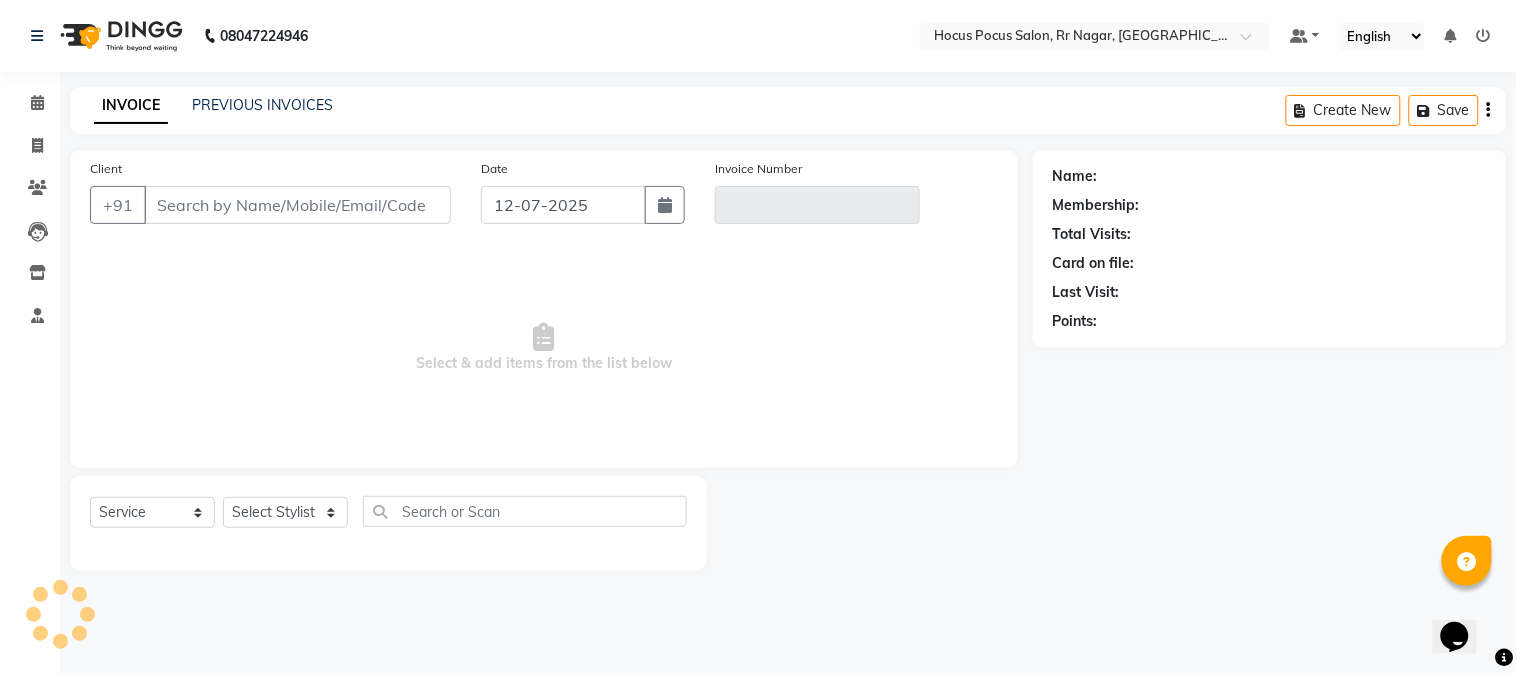 type on "V/2025-26/2673" 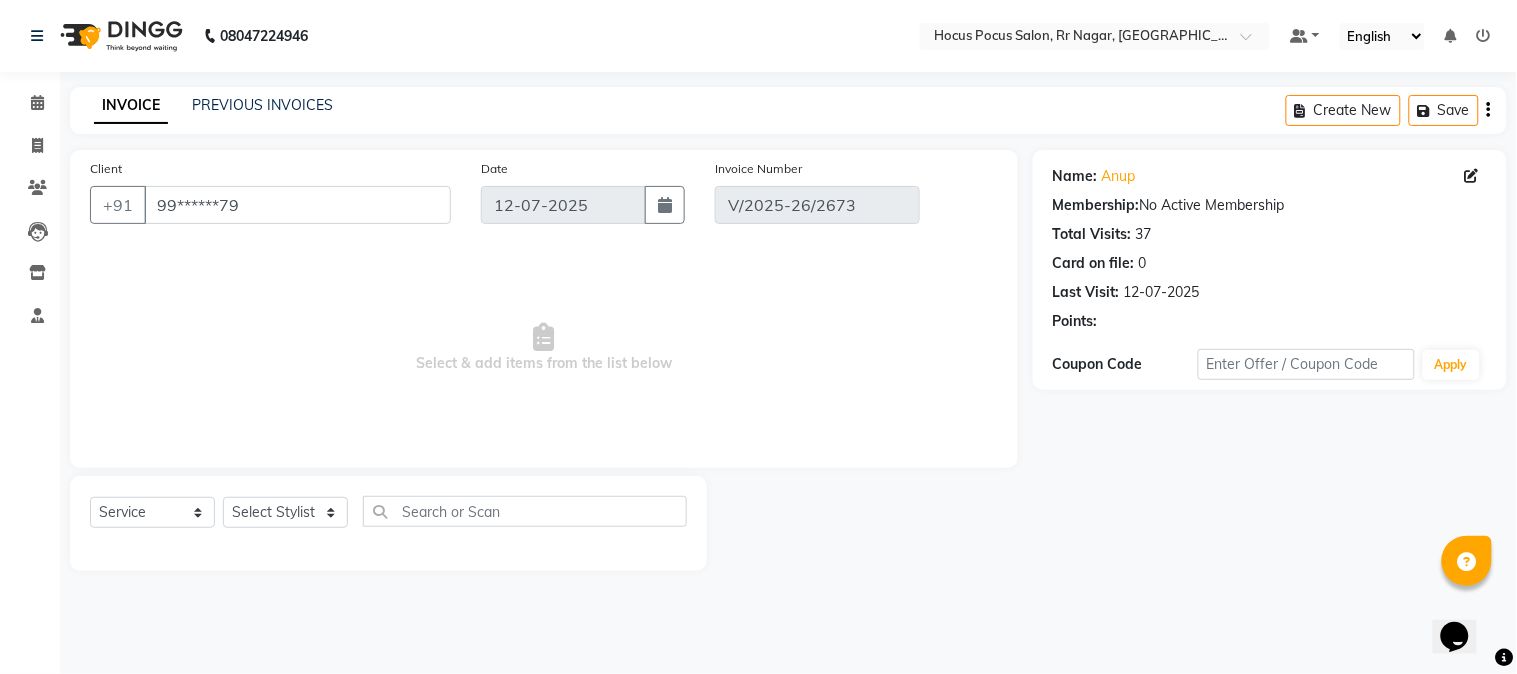 select on "select" 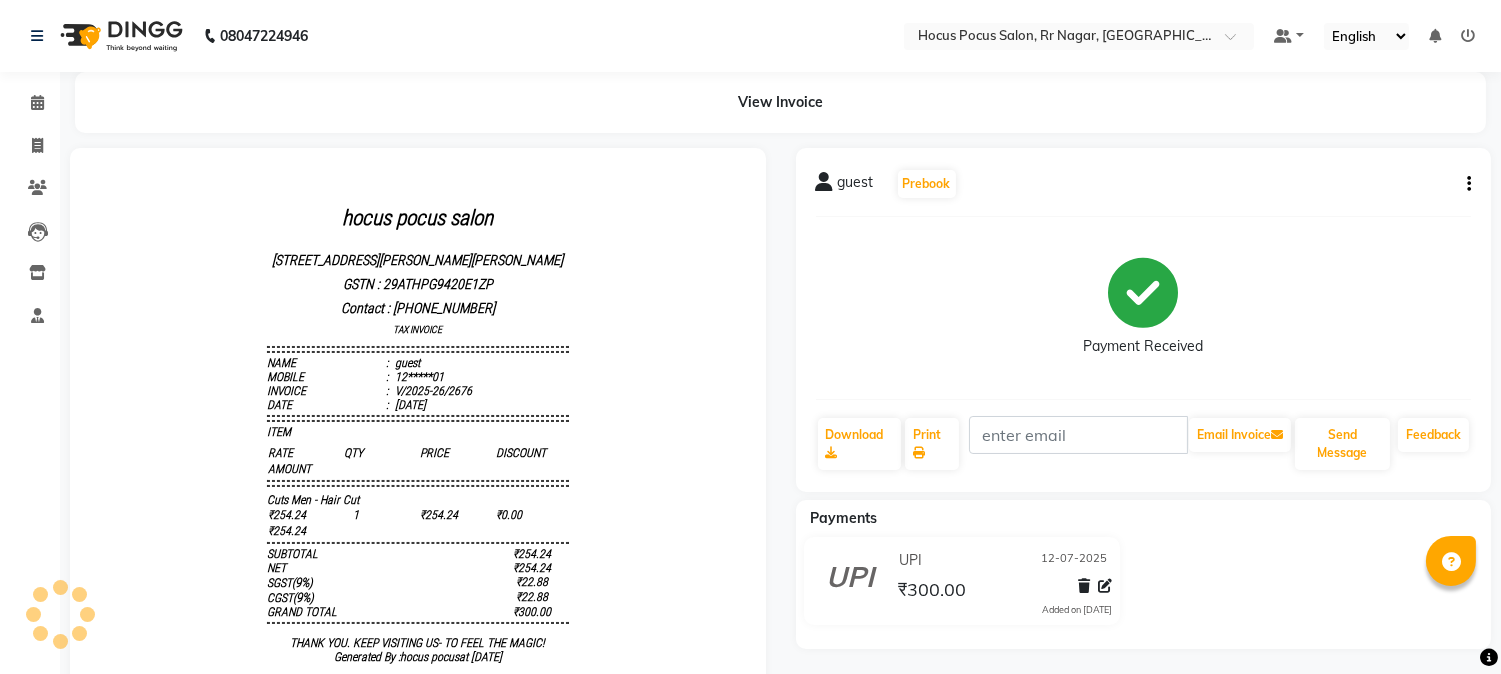 scroll, scrollTop: 0, scrollLeft: 0, axis: both 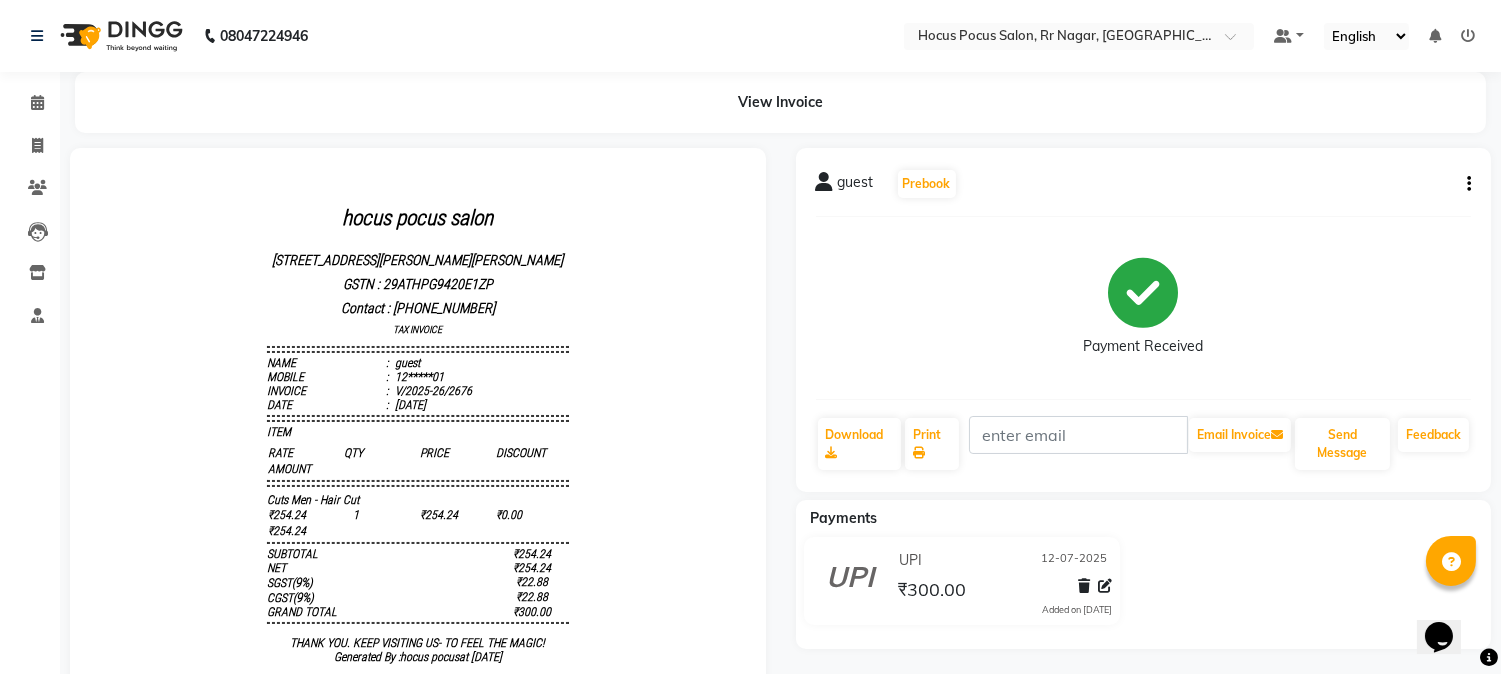 click 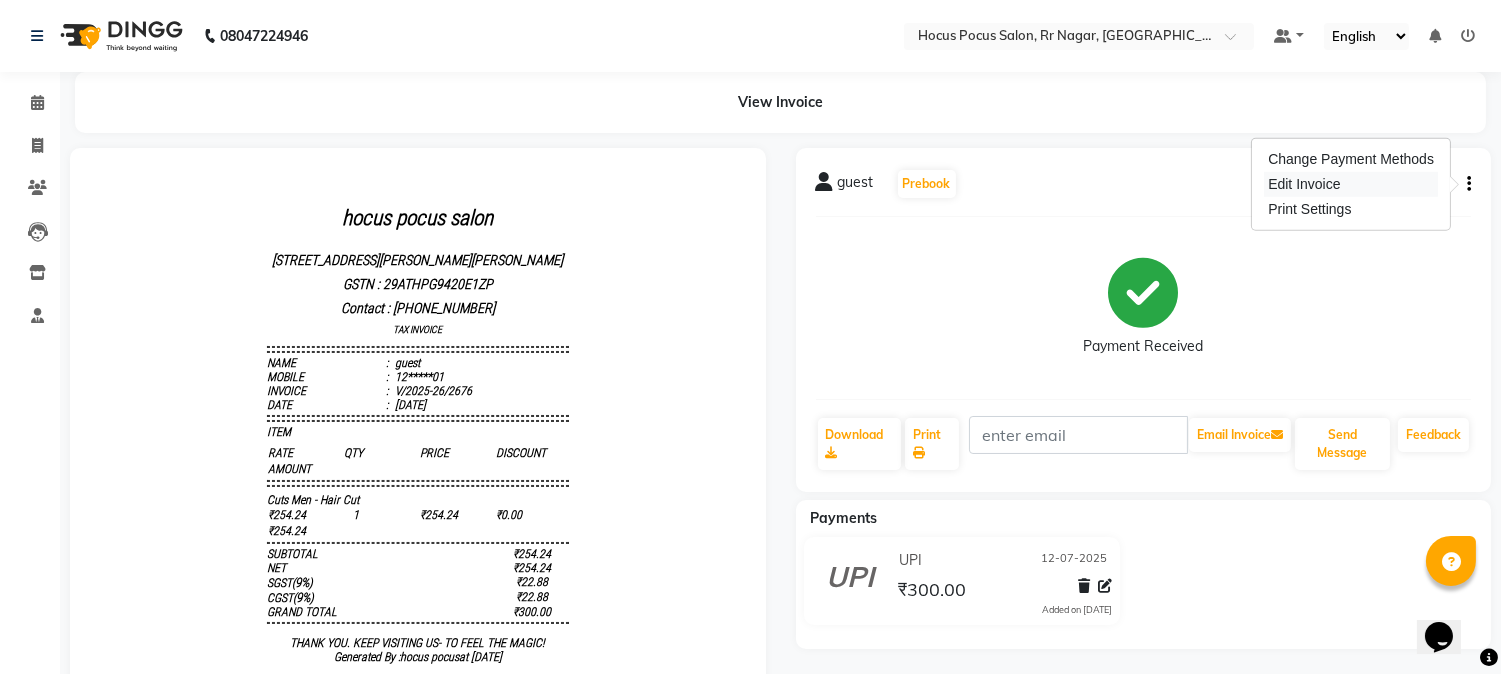 click on "Edit Invoice" at bounding box center [1351, 184] 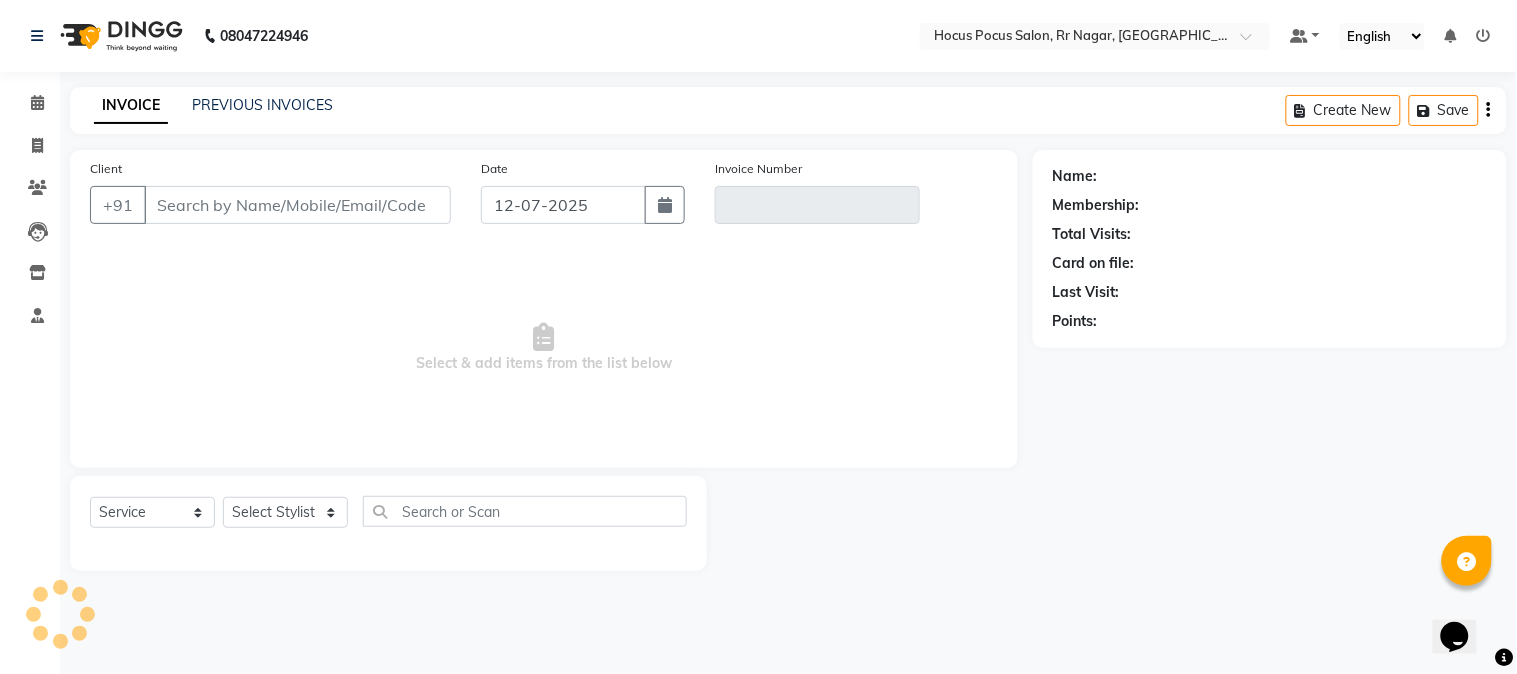 type on "12*****01" 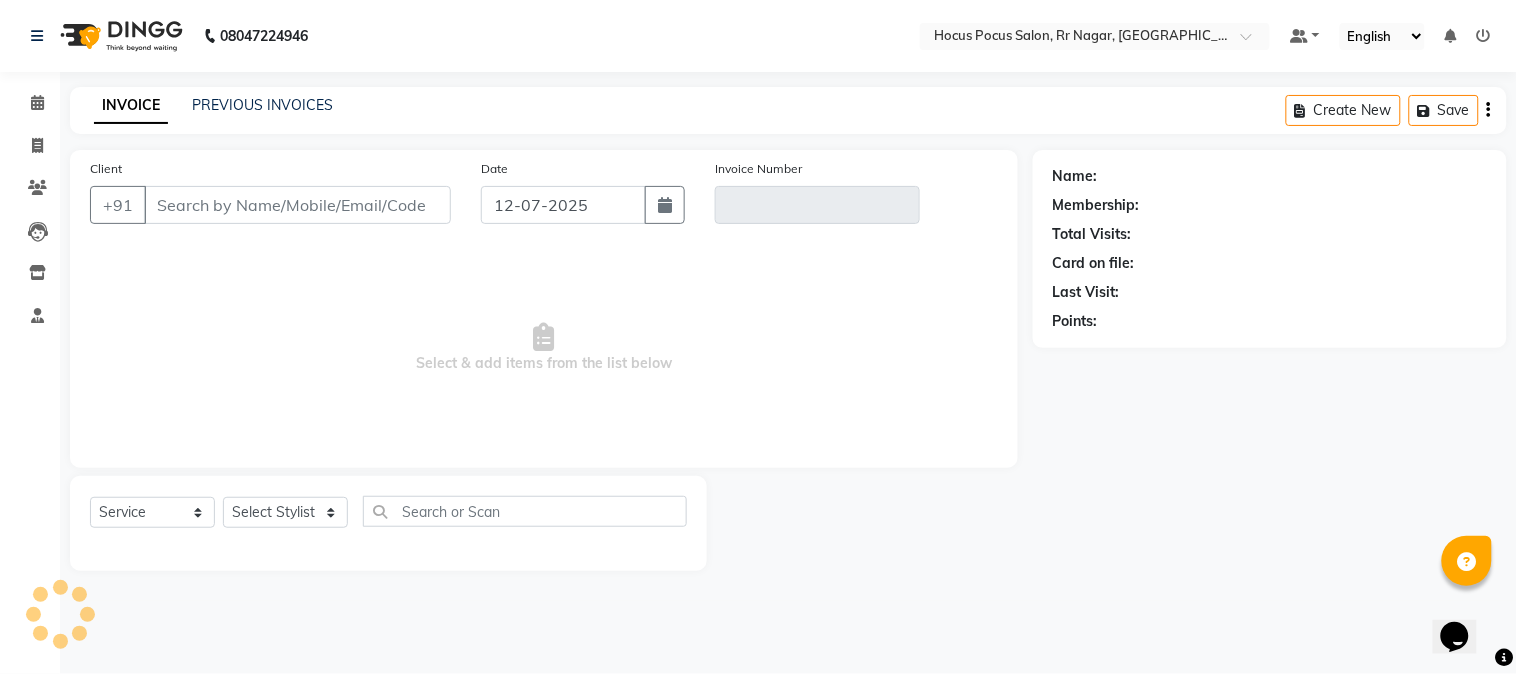 type on "V/2025-26/2676" 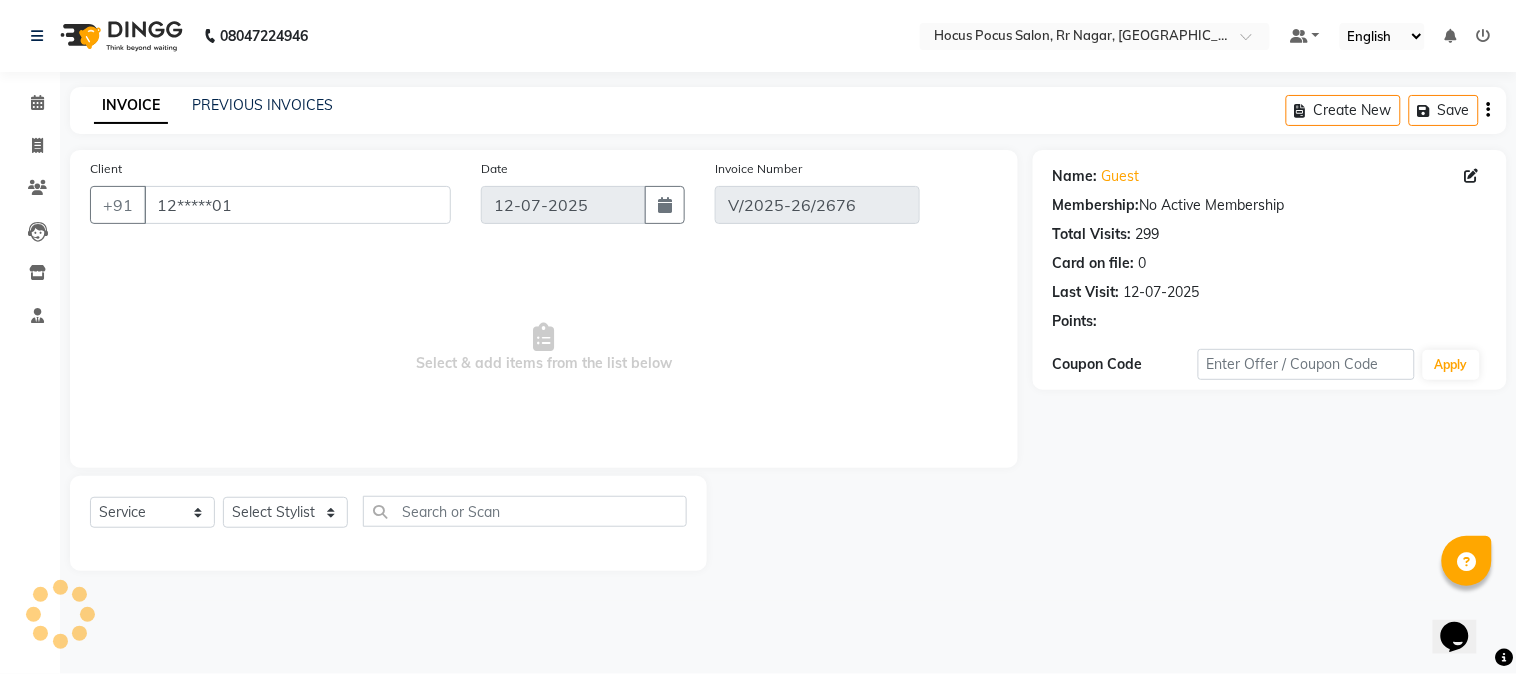 select on "select" 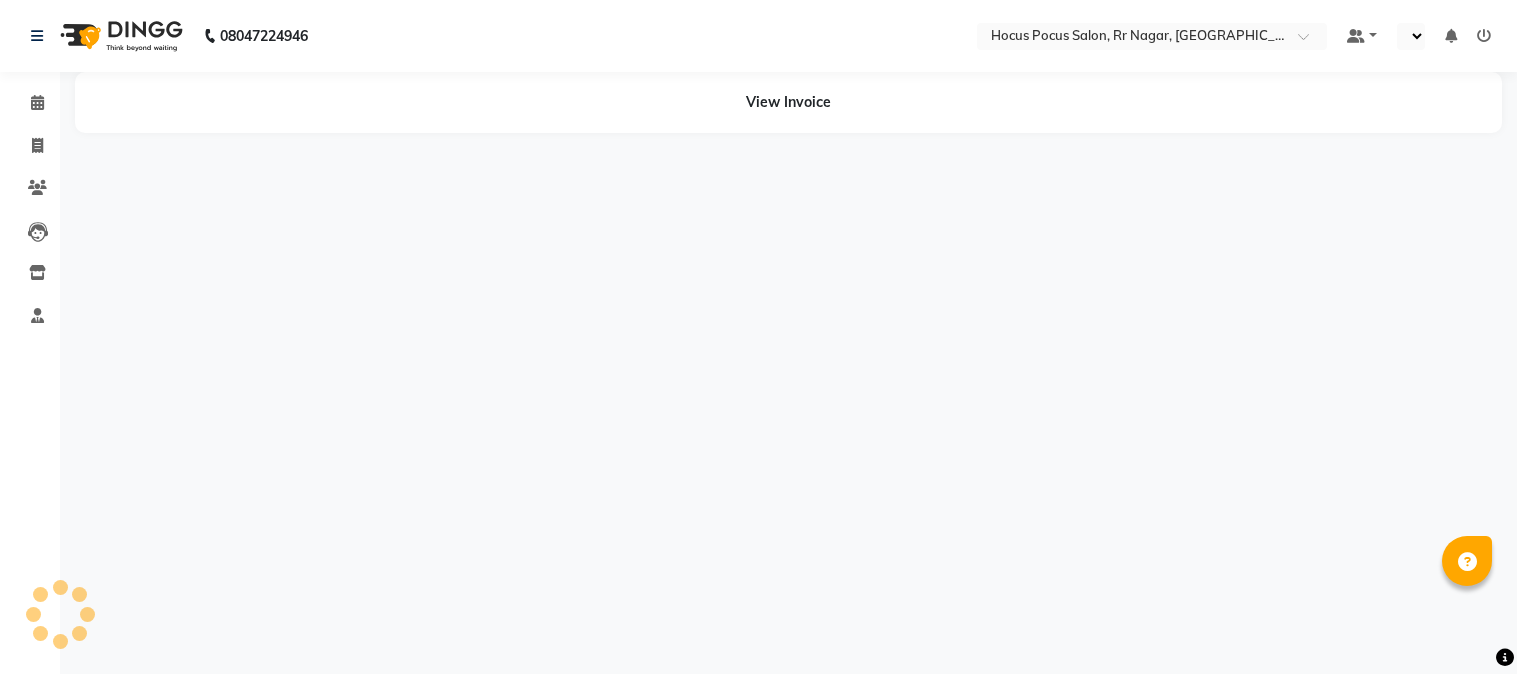 select on "en" 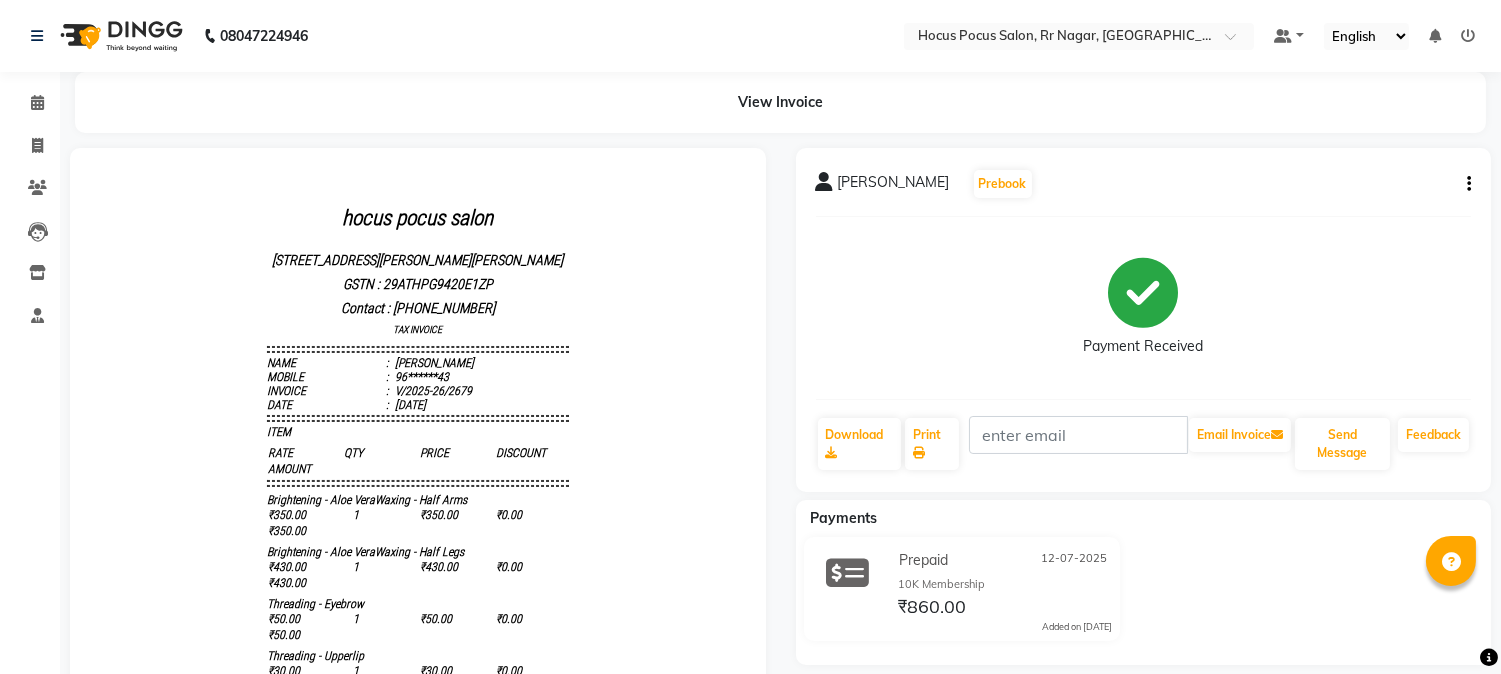 scroll, scrollTop: 0, scrollLeft: 0, axis: both 